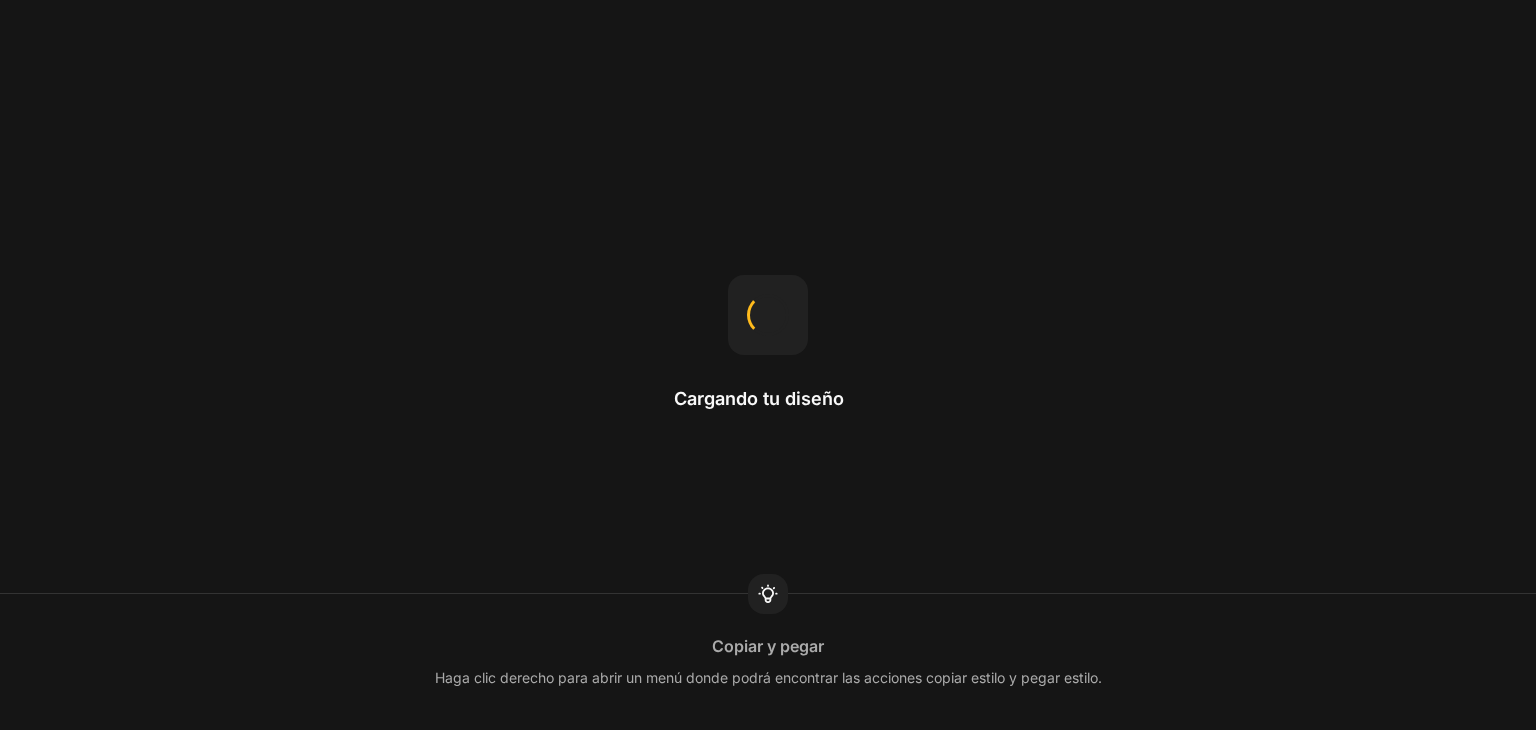 scroll, scrollTop: 0, scrollLeft: 0, axis: both 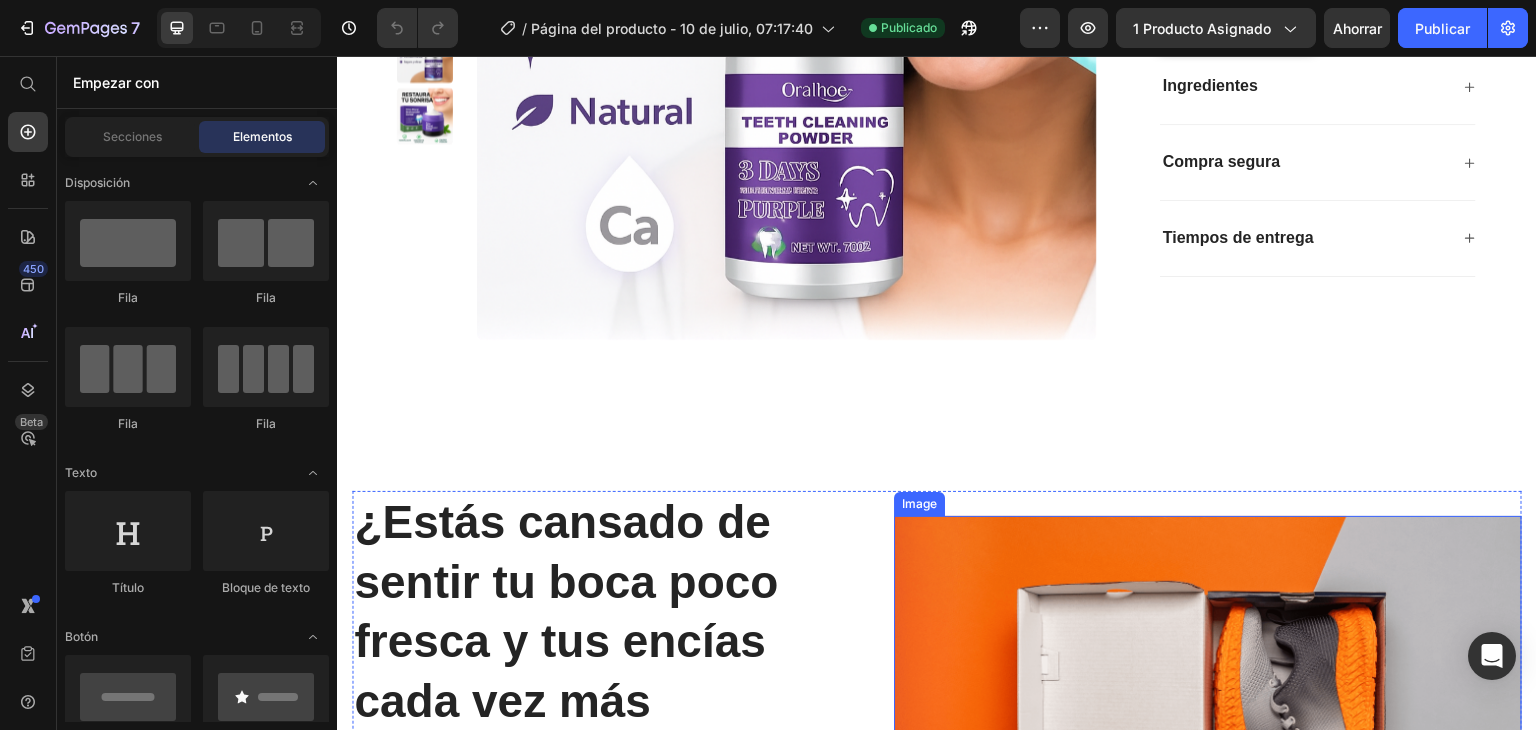 click at bounding box center [1208, 725] 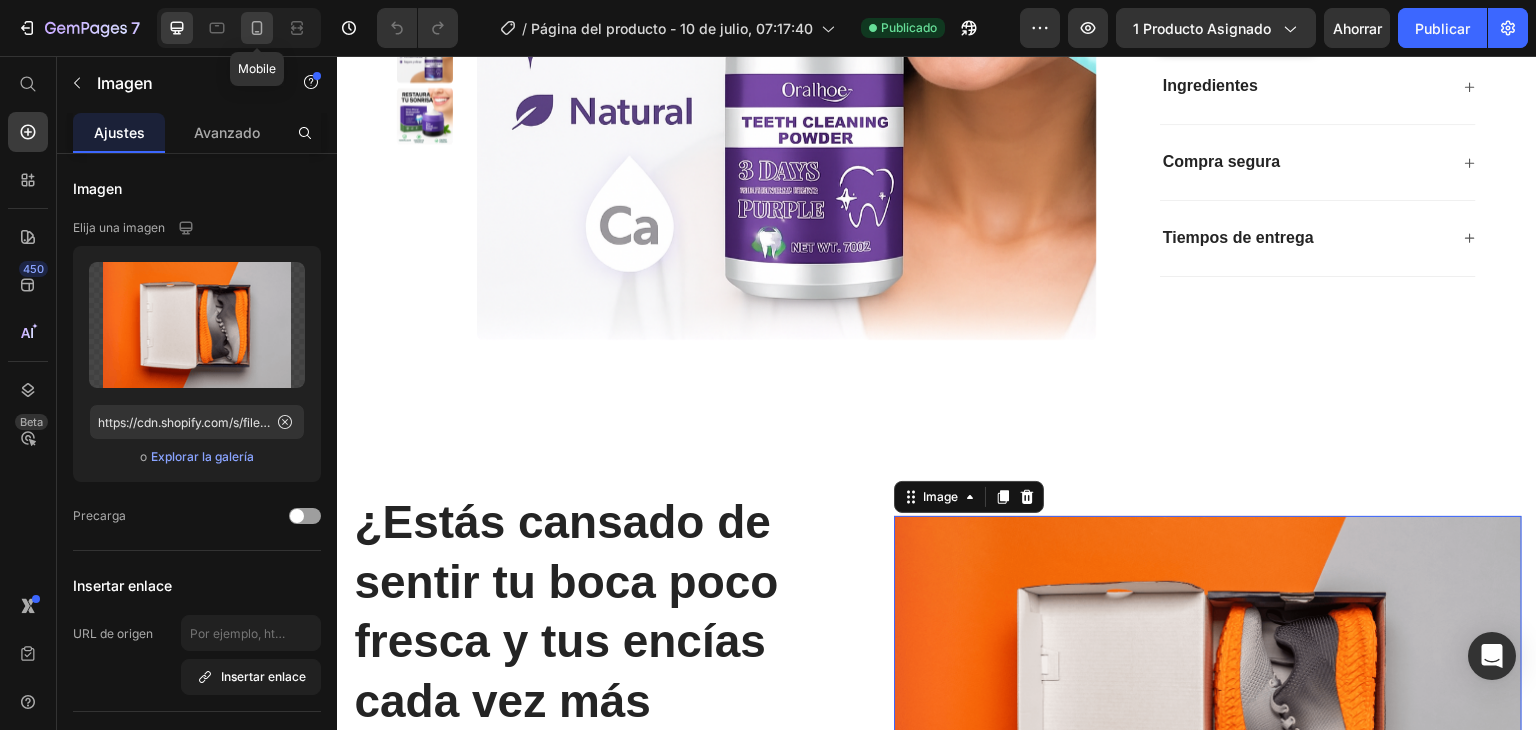 click 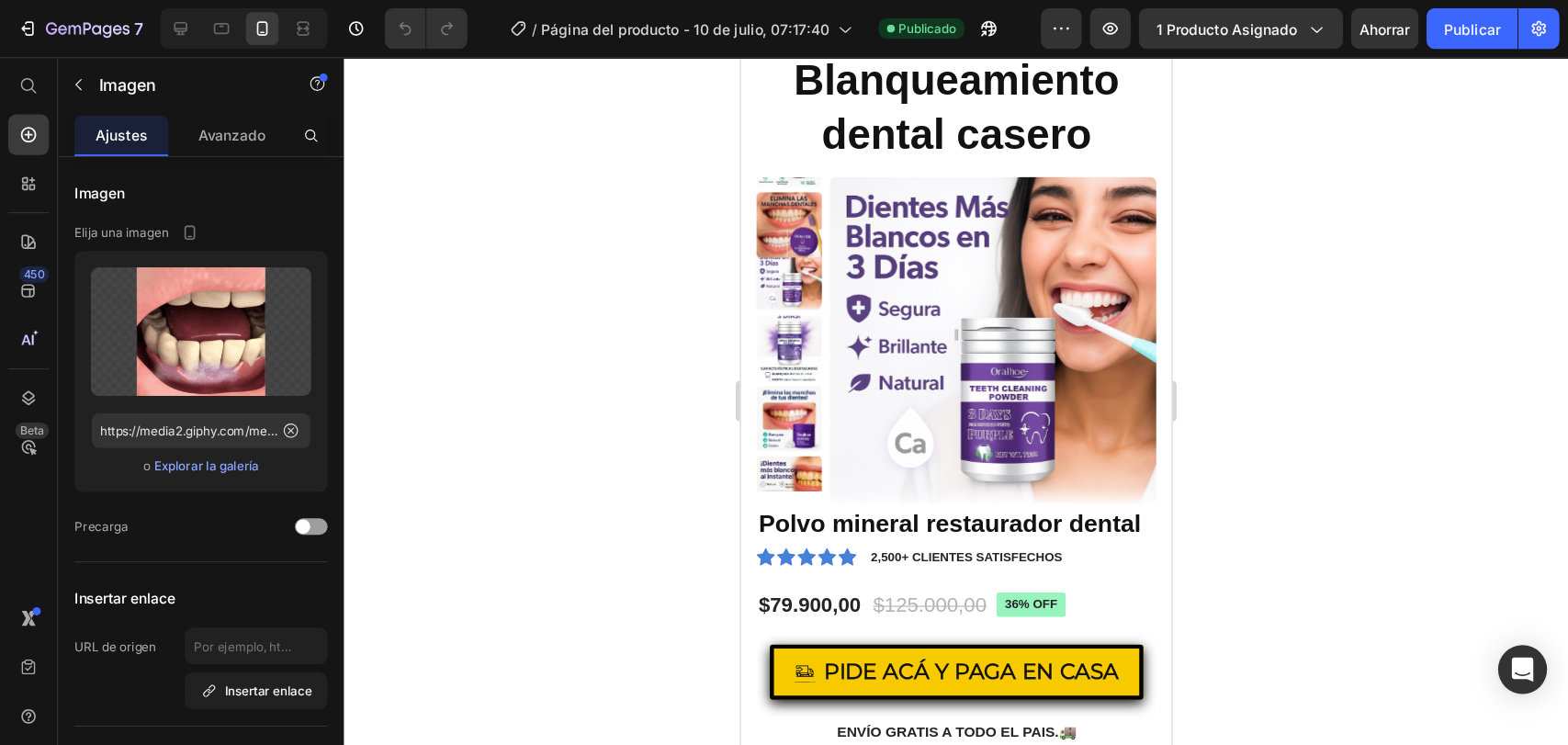 scroll, scrollTop: 0, scrollLeft: 0, axis: both 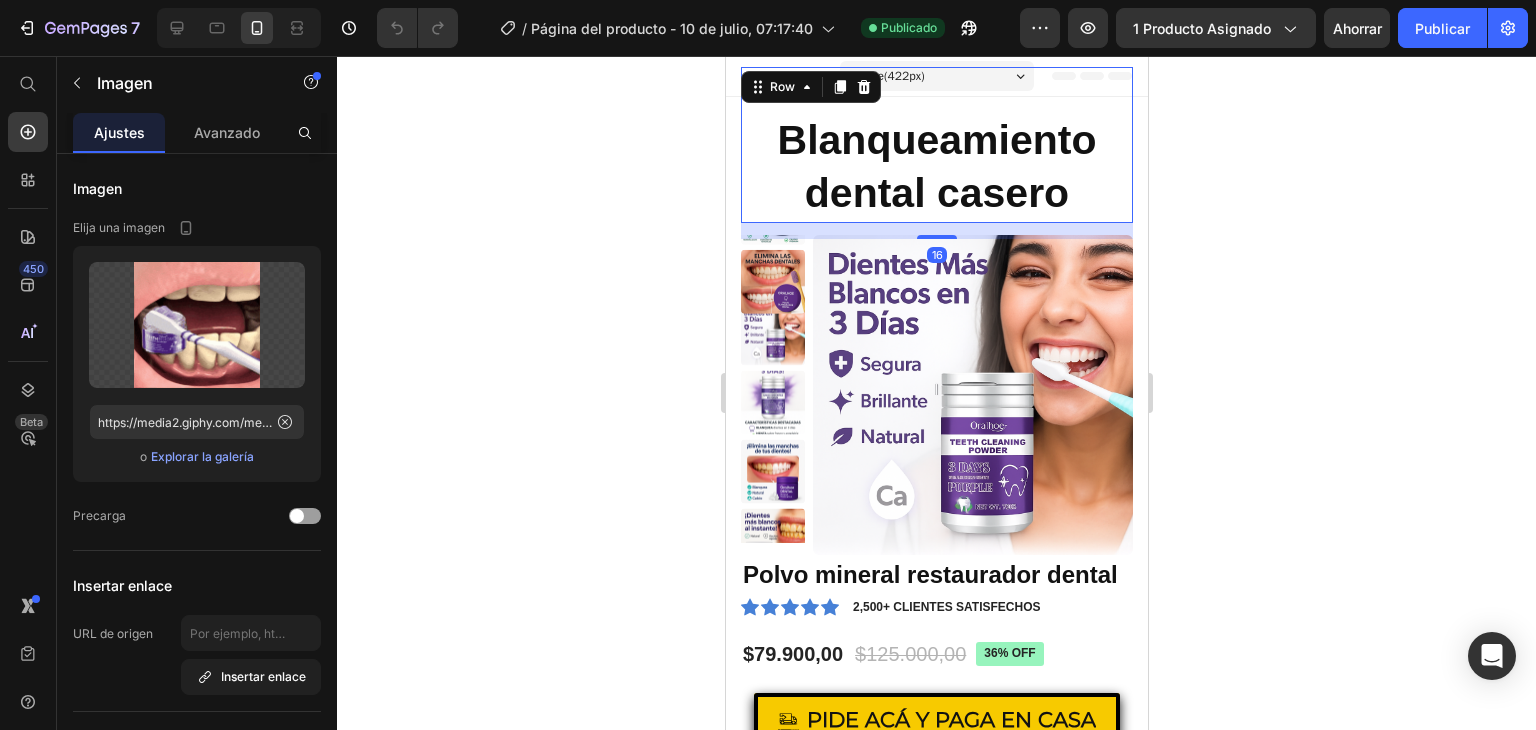click on "Blanqueamiento dental casero Heading Row   16" at bounding box center (936, 145) 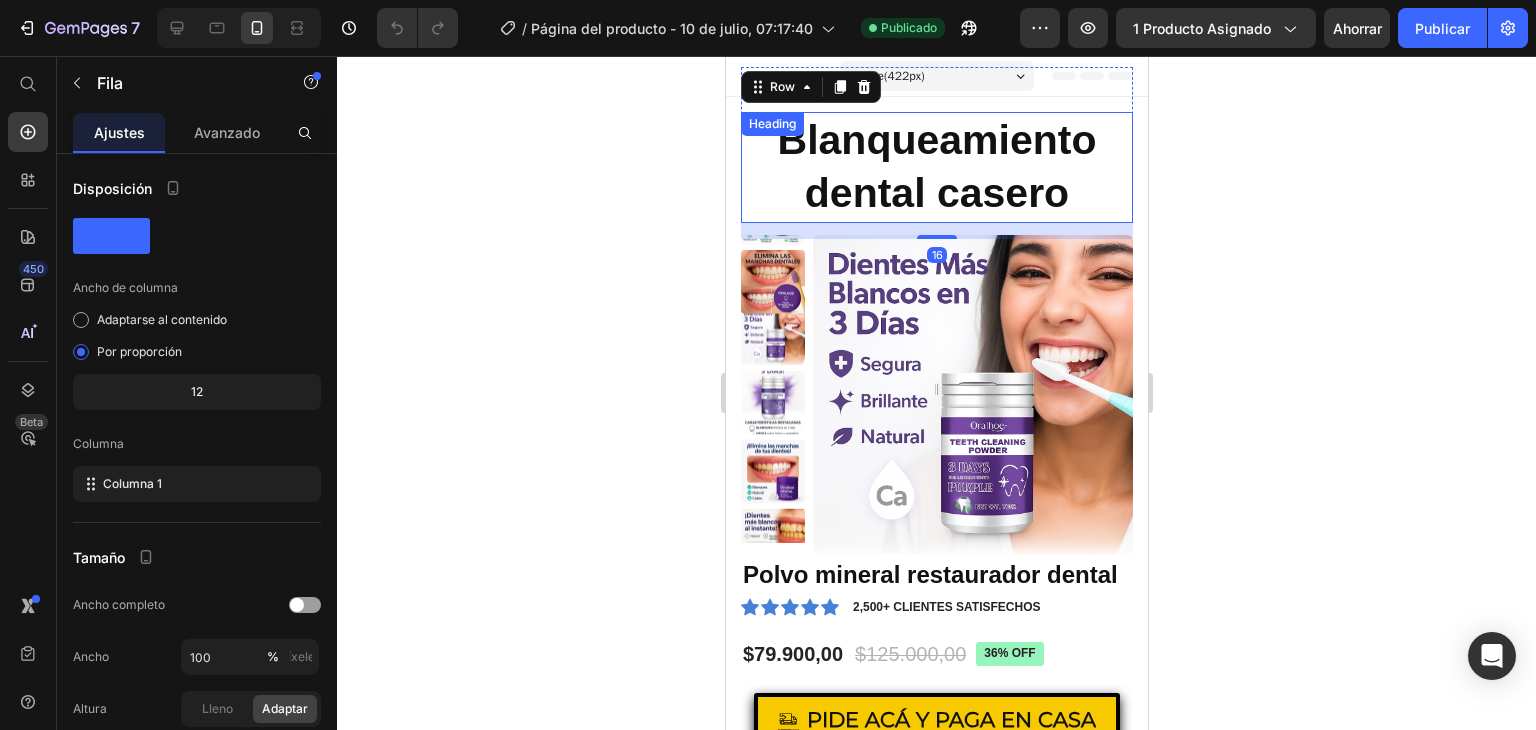 click 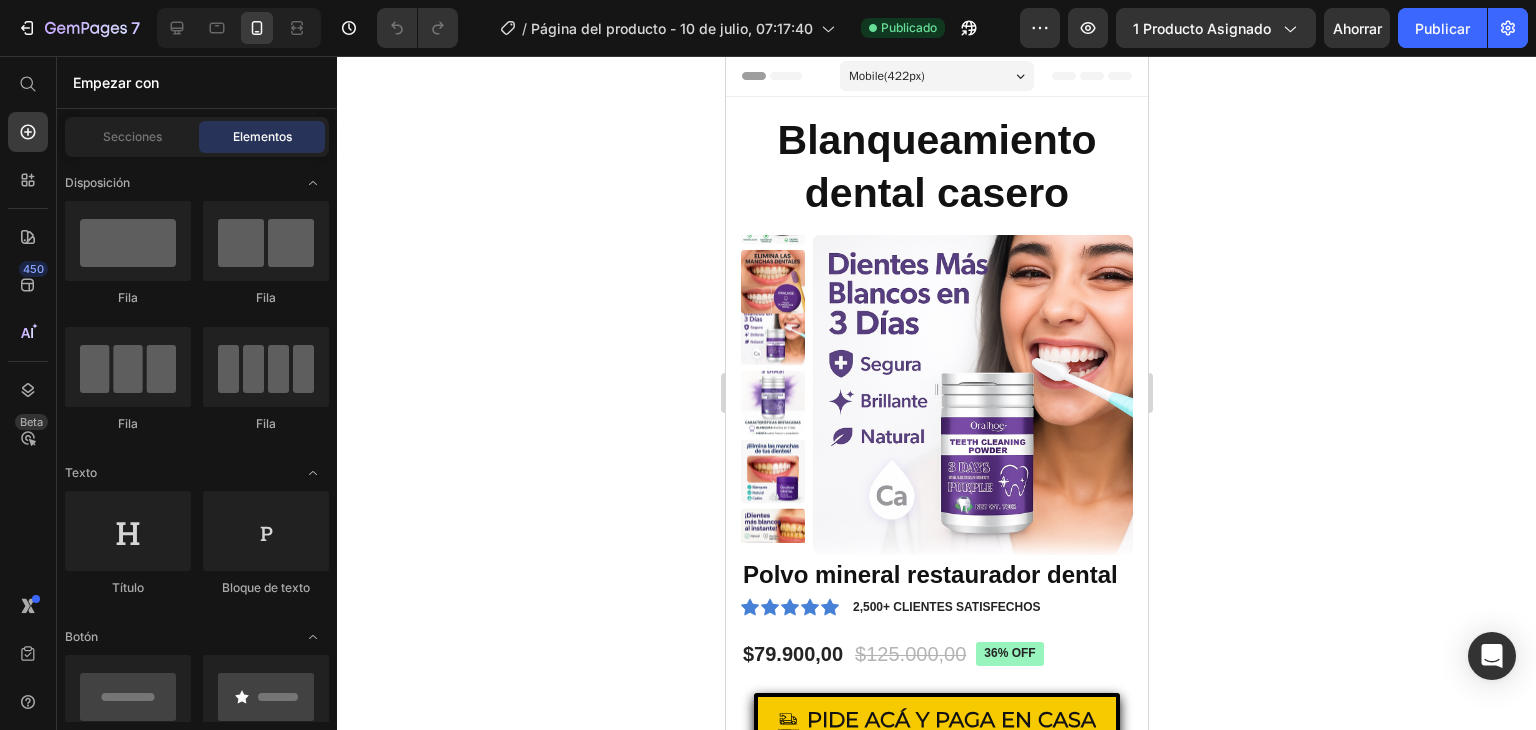 click 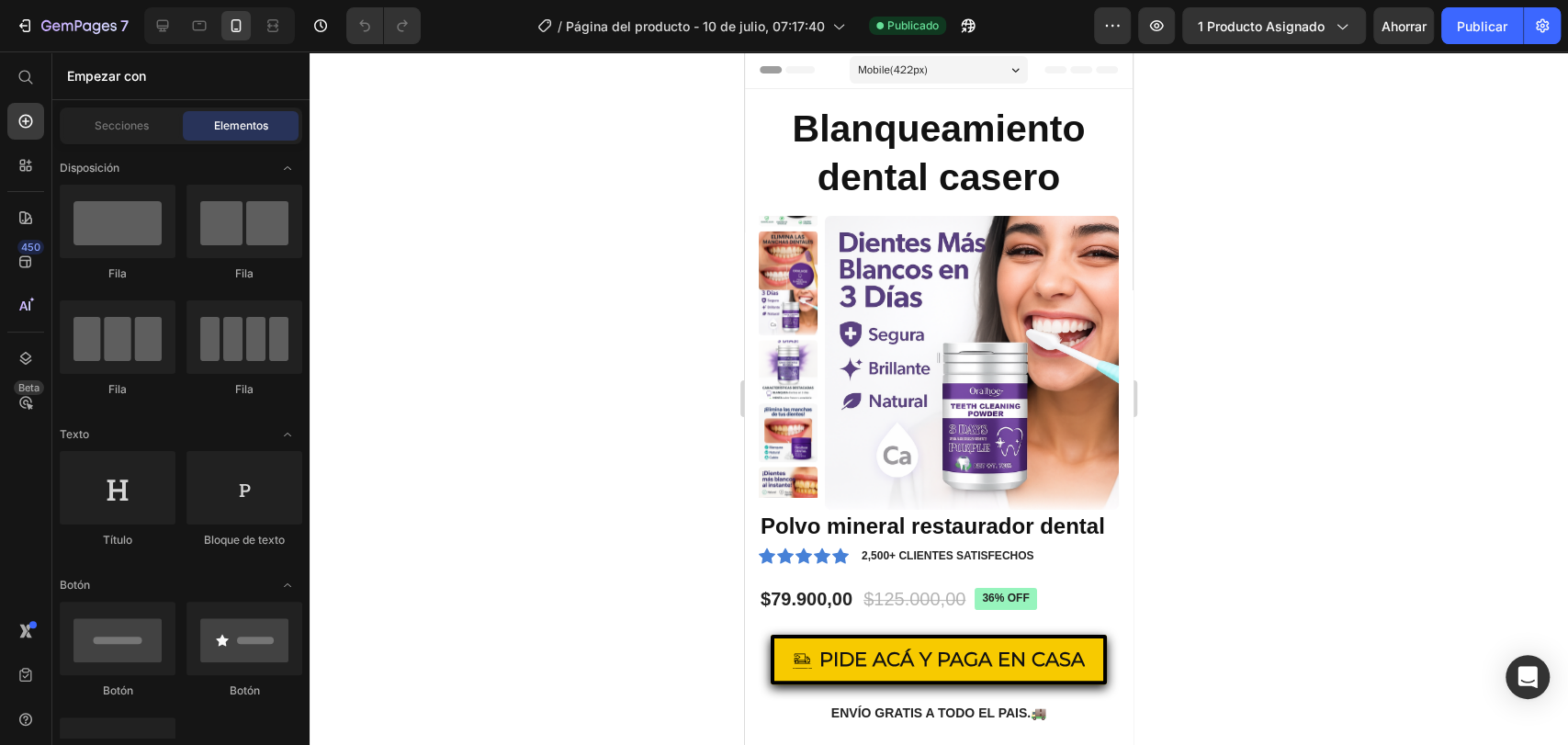 drag, startPoint x: 1407, startPoint y: 0, endPoint x: 669, endPoint y: 256, distance: 781.1402 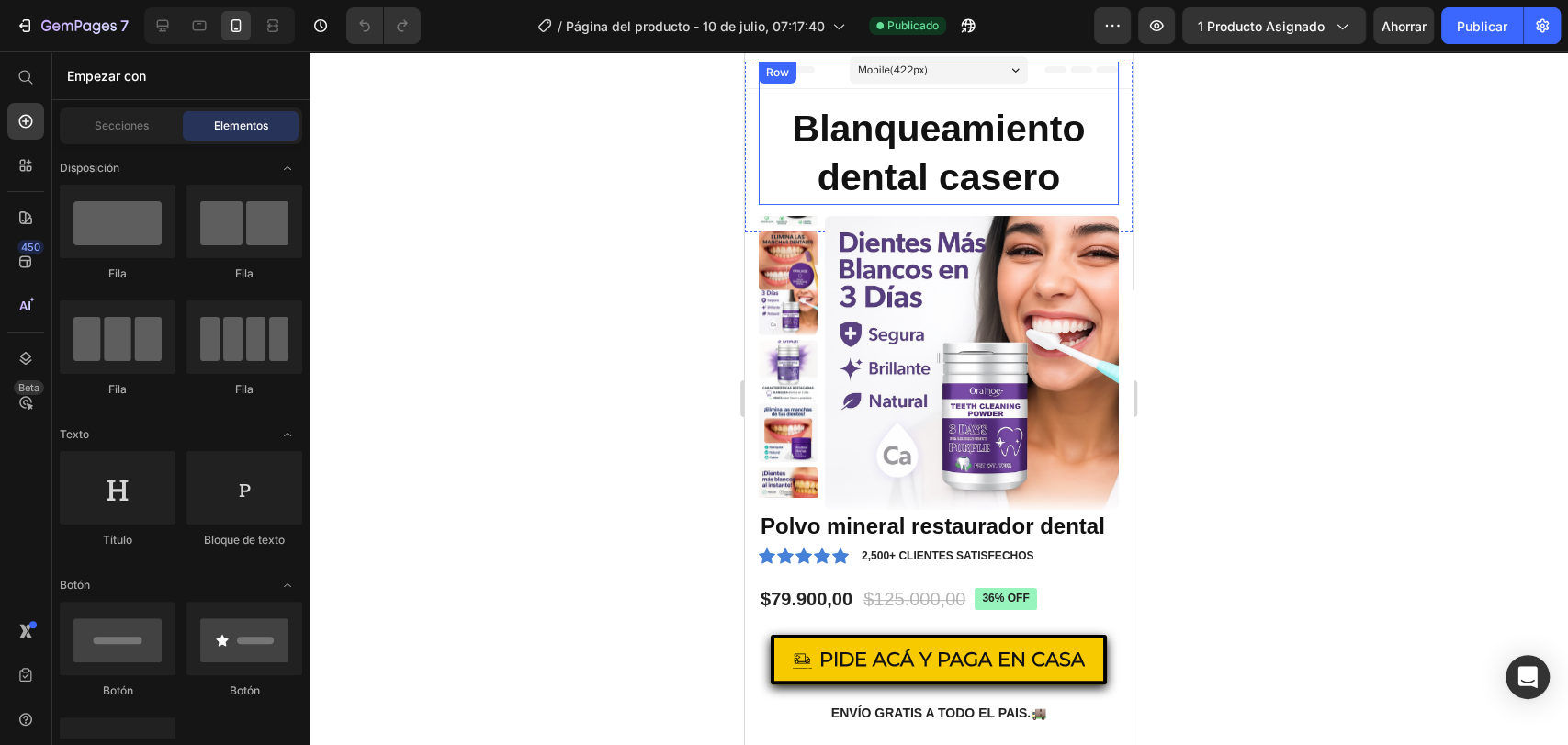 click on "Blanqueamiento dental casero Heading Row" at bounding box center [939, 133] 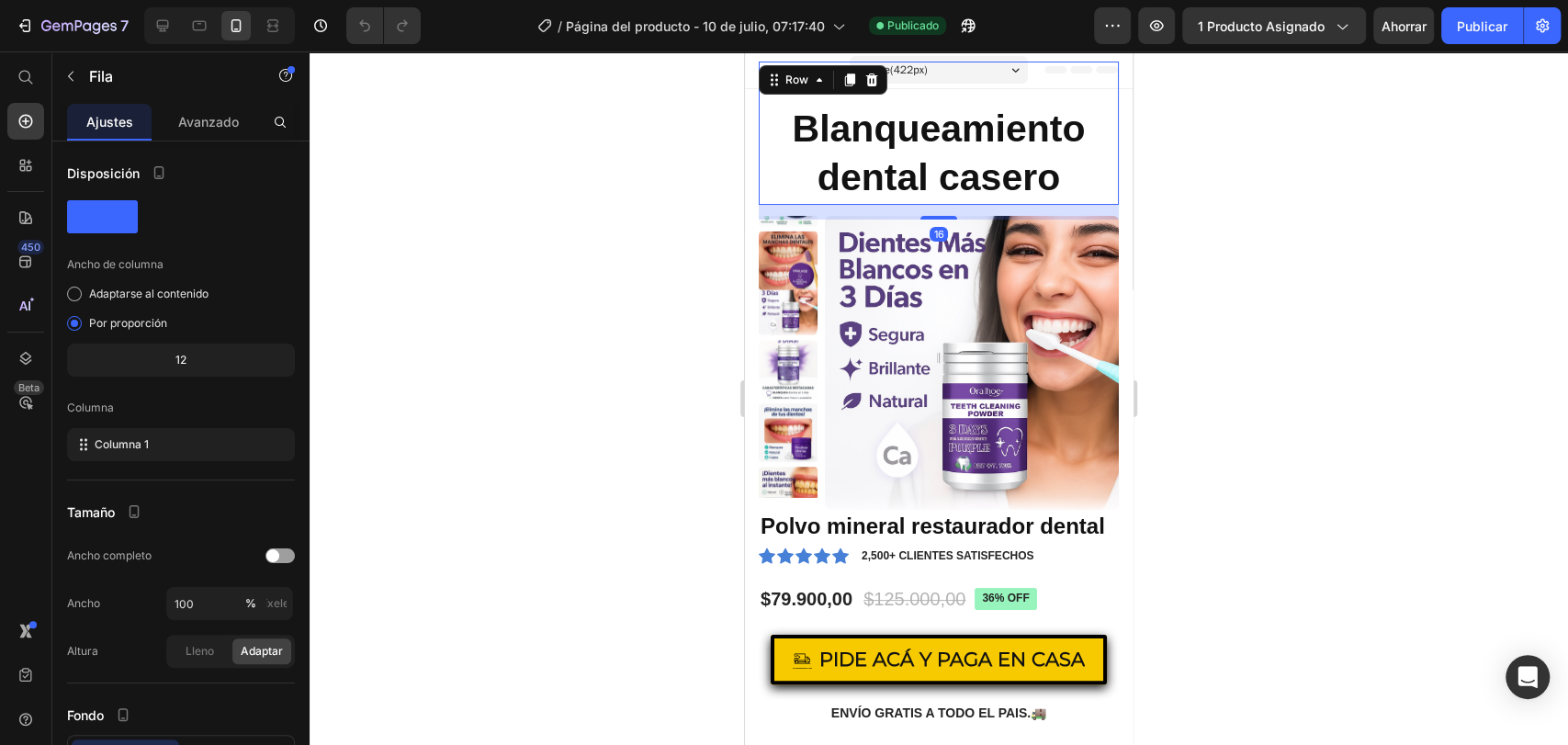 click on "Blanqueamiento dental casero Heading" at bounding box center [939, 133] 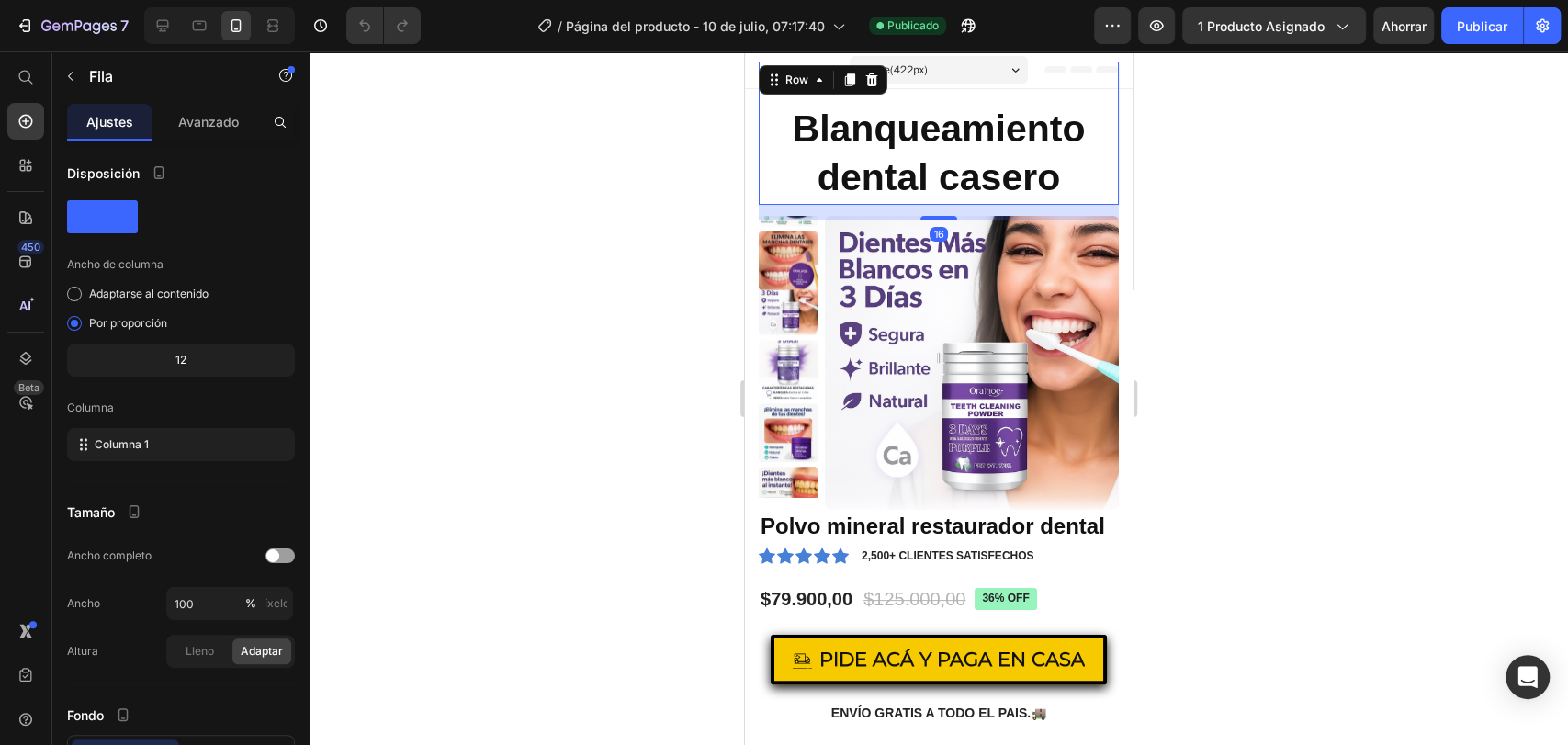 click 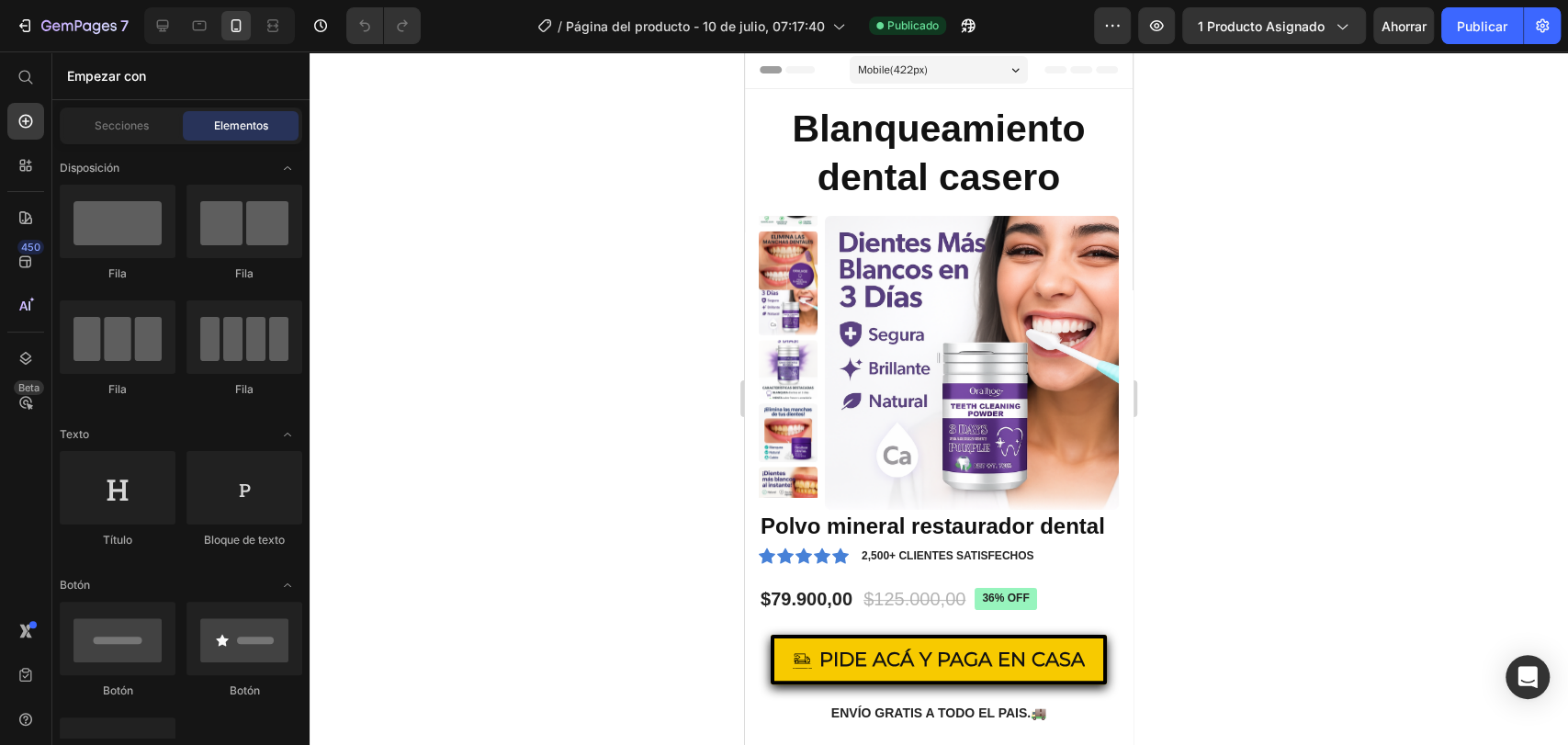 click on "Encabezamiento" at bounding box center [819, 70] 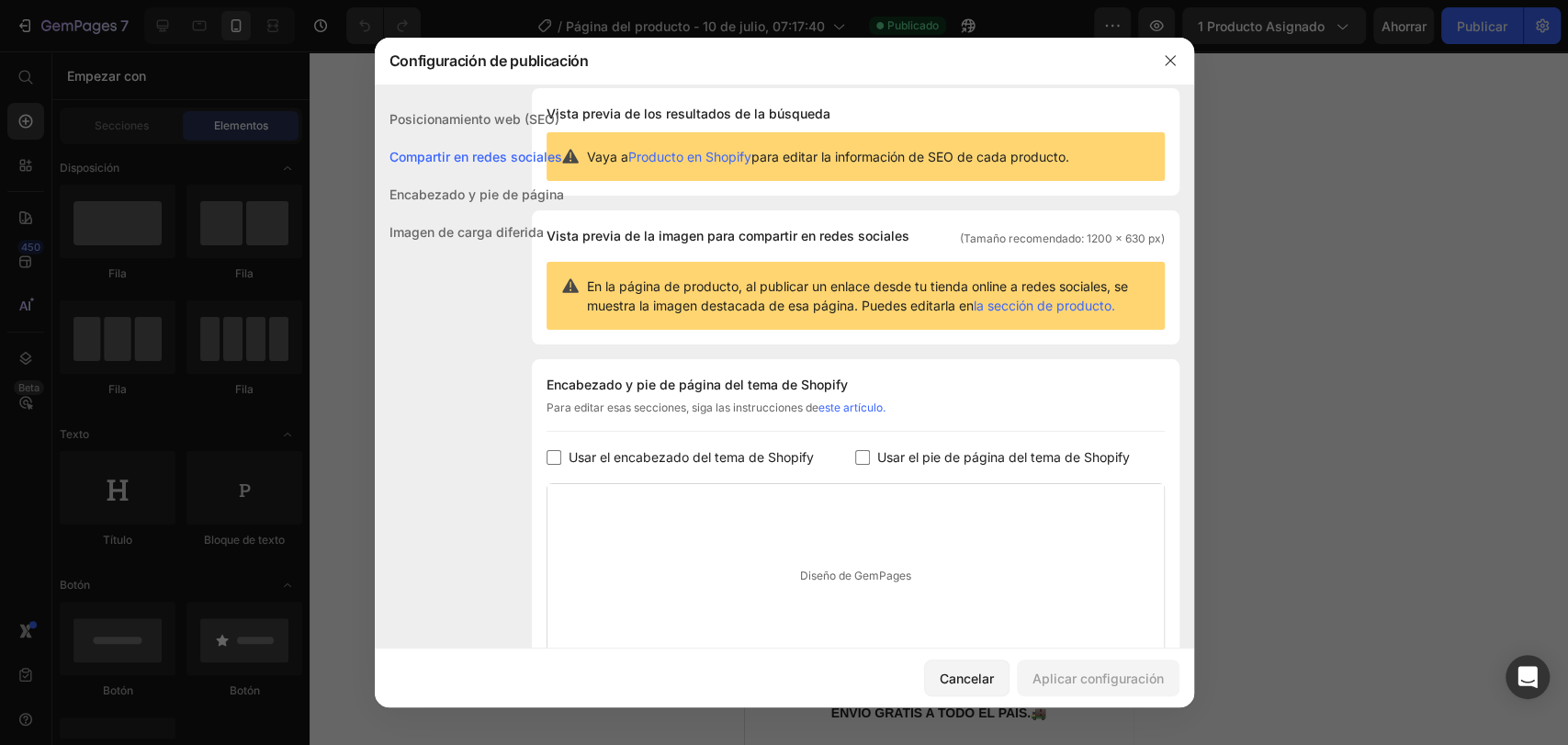 scroll, scrollTop: 0, scrollLeft: 0, axis: both 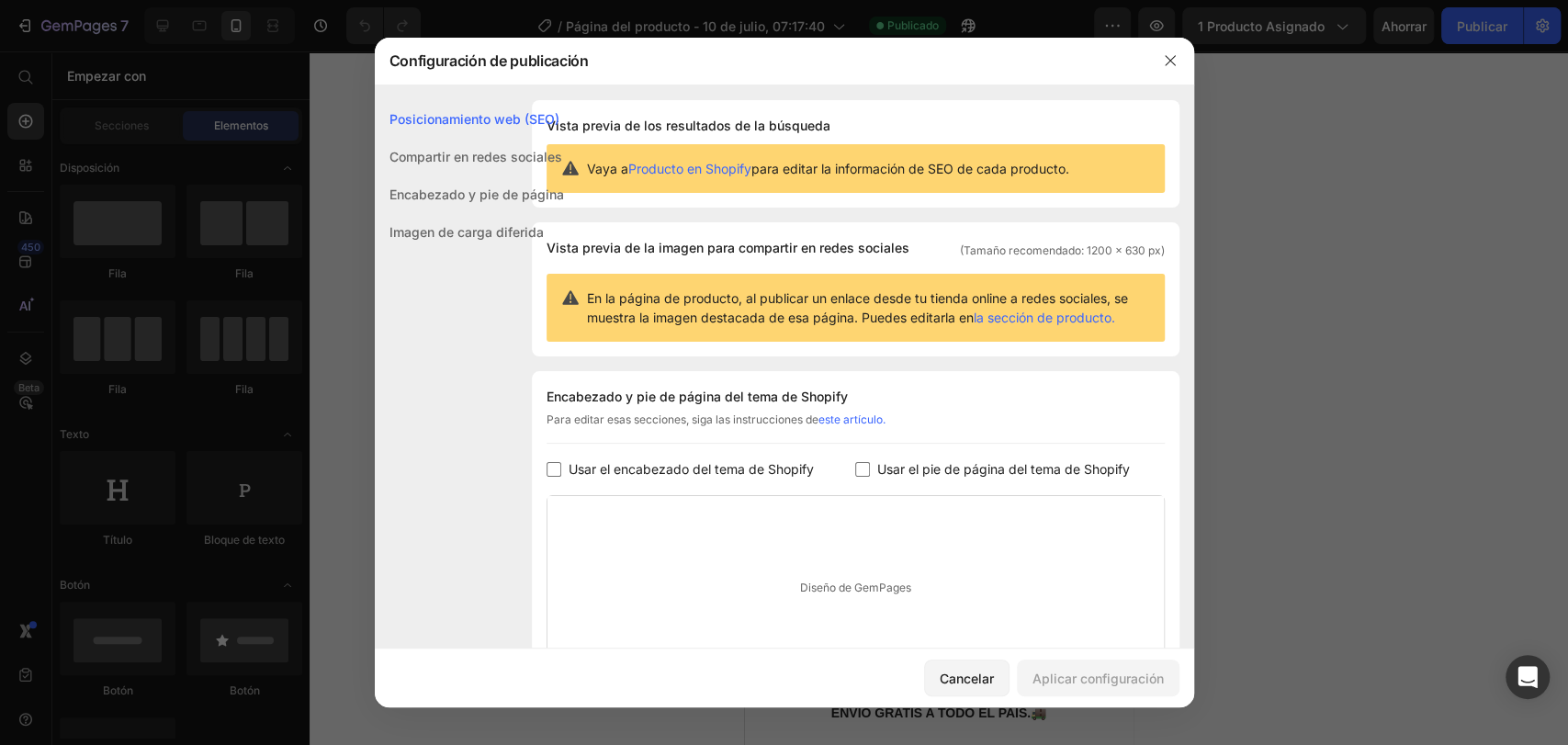 click on "Producto en Shopify" at bounding box center [690, 168] 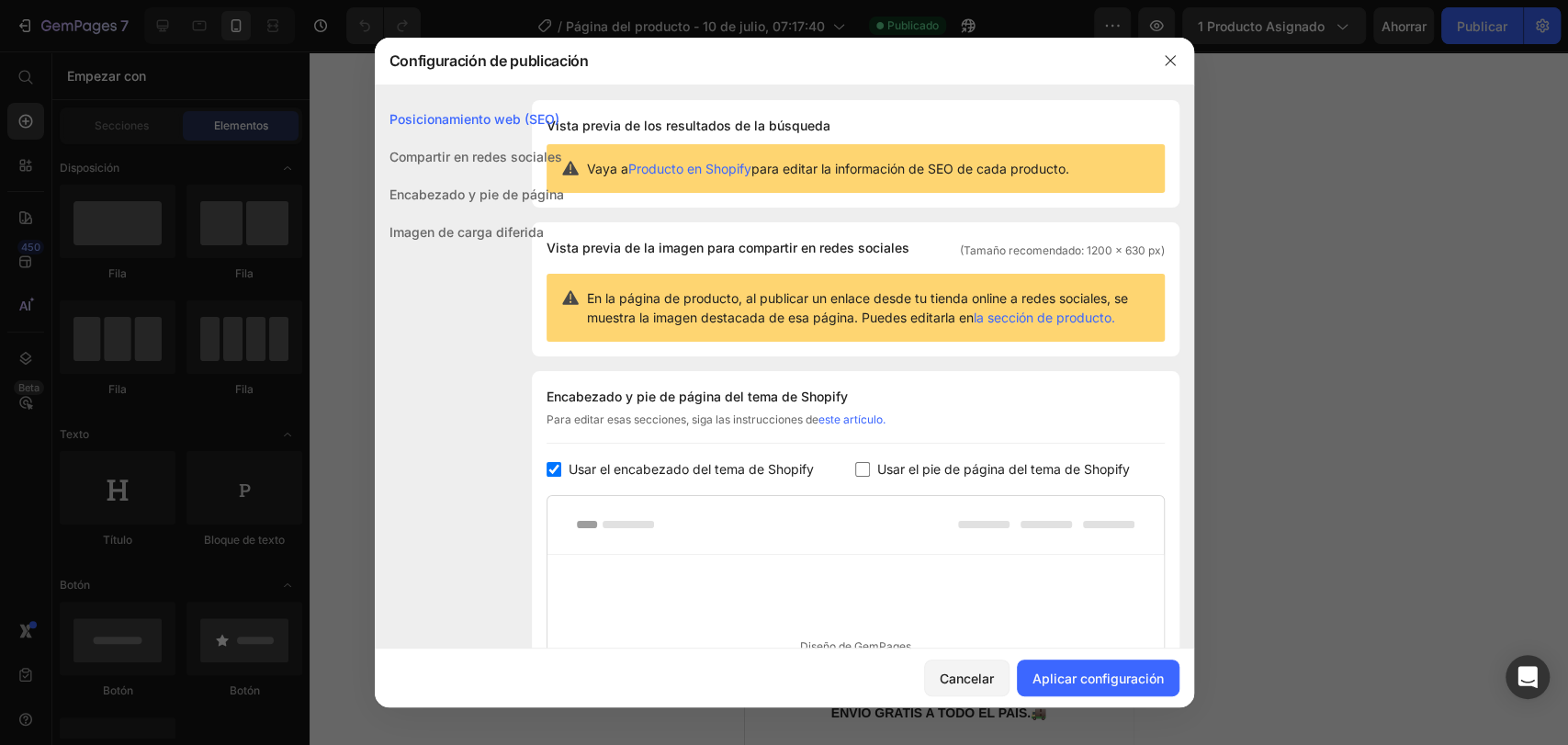 click on "Usar el encabezado del tema de Shopify" at bounding box center [691, 468] 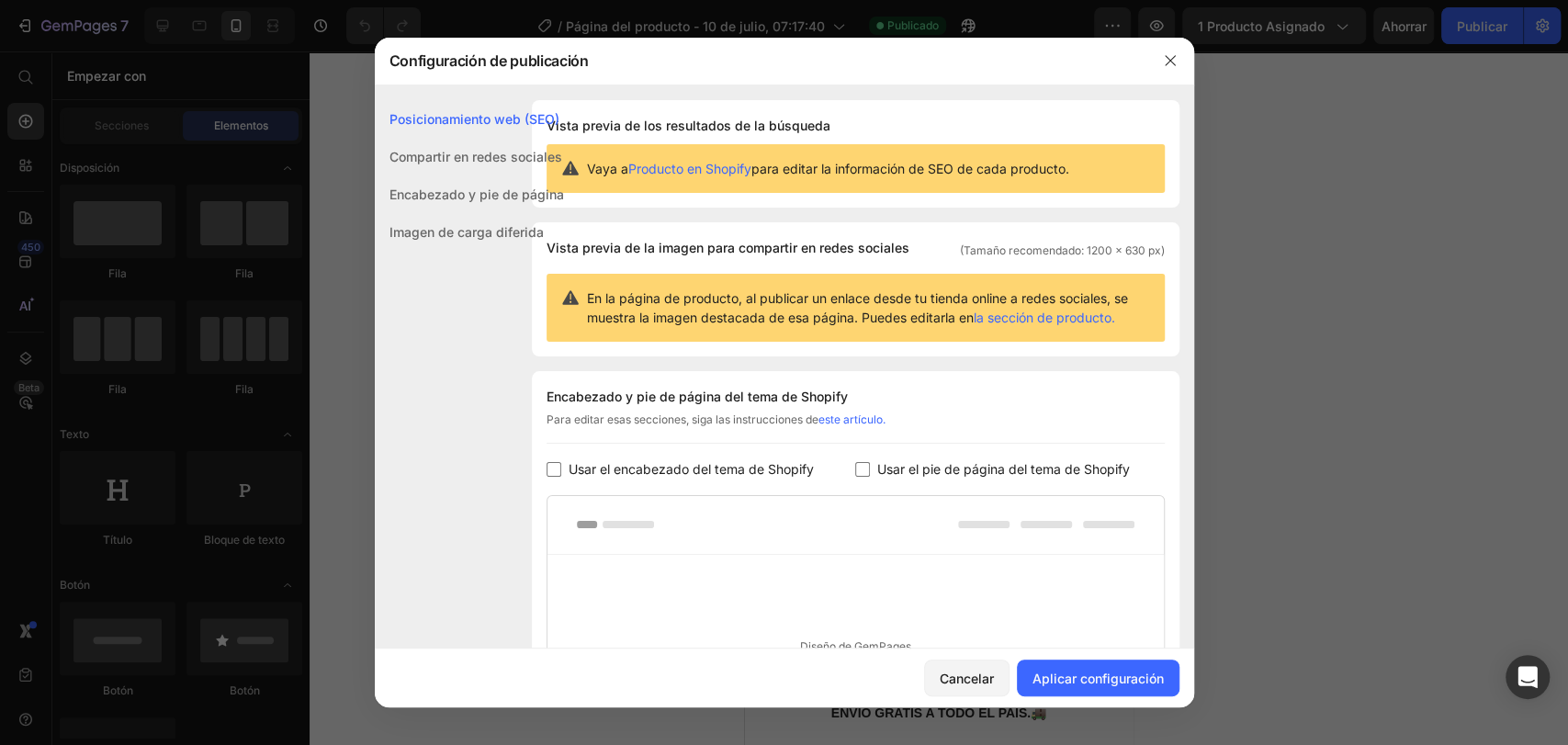 checkbox on "false" 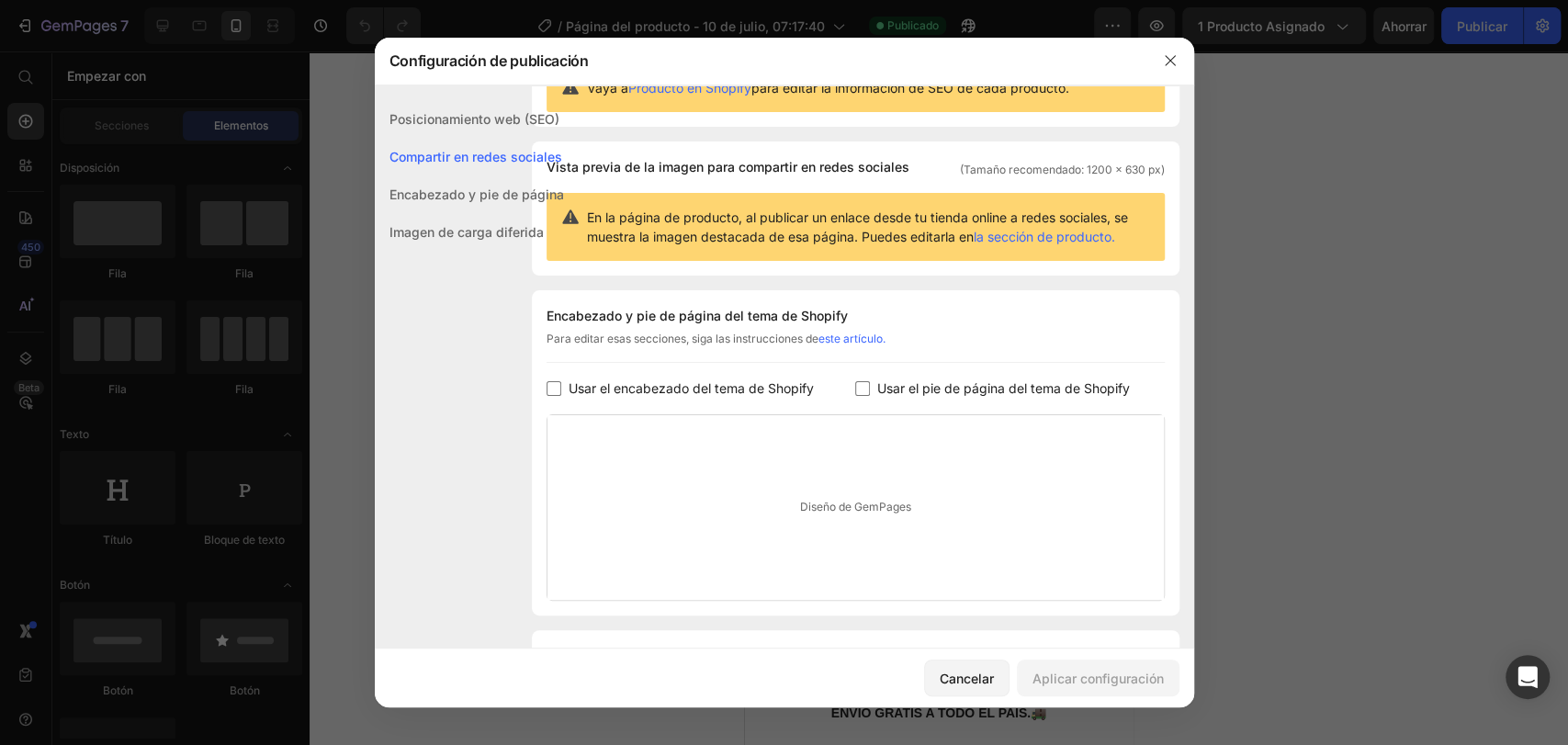 scroll, scrollTop: 0, scrollLeft: 0, axis: both 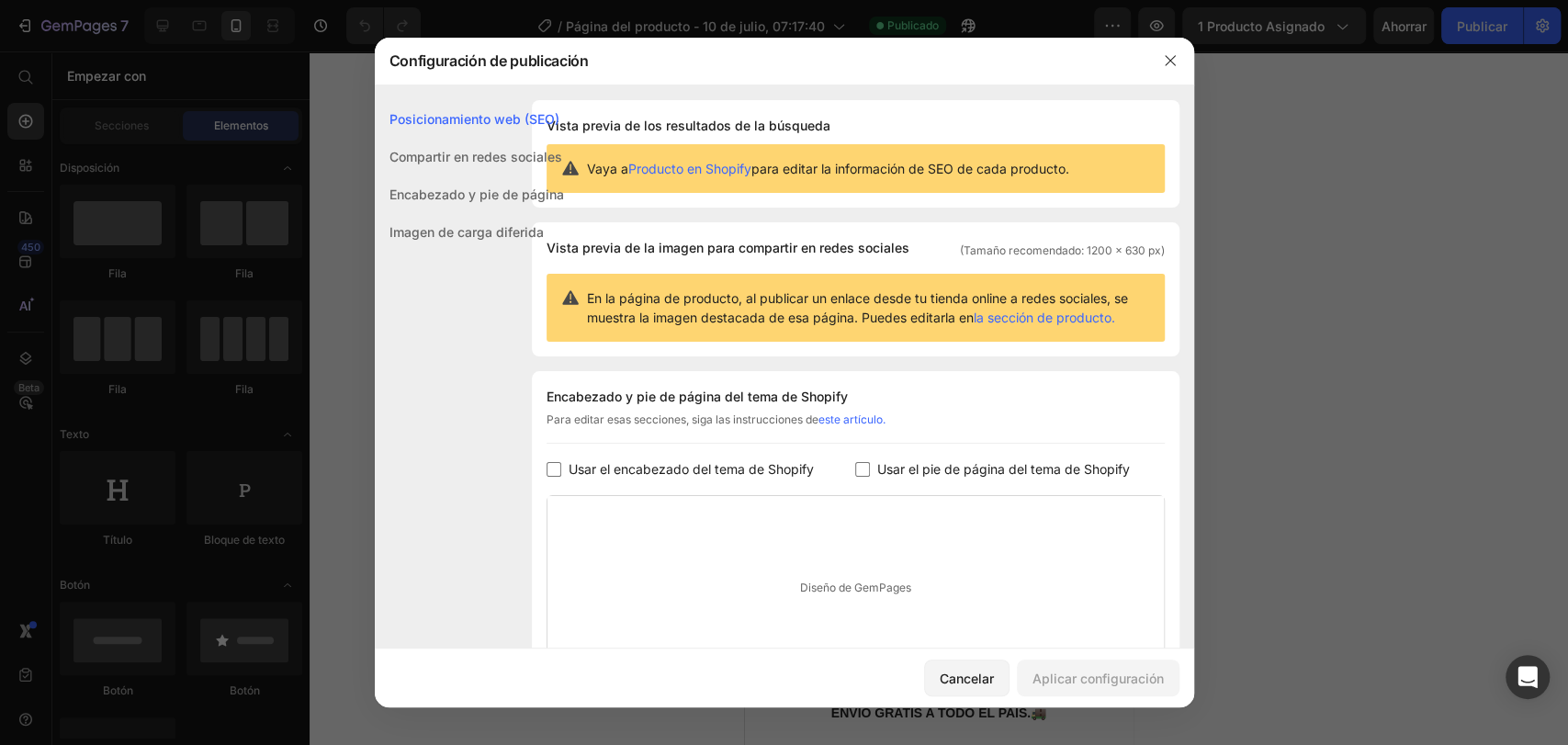 click on "Posicionamiento web (SEO)" at bounding box center [474, 119] 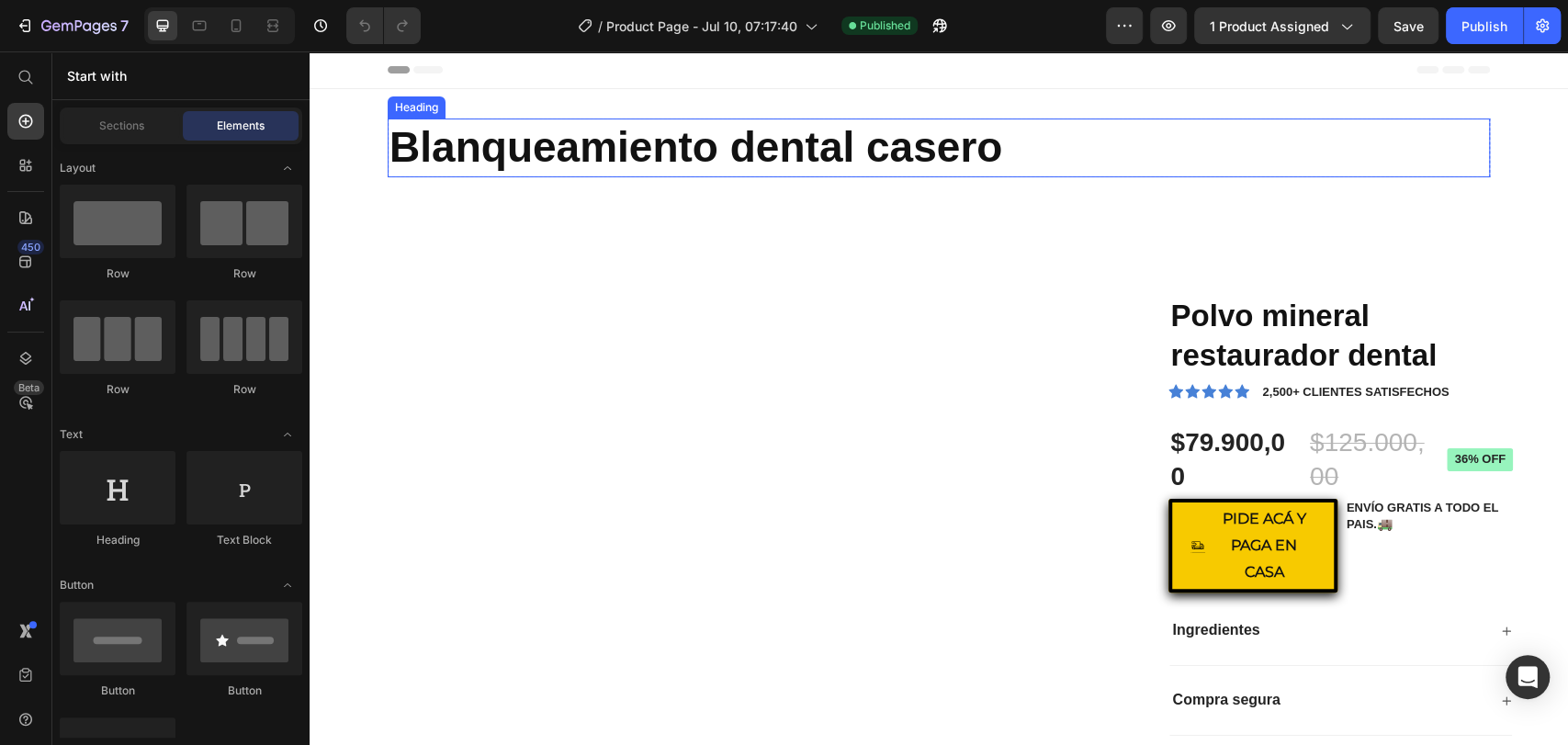 scroll, scrollTop: 0, scrollLeft: 0, axis: both 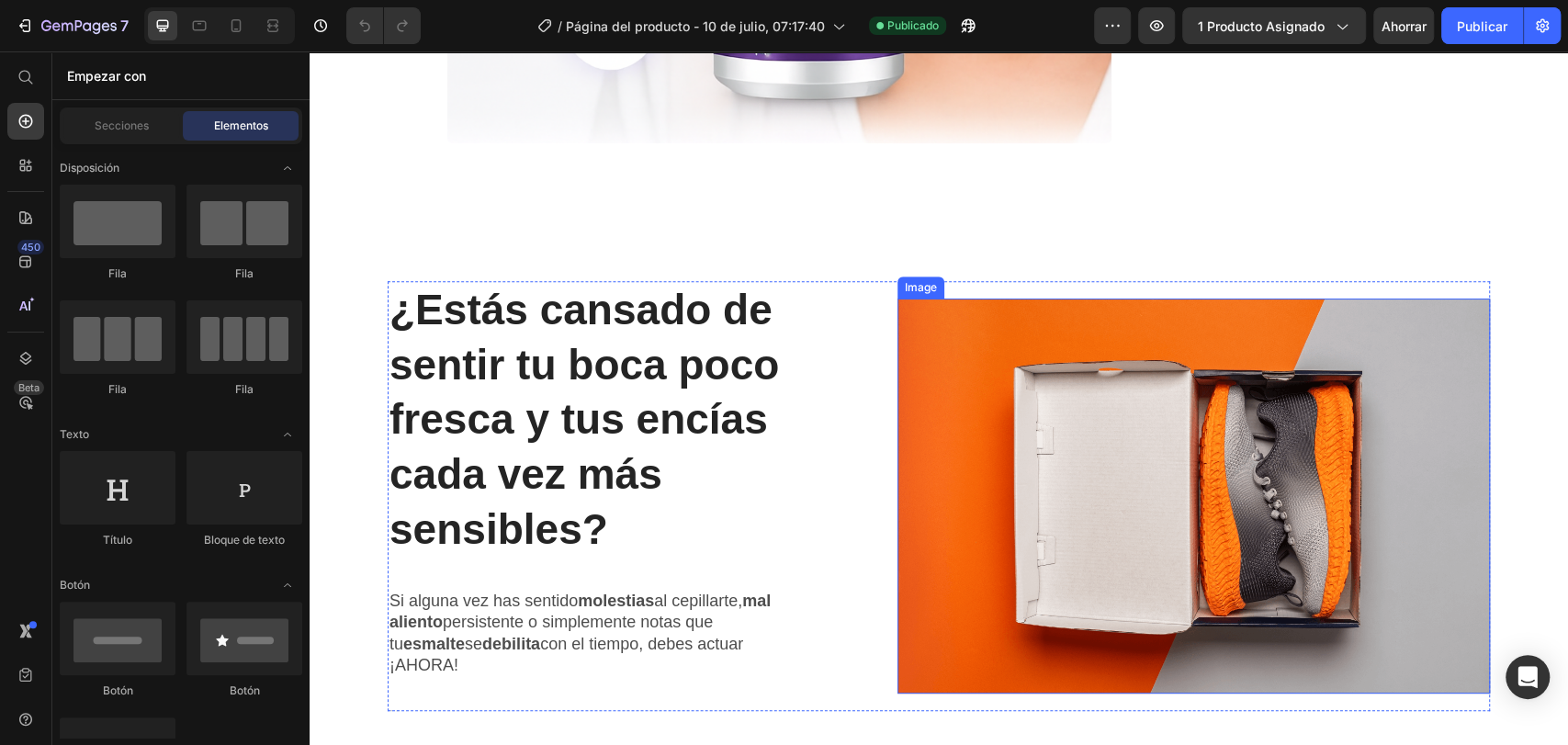 click at bounding box center [1193, 496] 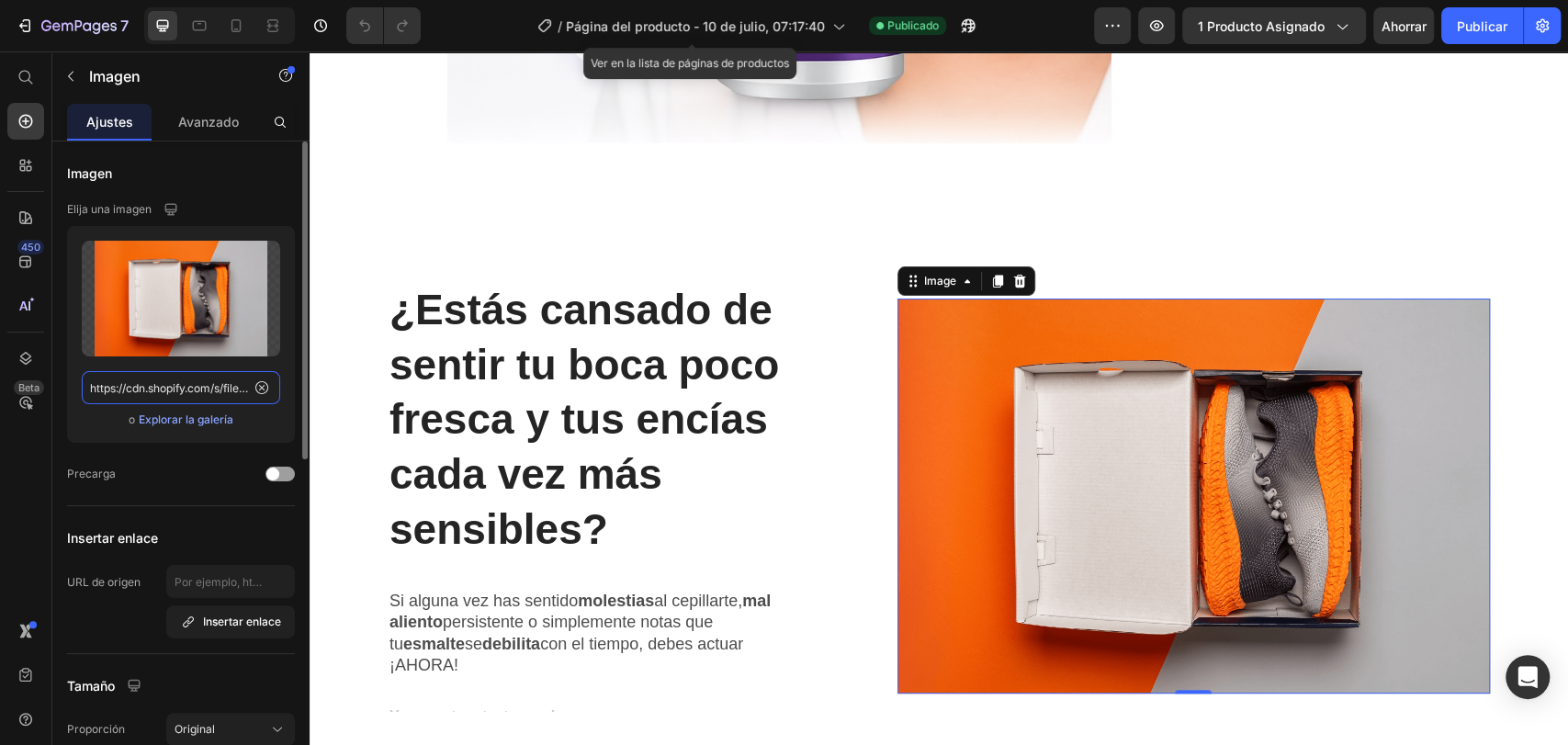 click on "https://cdn.shopify.com/s/files/1/2005/9307/files/gempages_432750572815254551-fce0b9b5-3241-4266-a307-d832f697fc79.png?v=1716369178" 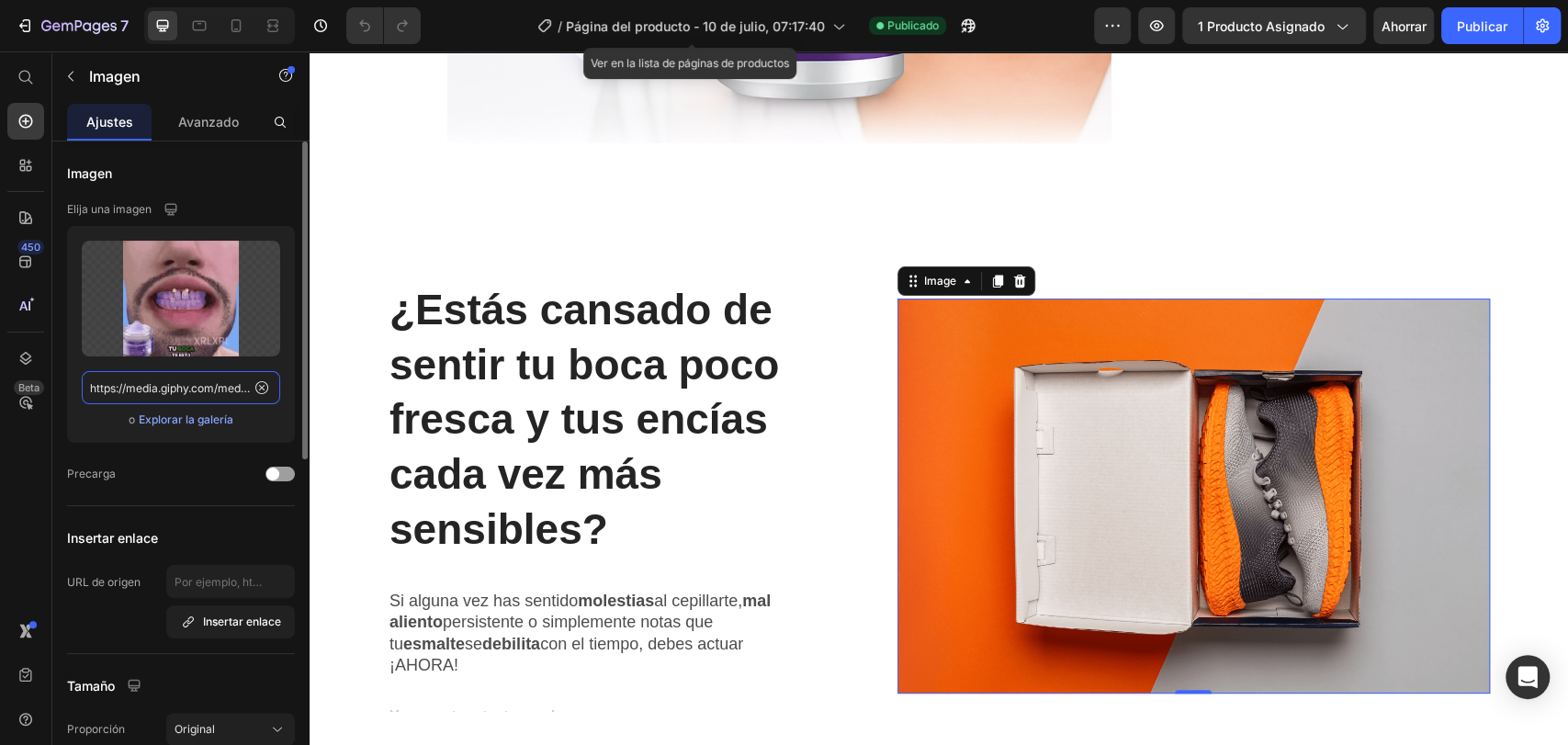 scroll, scrollTop: 0, scrollLeft: 169, axis: horizontal 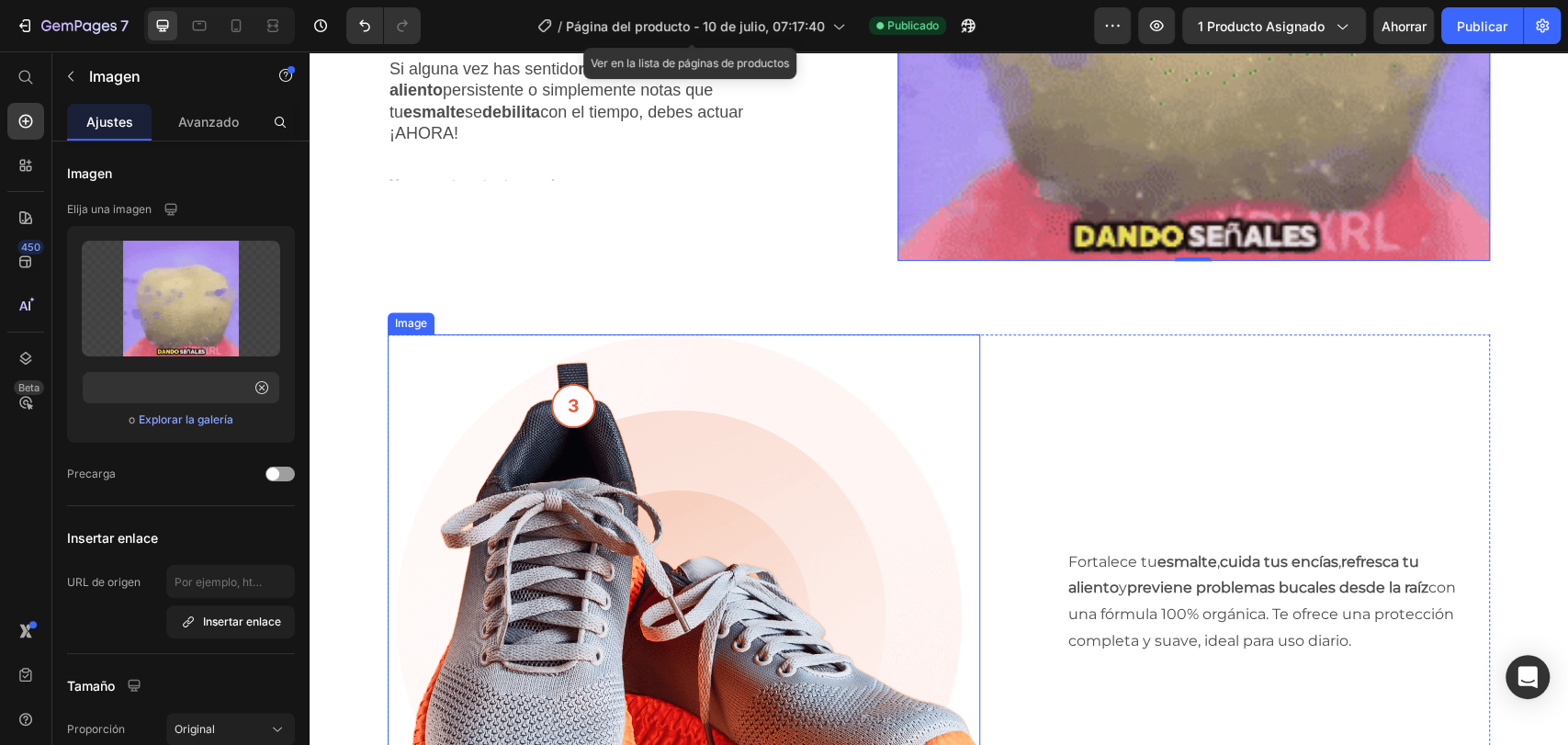 click at bounding box center [683, 602] 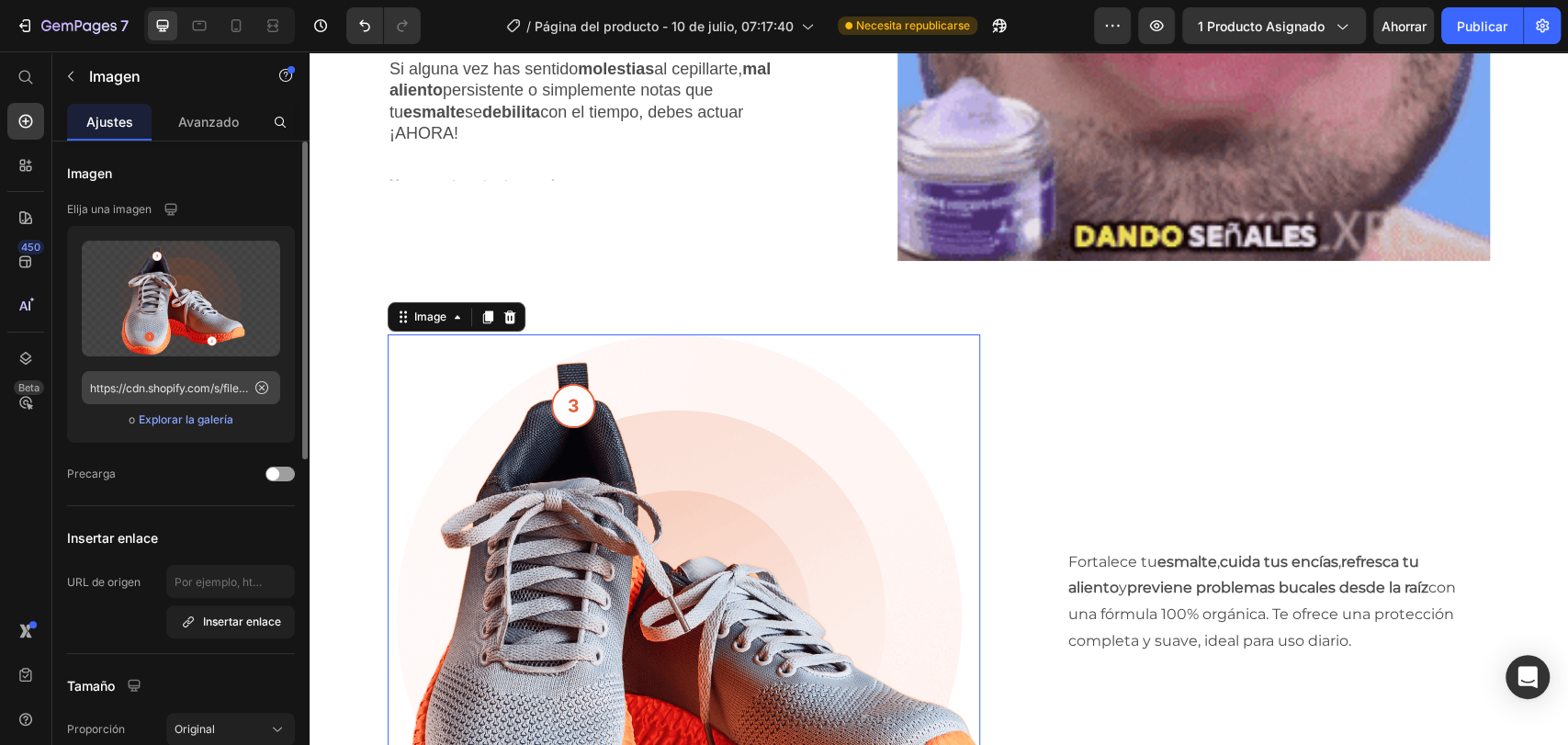 scroll, scrollTop: 1530, scrollLeft: 0, axis: vertical 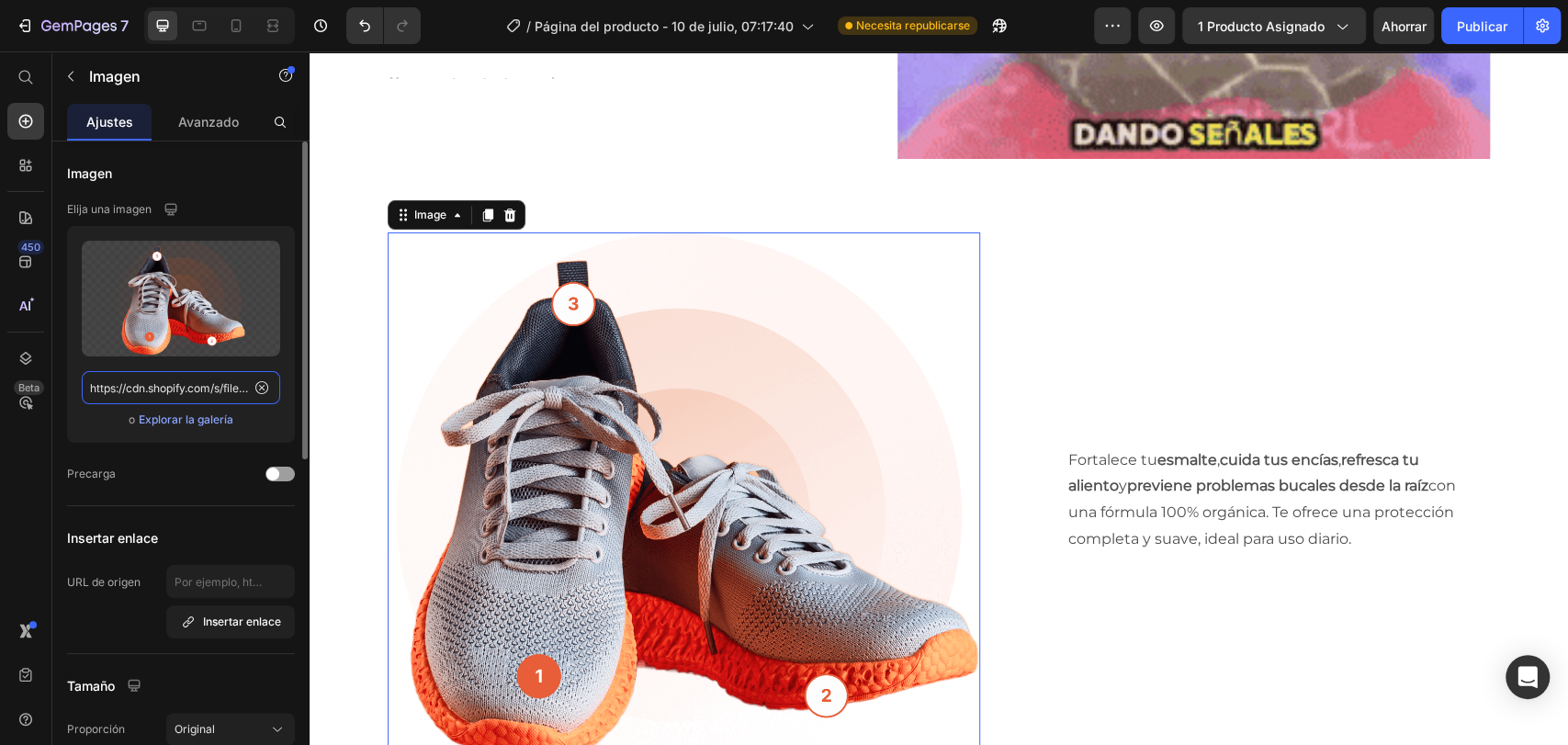 click on "https://cdn.shopify.com/s/files/1/2005/9307/files/gempages_432750572815254551-699299f2-b1e4-4a80-9ba3-0ec730b331e5.png?v=1716369197" 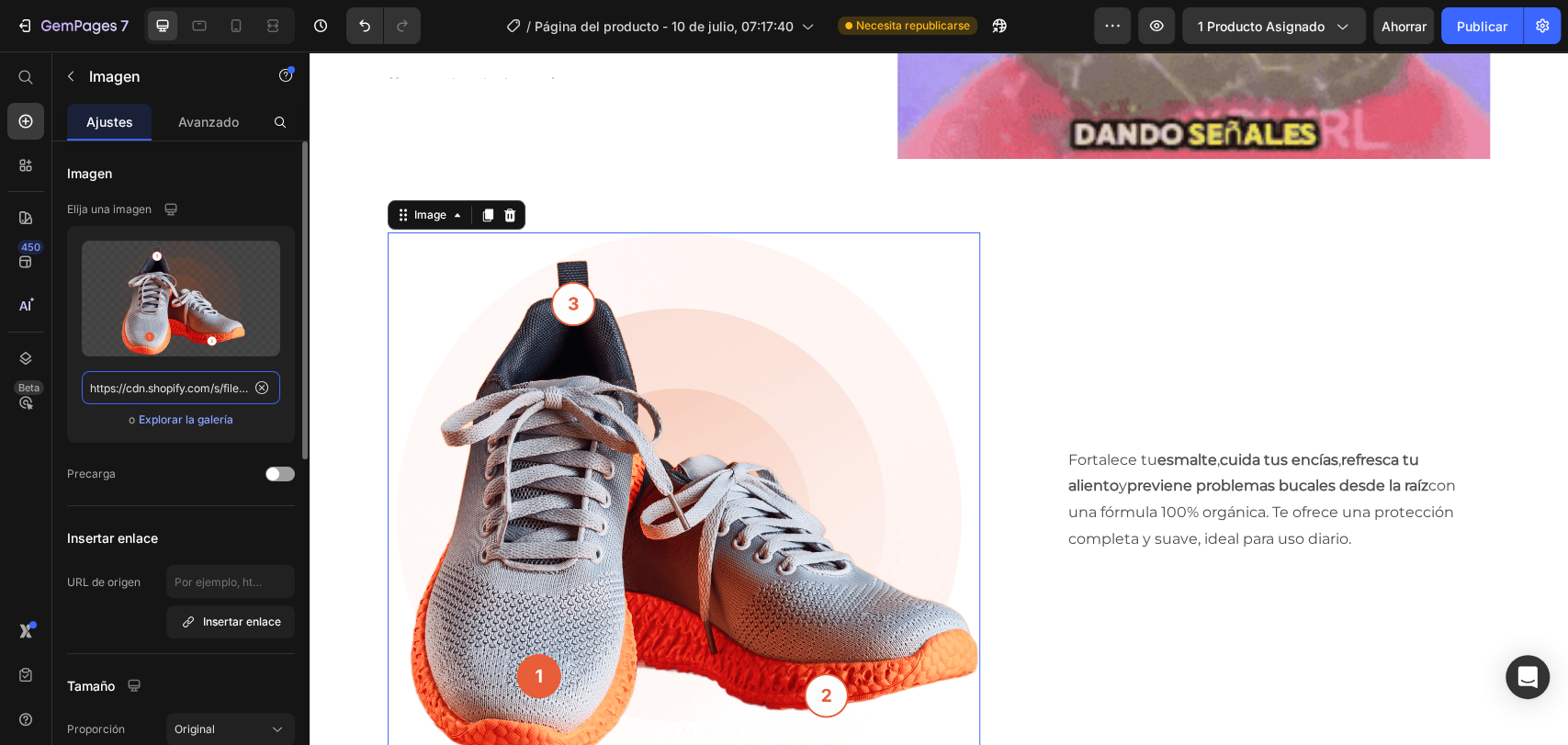 click on "https://cdn.shopify.com/s/files/1/2005/9307/files/gempages_432750572815254551-699299f2-b1e4-4a80-9ba3-0ec730b331e5.png?v=1716369197" 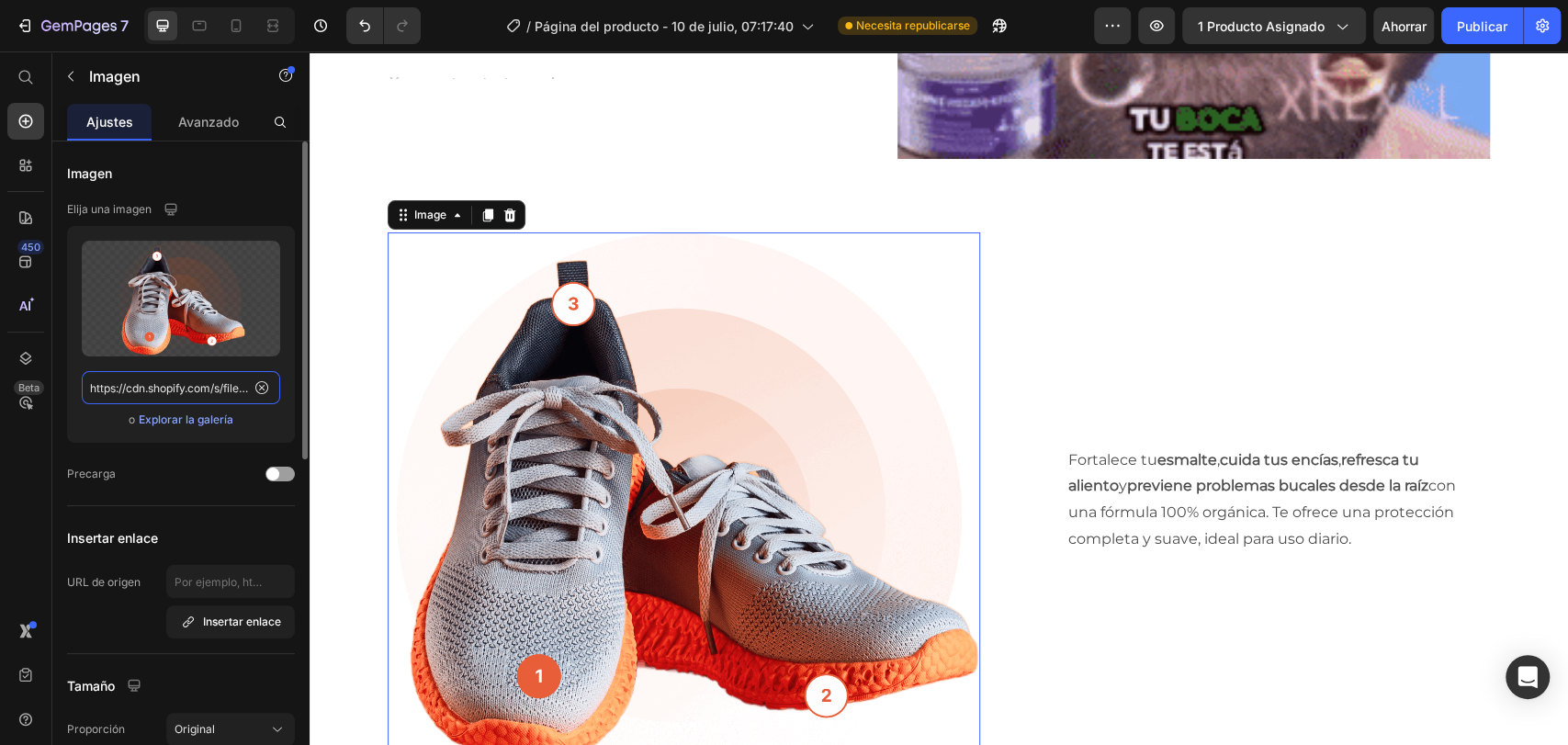 paste on "media.giphy.com/media/BUpVss1b2fktyzlXZ7/giphy.gif" 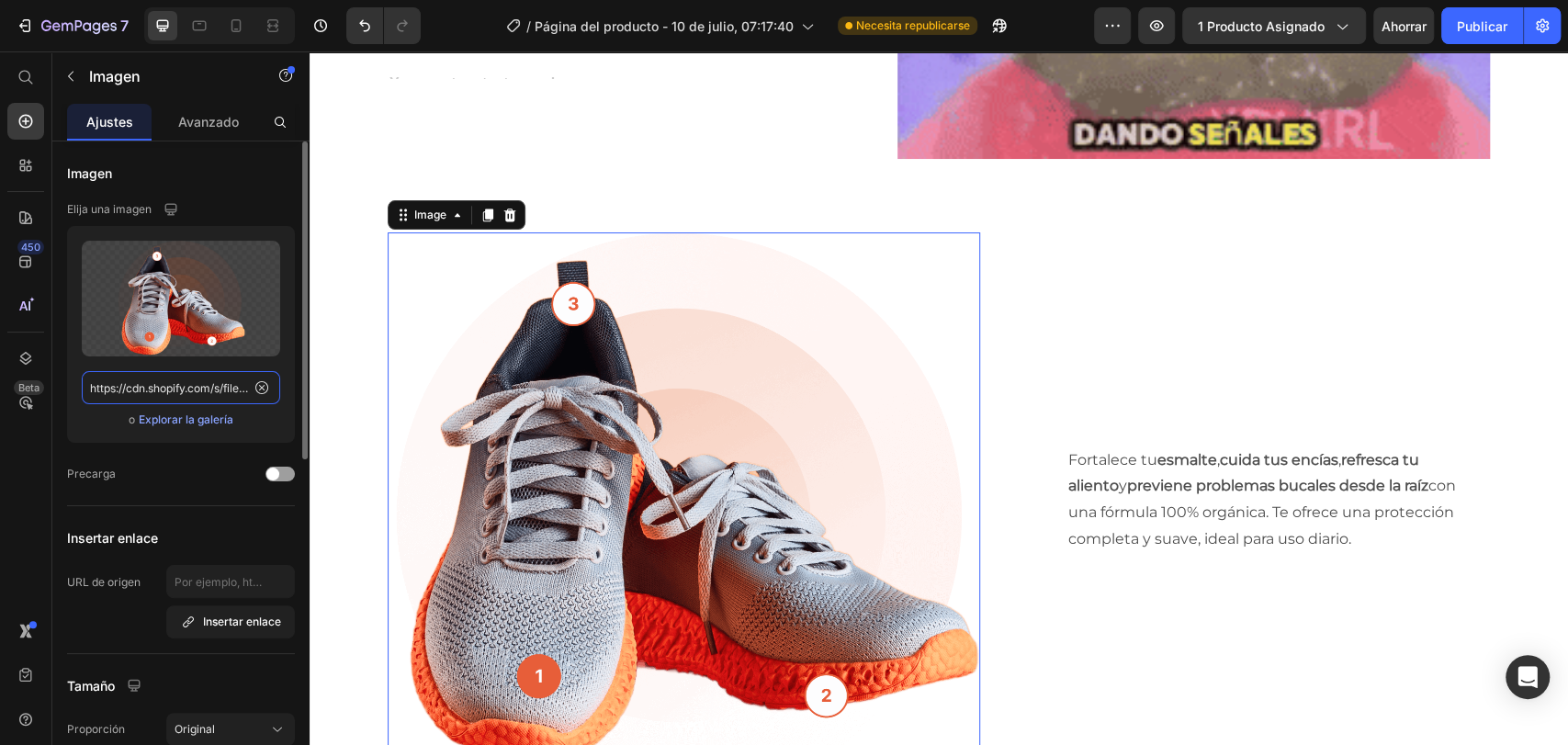 type on "https://media.giphy.com/media/BUpVss1b2fktyzlXZ7/giphy.gif" 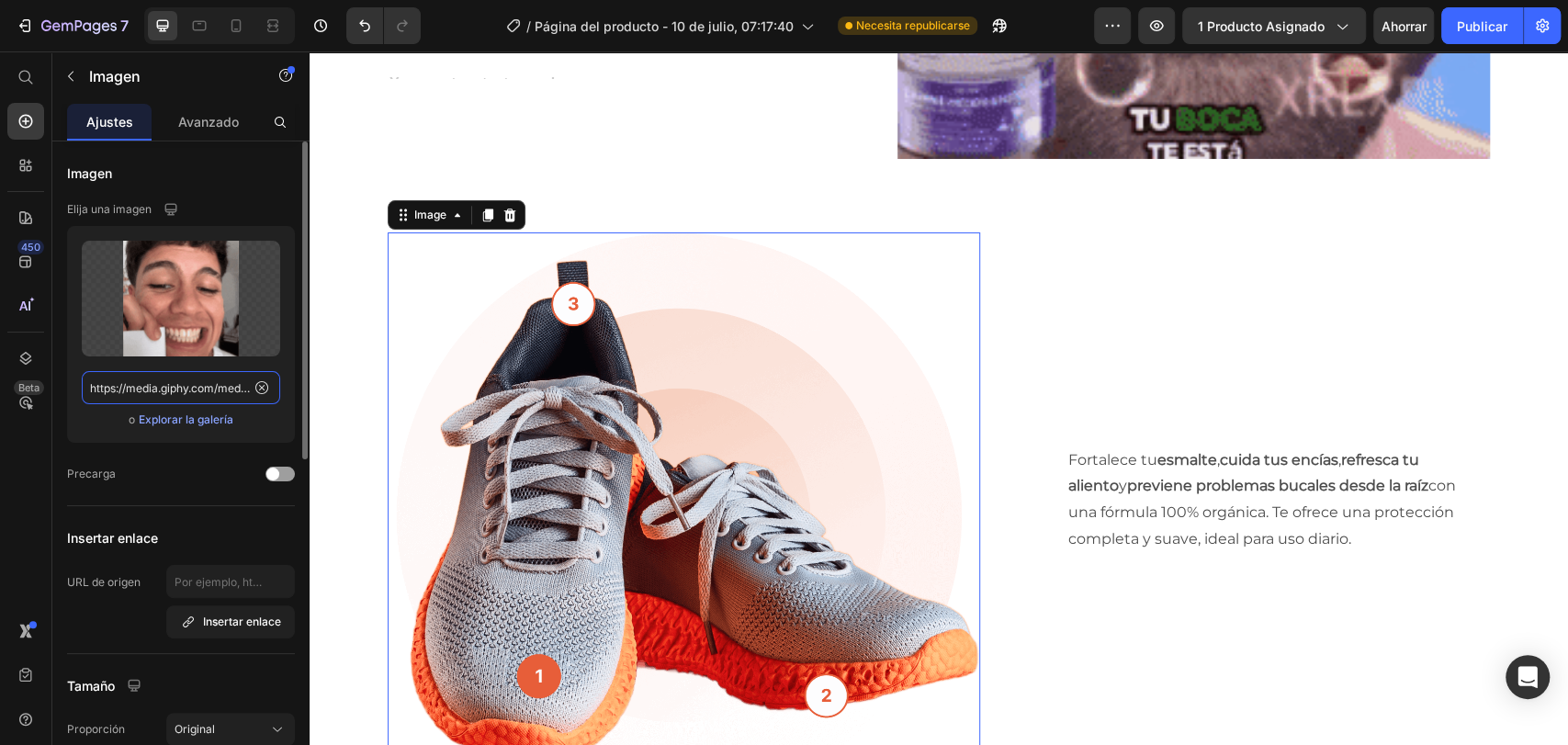 scroll, scrollTop: 0, scrollLeft: 162, axis: horizontal 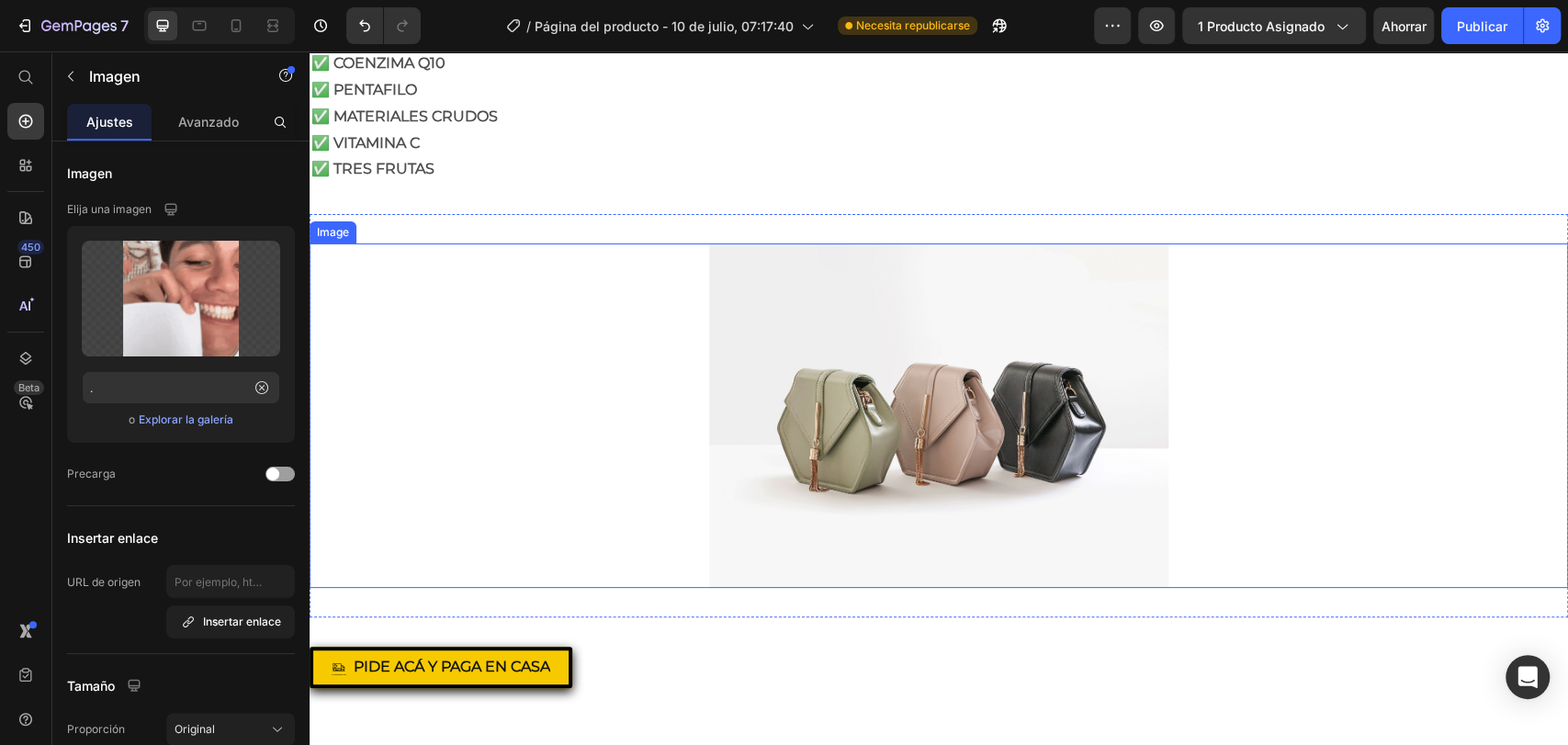click at bounding box center (939, 415) 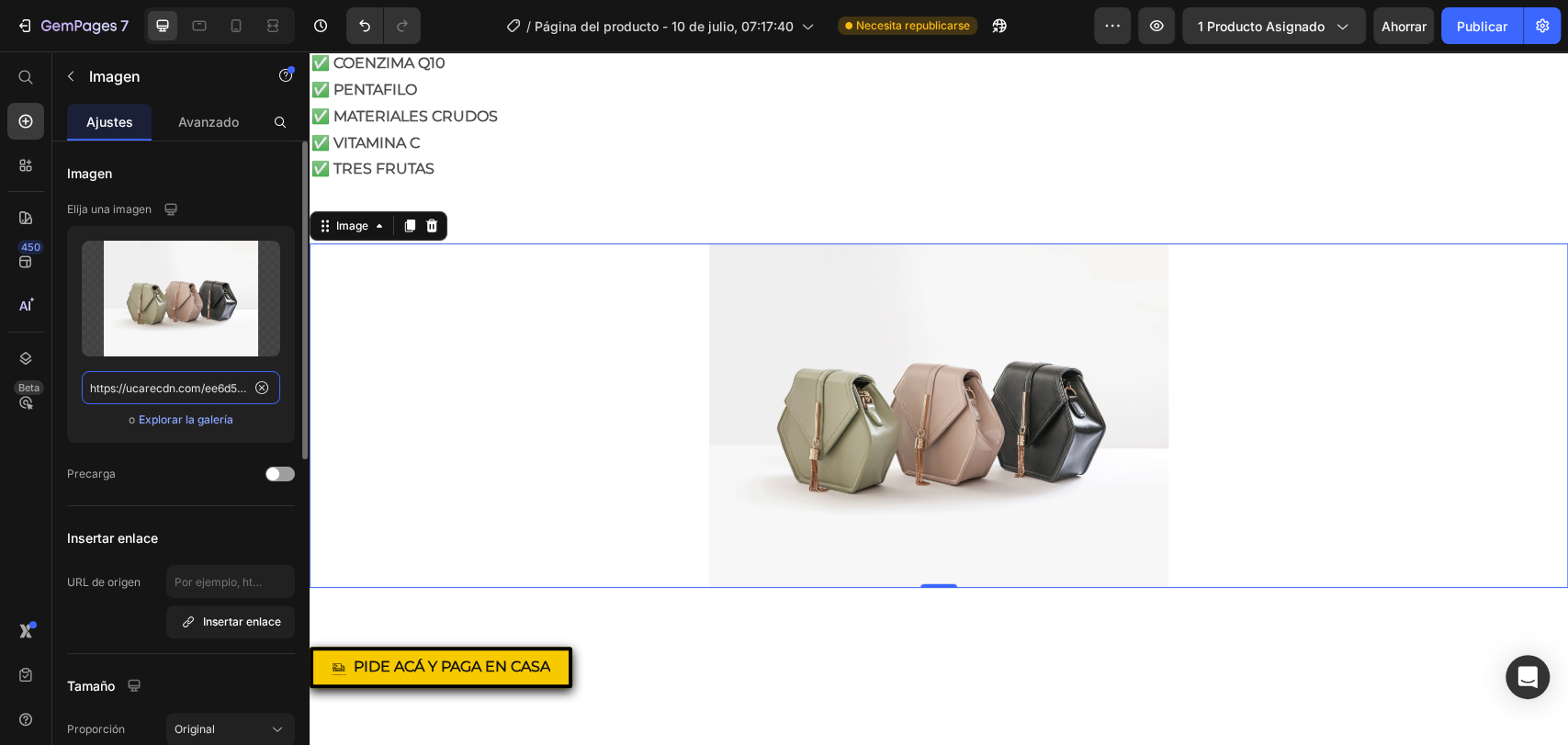 click on "https://ucarecdn.com/ee6d5074-1640-4cc7-8933-47c8589c3dee/-/format/auto/" 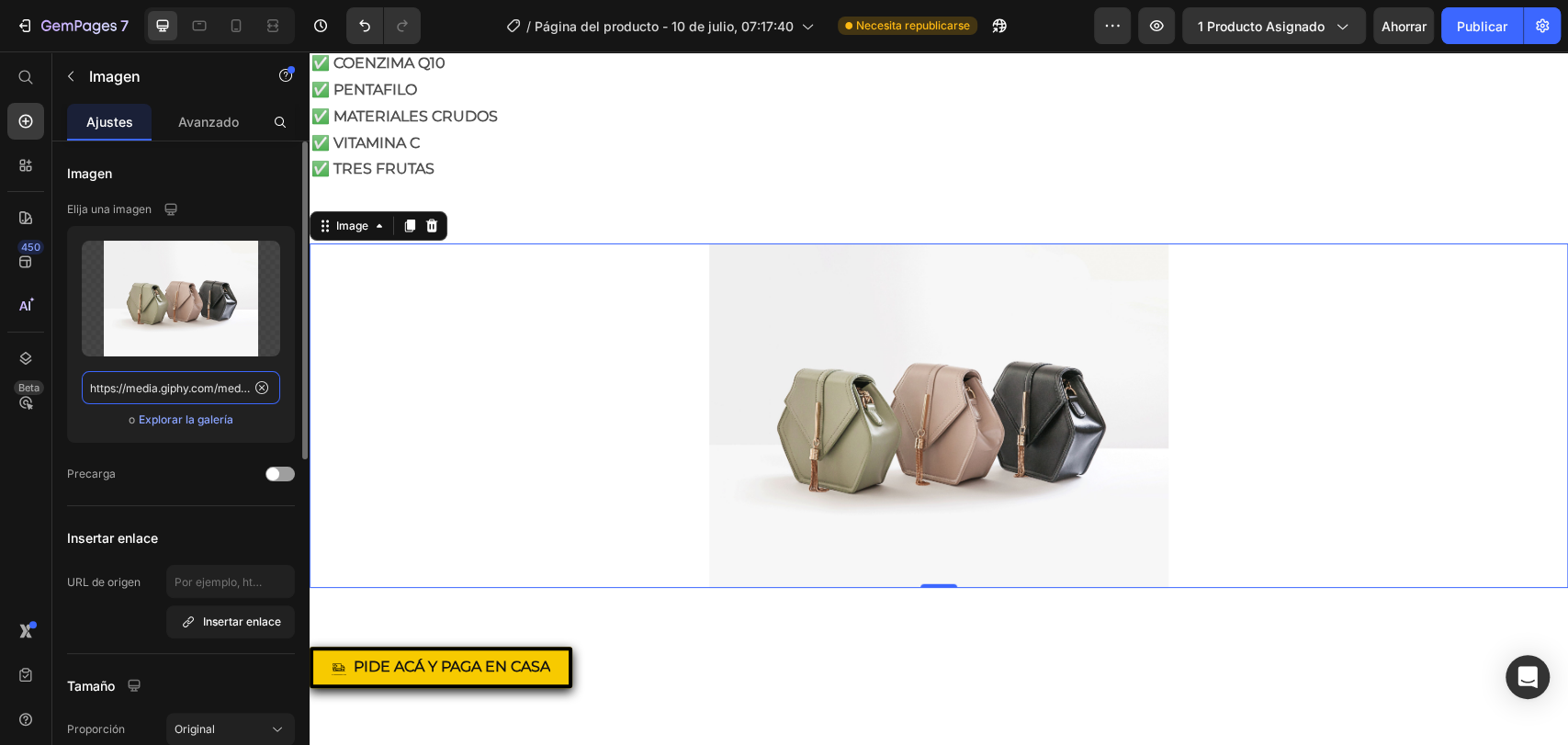 scroll, scrollTop: 0, scrollLeft: 179, axis: horizontal 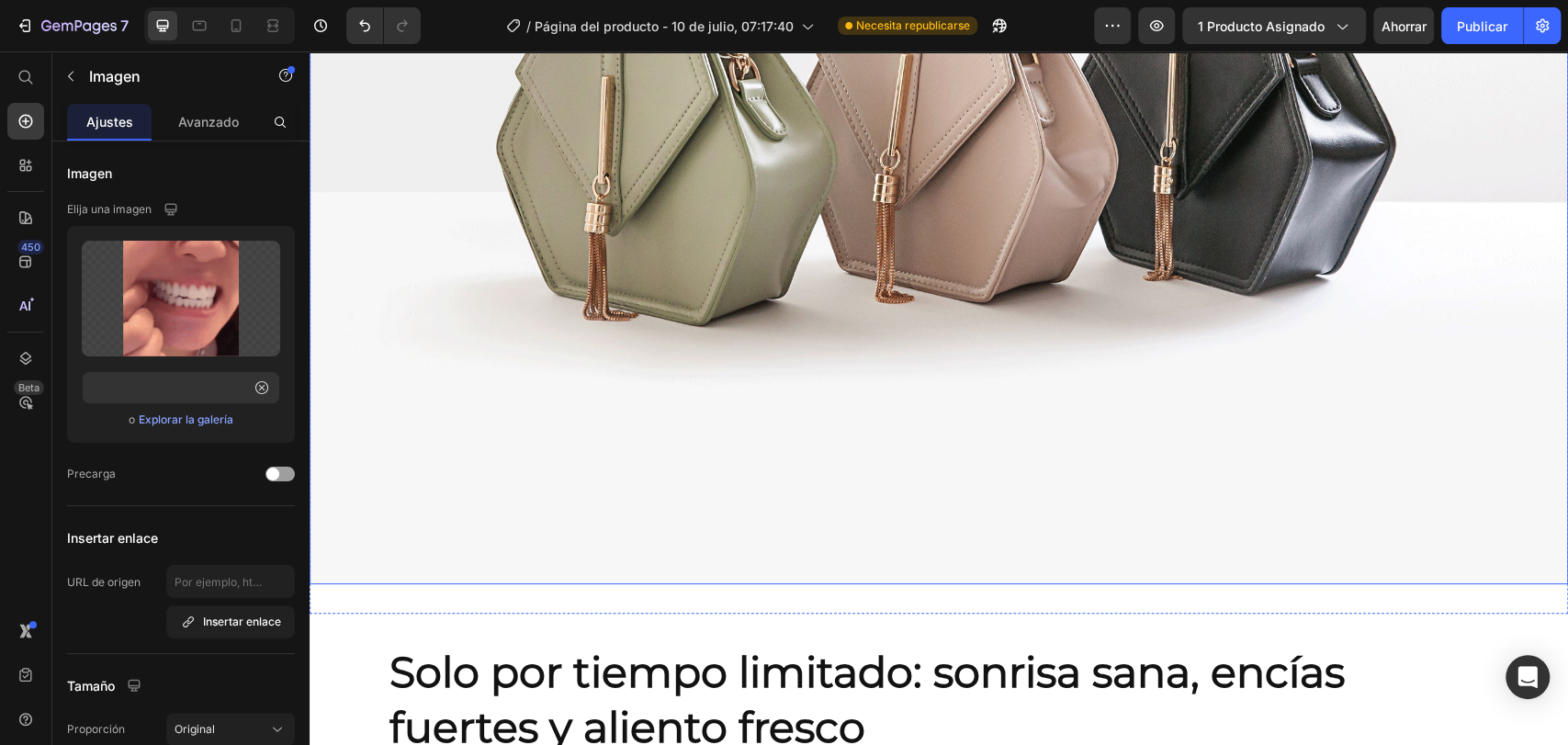 click at bounding box center (939, 113) 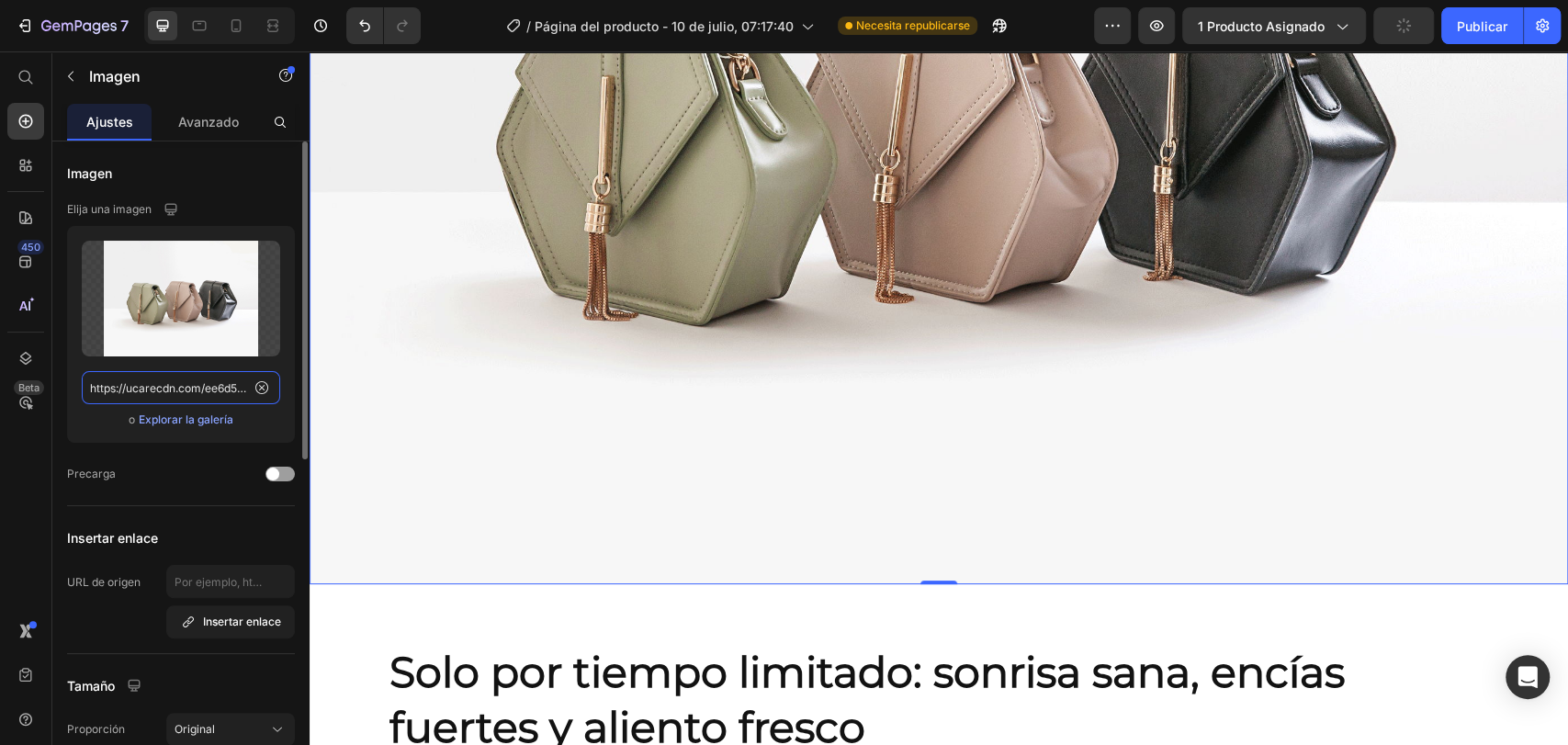 click on "https://ucarecdn.com/ee6d5074-1640-4cc7-8933-47c8589c3dee/-/format/auto/" 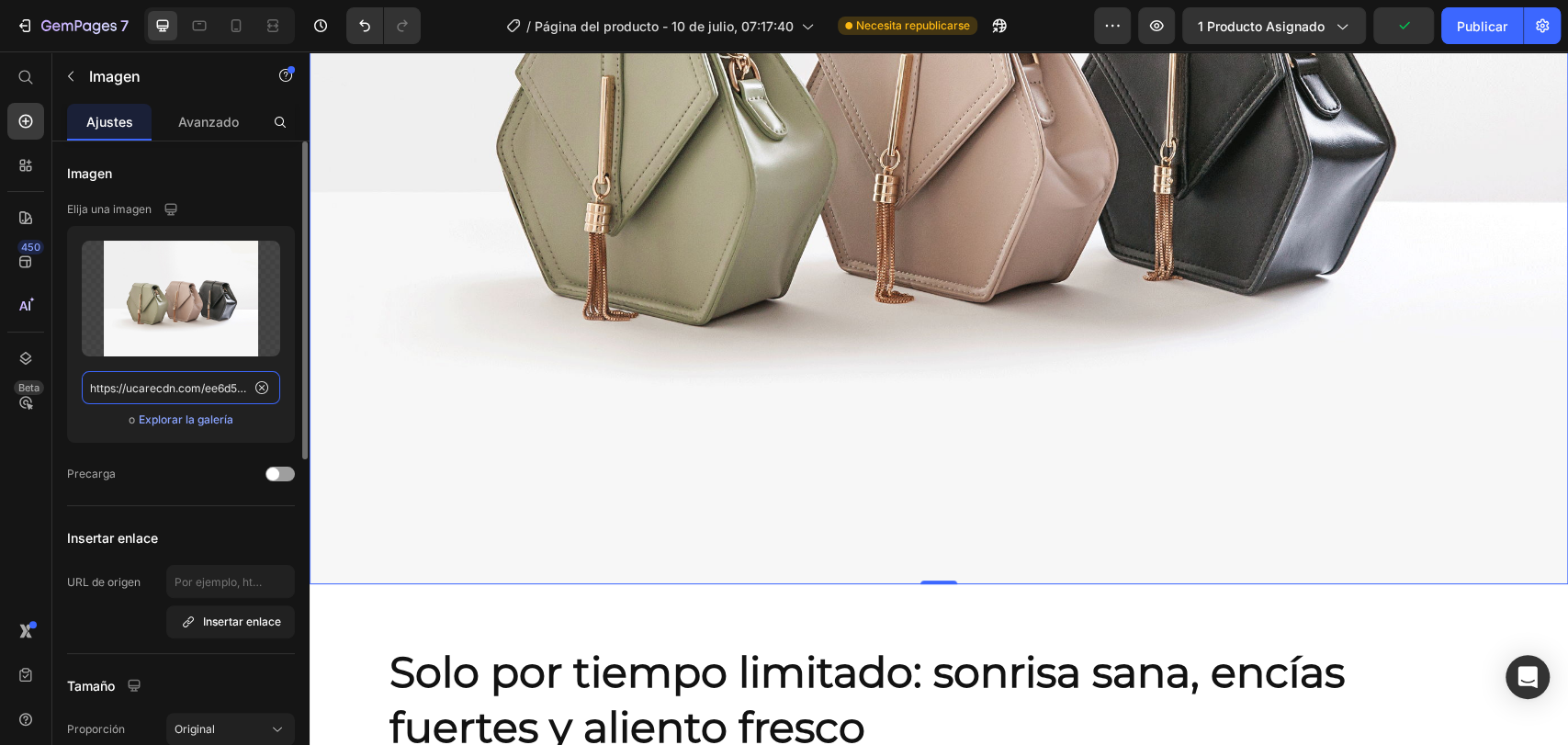click on "https://ucarecdn.com/ee6d5074-1640-4cc7-8933-47c8589c3dee/-/format/auto/" 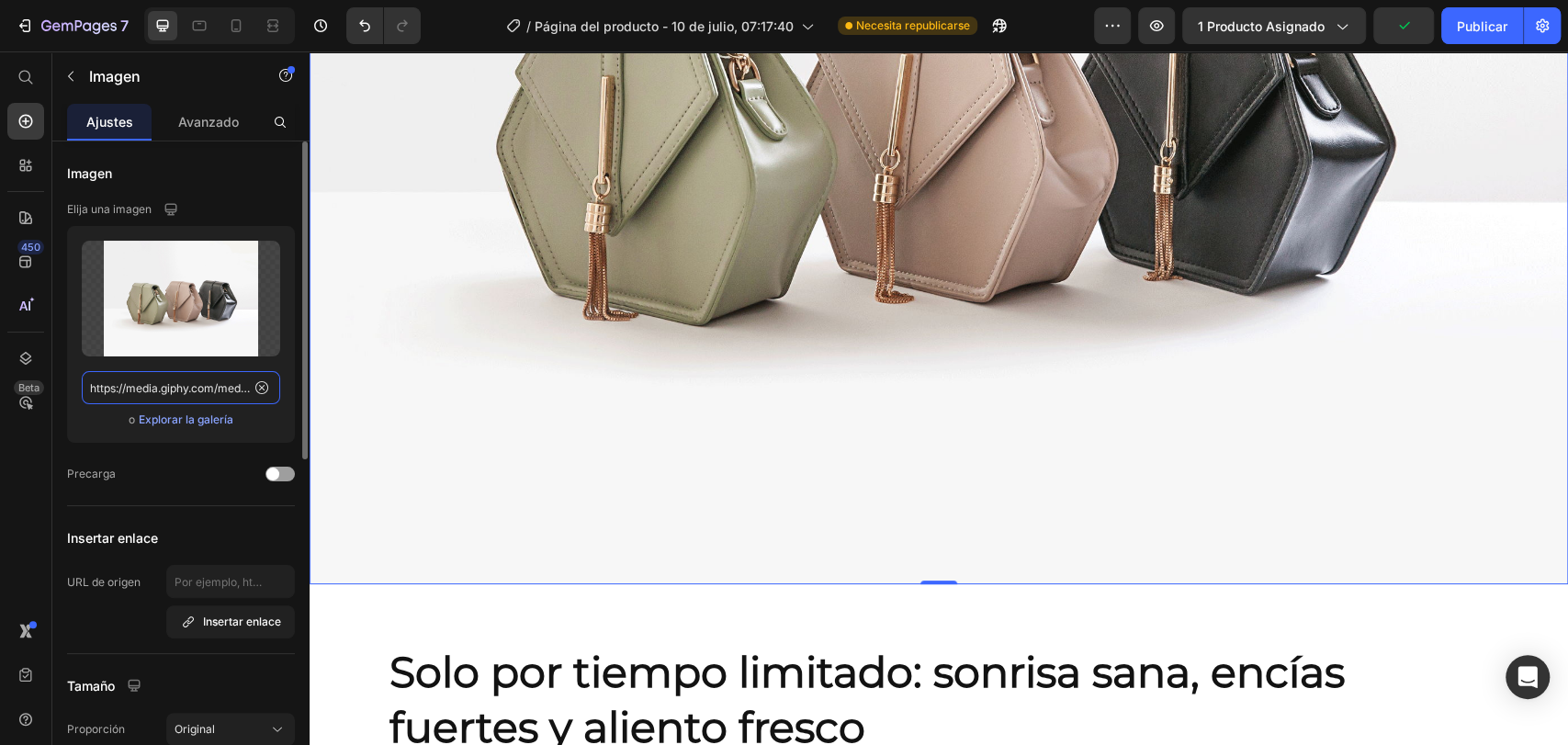 scroll, scrollTop: 0, scrollLeft: 174, axis: horizontal 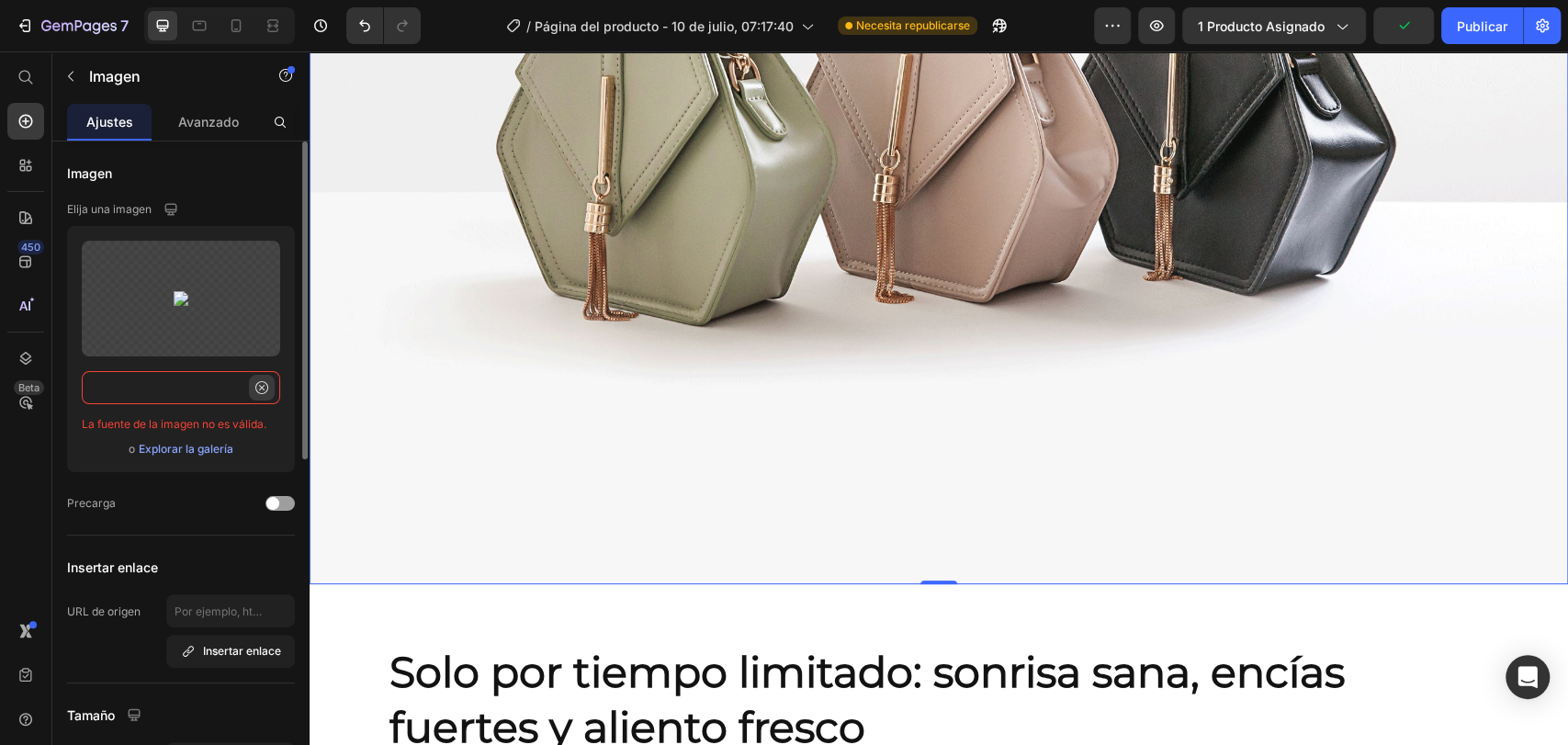 type on "https://media.giphy.com/media/XDgPpppnvBBbpHci61/giphy.gifee6d5074-1640-4cc7-8933-47c8589c3dee/-/format/auto/" 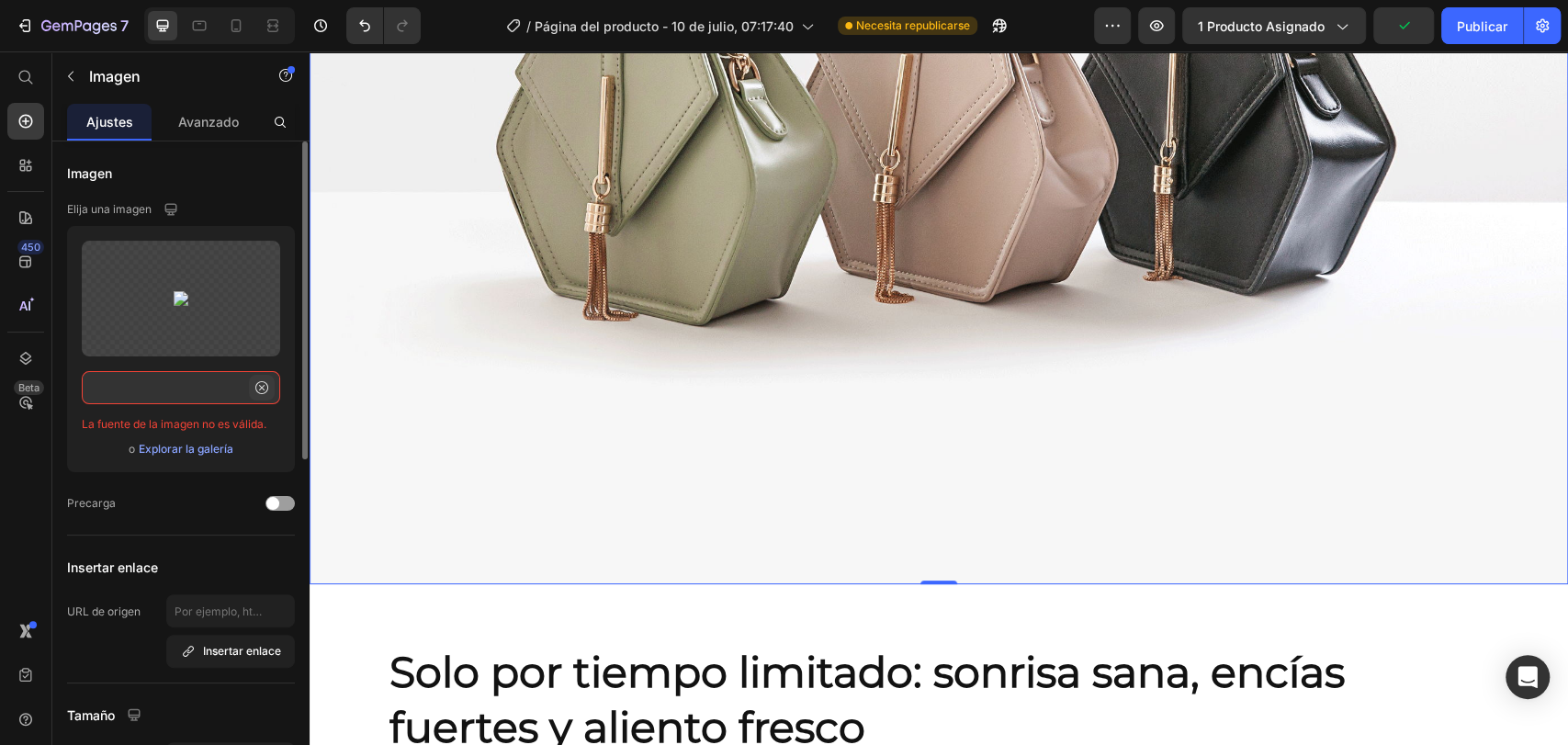 click 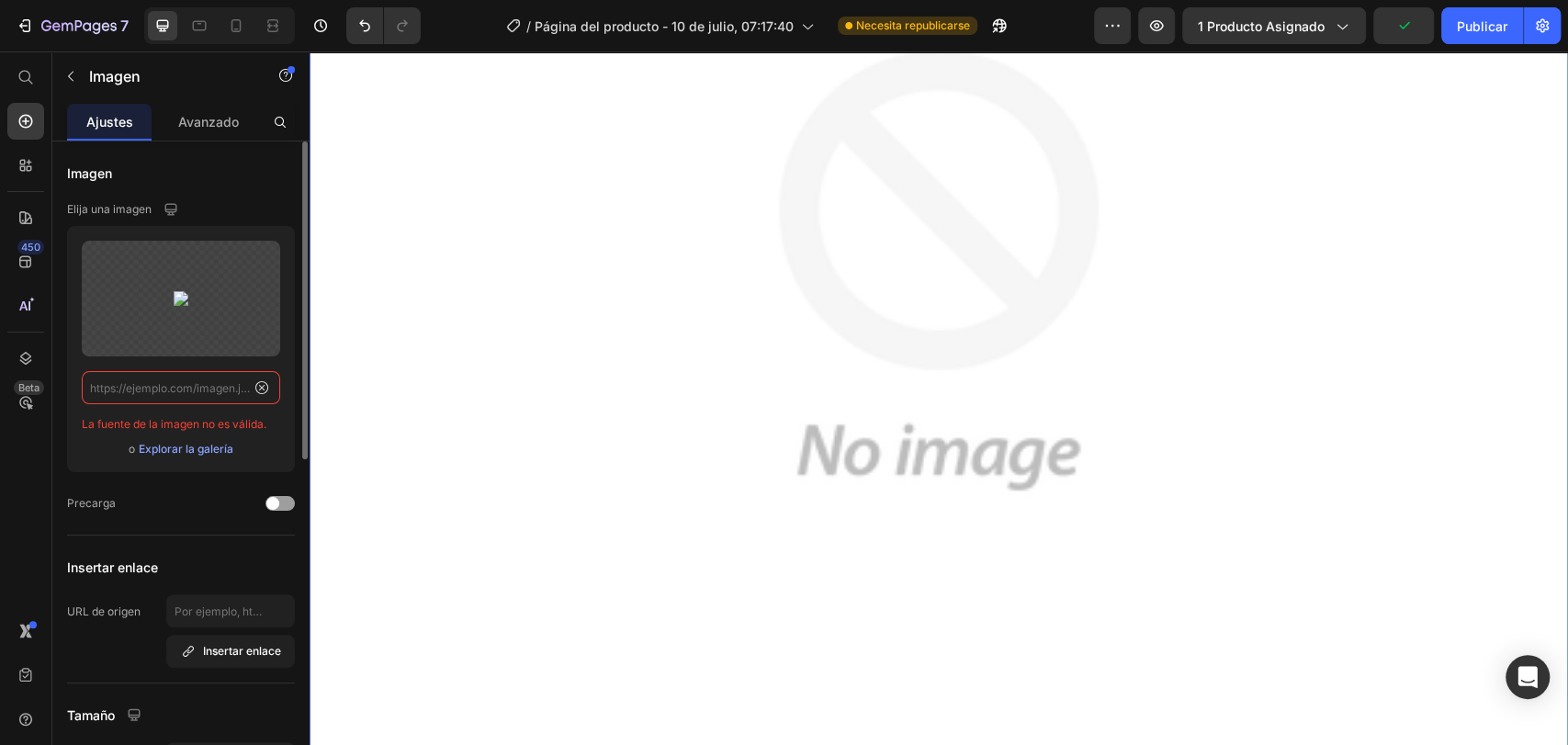 scroll, scrollTop: 0, scrollLeft: 0, axis: both 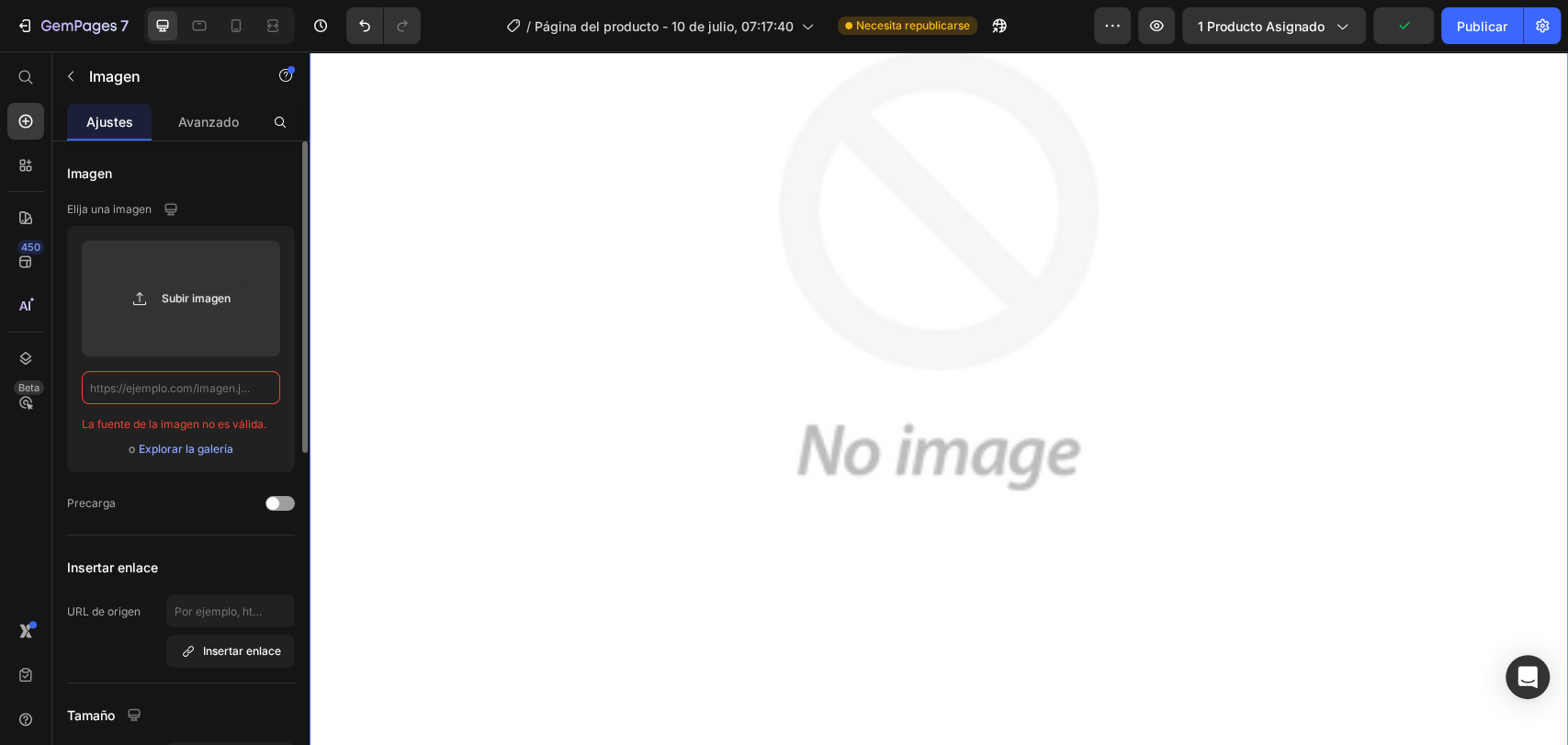 paste on "https://media.giphy.com/media/XDgPpppnvBBbpHci61/giphy.gif" 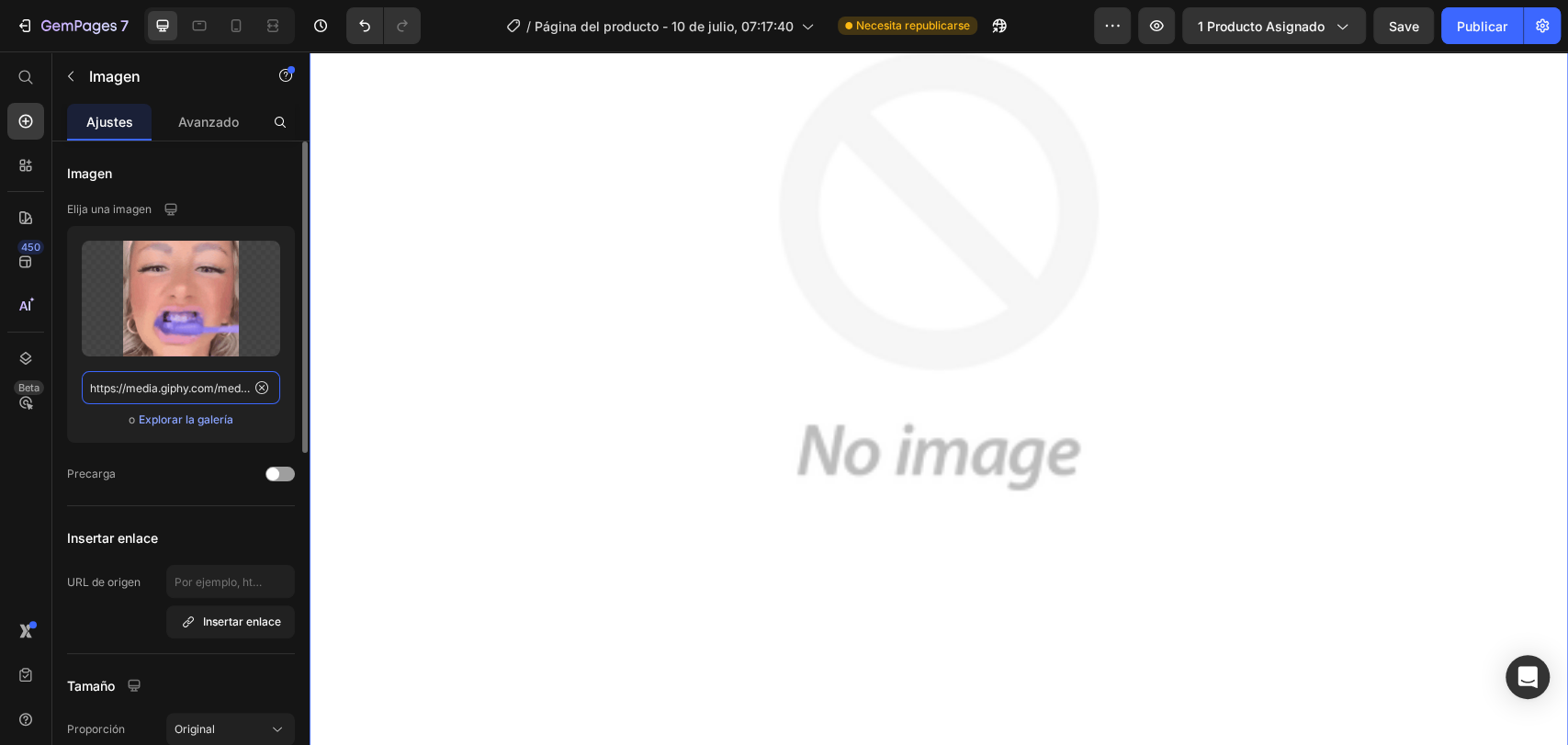 scroll, scrollTop: 0, scrollLeft: 173, axis: horizontal 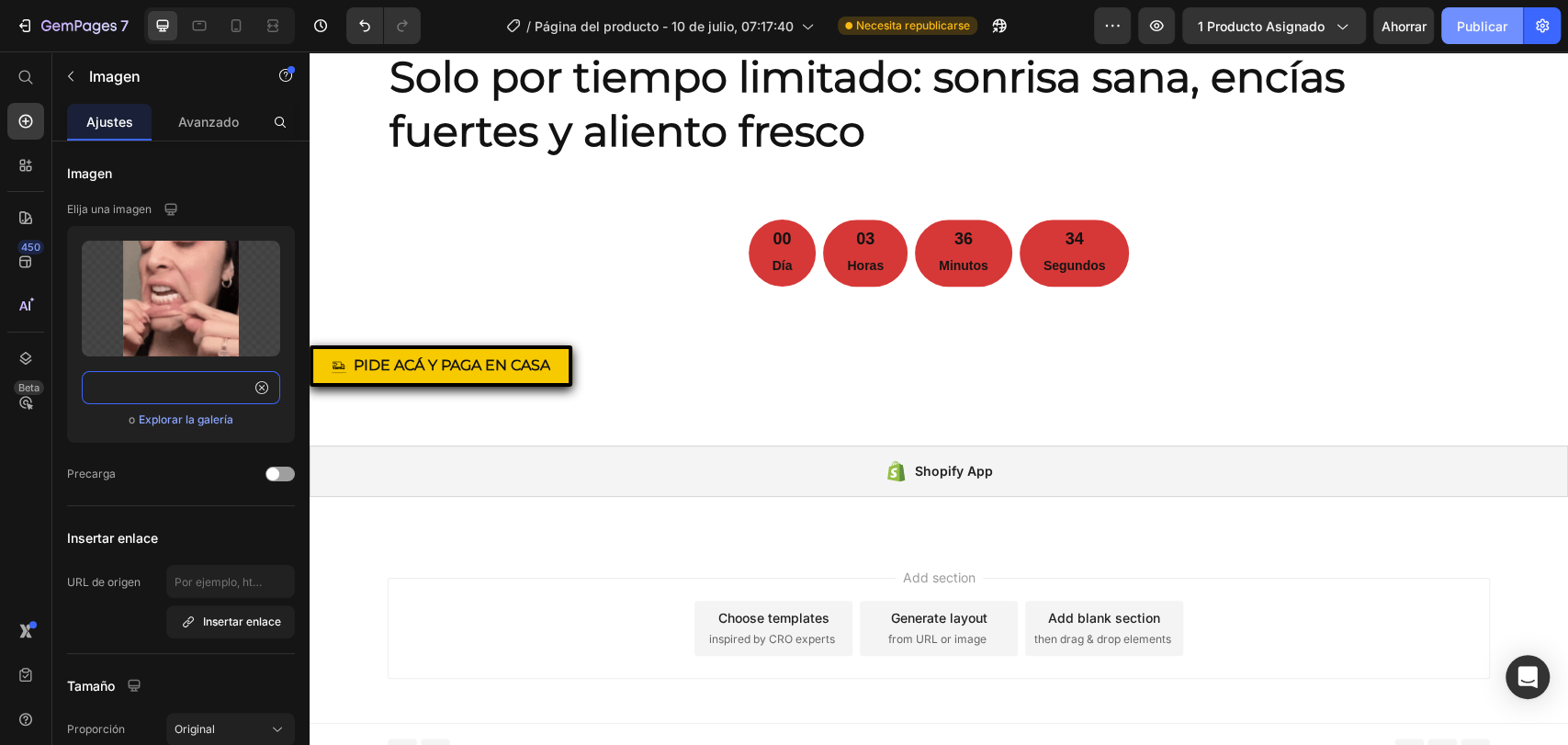 type on "https://media.giphy.com/media/XDgPpppnvBBbpHci61/giphy.gif" 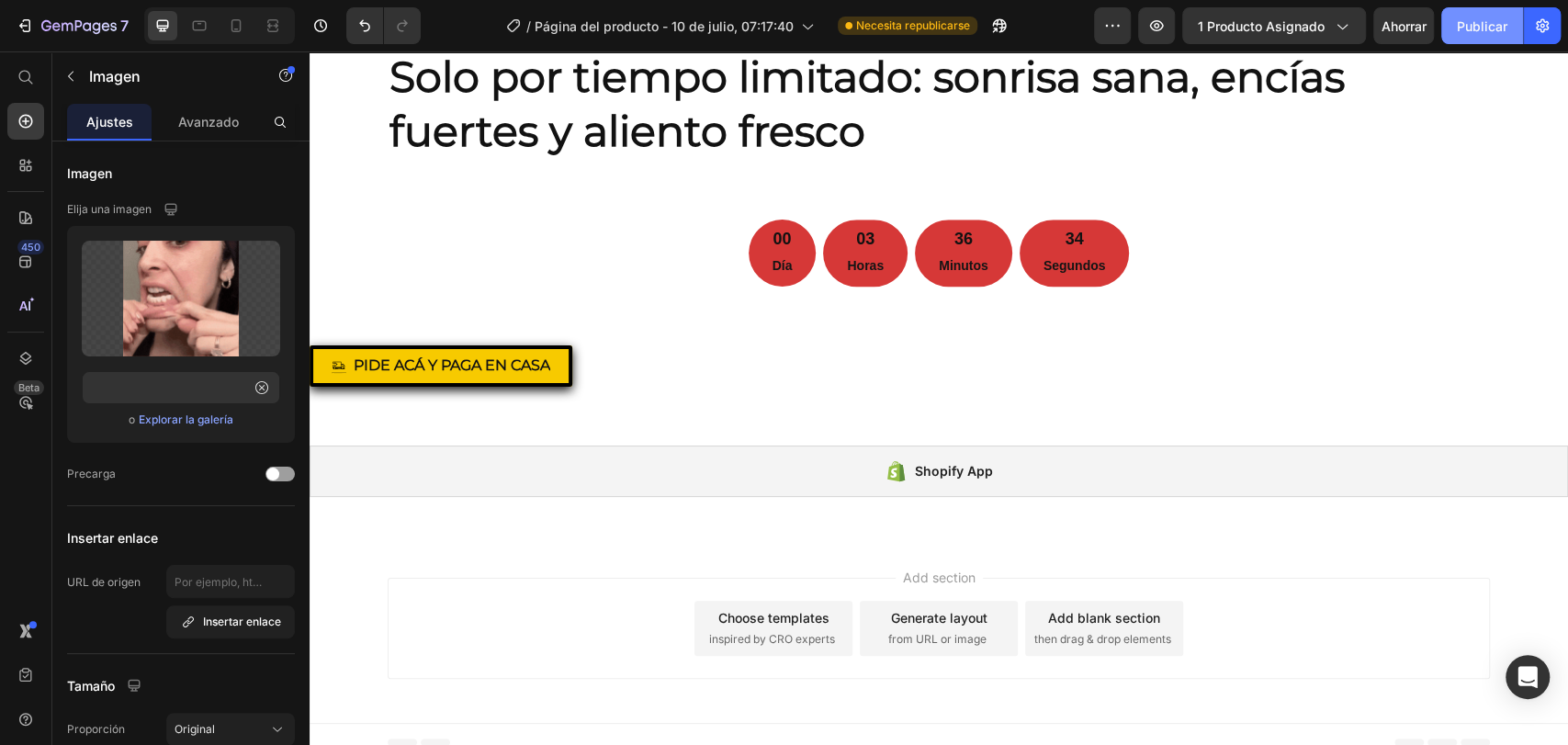click on "Publicar" at bounding box center [1482, 26] 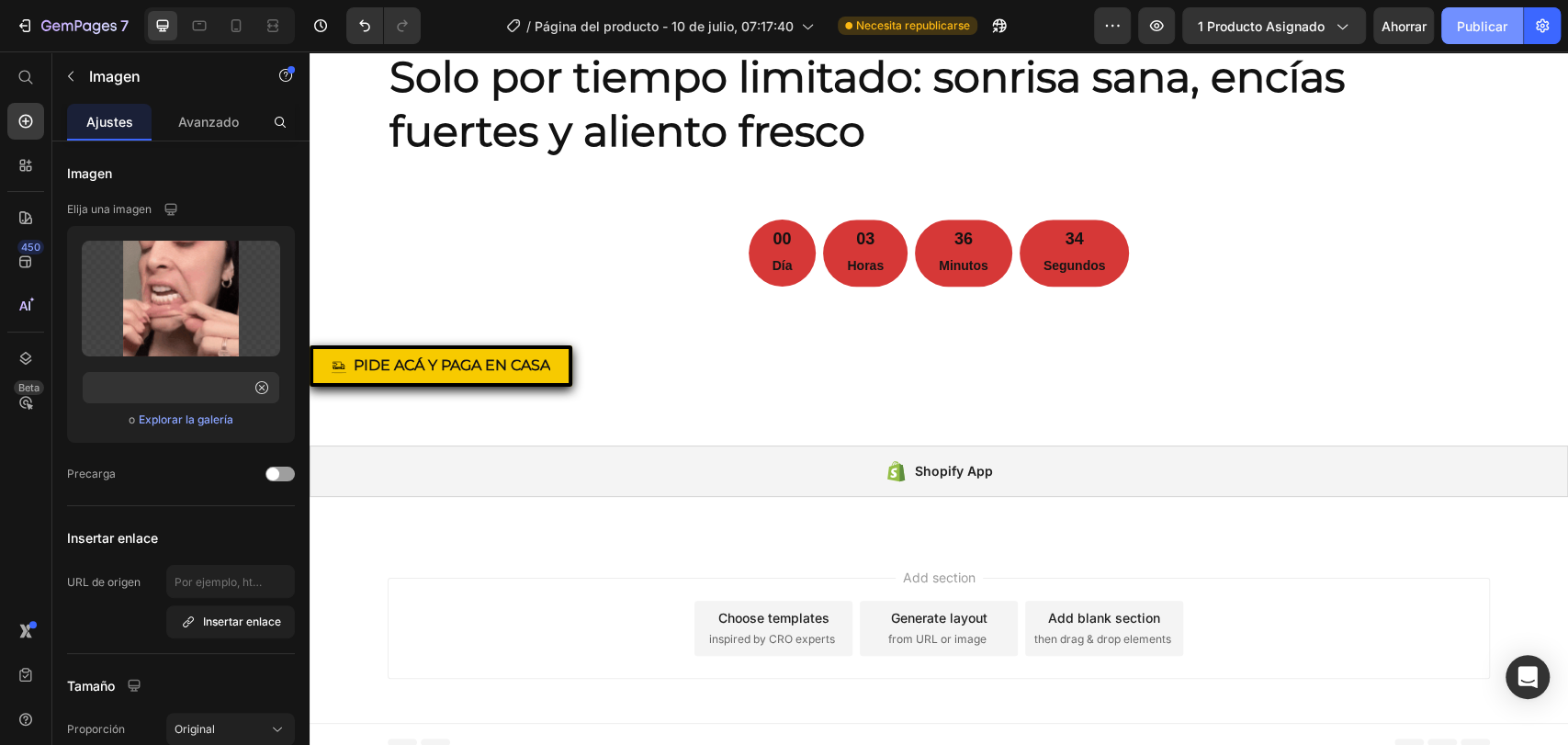 scroll, scrollTop: 0, scrollLeft: 0, axis: both 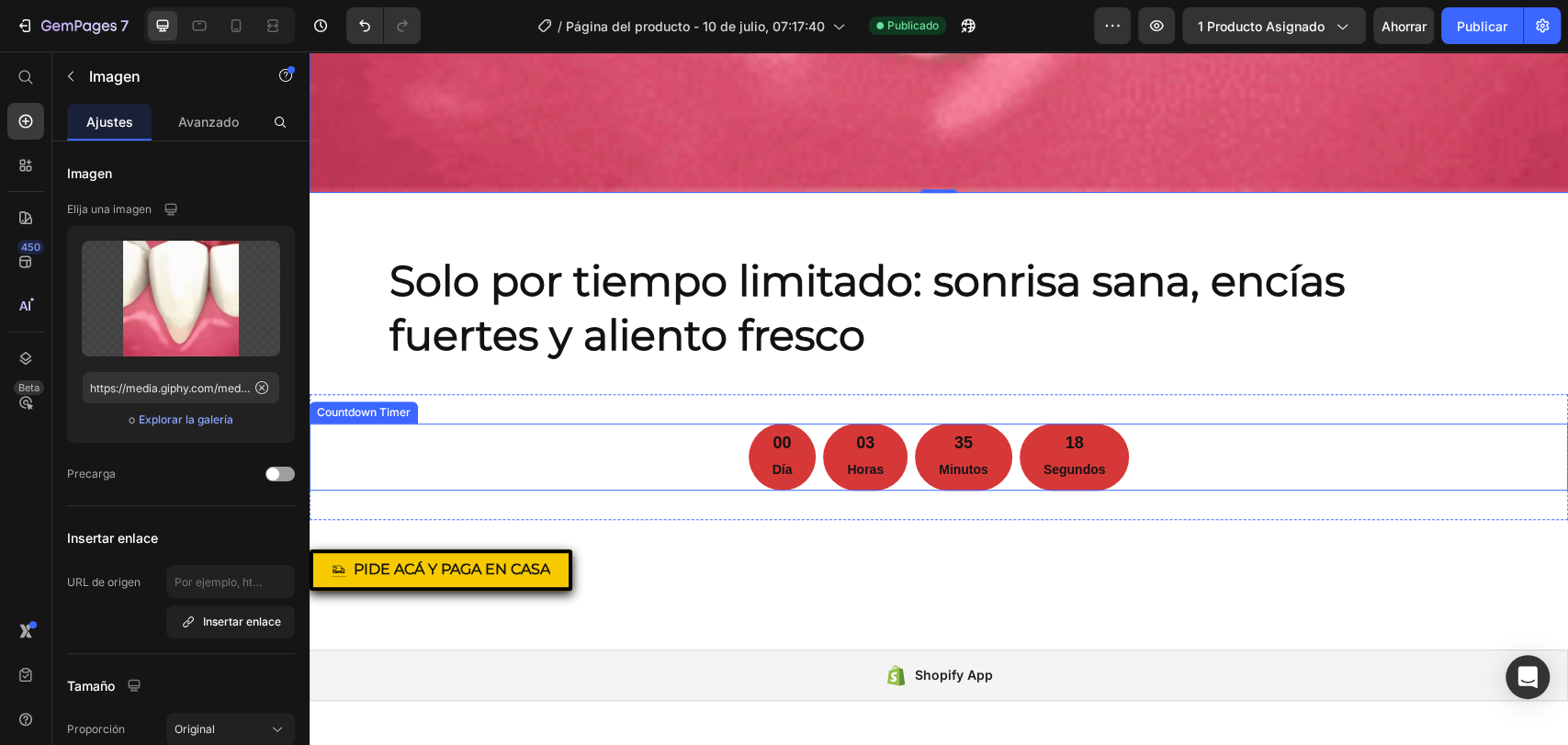 click on "00 Día 03 Horas 35 Minutos 18 Segundos" at bounding box center [939, 457] 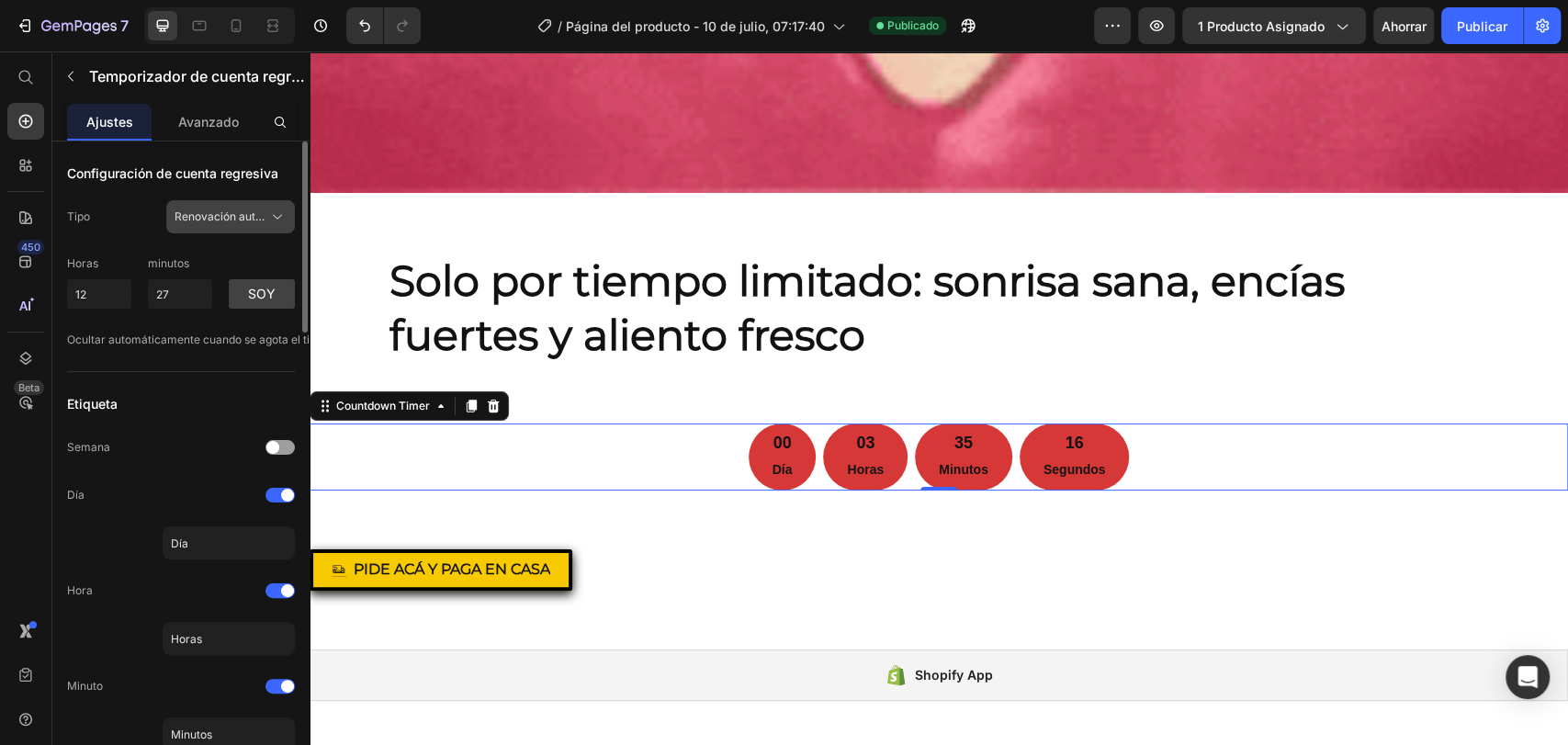 click on "Renovación automática" at bounding box center [236, 216] 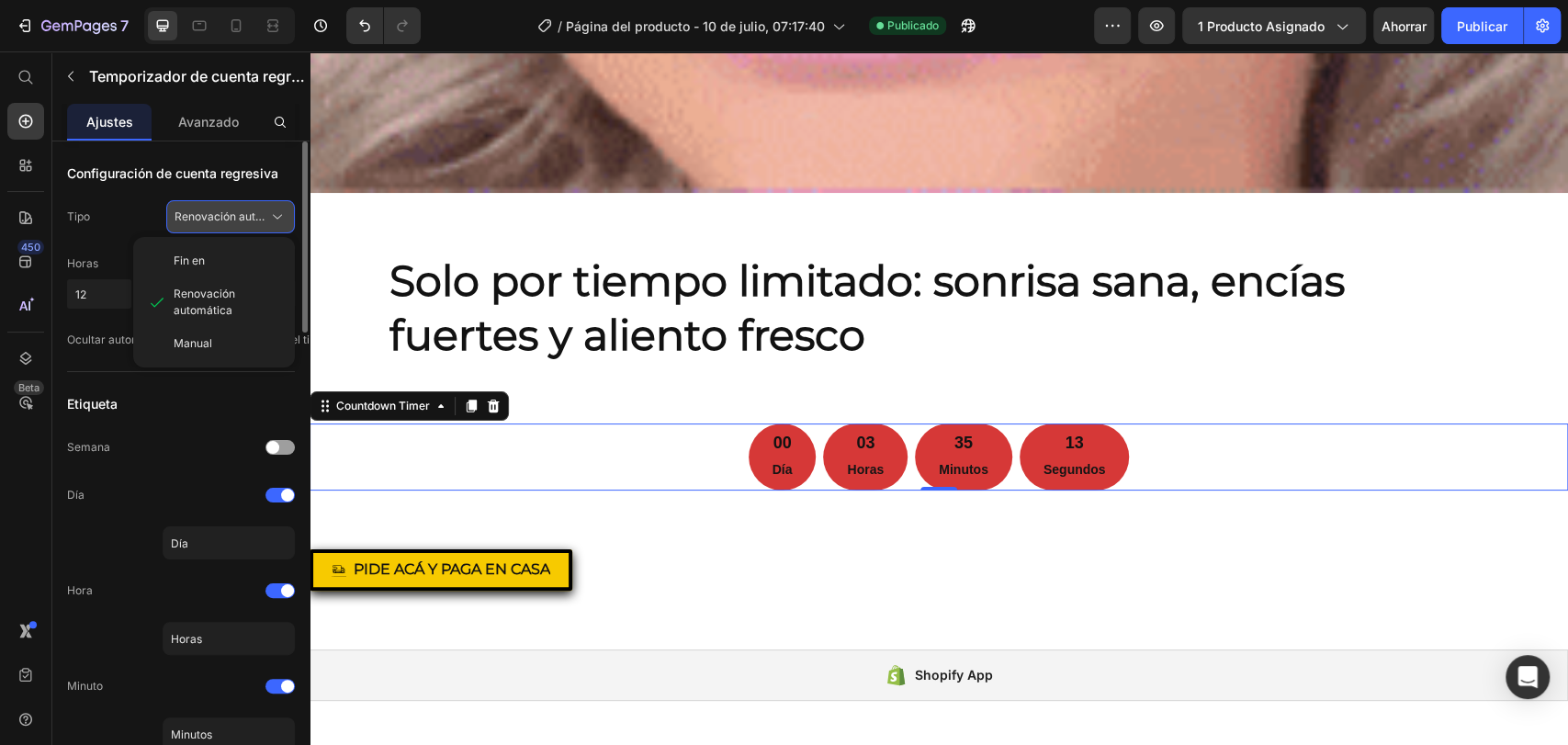 click on "Renovación automática" at bounding box center (236, 216) 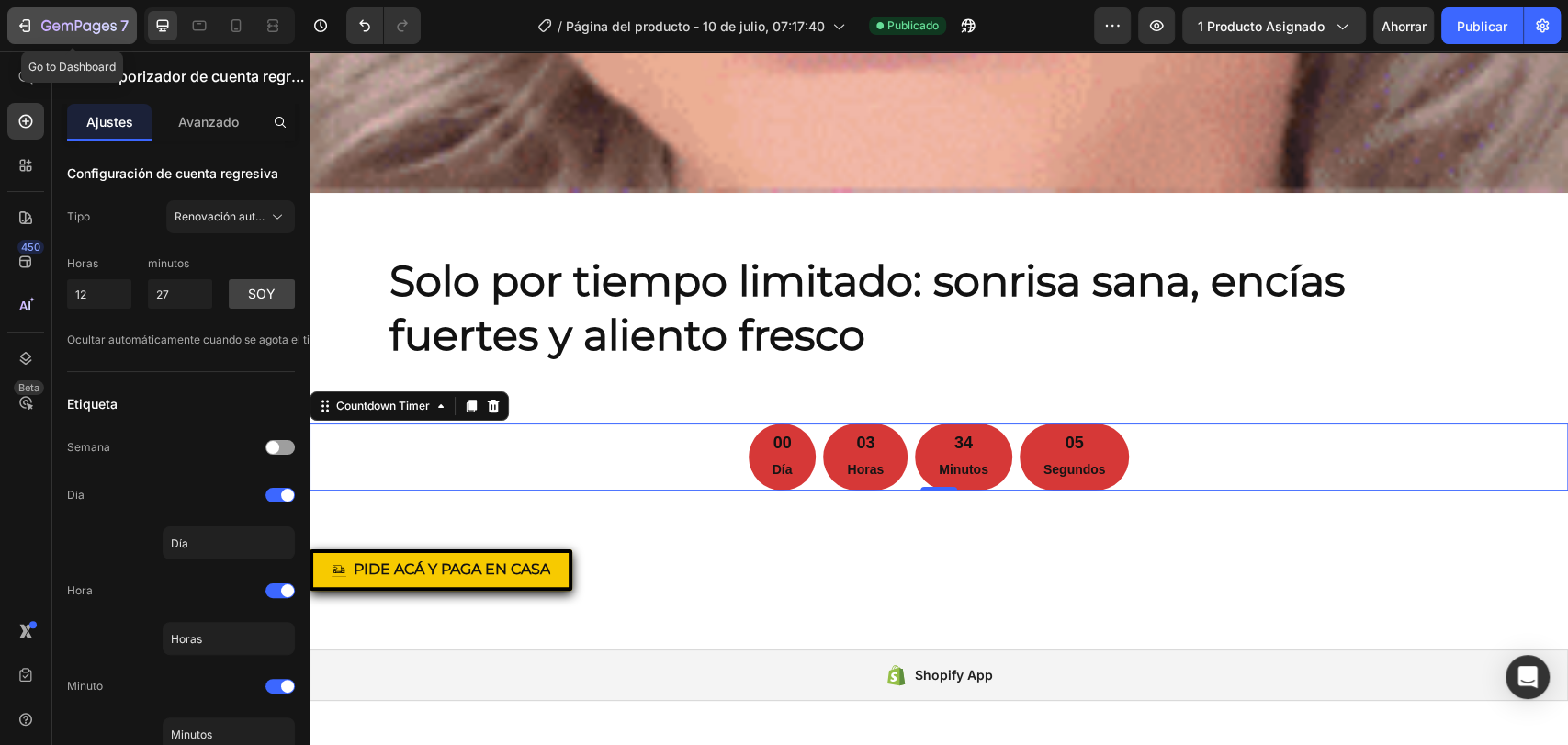 click 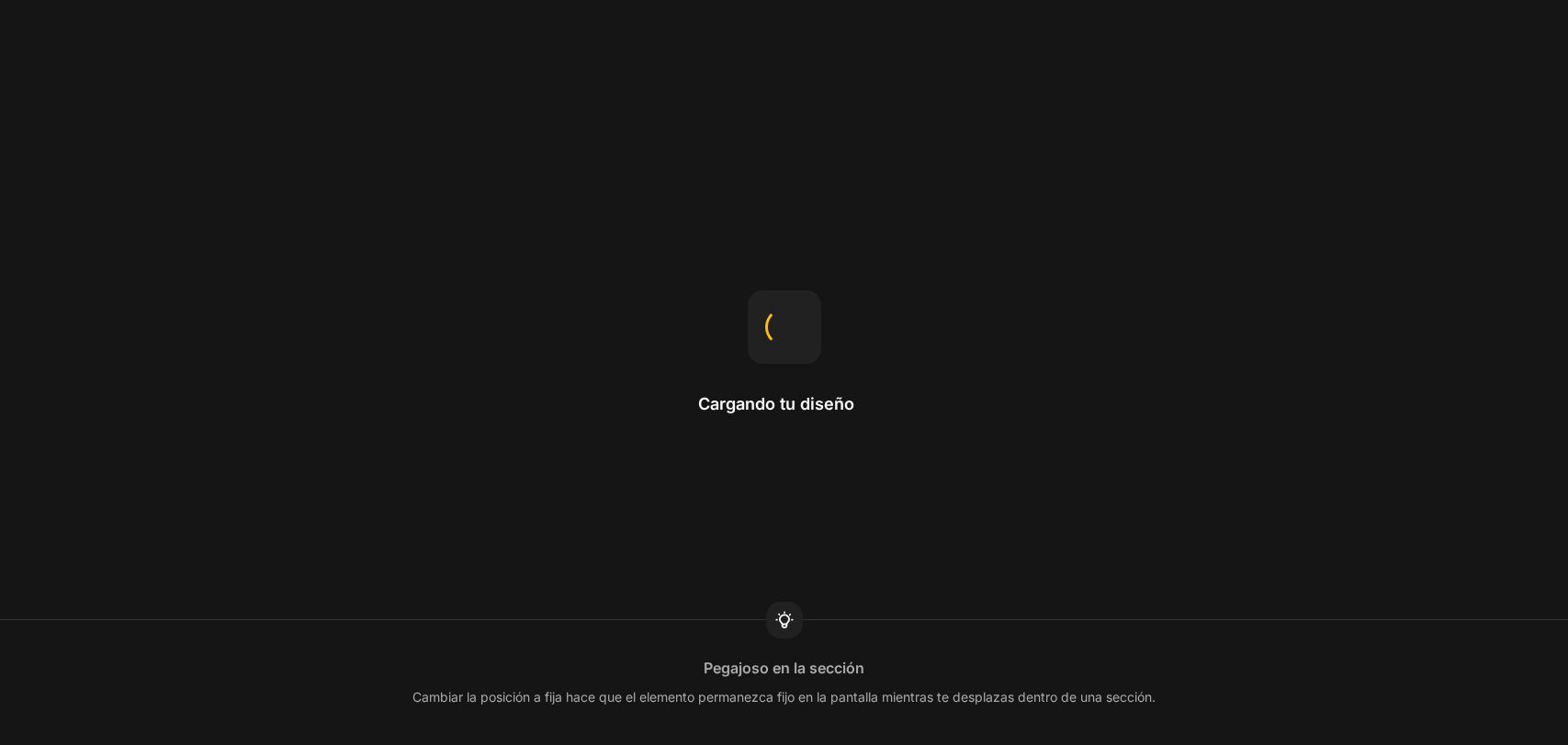 scroll, scrollTop: 0, scrollLeft: 0, axis: both 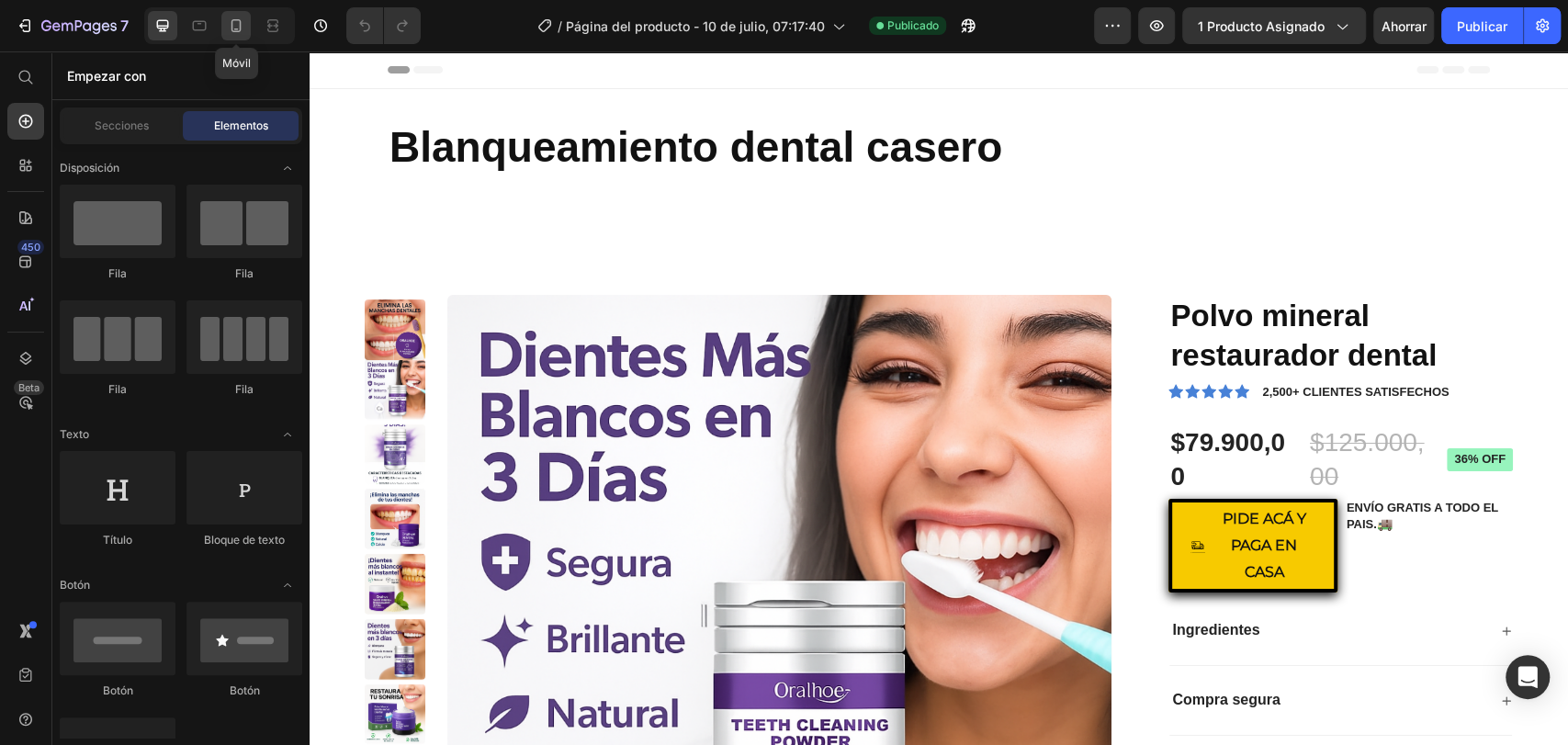 click 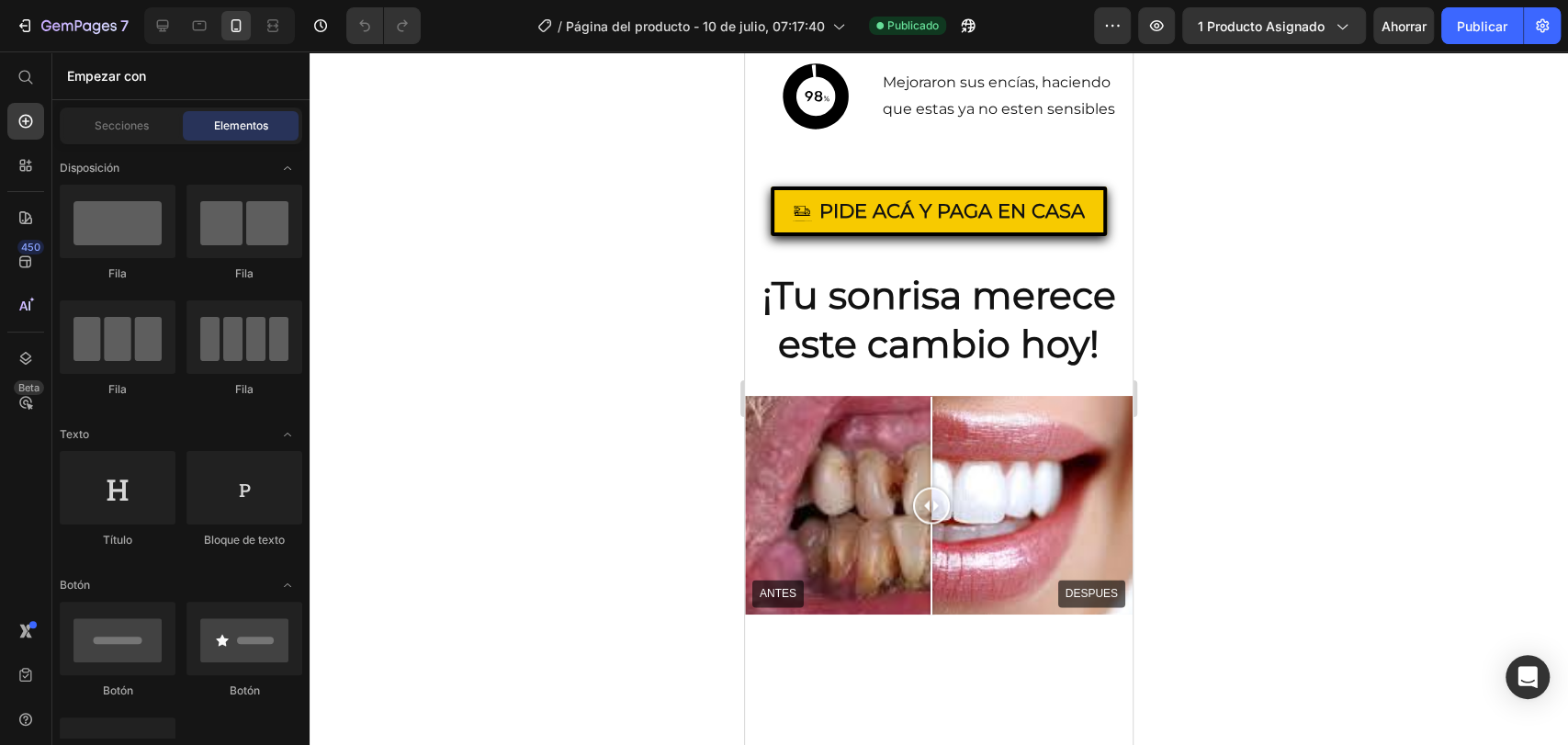 scroll, scrollTop: 2037, scrollLeft: 0, axis: vertical 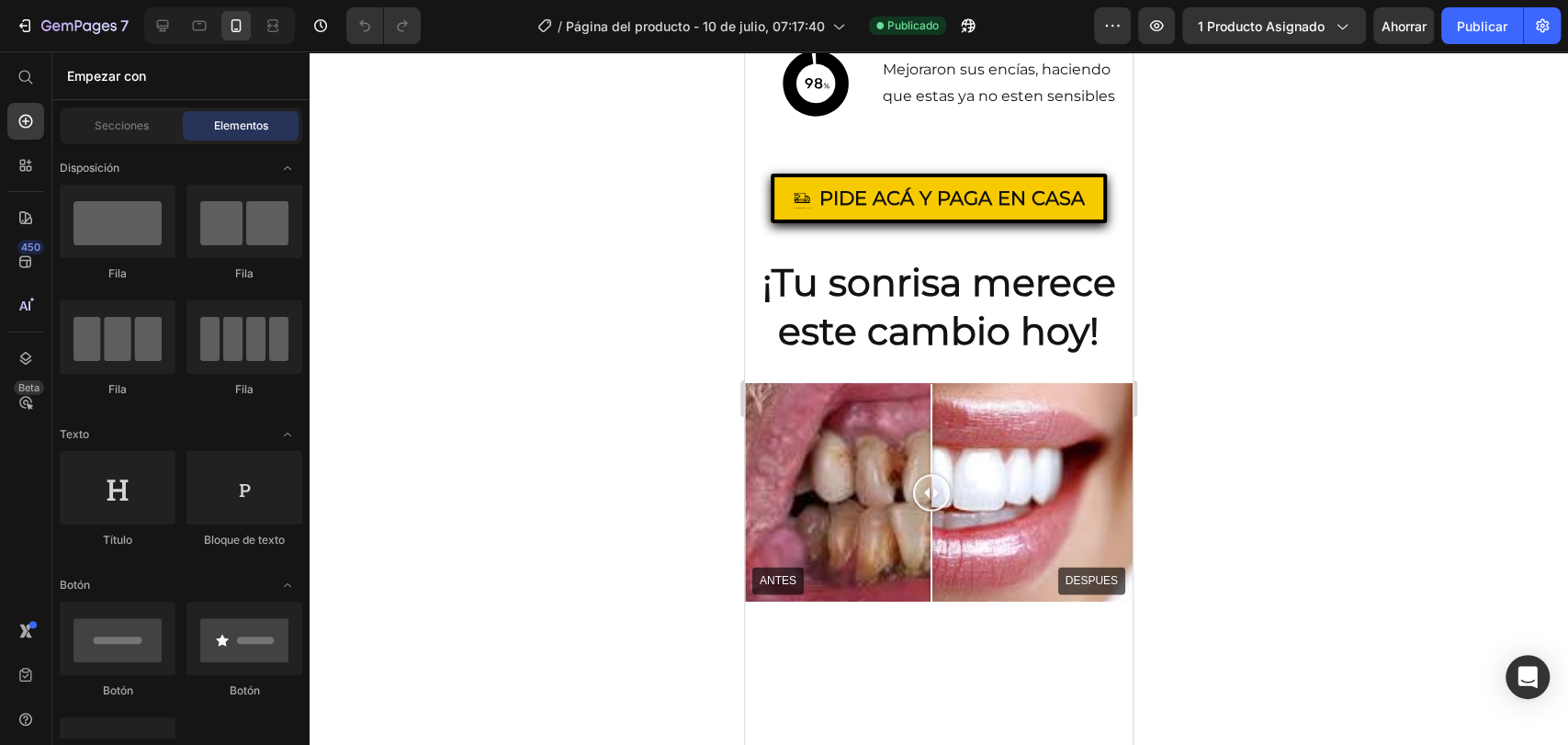 drag, startPoint x: 1123, startPoint y: 116, endPoint x: 1892, endPoint y: 444, distance: 836.02931 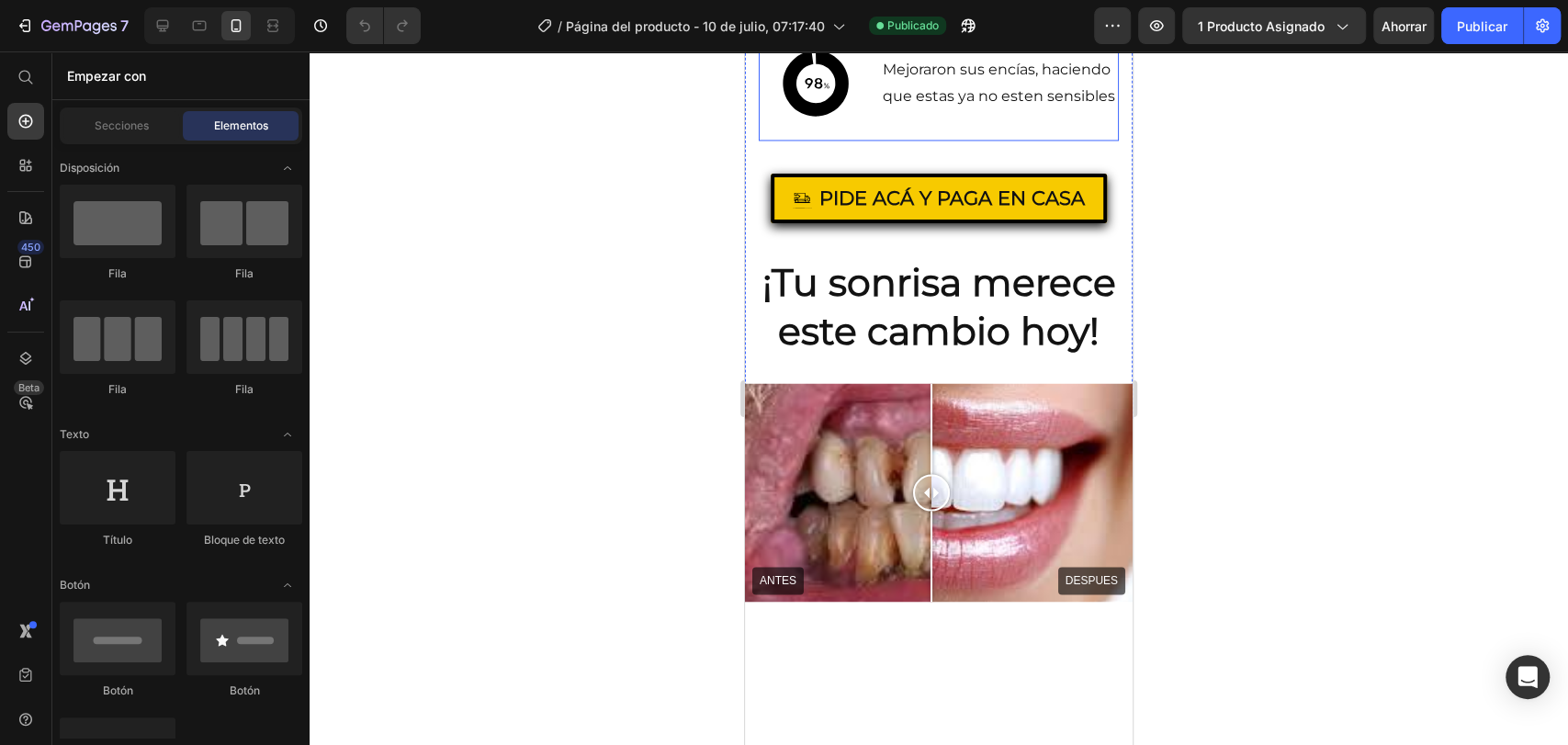 click on "Experimentó una mejora en su esmalte dental, teniendo sus dientes mas blancos" at bounding box center (999, -302) 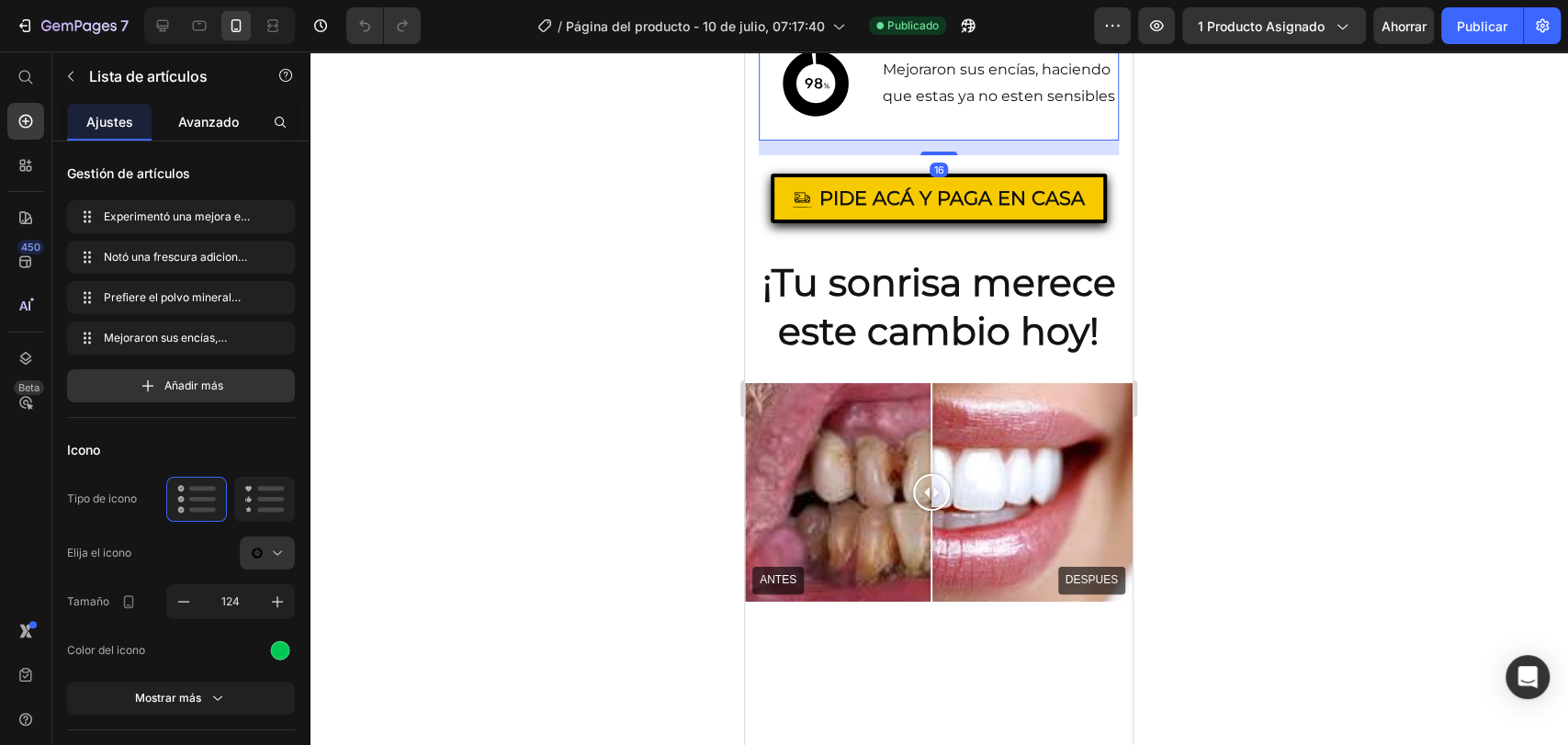 click on "Avanzado" at bounding box center [209, 121] 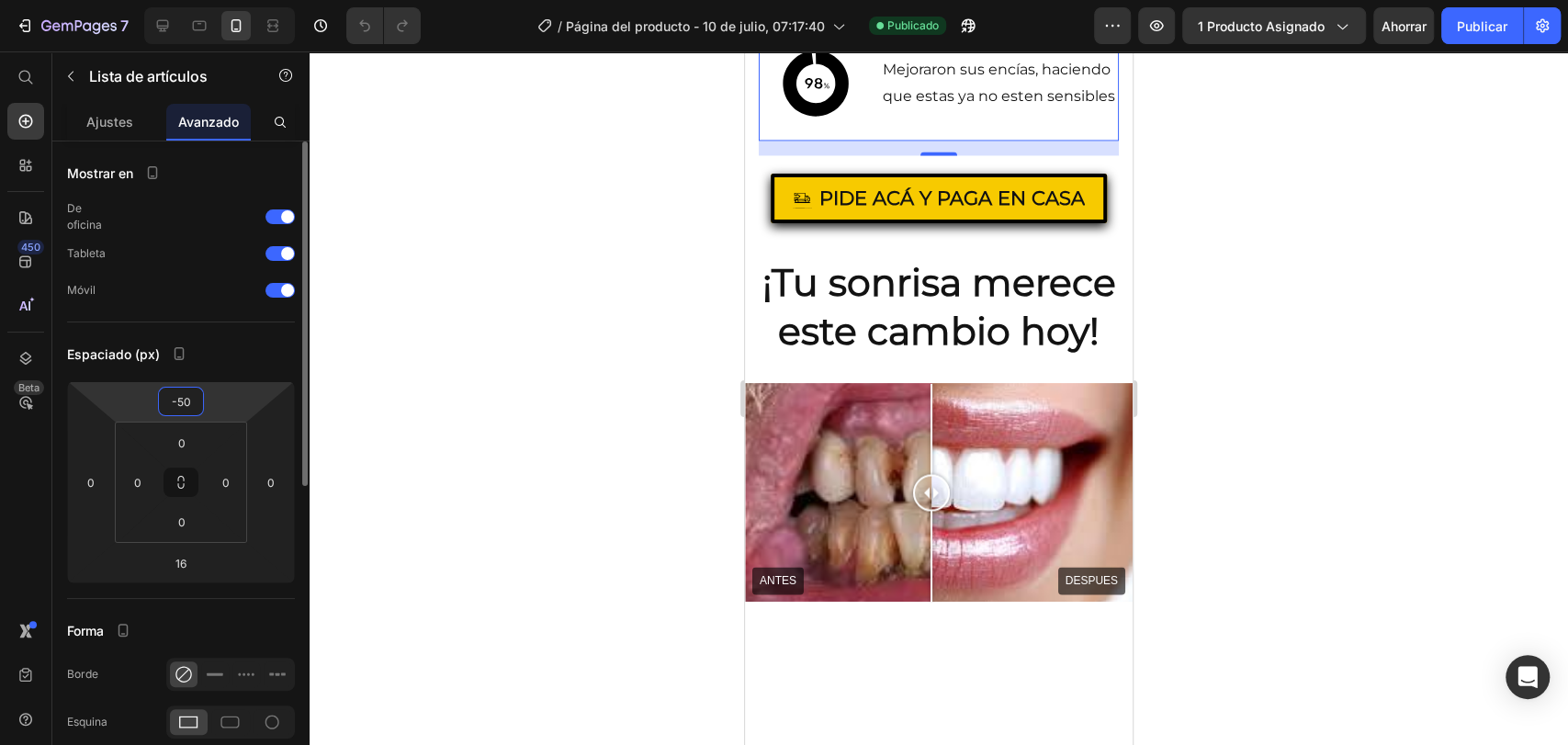 click on "-50" at bounding box center [181, 401] 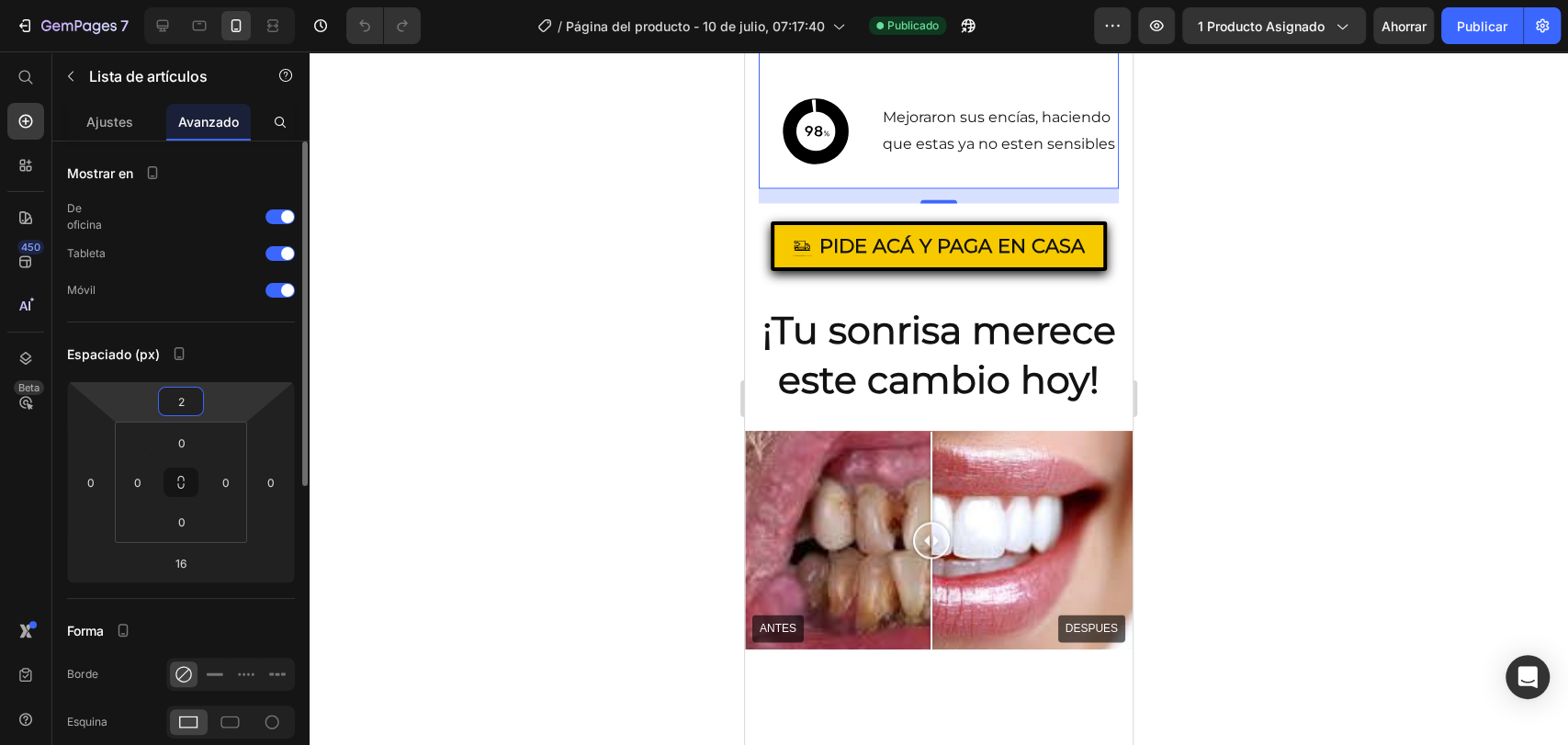 type on "20" 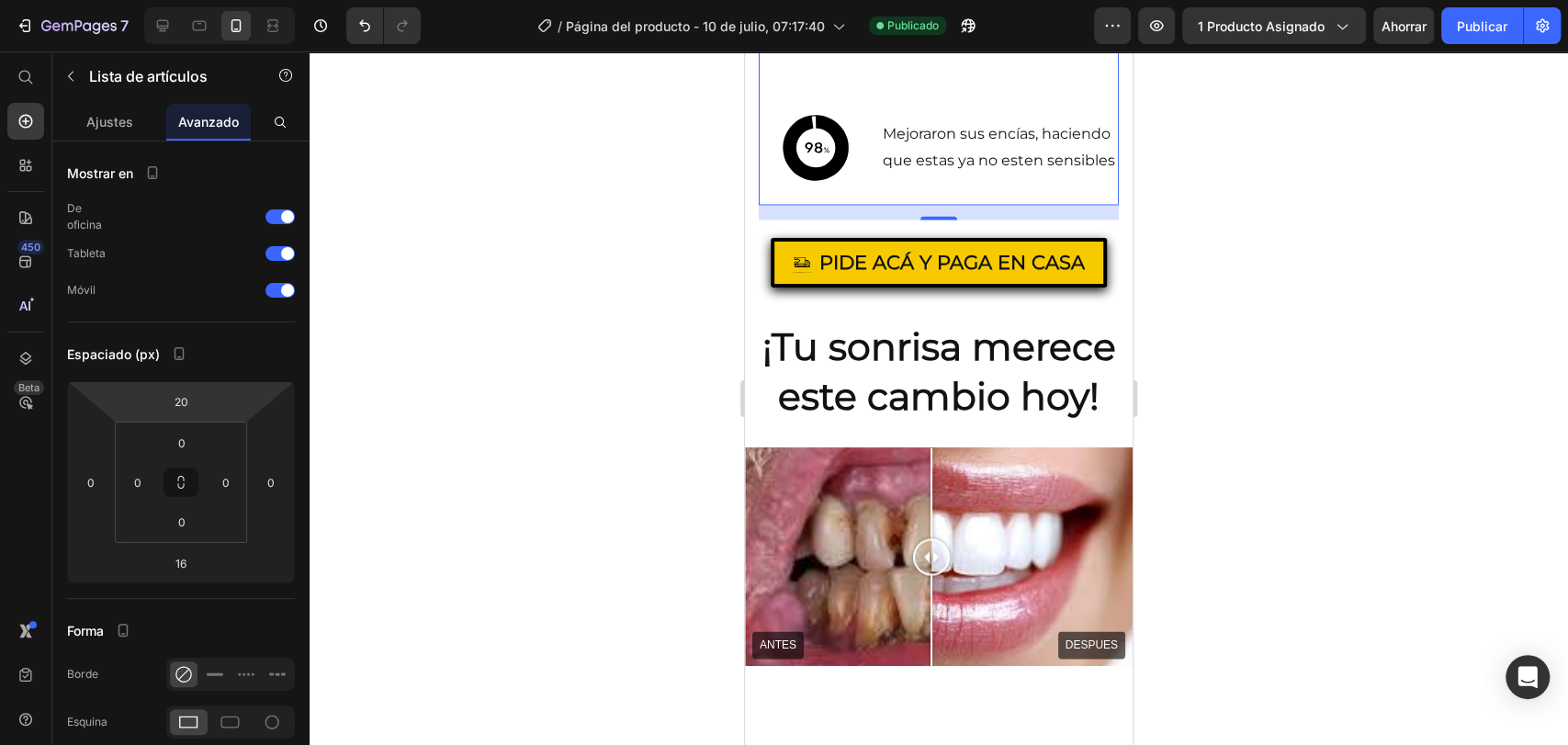 click 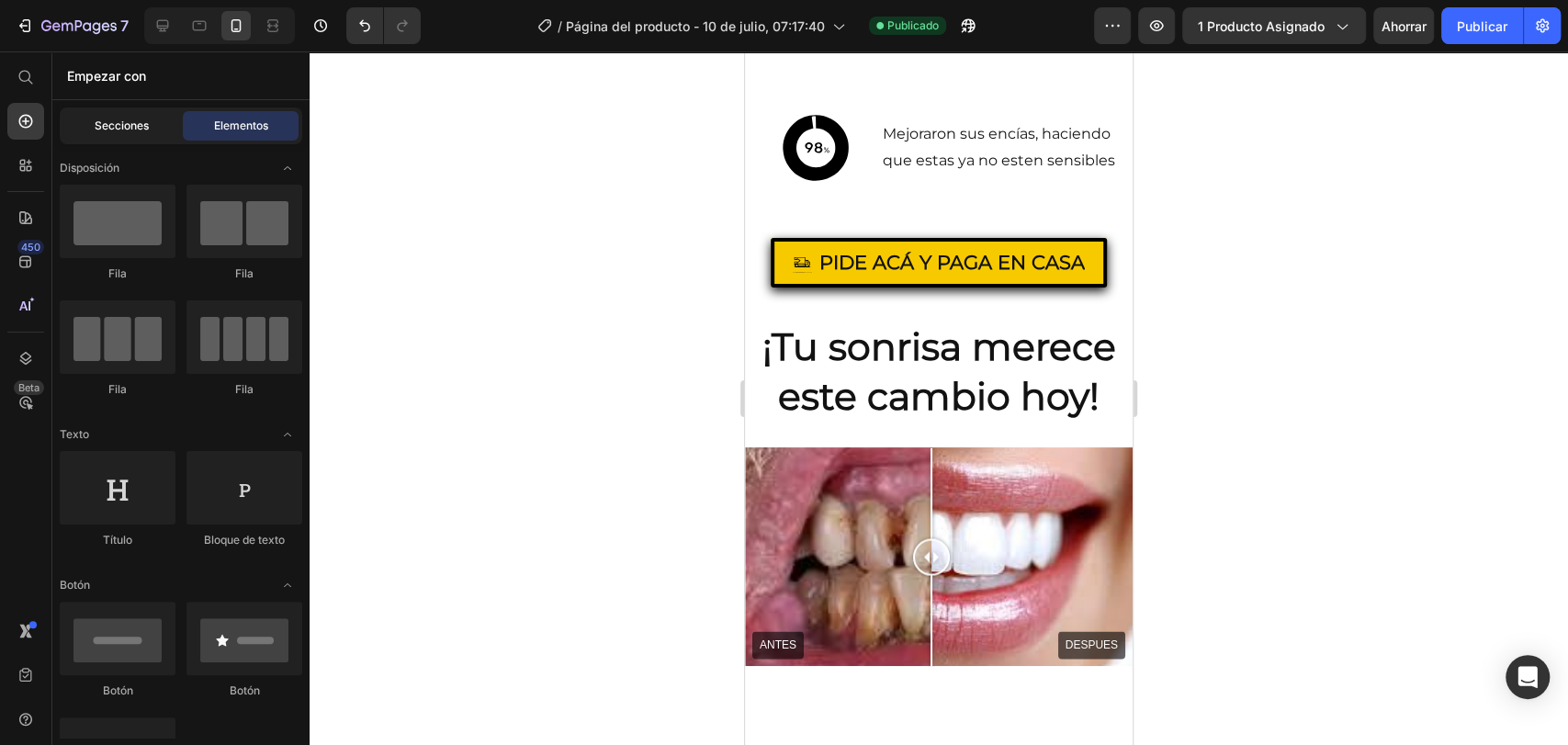 click on "Secciones" 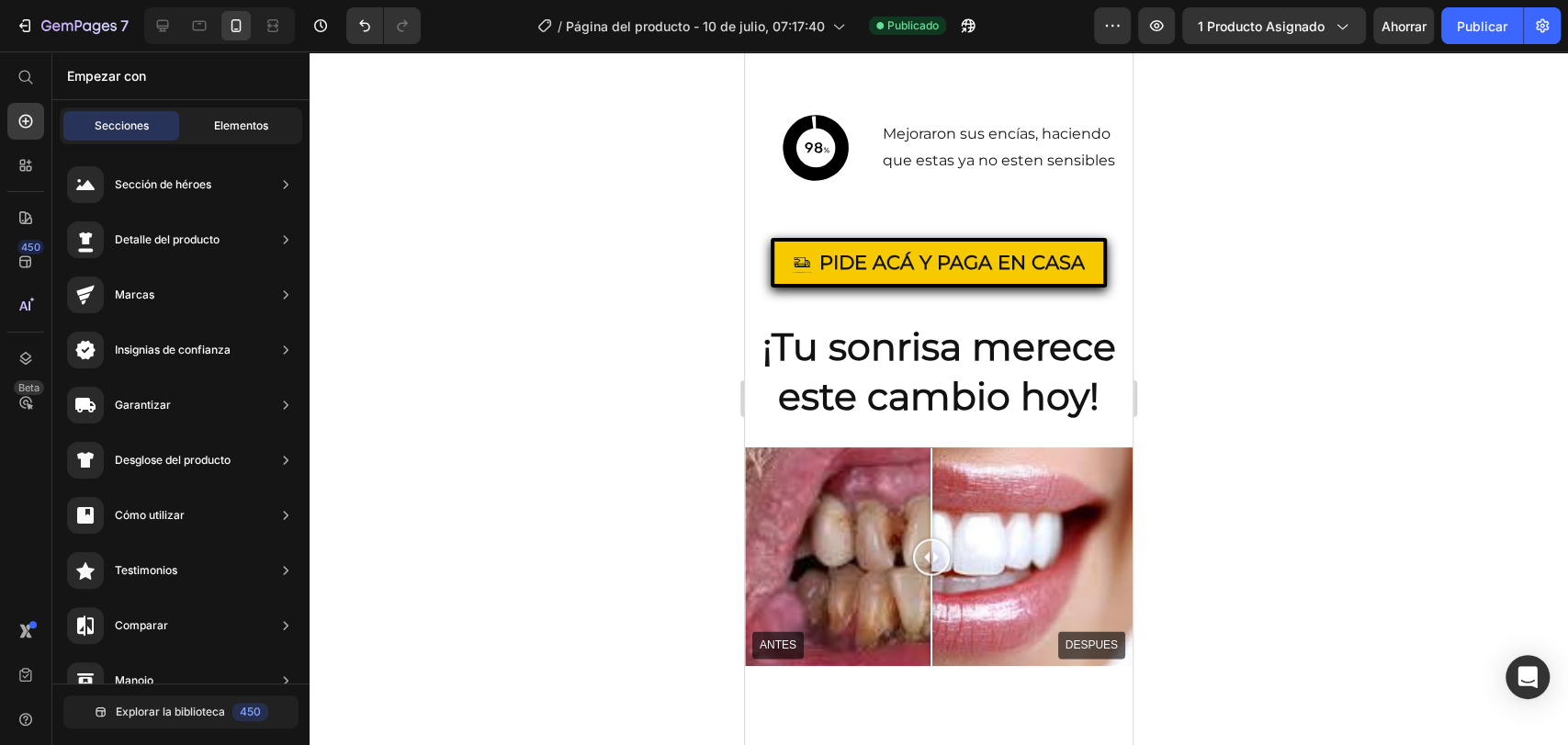 click on "Elementos" 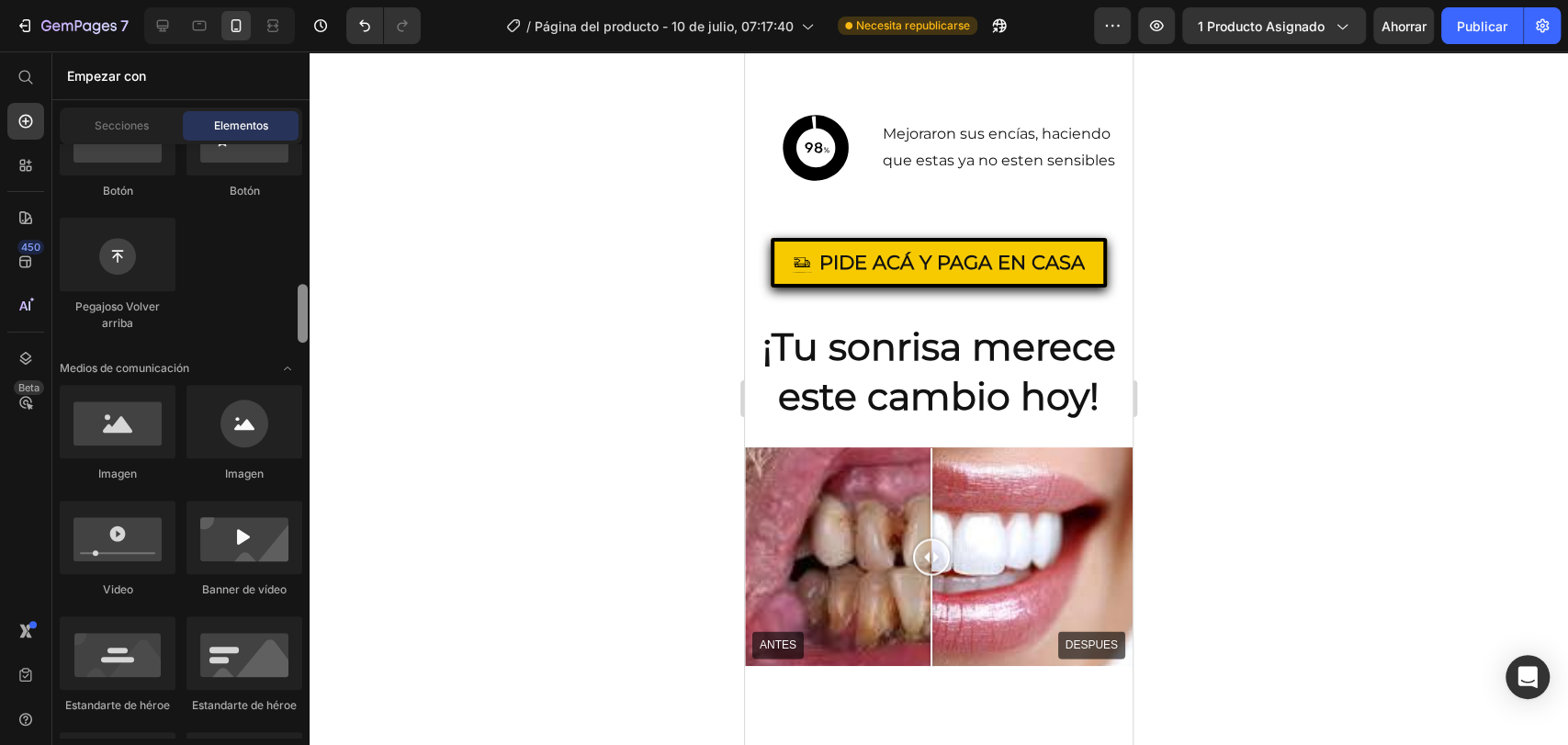 scroll, scrollTop: 592, scrollLeft: 0, axis: vertical 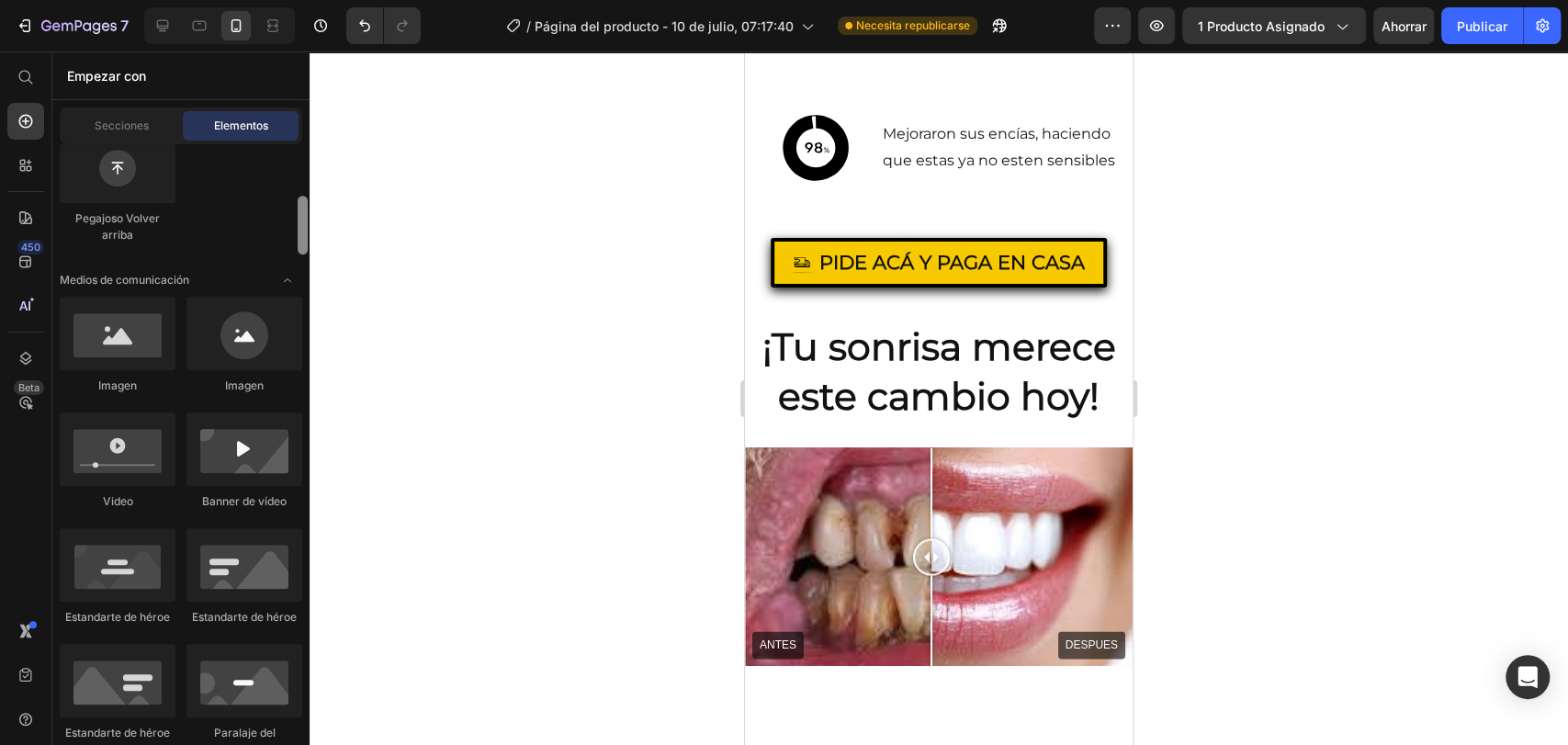 drag, startPoint x: 303, startPoint y: 177, endPoint x: 321, endPoint y: 236, distance: 61.684682 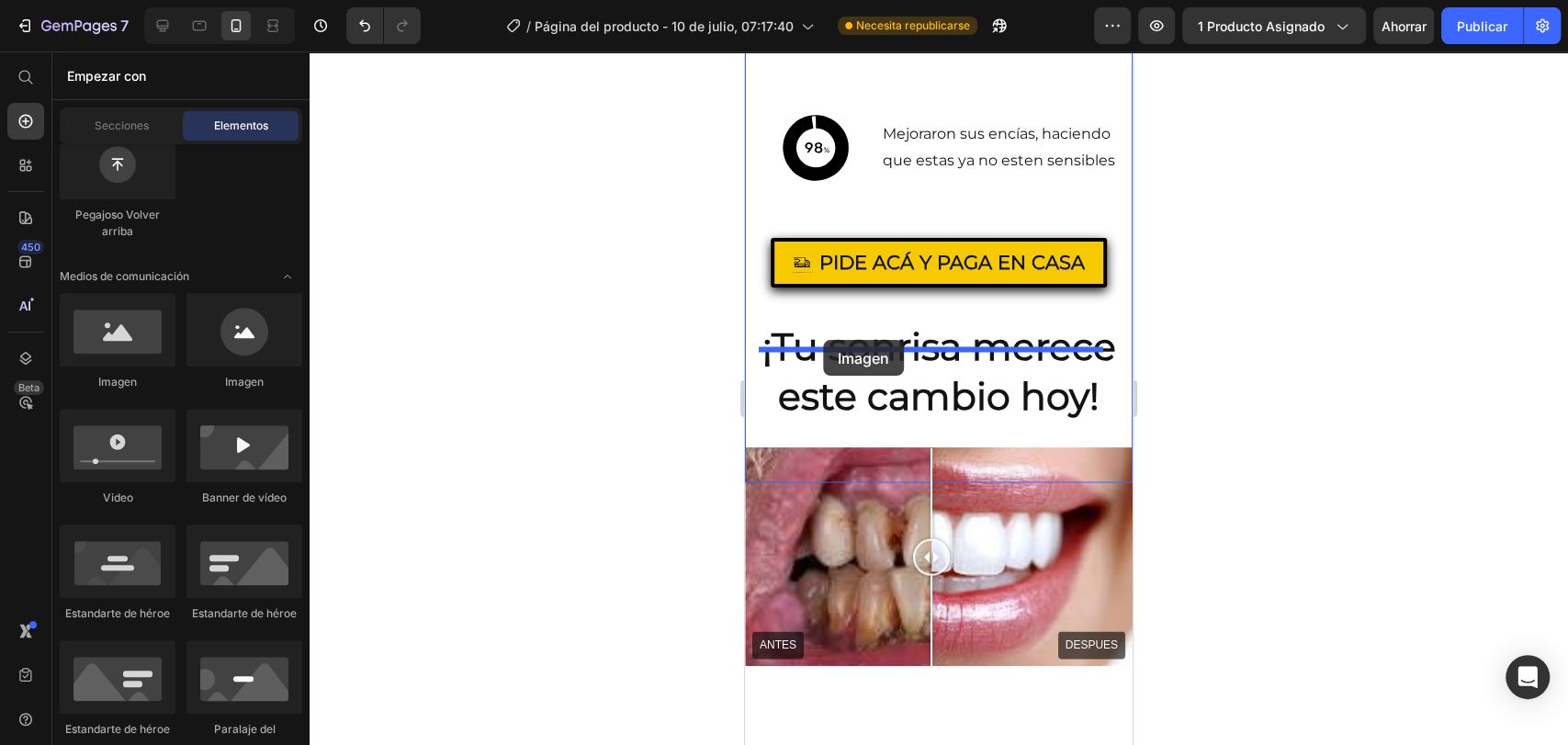 drag, startPoint x: 876, startPoint y: 371, endPoint x: 823, endPoint y: 340, distance: 61.40033 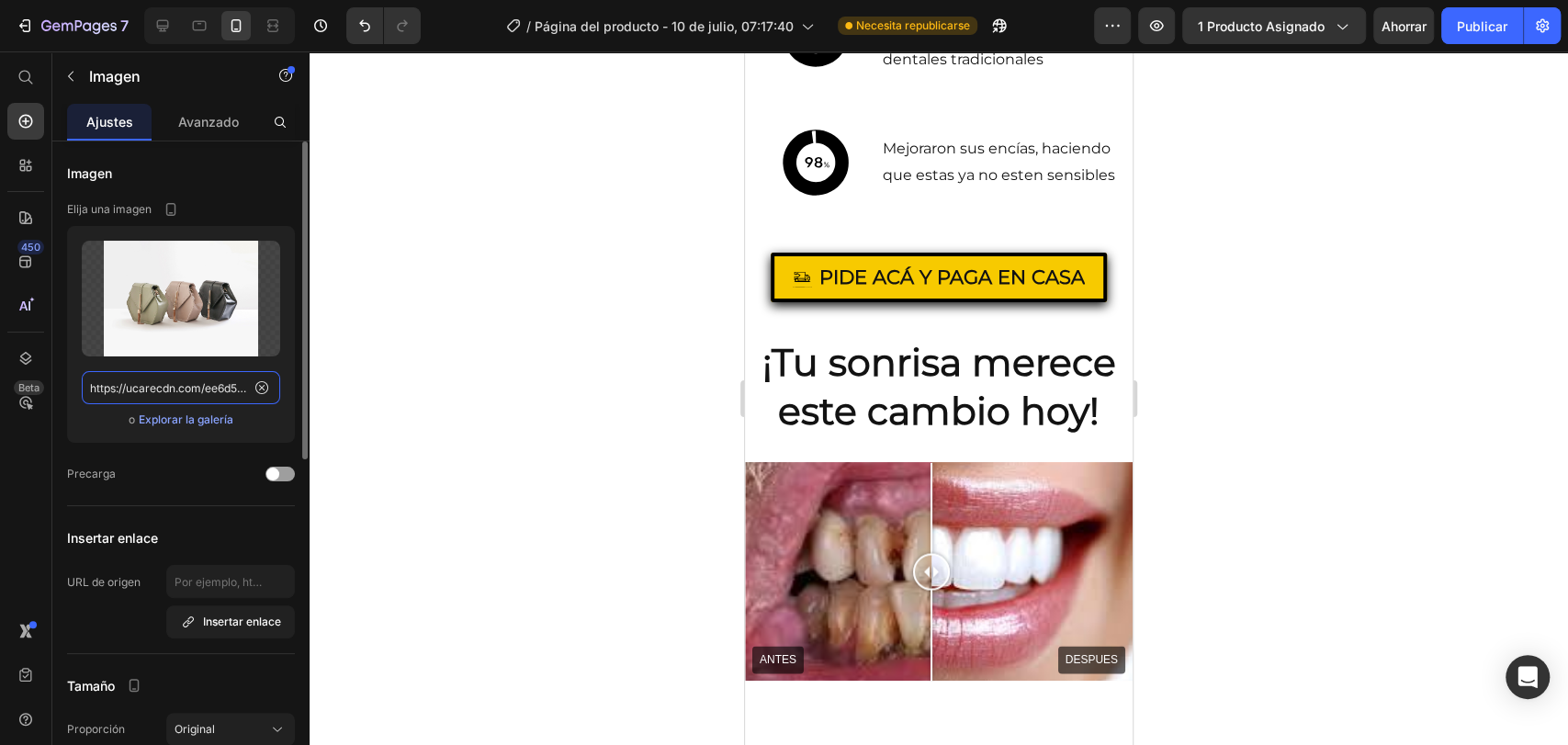 click on "https://ucarecdn.com/ee6d5074-1640-4cc7-8933-47c8589c3dee/-/format/auto/" 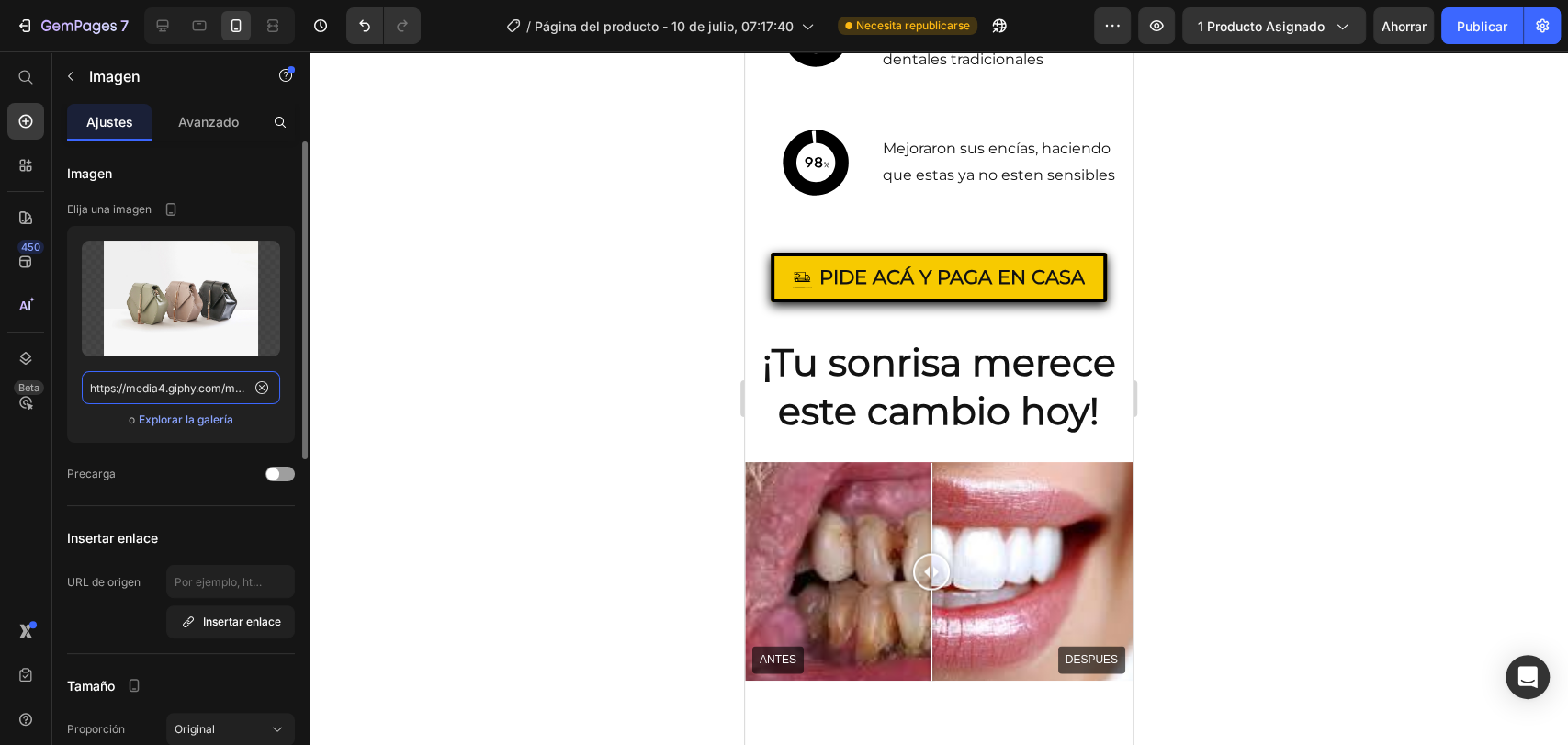 scroll, scrollTop: 0, scrollLeft: 947, axis: horizontal 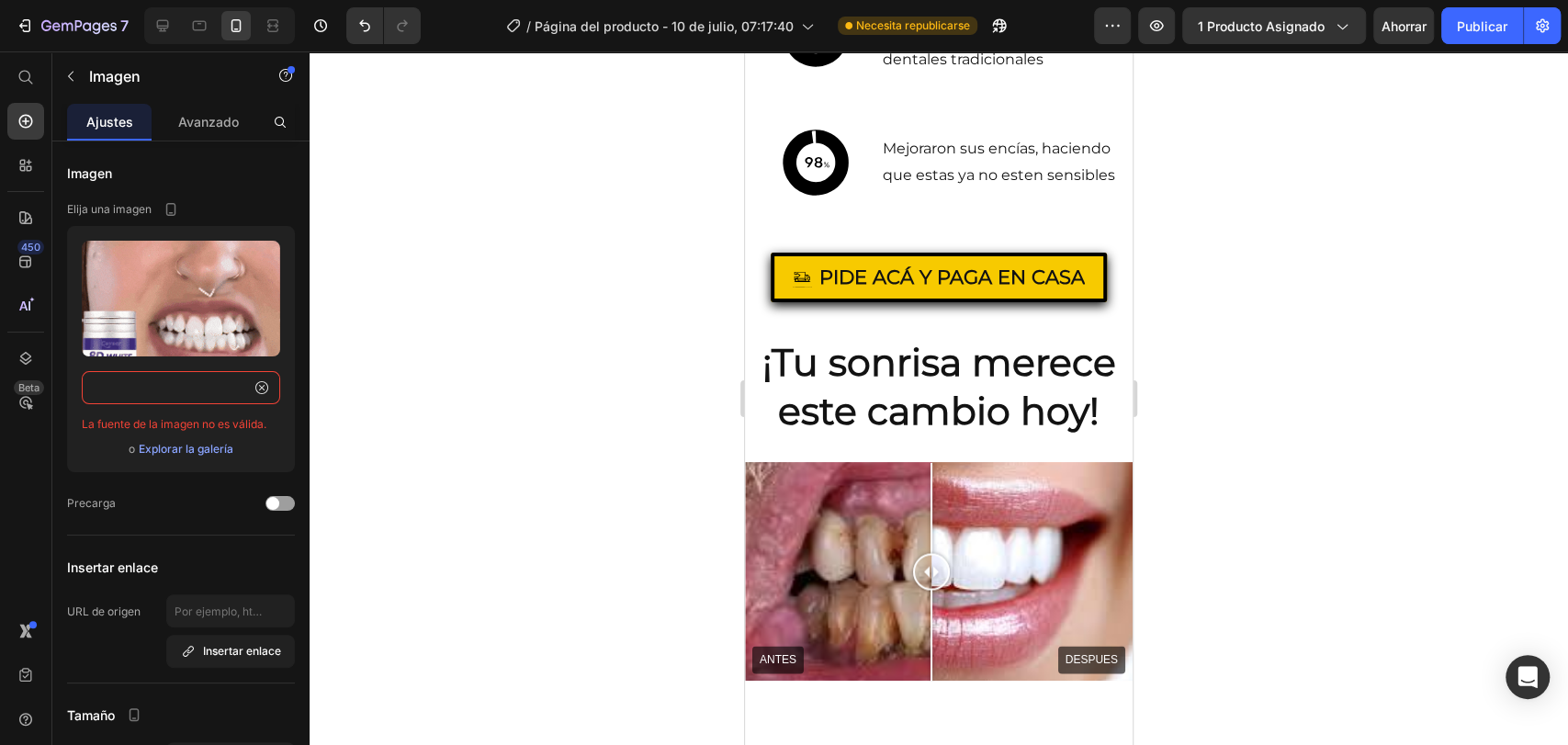 type on "https://media4.giphy.com/media/v1.Y2lkPTc5MGI3NjExZGw0ZHI4MW45ZDN0Z3NkcDZzcTR6ZmtkY2NpczJydzQ0d3QwNGhtYSZlcD12MV9pbnRlcm5hbF9naWZfYnlfaWQmY3Q9Zw/AkHTlCNYisRIPu9Y3a/giphy.gif" 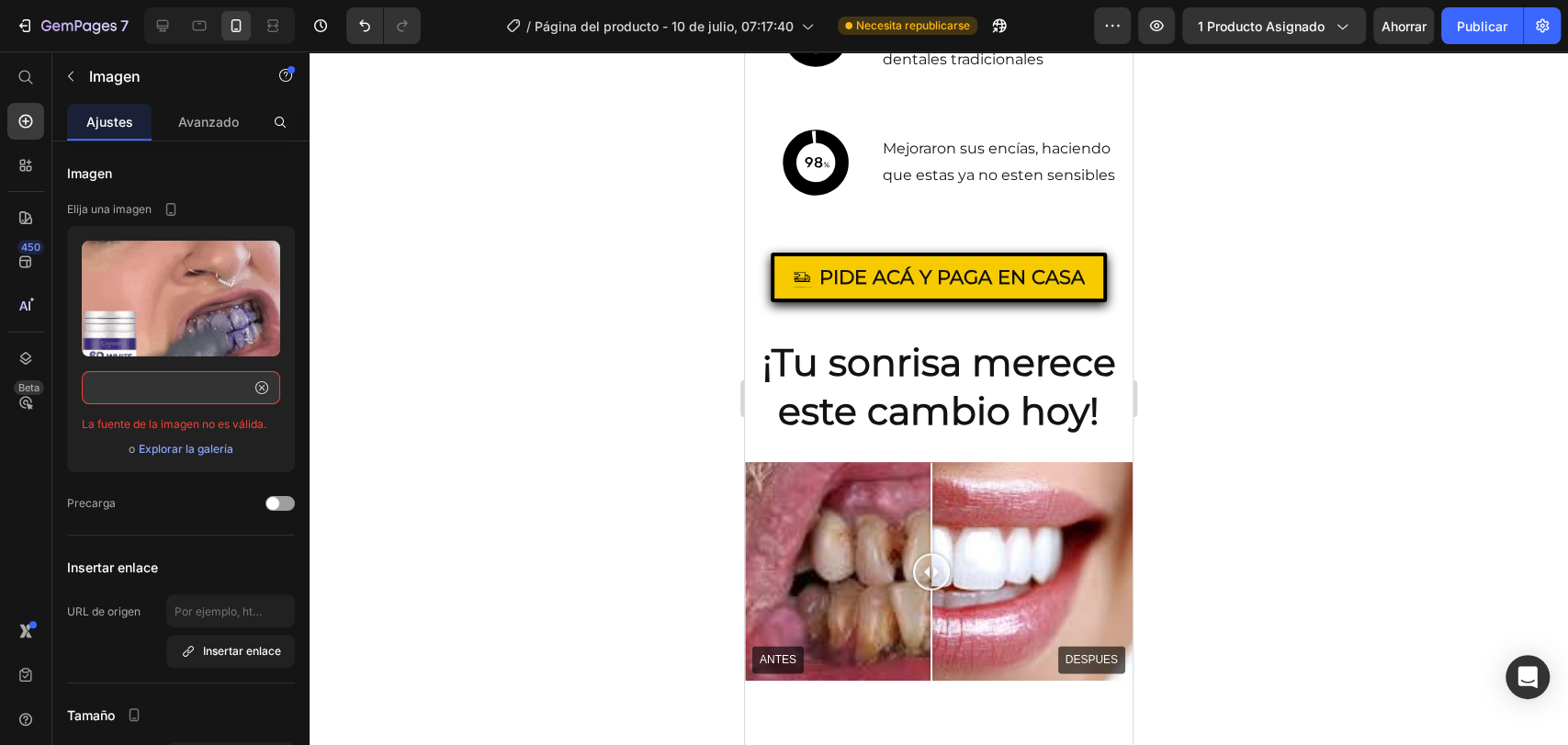 scroll, scrollTop: 0, scrollLeft: 0, axis: both 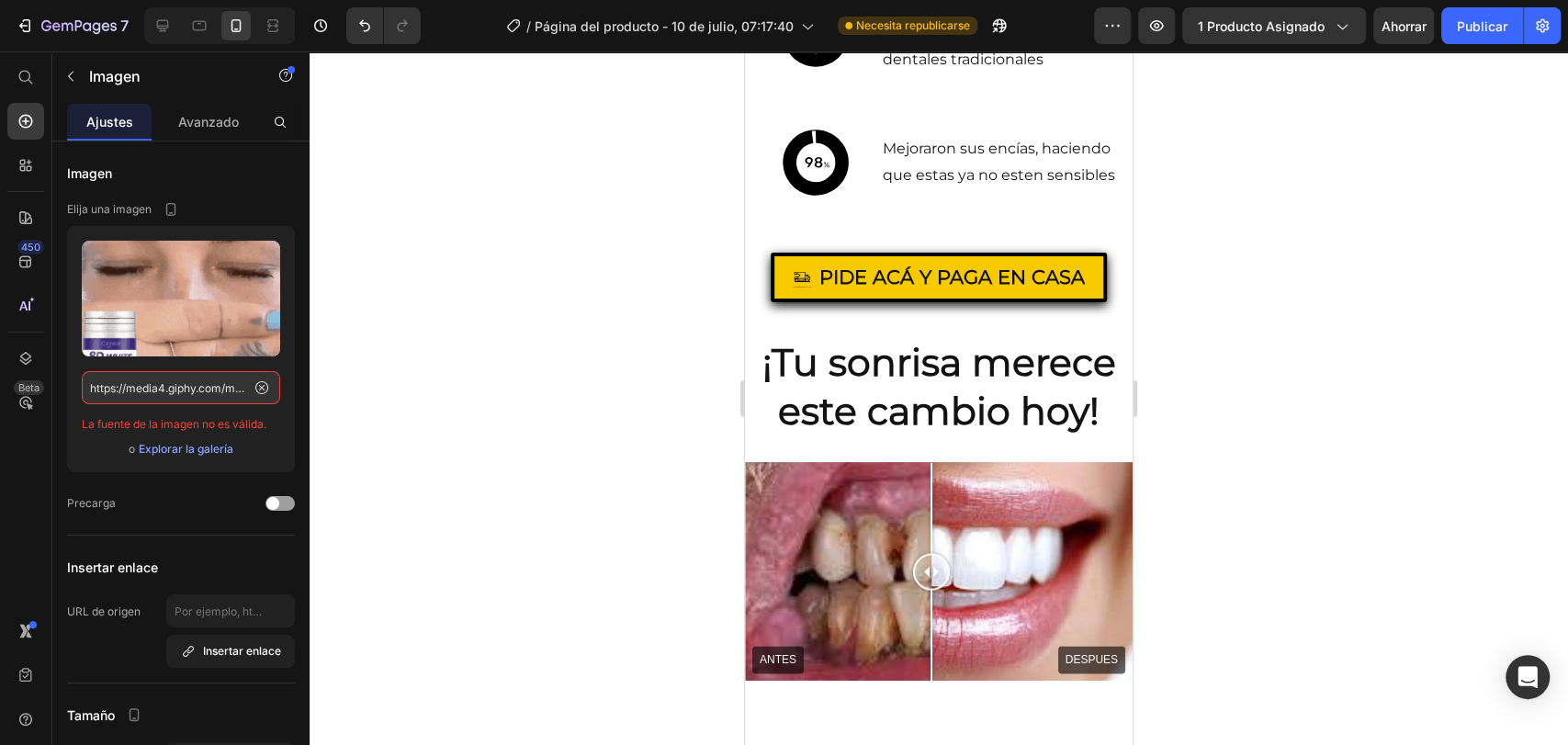 click 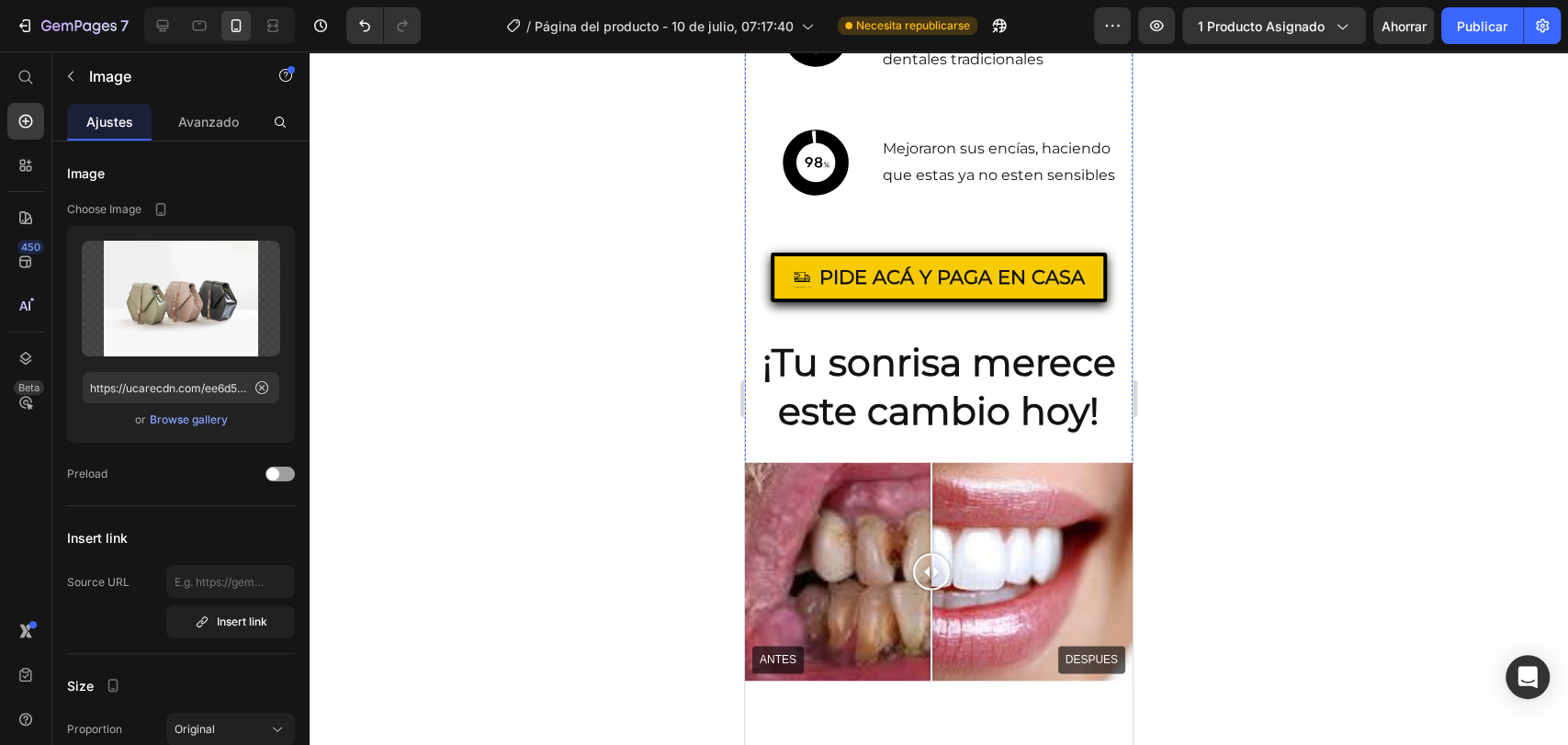 click at bounding box center (939, -313) 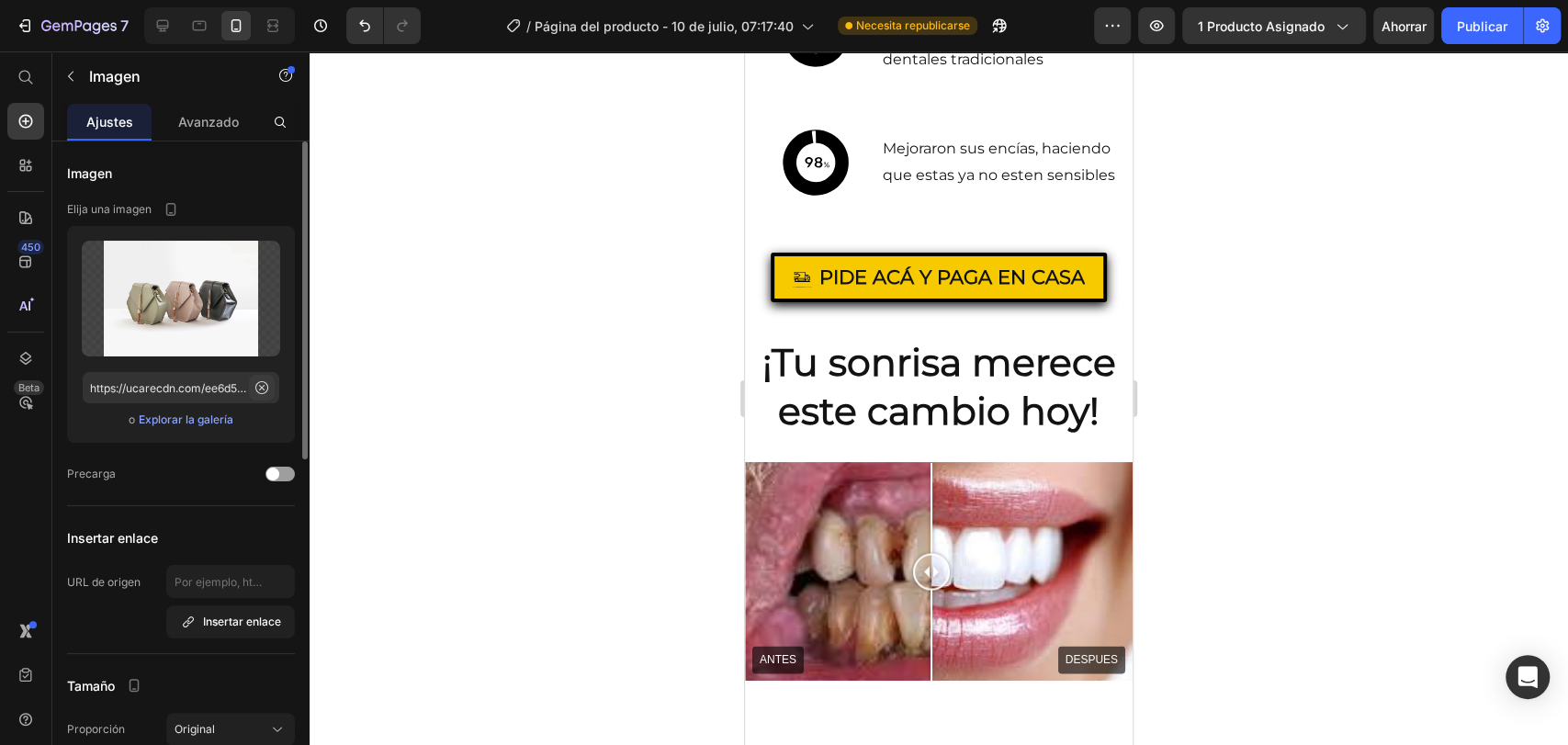 click 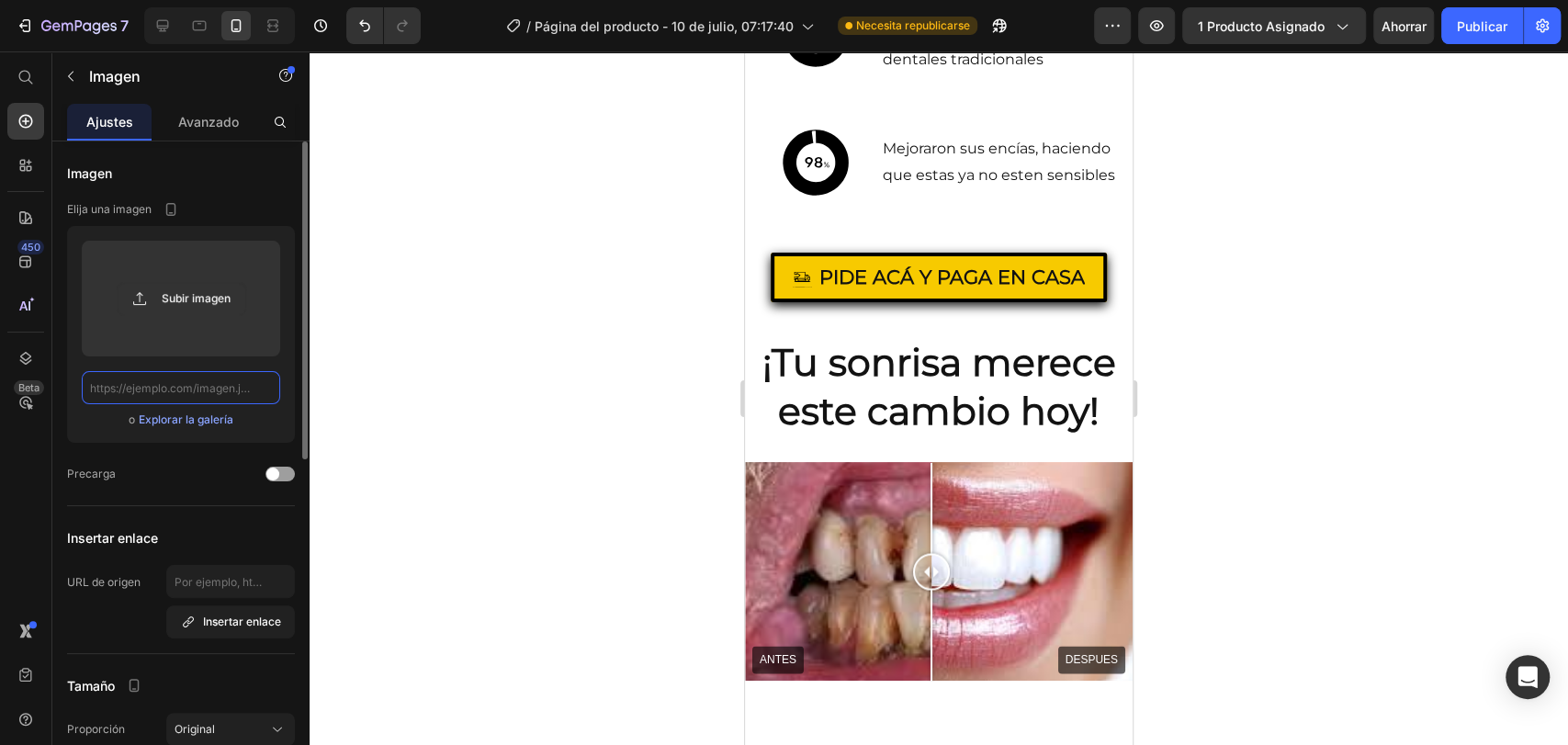 scroll, scrollTop: 0, scrollLeft: 0, axis: both 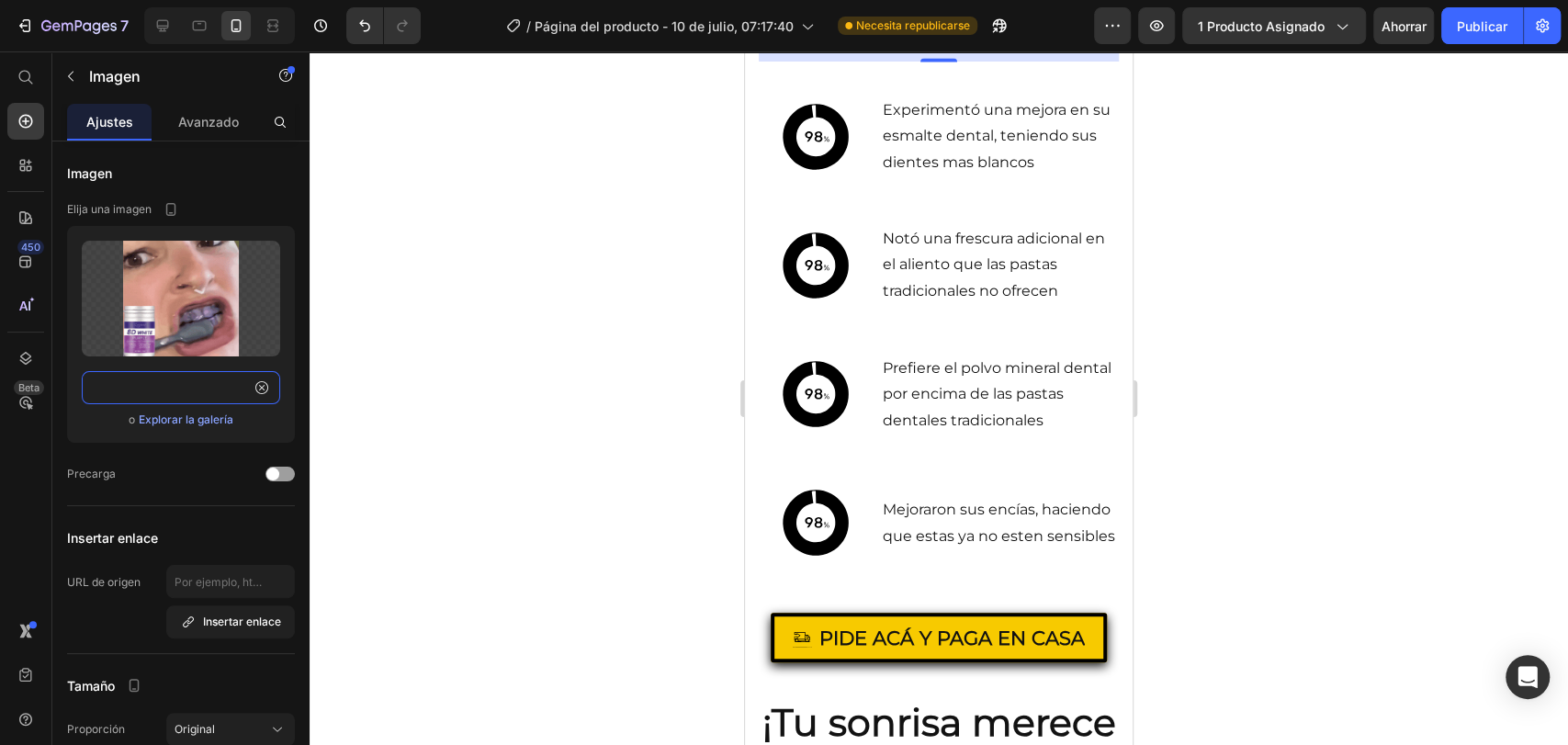 type on "https://media4.giphy.com/media/v1.Y2lkPTc5MGI3NjExZGw0ZHI4MW45ZDN0Z3NkcDZzcTR6ZmtkY2NpczJydzQ0d3QwNGhtYSZlcD12MV9pbnRlcm5hbF9naWZfYnlfaWQmY3Q9Zw/AkHTlCNYisRIPu9Y3a/giphy.gif" 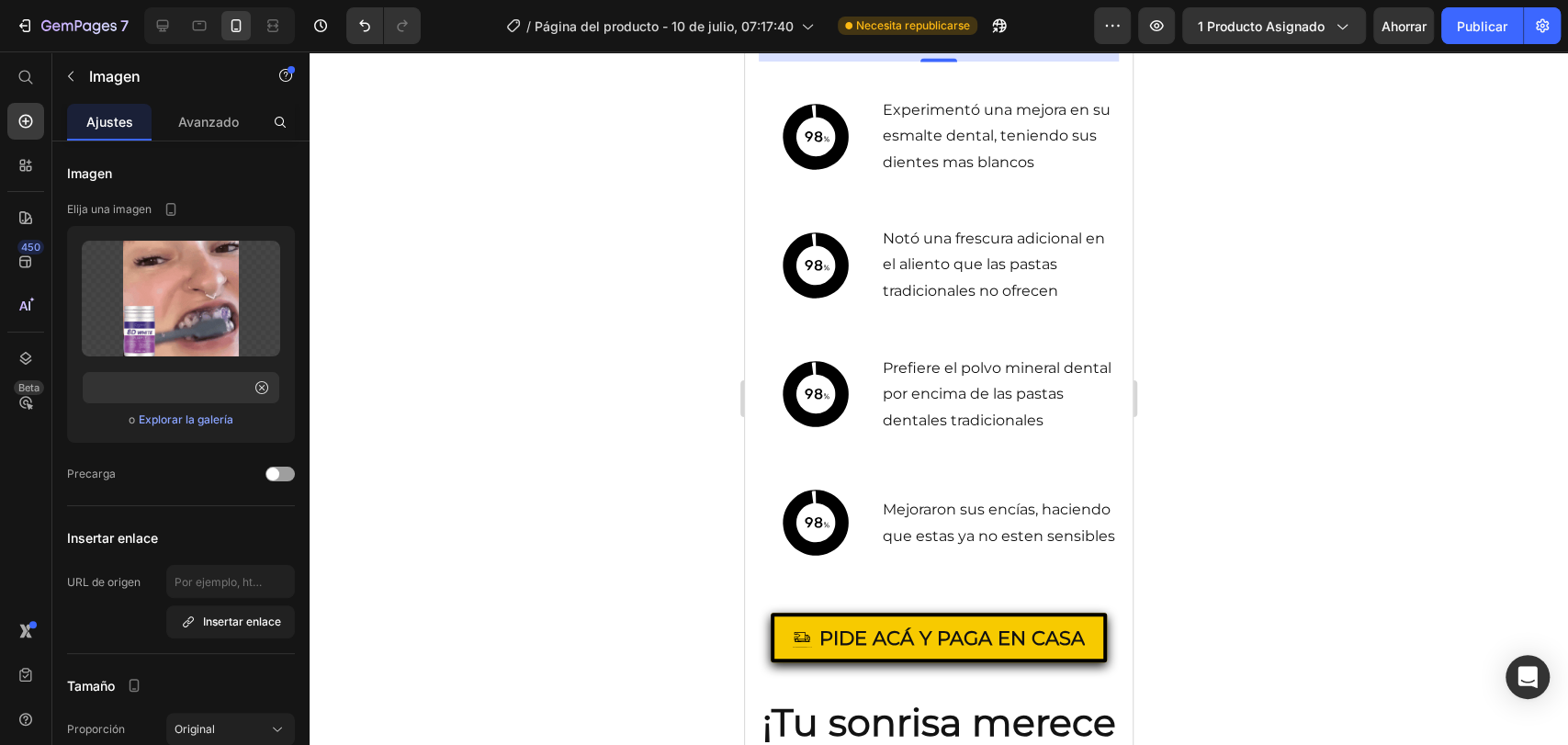 scroll, scrollTop: 0, scrollLeft: 0, axis: both 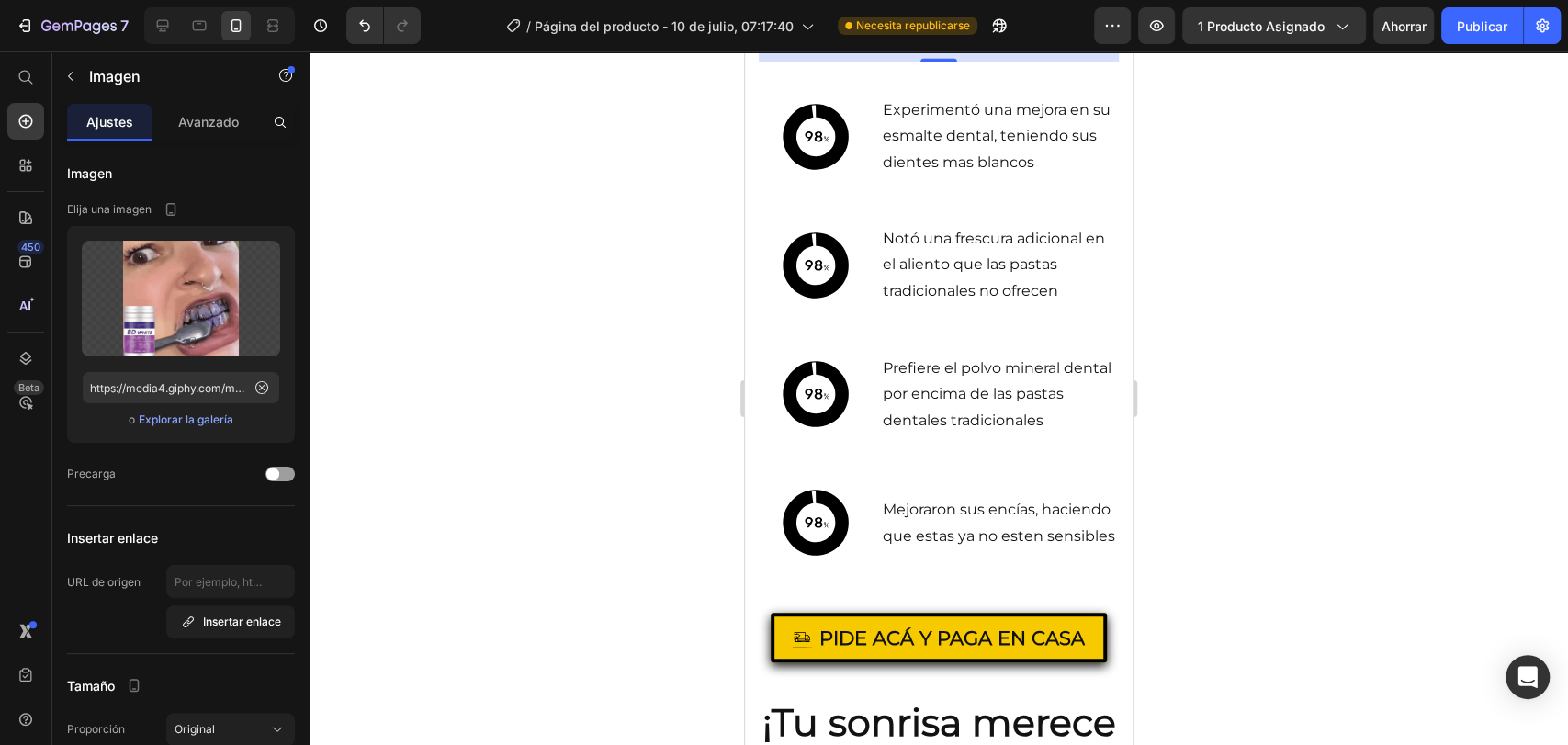click 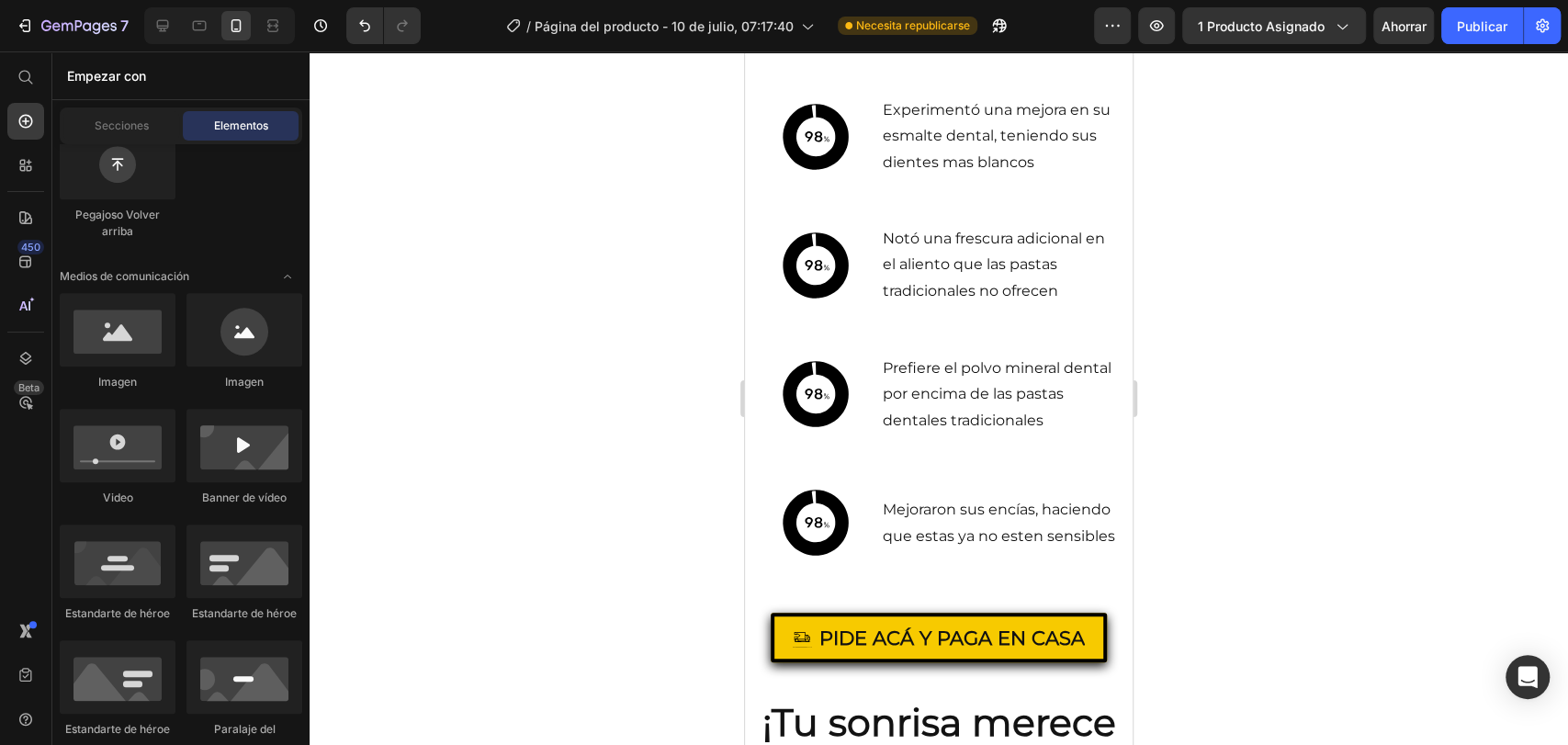drag, startPoint x: 1566, startPoint y: 395, endPoint x: 1566, endPoint y: 346, distance: 49 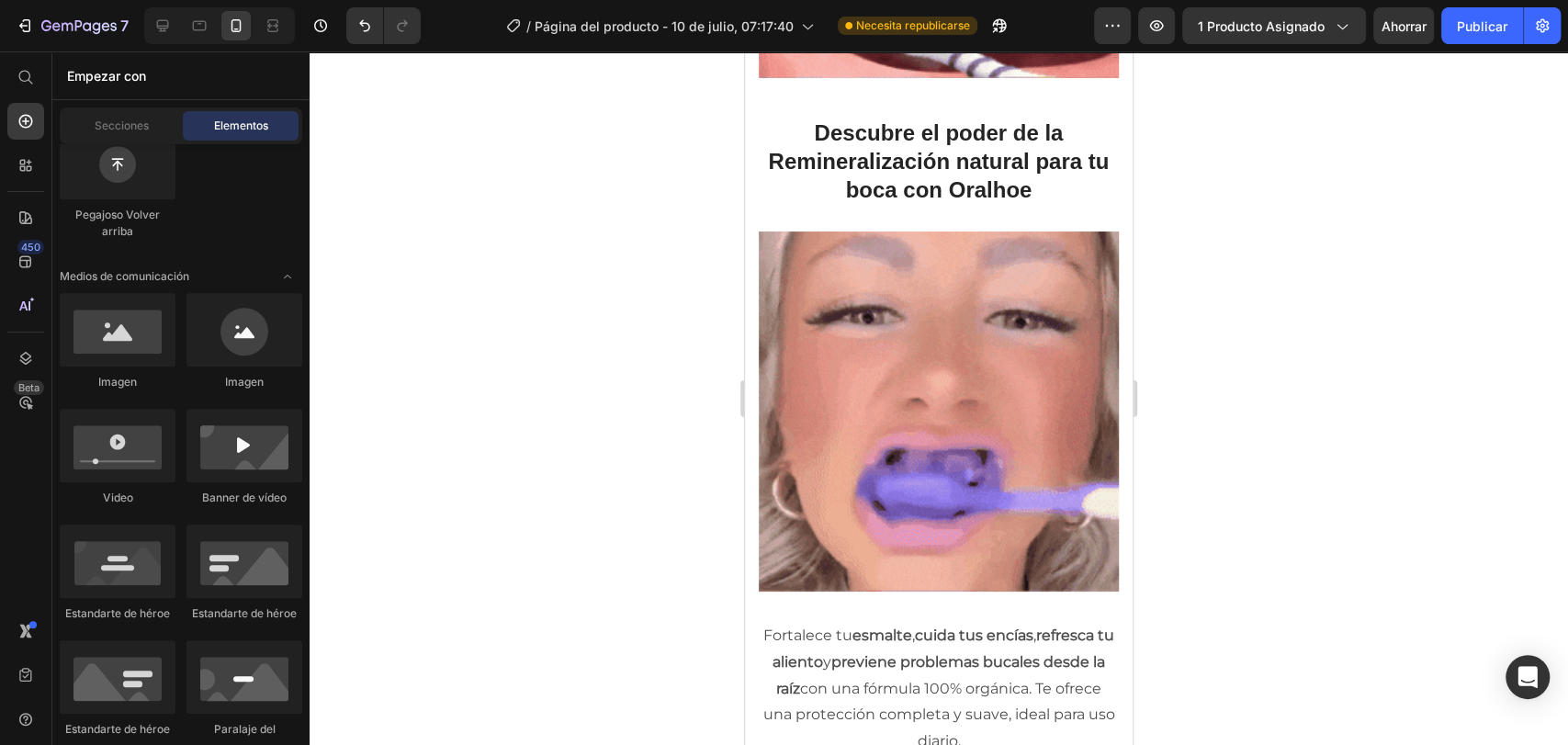 scroll, scrollTop: 1602, scrollLeft: 0, axis: vertical 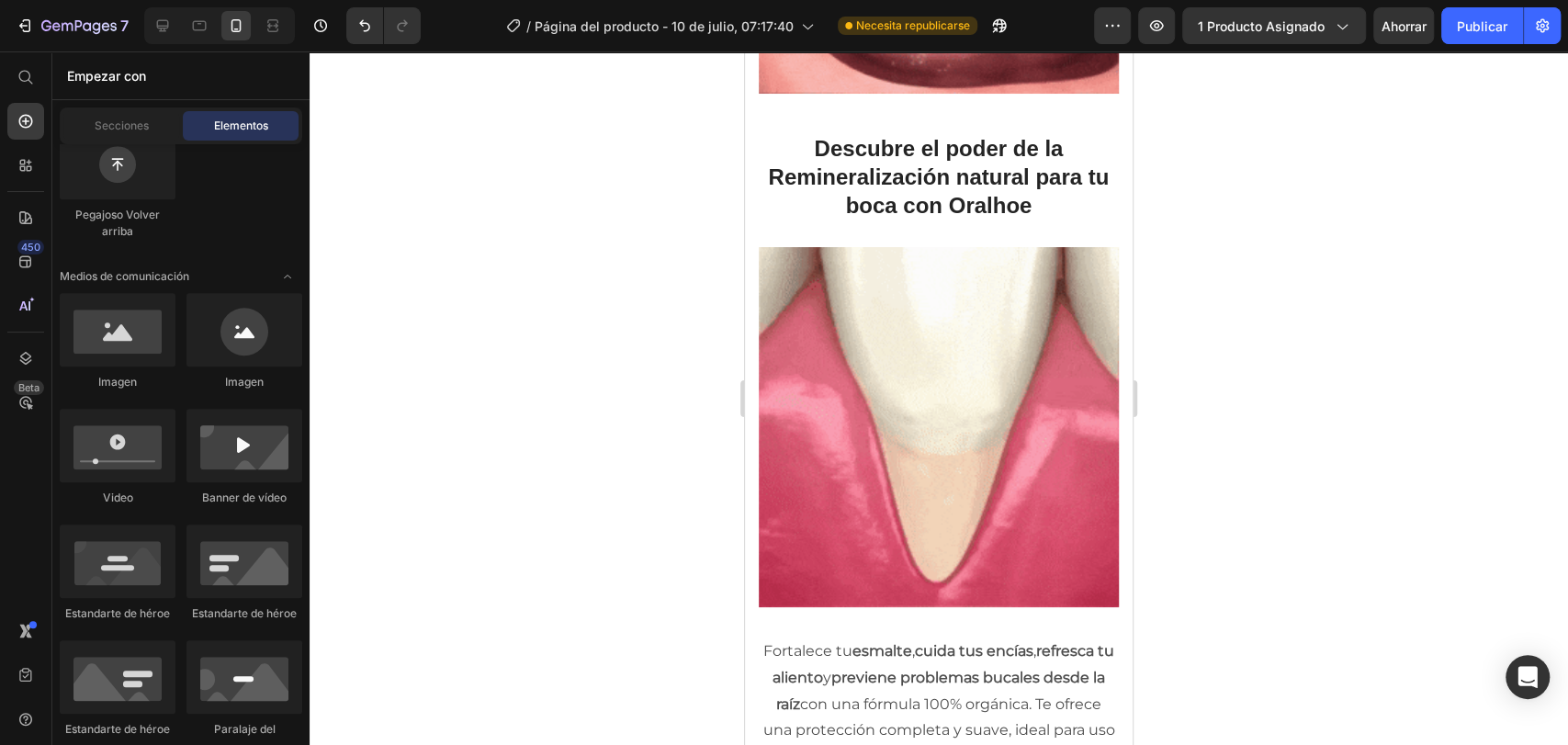 drag, startPoint x: 1125, startPoint y: 363, endPoint x: 1886, endPoint y: 405, distance: 762.1581 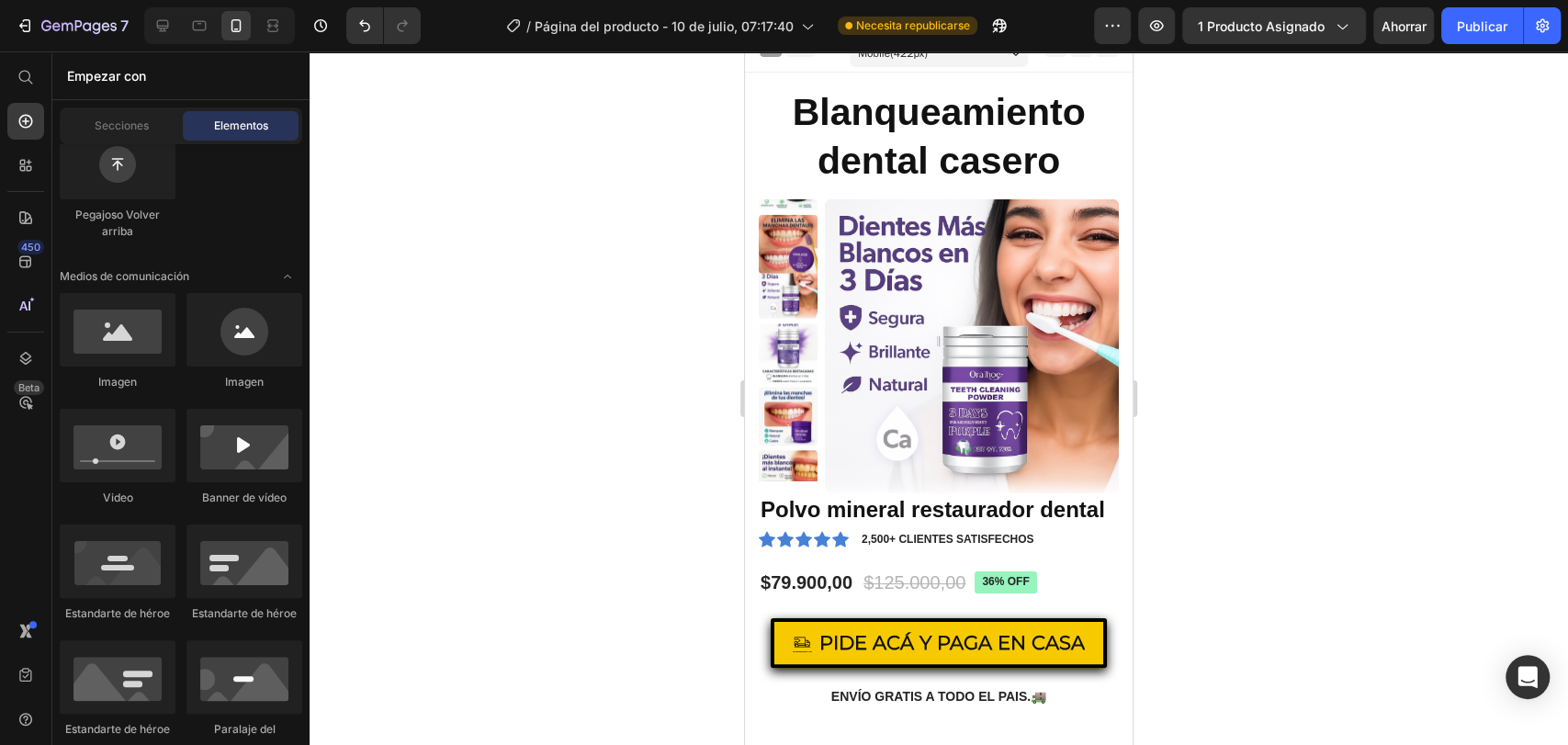 scroll, scrollTop: 0, scrollLeft: 0, axis: both 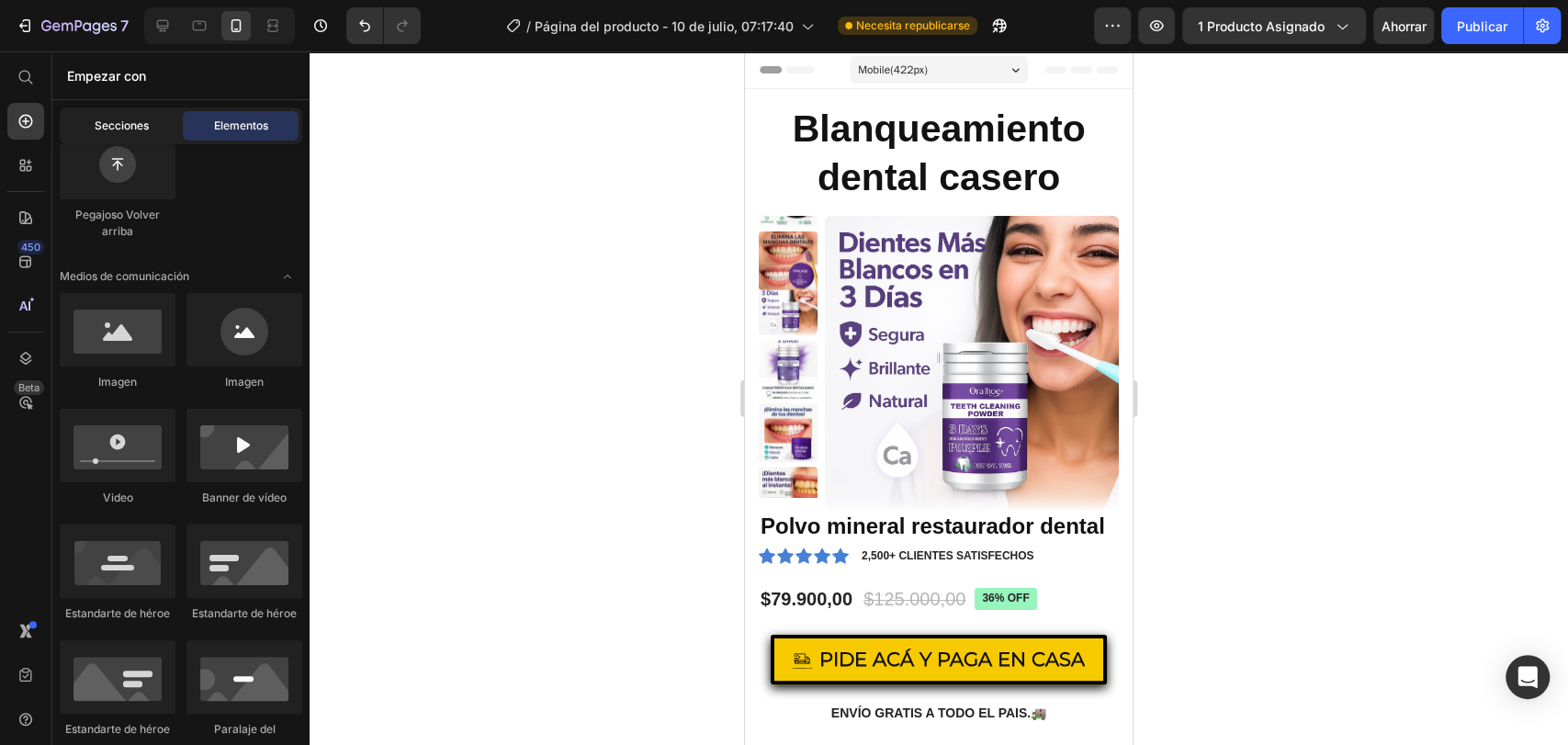 click on "Secciones" at bounding box center [121, 125] 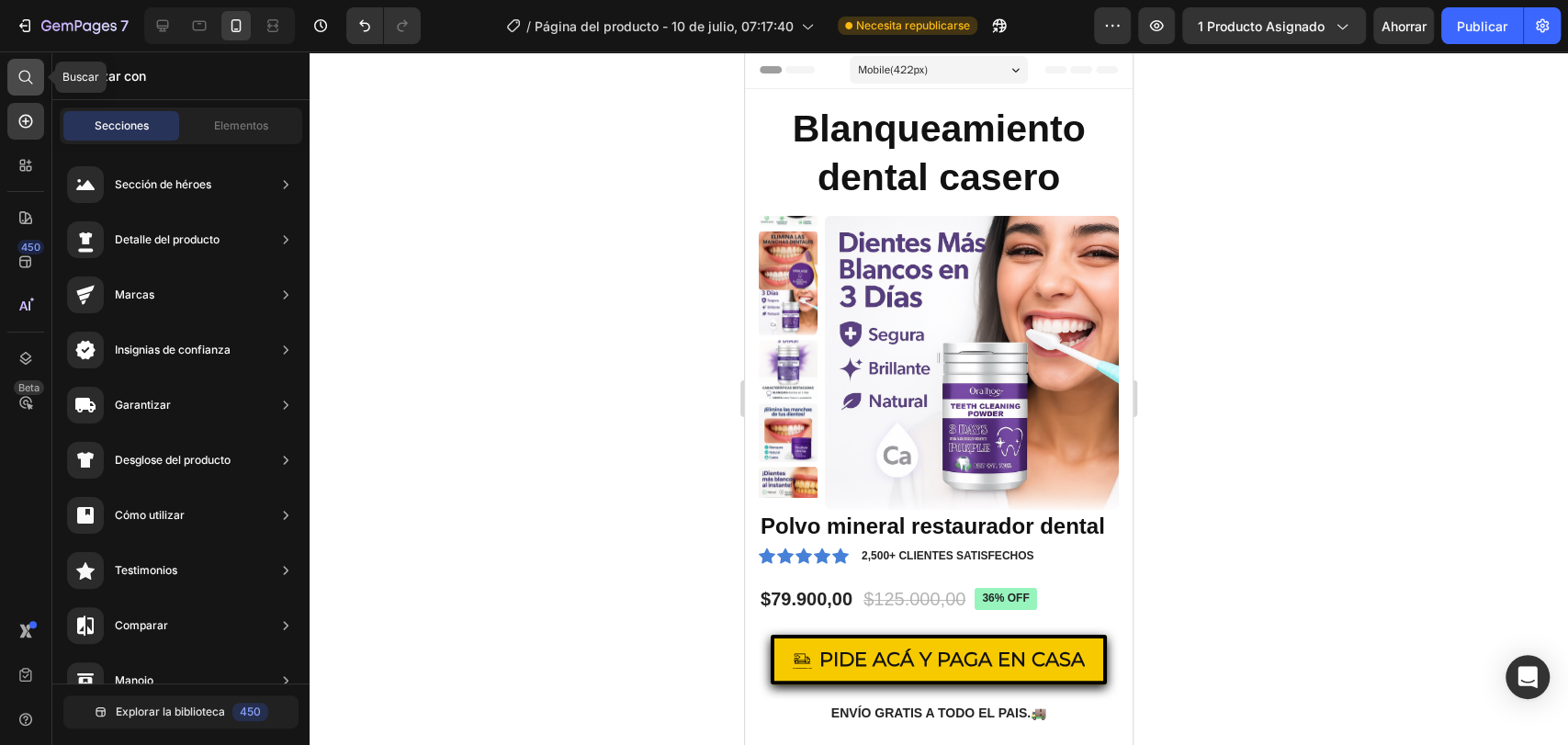 click 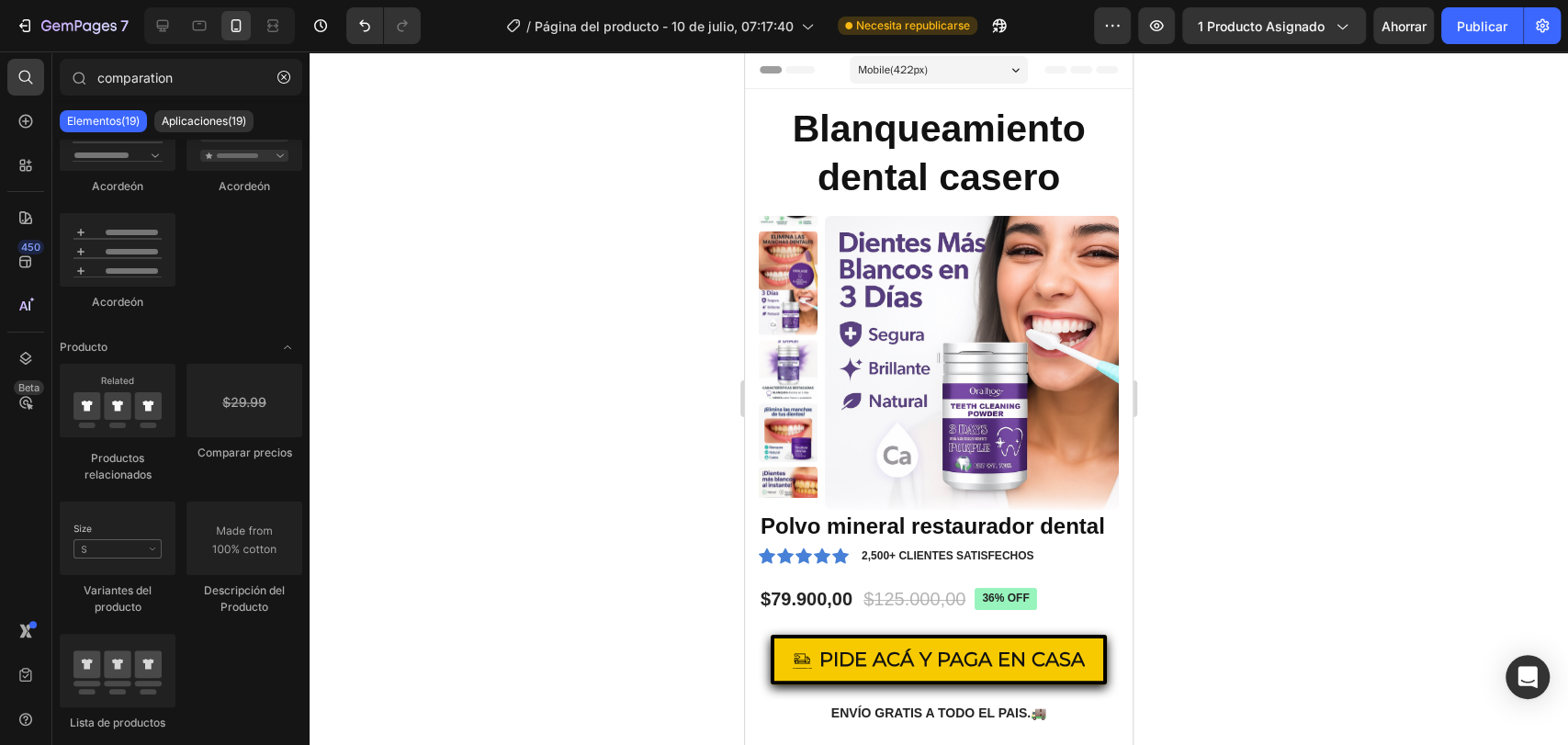 scroll, scrollTop: 0, scrollLeft: 0, axis: both 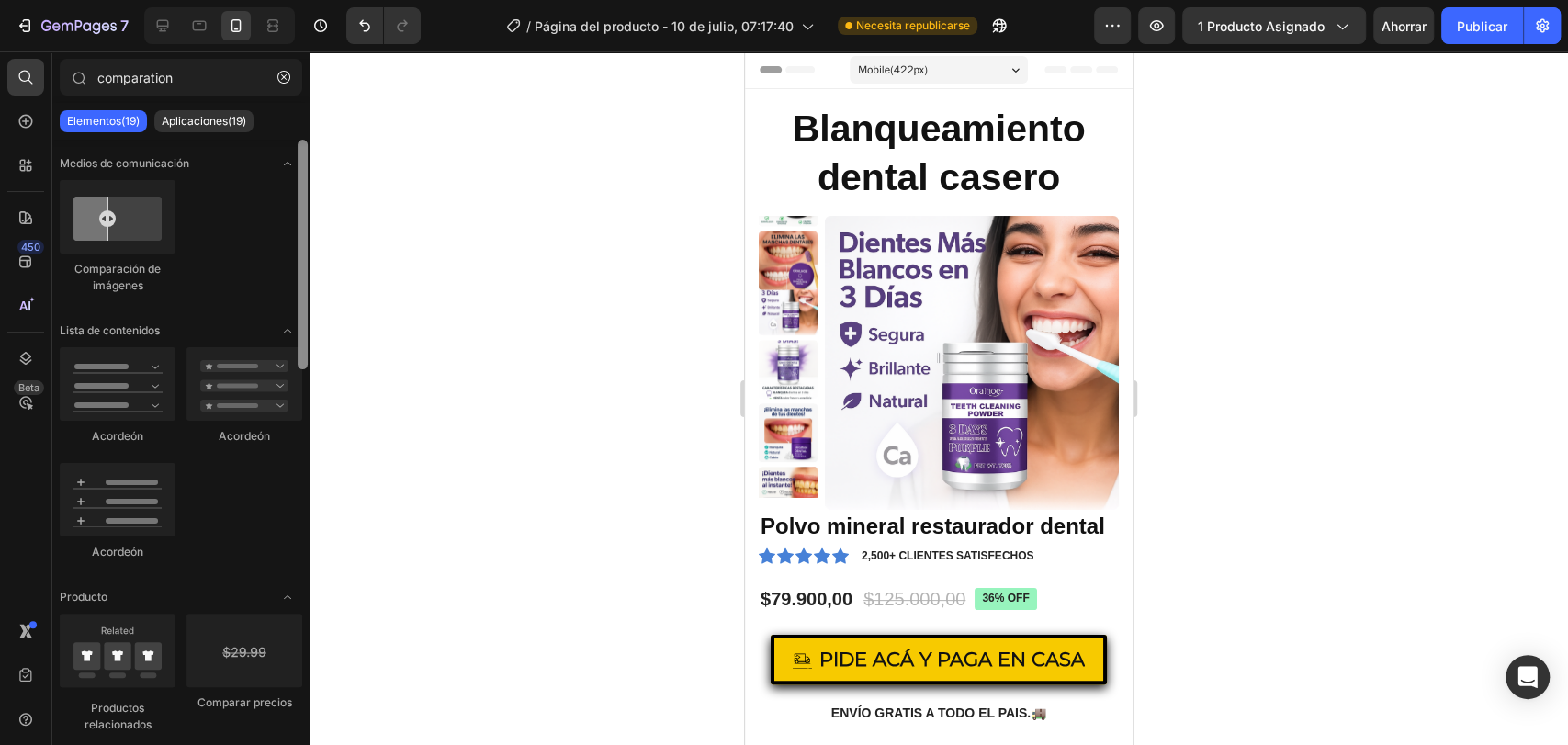 drag, startPoint x: 303, startPoint y: 266, endPoint x: 323, endPoint y: 125, distance: 142.41138 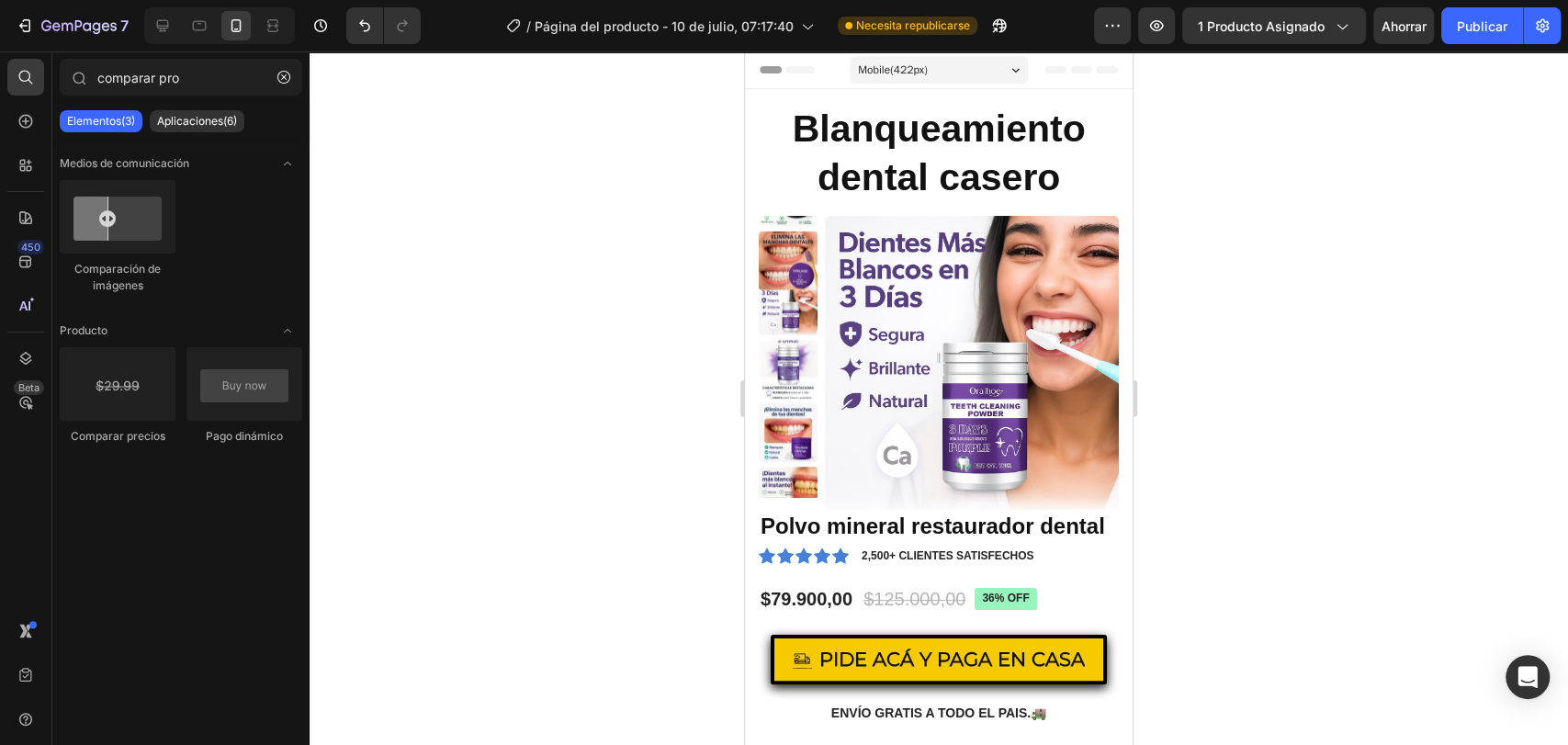 type on "comparar pro" 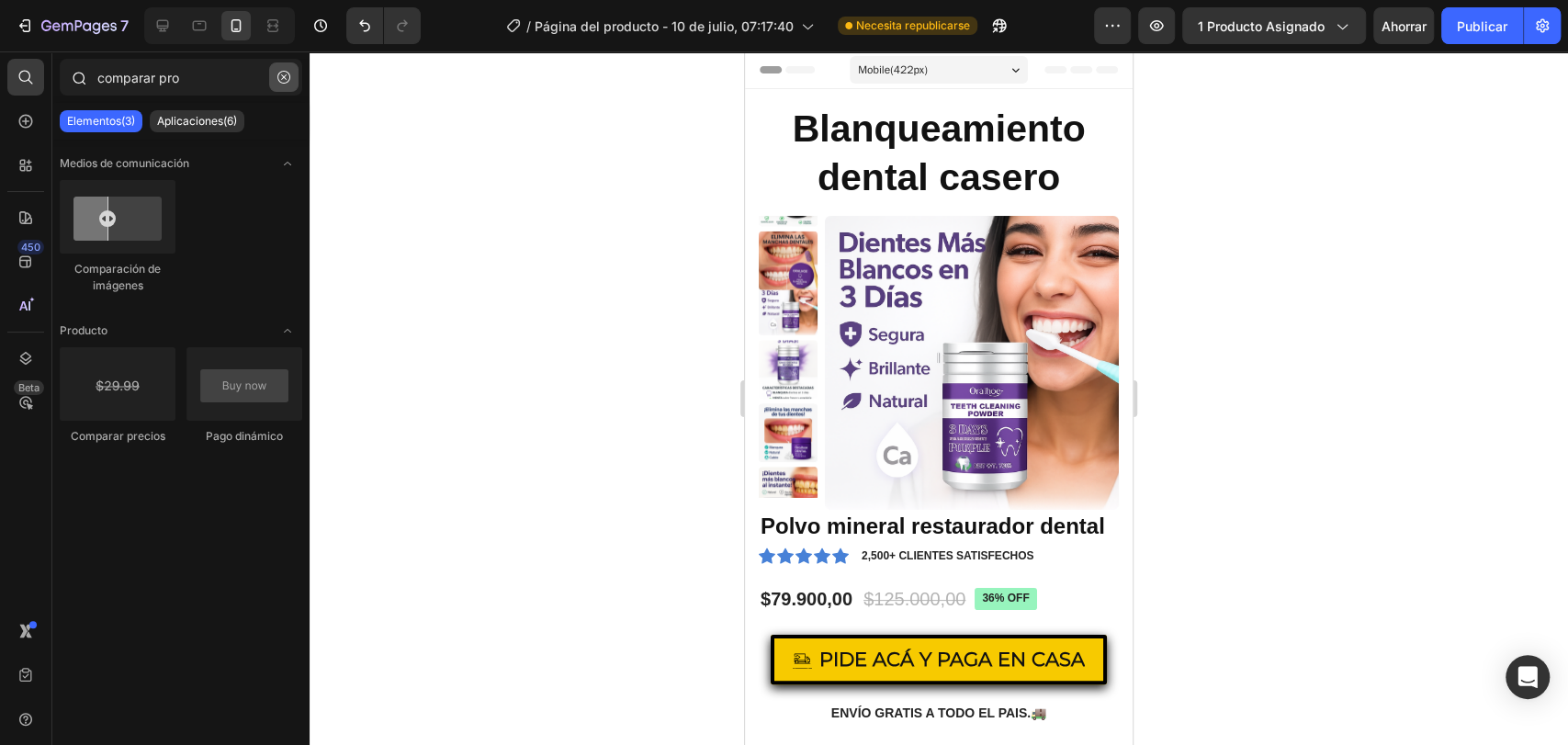 click at bounding box center [284, 77] 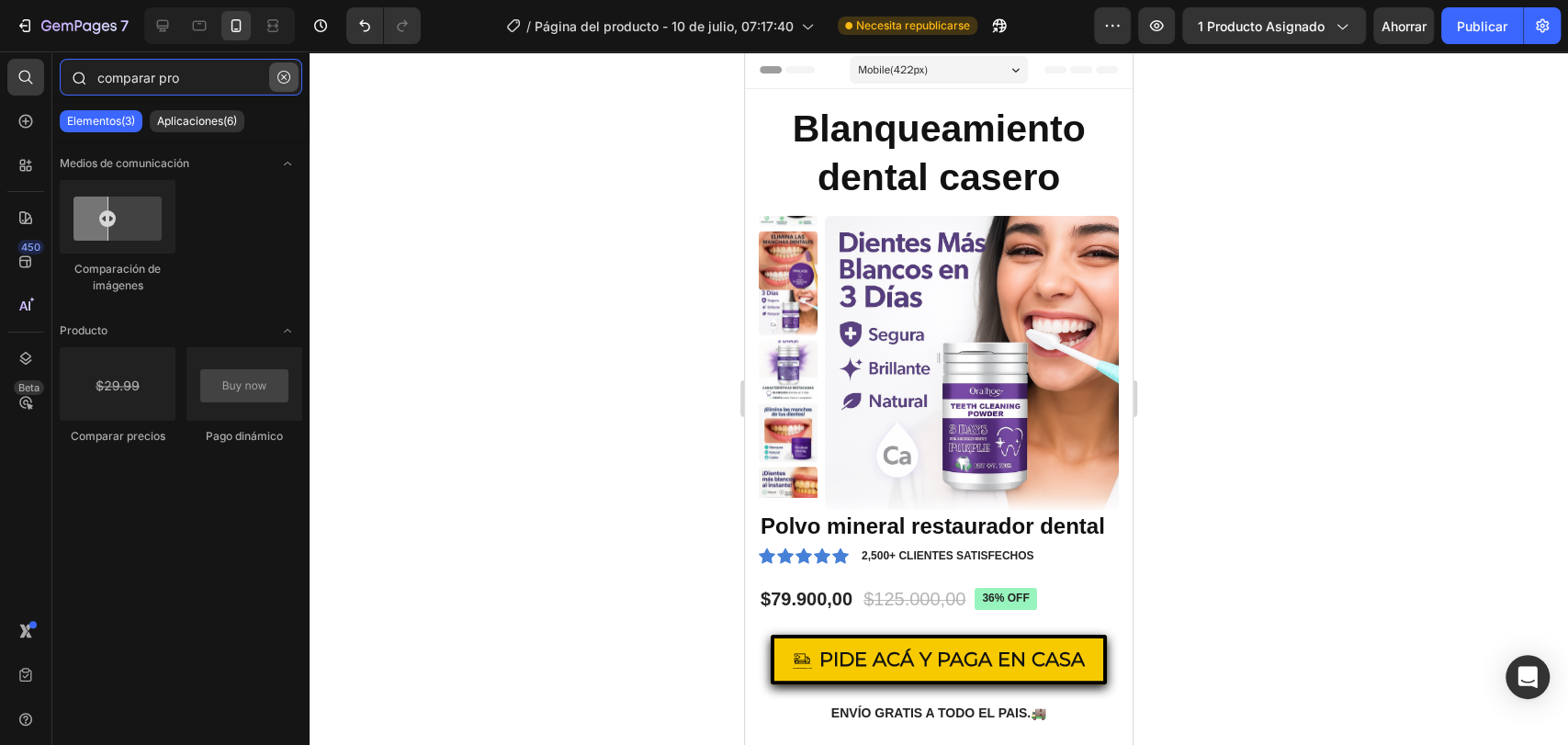 type 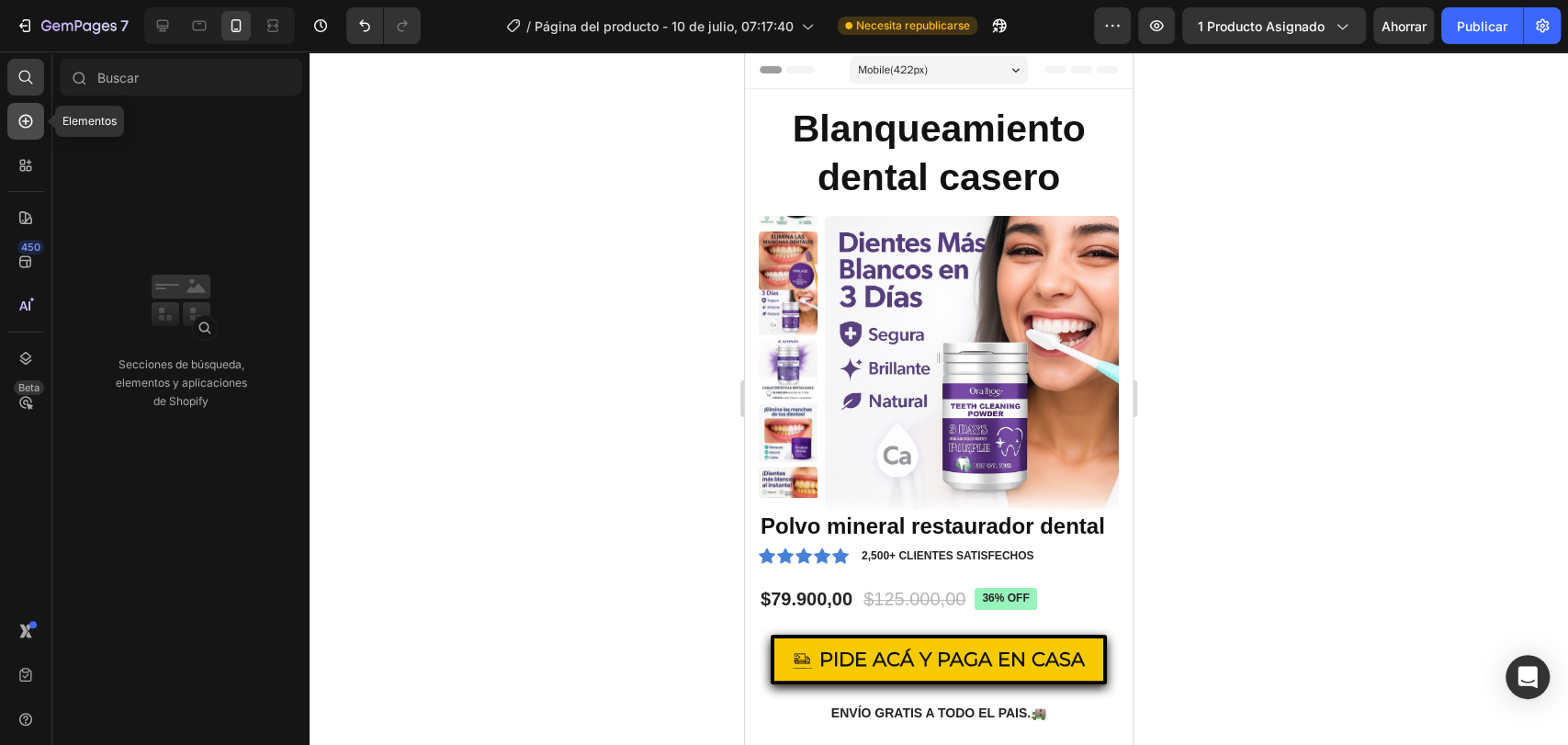 click 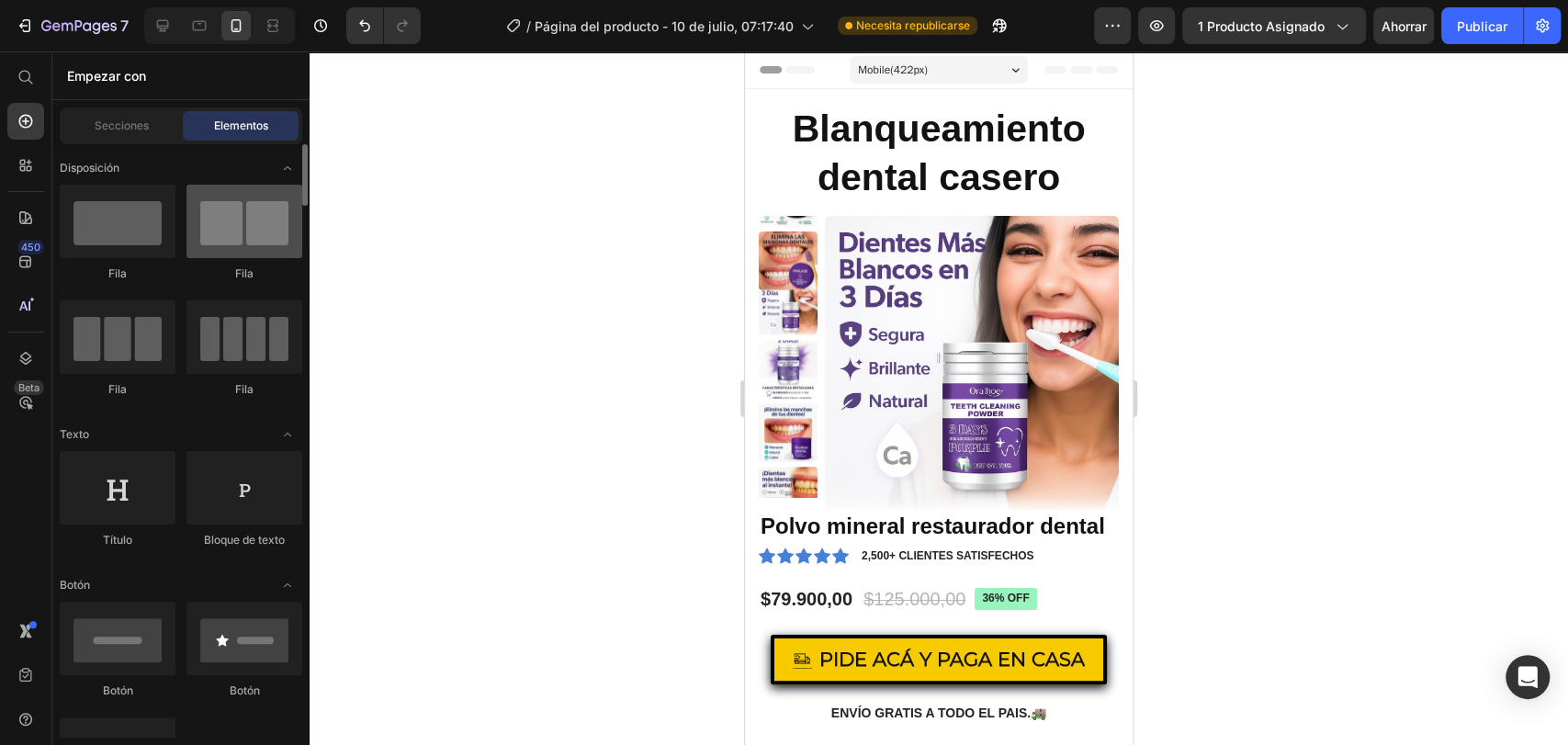 click at bounding box center (244, 221) 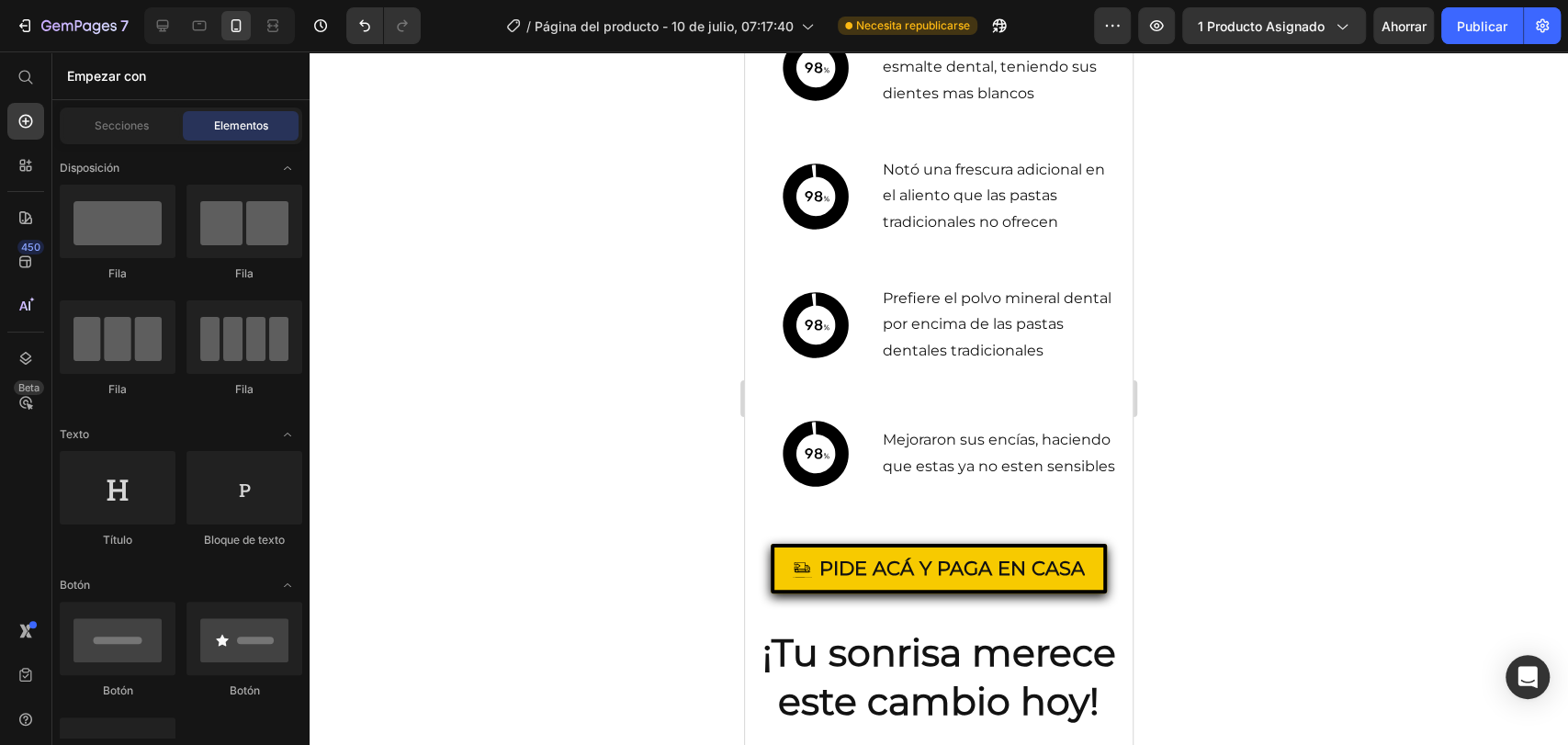 drag, startPoint x: 1127, startPoint y: 95, endPoint x: 1877, endPoint y: 424, distance: 818.9878 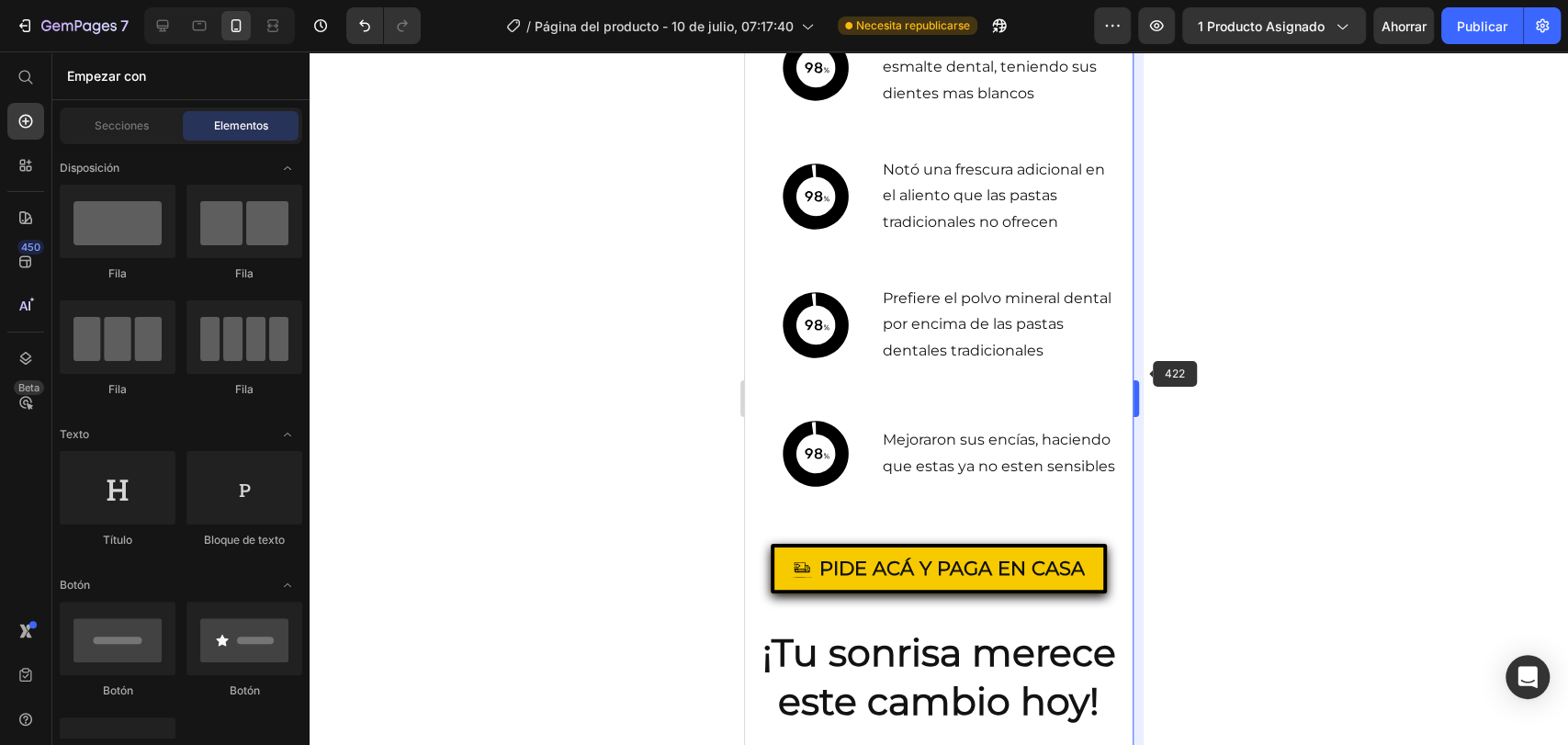 scroll, scrollTop: 2765, scrollLeft: 0, axis: vertical 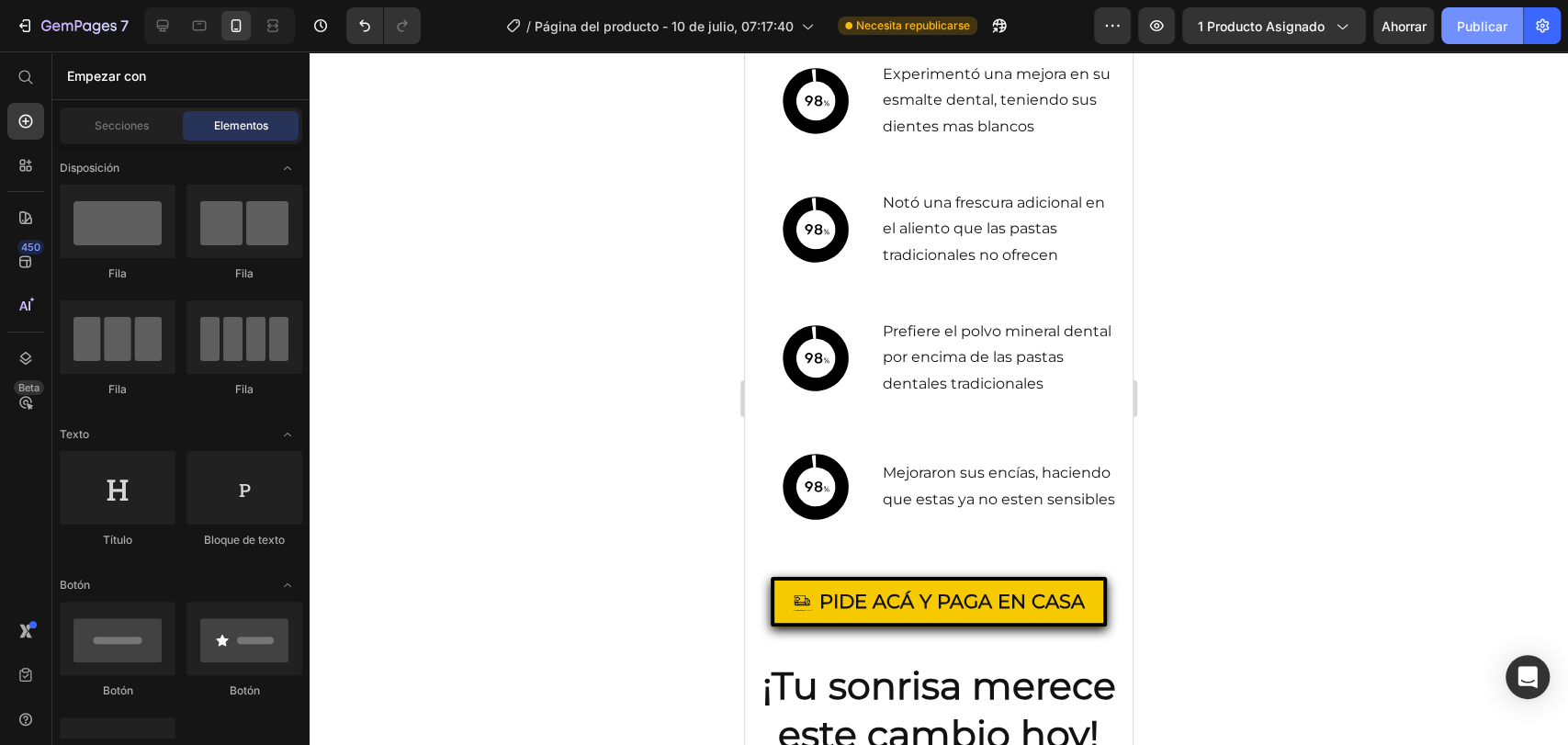 click on "Publicar" at bounding box center (1482, 26) 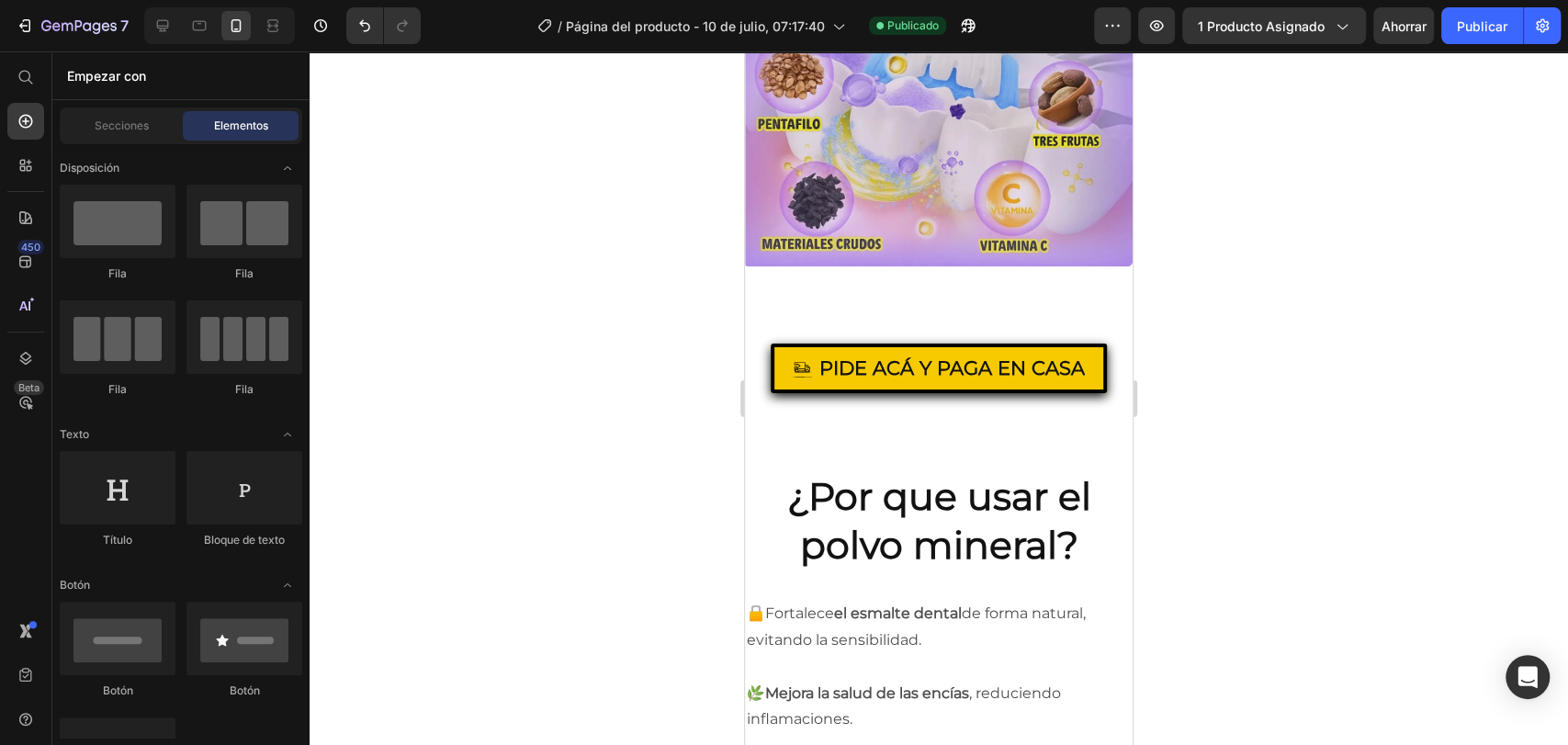 scroll, scrollTop: 4238, scrollLeft: 0, axis: vertical 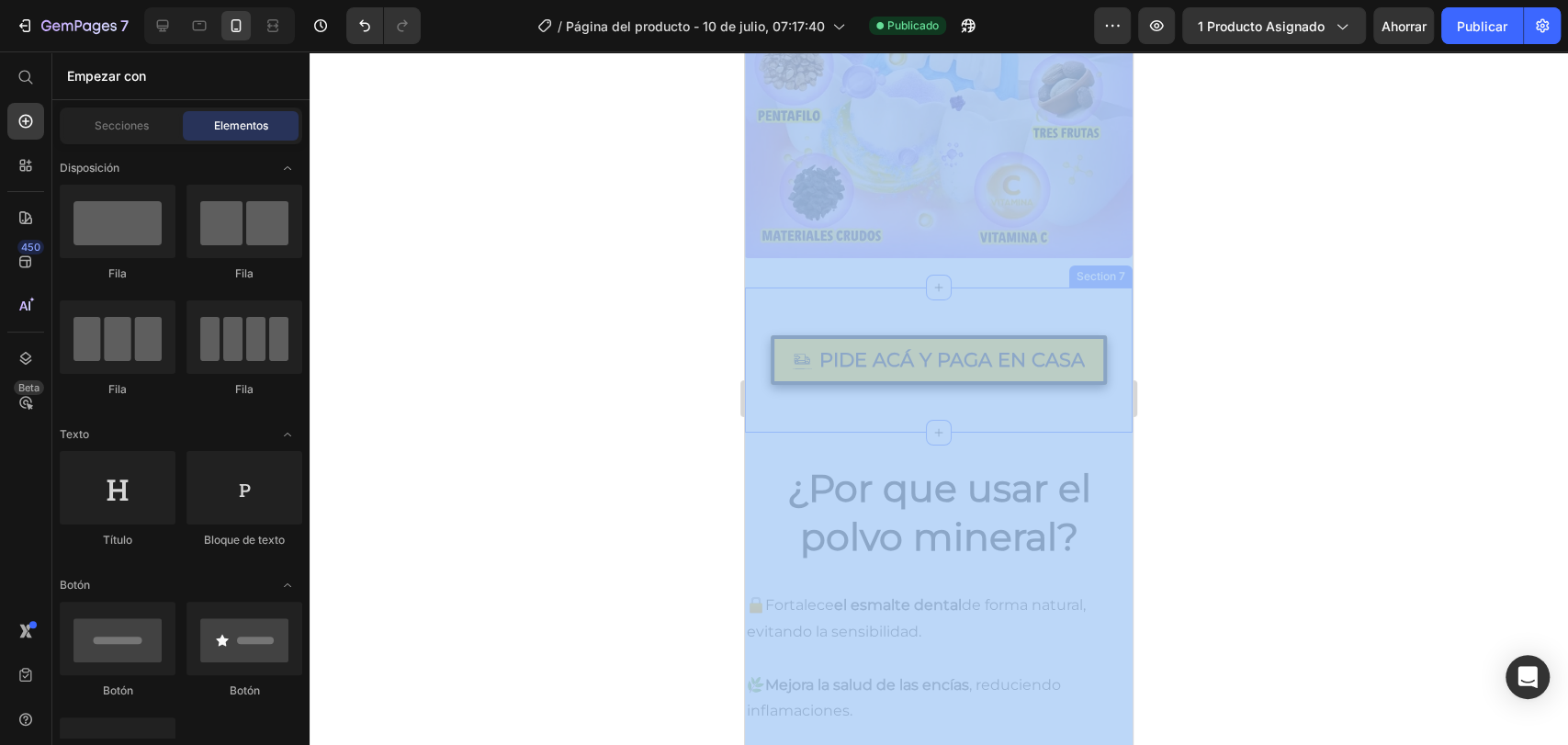 drag, startPoint x: 1080, startPoint y: 290, endPoint x: 827, endPoint y: 297, distance: 253.09682 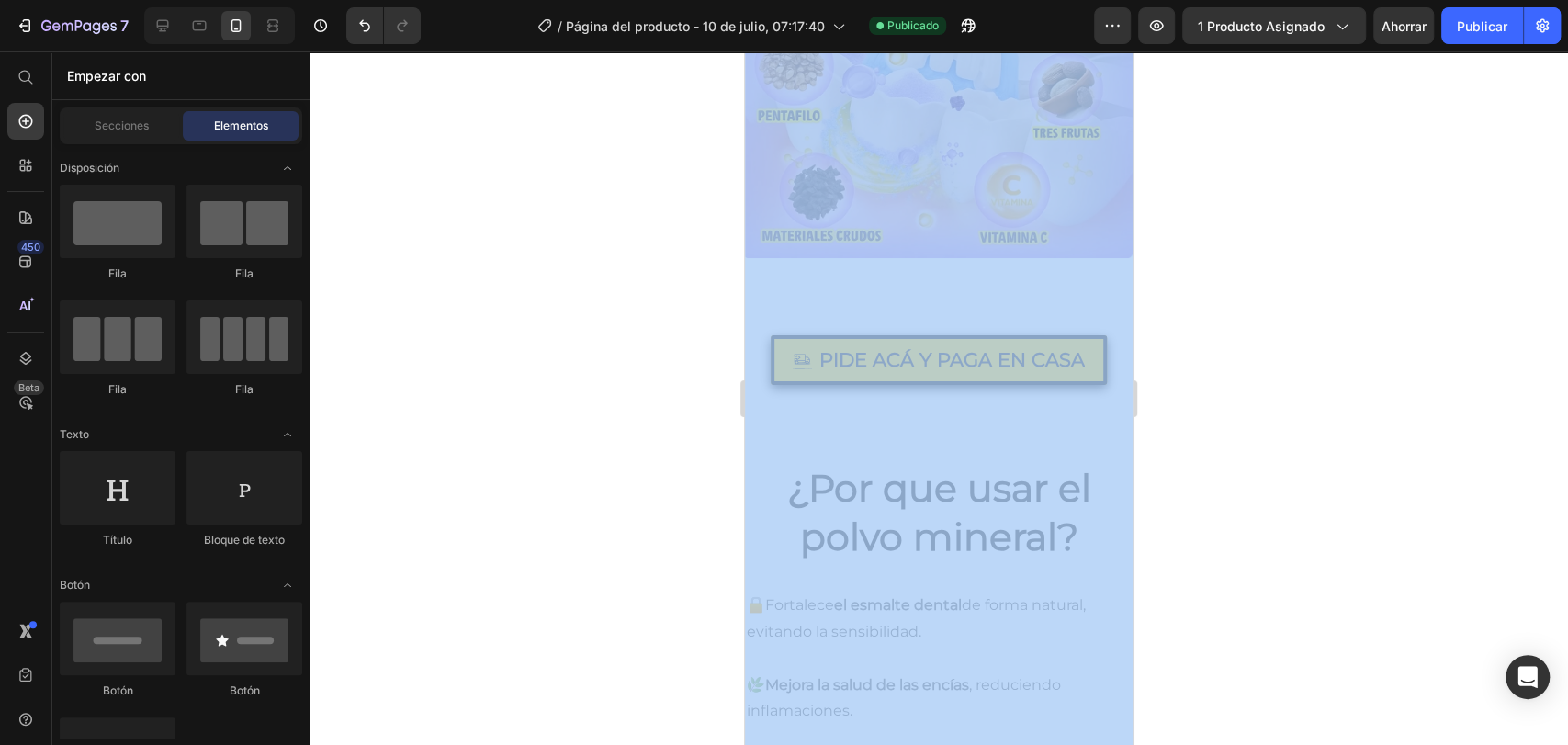 click 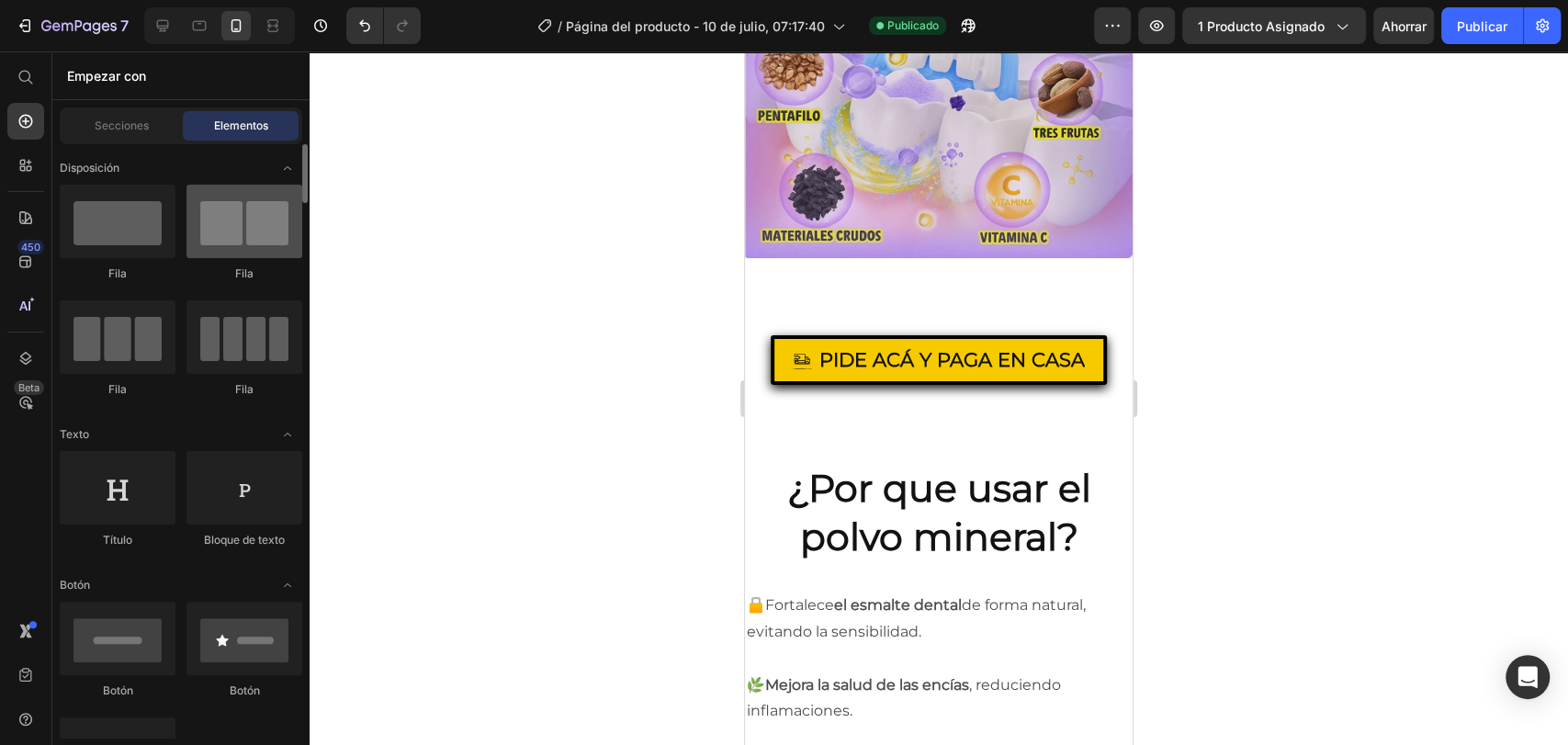 click at bounding box center (244, 221) 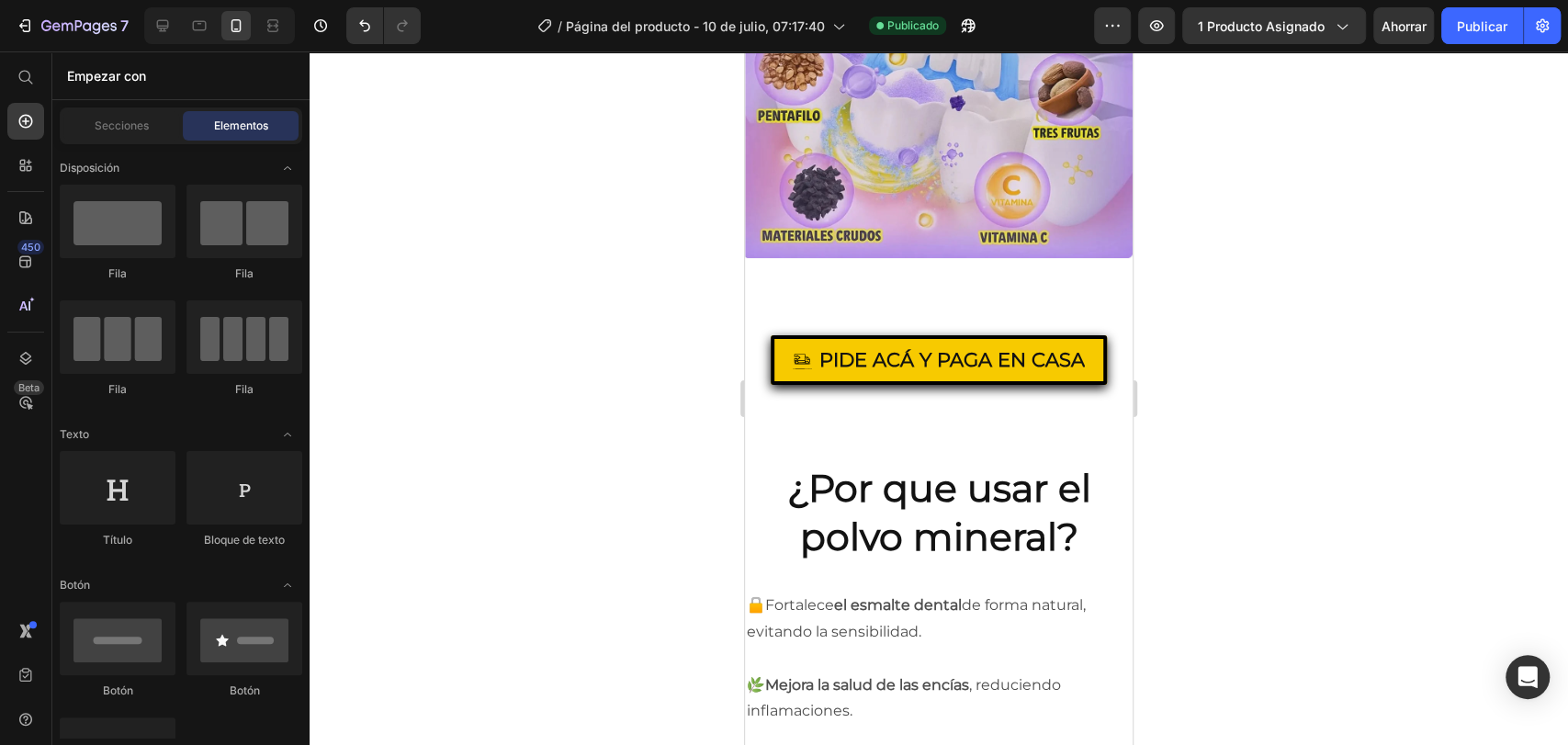 click 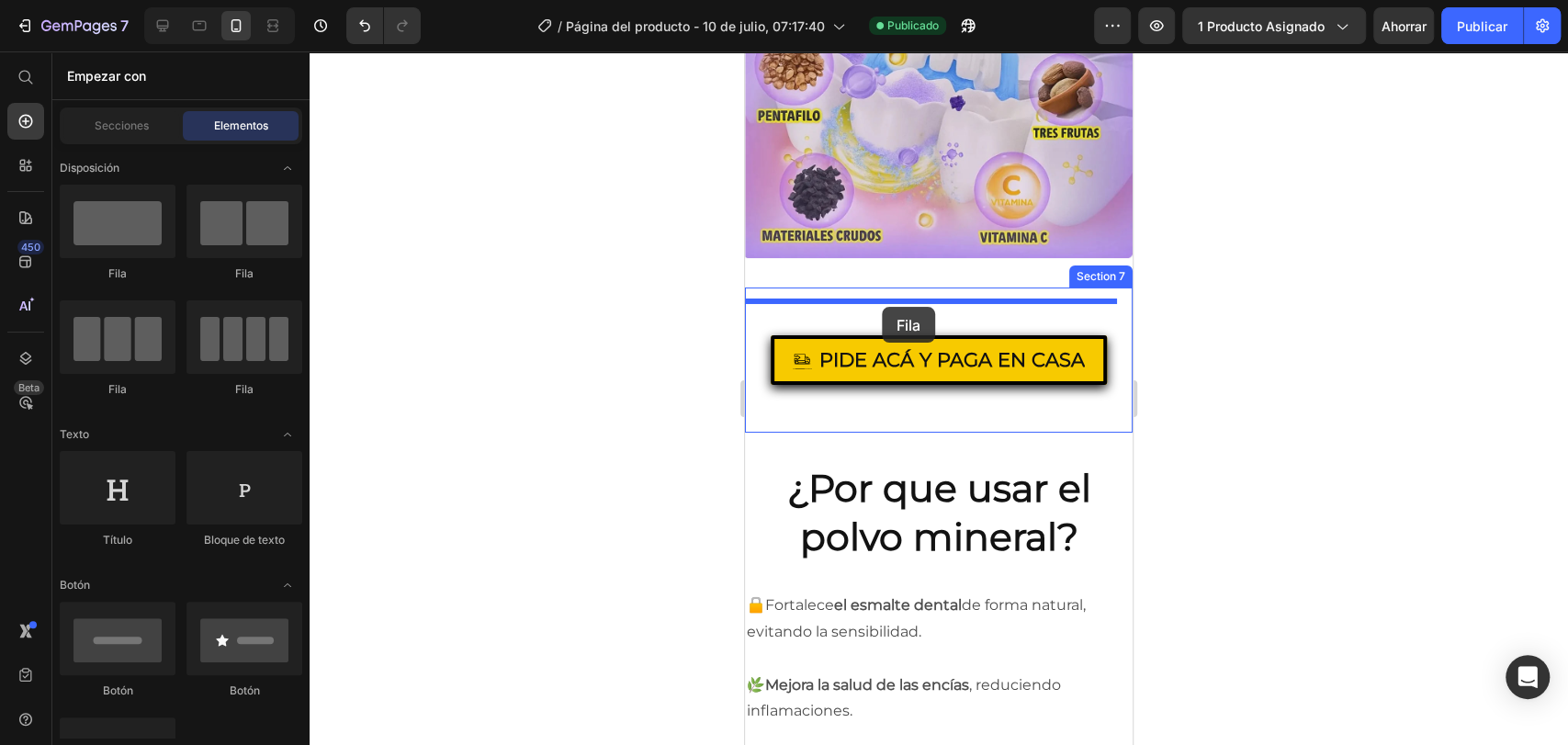 drag, startPoint x: 973, startPoint y: 271, endPoint x: 882, endPoint y: 305, distance: 97.14422 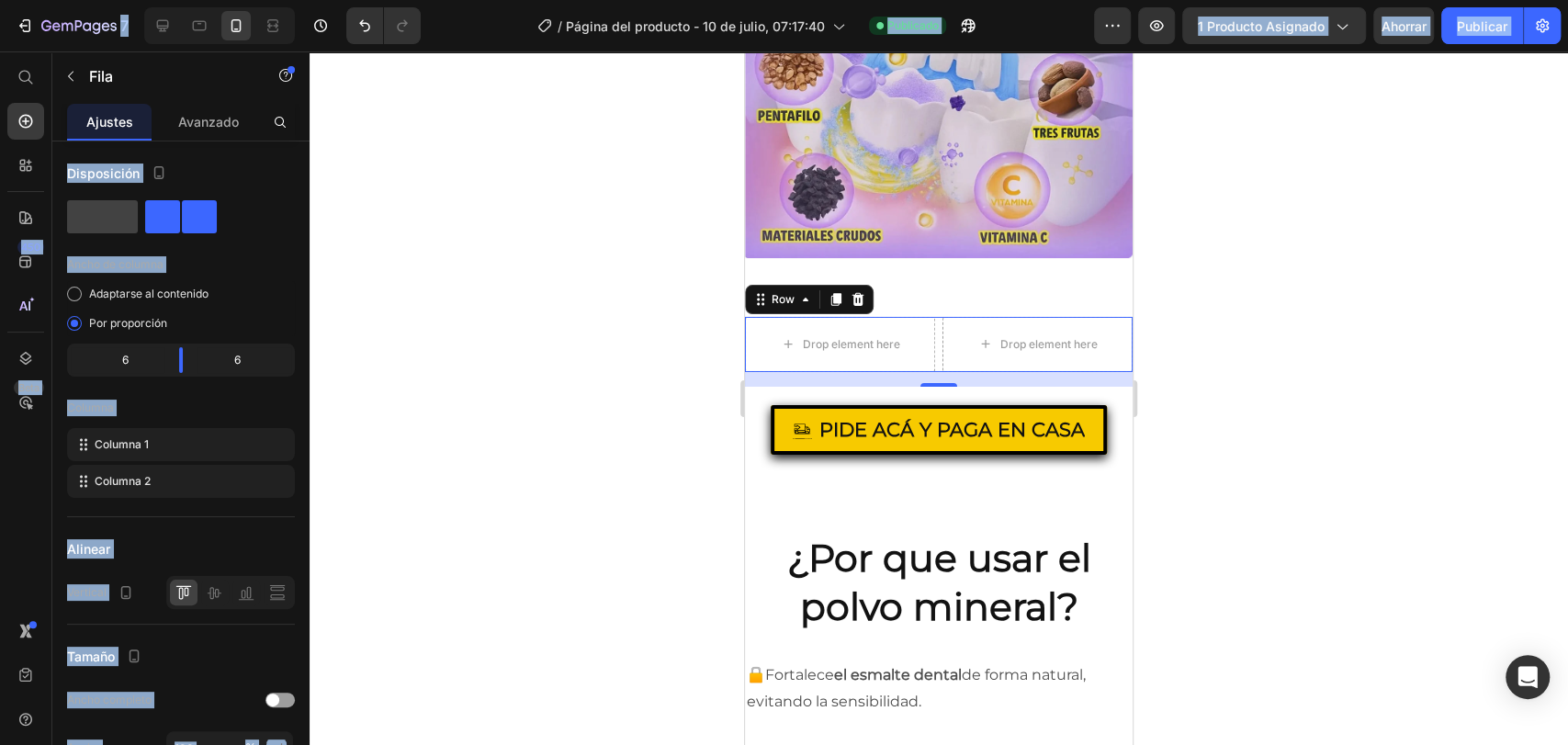 drag, startPoint x: 728, startPoint y: 124, endPoint x: 559, endPoint y: -61, distance: 250.57135 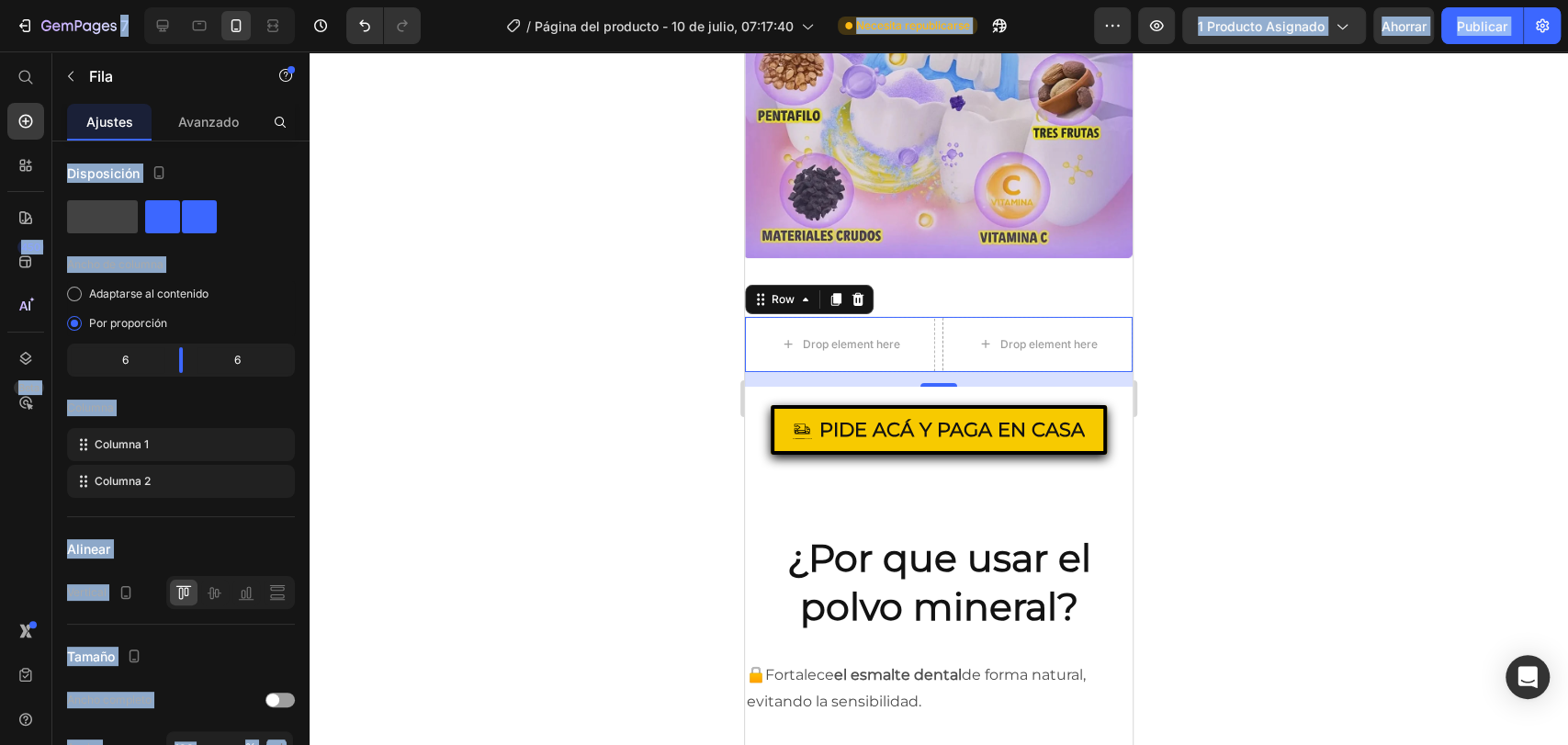 click 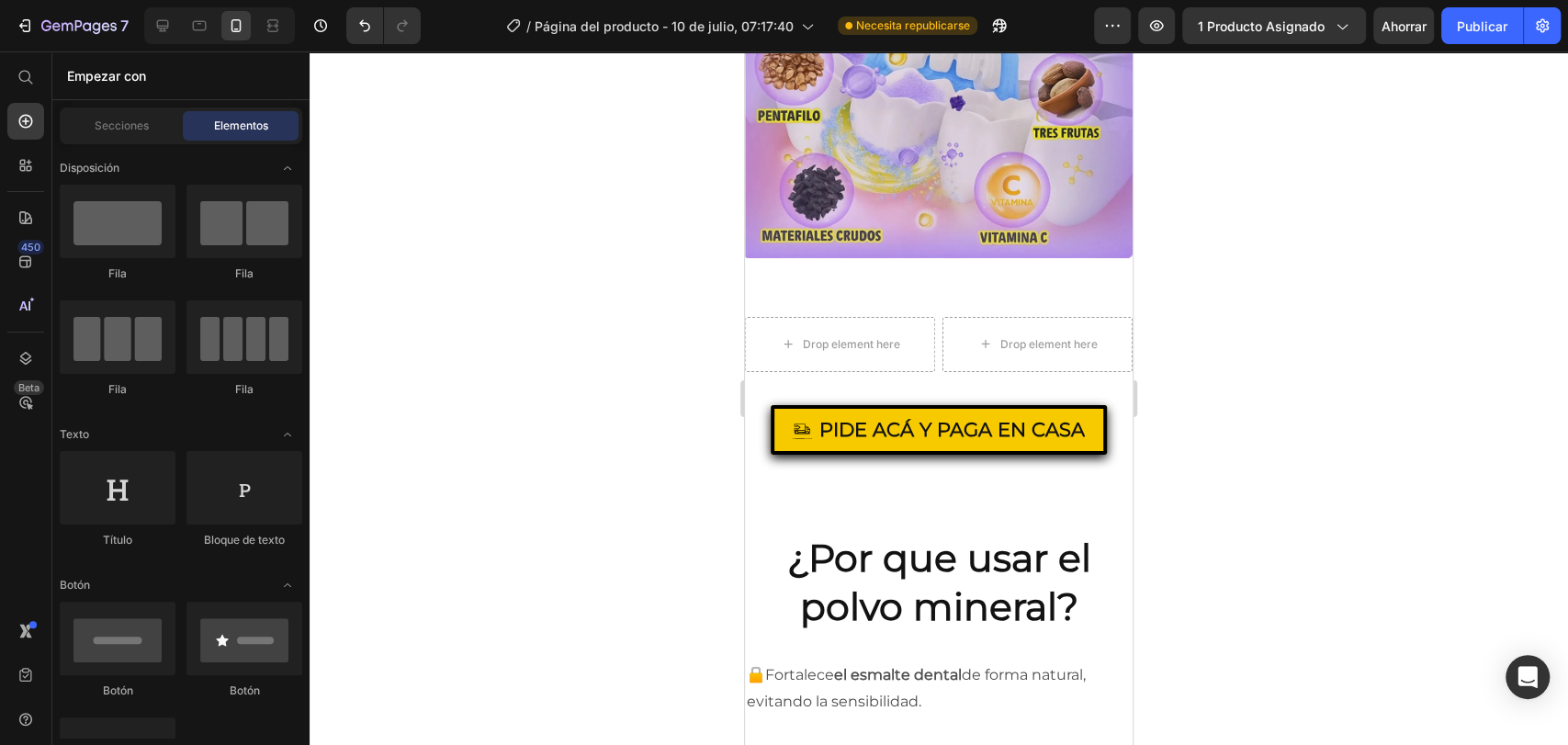 click 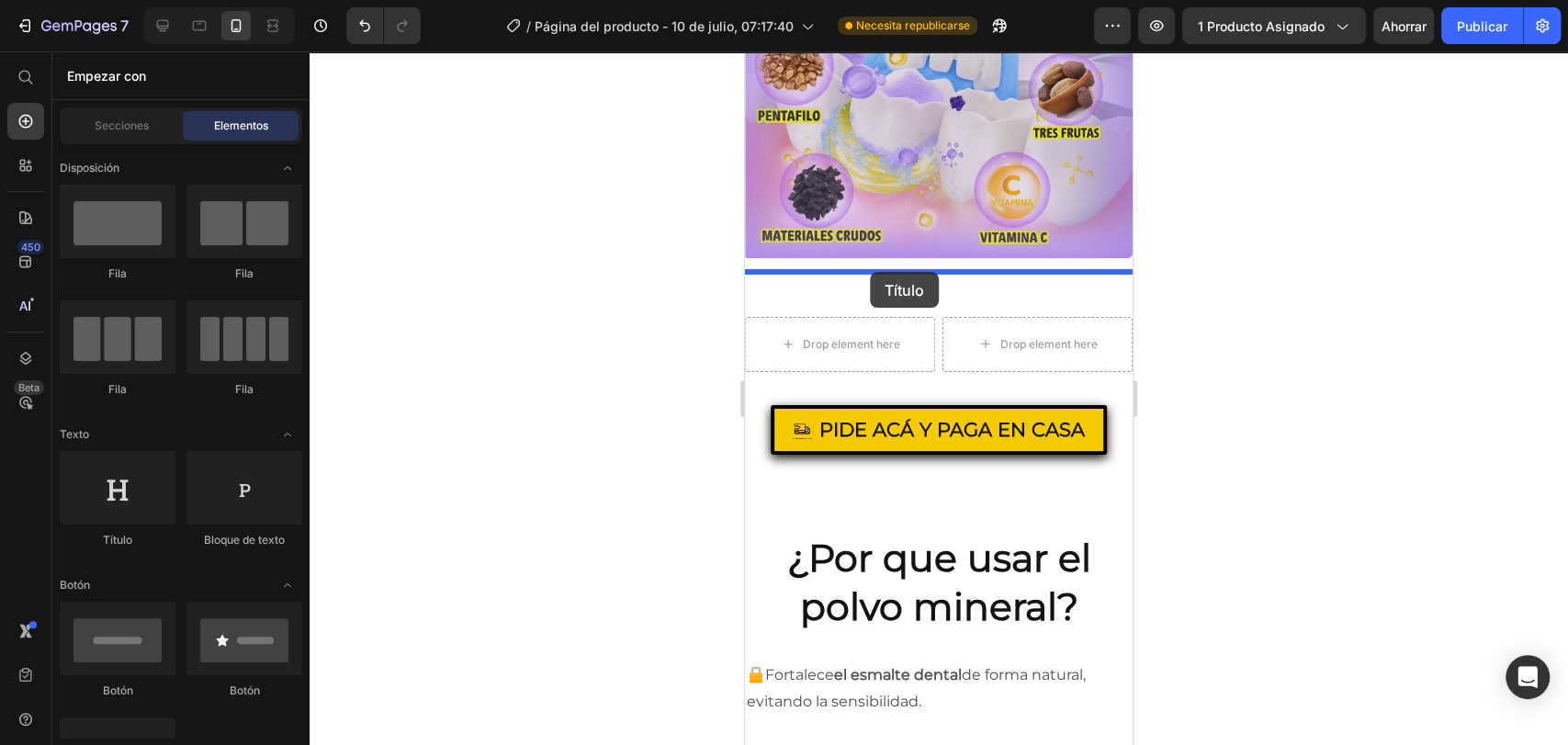 drag, startPoint x: 863, startPoint y: 549, endPoint x: 873, endPoint y: 274, distance: 275.18176 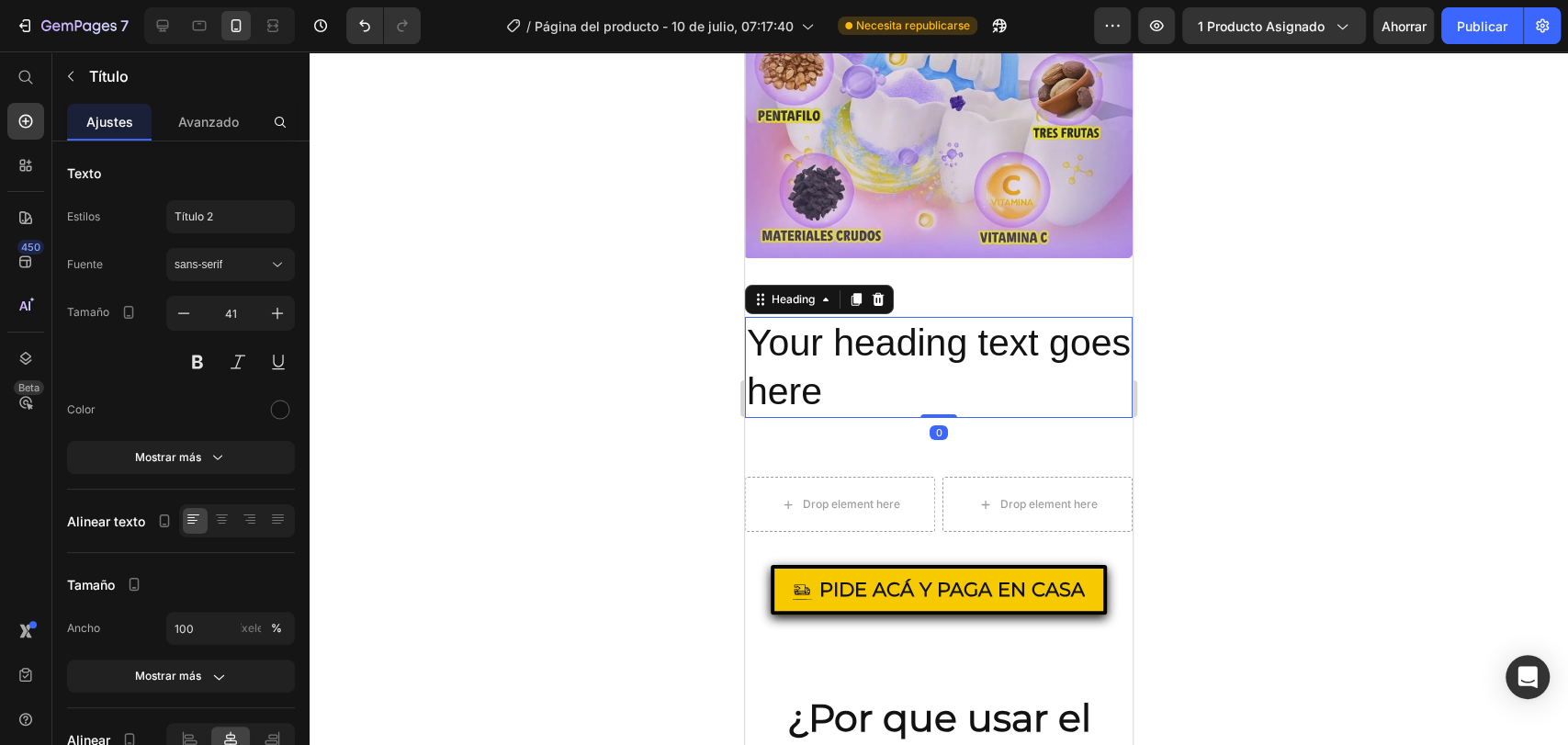 click on "Your heading text goes here" at bounding box center [939, 367] 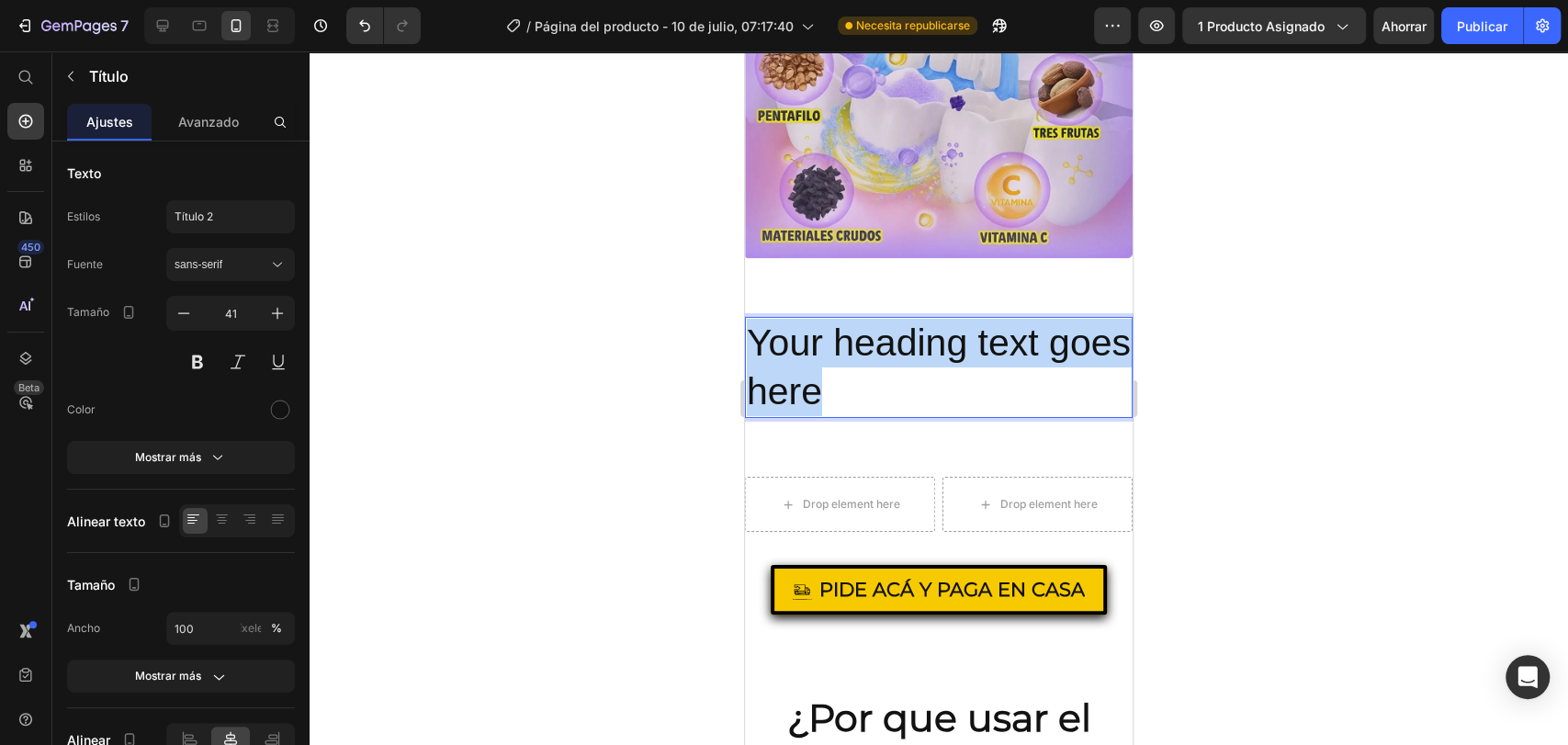 click on "Your heading text goes here" at bounding box center [939, 367] 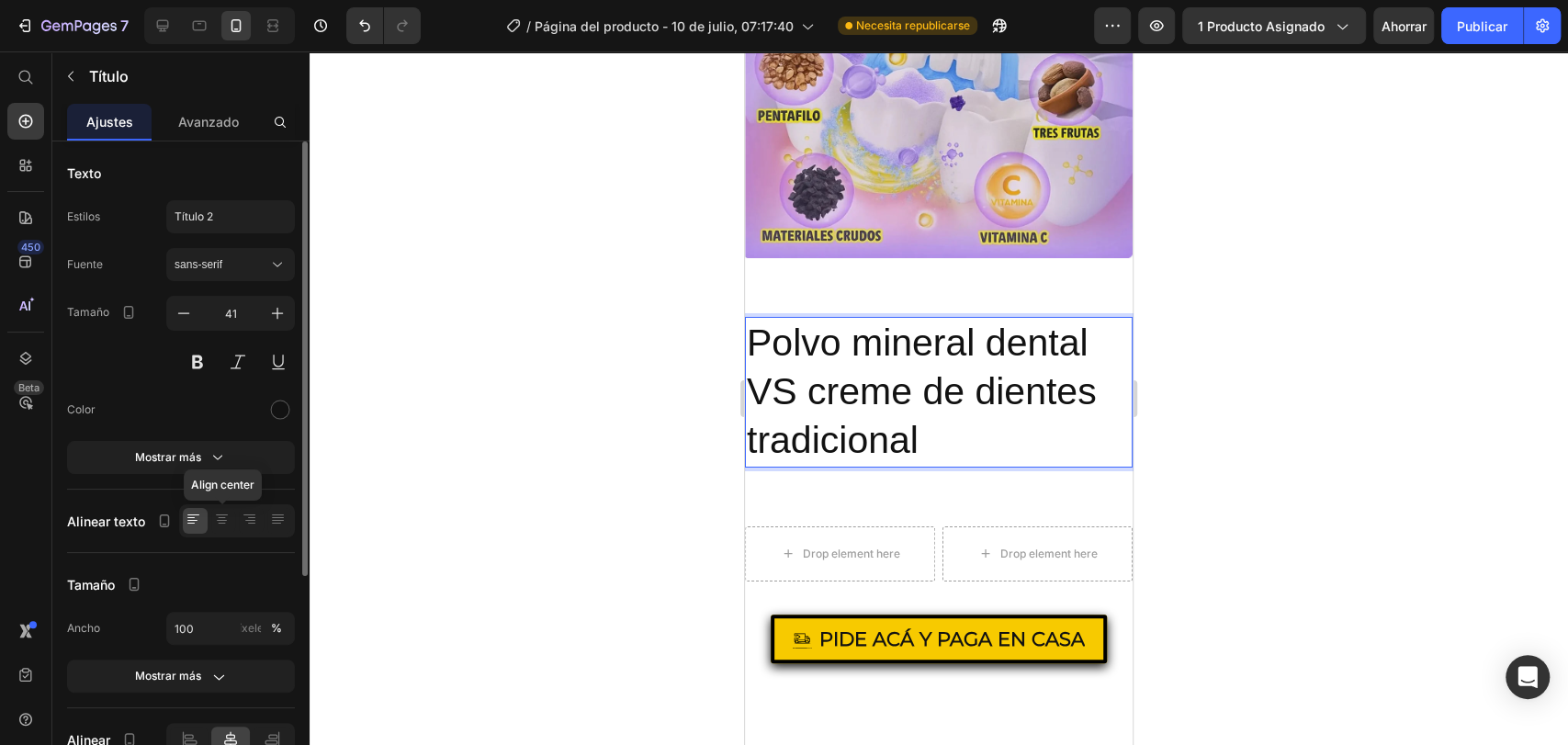 click on "Alinear texto Align center" 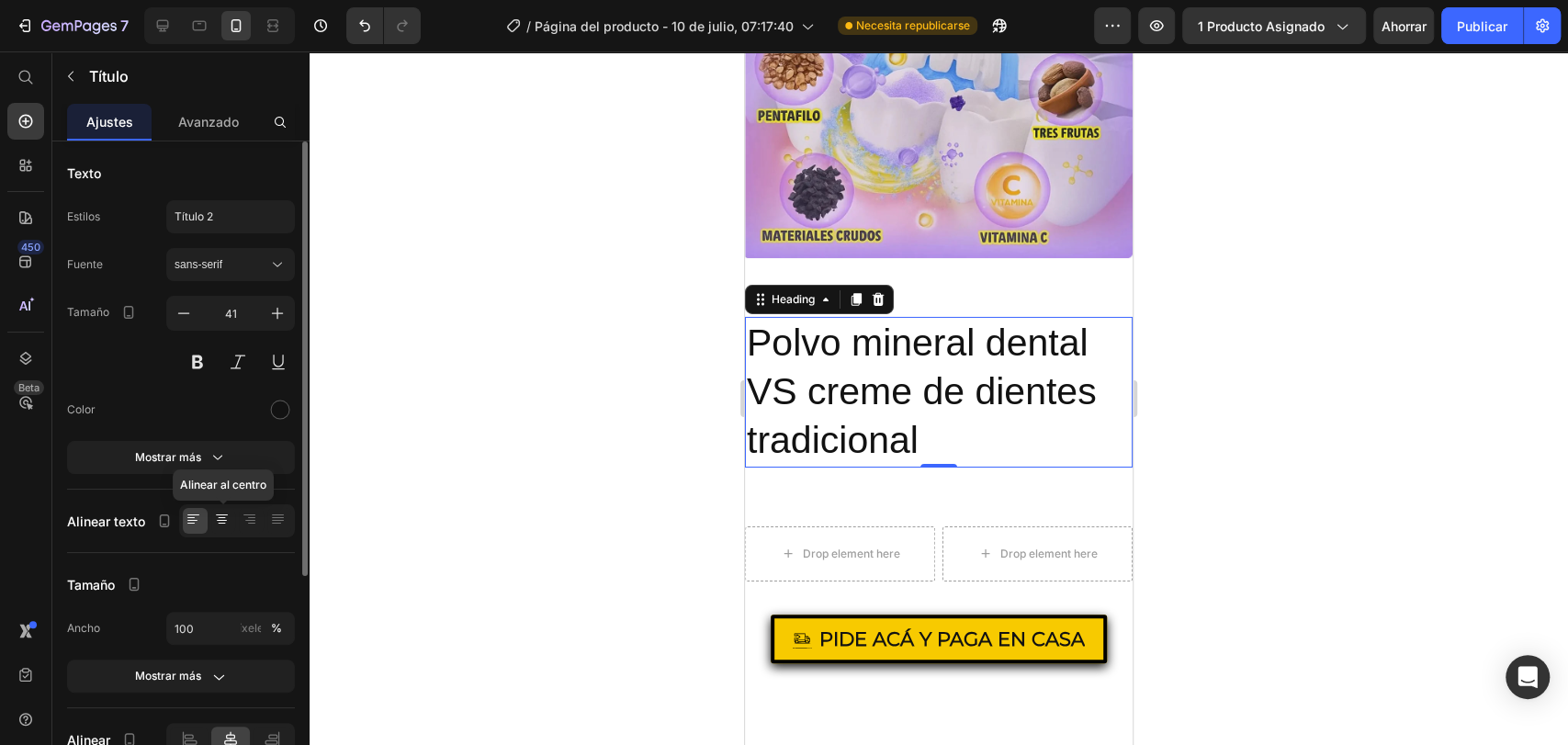 click 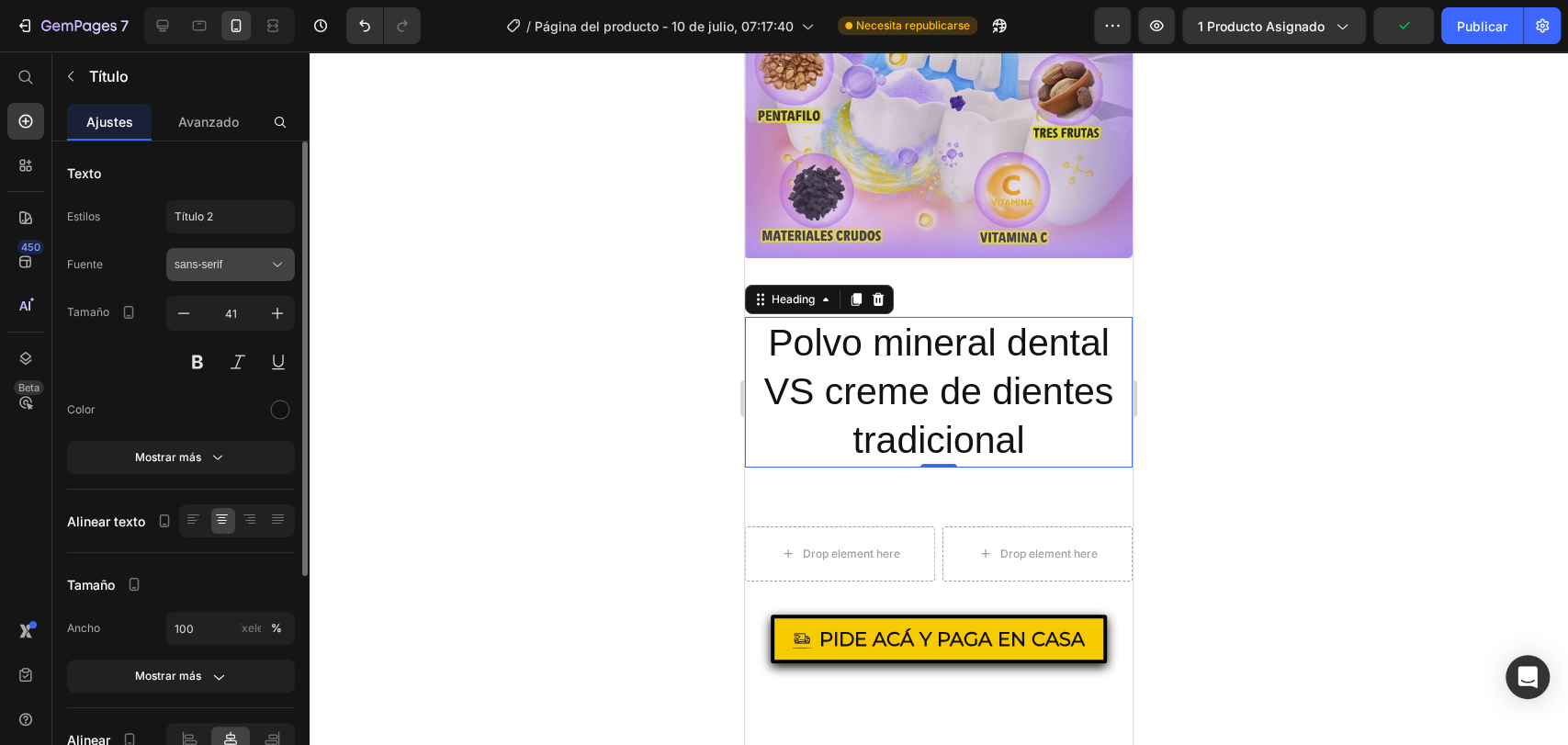 click on "sans-serif" at bounding box center (221, 265) 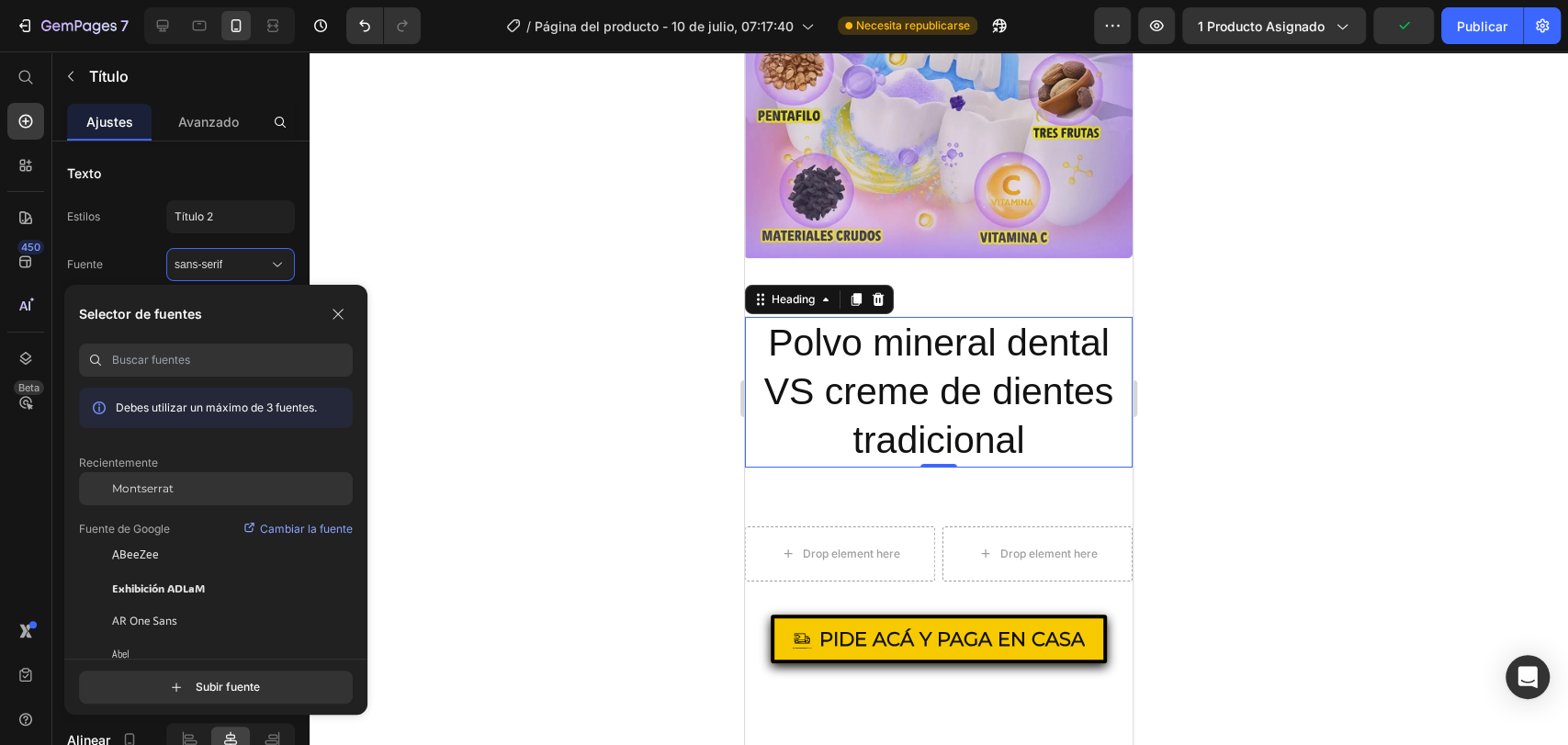 click on "Montserrat" 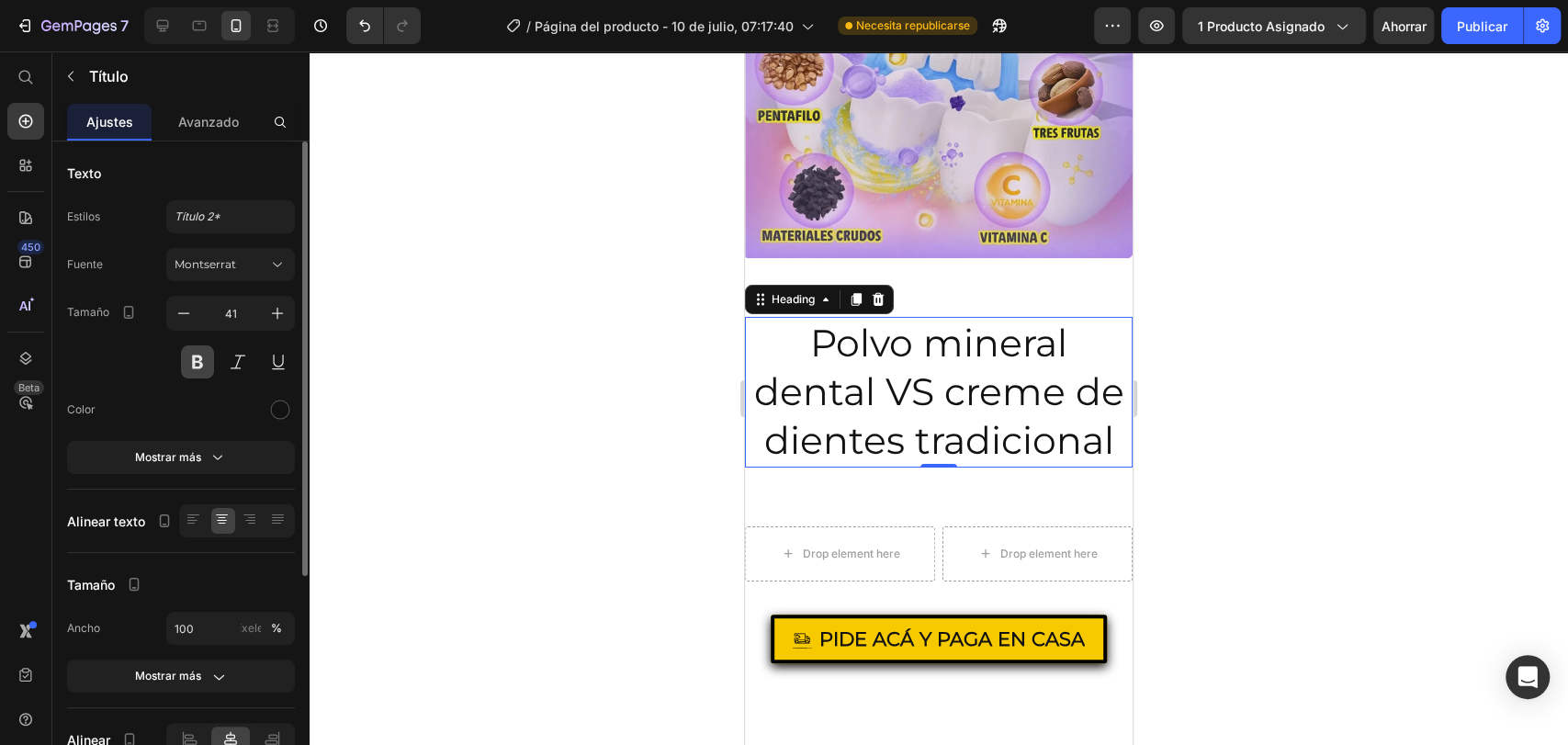 click at bounding box center (197, 362) 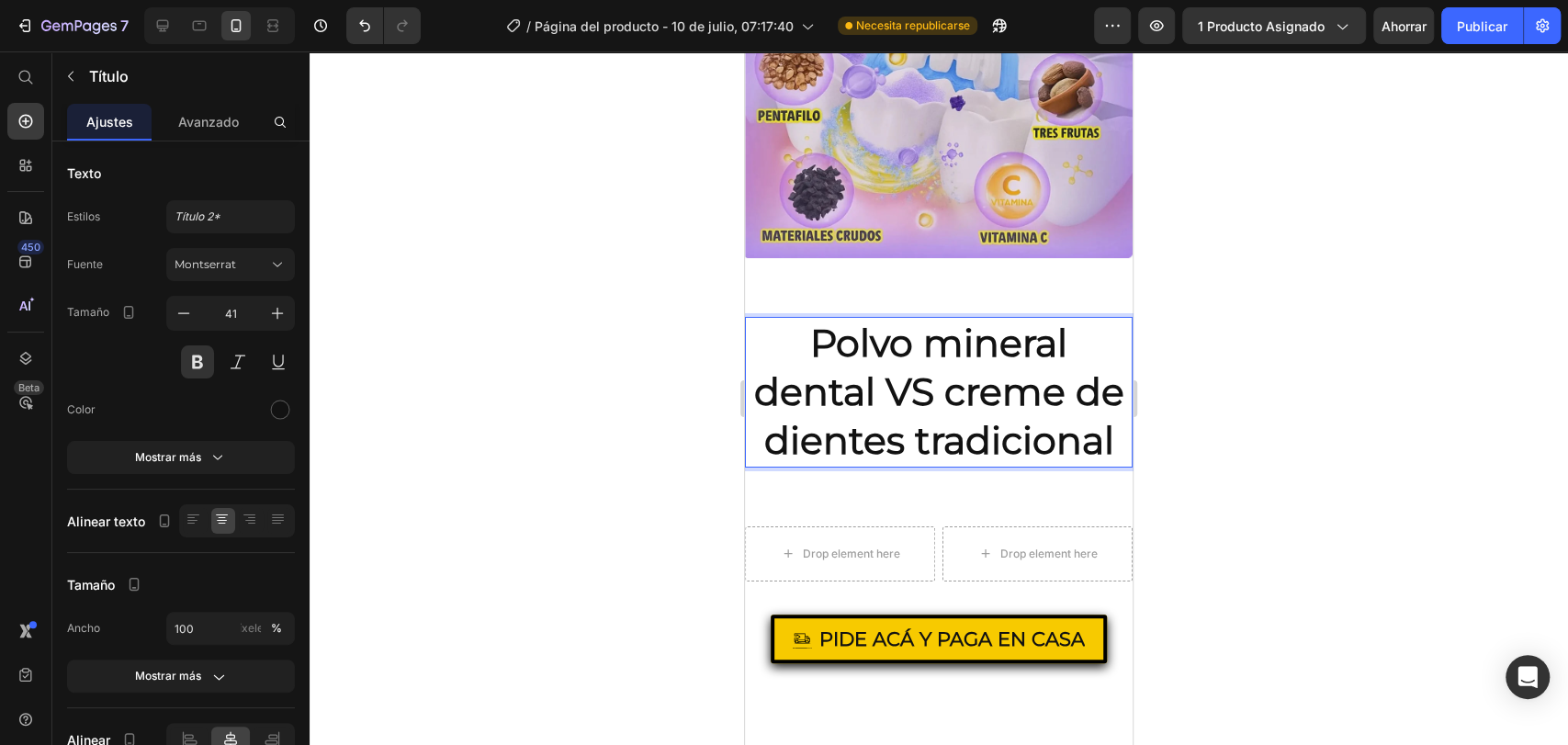 click on "Polvo mineral dental VS creme de dientes tradicional" at bounding box center [939, 392] 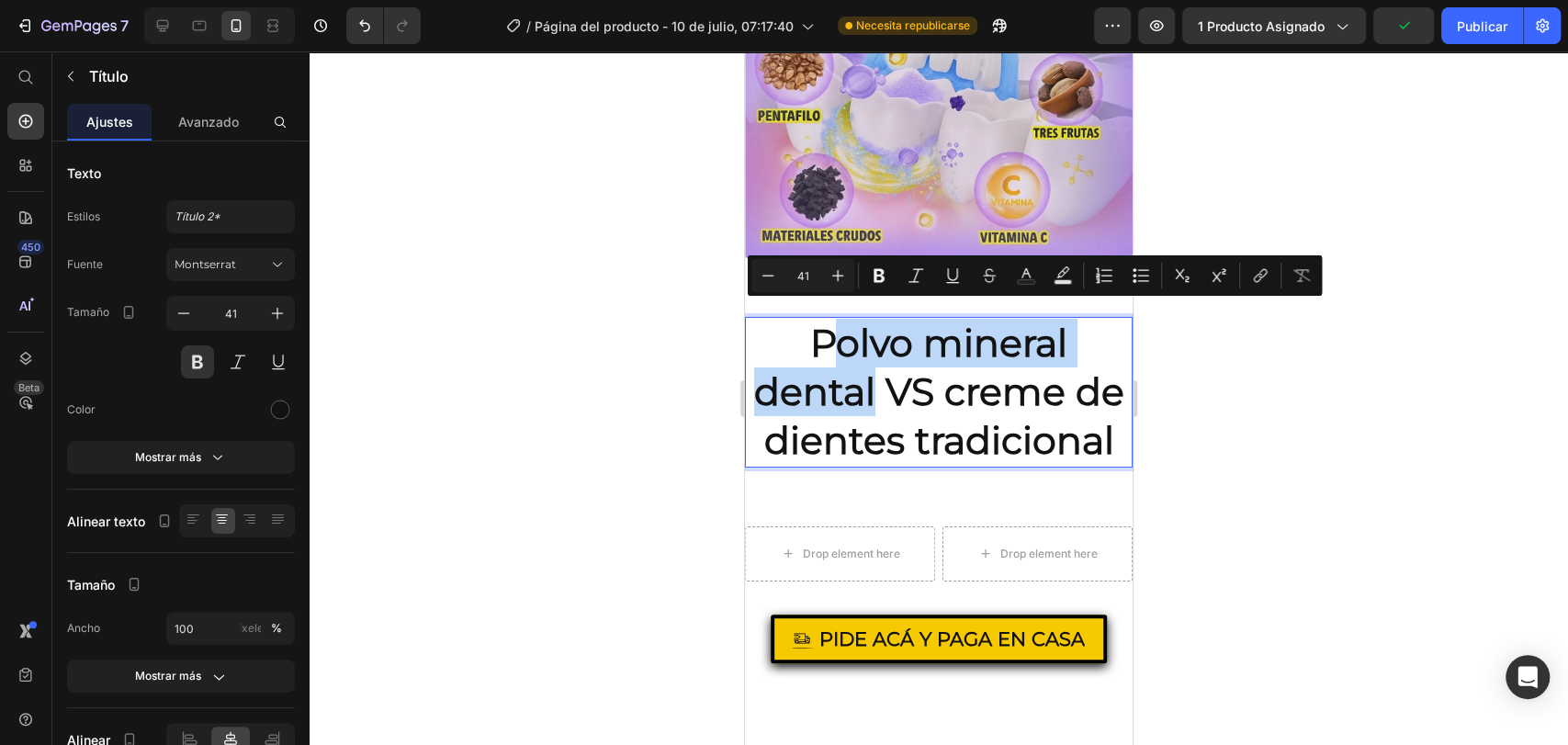 drag, startPoint x: 863, startPoint y: 382, endPoint x: 831, endPoint y: 322, distance: 68 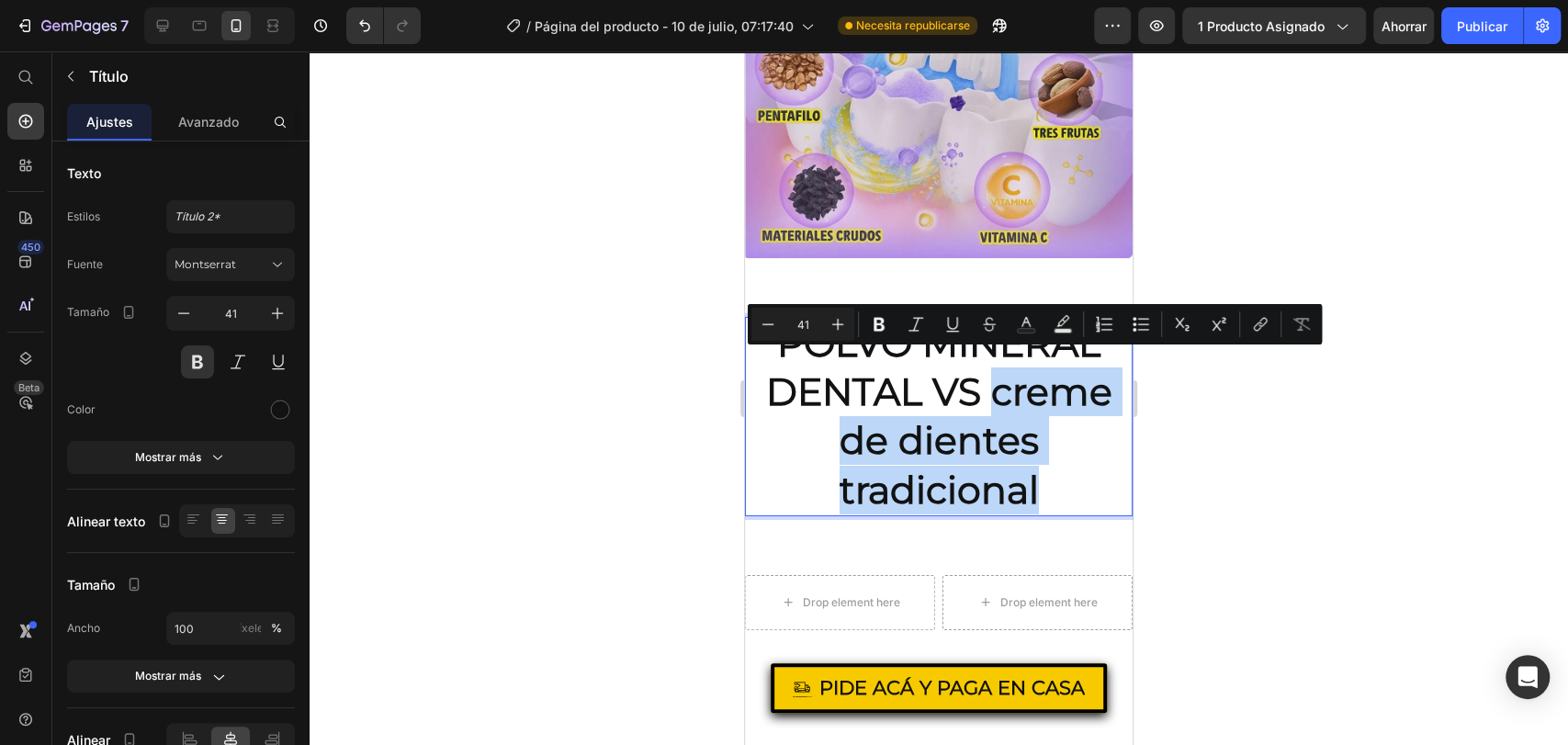 drag, startPoint x: 1027, startPoint y: 477, endPoint x: 989, endPoint y: 388, distance: 96.77293 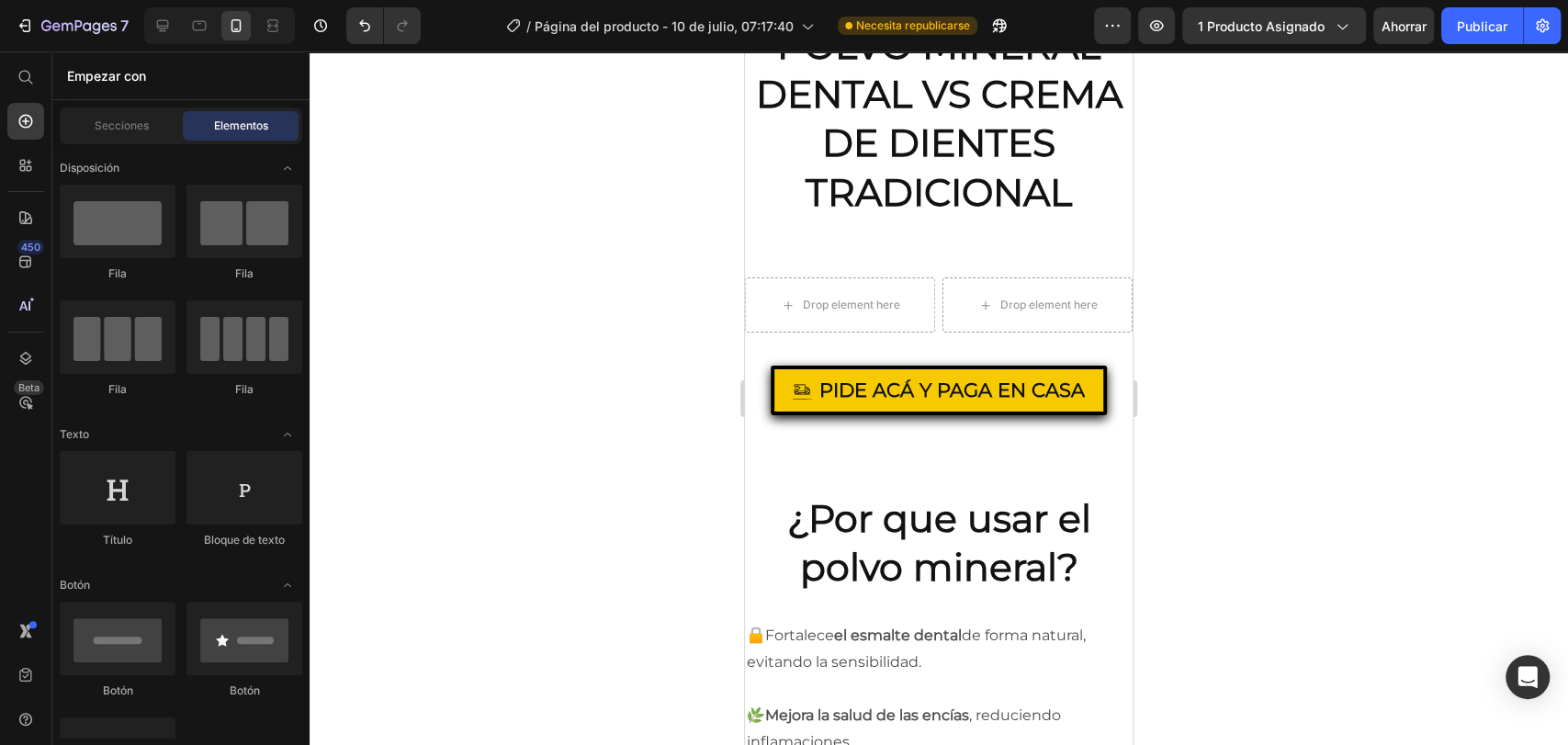 scroll, scrollTop: 4553, scrollLeft: 0, axis: vertical 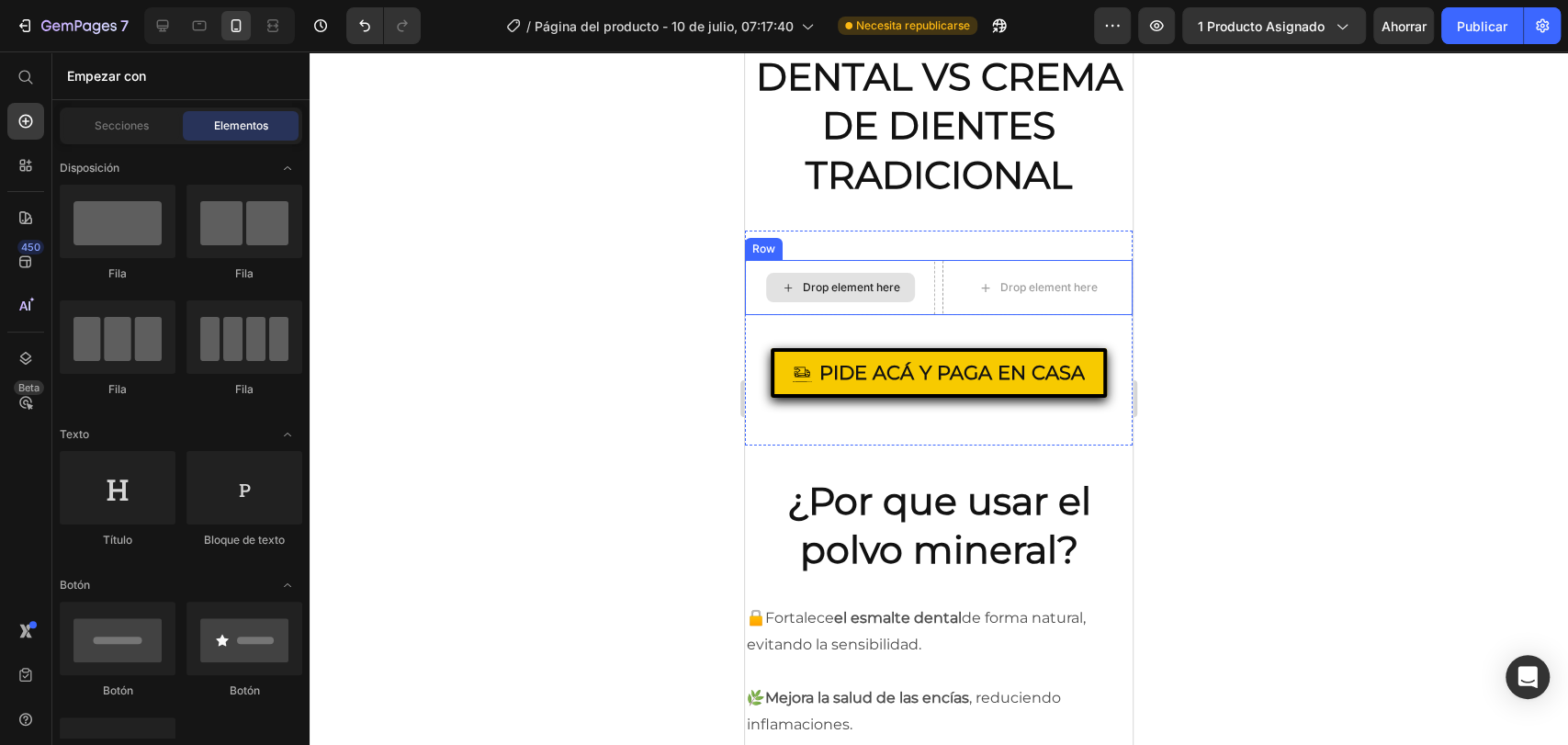 click on "Drop element here" at bounding box center [840, 288] 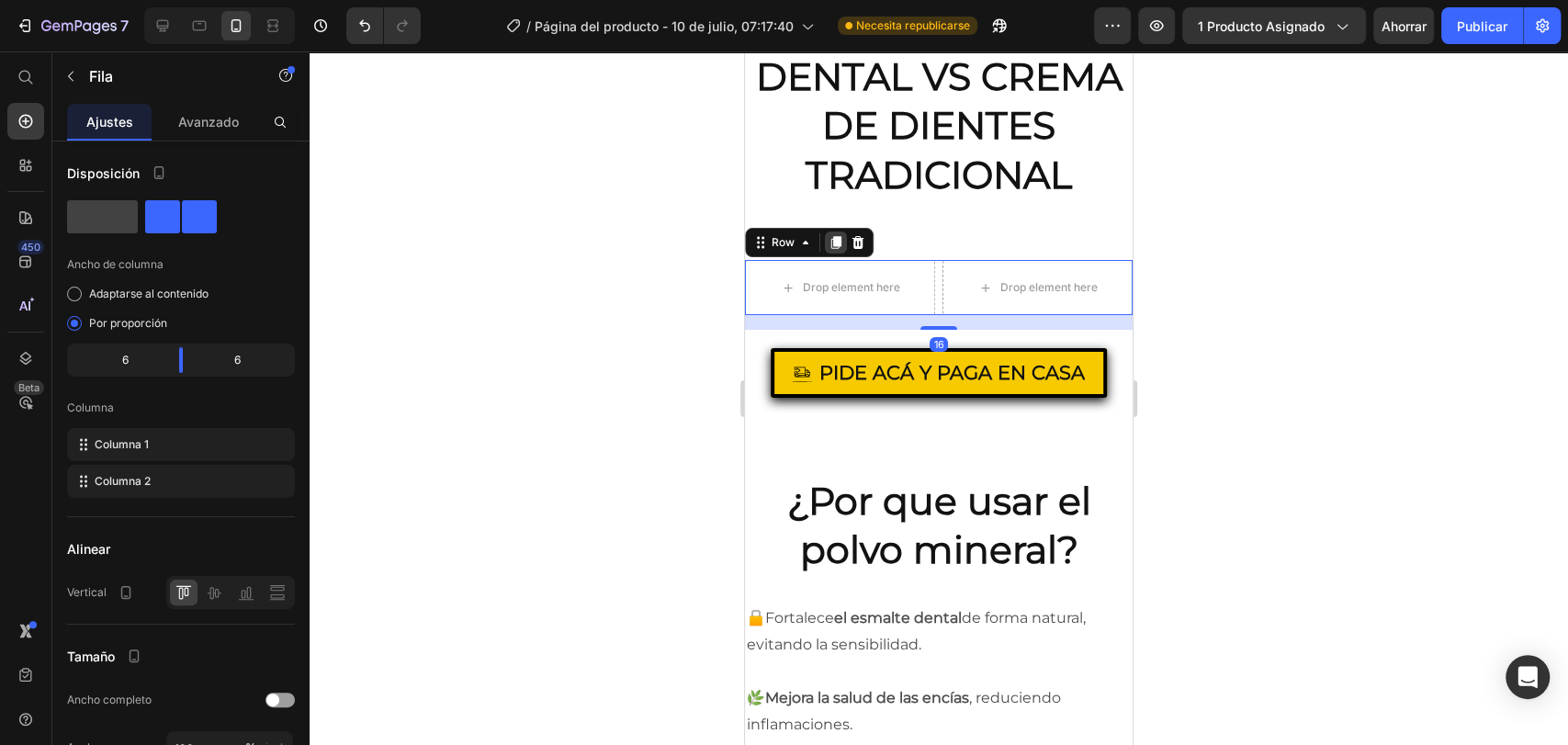 click 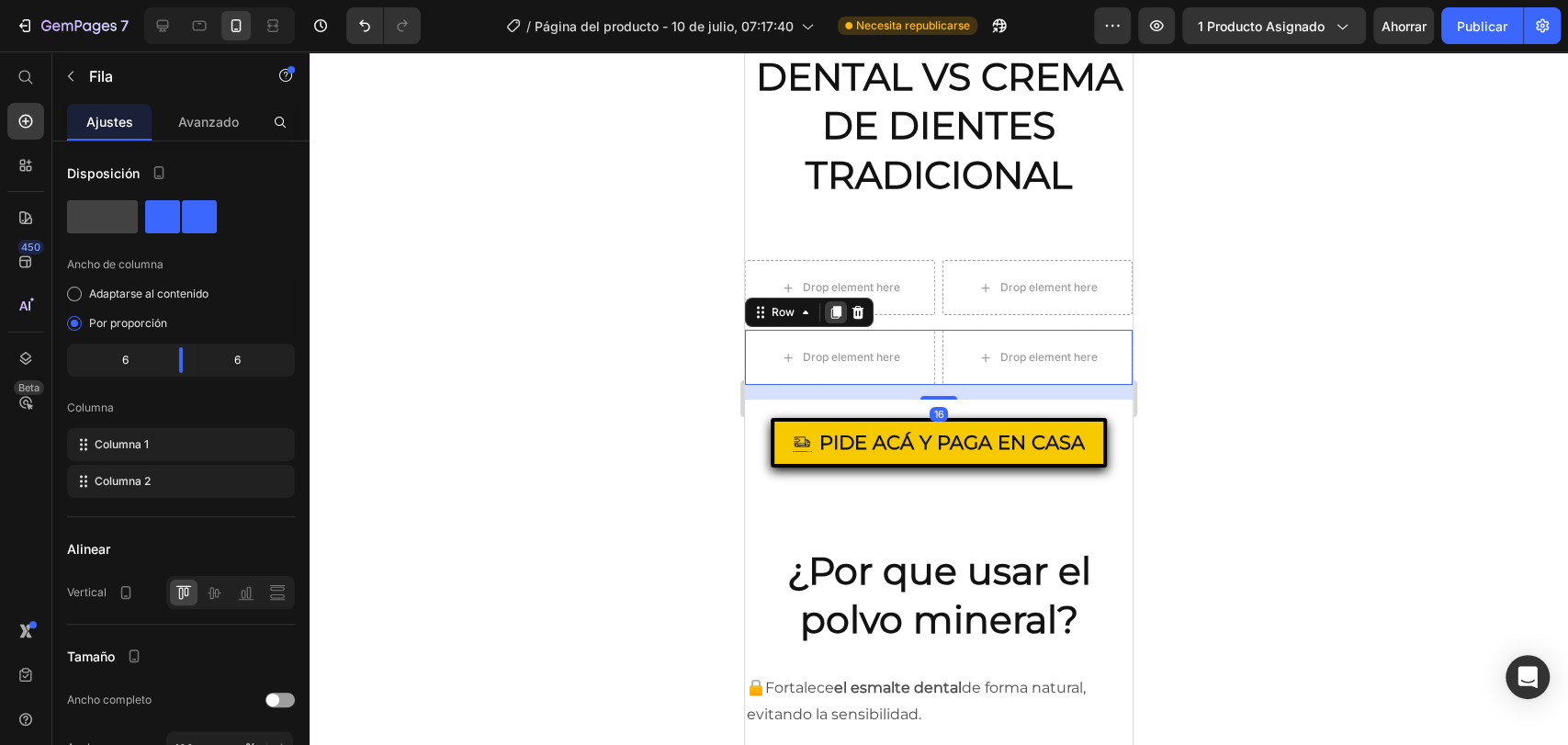 click 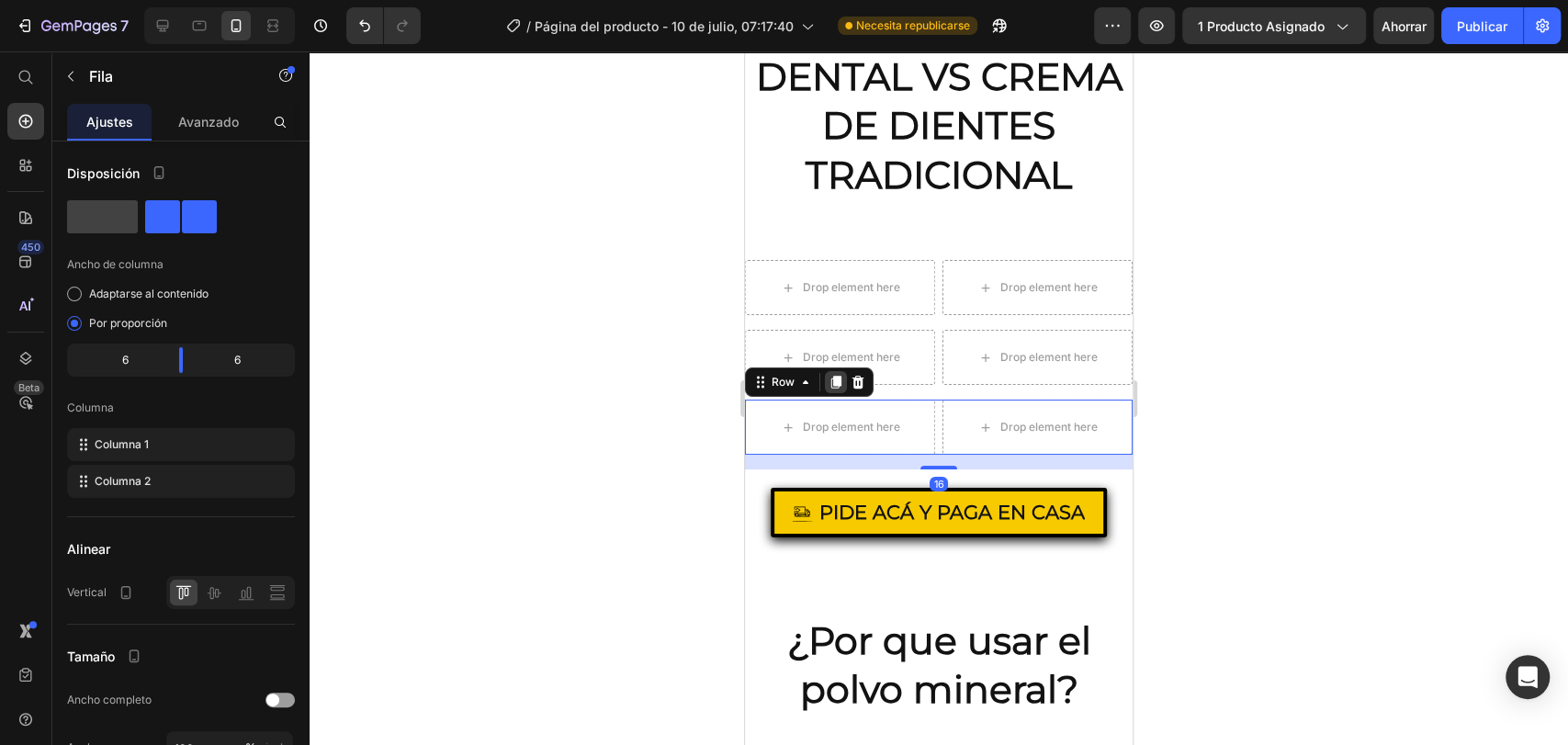 click 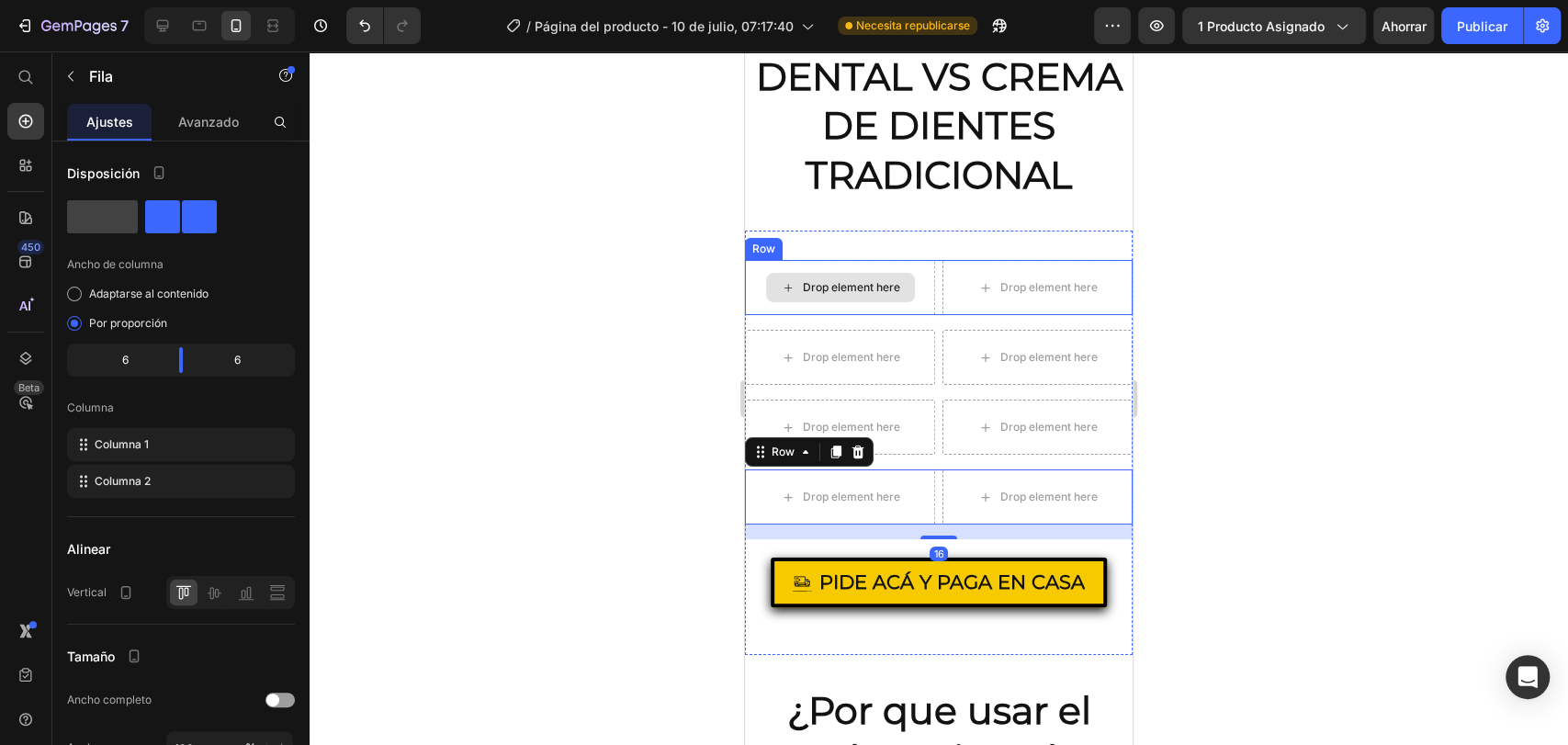 click on "Drop element here" at bounding box center (852, 288) 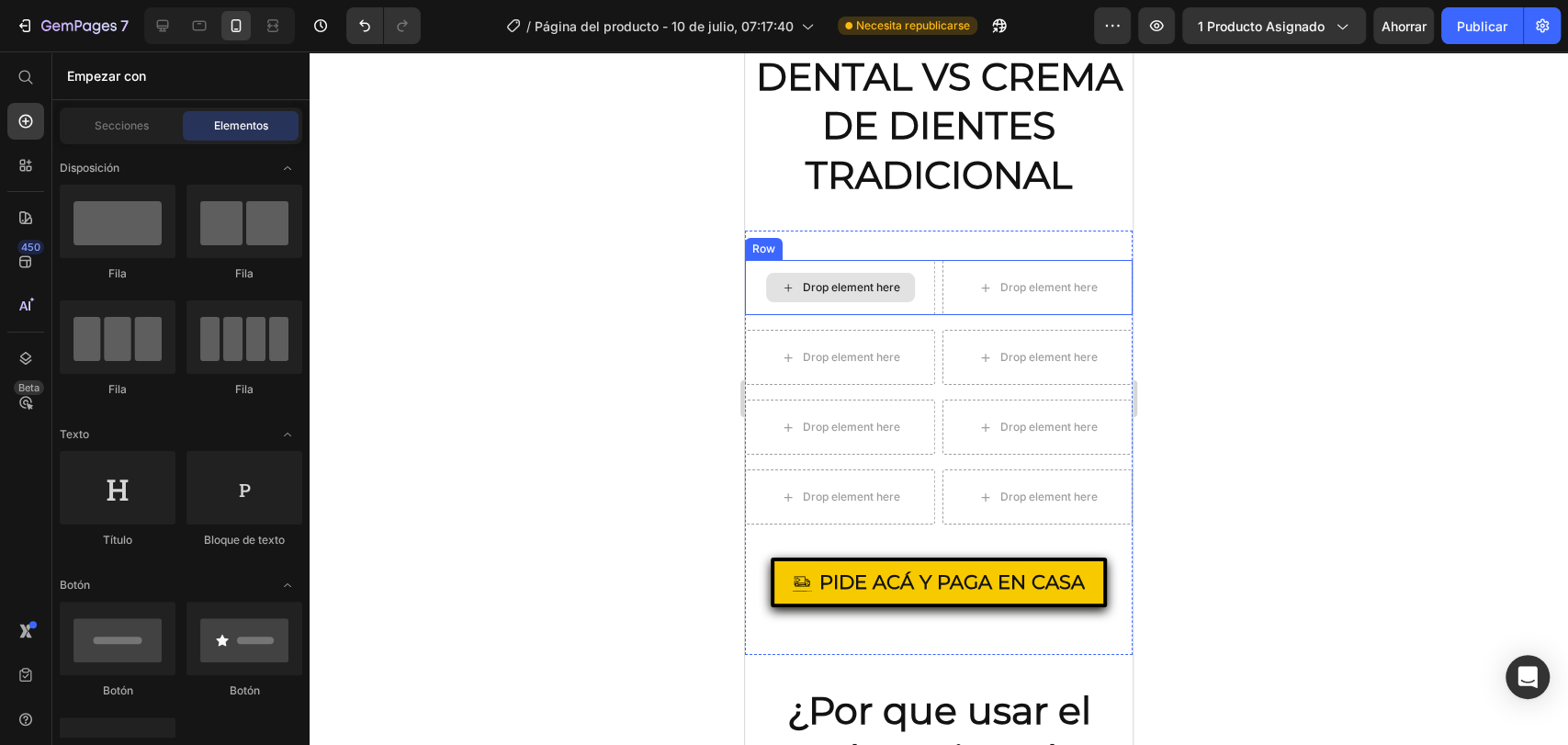 click on "Drop element here" at bounding box center [852, 288] 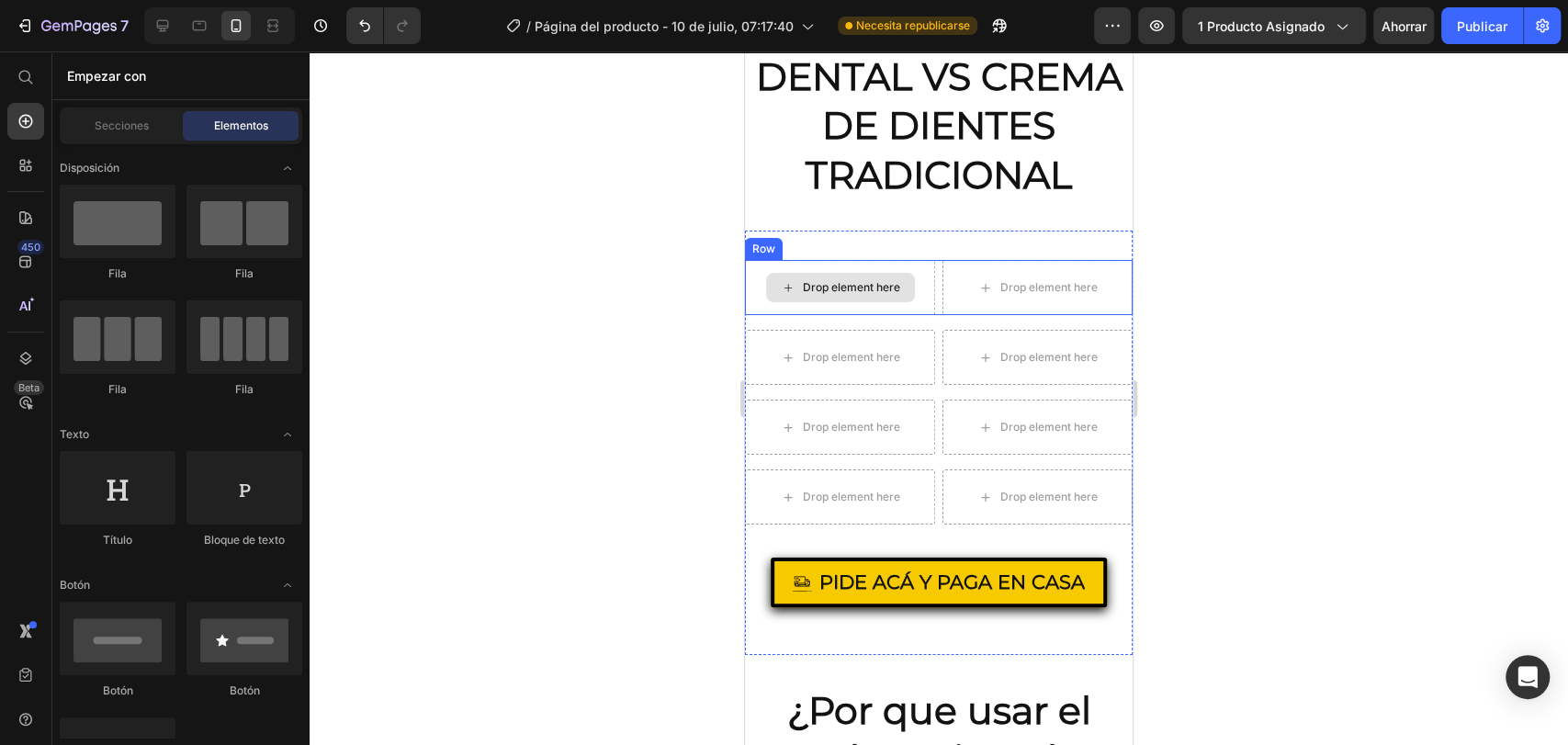 click on "Drop element here" at bounding box center (852, 288) 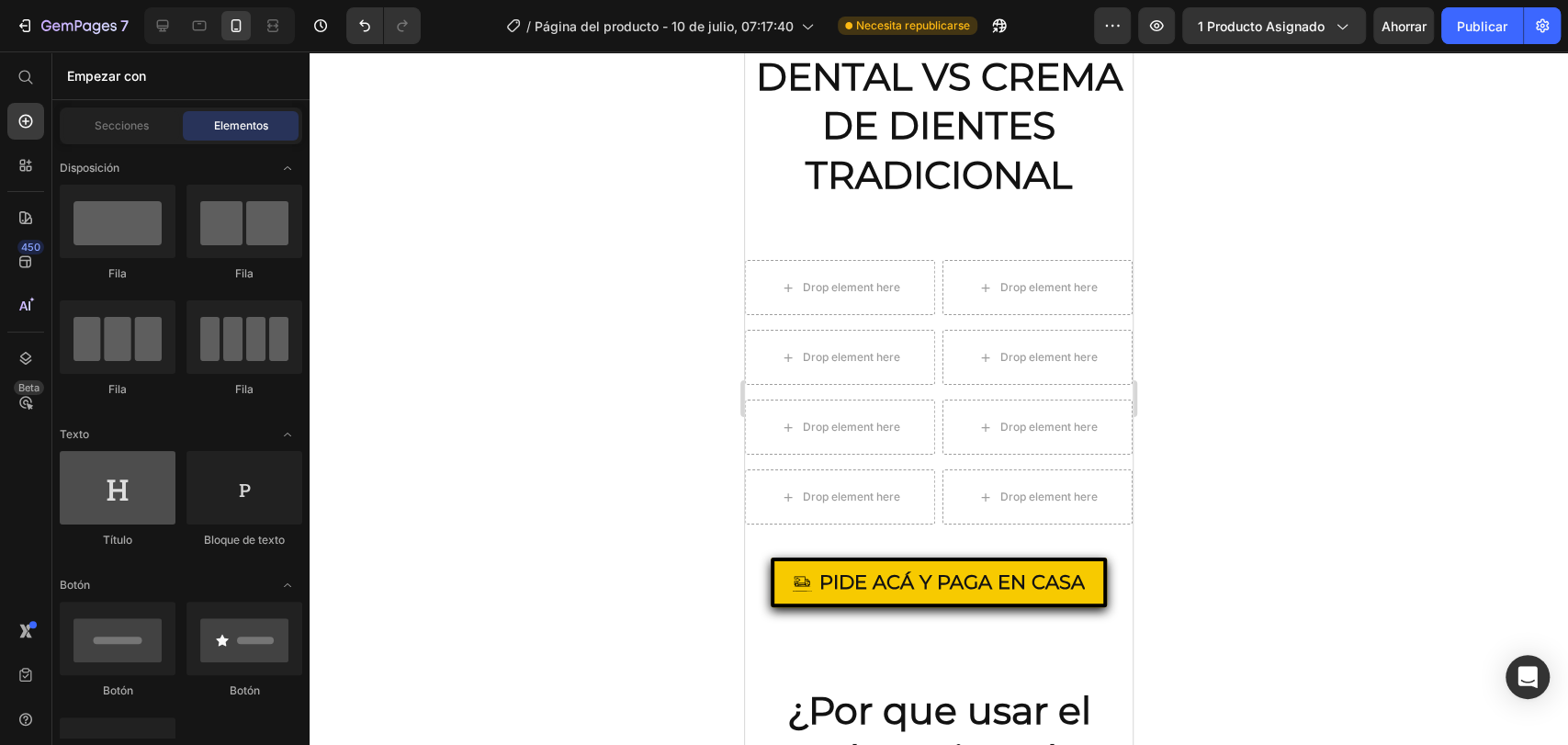 click at bounding box center (118, 488) 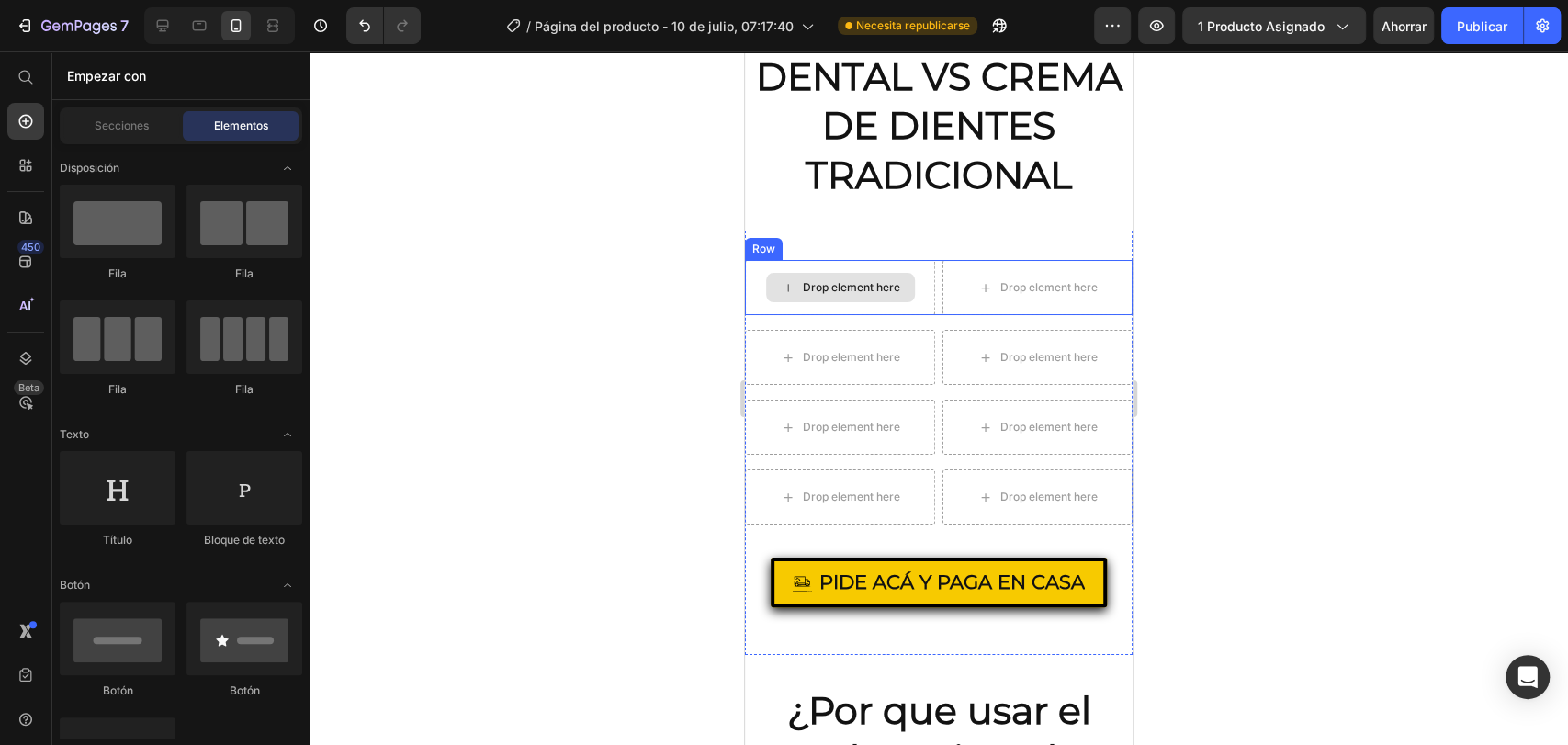 click on "Drop element here" at bounding box center (840, 288) 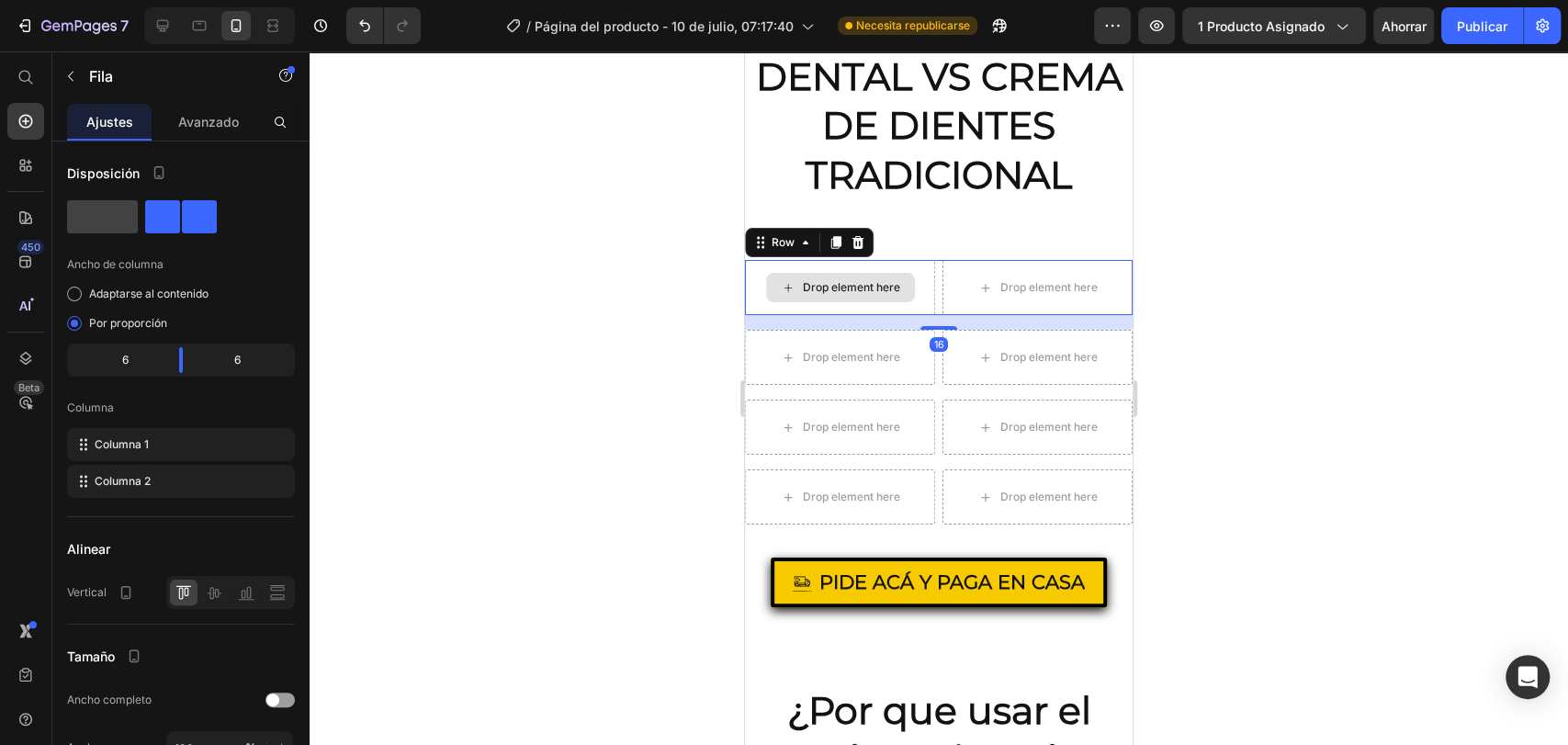 click on "Drop element here" at bounding box center (852, 288) 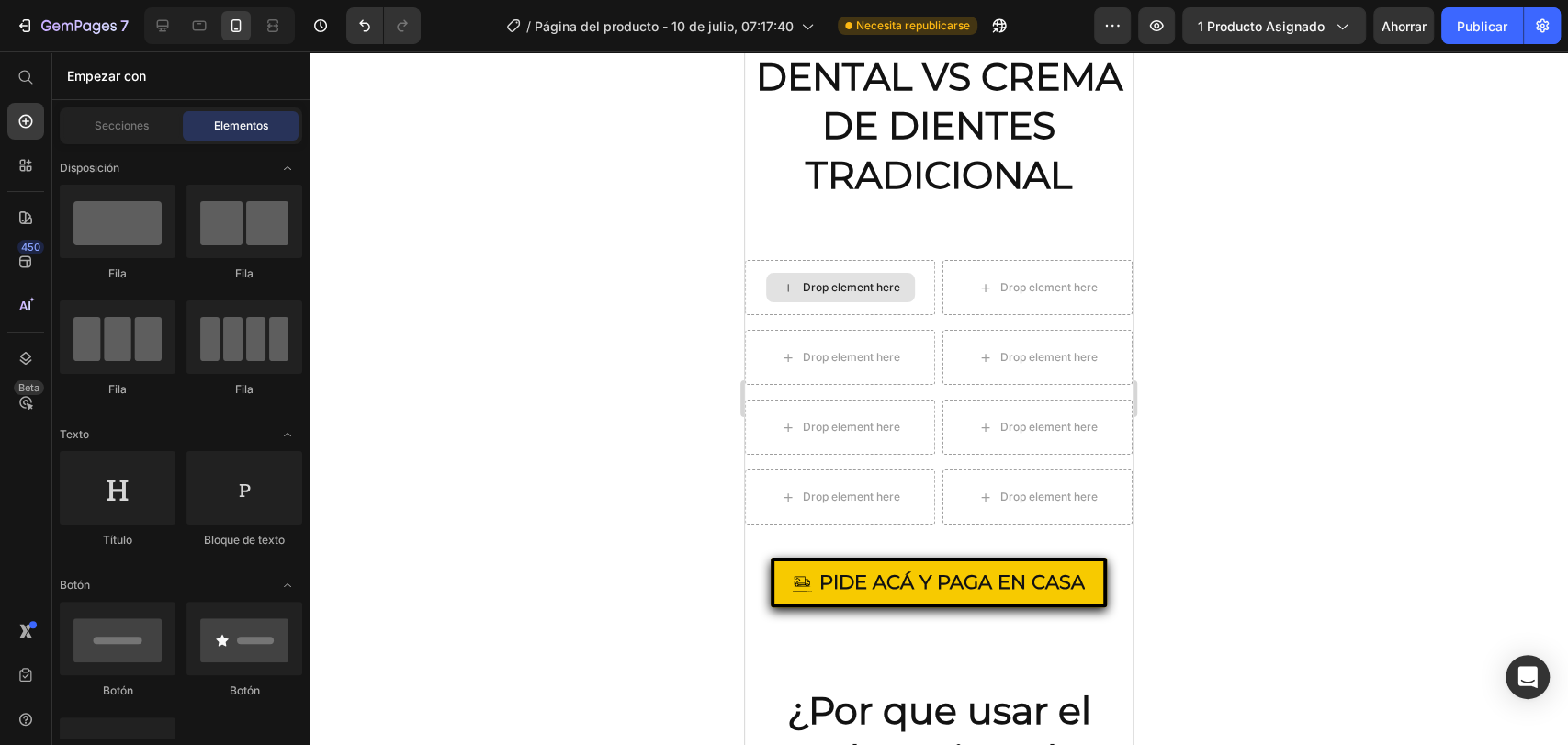 click on "Drop element here" at bounding box center [852, 288] 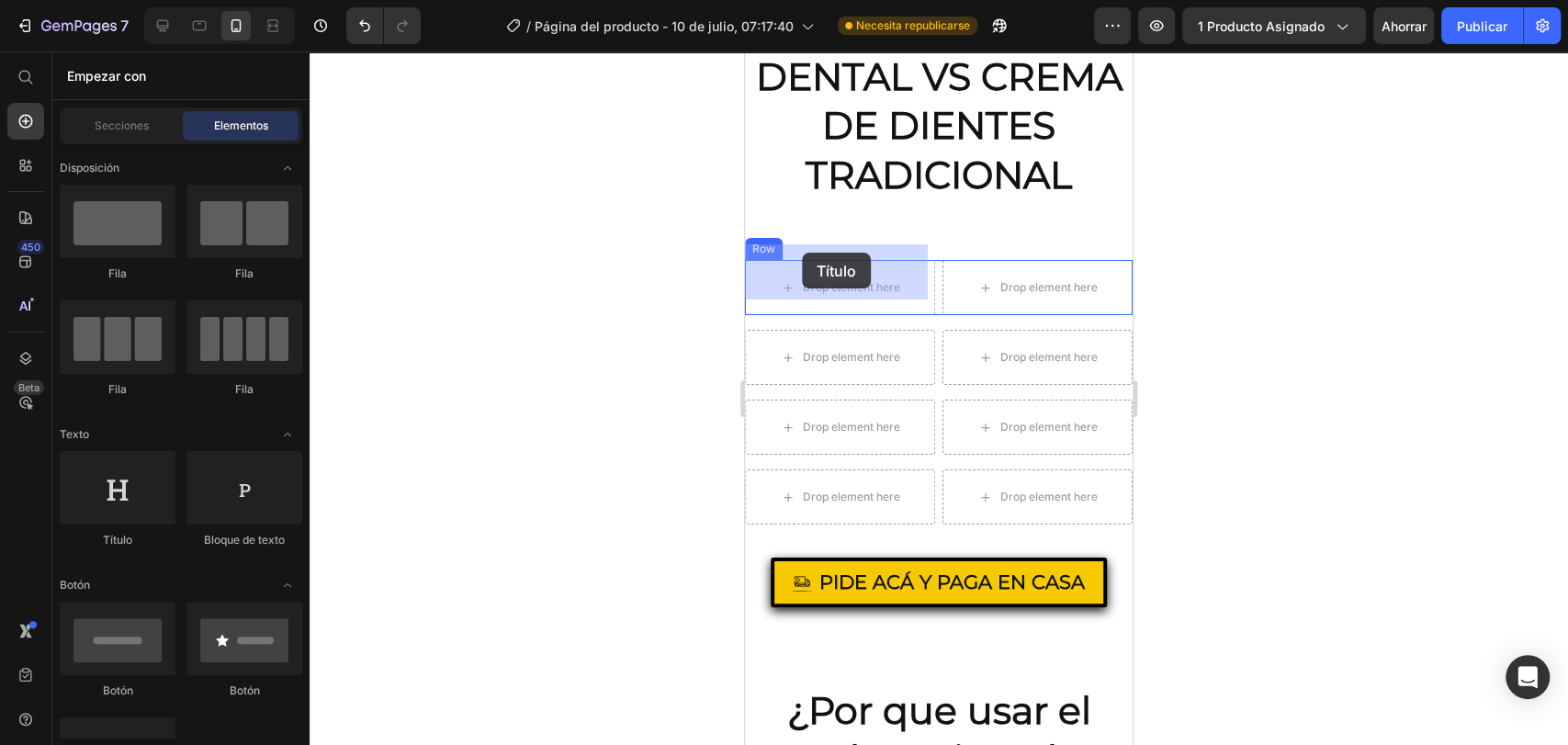 drag, startPoint x: 880, startPoint y: 541, endPoint x: 802, endPoint y: 253, distance: 298.3756 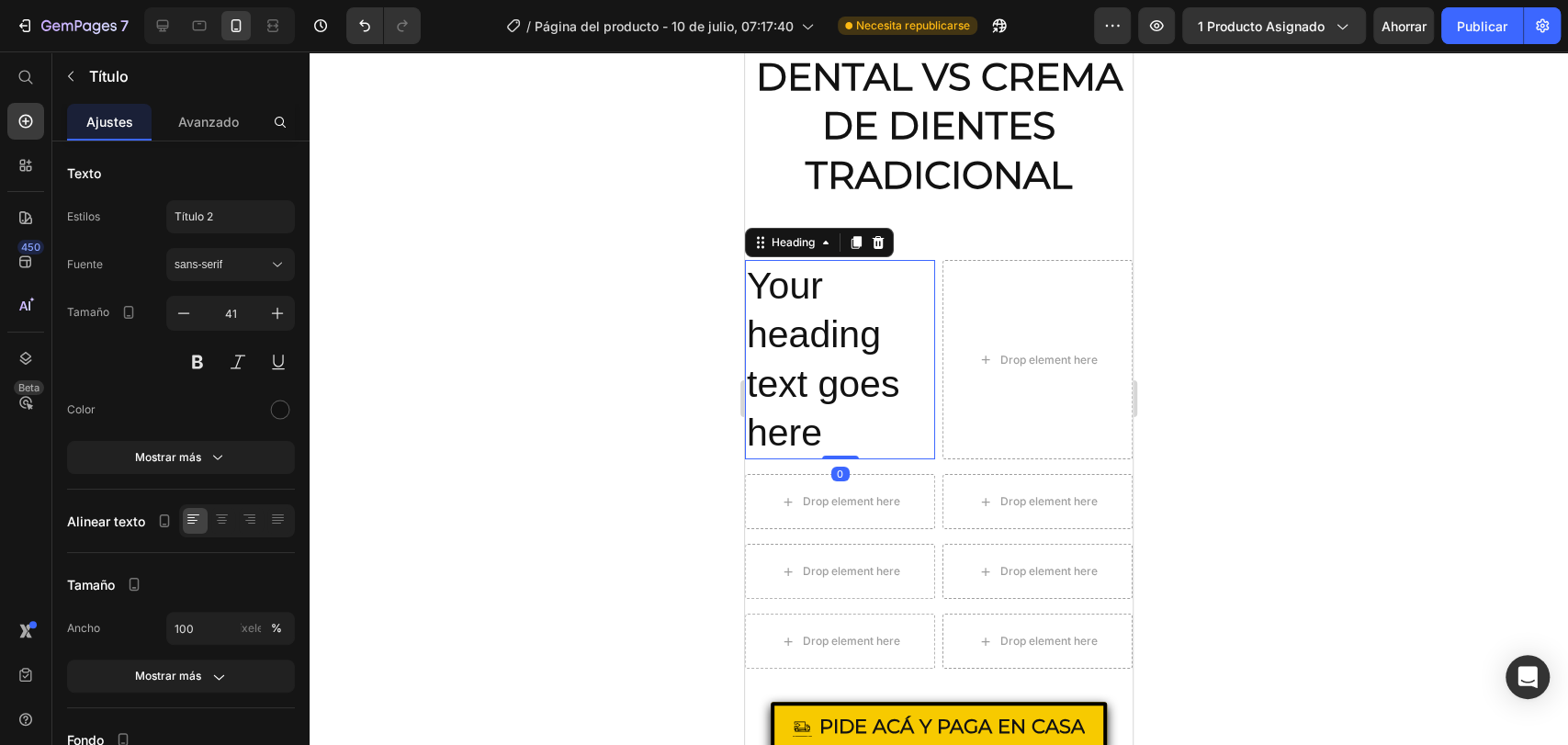 click on "Your heading text goes here" at bounding box center (840, 359) 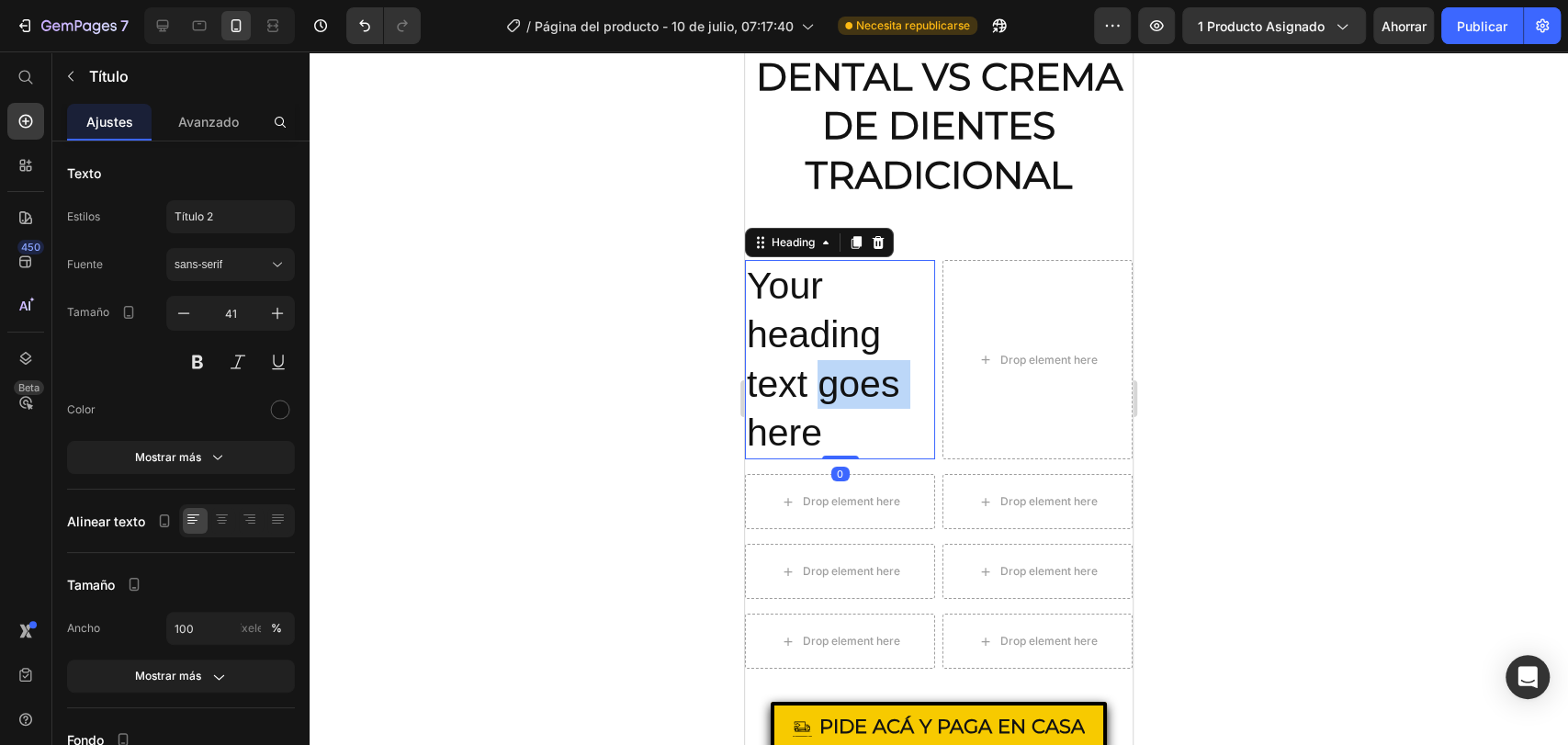 click on "Your heading text goes here" at bounding box center [840, 359] 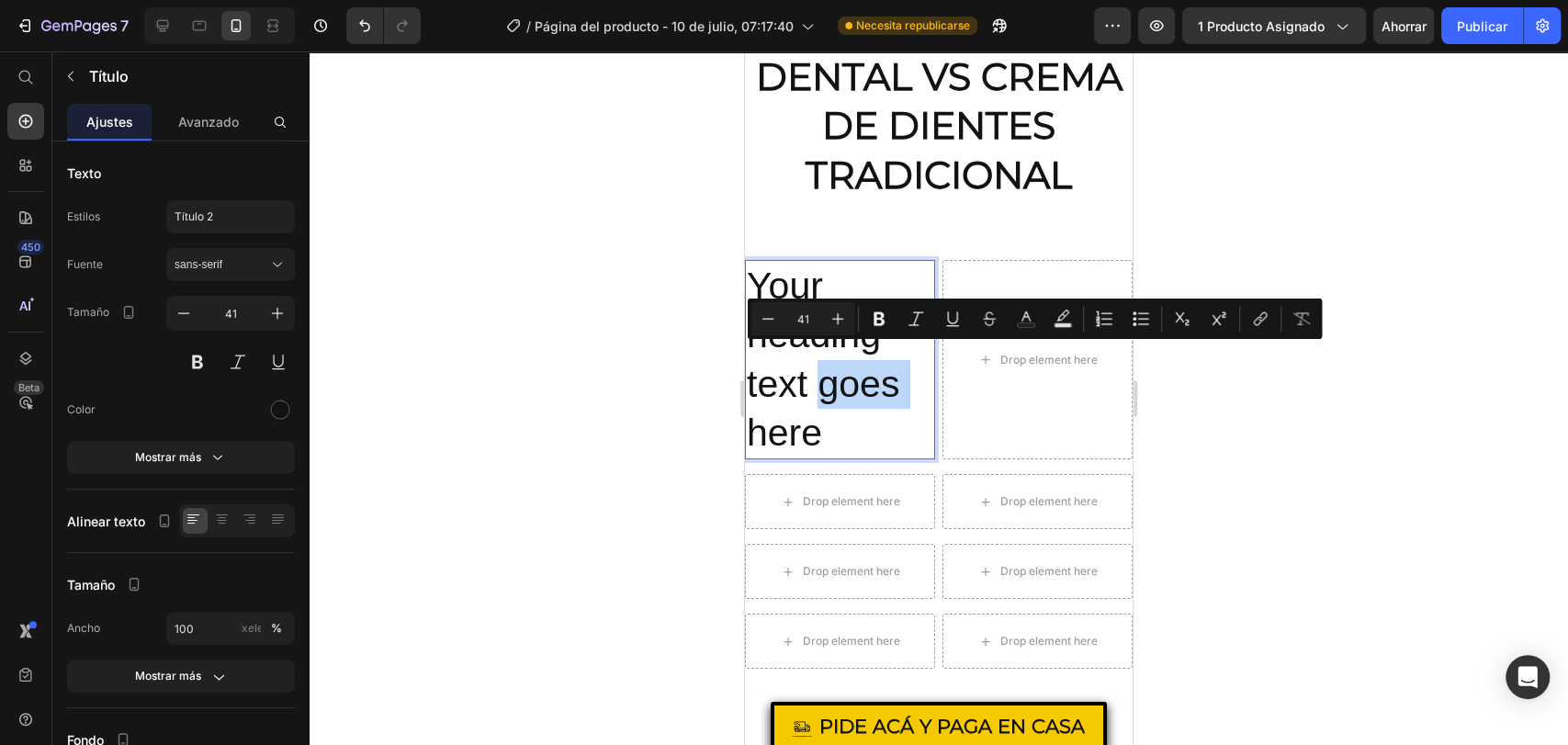 click on "Your heading text goes here" at bounding box center (840, 359) 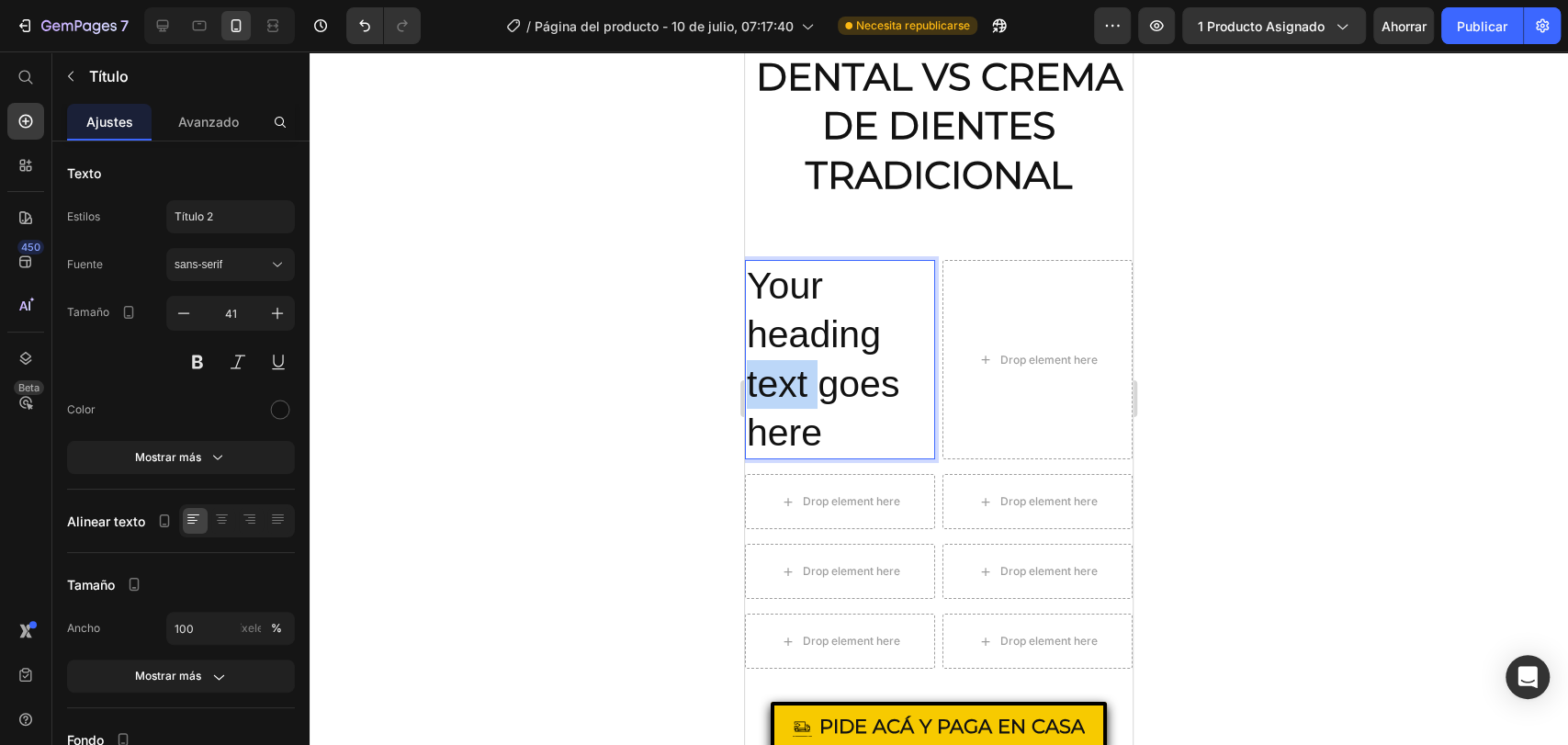 click on "Your heading text goes here" at bounding box center (840, 359) 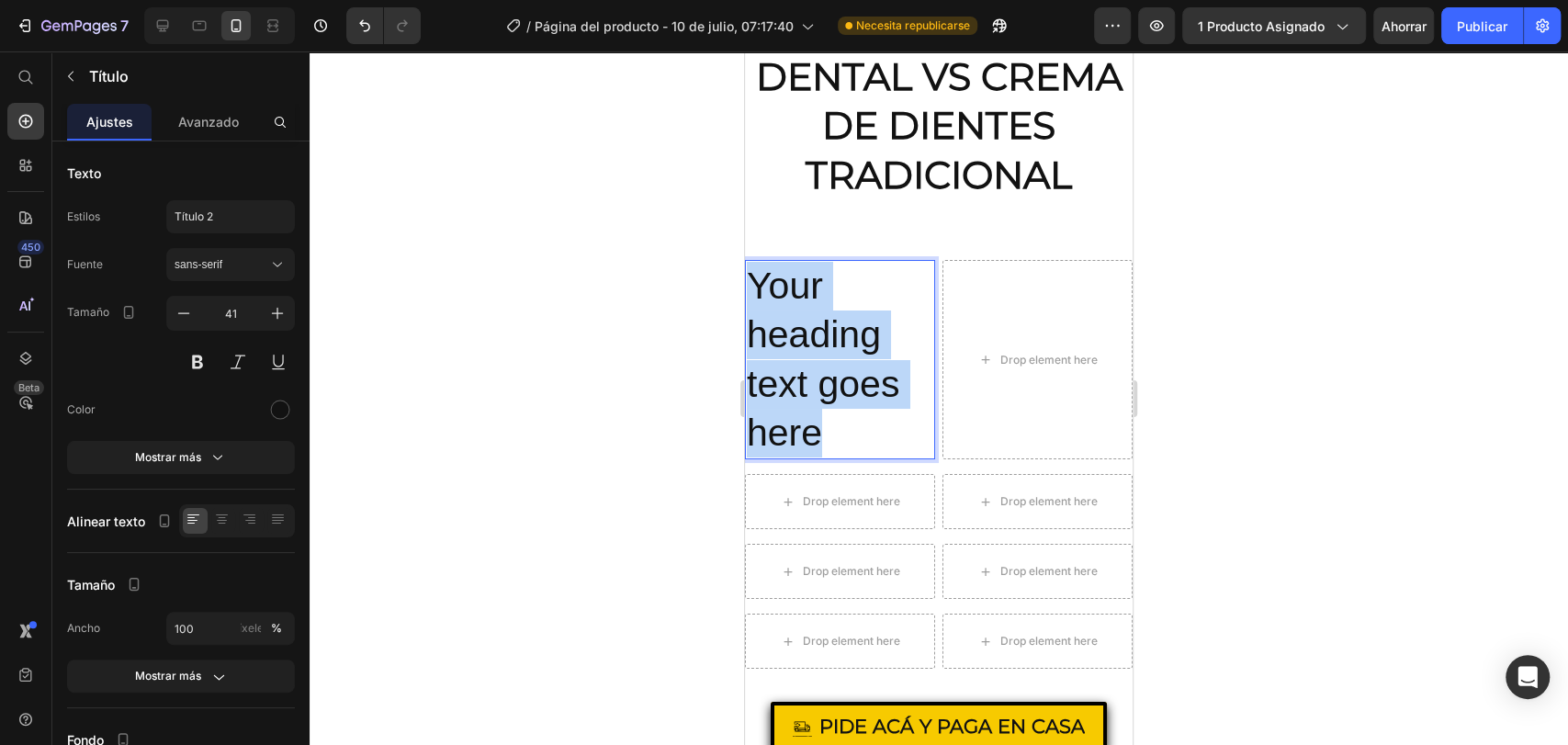 click on "Your heading text goes here" at bounding box center (840, 359) 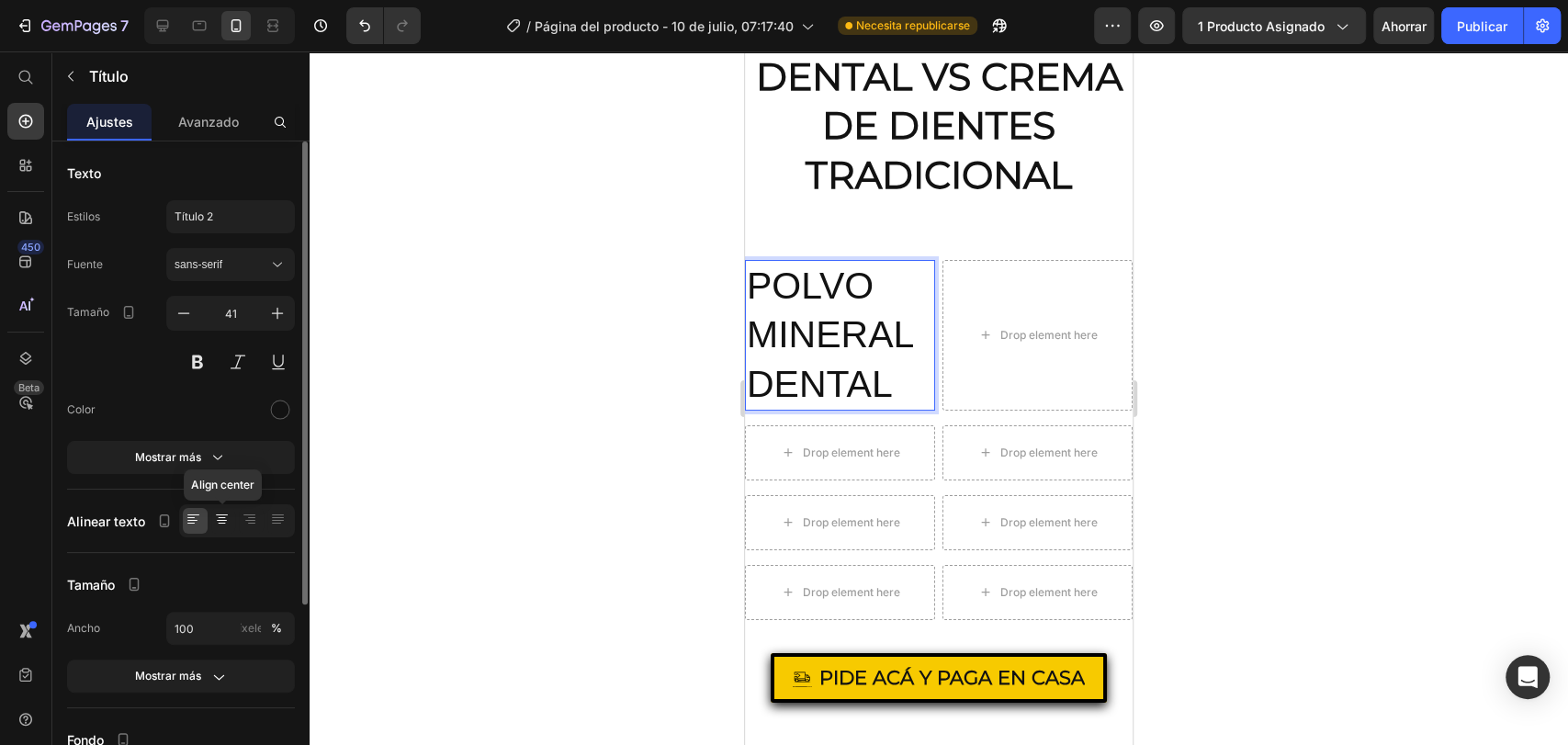 click 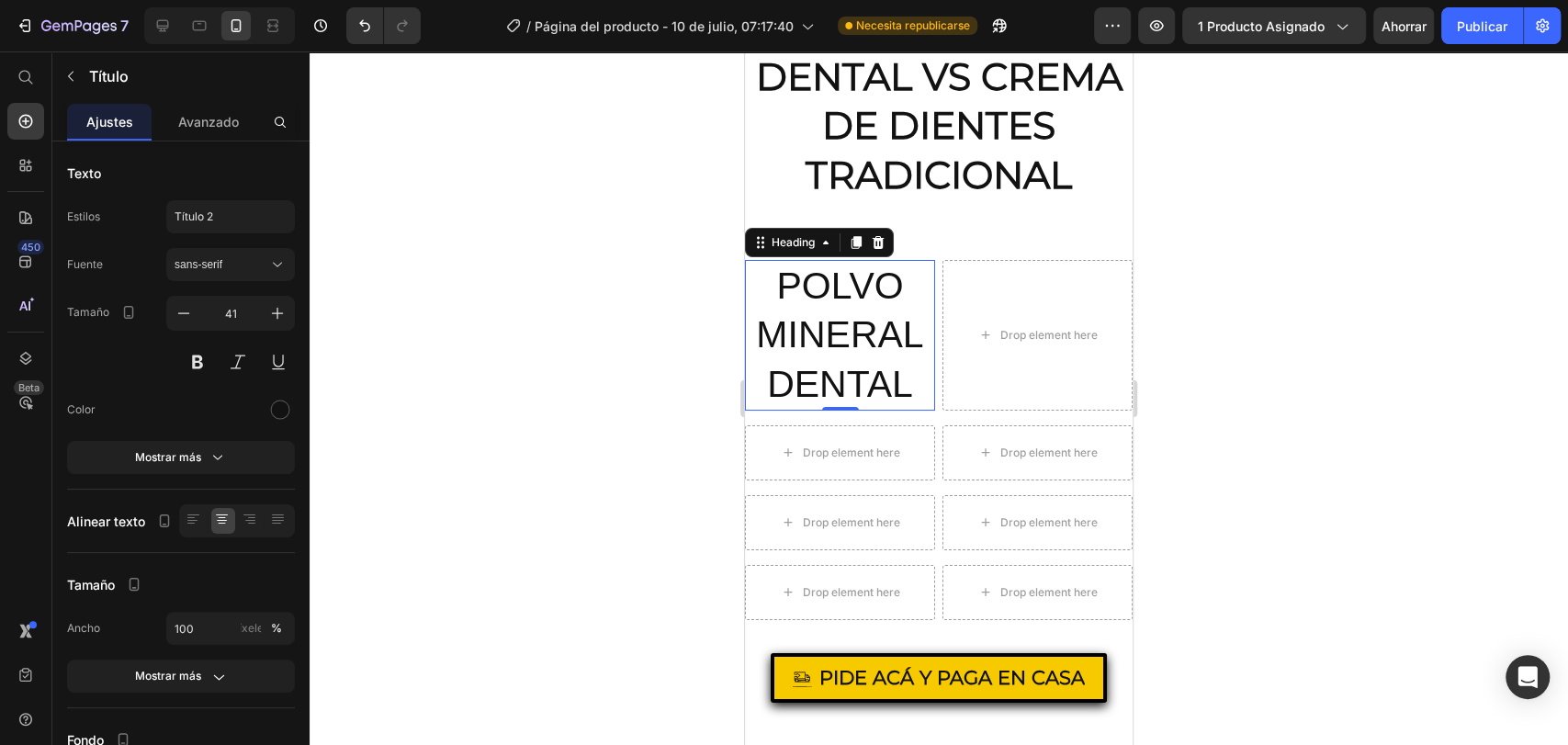 click on "POLVO MINERAL DENTAL" at bounding box center [840, 335] 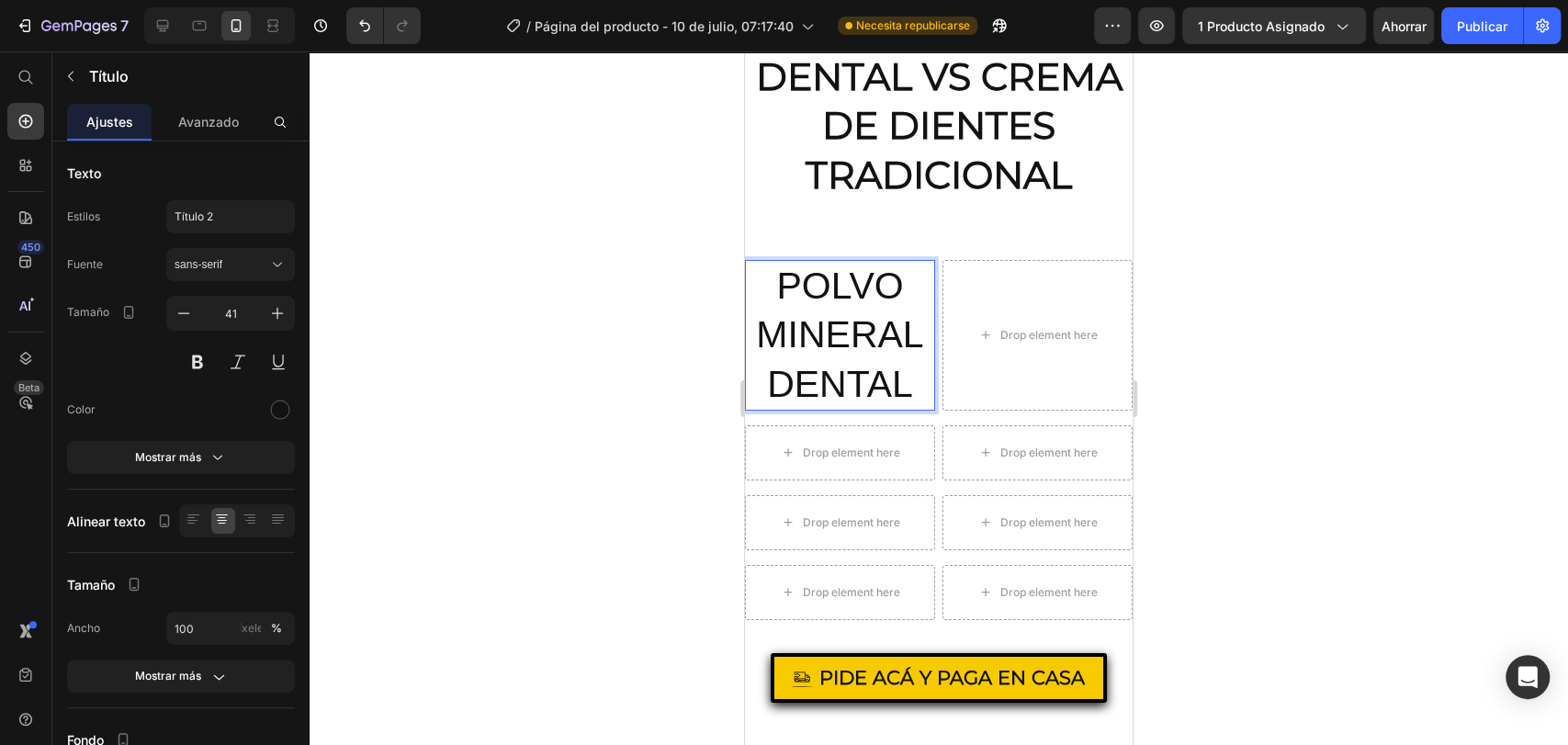 click on "POLVO MINERAL DENTAL" at bounding box center (840, 335) 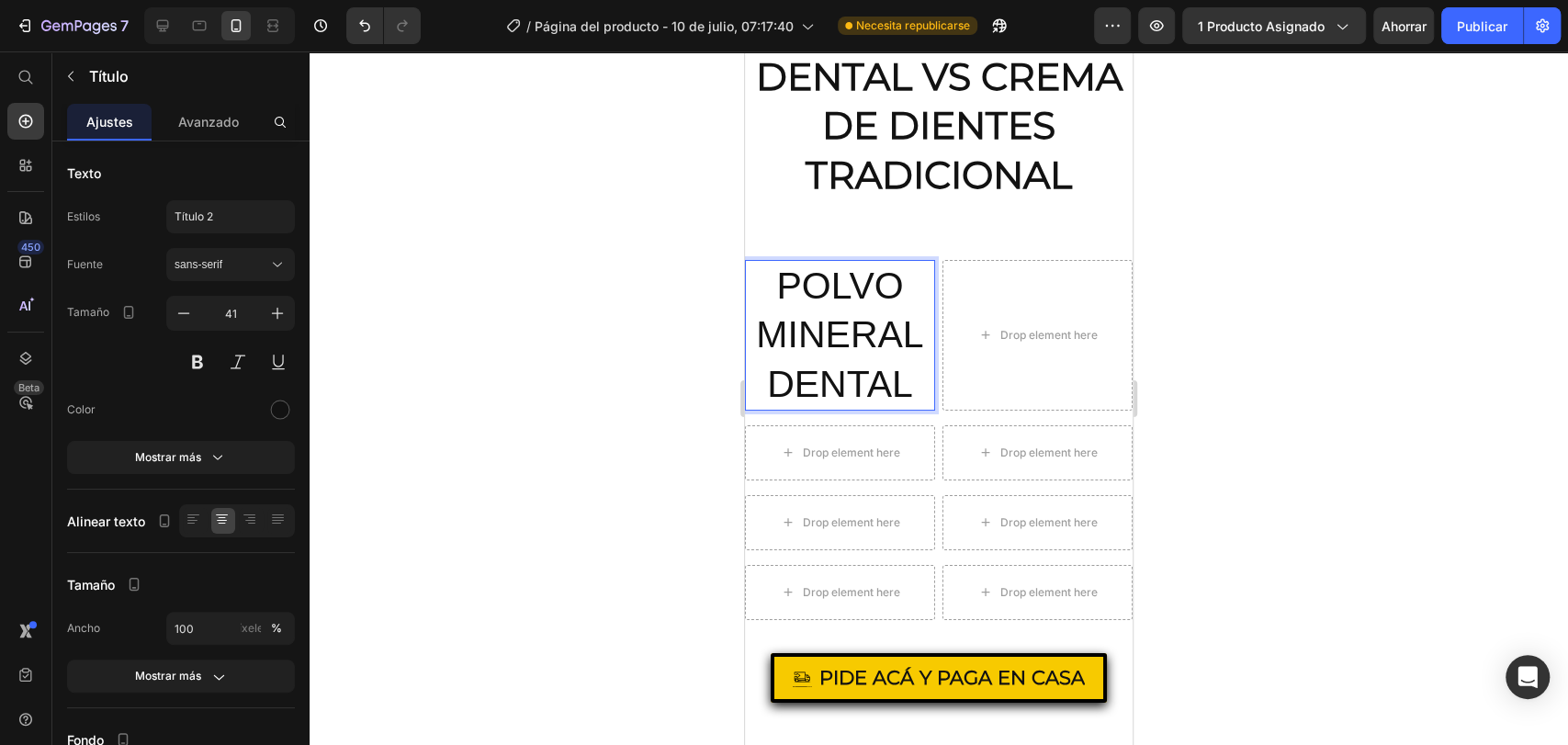 click 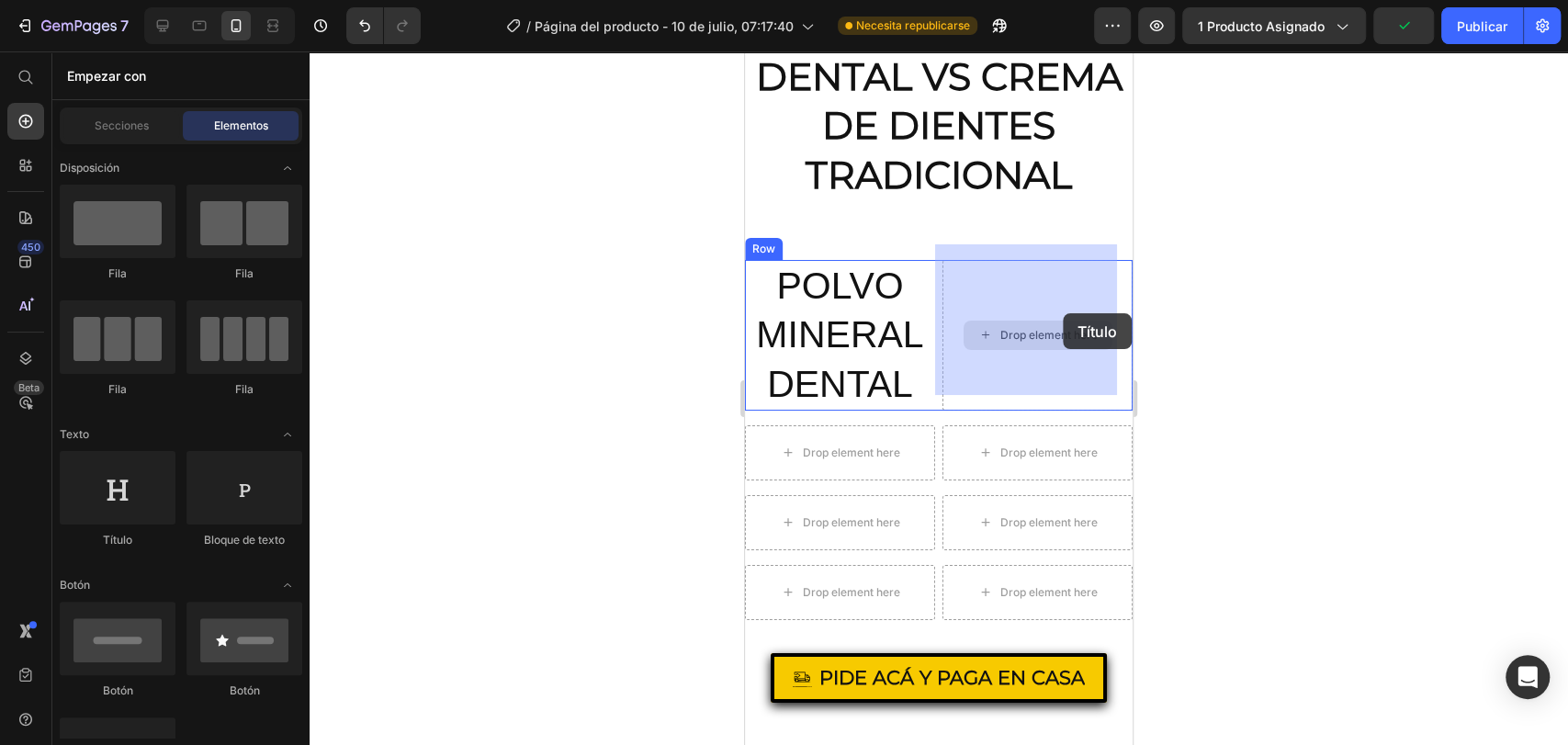 drag, startPoint x: 870, startPoint y: 558, endPoint x: 1063, endPoint y: 313, distance: 311.8878 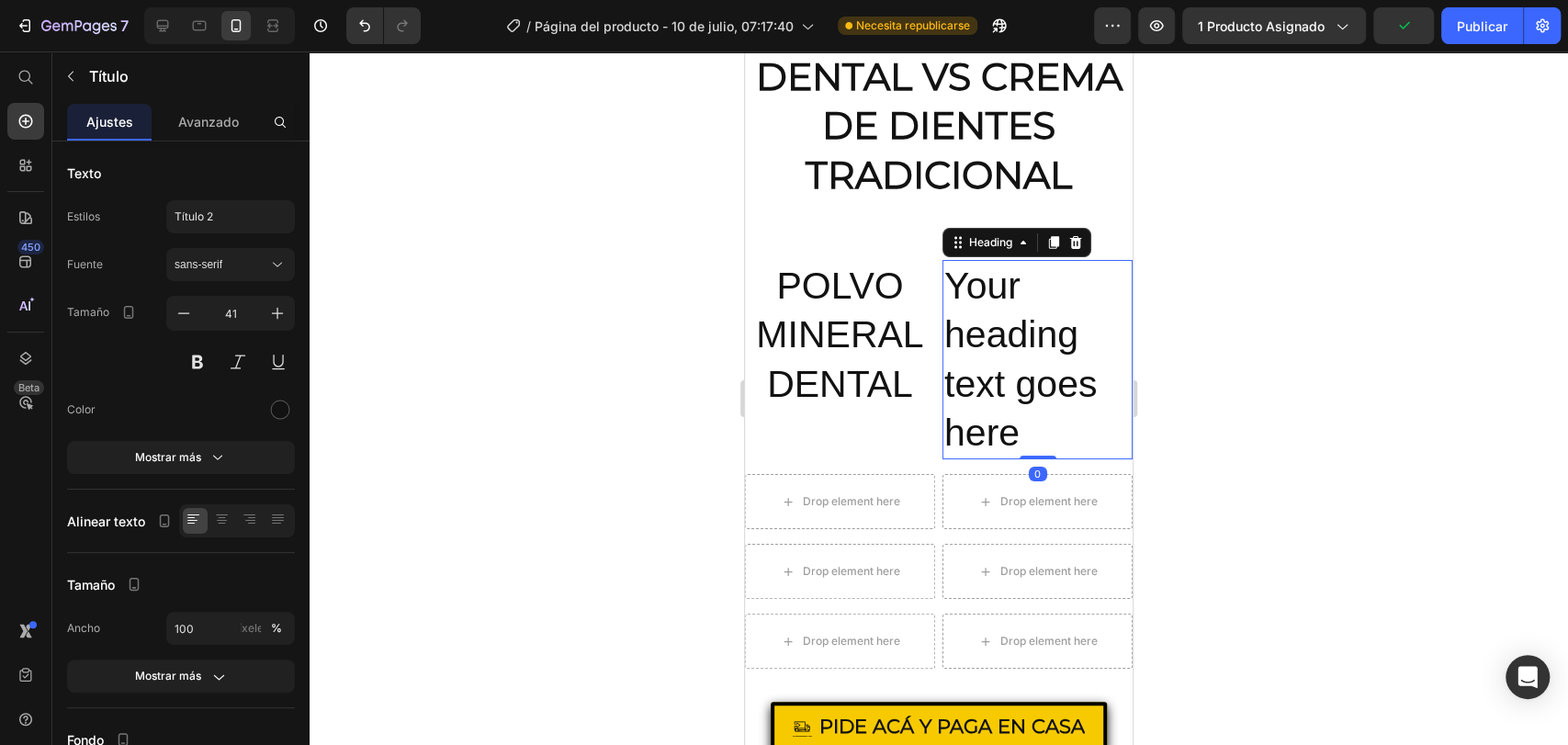 click on "Your heading text goes here" at bounding box center [1037, 359] 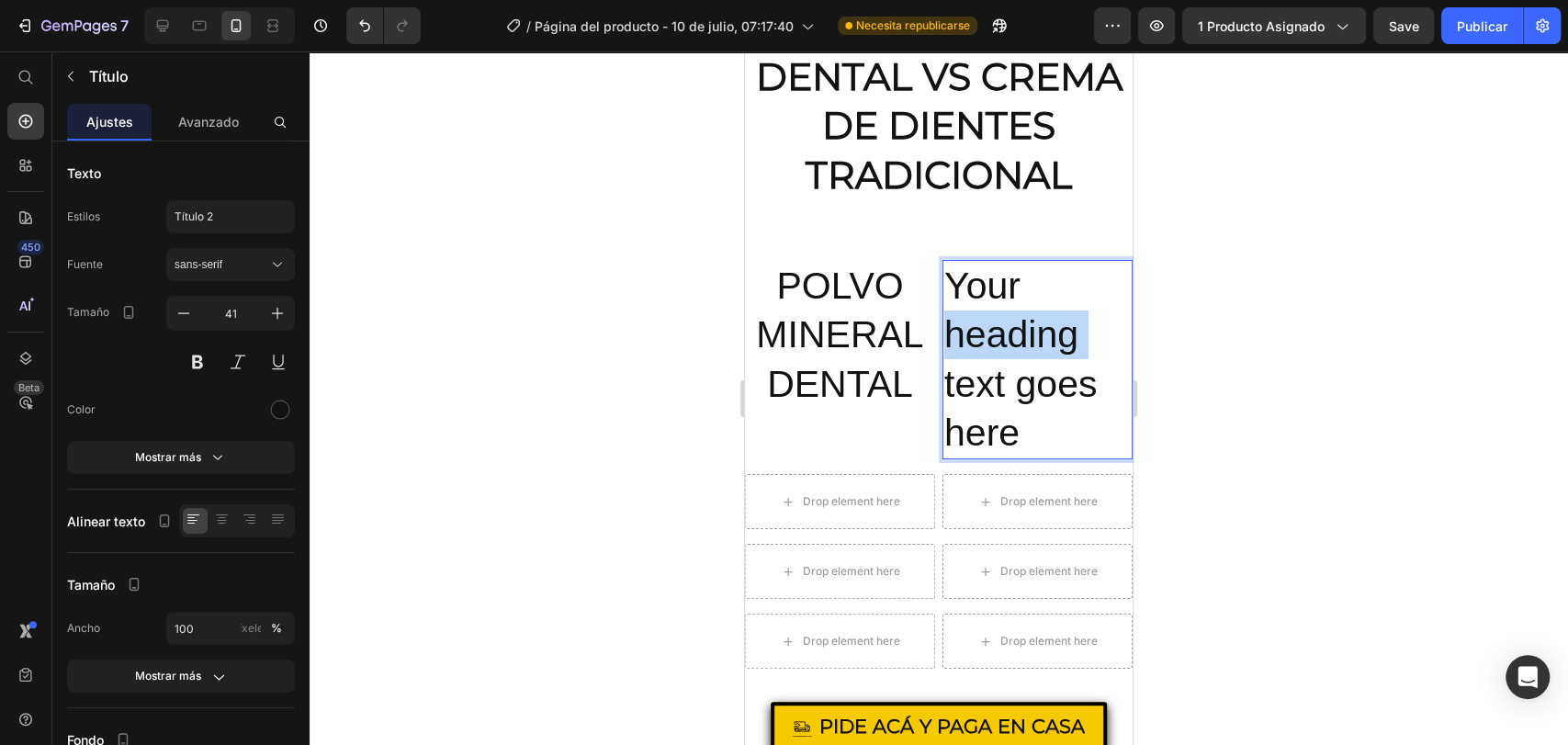 click on "Your heading text goes here" at bounding box center [1037, 359] 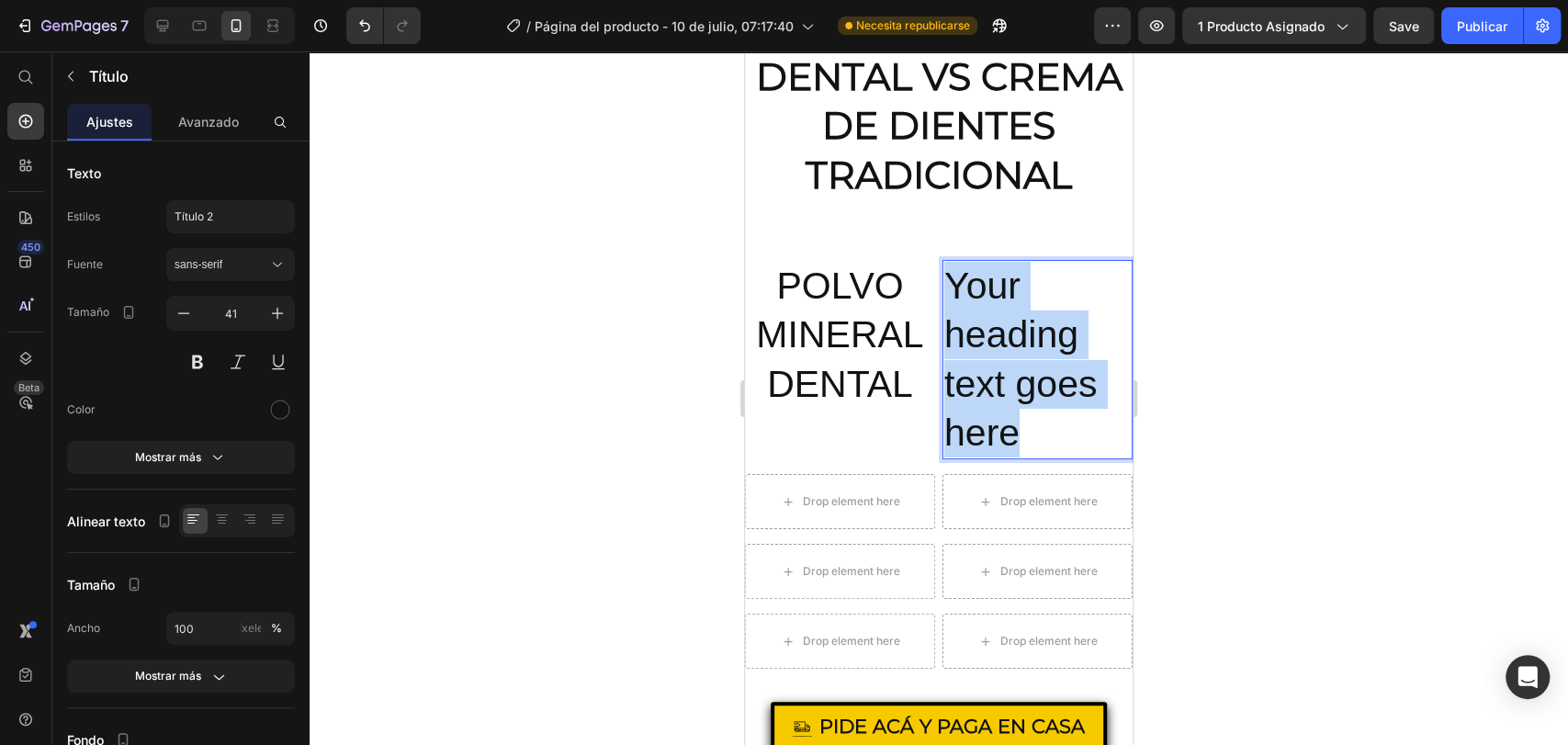 click on "Your heading text goes here" at bounding box center [1037, 359] 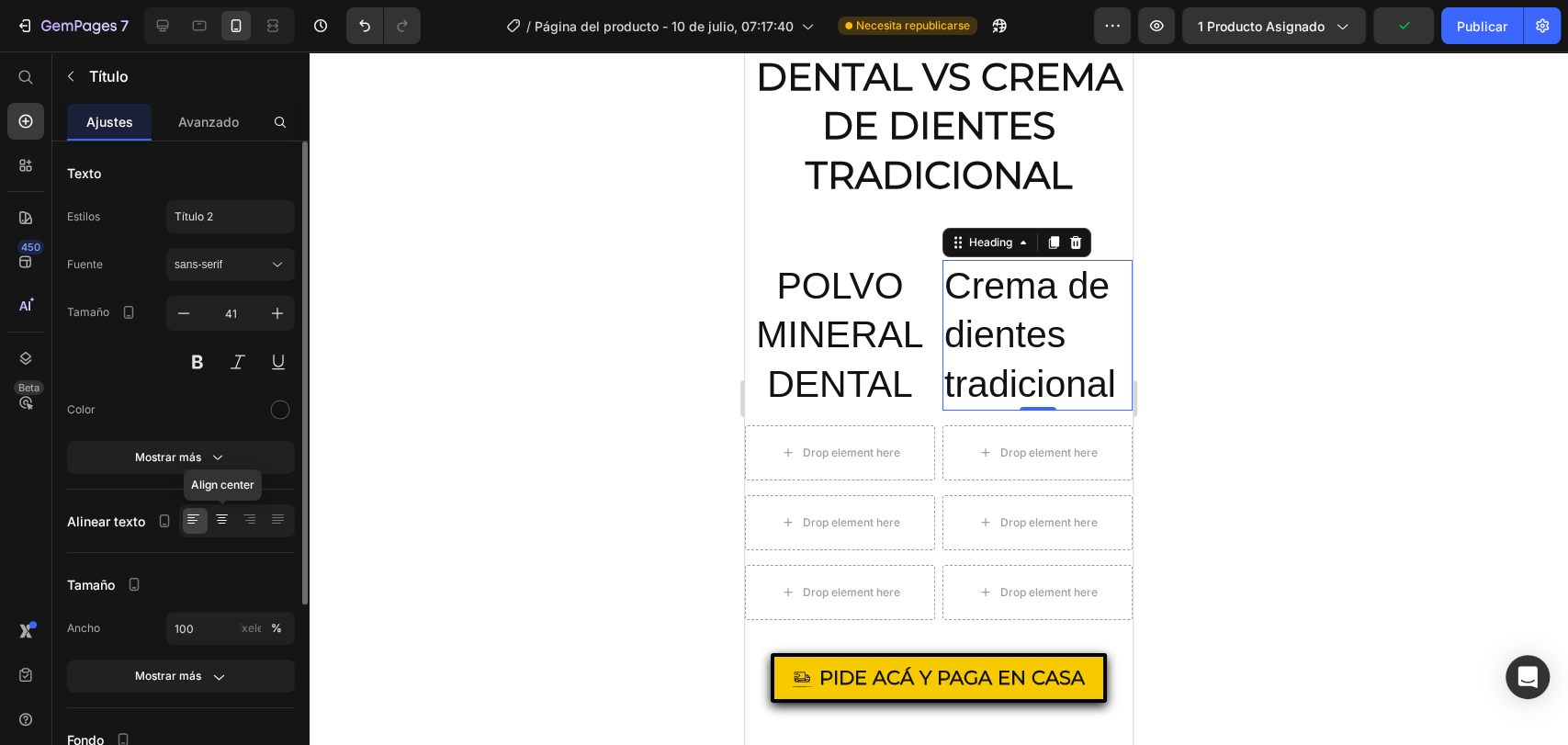 click 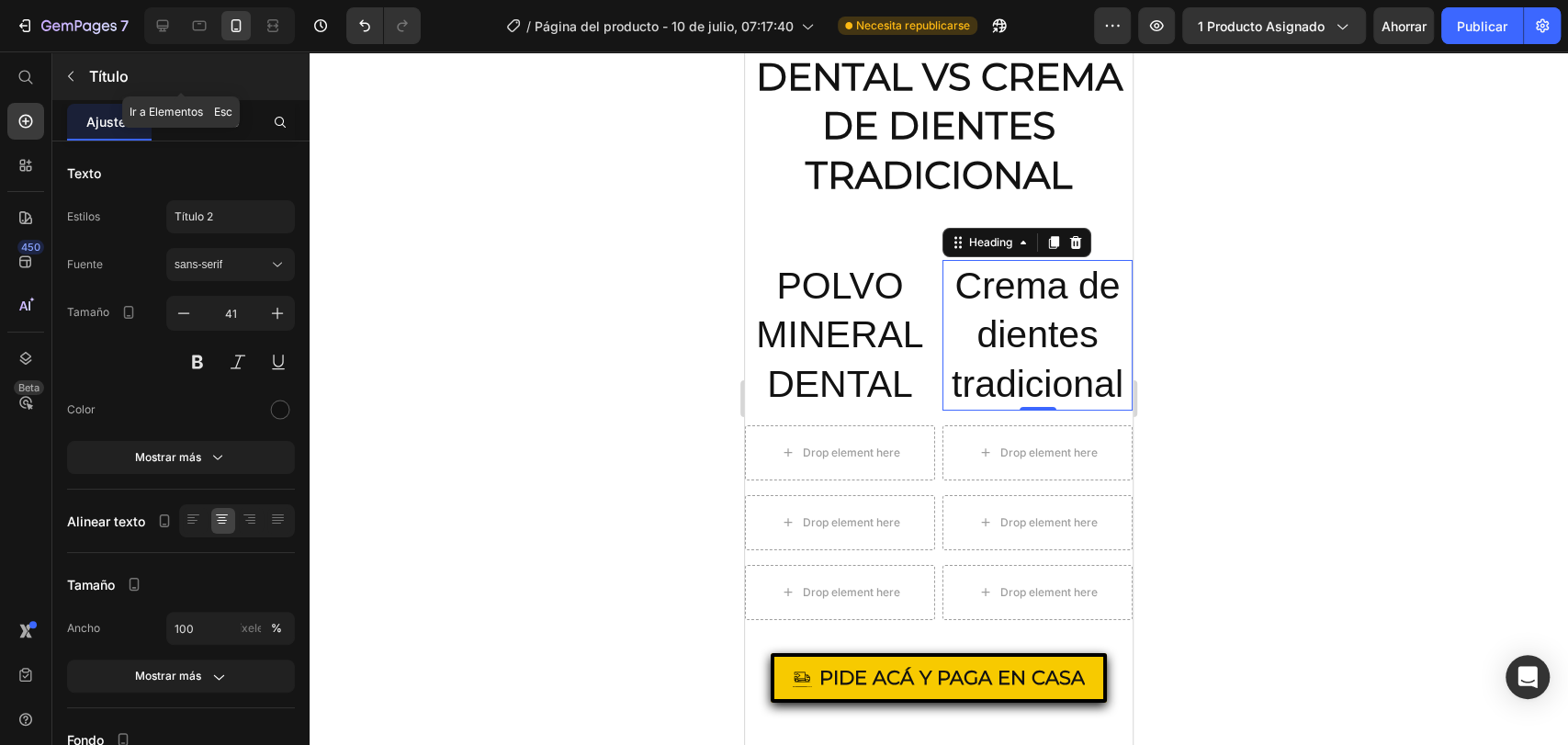 click at bounding box center (71, 76) 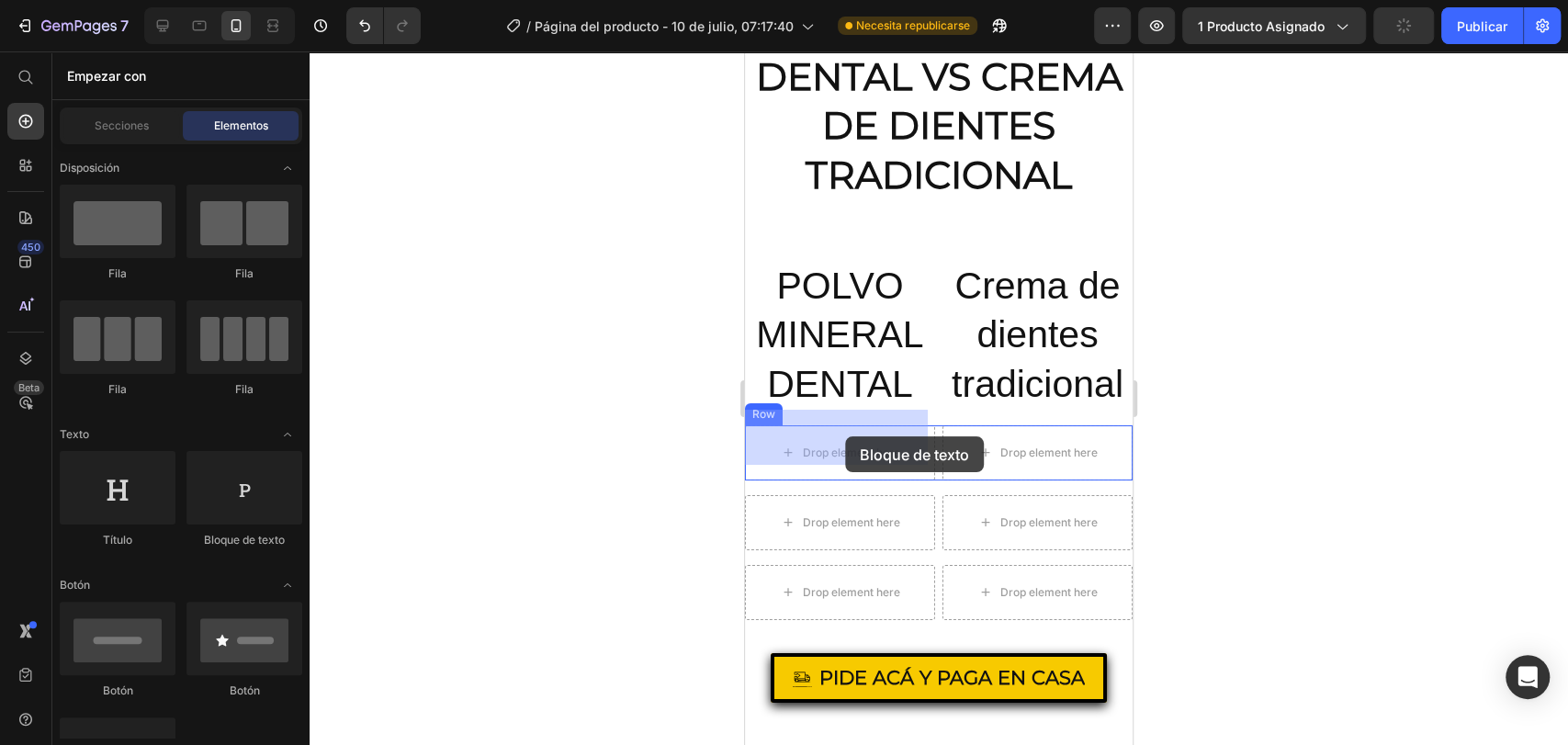 drag, startPoint x: 1001, startPoint y: 547, endPoint x: 1439, endPoint y: 500, distance: 440.51447 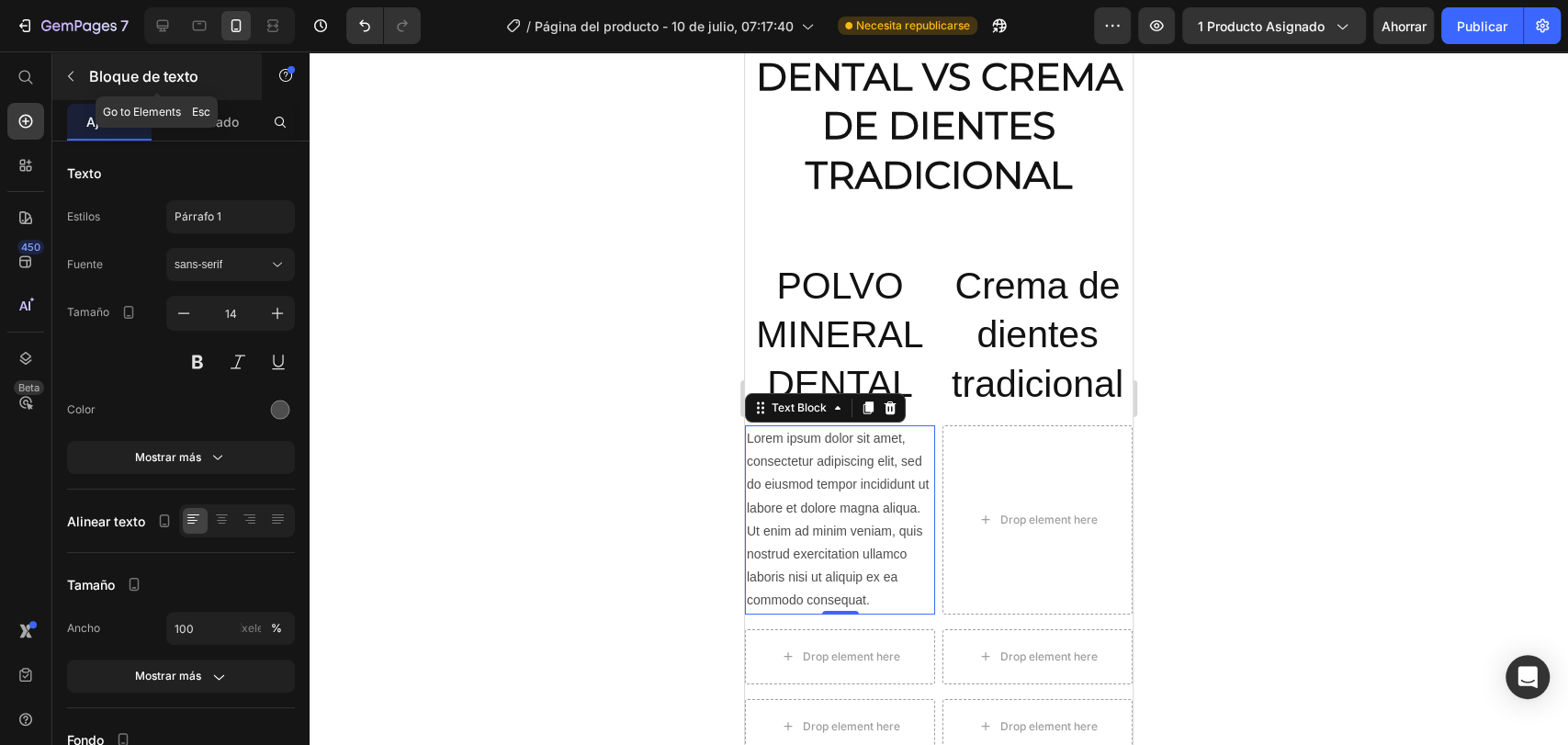 click at bounding box center [71, 76] 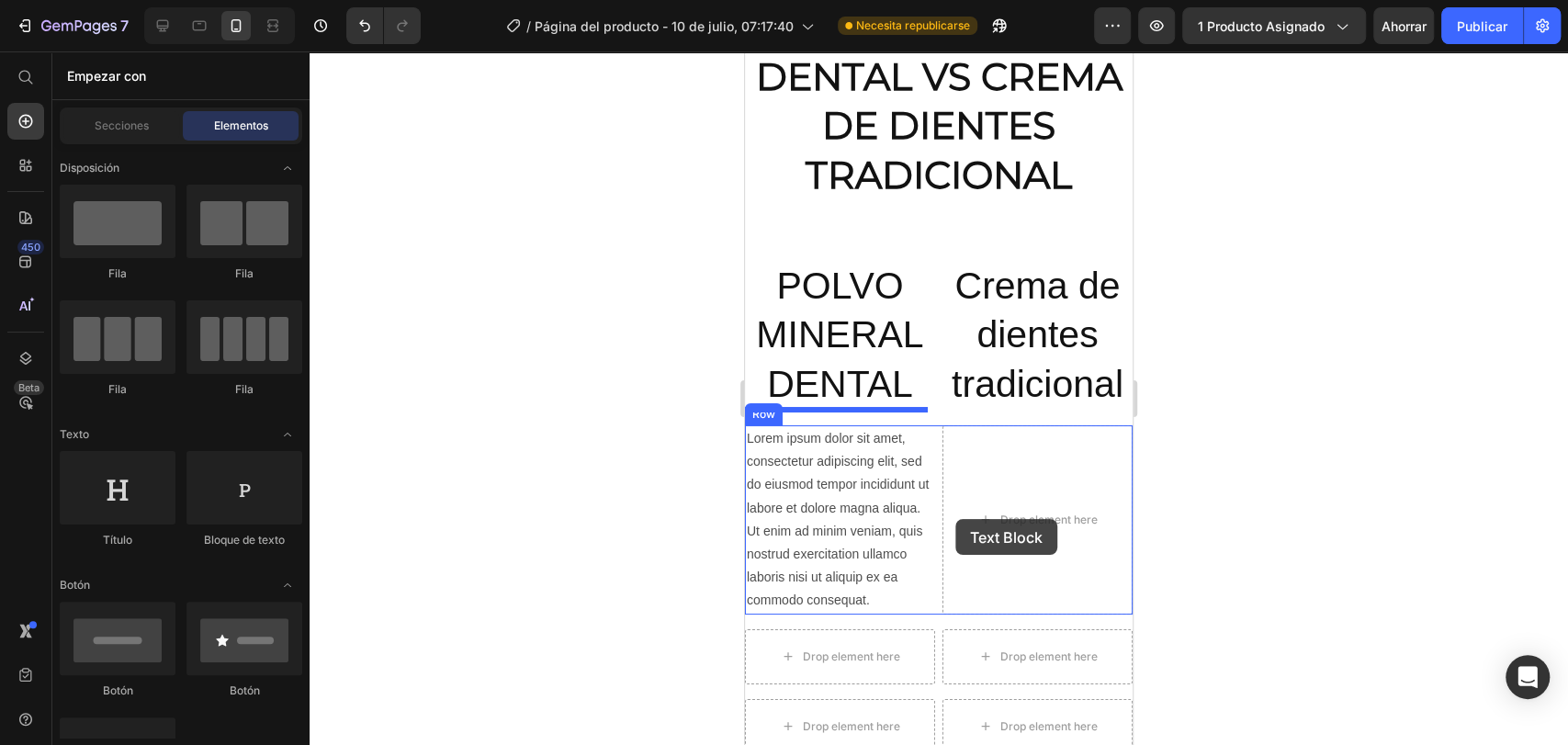 drag, startPoint x: 967, startPoint y: 537, endPoint x: 955, endPoint y: 519, distance: 21.633308 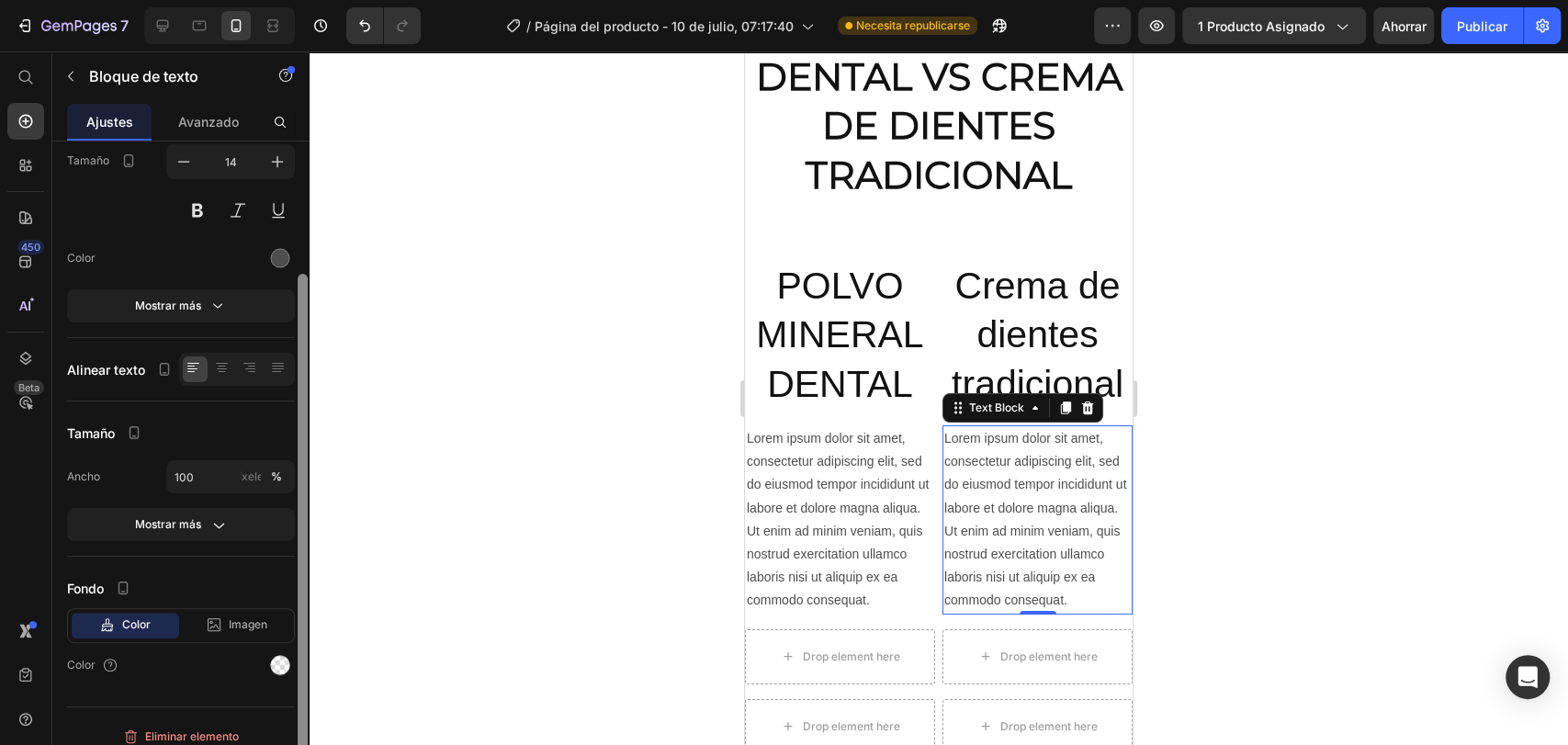 scroll, scrollTop: 165, scrollLeft: 0, axis: vertical 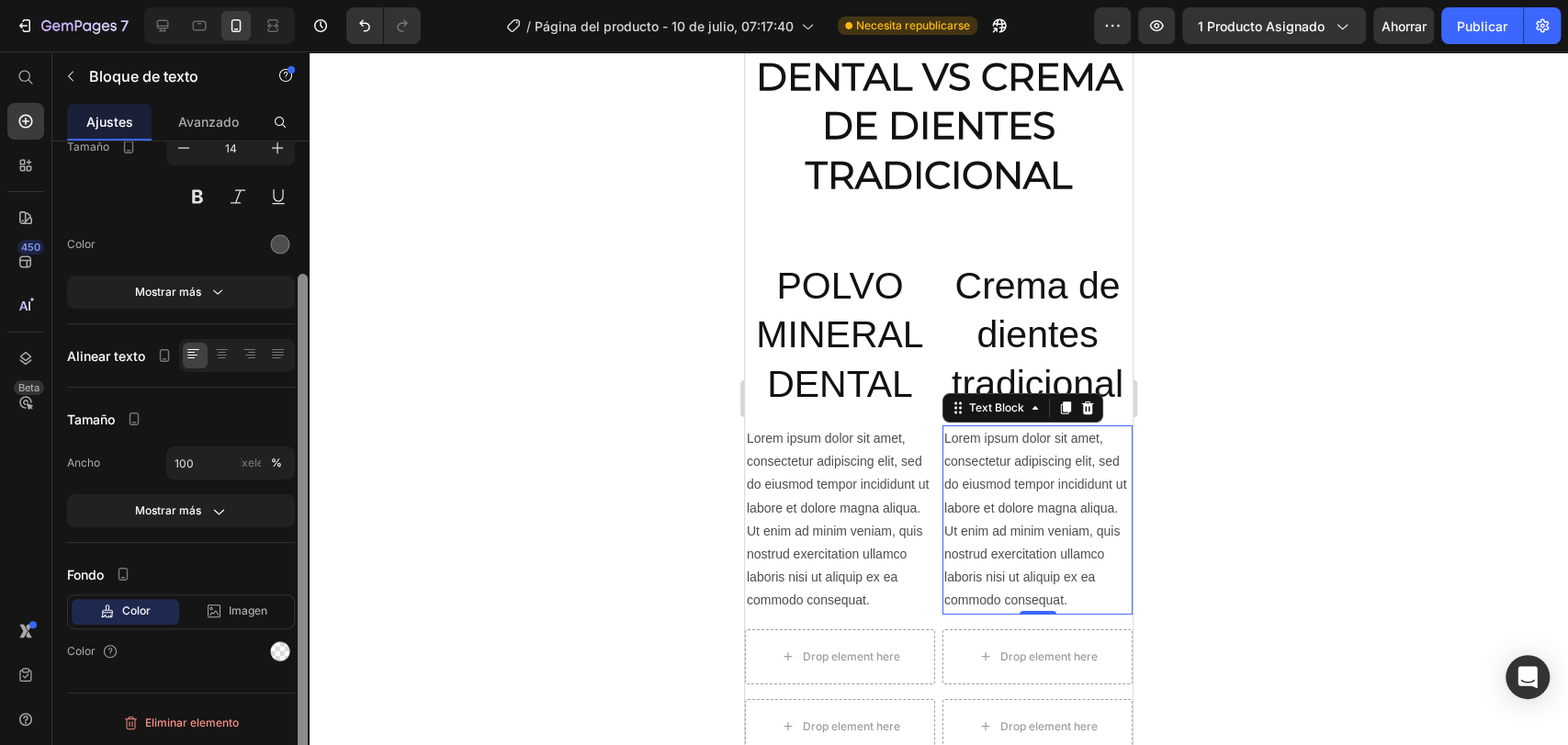 drag, startPoint x: 299, startPoint y: 288, endPoint x: 299, endPoint y: 482, distance: 194 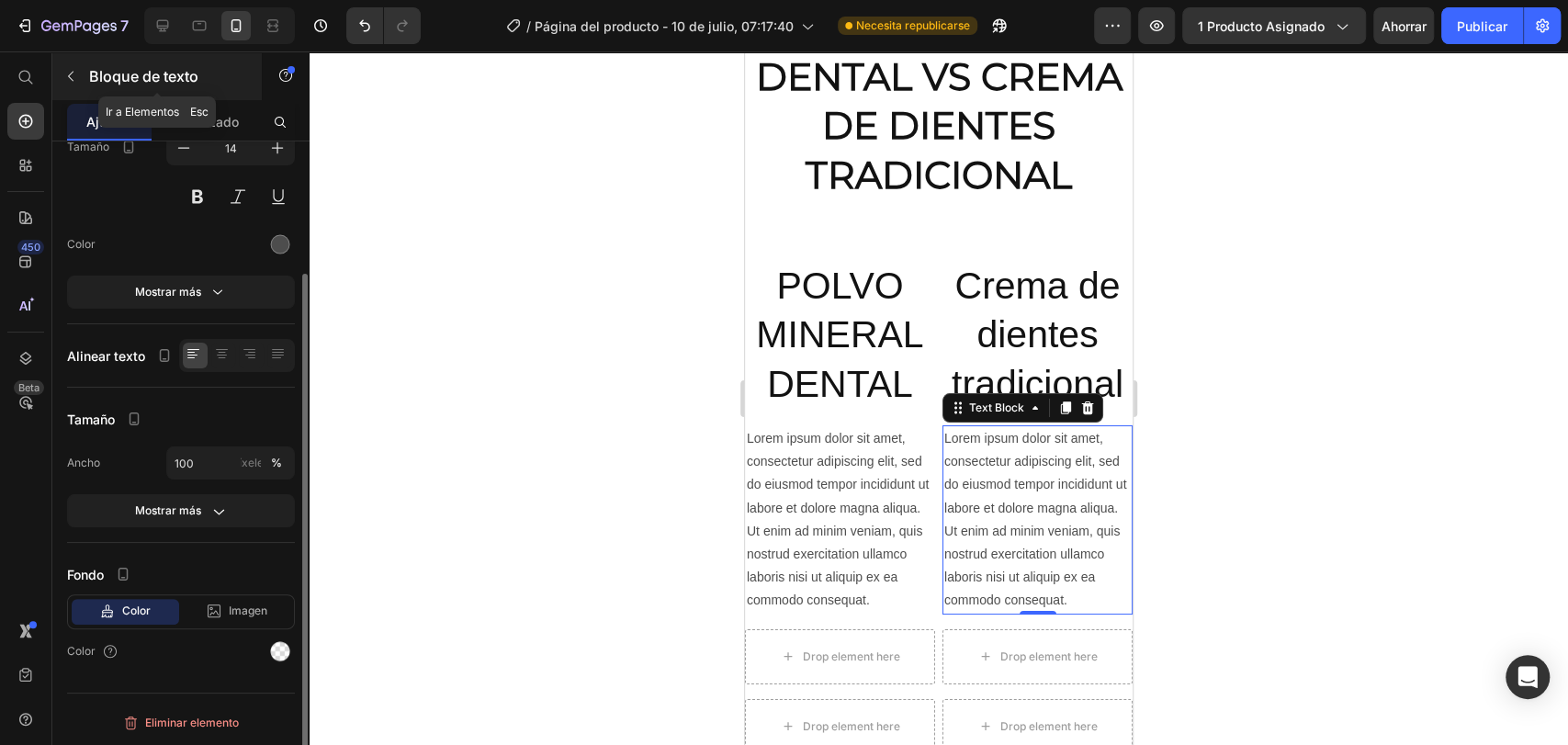 click 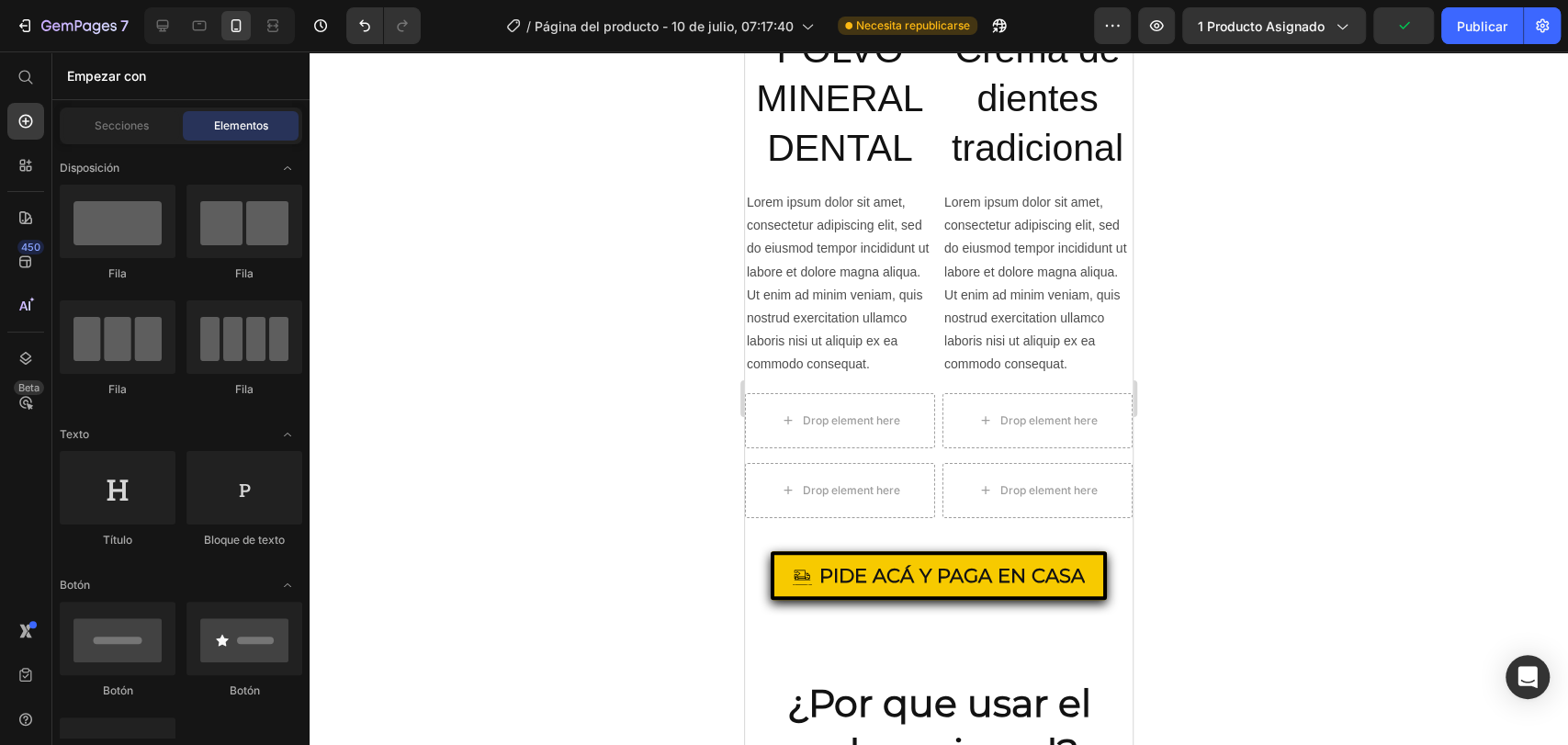 scroll, scrollTop: 4944, scrollLeft: 0, axis: vertical 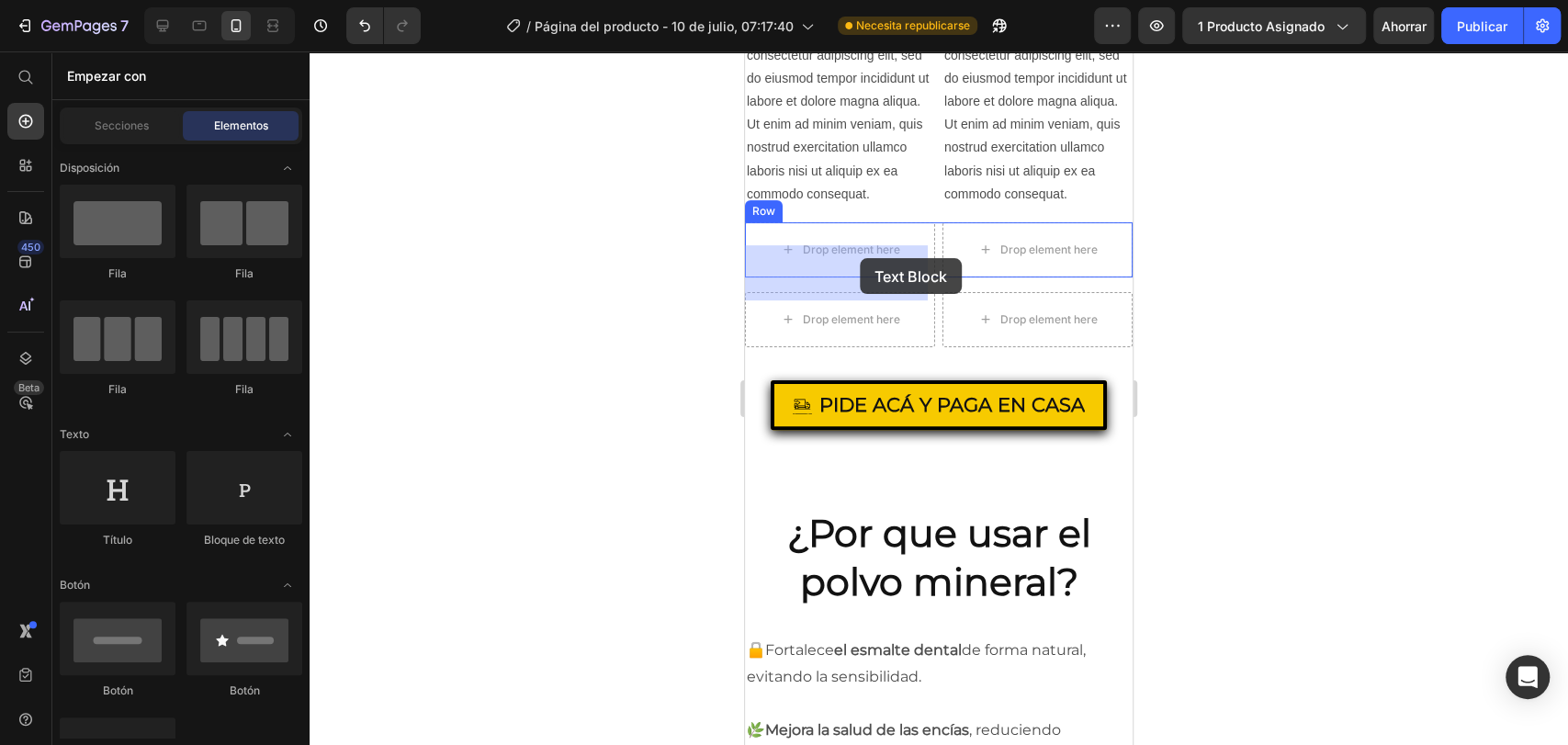drag, startPoint x: 989, startPoint y: 565, endPoint x: 858, endPoint y: 260, distance: 331.9428 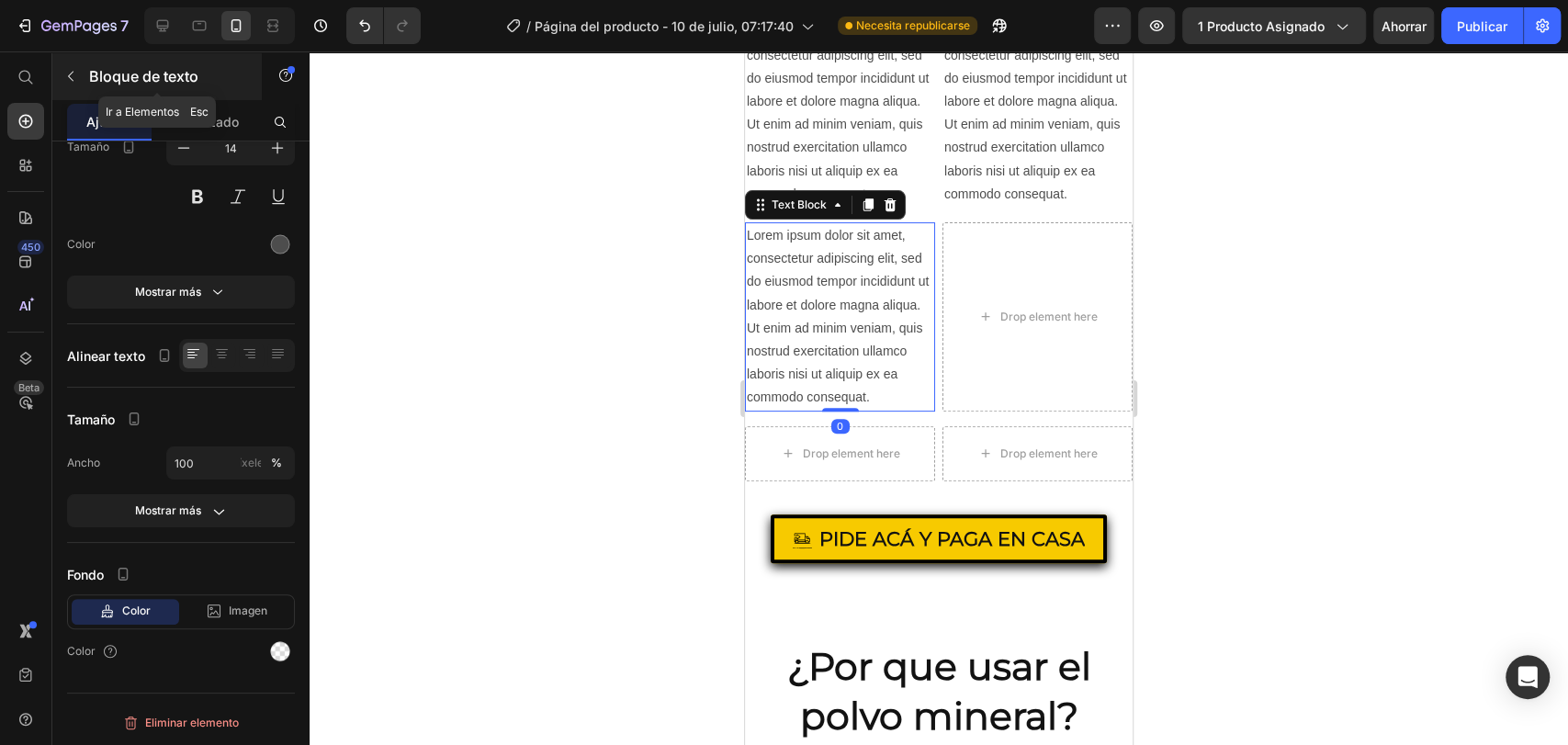 click at bounding box center (71, 76) 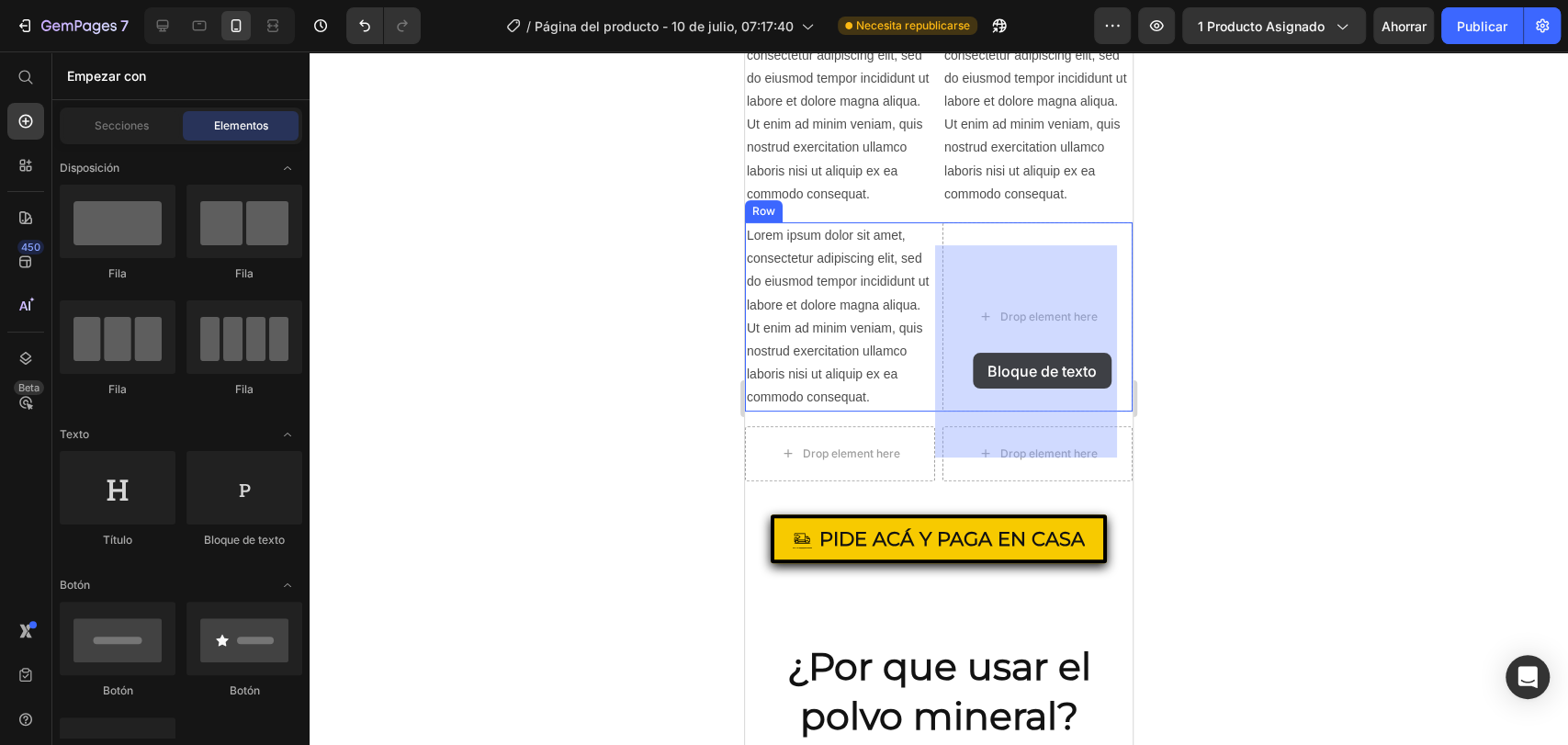 drag, startPoint x: 981, startPoint y: 562, endPoint x: 975, endPoint y: 353, distance: 209.08611 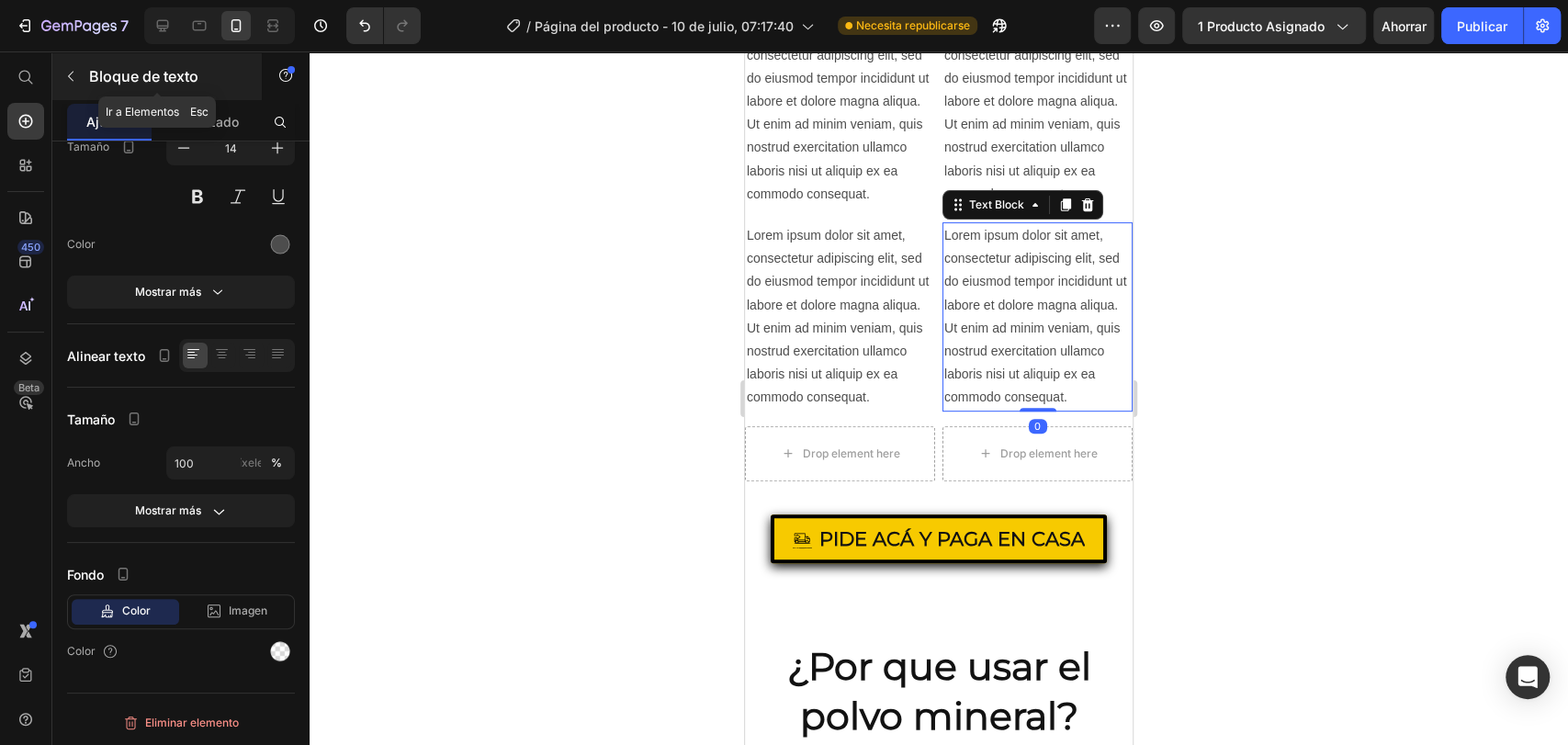 click 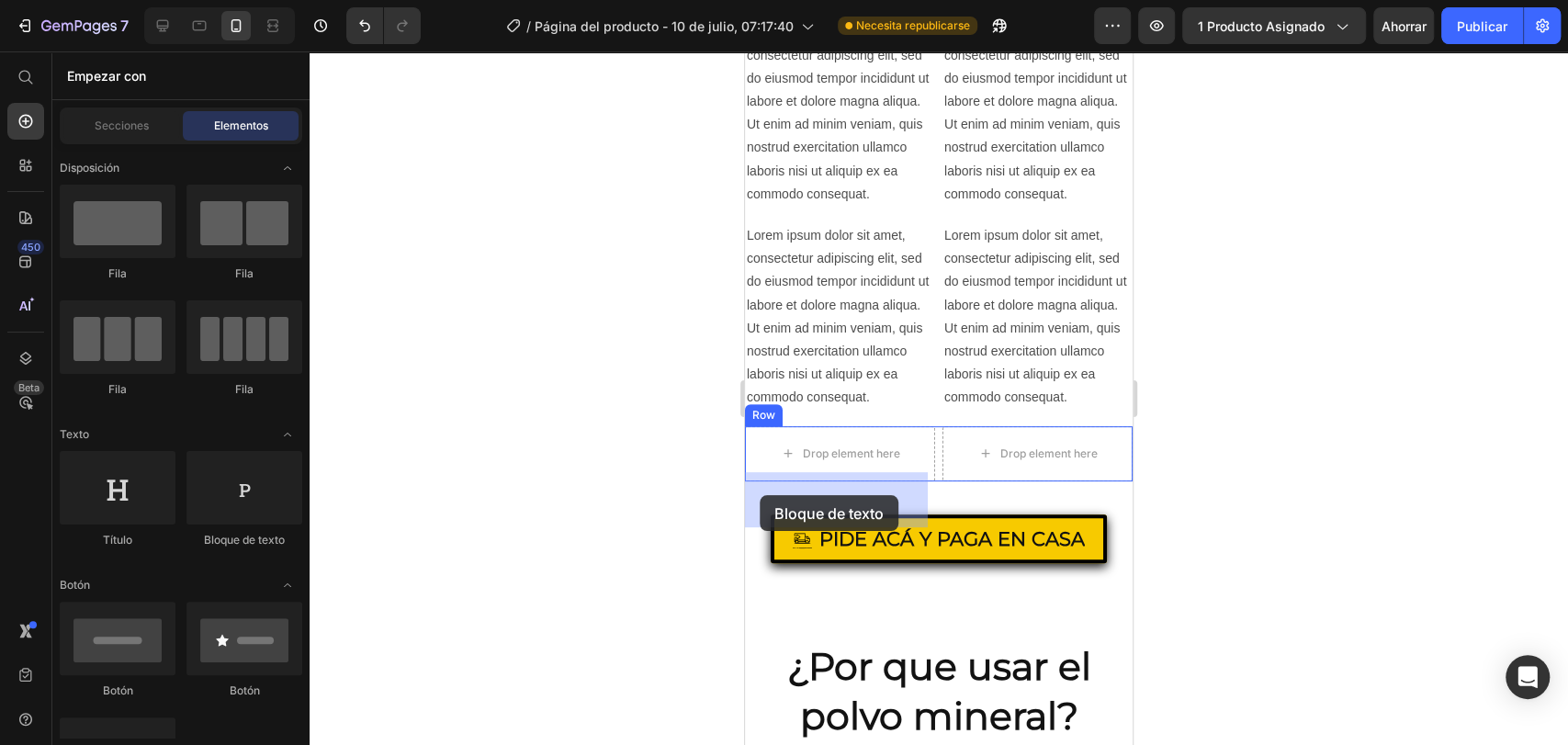 drag, startPoint x: 965, startPoint y: 555, endPoint x: 765, endPoint y: 495, distance: 208.80613 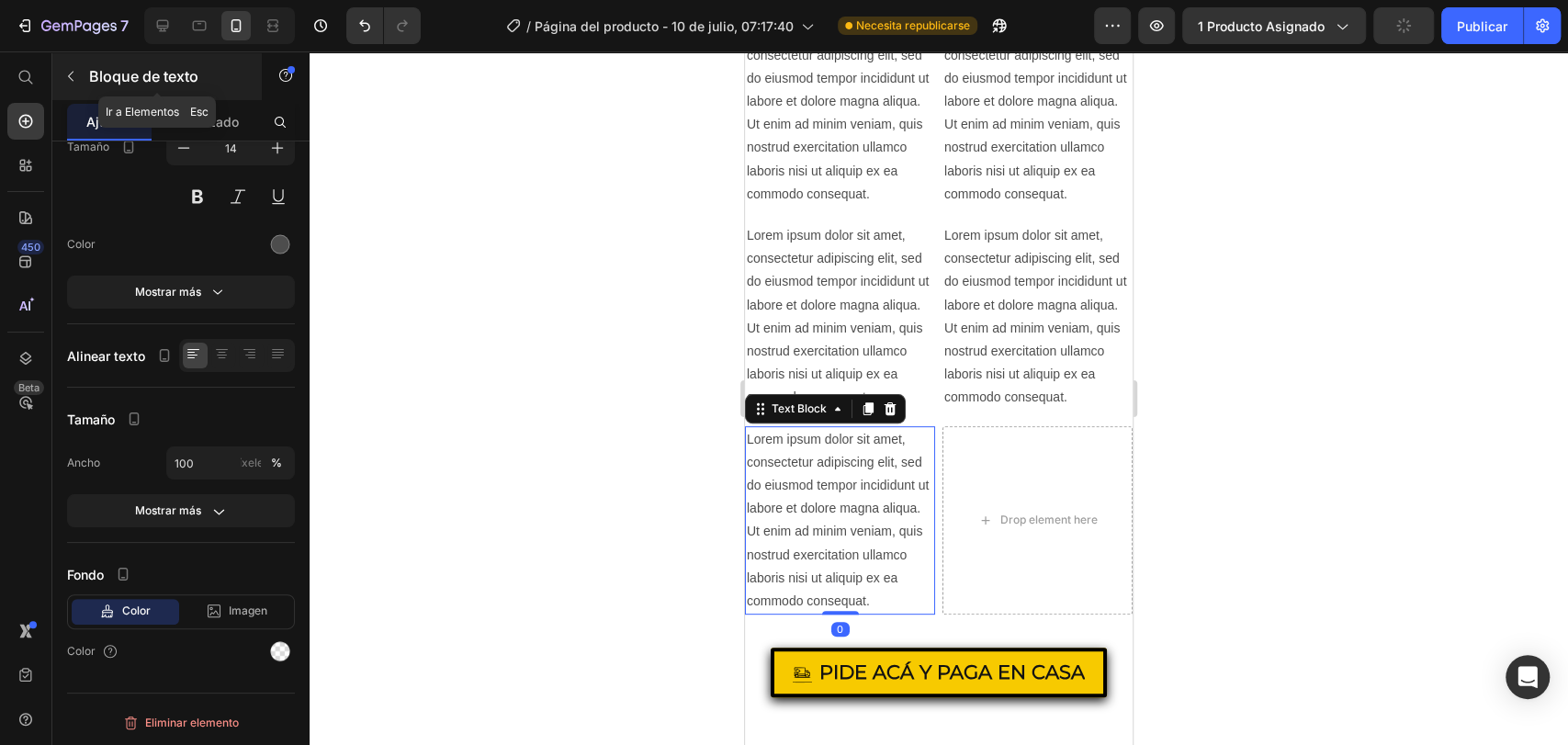click 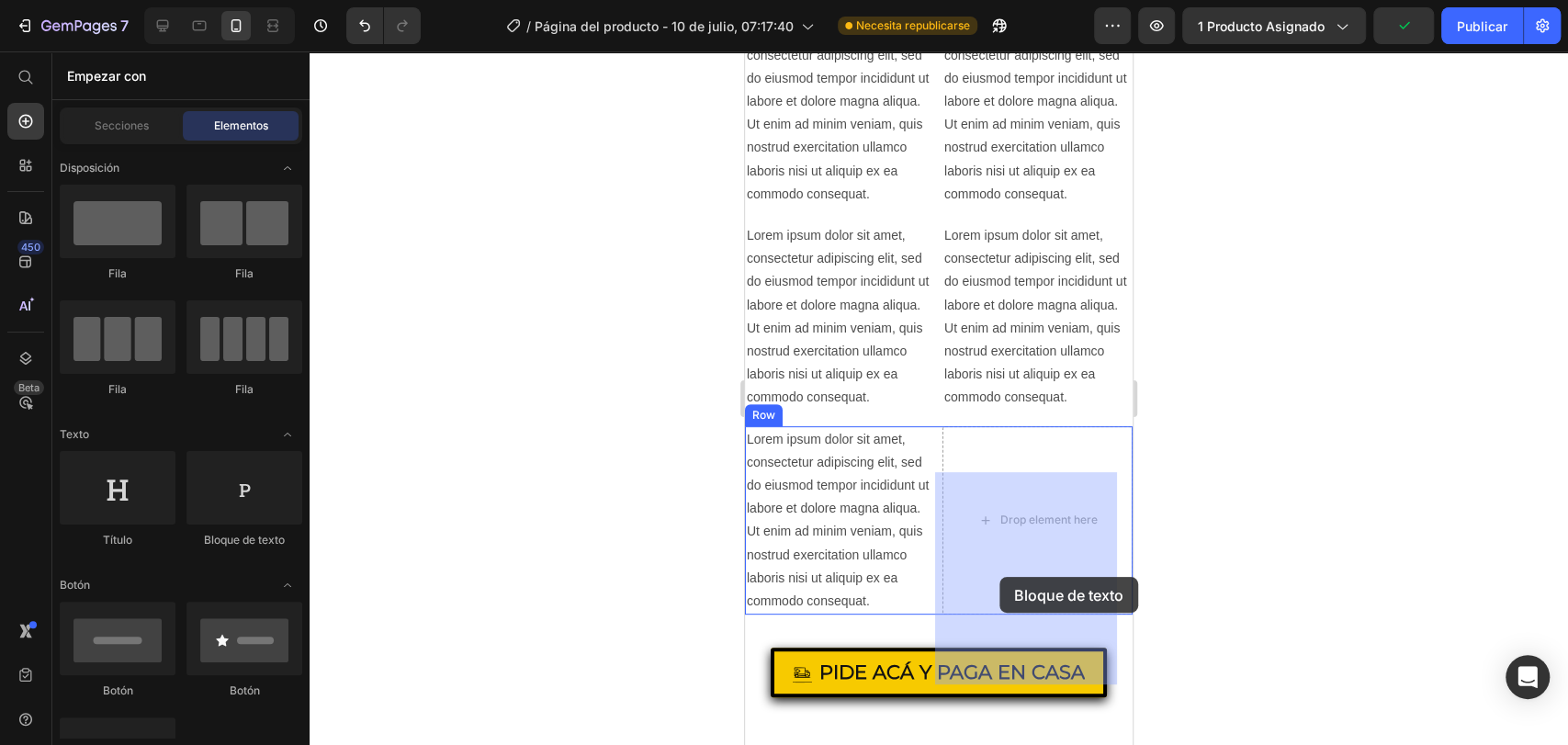 drag, startPoint x: 956, startPoint y: 561, endPoint x: 999, endPoint y: 577, distance: 45.880279 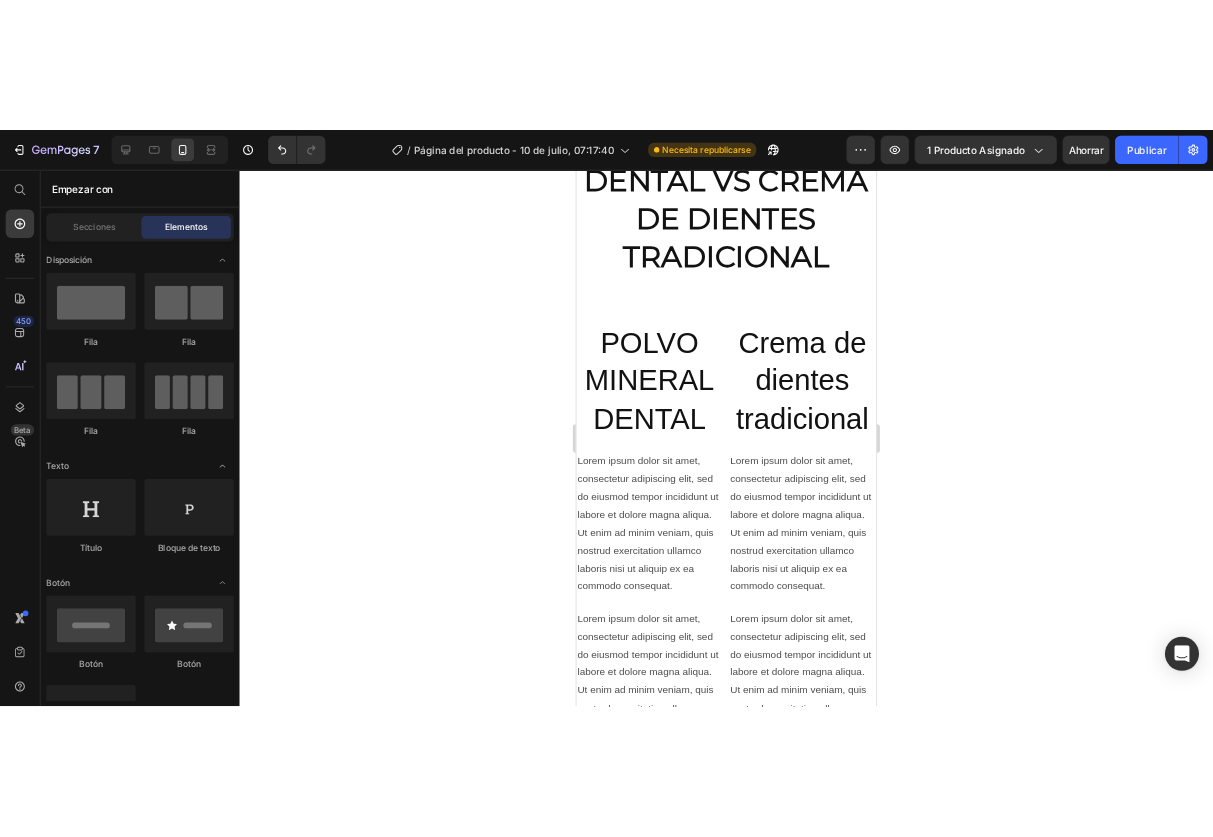scroll, scrollTop: 4948, scrollLeft: 0, axis: vertical 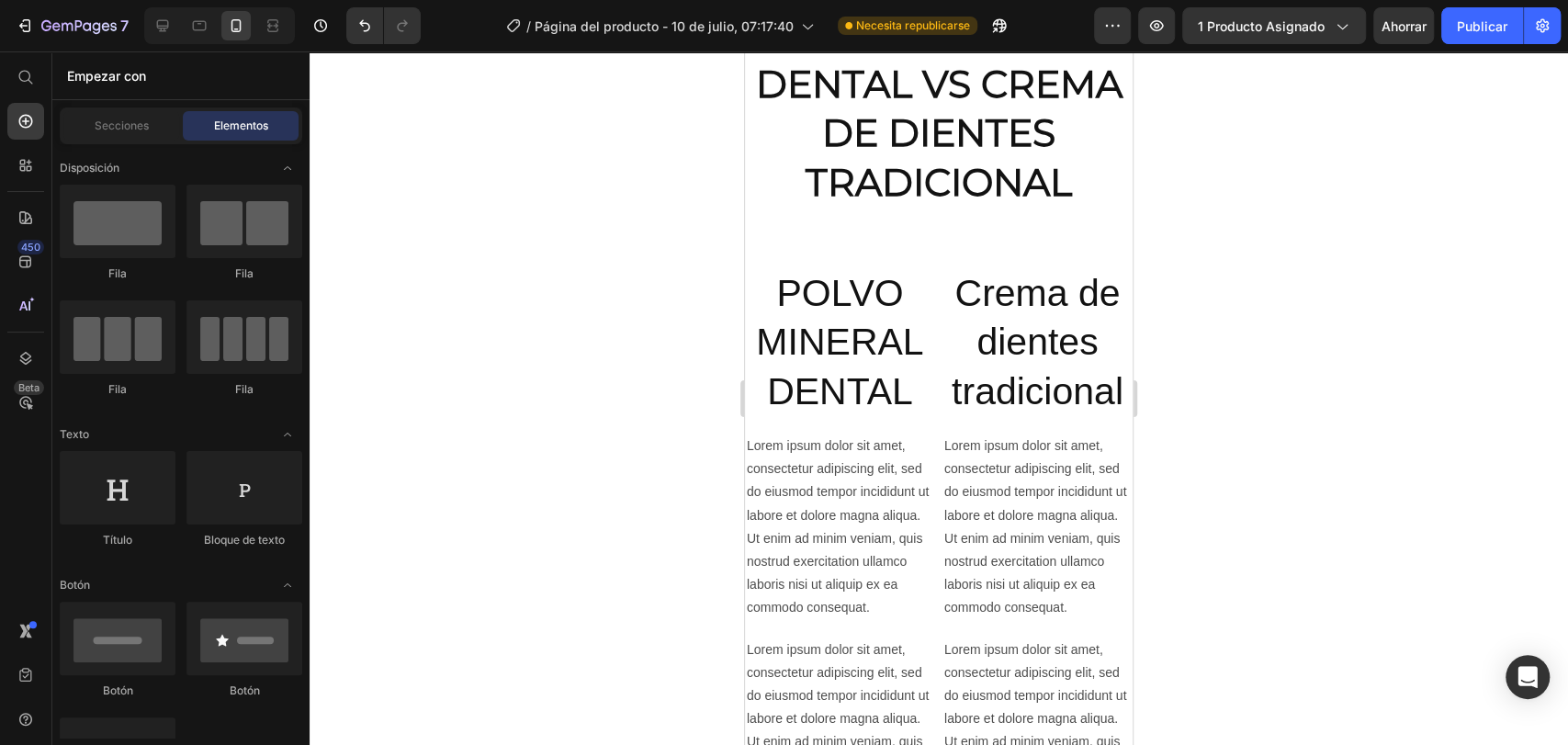drag, startPoint x: 1122, startPoint y: 509, endPoint x: 1882, endPoint y: 523, distance: 760.12894 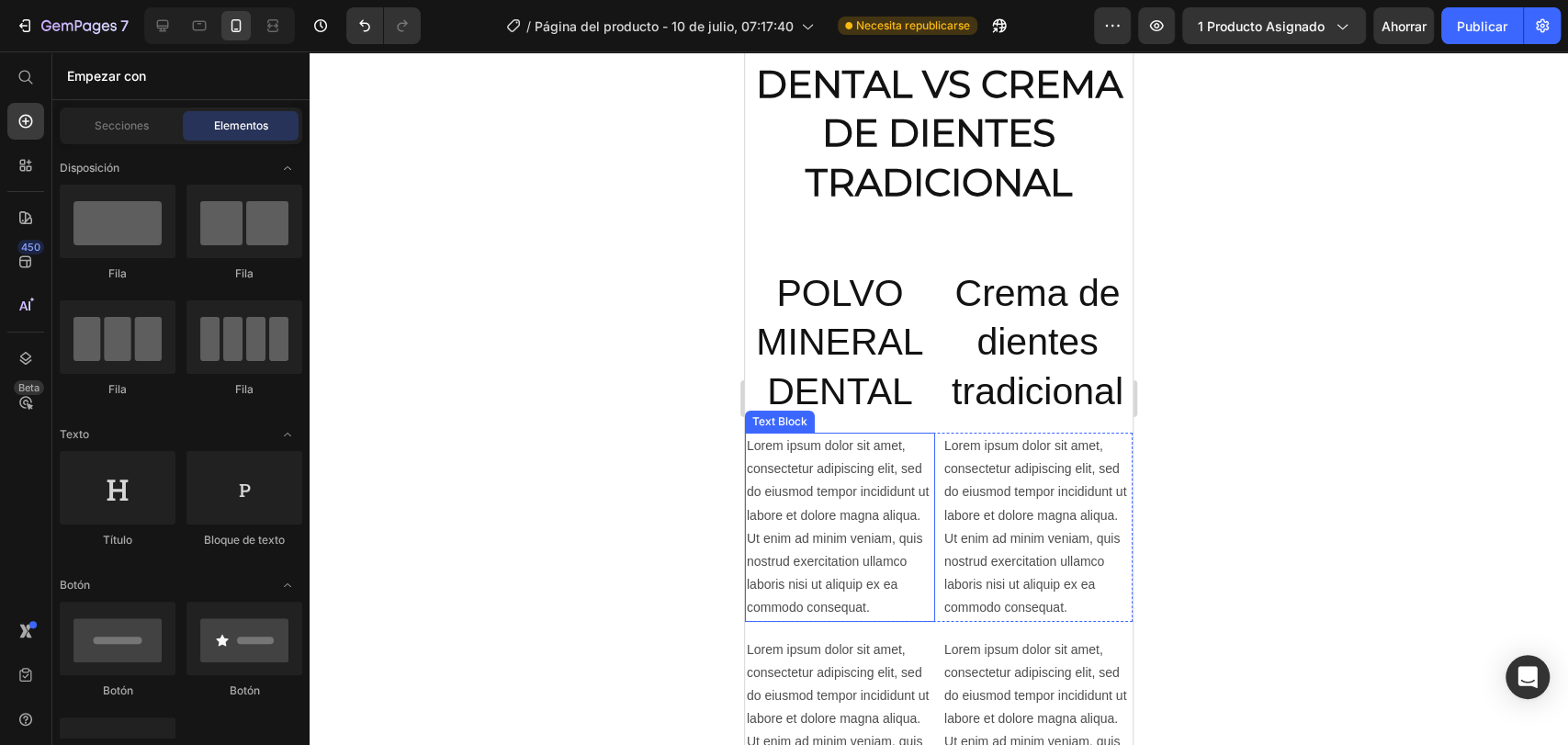 click on "Lorem ipsum dolor sit amet, consectetur adipiscing elit, sed do eiusmod tempor incididunt ut labore et dolore magna aliqua. Ut enim ad minim veniam, quis nostrud exercitation ullamco laboris nisi ut aliquip ex ea commodo consequat." at bounding box center [840, 527] 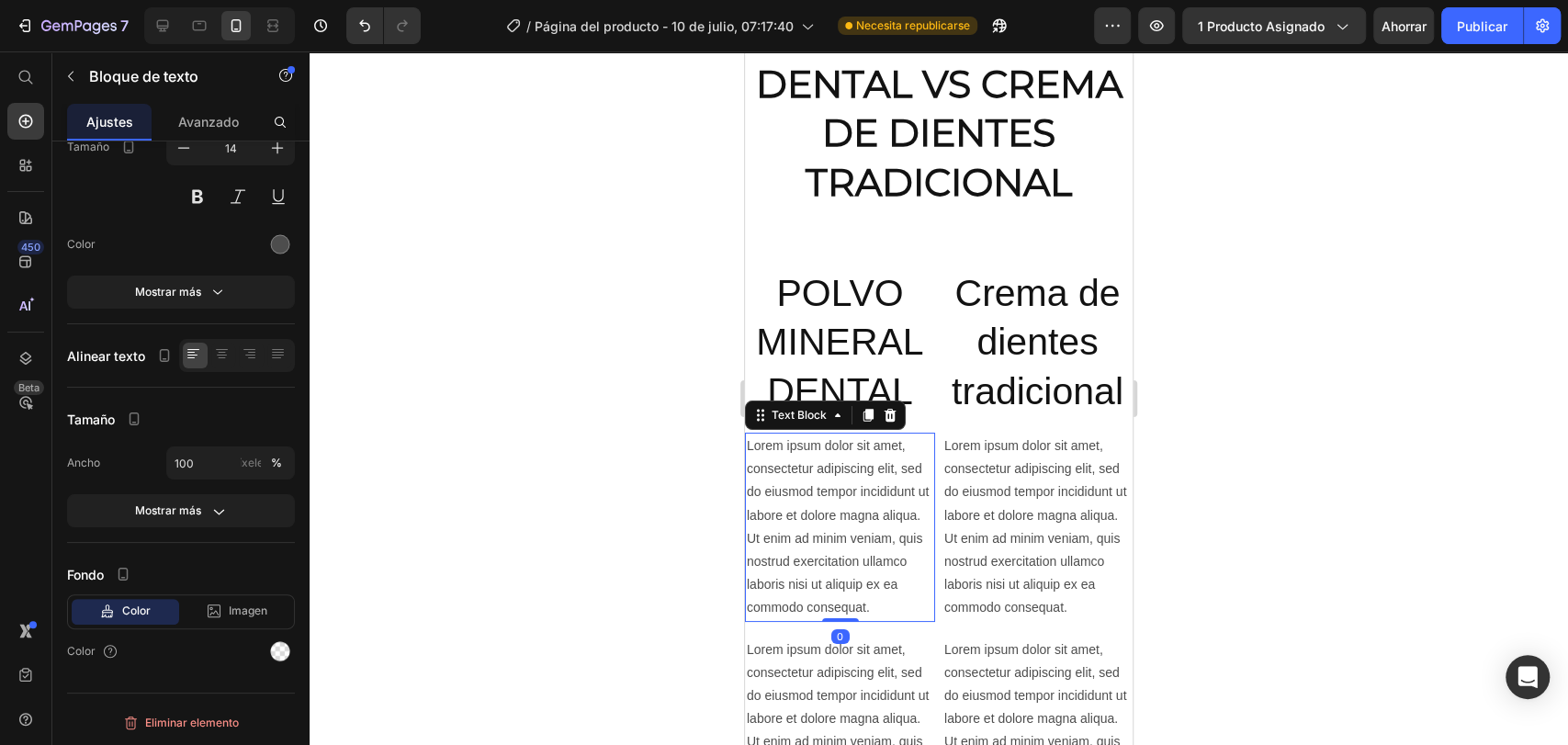 click on "Lorem ipsum dolor sit amet, consectetur adipiscing elit, sed do eiusmod tempor incididunt ut labore et dolore magna aliqua. Ut enim ad minim veniam, quis nostrud exercitation ullamco laboris nisi ut aliquip ex ea commodo consequat." at bounding box center [840, 527] 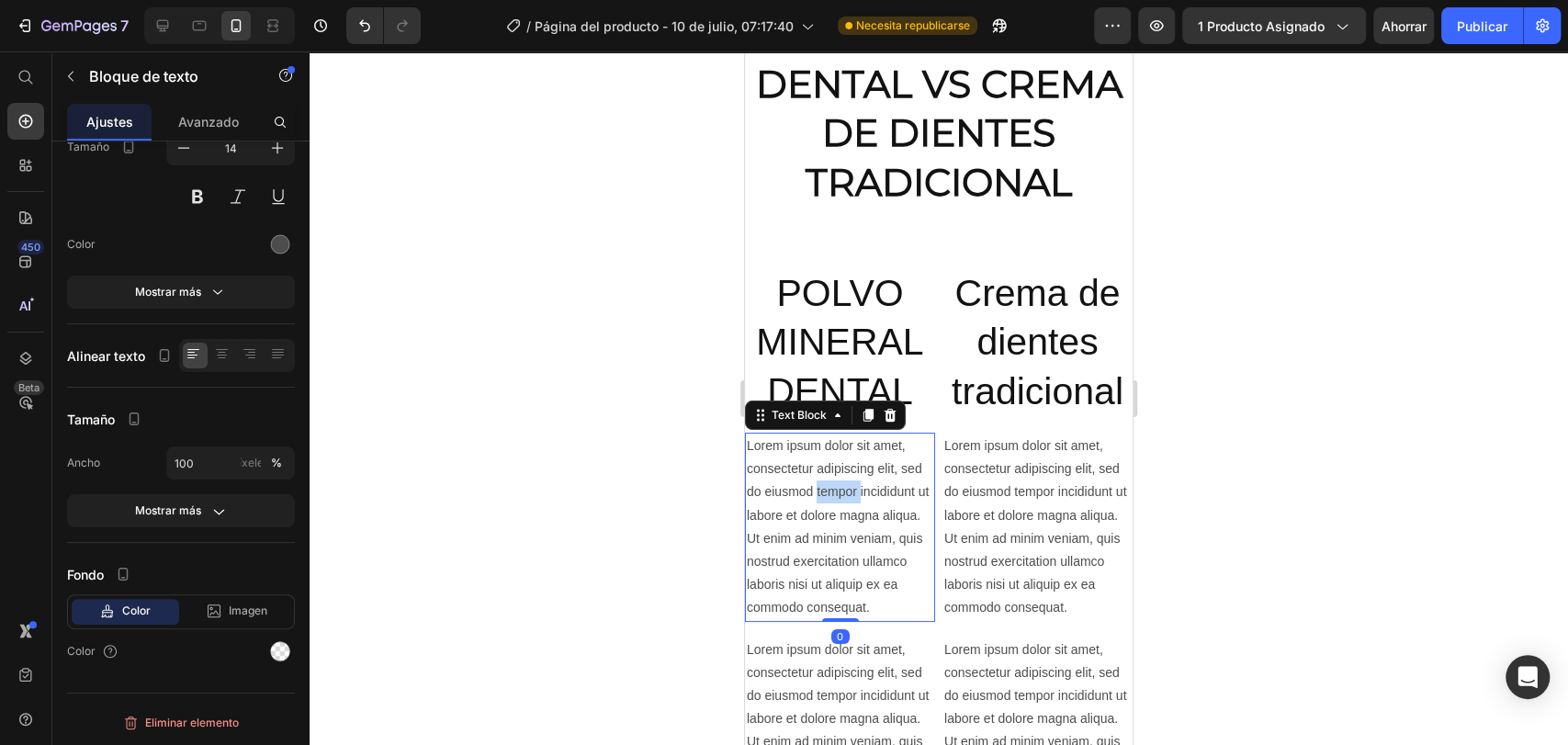 click on "Lorem ipsum dolor sit amet, consectetur adipiscing elit, sed do eiusmod tempor incididunt ut labore et dolore magna aliqua. Ut enim ad minim veniam, quis nostrud exercitation ullamco laboris nisi ut aliquip ex ea commodo consequat." at bounding box center (840, 527) 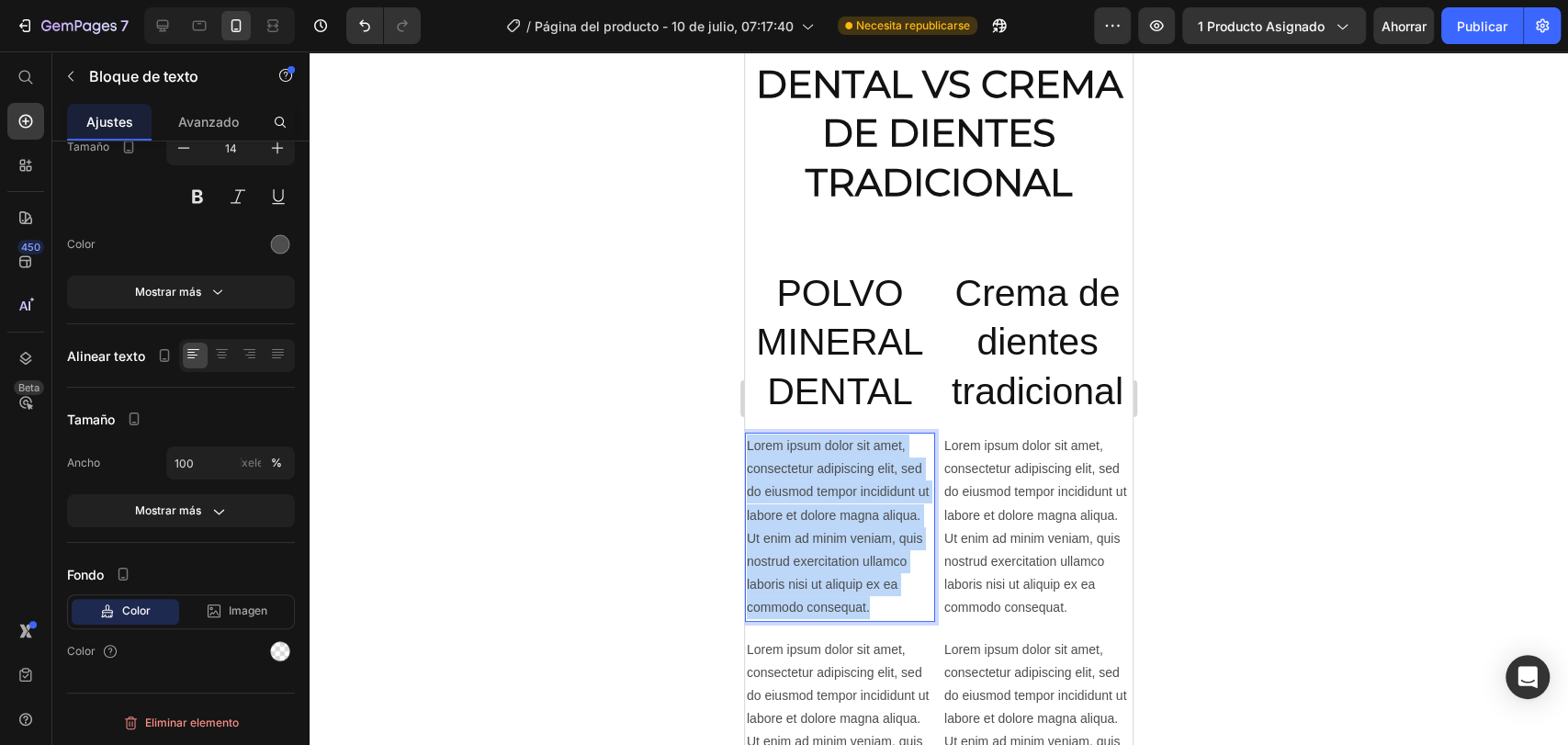 click on "Lorem ipsum dolor sit amet, consectetur adipiscing elit, sed do eiusmod tempor incididunt ut labore et dolore magna aliqua. Ut enim ad minim veniam, quis nostrud exercitation ullamco laboris nisi ut aliquip ex ea commodo consequat." at bounding box center (840, 527) 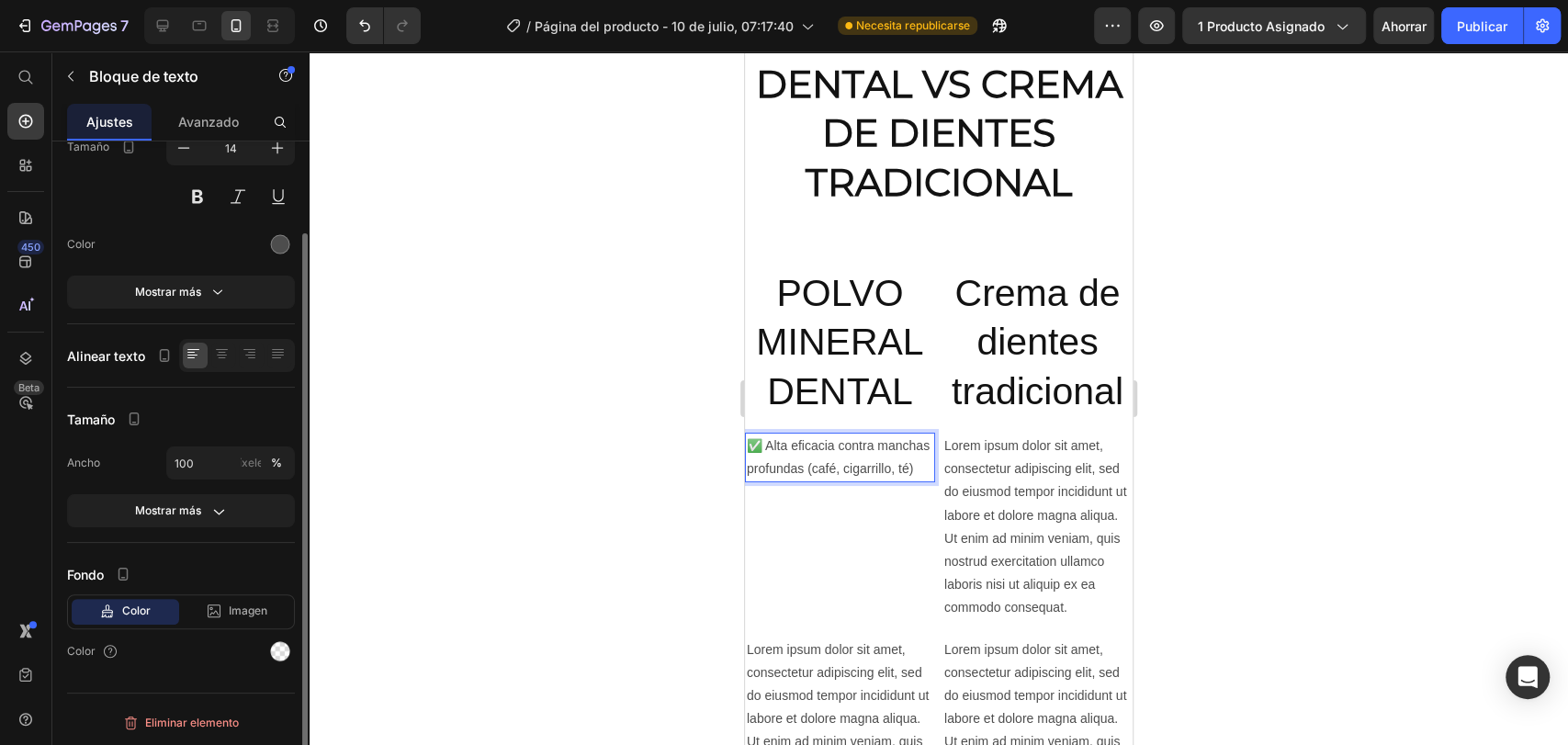 scroll, scrollTop: 141, scrollLeft: 0, axis: vertical 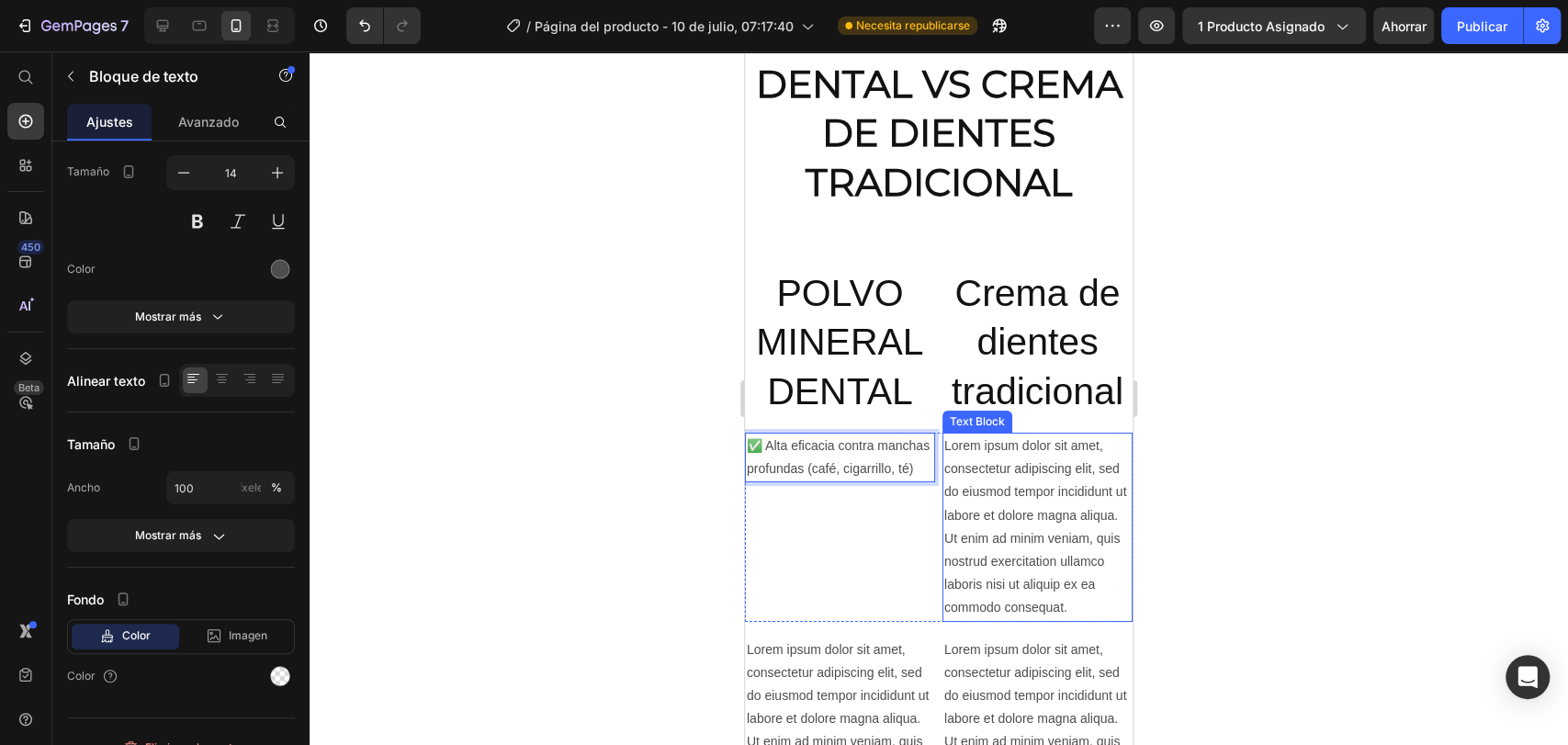click on "Lorem ipsum dolor sit amet, consectetur adipiscing elit, sed do eiusmod tempor incididunt ut labore et dolore magna aliqua. Ut enim ad minim veniam, quis nostrud exercitation ullamco laboris nisi ut aliquip ex ea commodo consequat." at bounding box center [1037, 527] 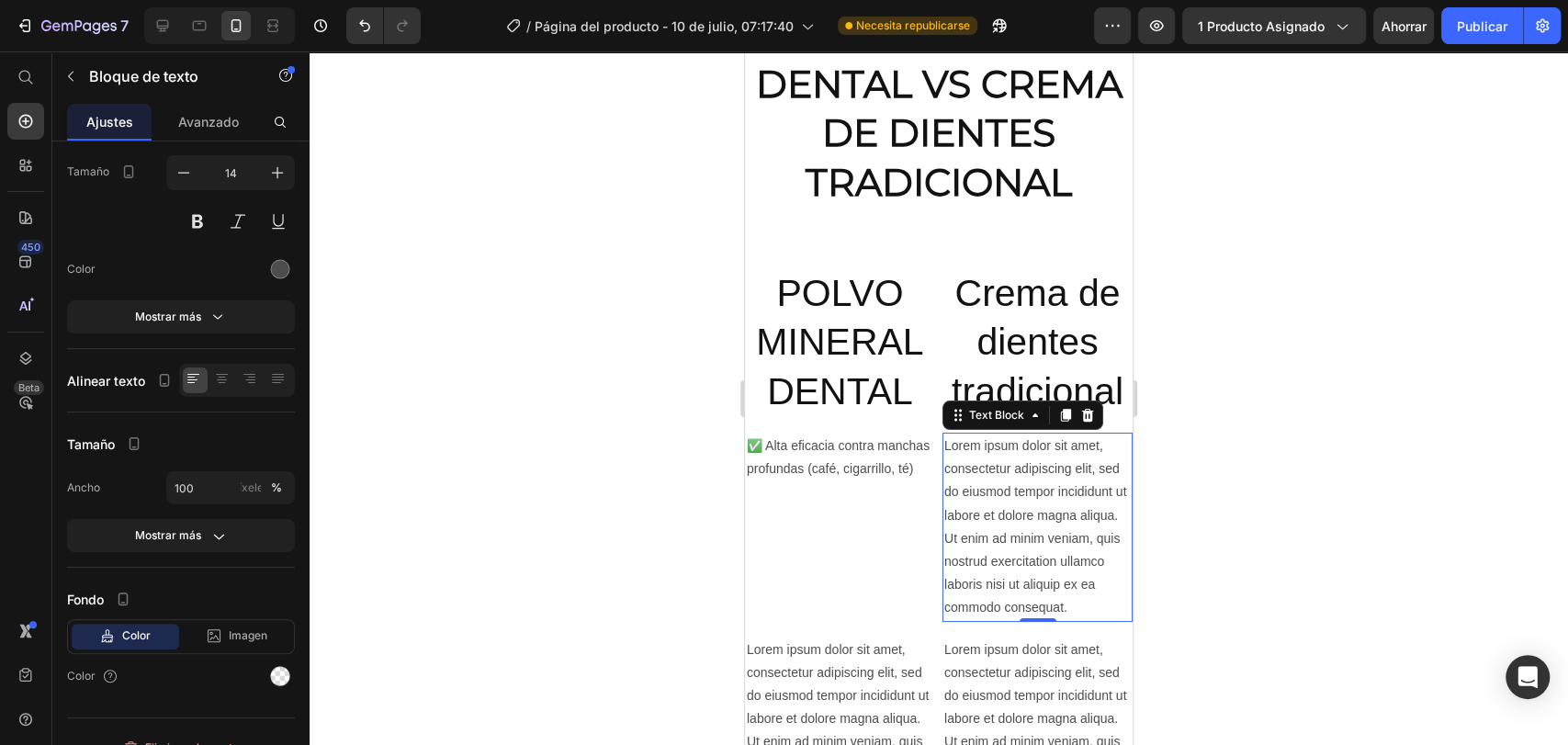 click on "Lorem ipsum dolor sit amet, consectetur adipiscing elit, sed do eiusmod tempor incididunt ut labore et dolore magna aliqua. Ut enim ad minim veniam, quis nostrud exercitation ullamco laboris nisi ut aliquip ex ea commodo consequat." at bounding box center (1037, 527) 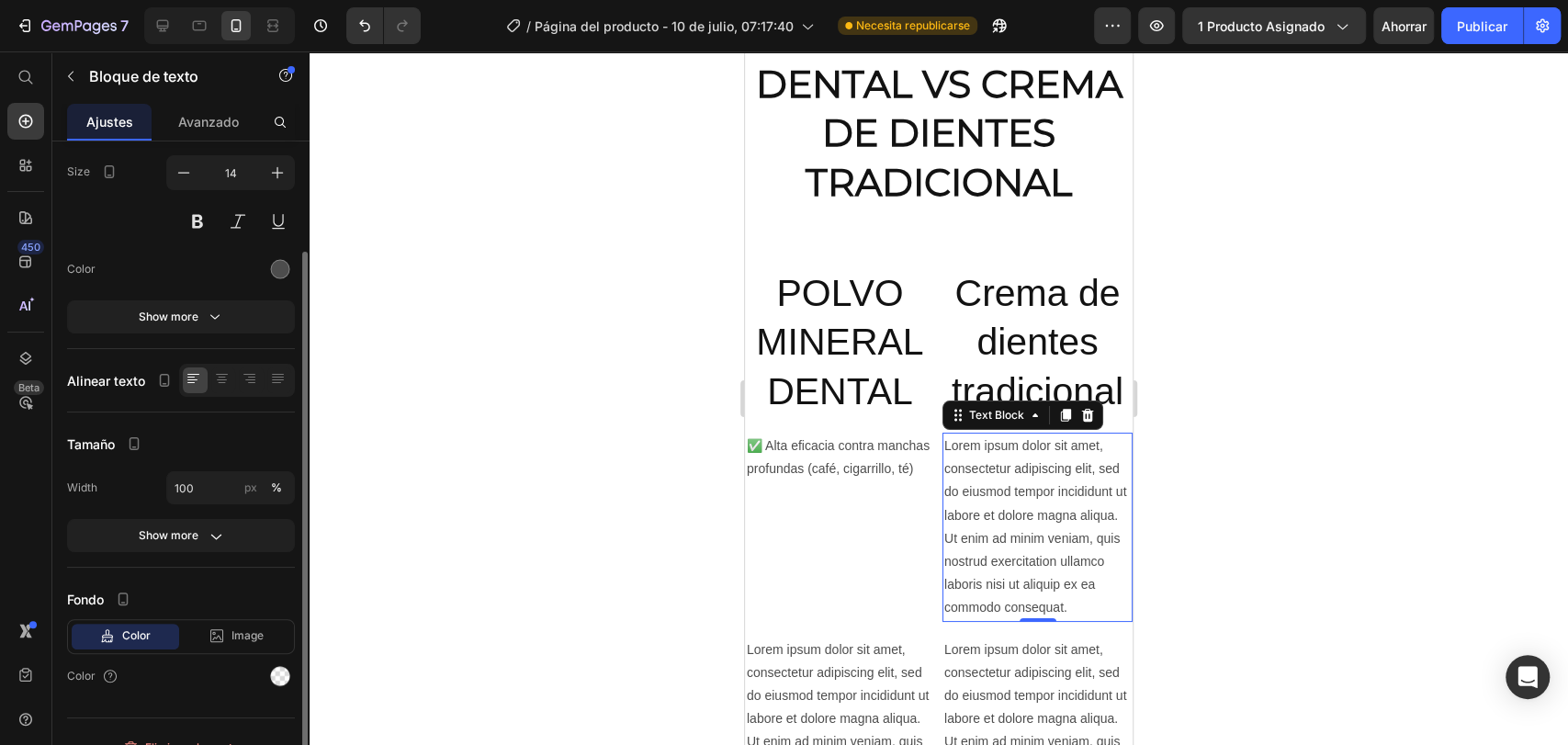 click on "Lorem ipsum dolor sit amet, consectetur adipiscing elit, sed do eiusmod tempor incididunt ut labore et dolore magna aliqua. Ut enim ad minim veniam, quis nostrud exercitation ullamco laboris nisi ut aliquip ex ea commodo consequat." at bounding box center [1037, 527] 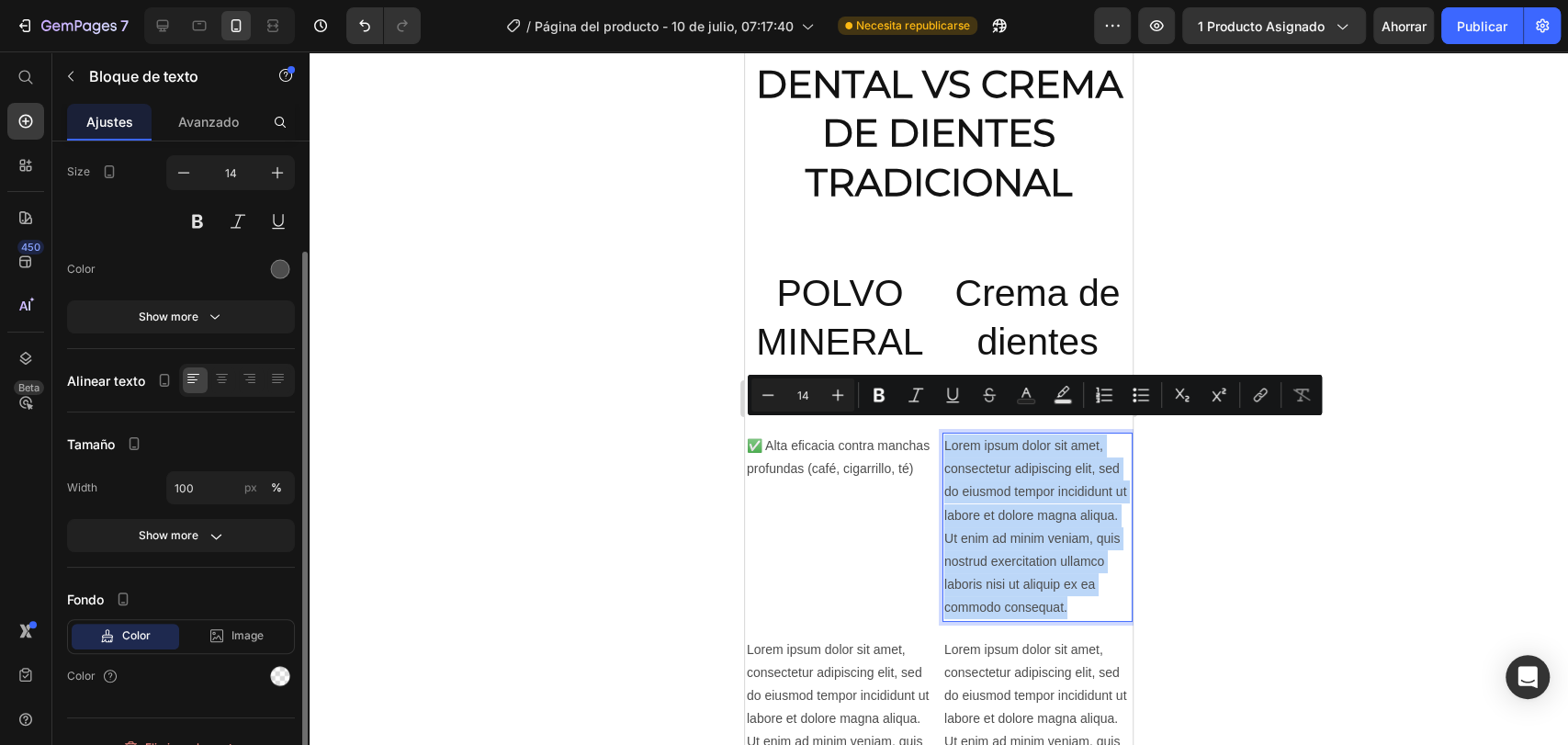 scroll, scrollTop: 140, scrollLeft: 0, axis: vertical 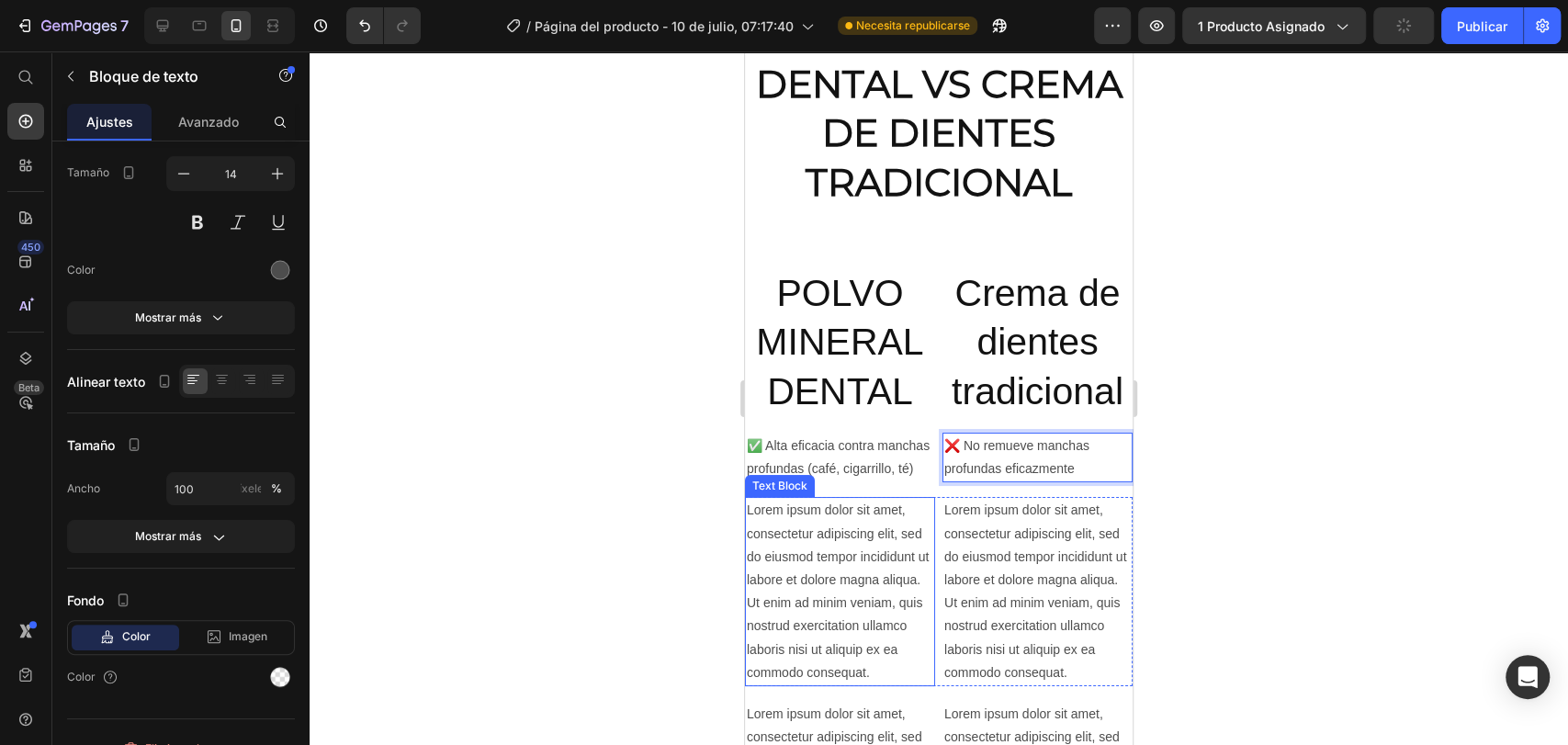 click on "Lorem ipsum dolor sit amet, consectetur adipiscing elit, sed do eiusmod tempor incididunt ut labore et dolore magna aliqua. Ut enim ad minim veniam, quis nostrud exercitation ullamco laboris nisi ut aliquip ex ea commodo consequat." at bounding box center (840, 592) 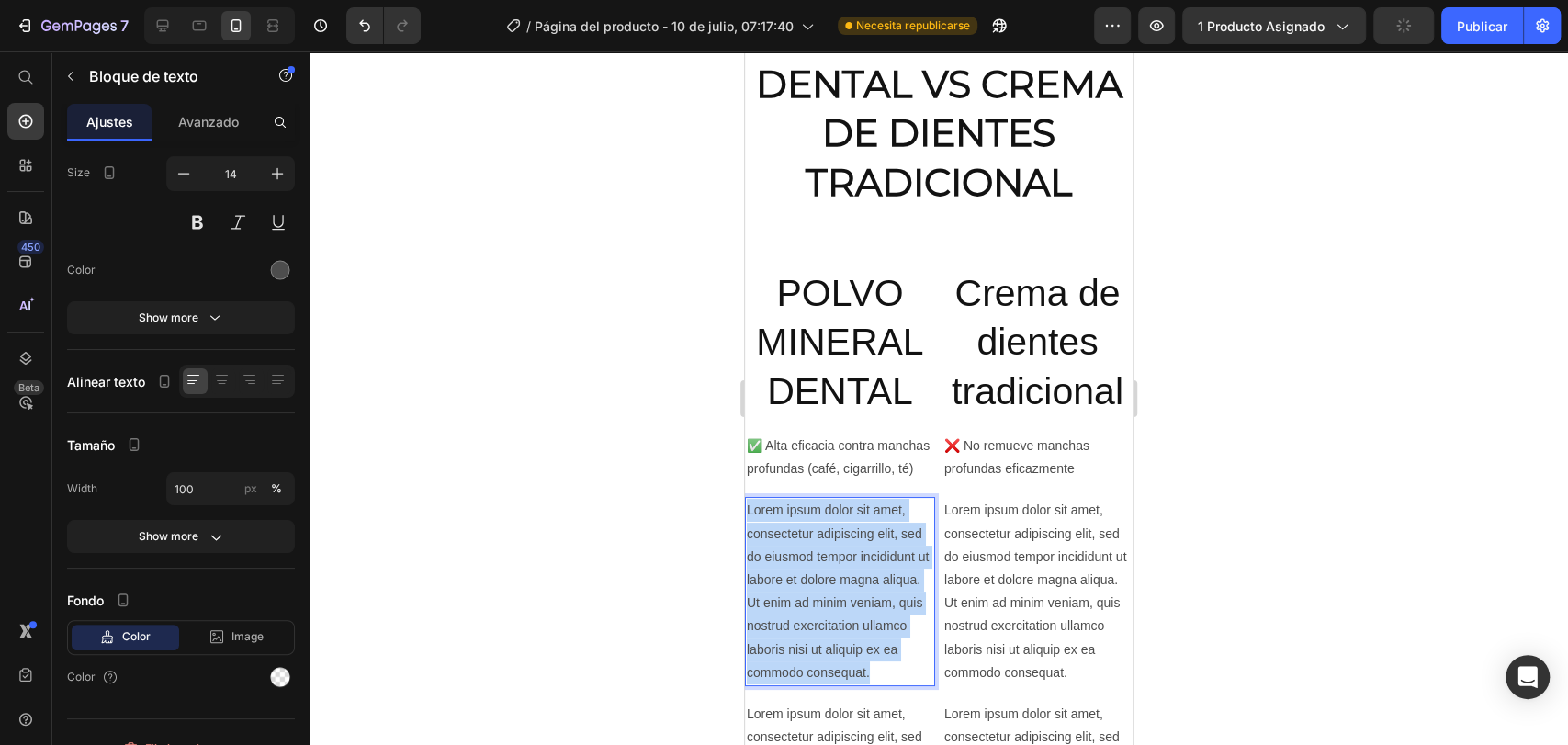 scroll, scrollTop: 140, scrollLeft: 0, axis: vertical 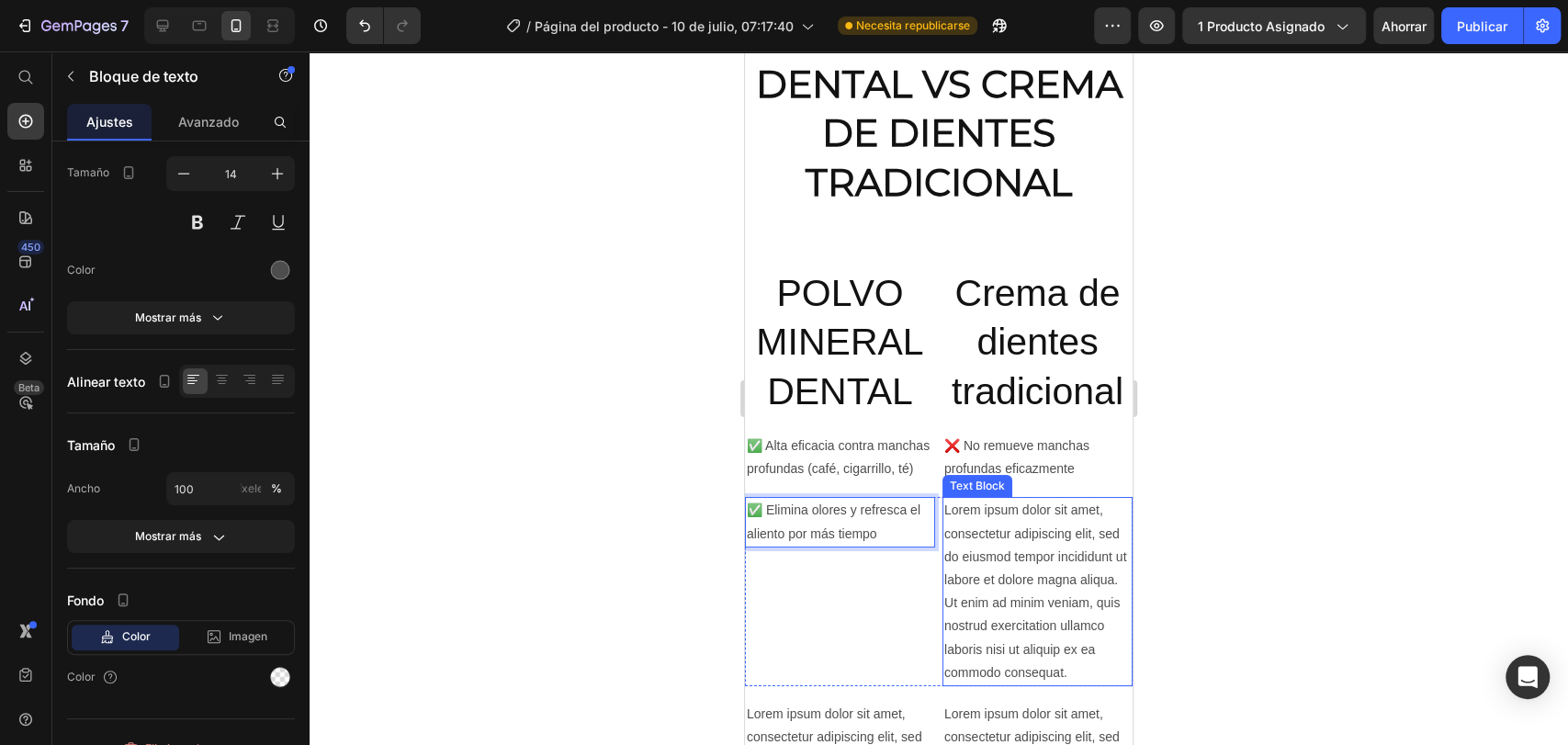 click on "Lorem ipsum dolor sit amet, consectetur adipiscing elit, sed do eiusmod tempor incididunt ut labore et dolore magna aliqua. Ut enim ad minim veniam, quis nostrud exercitation ullamco laboris nisi ut aliquip ex ea commodo consequat." at bounding box center (1037, 592) 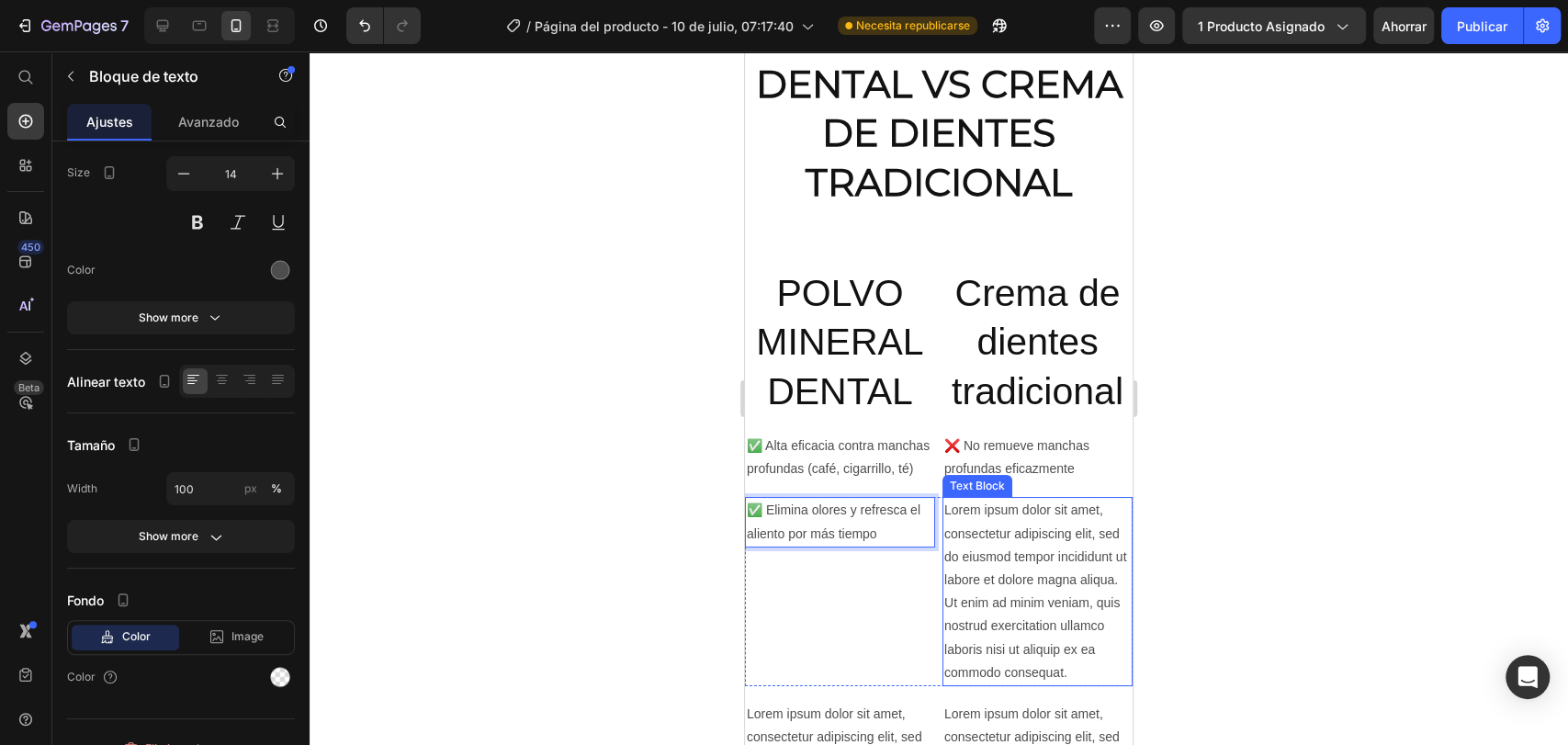 click on "Lorem ipsum dolor sit amet, consectetur adipiscing elit, sed do eiusmod tempor incididunt ut labore et dolore magna aliqua. Ut enim ad minim veniam, quis nostrud exercitation ullamco laboris nisi ut aliquip ex ea commodo consequat." at bounding box center [1037, 592] 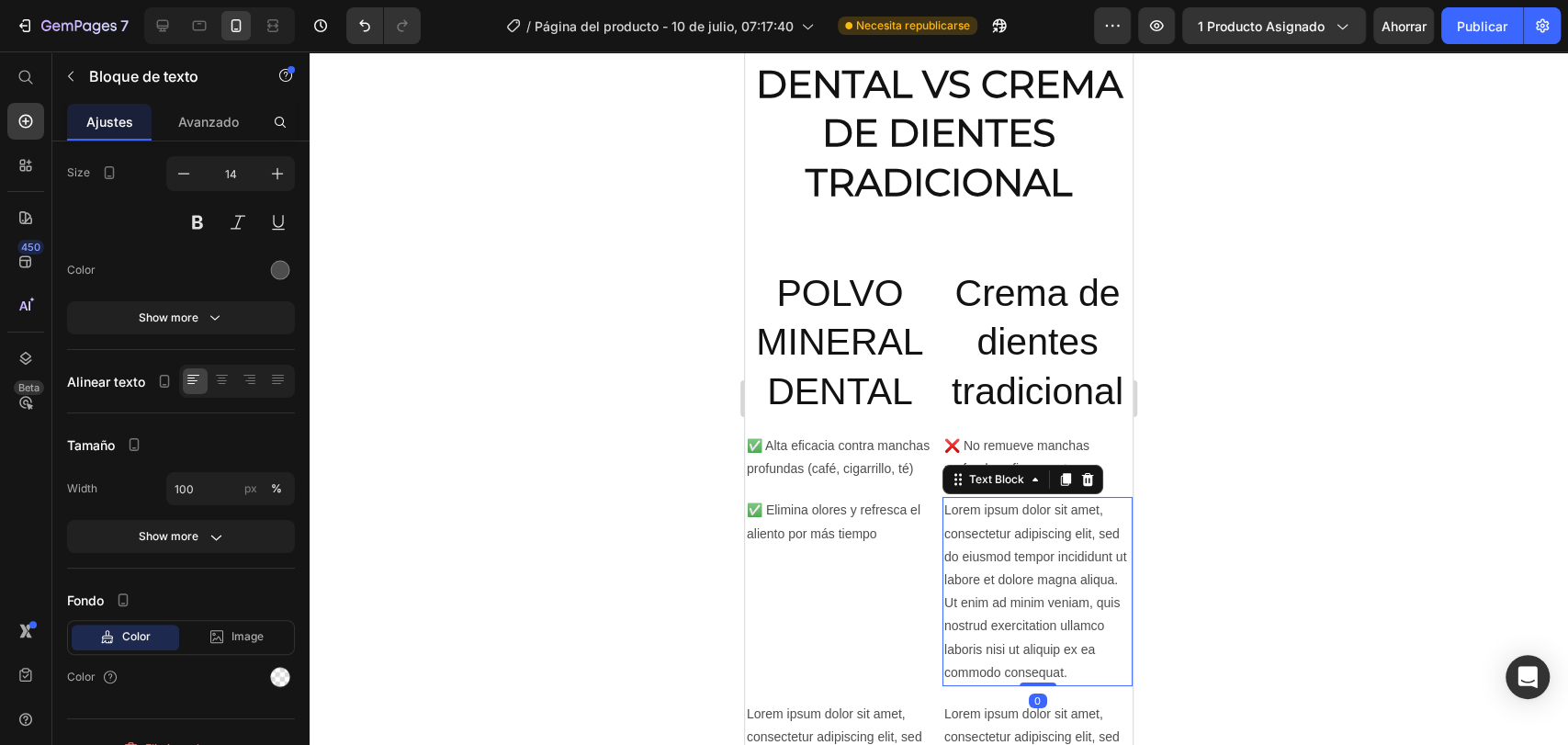 click on "Lorem ipsum dolor sit amet, consectetur adipiscing elit, sed do eiusmod tempor incididunt ut labore et dolore magna aliqua. Ut enim ad minim veniam, quis nostrud exercitation ullamco laboris nisi ut aliquip ex ea commodo consequat." at bounding box center (1037, 592) 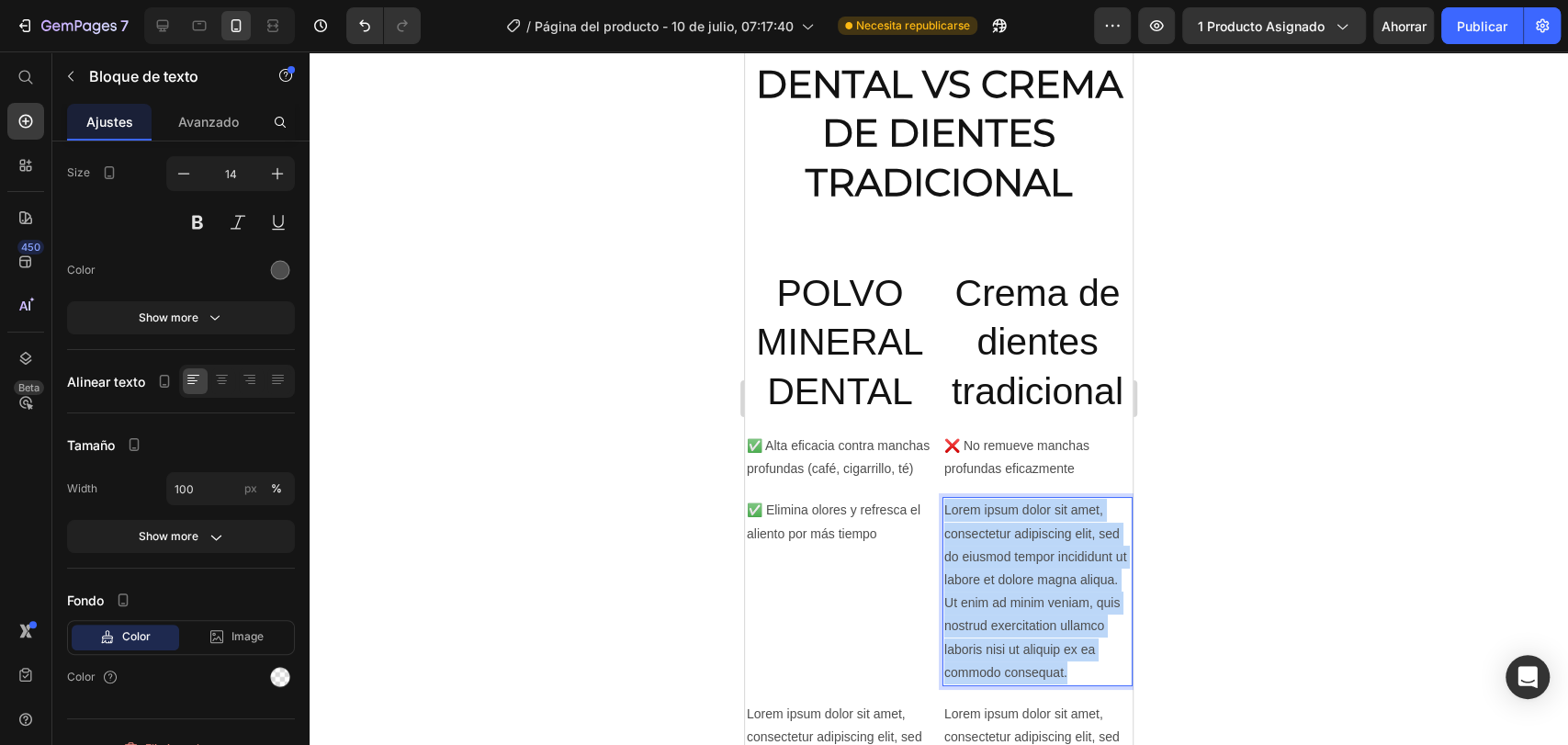click on "Lorem ipsum dolor sit amet, consectetur adipiscing elit, sed do eiusmod tempor incididunt ut labore et dolore magna aliqua. Ut enim ad minim veniam, quis nostrud exercitation ullamco laboris nisi ut aliquip ex ea commodo consequat." at bounding box center [1037, 592] 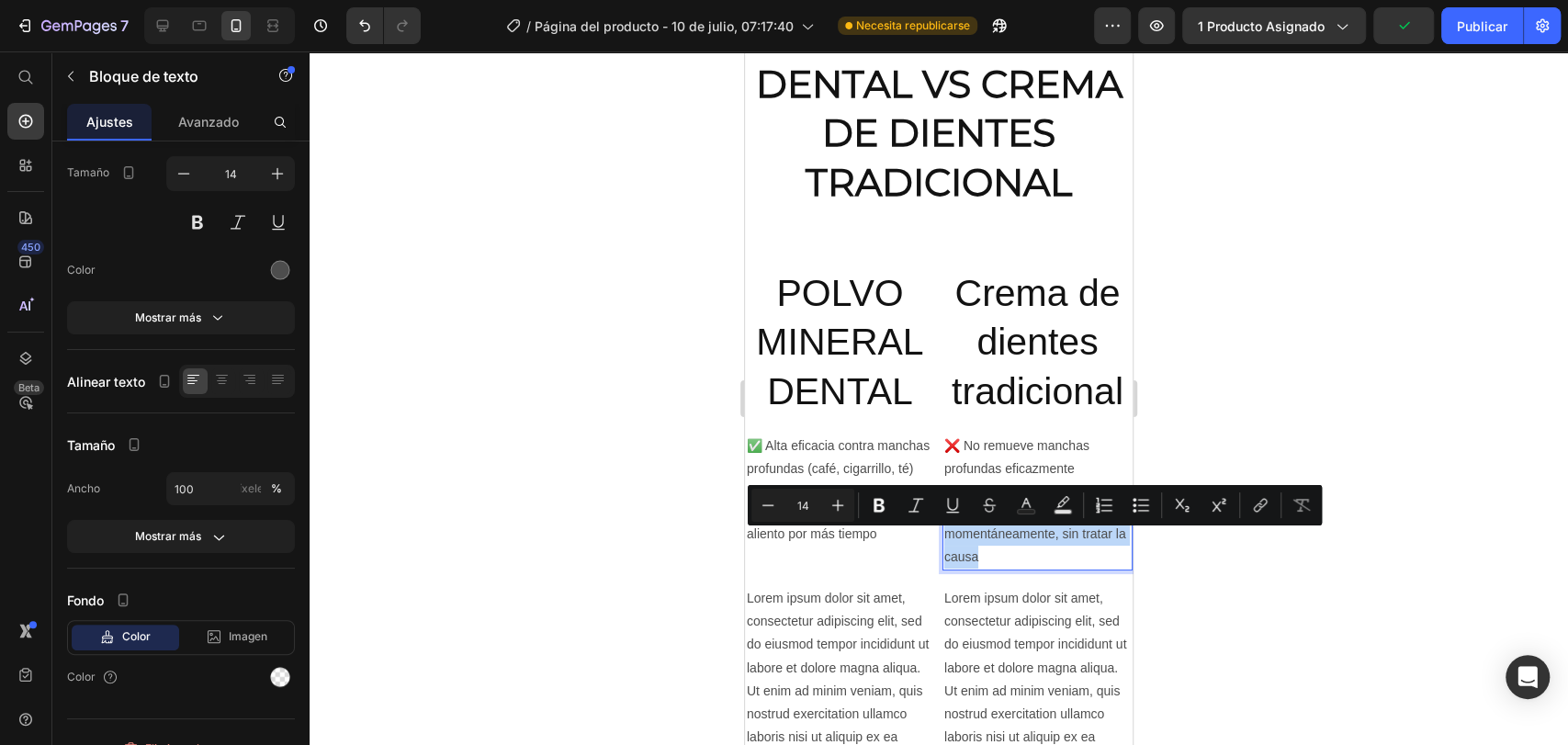 drag, startPoint x: 1040, startPoint y: 571, endPoint x: 1215, endPoint y: 374, distance: 263.50332 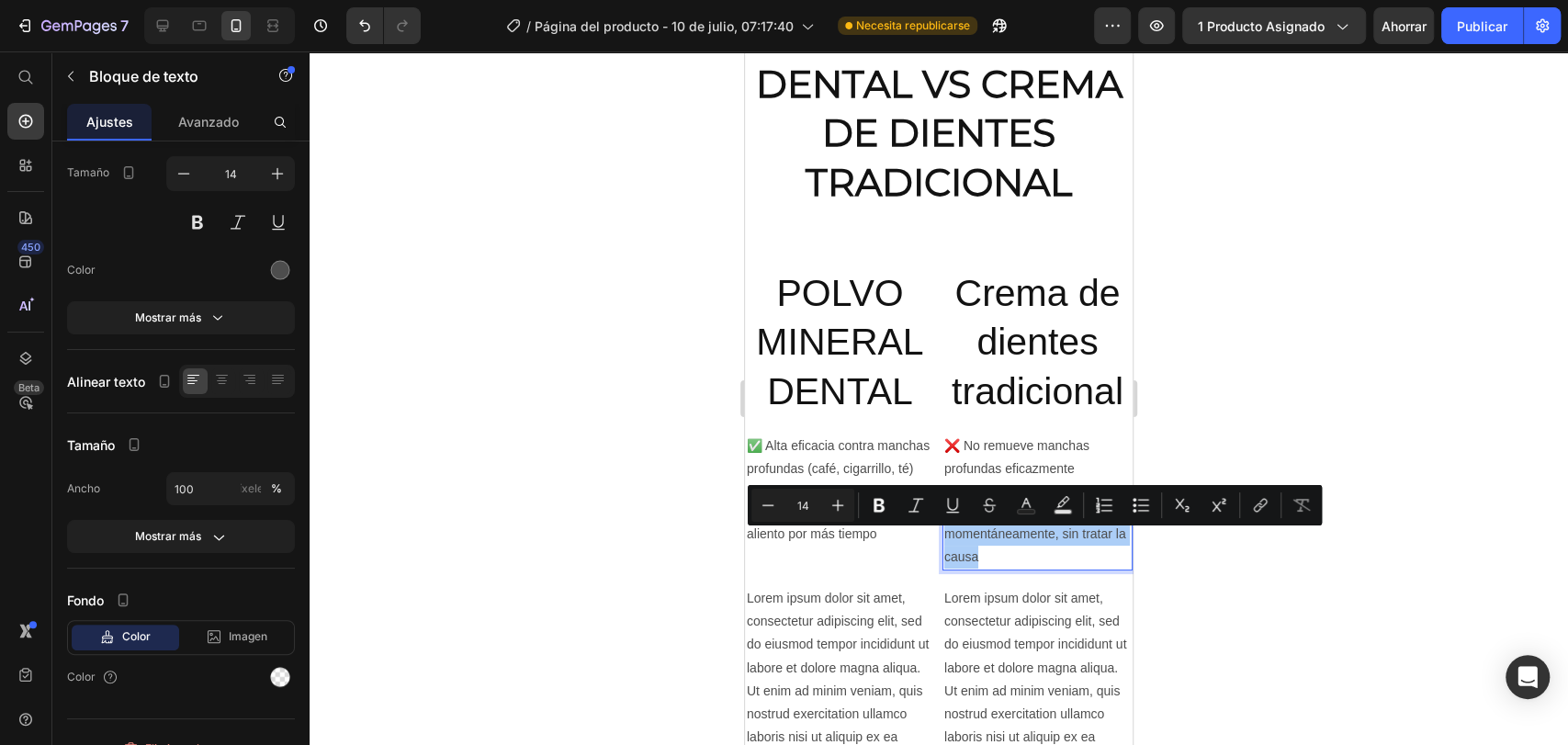 click 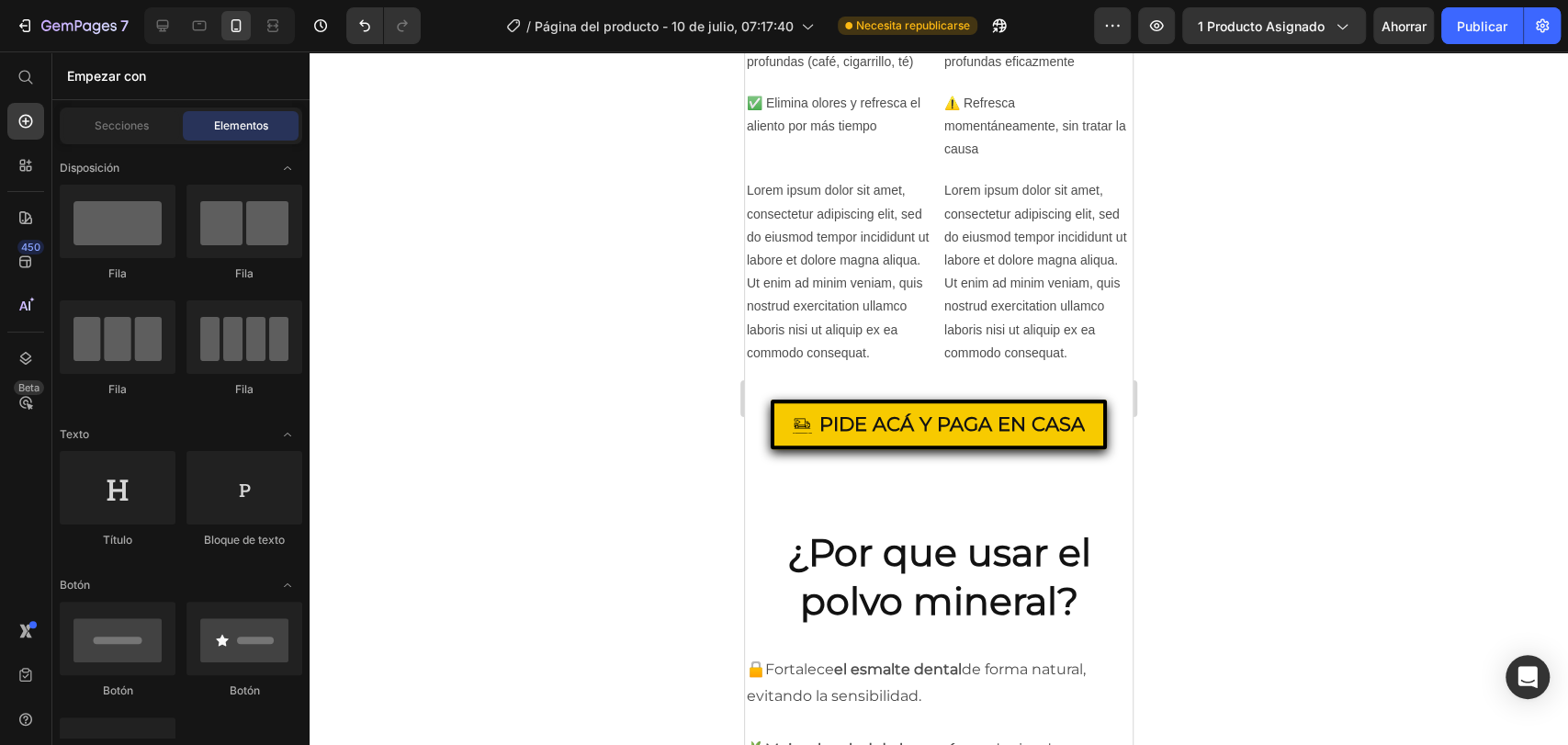 scroll, scrollTop: 4909, scrollLeft: 0, axis: vertical 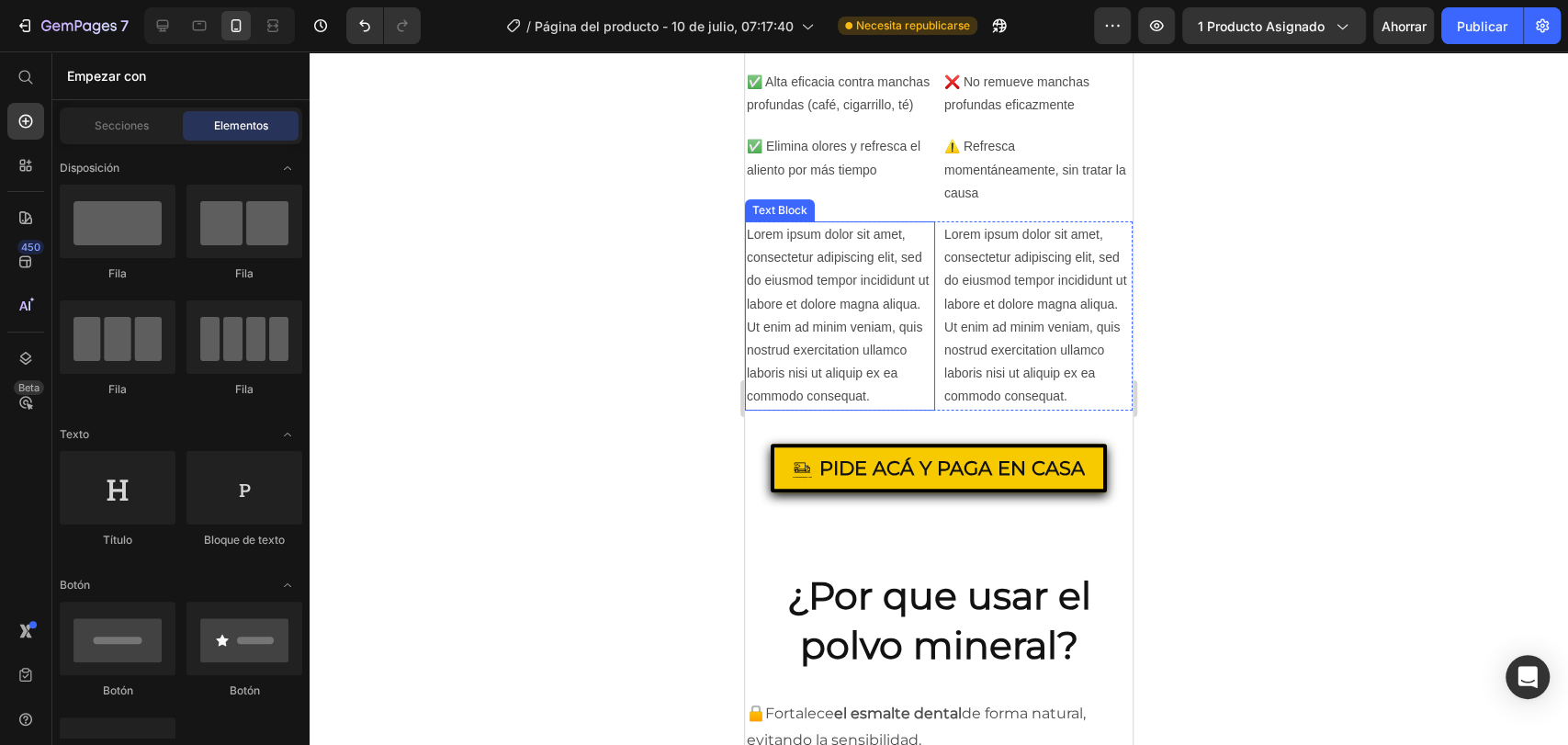 click on "Lorem ipsum dolor sit amet, consectetur adipiscing elit, sed do eiusmod tempor incididunt ut labore et dolore magna aliqua. Ut enim ad minim veniam, quis nostrud exercitation ullamco laboris nisi ut aliquip ex ea commodo consequat." at bounding box center (840, 316) 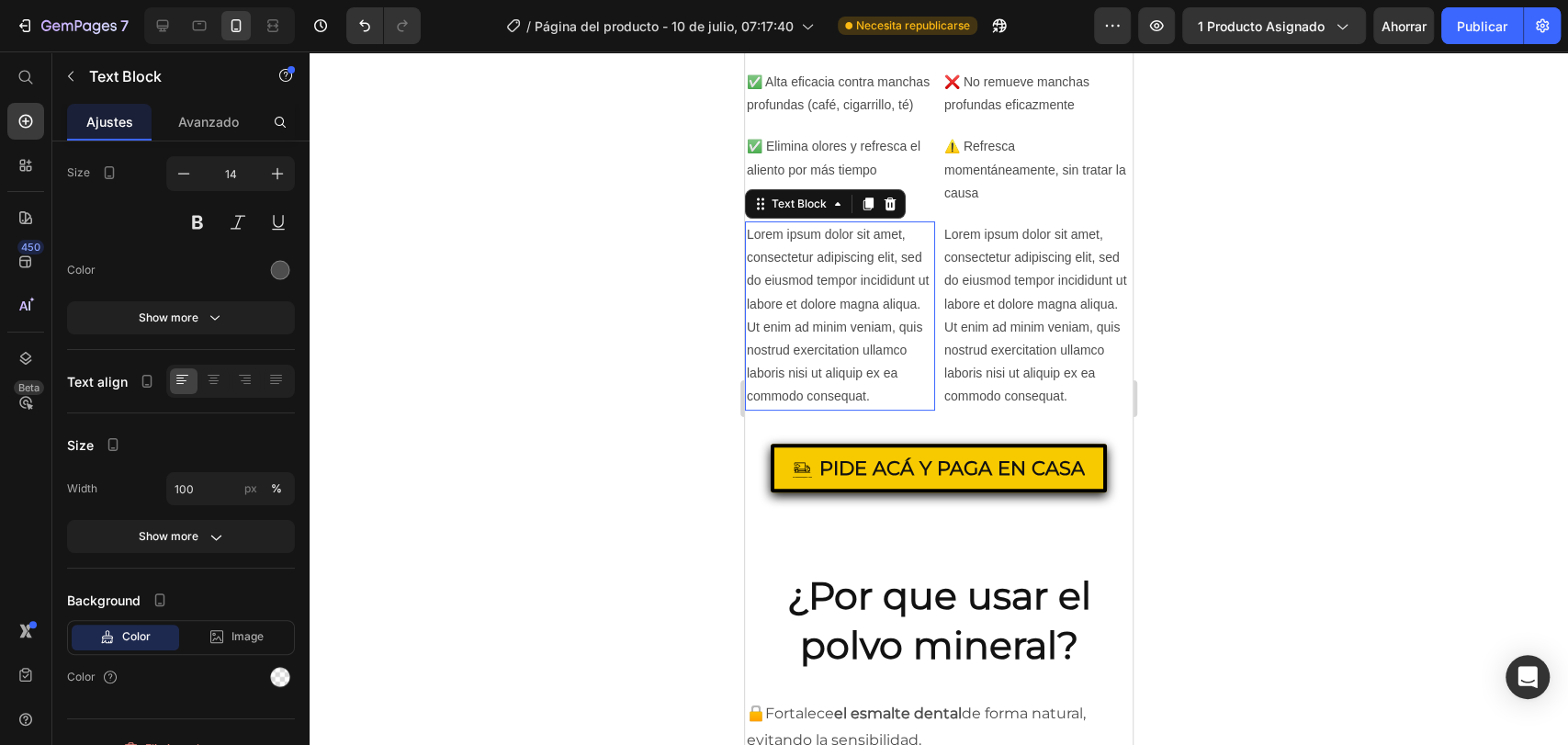 click on "Lorem ipsum dolor sit amet, consectetur adipiscing elit, sed do eiusmod tempor incididunt ut labore et dolore magna aliqua. Ut enim ad minim veniam, quis nostrud exercitation ullamco laboris nisi ut aliquip ex ea commodo consequat." at bounding box center [840, 316] 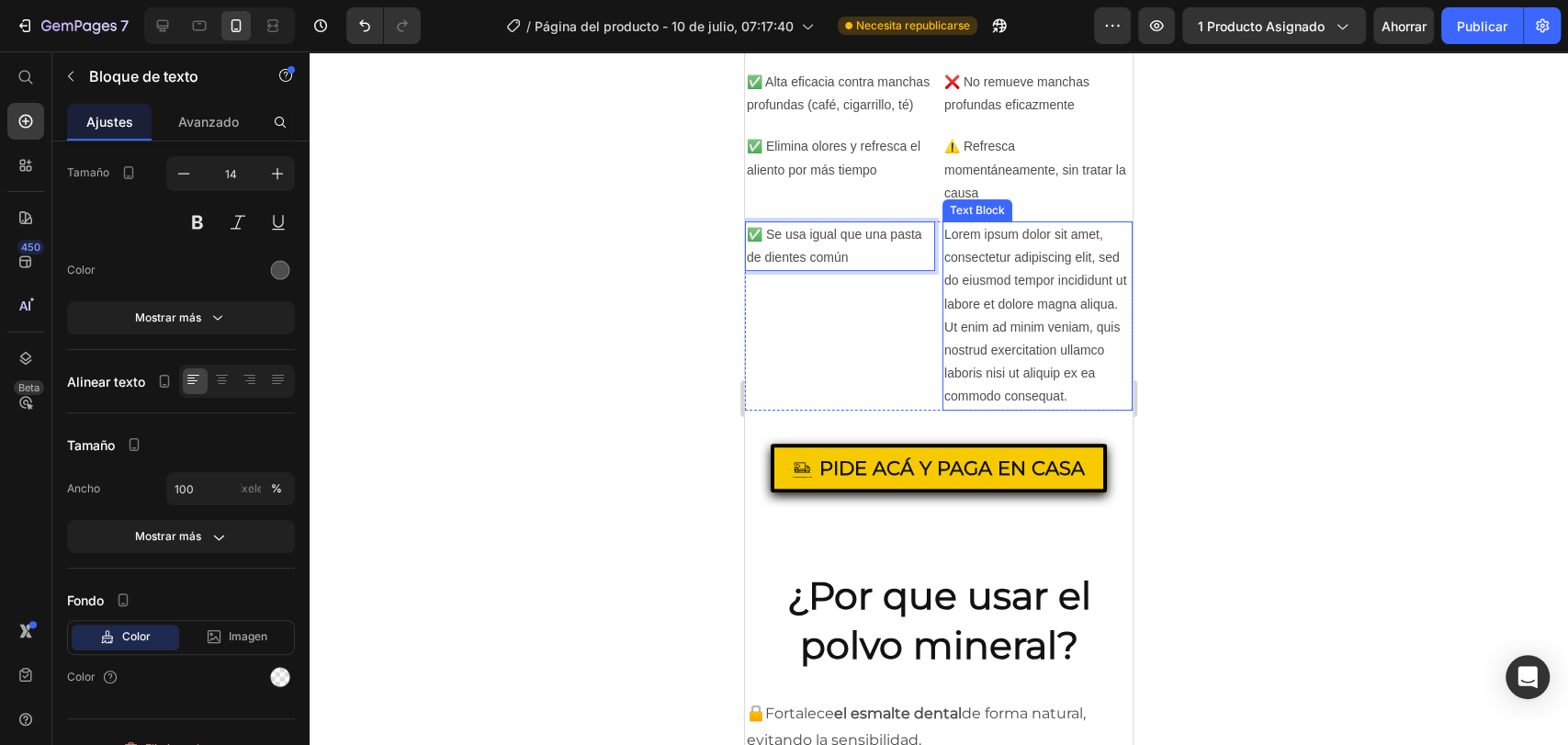 click on "Lorem ipsum dolor sit amet, consectetur adipiscing elit, sed do eiusmod tempor incididunt ut labore et dolore magna aliqua. Ut enim ad minim veniam, quis nostrud exercitation ullamco laboris nisi ut aliquip ex ea commodo consequat." at bounding box center (1037, 316) 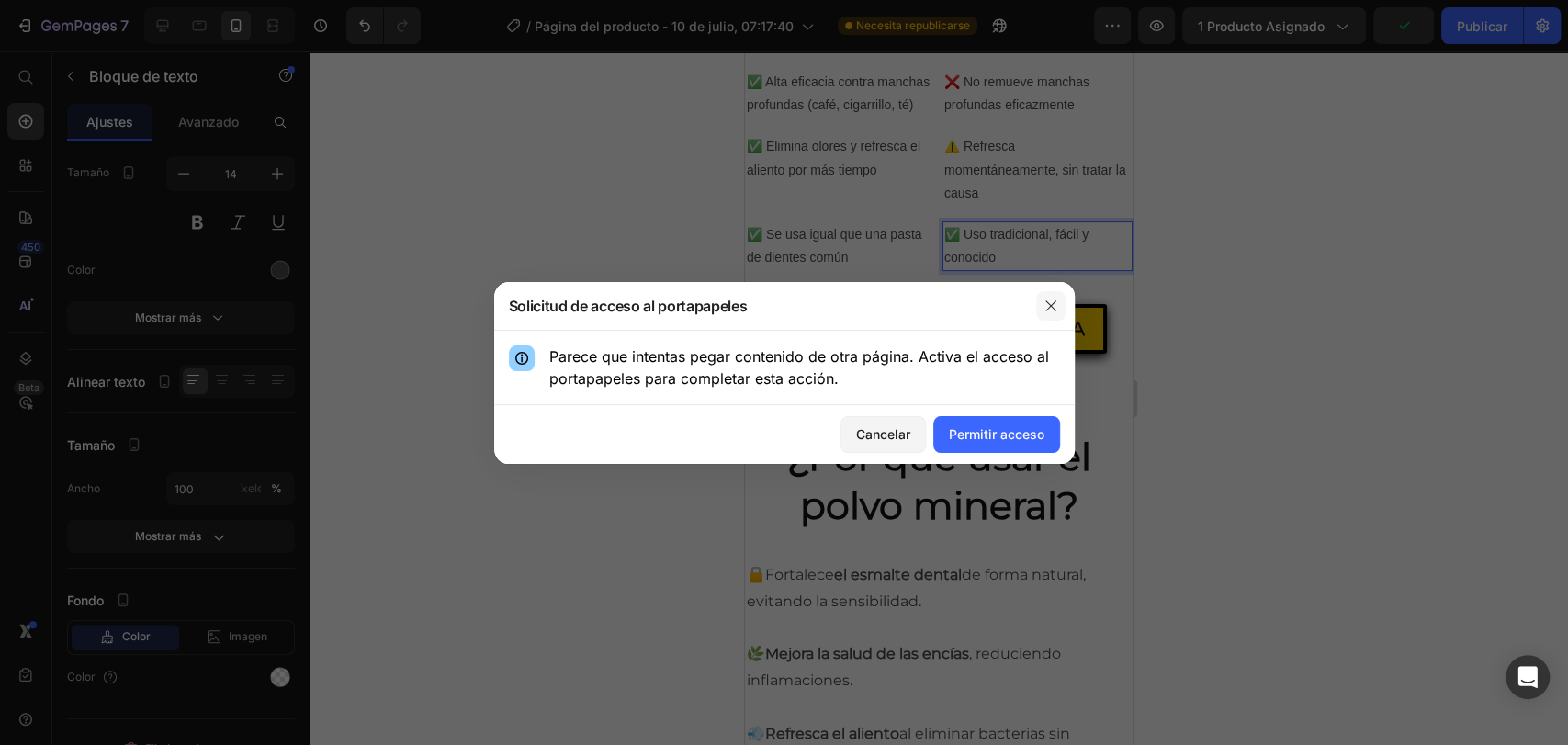click at bounding box center (1051, 306) 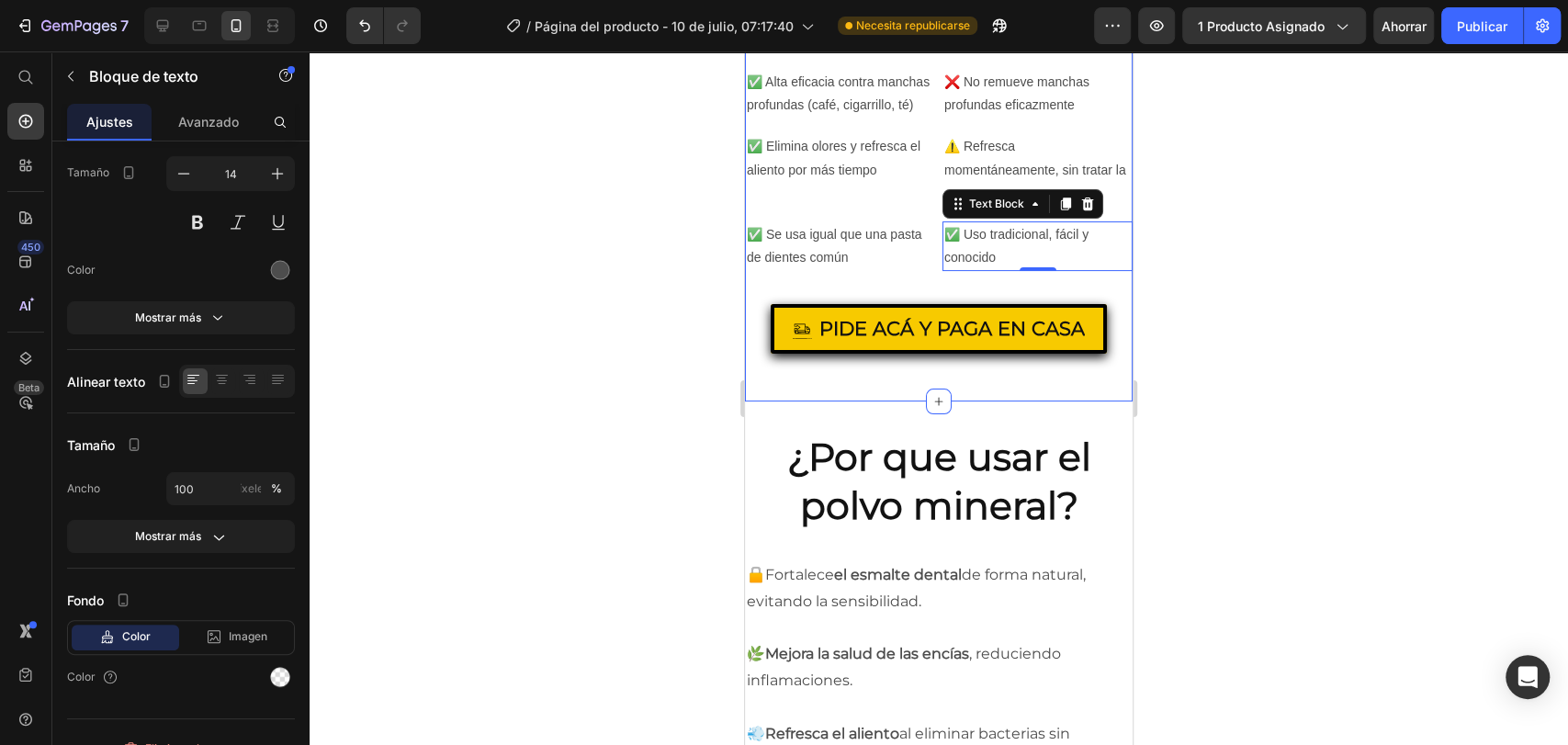 click on "POLVO MINERAL DENTAL Heading Crema de dientes tradicional Heading Row ✅ Alta eficacia contra manchas profundas (café, cigarrillo, té) Text Block ❌ No remueve manchas profundas eficazmente Text Block Row ✅ Elimina olores y refresca el aliento por más tiempo Text Block ⚠️ Refresca momentáneamente, sin tratar la causa Text Block Row ✅ Se usa igual que una pasta de dientes común Text Block ✅ Uso tradicional, fácil y conocido Text Block   0 Row
PIDE ACÁ Y PAGA EN CASA Button" at bounding box center (939, 138) 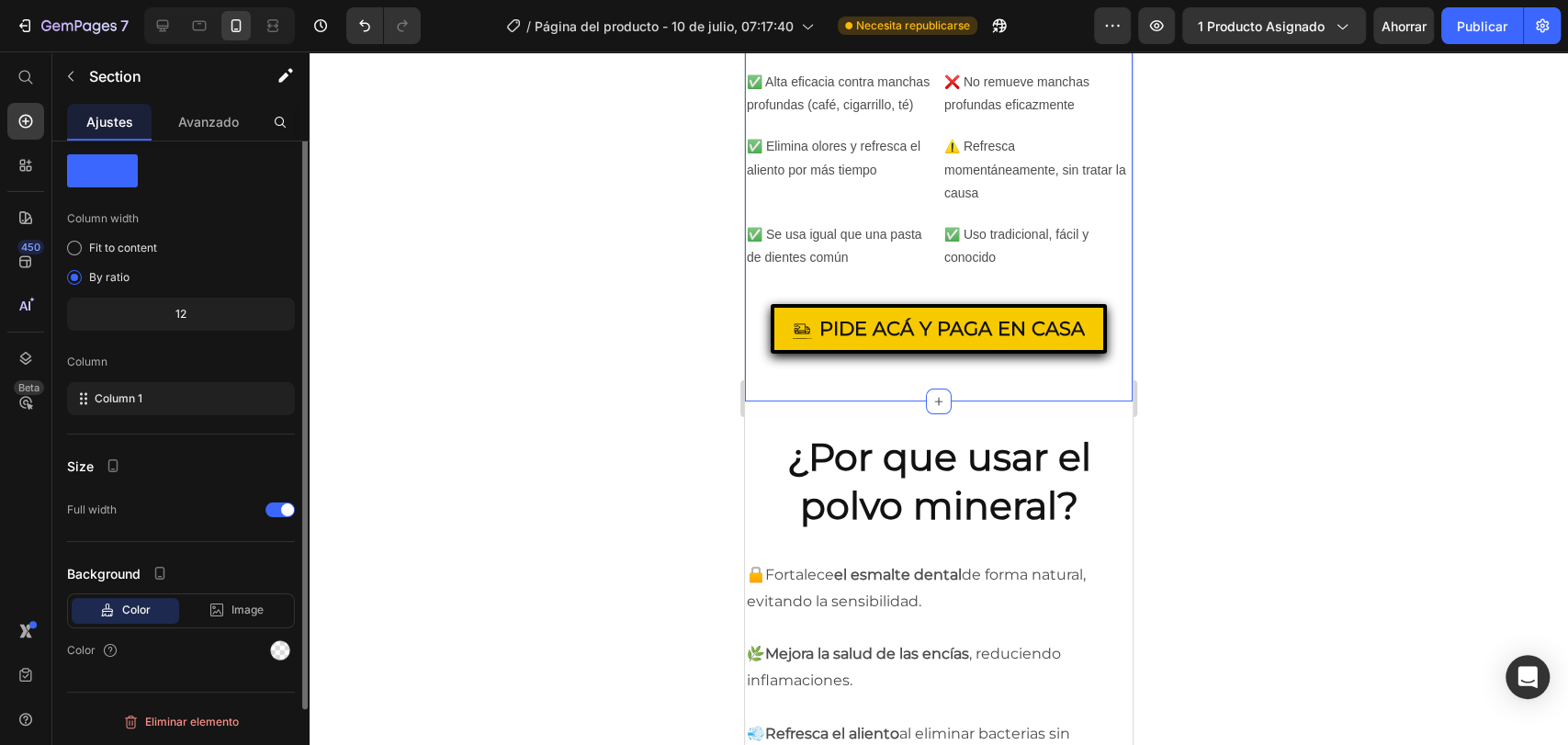 scroll, scrollTop: 0, scrollLeft: 0, axis: both 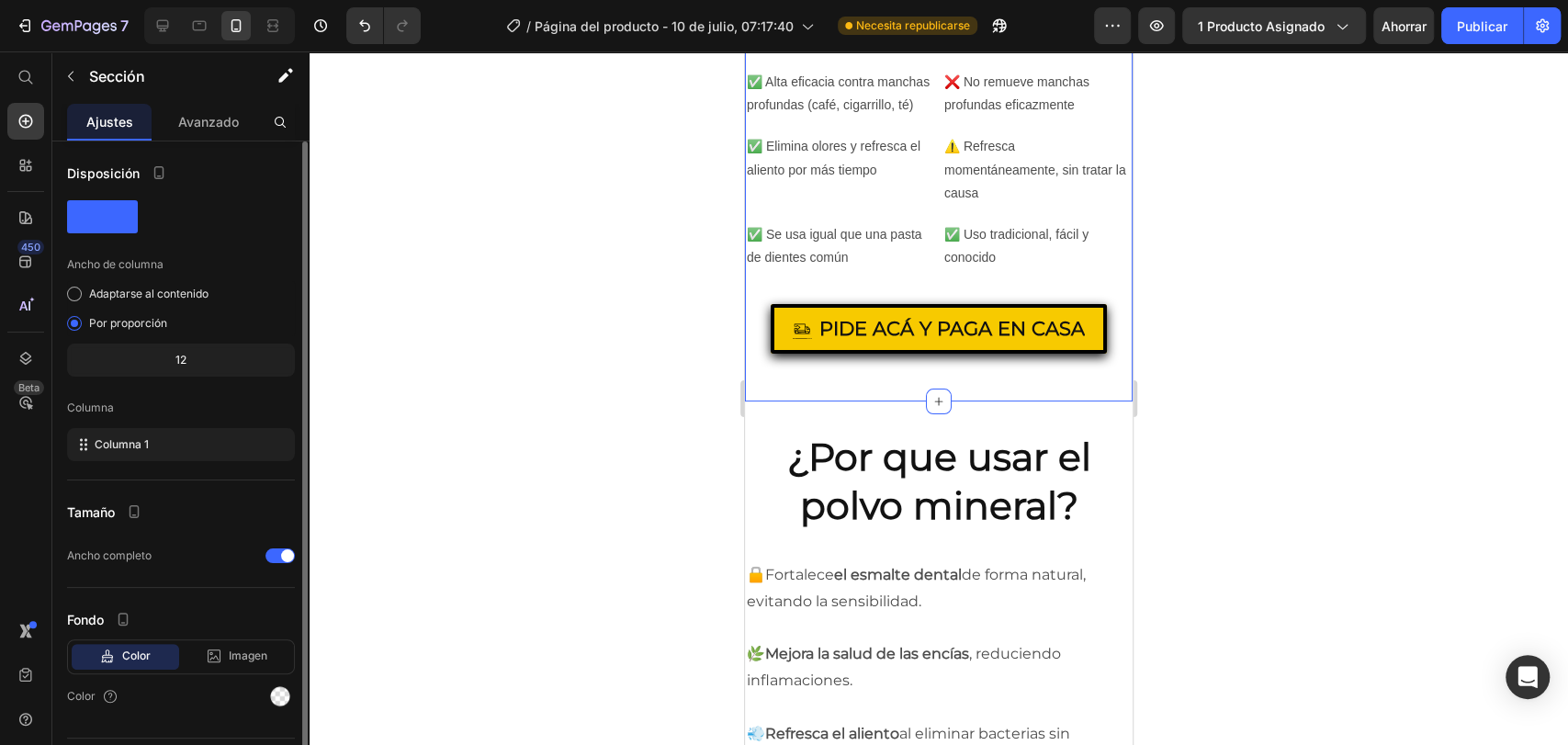 click on "✅ Se usa igual que una pasta de dientes común" at bounding box center (840, 246) 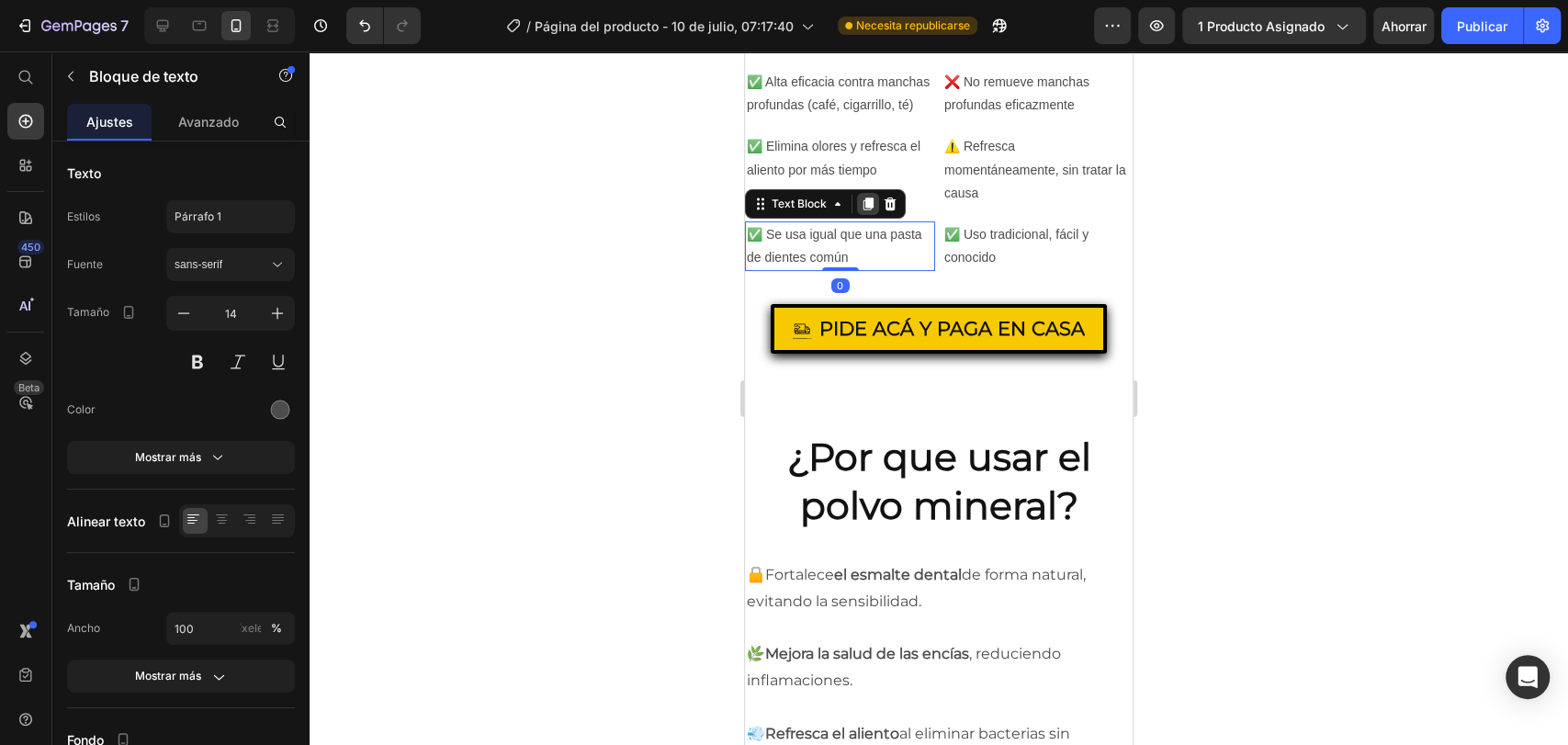 click 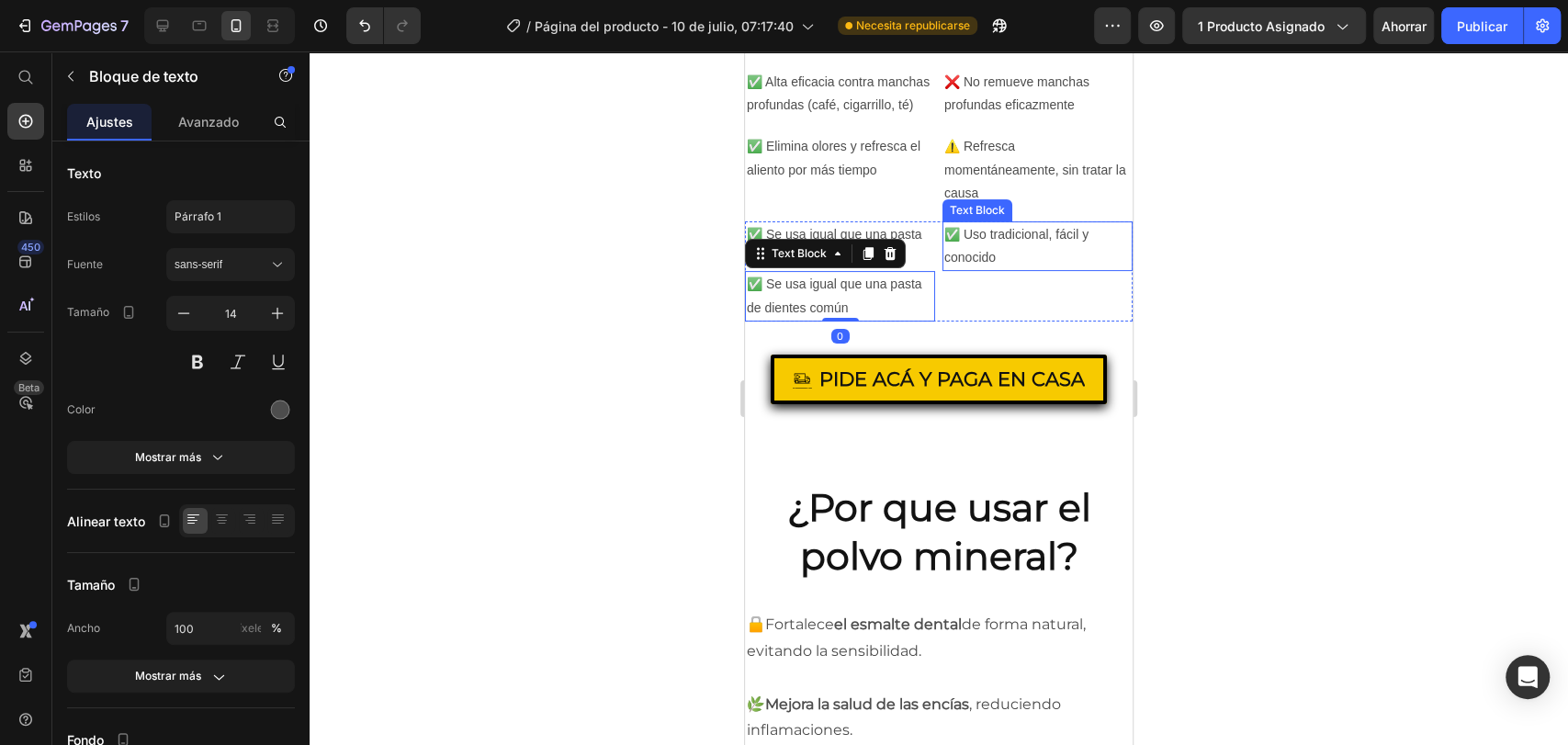 click on "✅ Uso tradicional, fácil y conocido" at bounding box center [1037, 246] 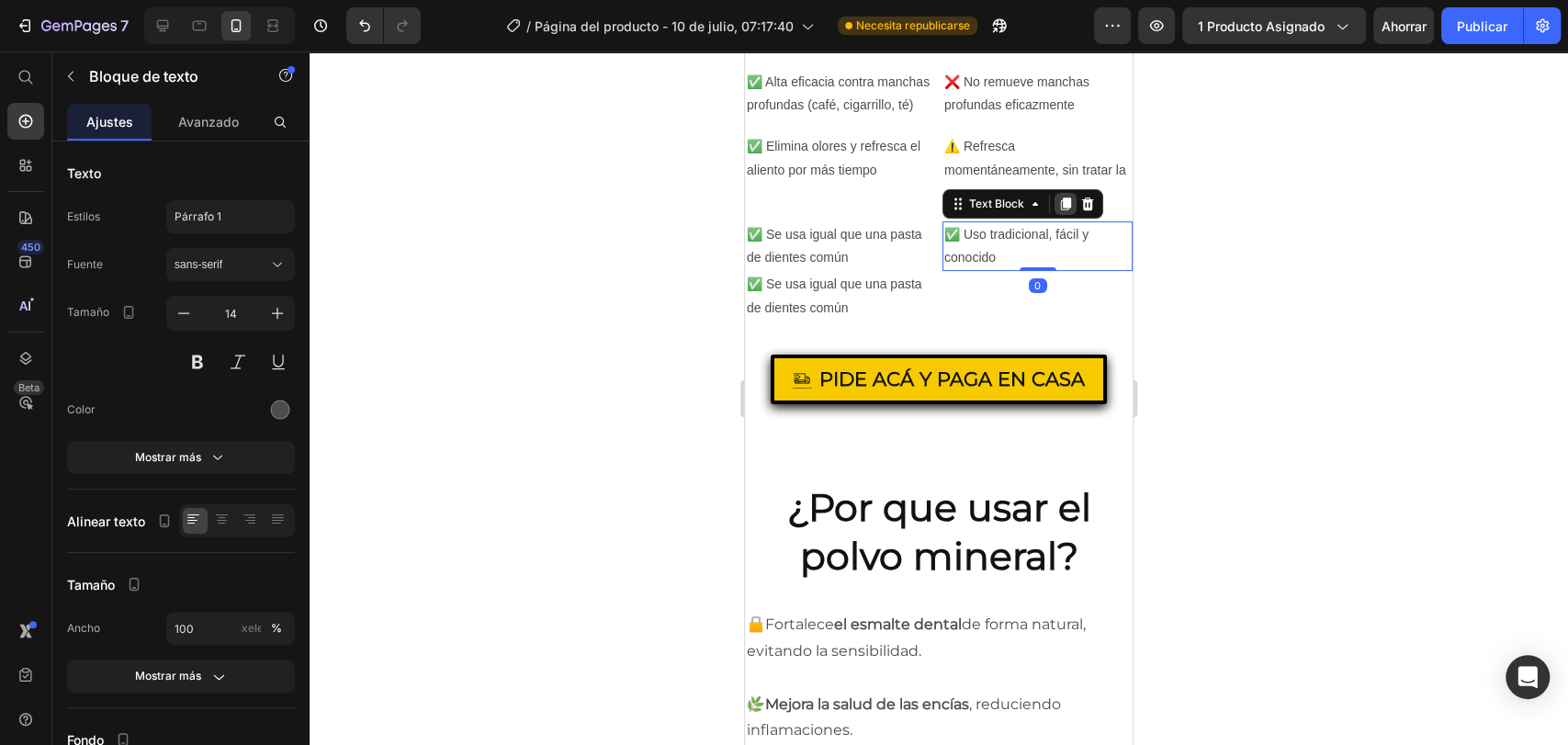 click 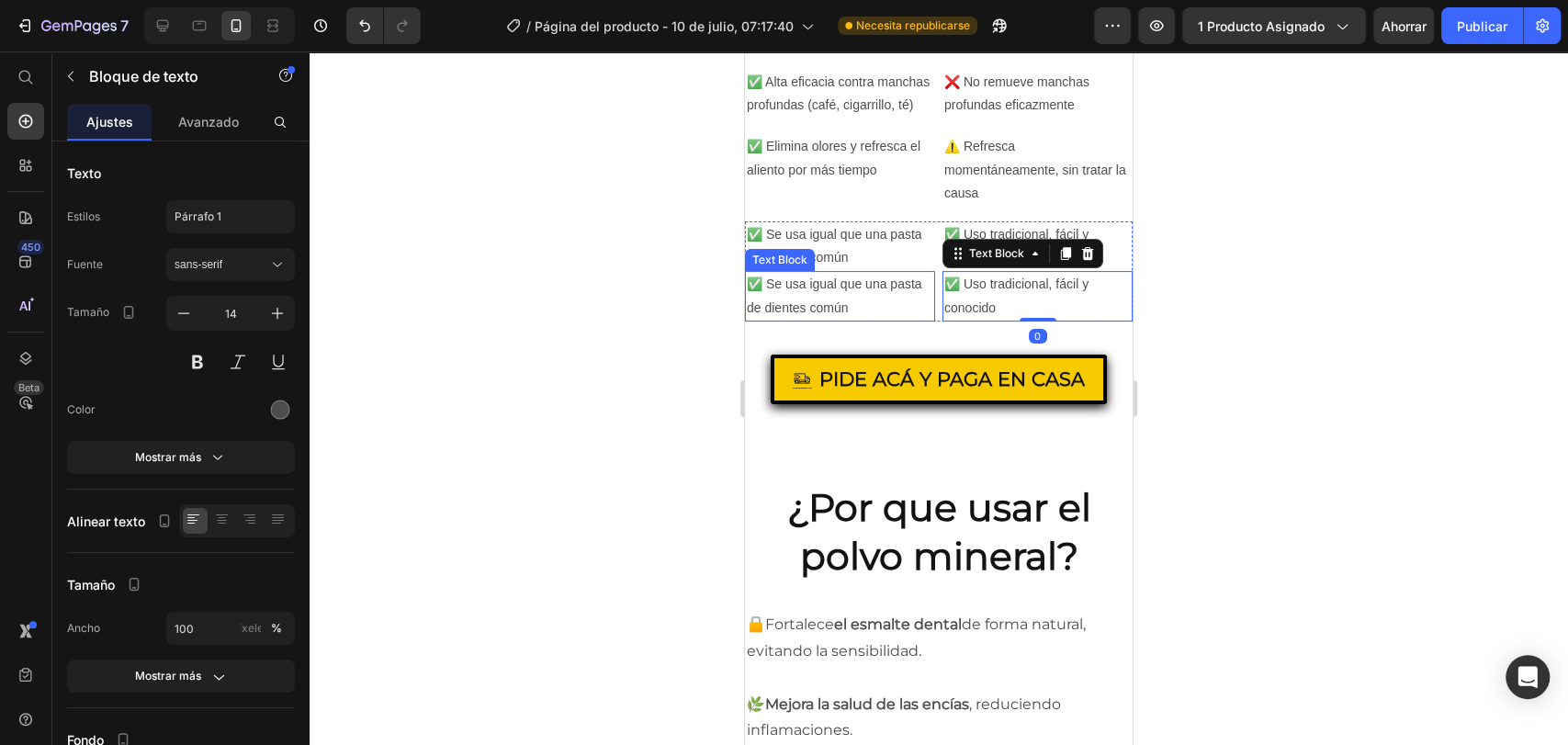 click on "✅ Se usa igual que una pasta de dientes común" at bounding box center [840, 296] 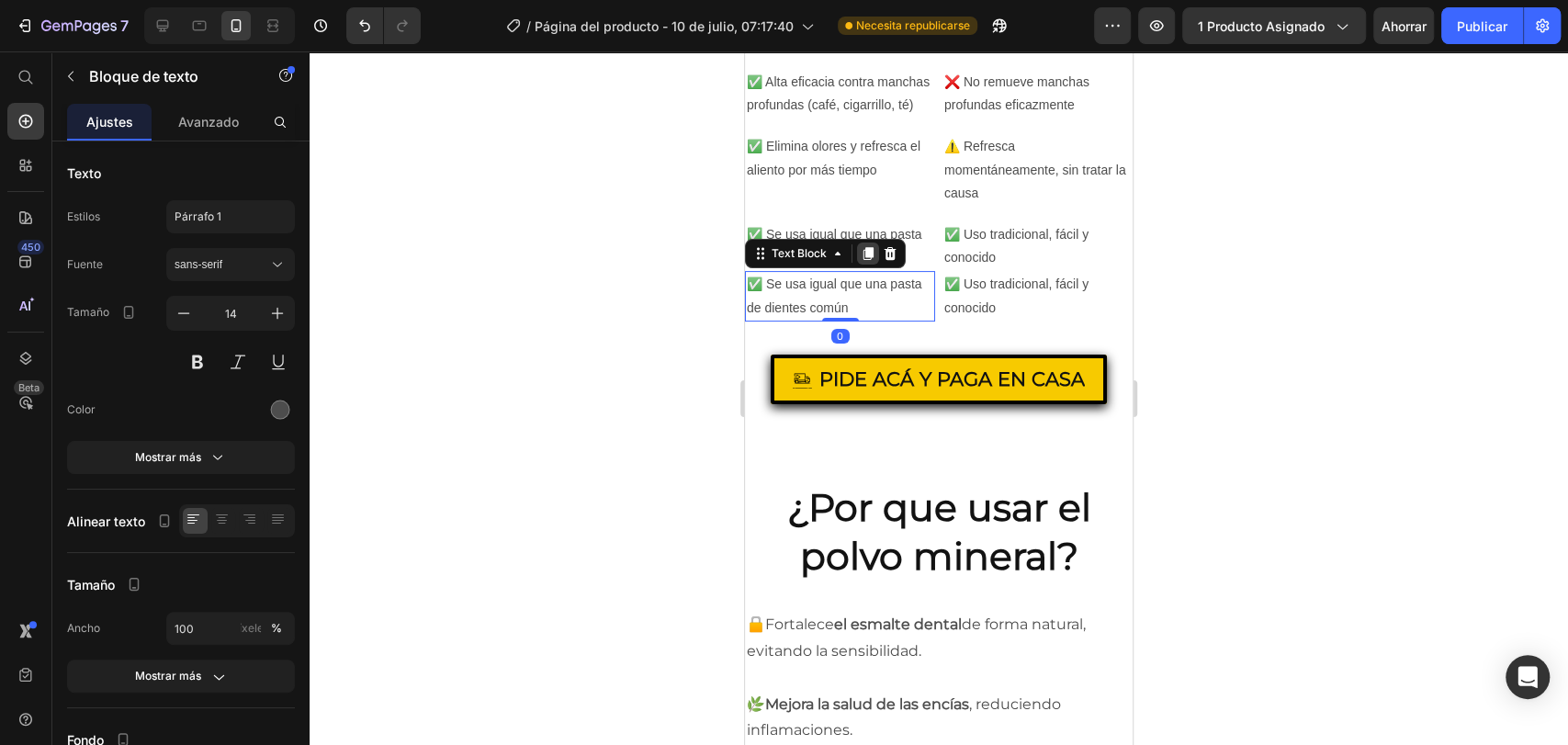click at bounding box center [868, 254] 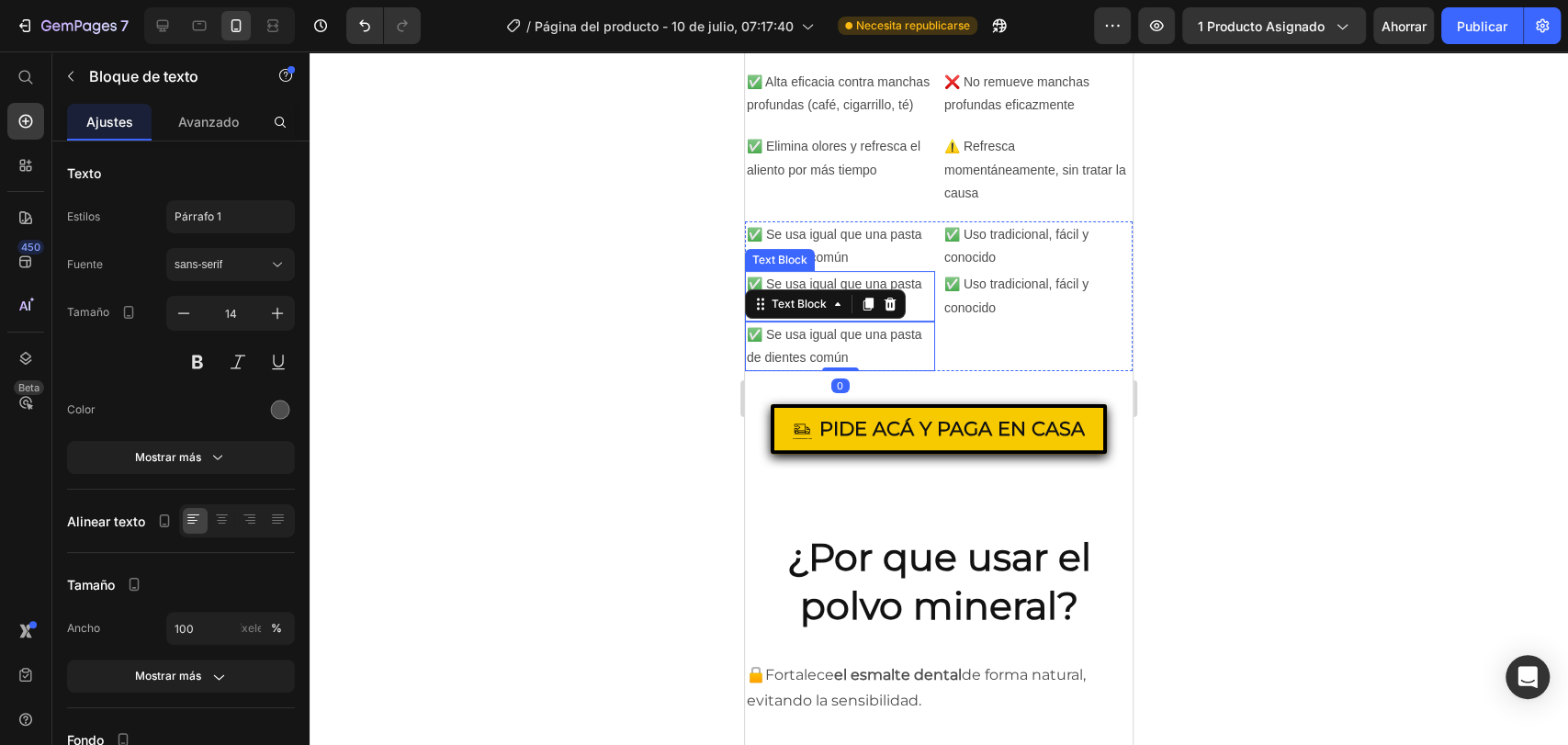 click on "✅ Se usa igual que una pasta de dientes común" at bounding box center (840, 296) 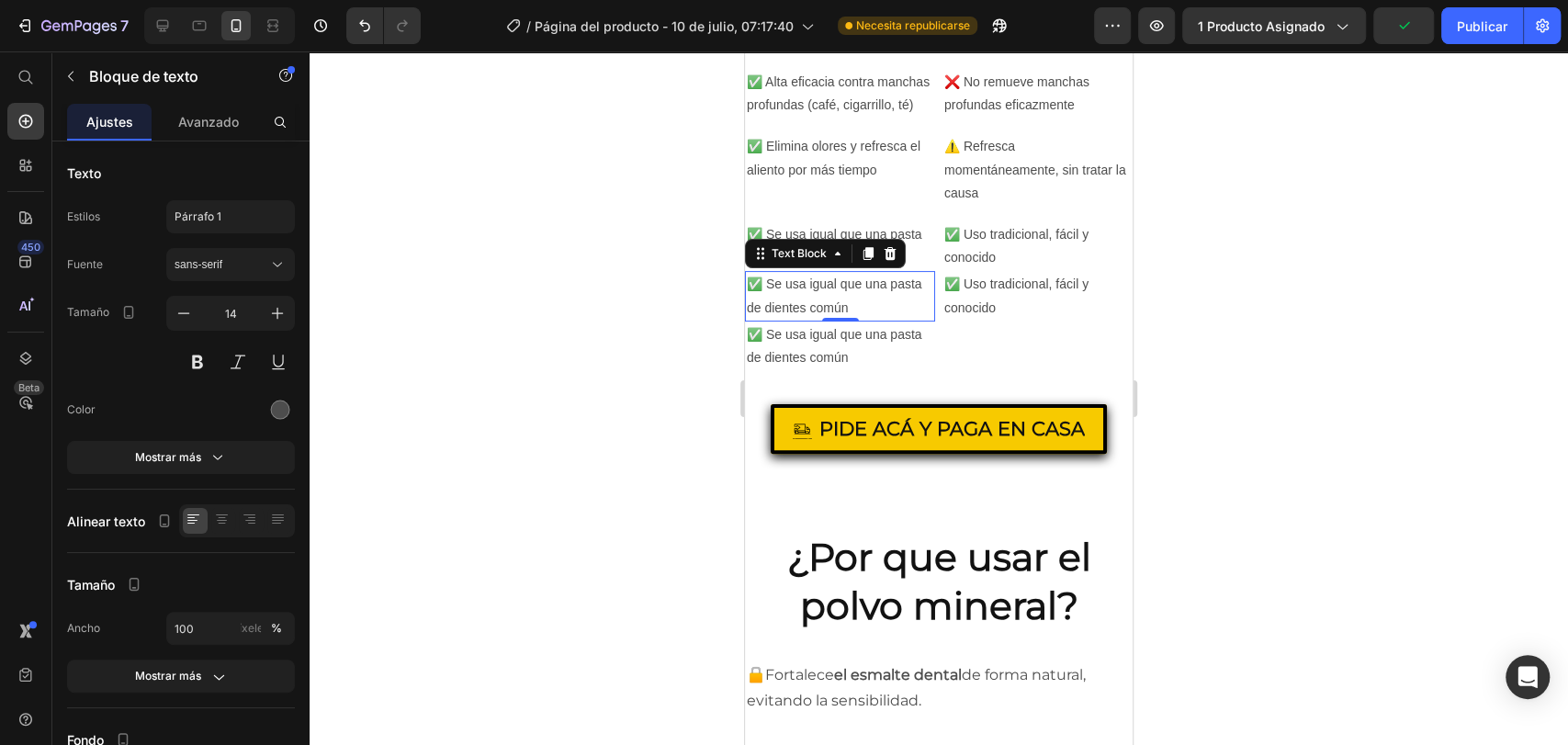 click on "✅ Se usa igual que una pasta de dientes común" at bounding box center (840, 296) 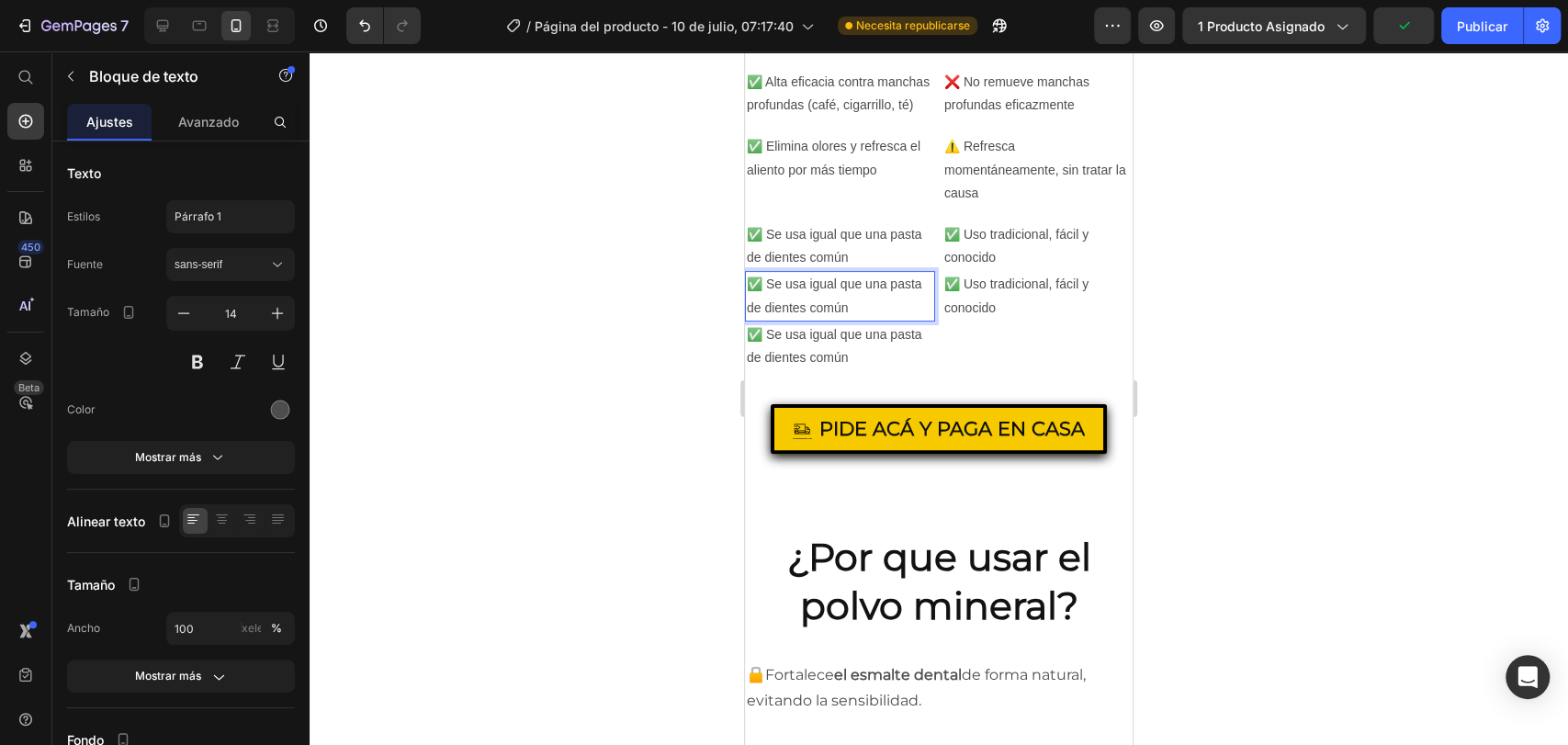 click on "✅ Se usa igual que una pasta de dientes común" at bounding box center [840, 296] 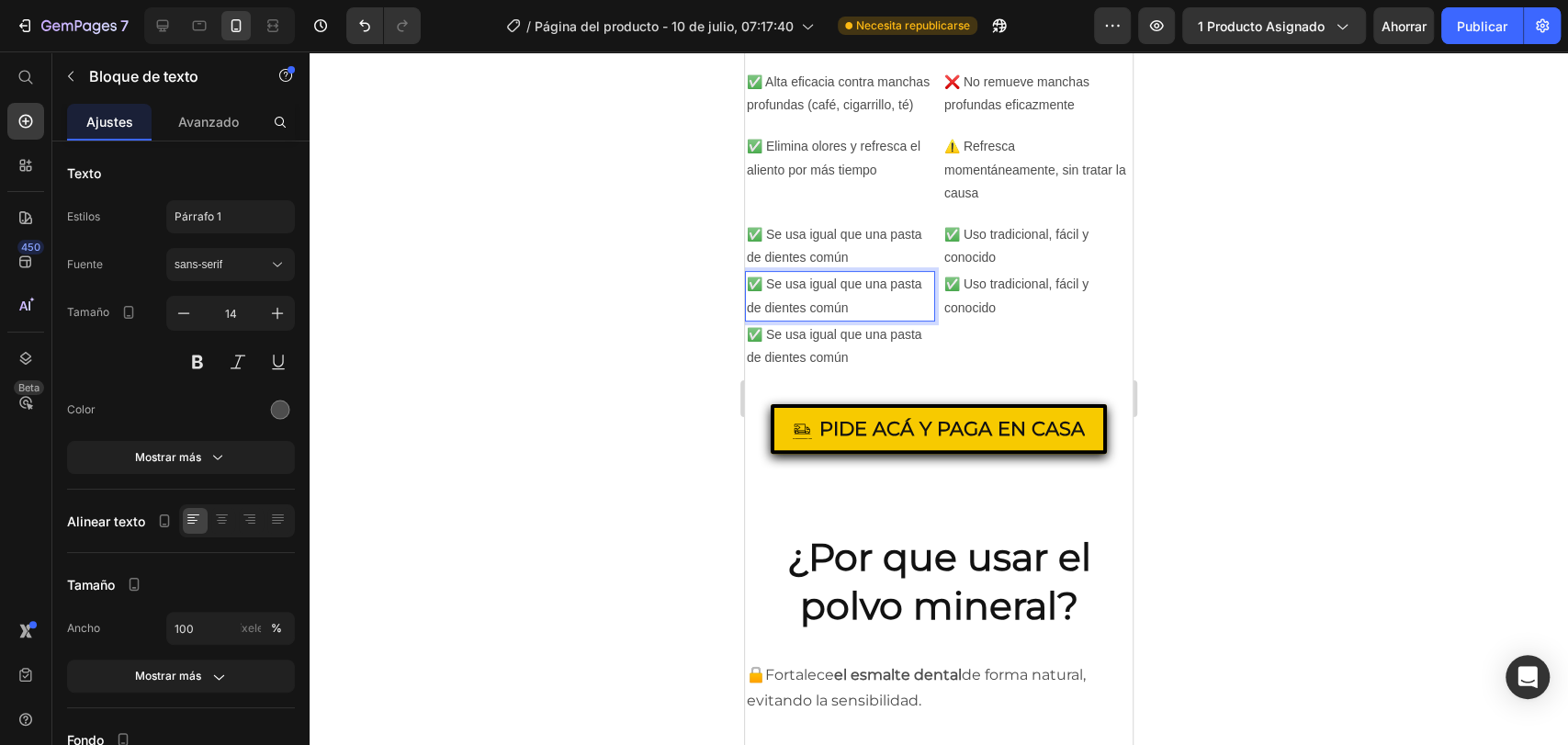 click on "✅ Se usa igual que una pasta de dientes común" at bounding box center [840, 296] 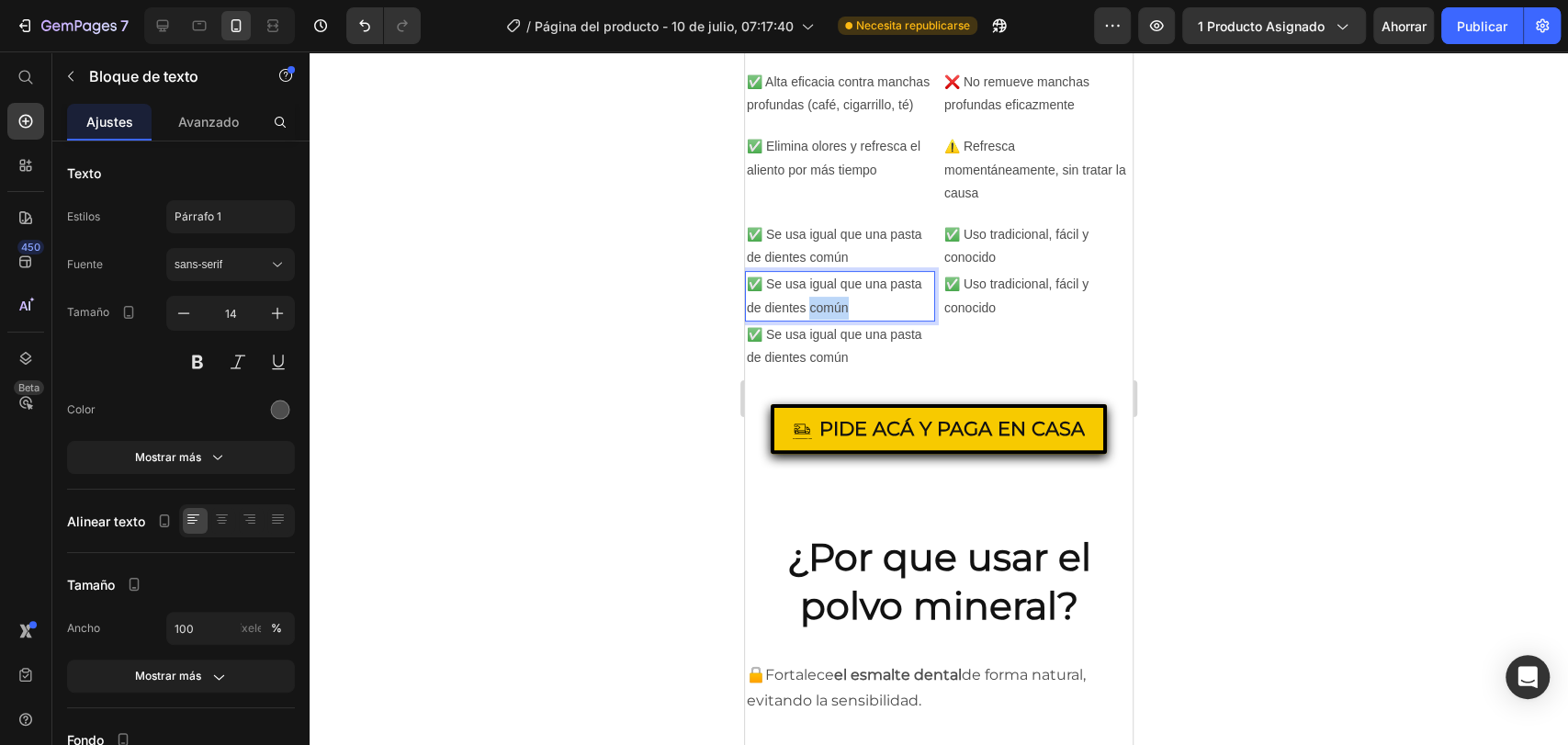 click on "✅ Se usa igual que una pasta de dientes común" at bounding box center (840, 296) 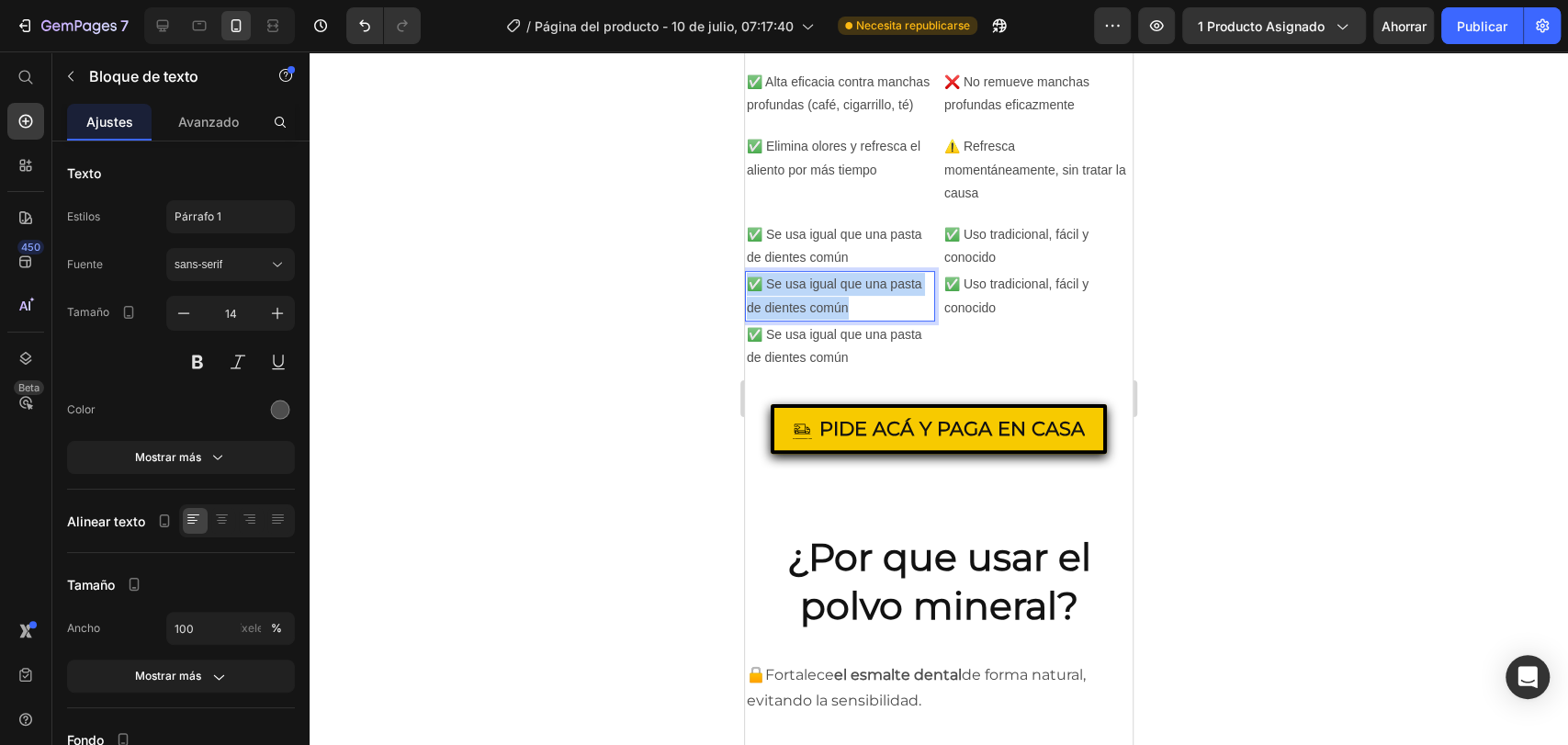 click on "✅ Se usa igual que una pasta de dientes común" at bounding box center (840, 296) 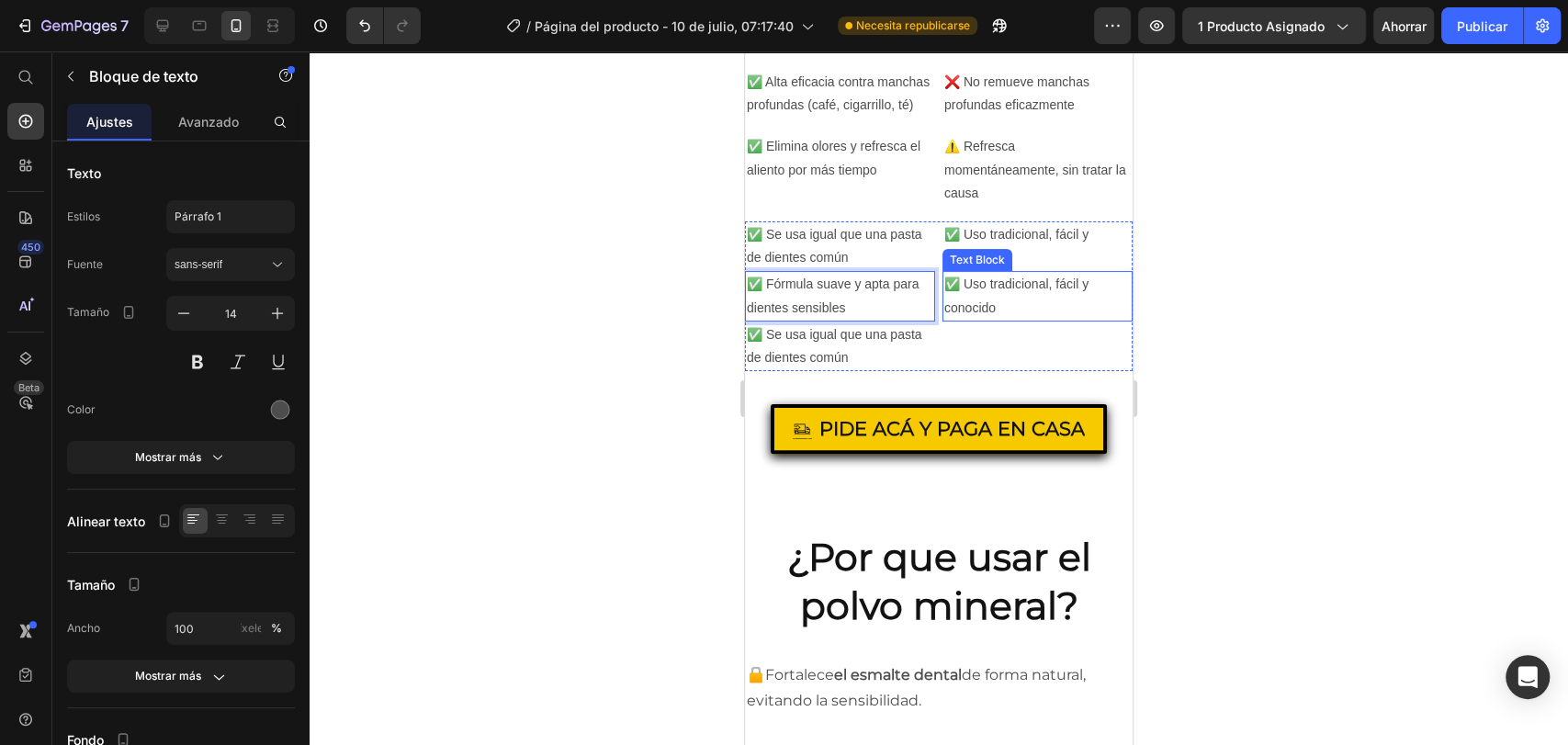 click on "✅ Uso tradicional, fácil y conocido" at bounding box center (1037, 296) 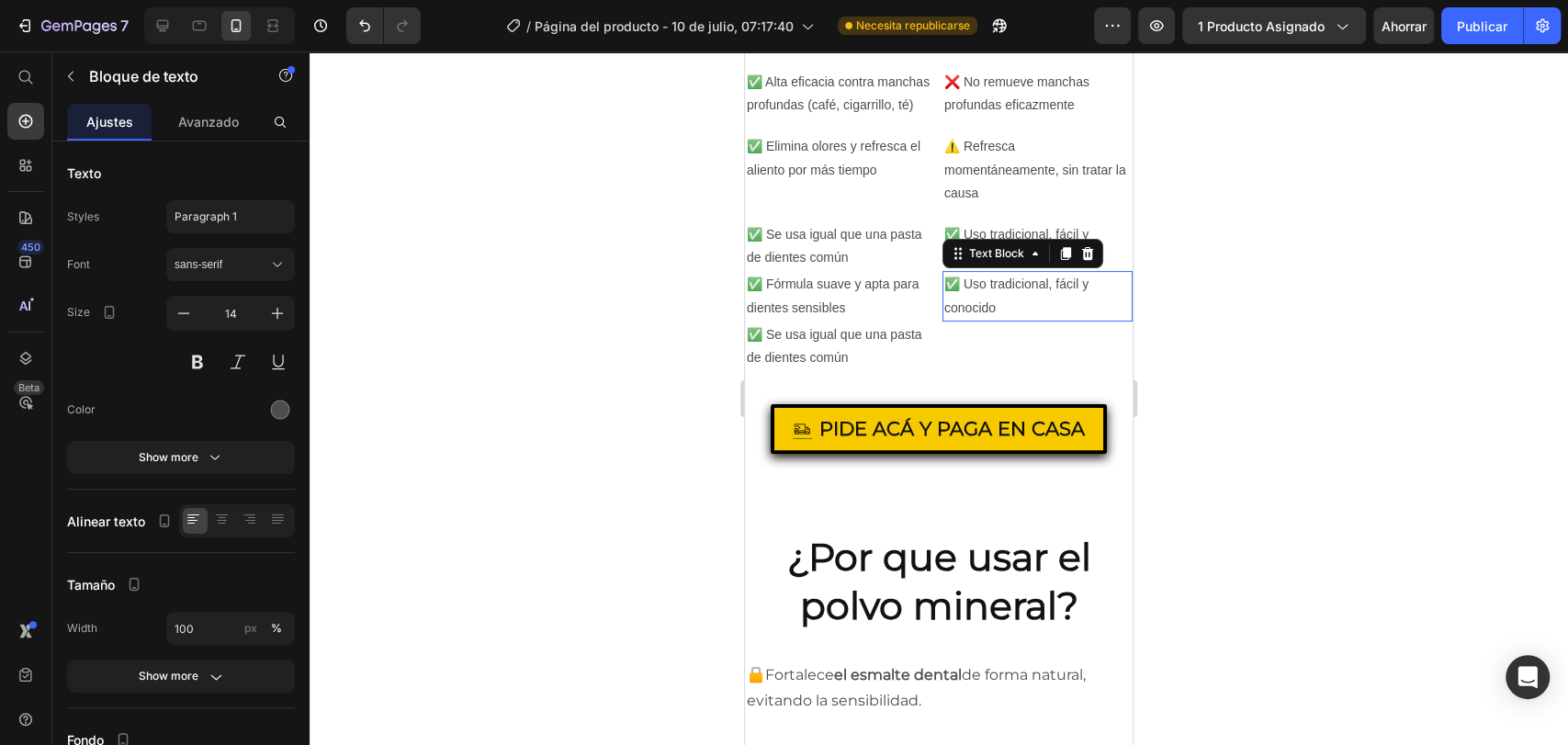 click on "✅ Uso tradicional, fácil y conocido" at bounding box center [1037, 296] 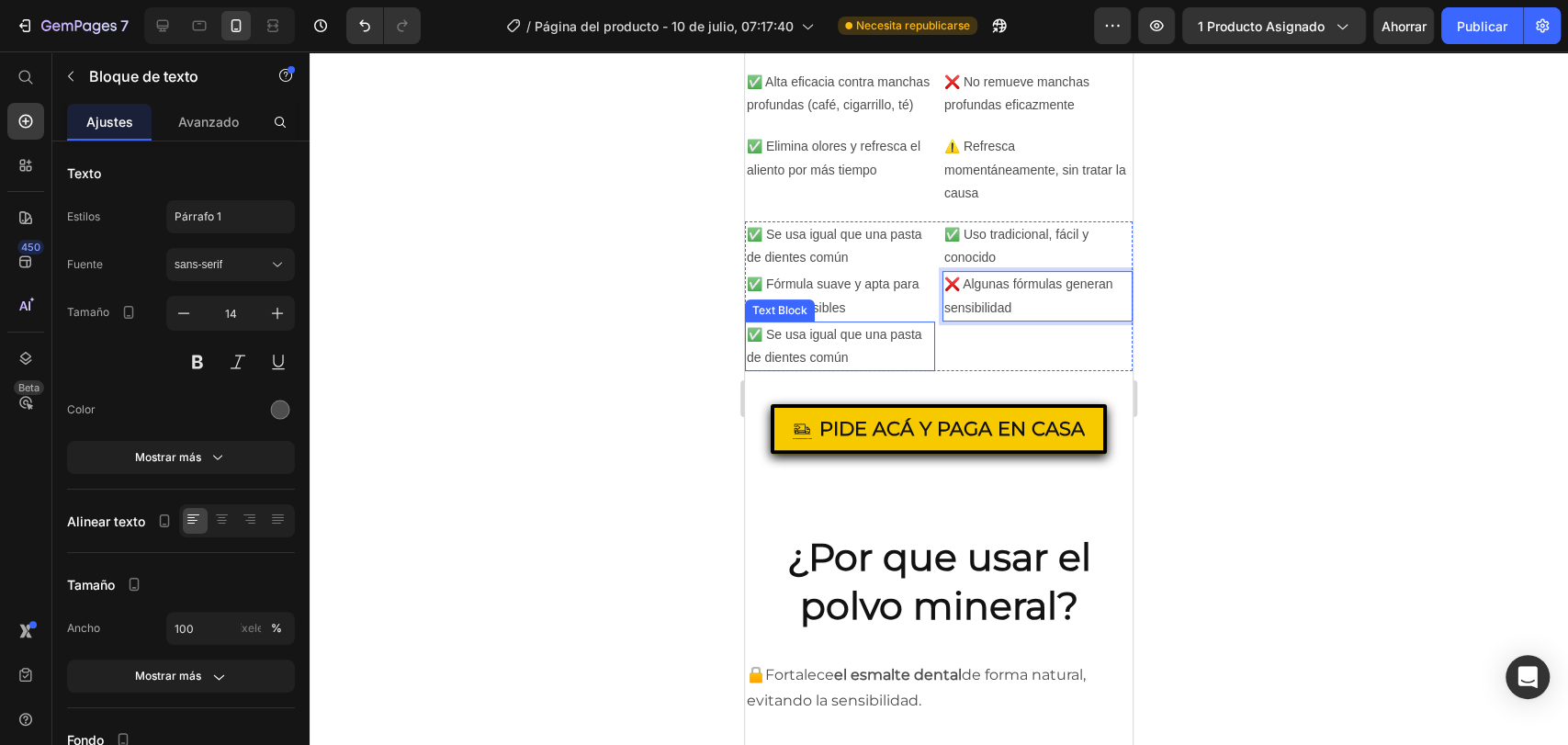 click on "✅ Se usa igual que una pasta de dientes común" at bounding box center (840, 346) 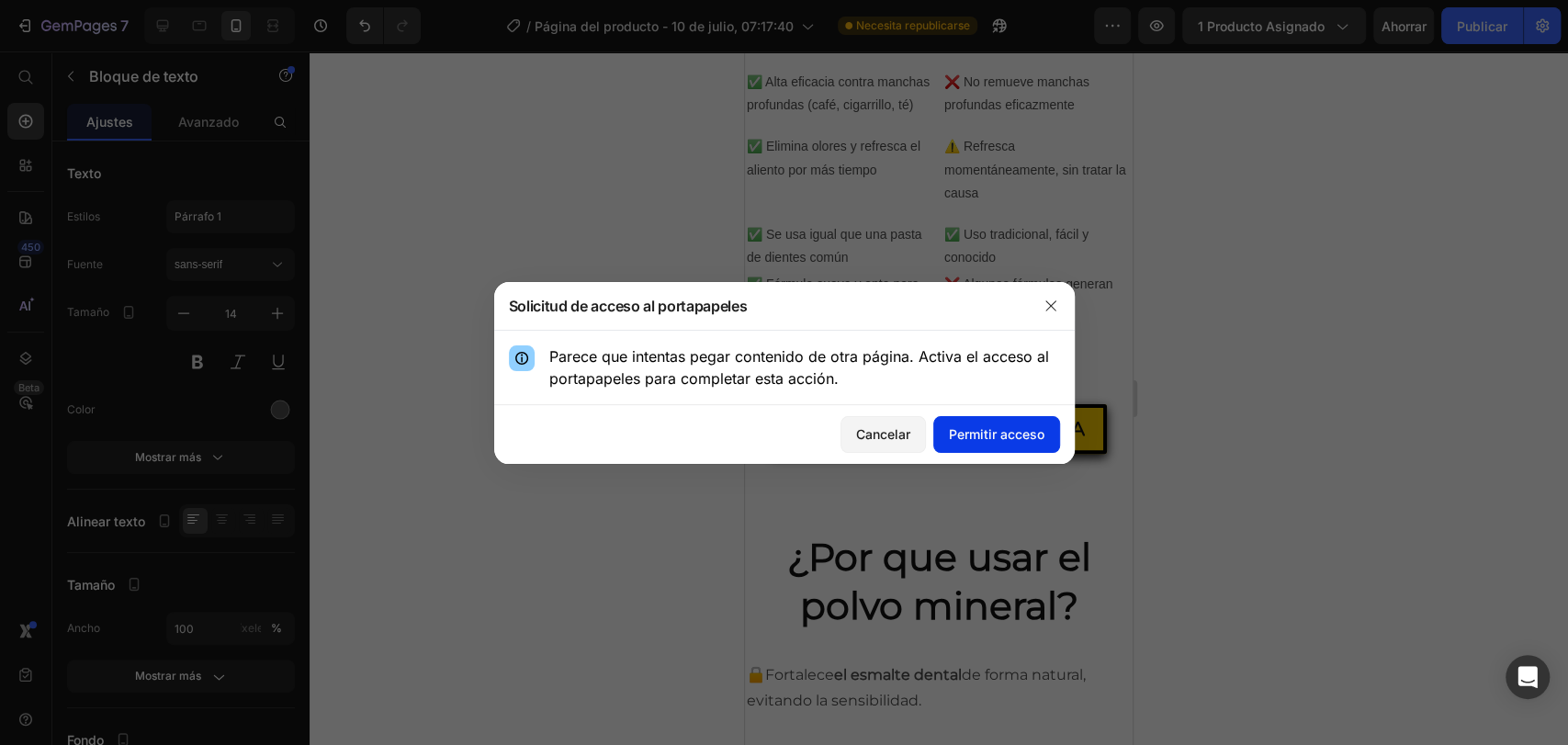 click on "Permitir acceso" at bounding box center [997, 434] 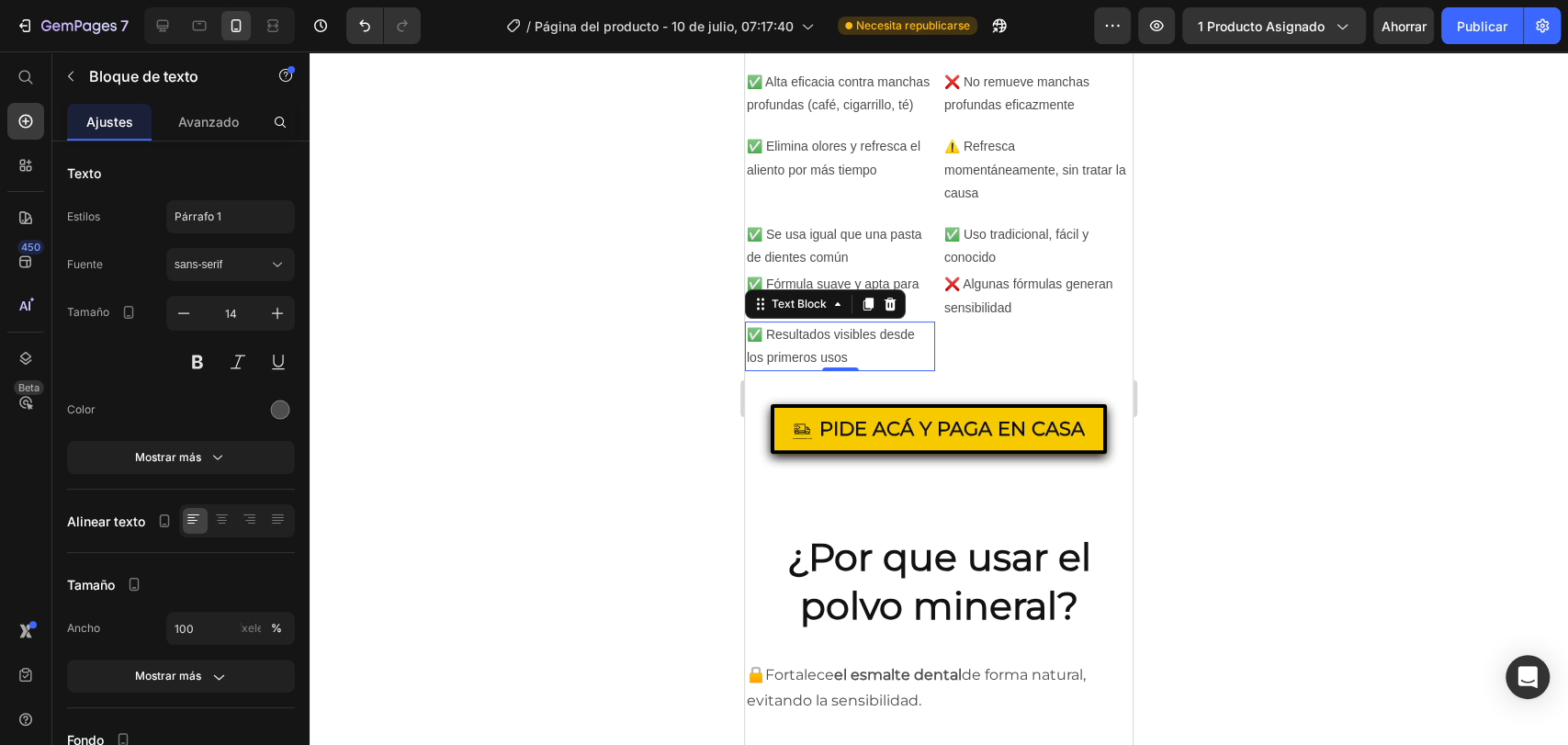 click on "✅ Resultados visibles desde los primeros usos" at bounding box center [840, 346] 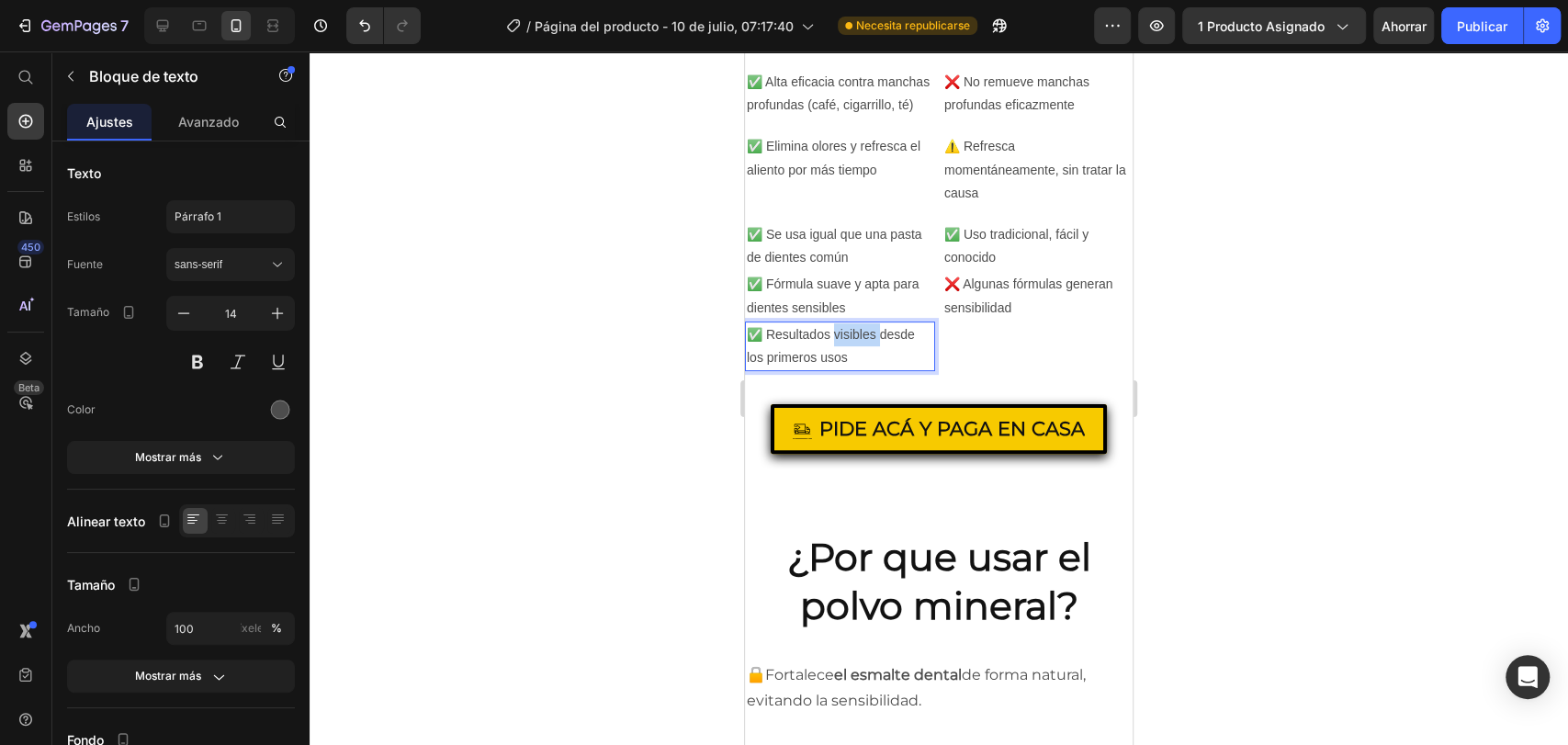 click on "✅ Resultados visibles desde los primeros usos" at bounding box center [840, 346] 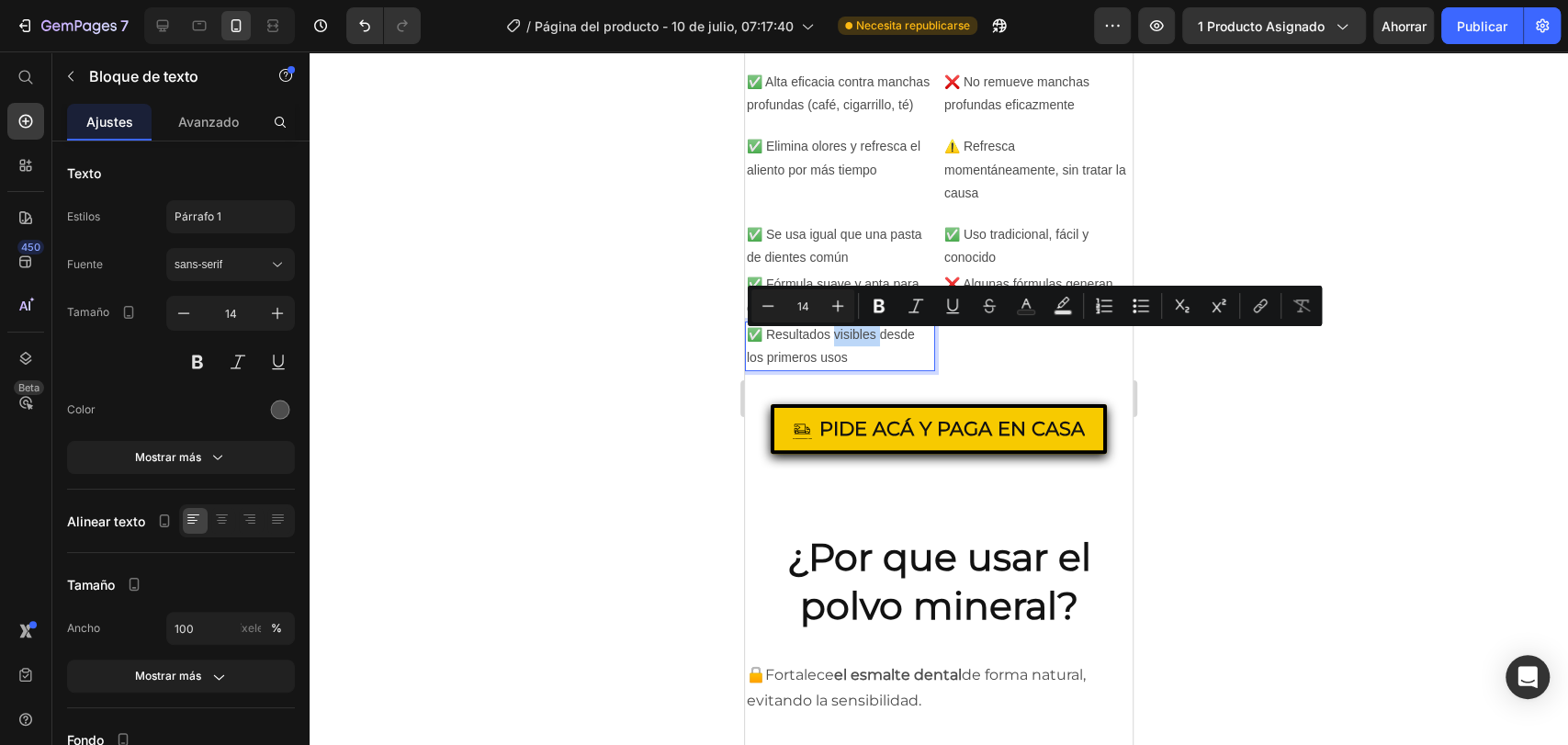 click on "✅ Resultados visibles desde los primeros usos" at bounding box center [840, 346] 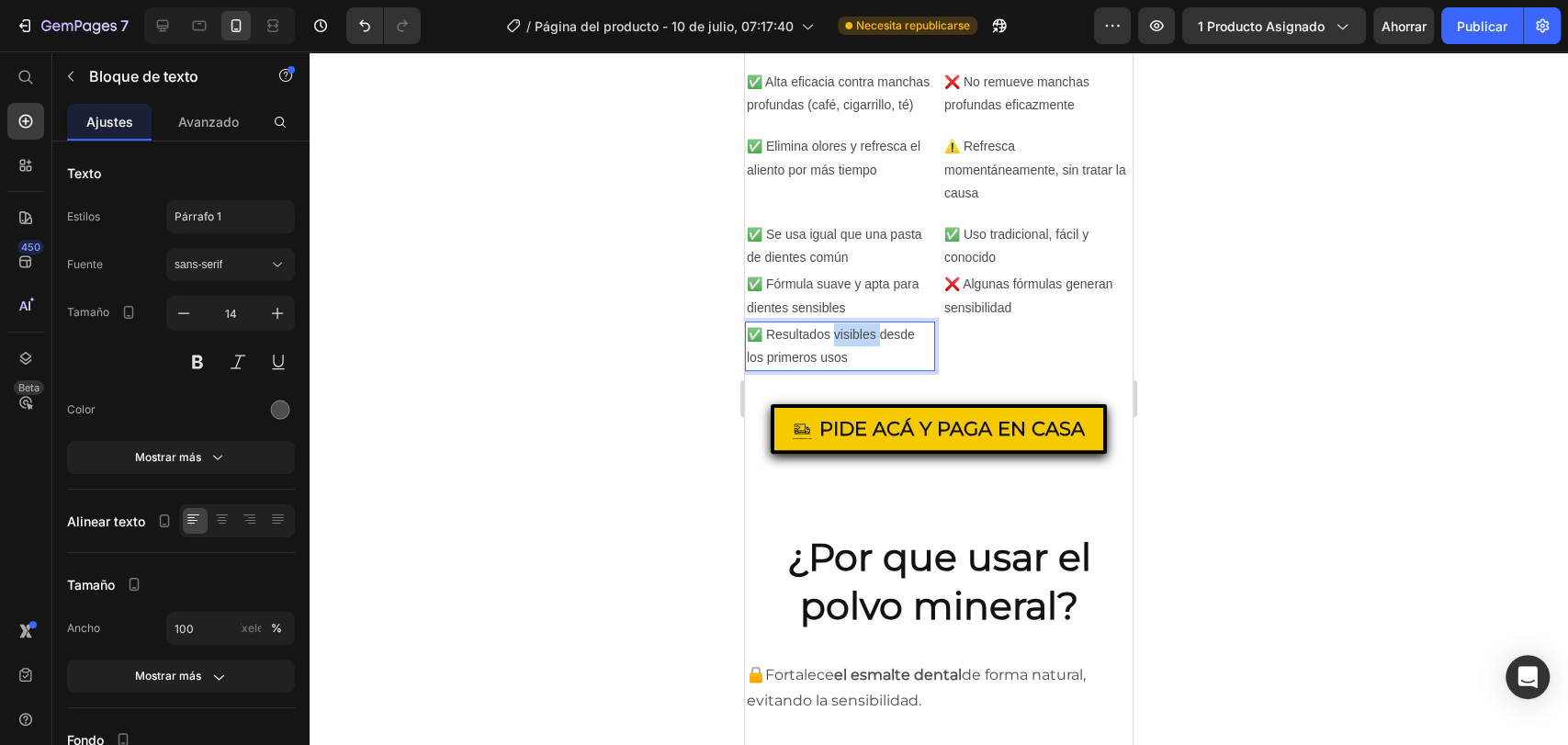 click on "✅ Resultados visibles desde los primeros usos" at bounding box center [840, 346] 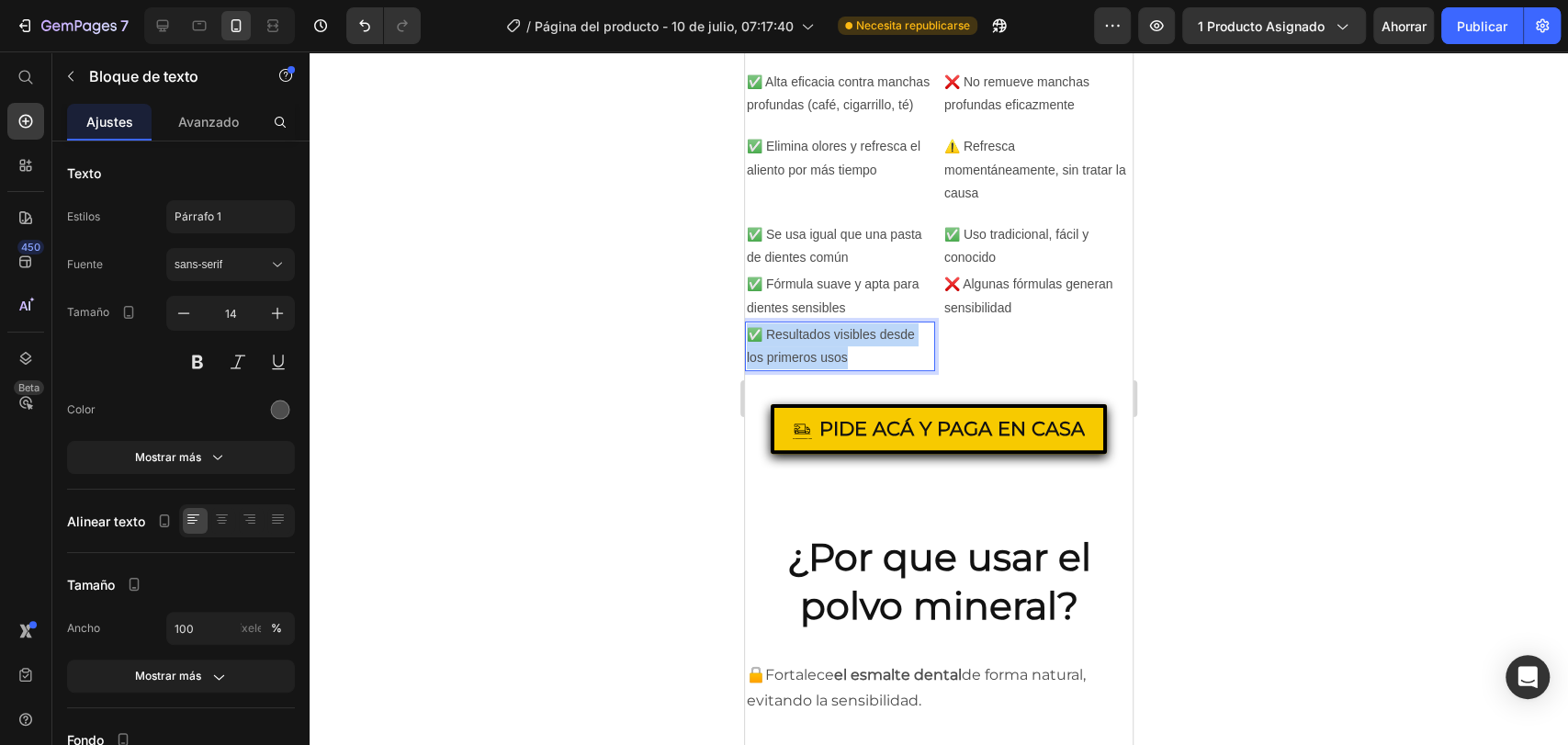 click on "✅ Resultados visibles desde los primeros usos" at bounding box center [840, 346] 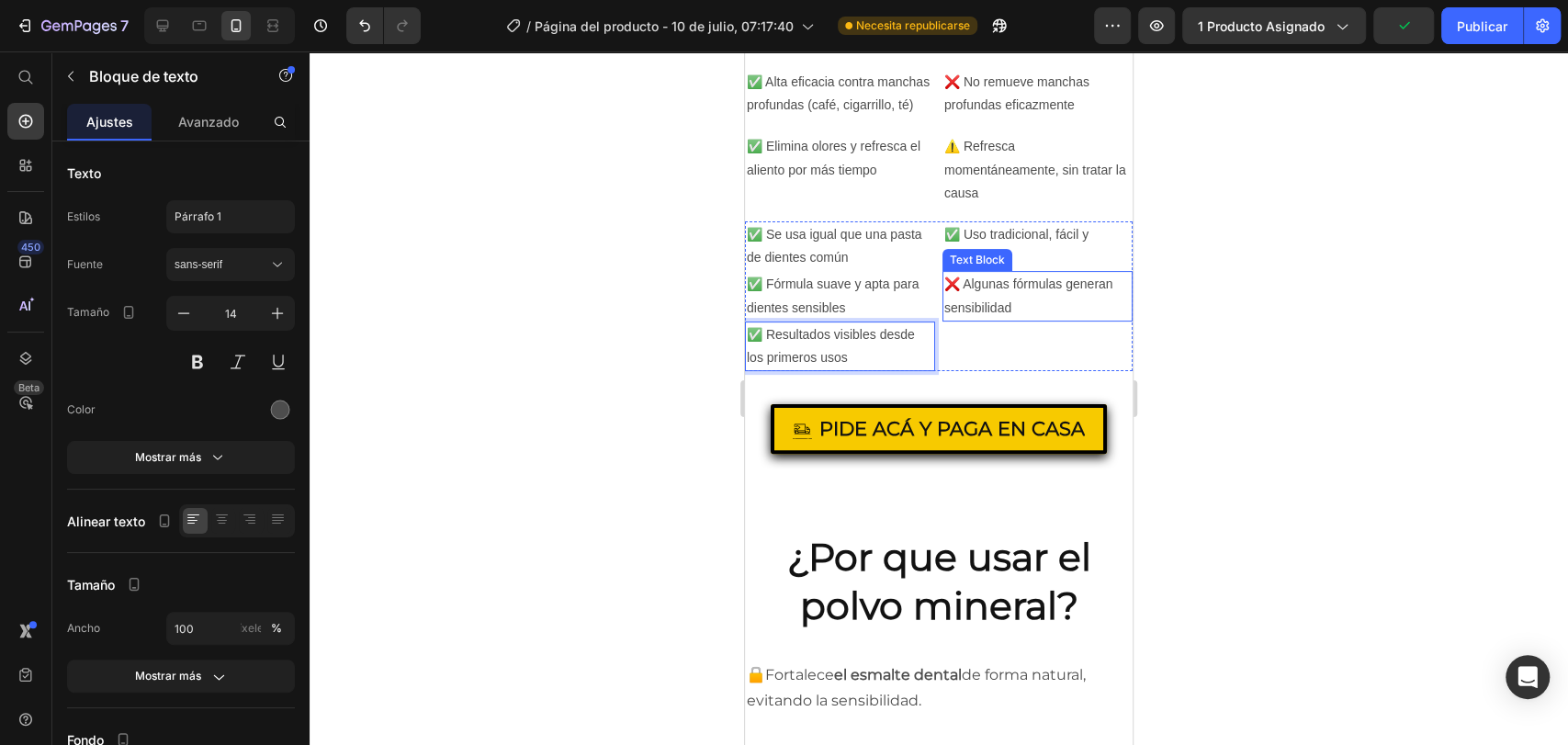 click on "❌ Algunas fórmulas generan sensibilidad" at bounding box center [1037, 296] 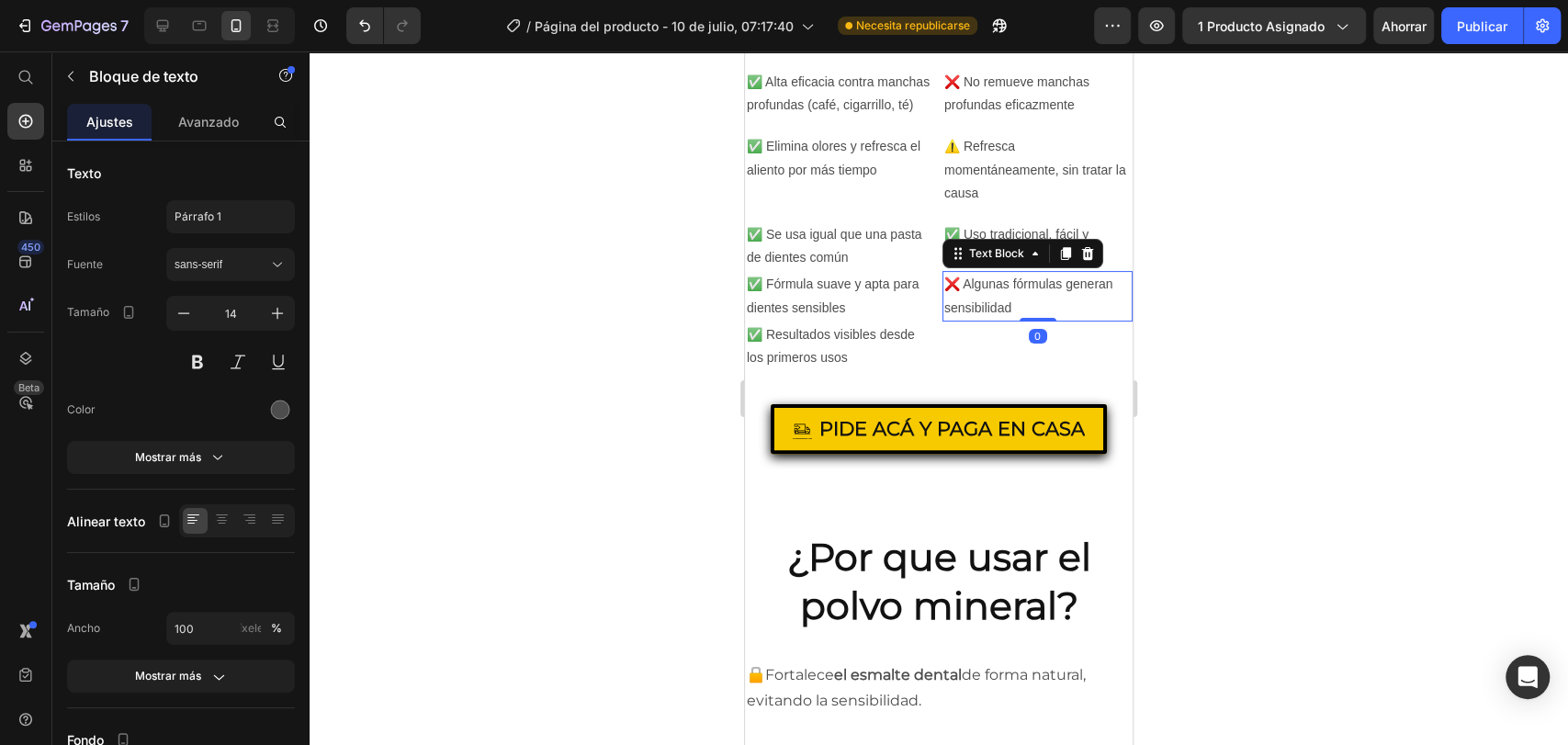 click 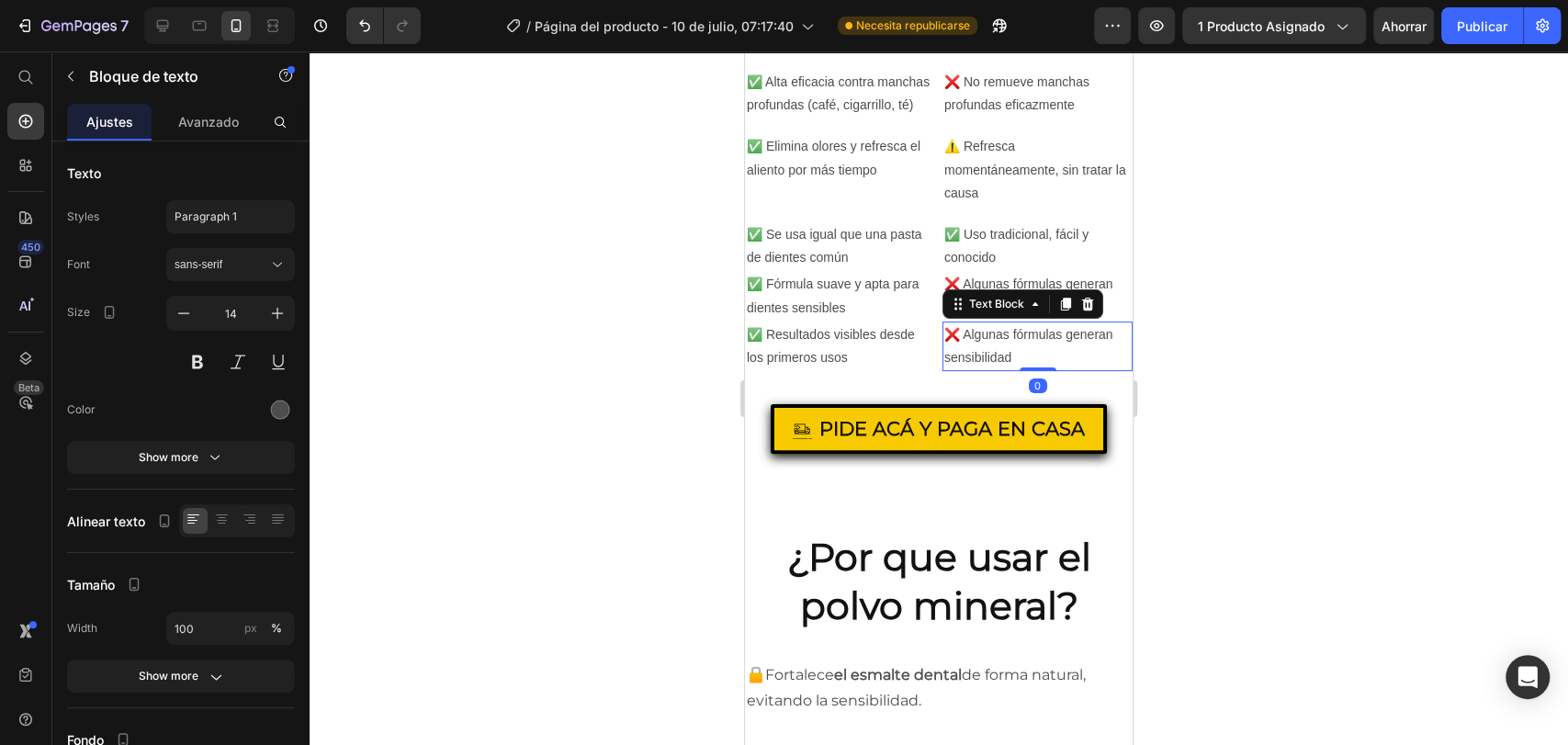 click on "❌ Algunas fórmulas generan sensibilidad" at bounding box center [1037, 346] 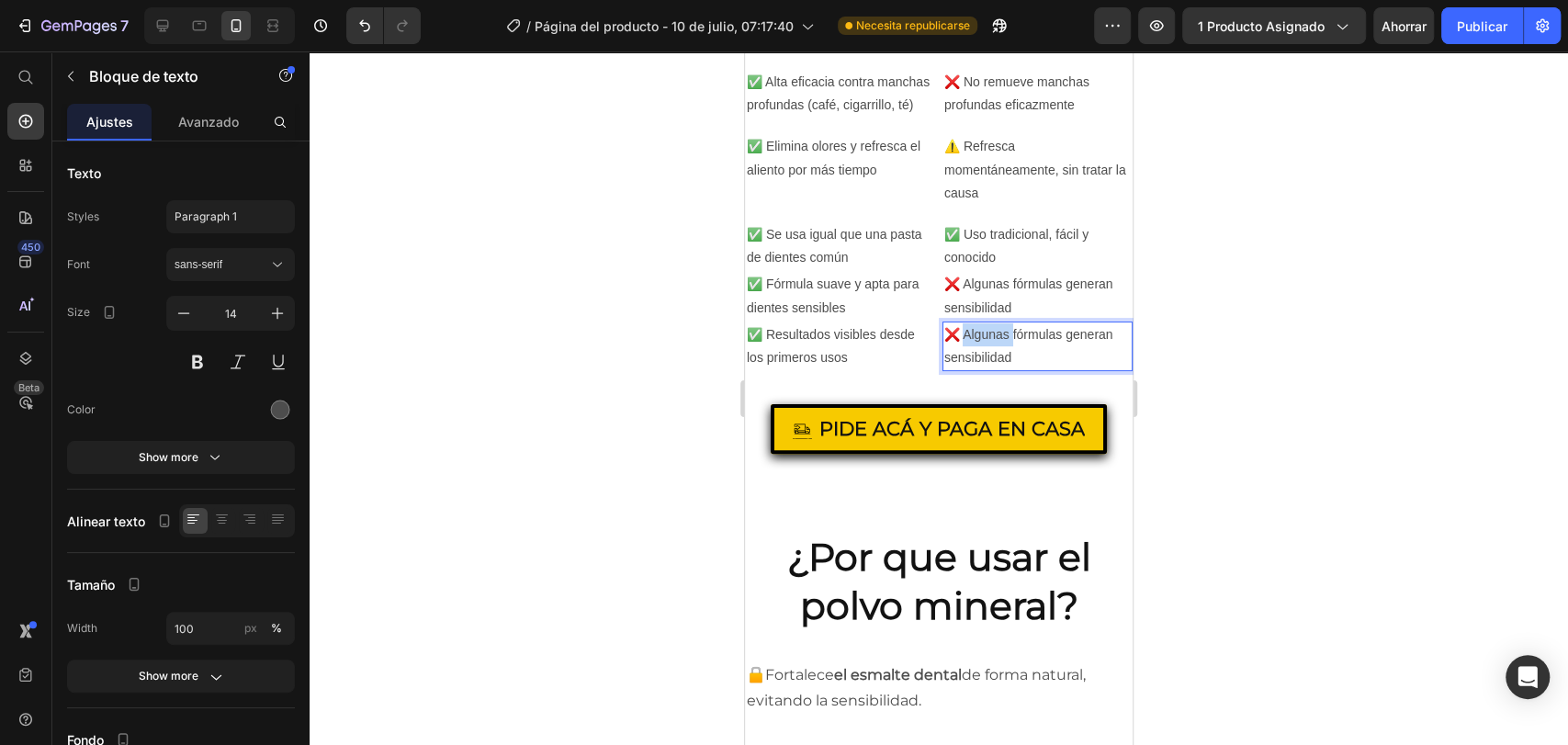 click on "❌ Algunas fórmulas generan sensibilidad" at bounding box center (1037, 346) 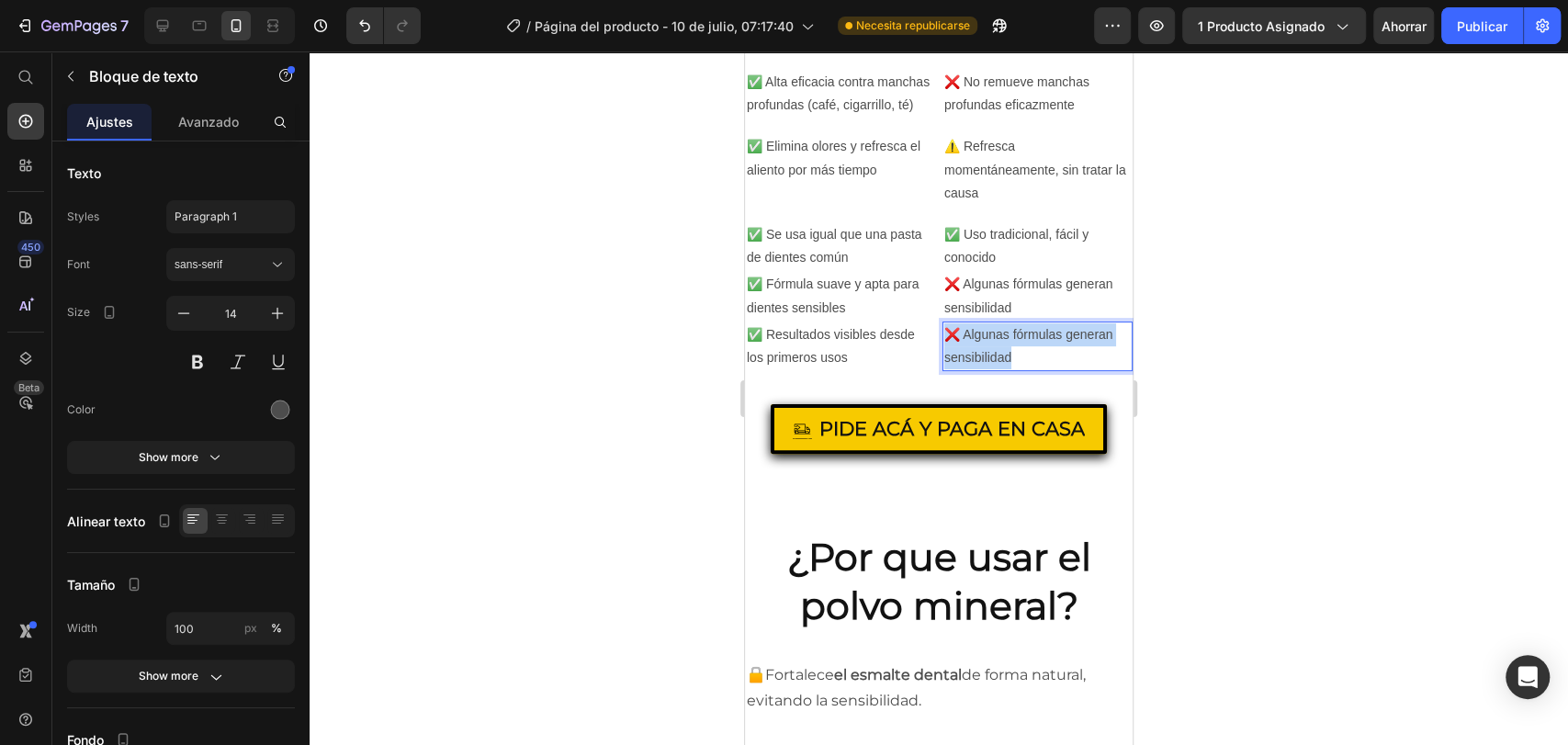 click on "❌ Algunas fórmulas generan sensibilidad" at bounding box center [1037, 346] 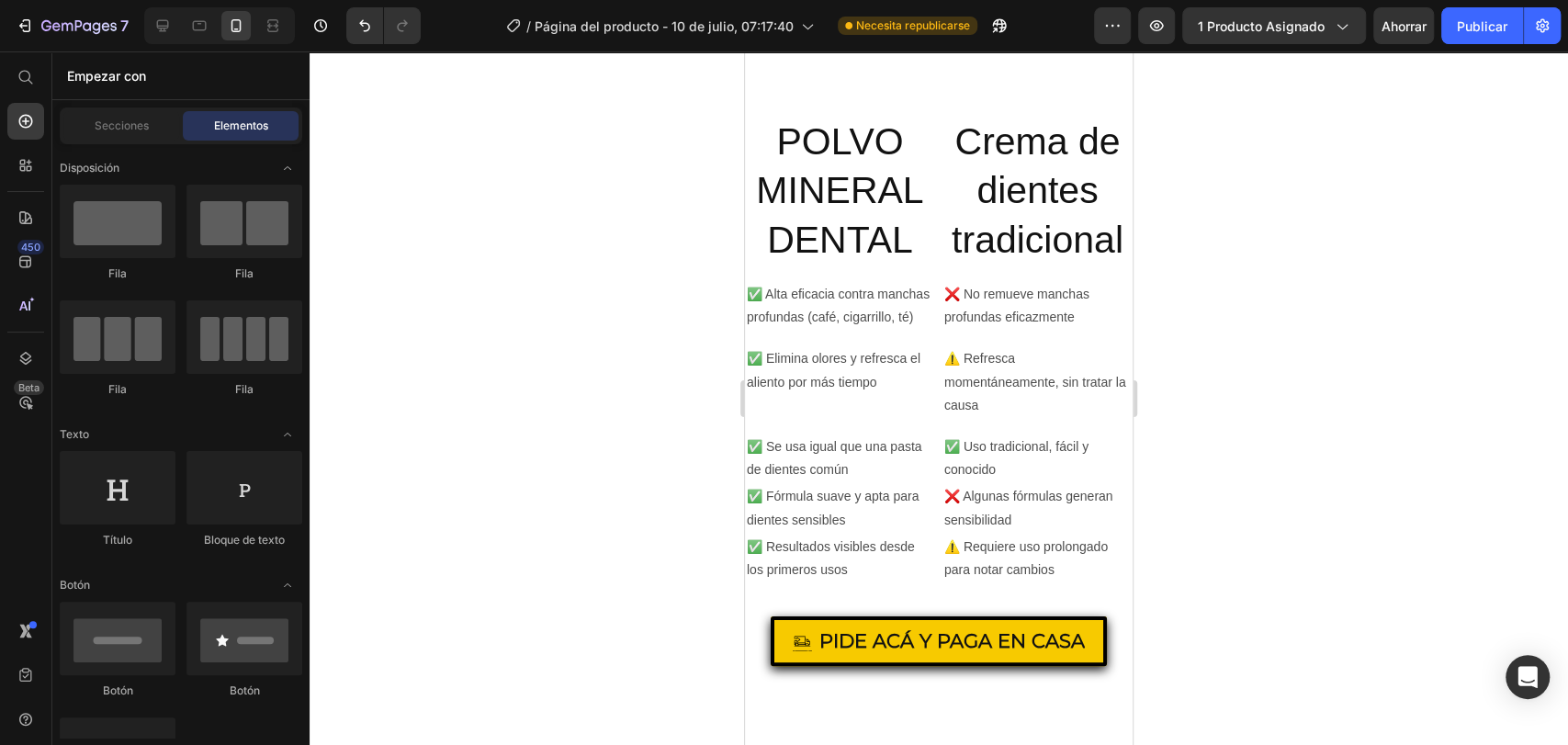 scroll, scrollTop: 4689, scrollLeft: 0, axis: vertical 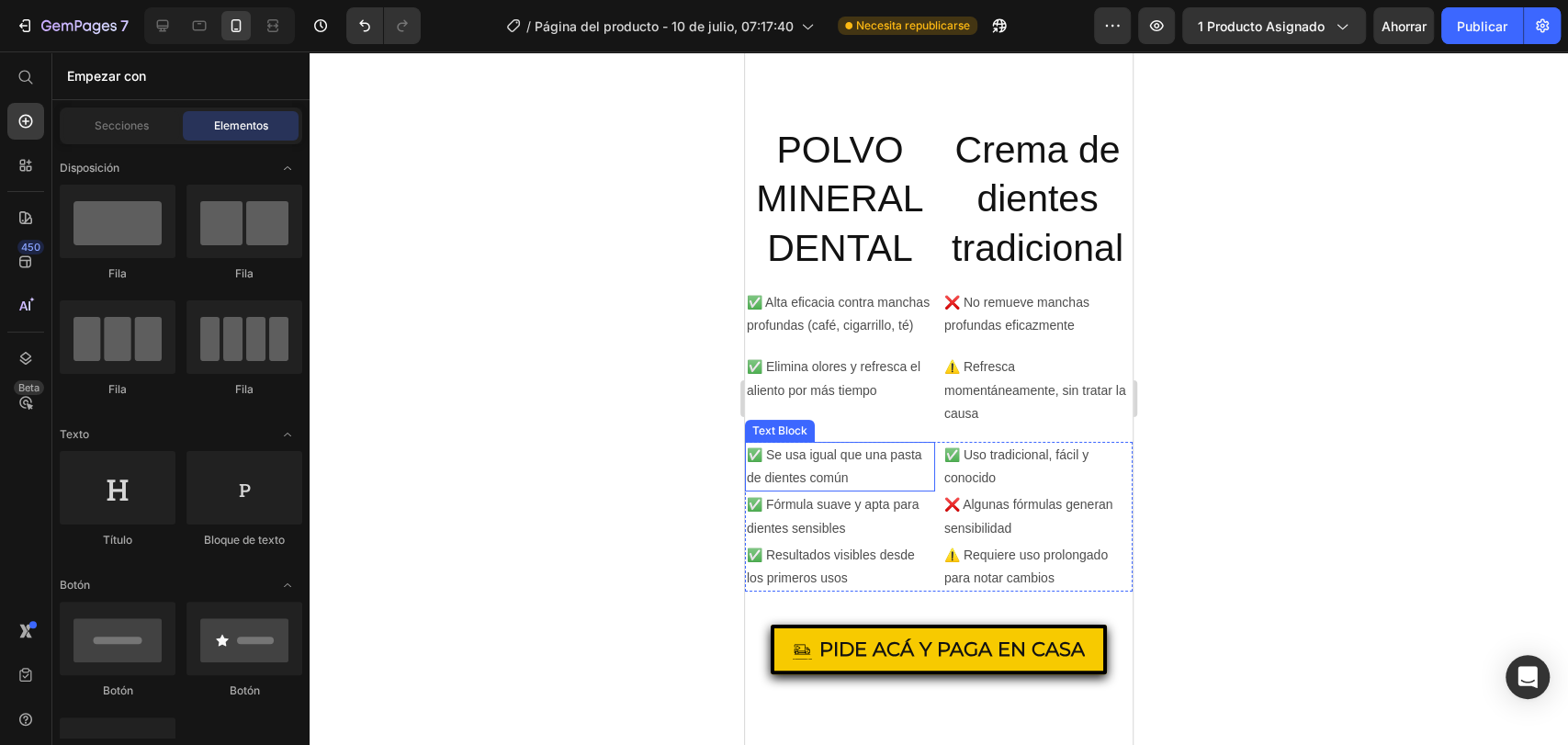 click on "✅ Se usa igual que una pasta de dientes común" at bounding box center (840, 467) 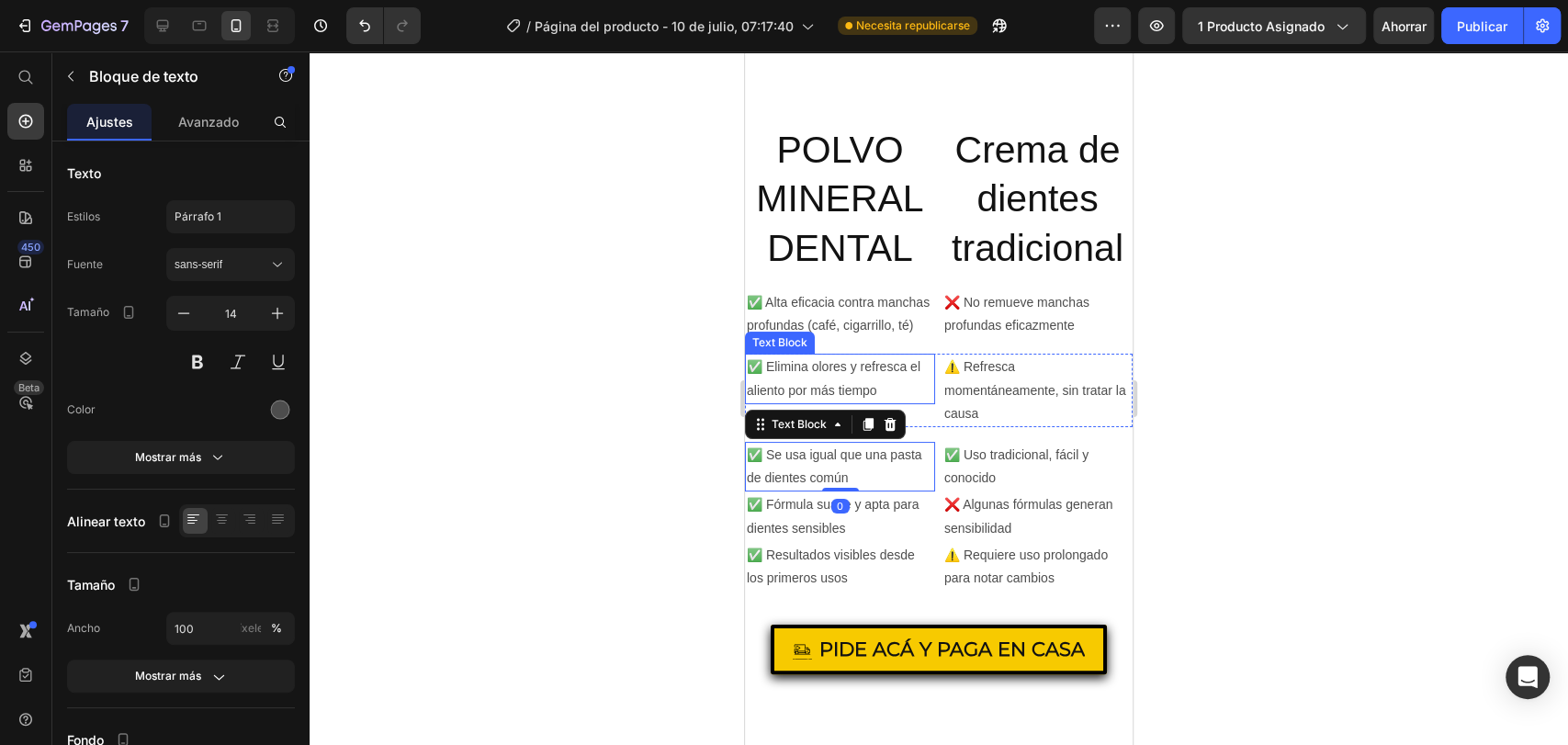 click on "✅ Elimina olores y refresca el aliento por más tiempo" at bounding box center [840, 378] 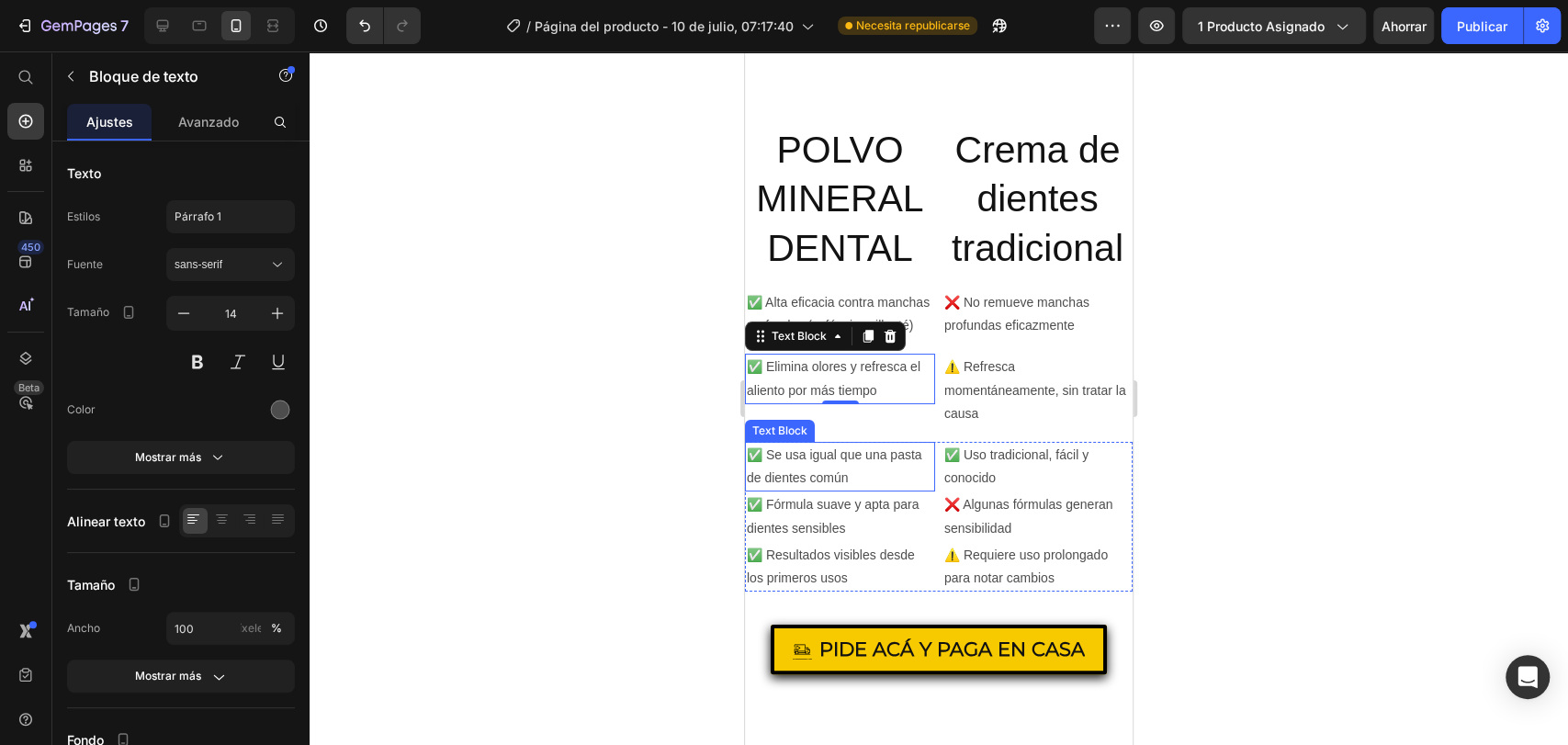 click on "✅ Se usa igual que una pasta de dientes común" at bounding box center [840, 467] 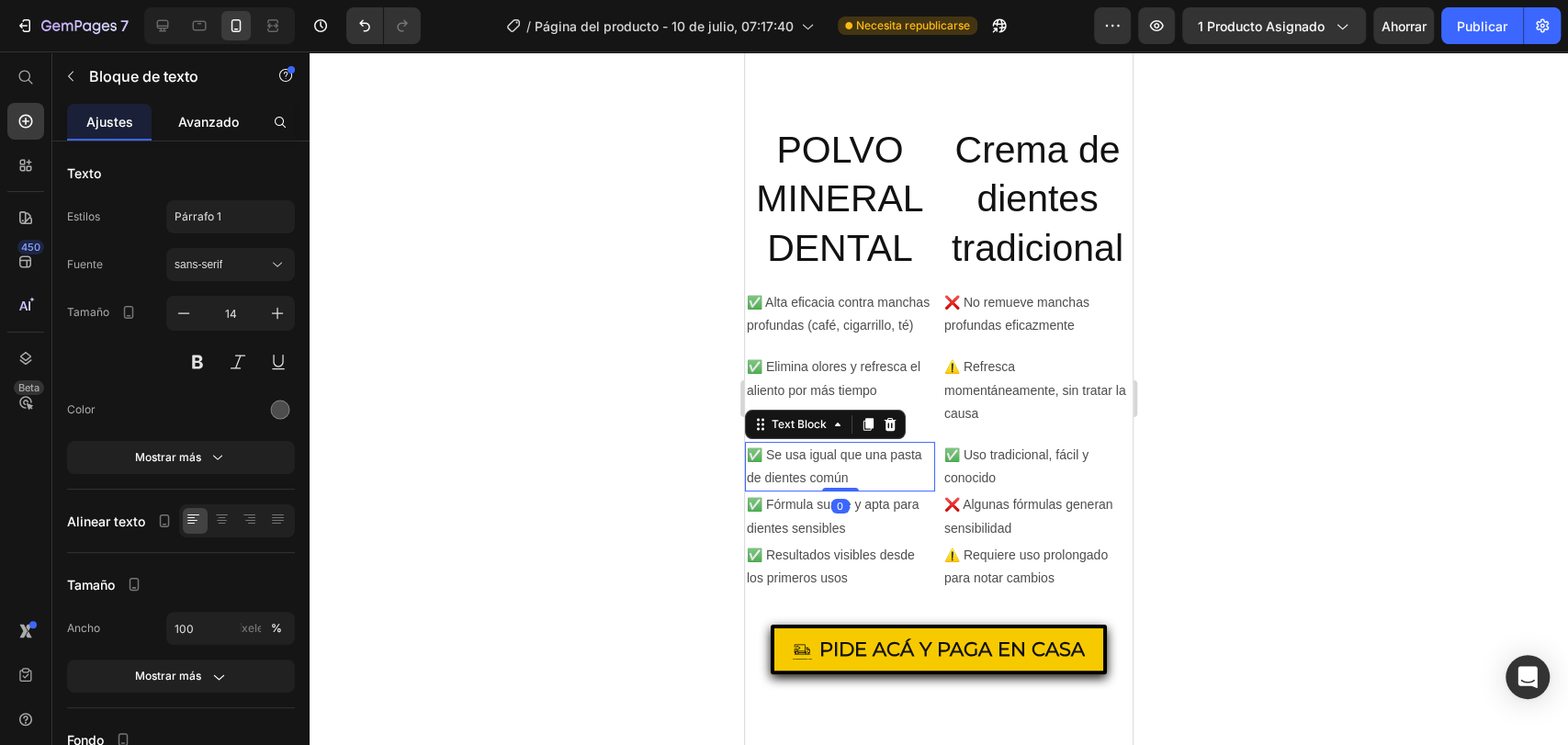 click on "Avanzado" 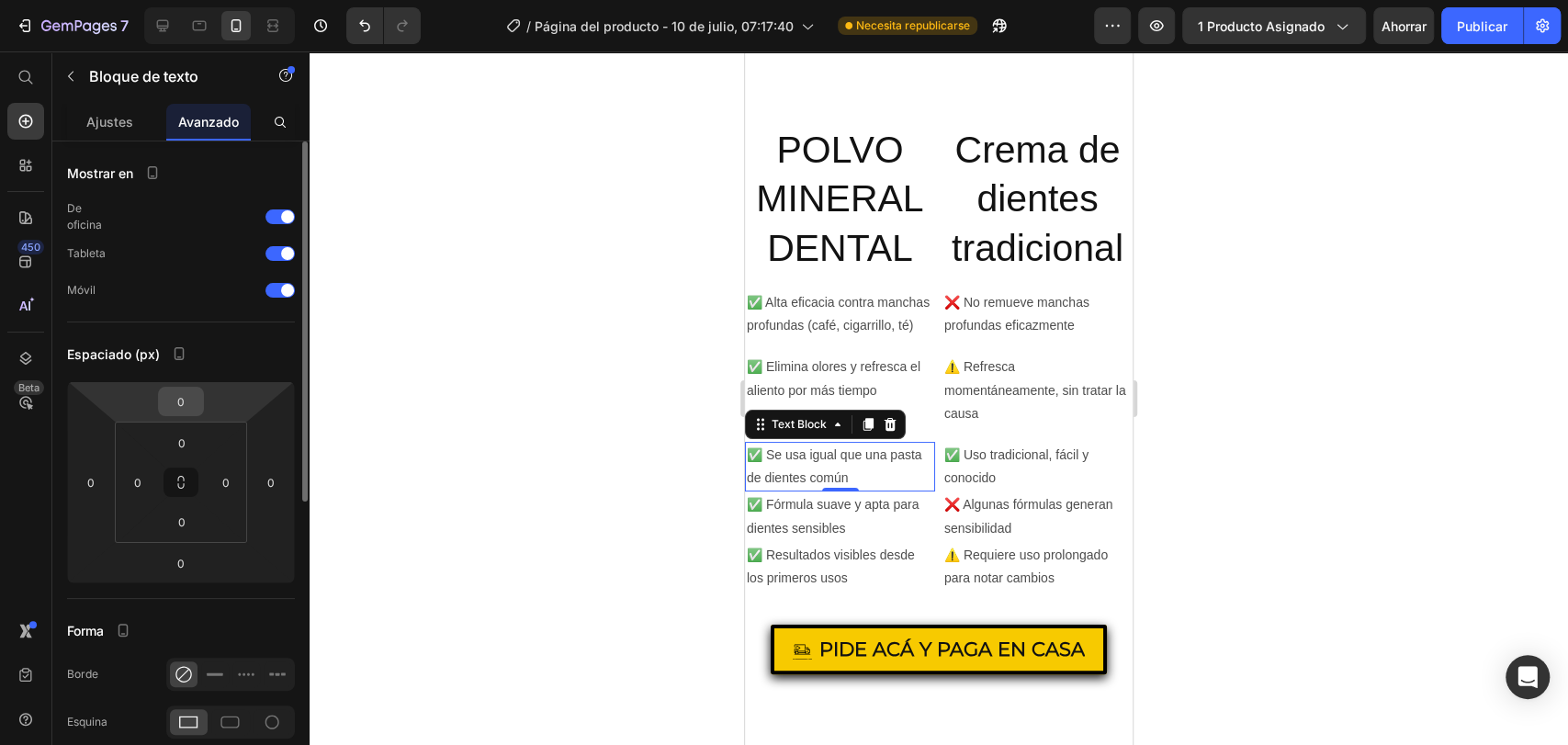 click on "0" at bounding box center [181, 401] 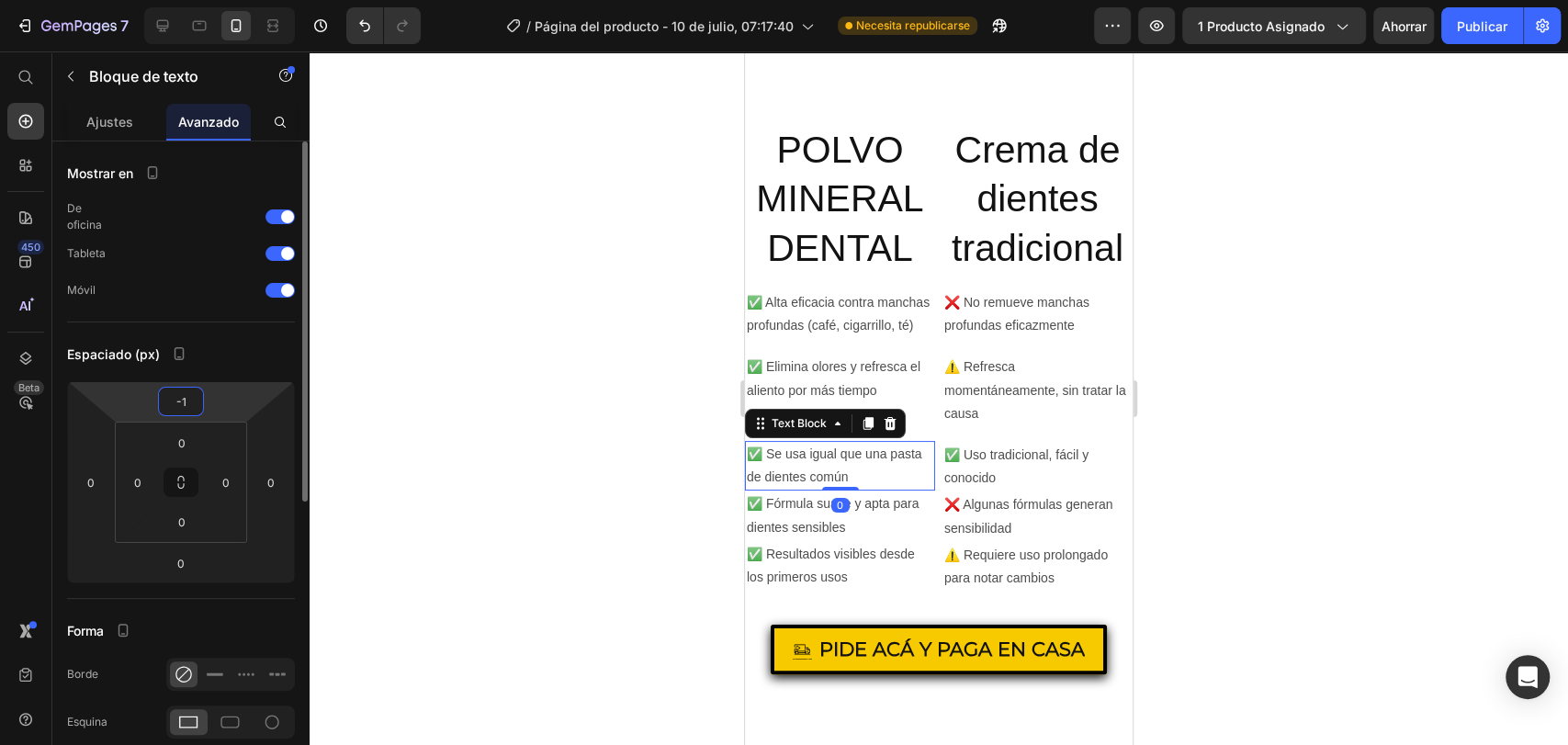 type on "-10" 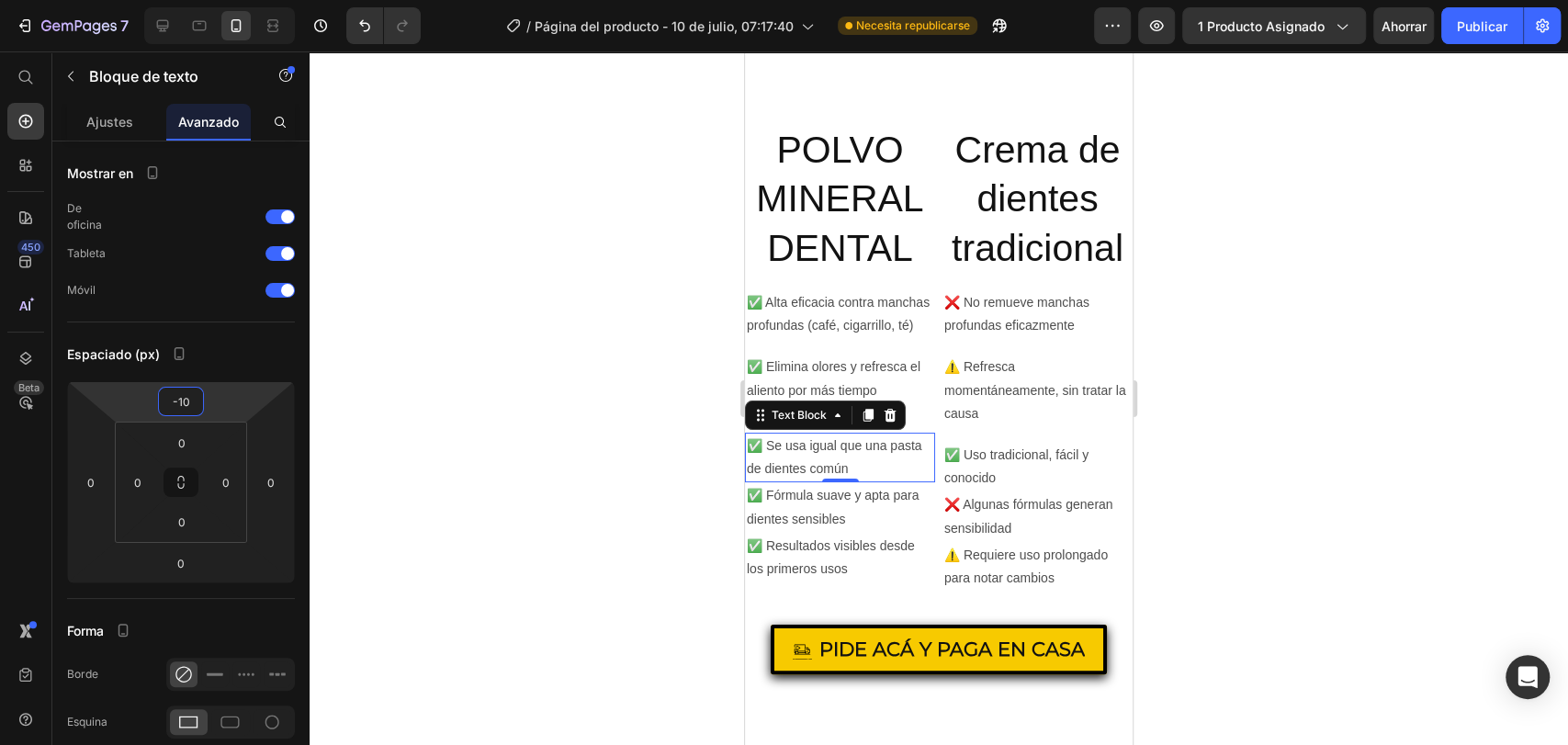 click 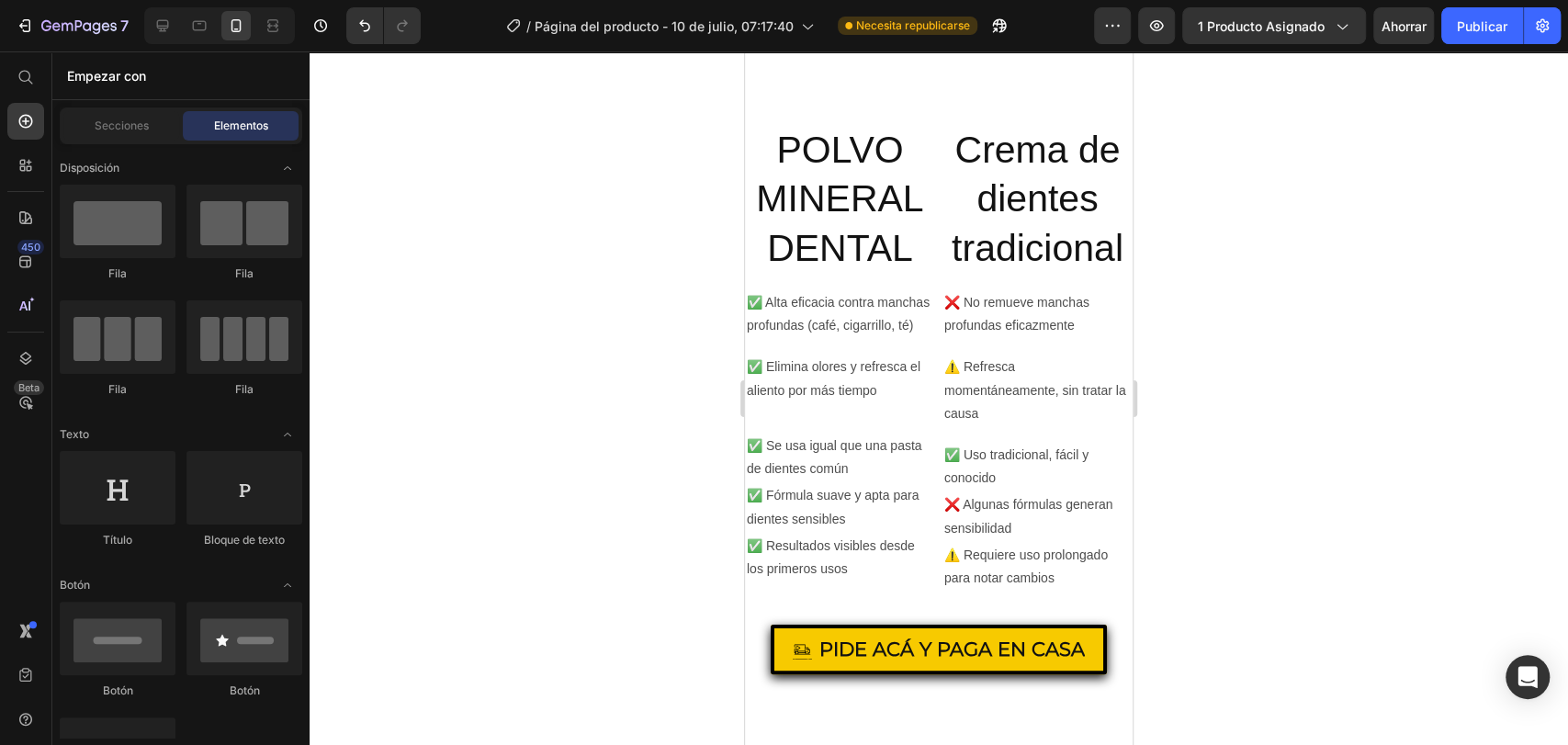 click 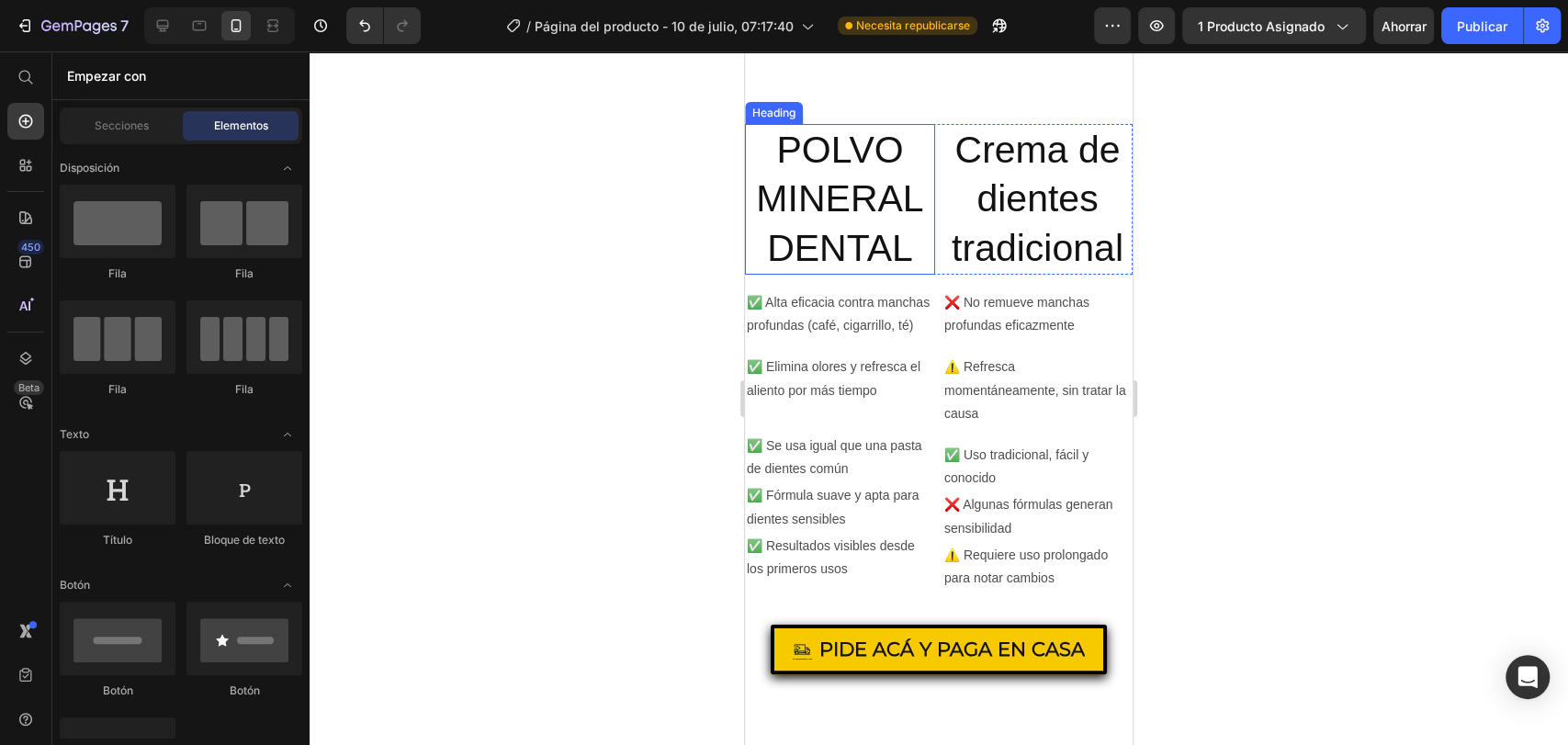 click on "POLVO MINERAL DENTAL" at bounding box center (840, 199) 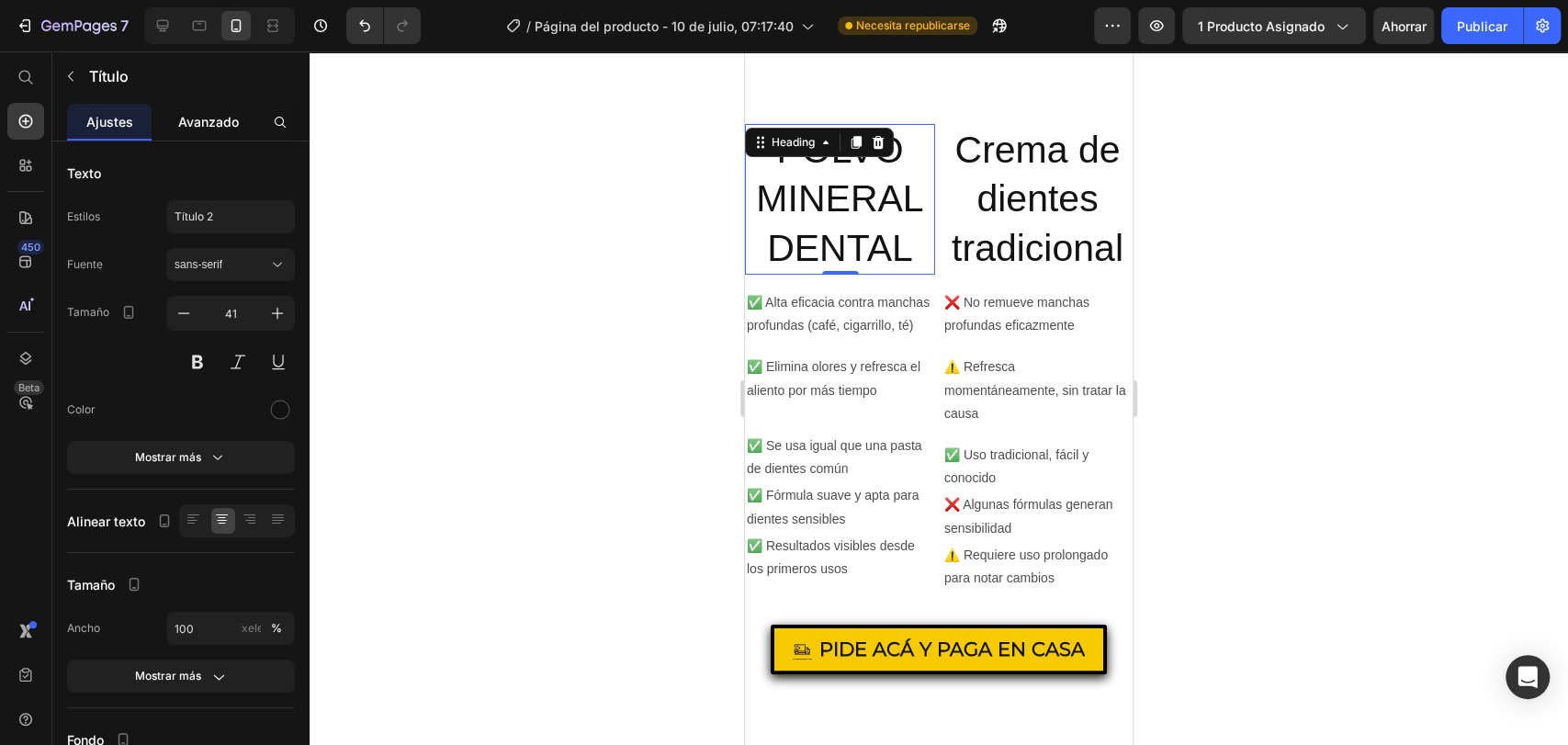 click on "Avanzado" at bounding box center [209, 121] 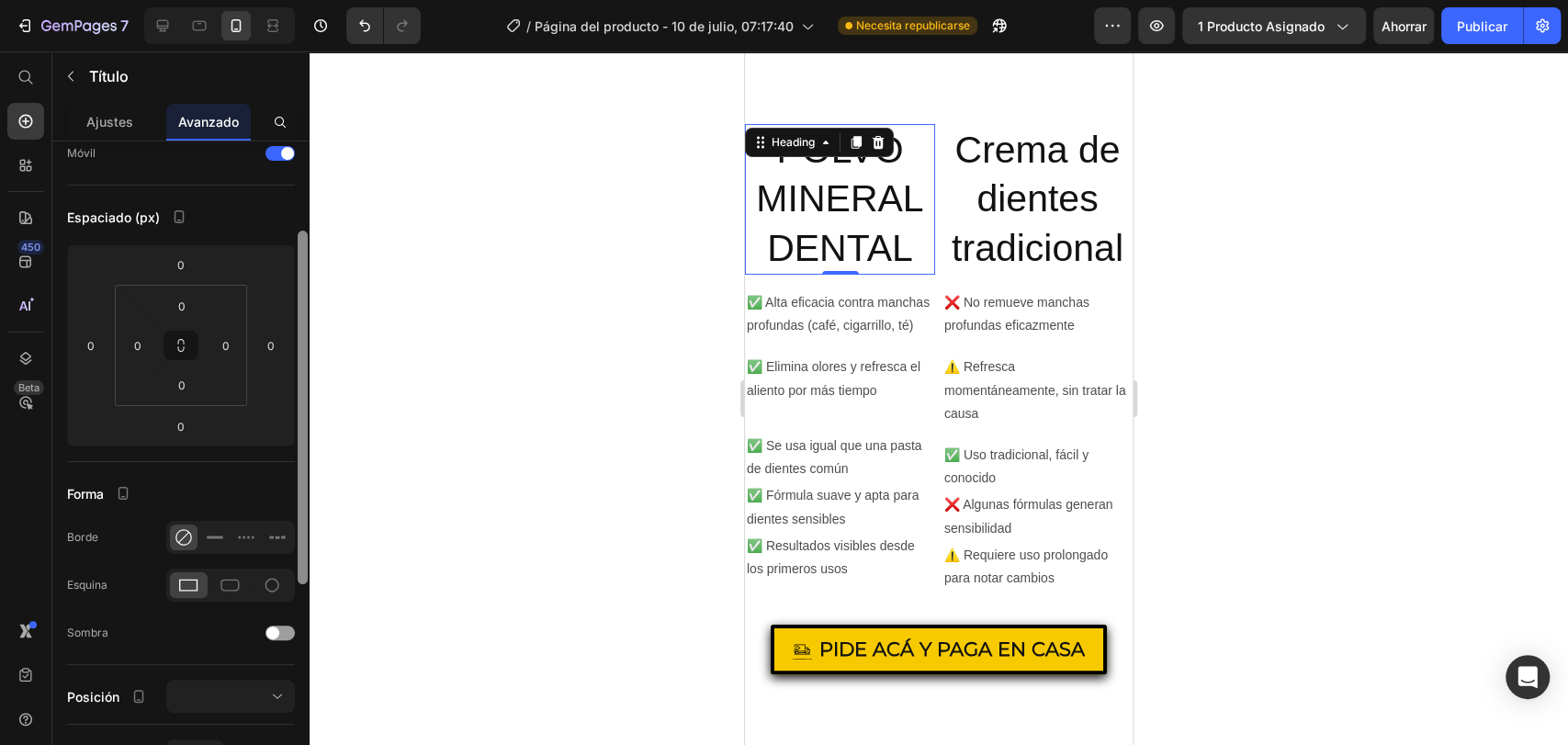 drag, startPoint x: 307, startPoint y: 340, endPoint x: 309, endPoint y: 428, distance: 88.02272 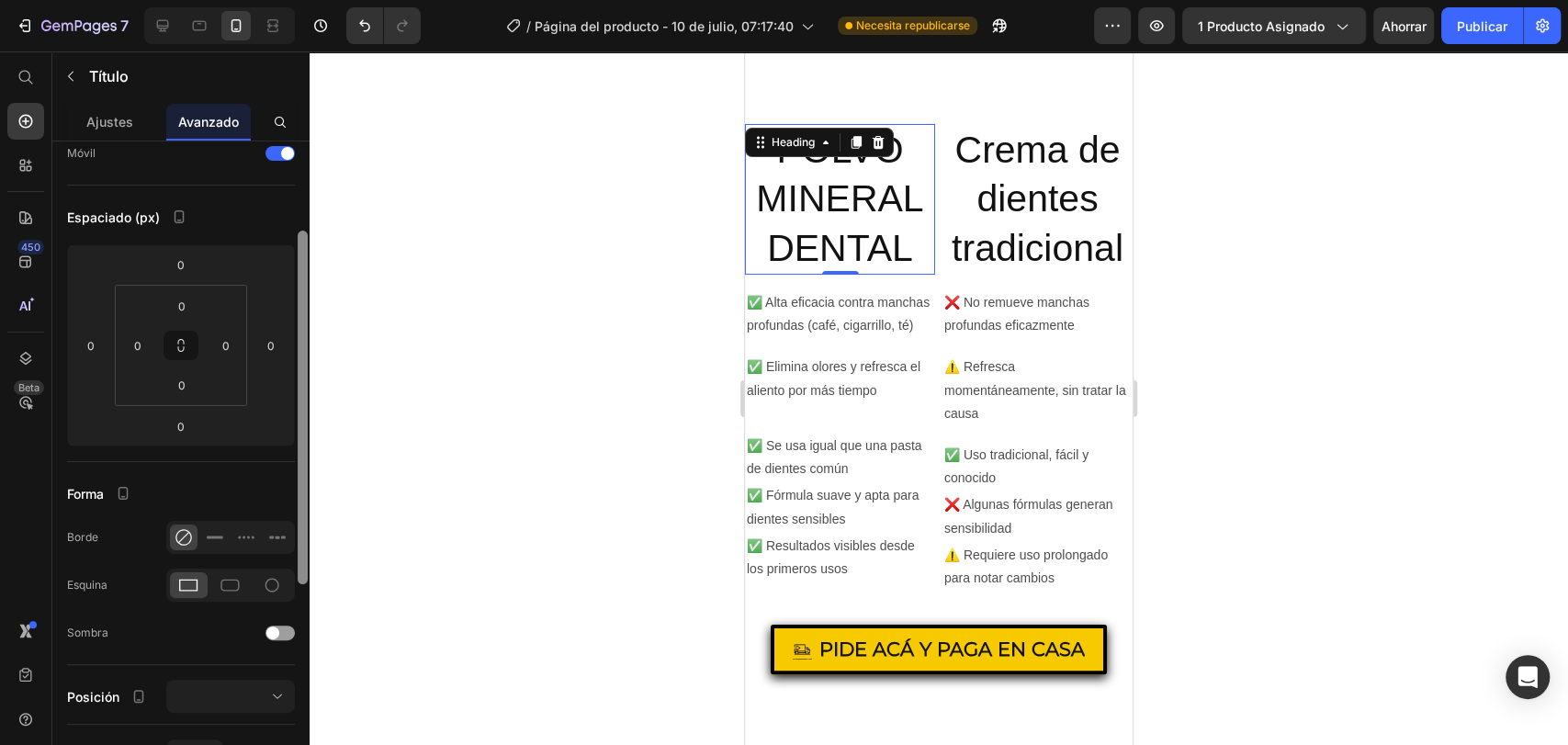 click at bounding box center (302, 480) 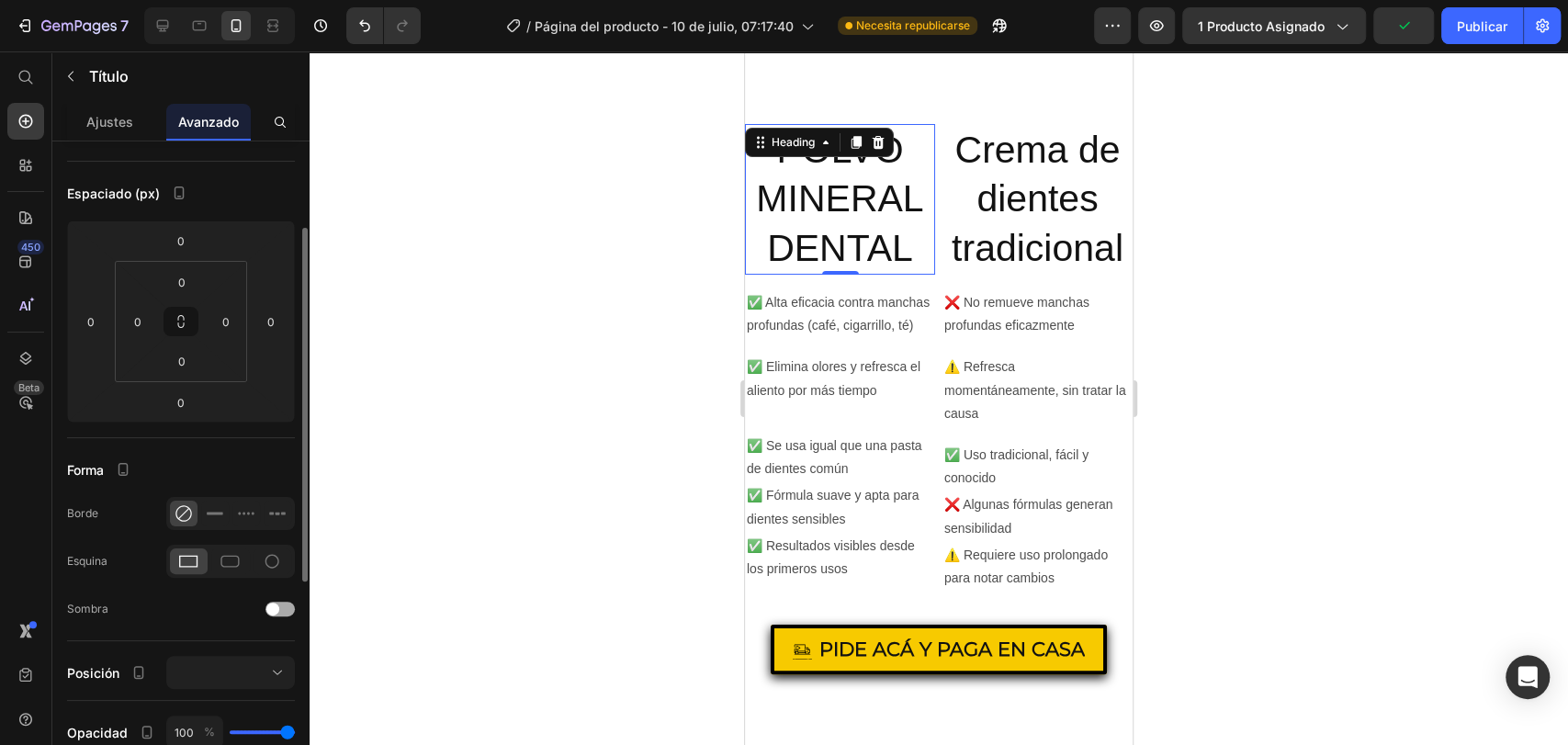 click at bounding box center [273, 609] 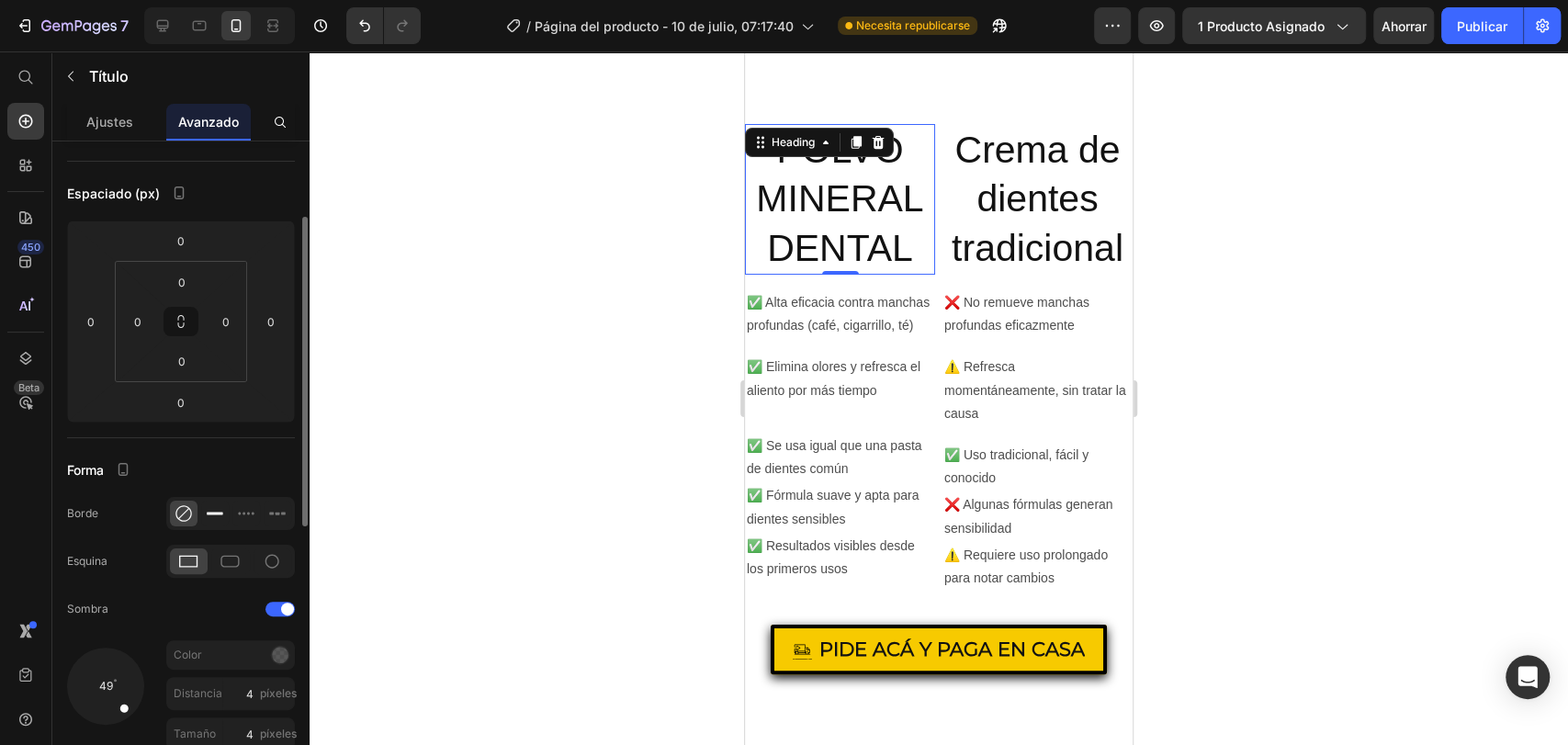 click 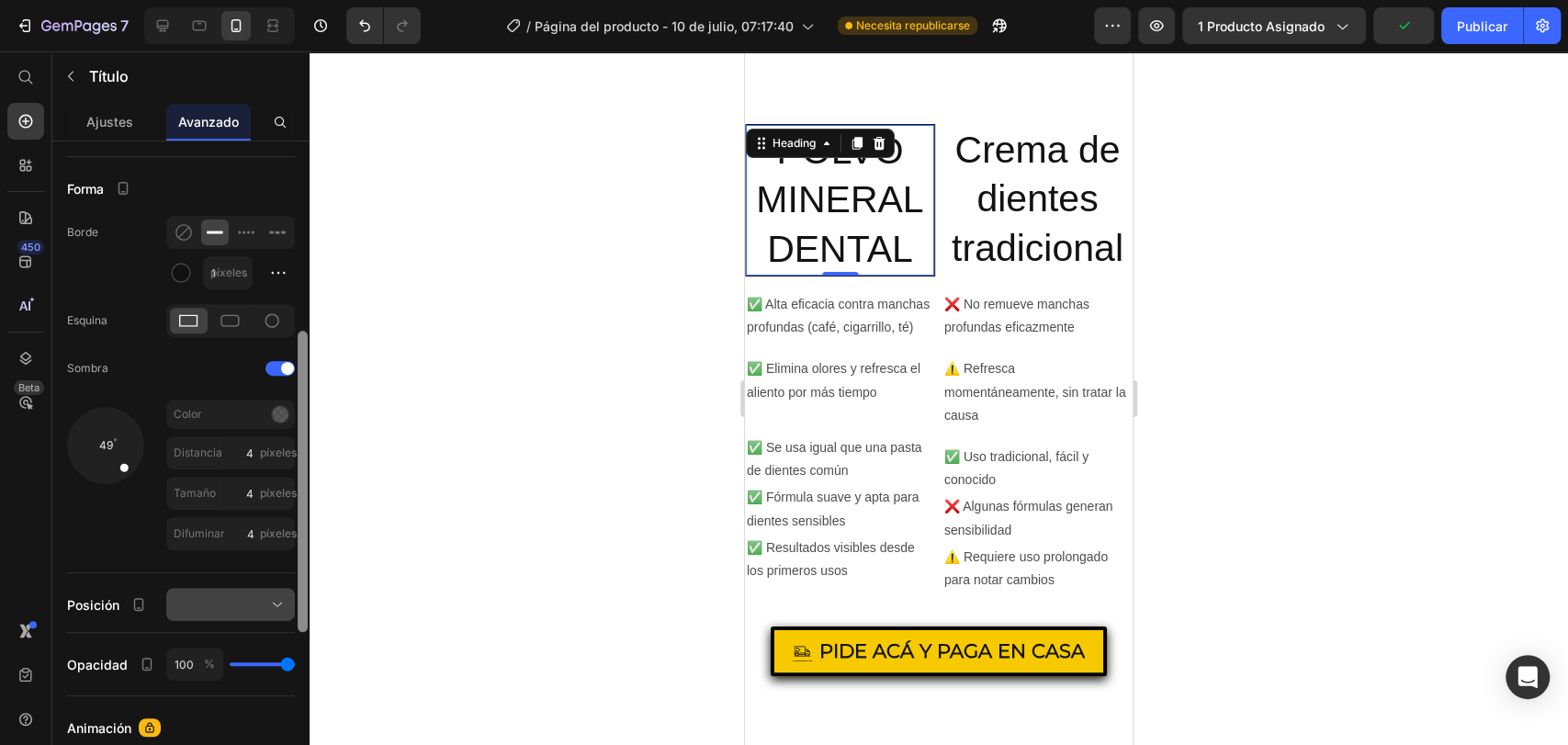 drag, startPoint x: 302, startPoint y: 472, endPoint x: 292, endPoint y: 604, distance: 132.37825 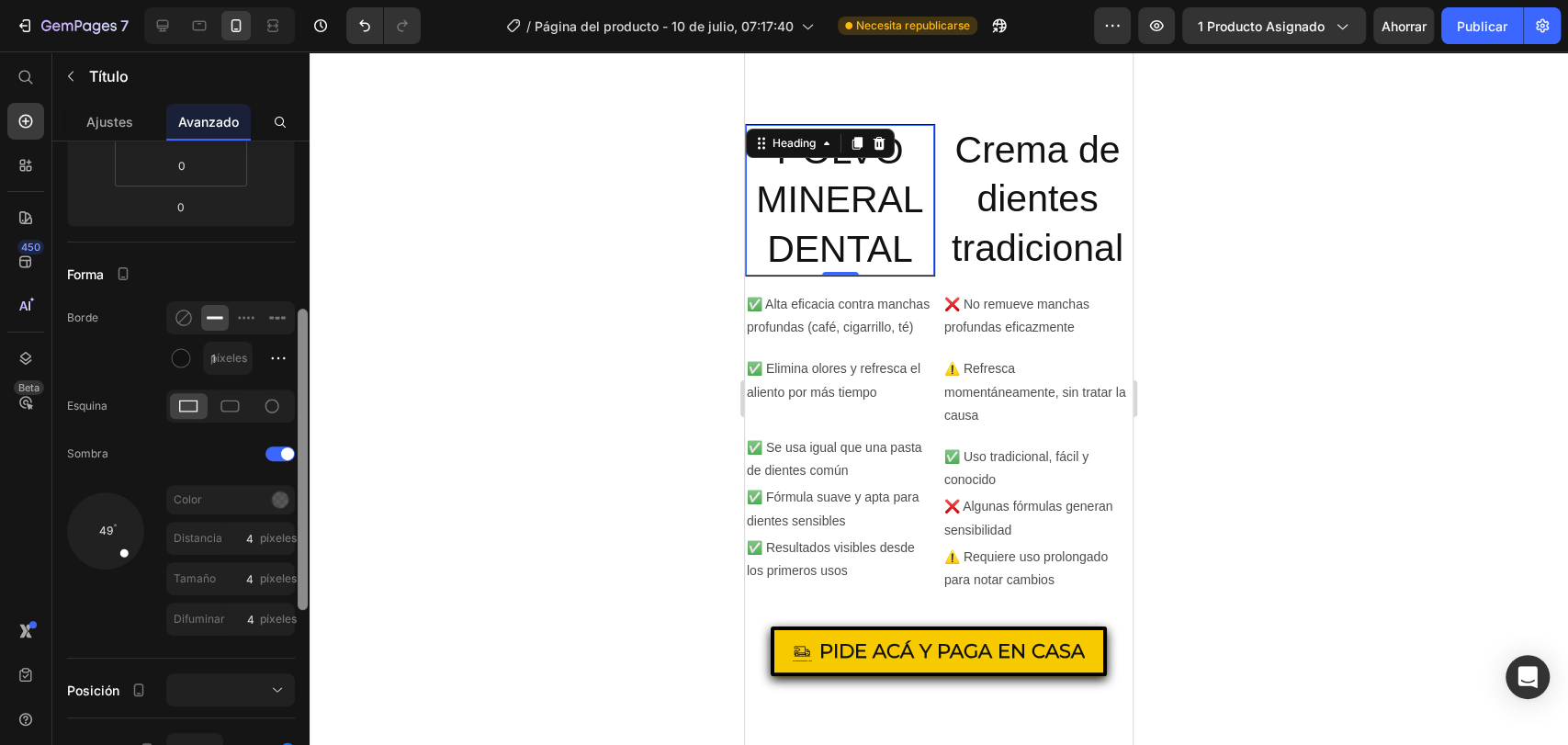 drag, startPoint x: 301, startPoint y: 519, endPoint x: 357, endPoint y: 474, distance: 71.8401 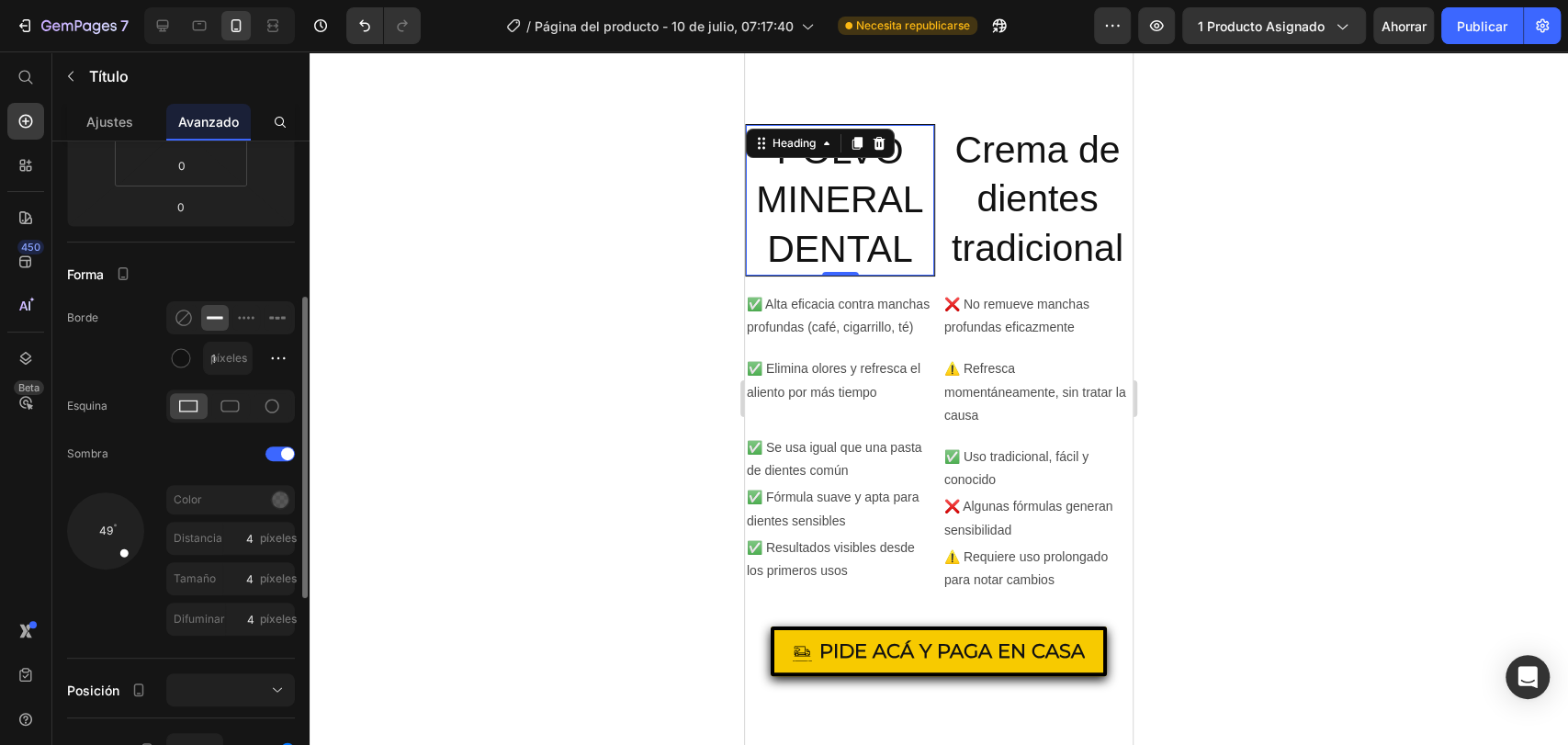 scroll, scrollTop: 351, scrollLeft: 0, axis: vertical 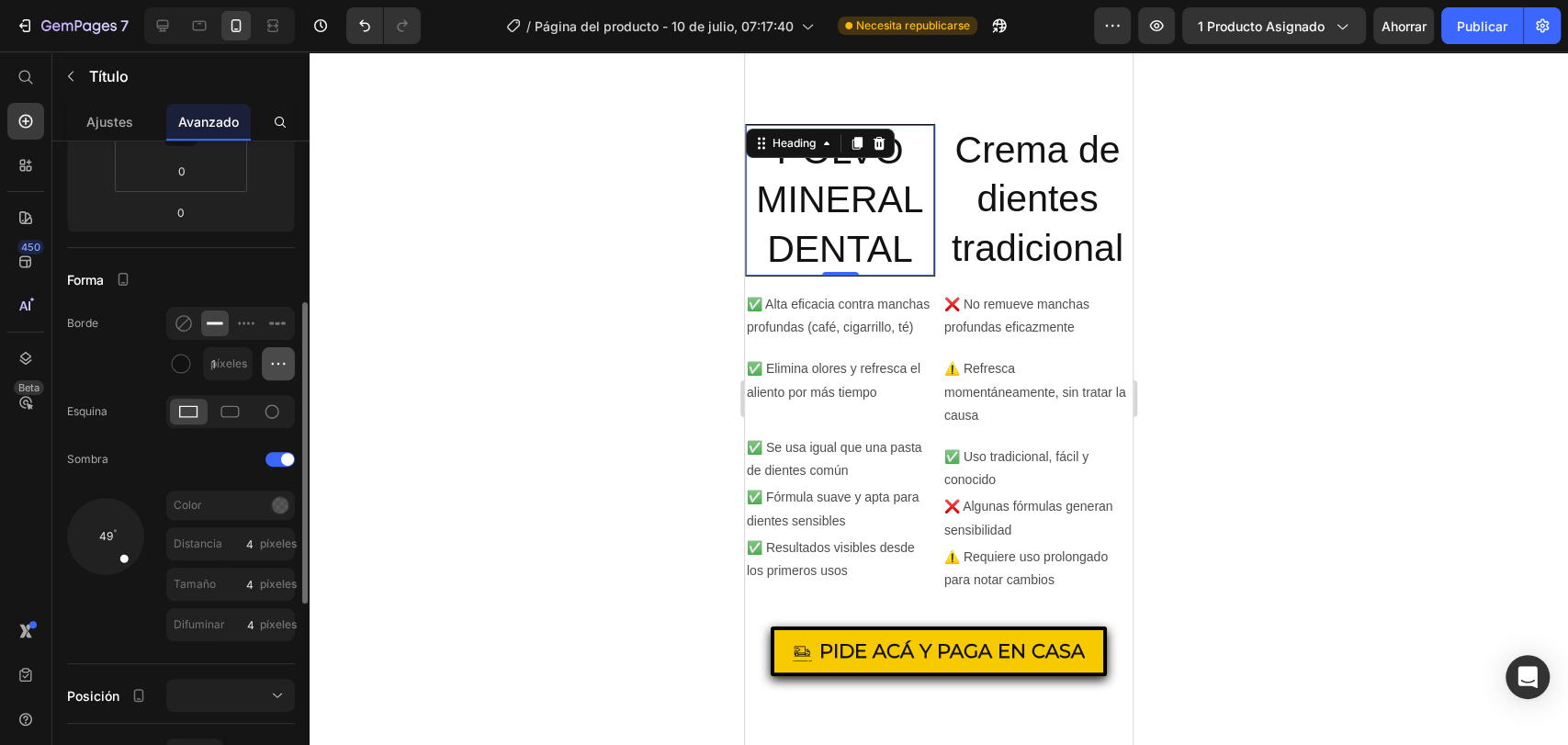click 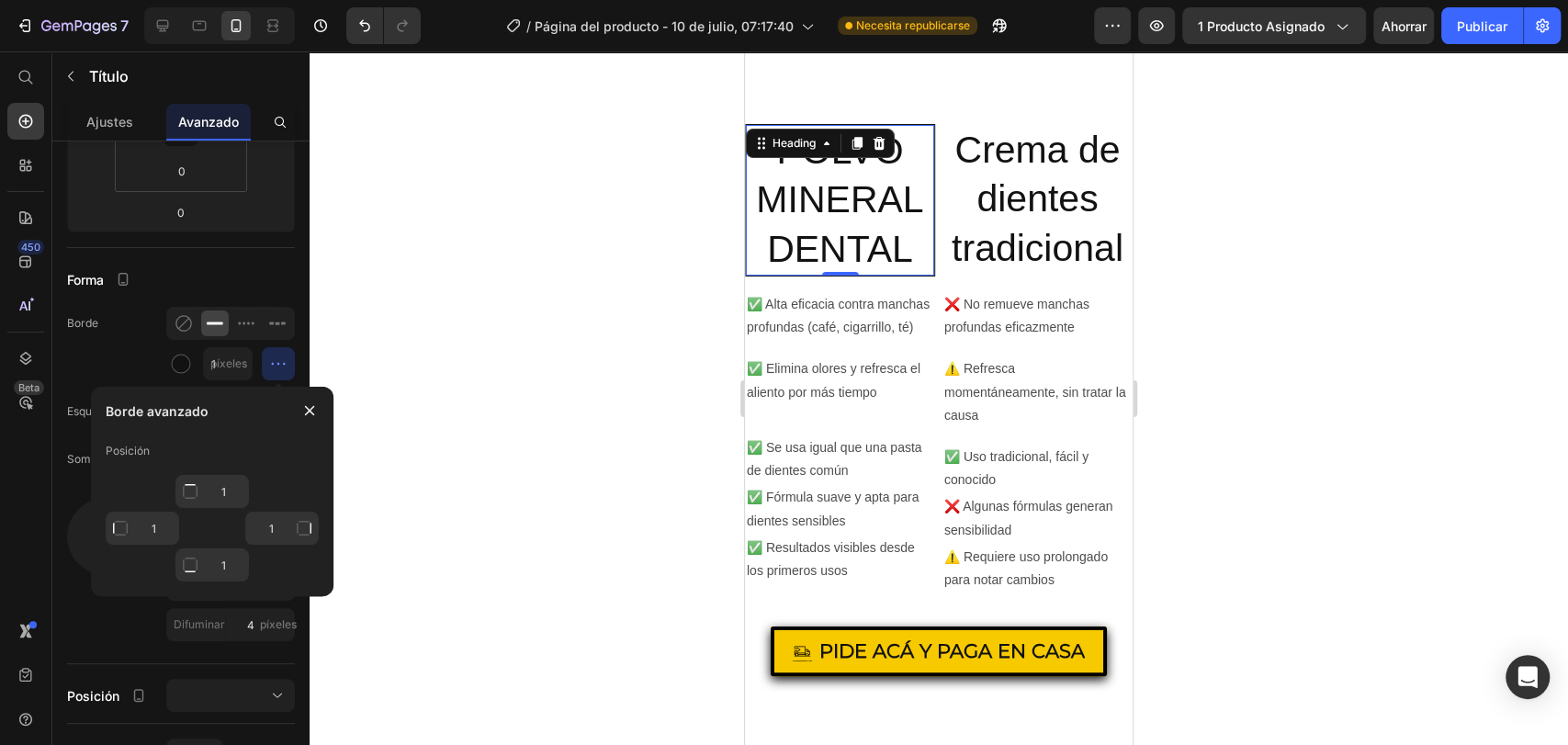 click 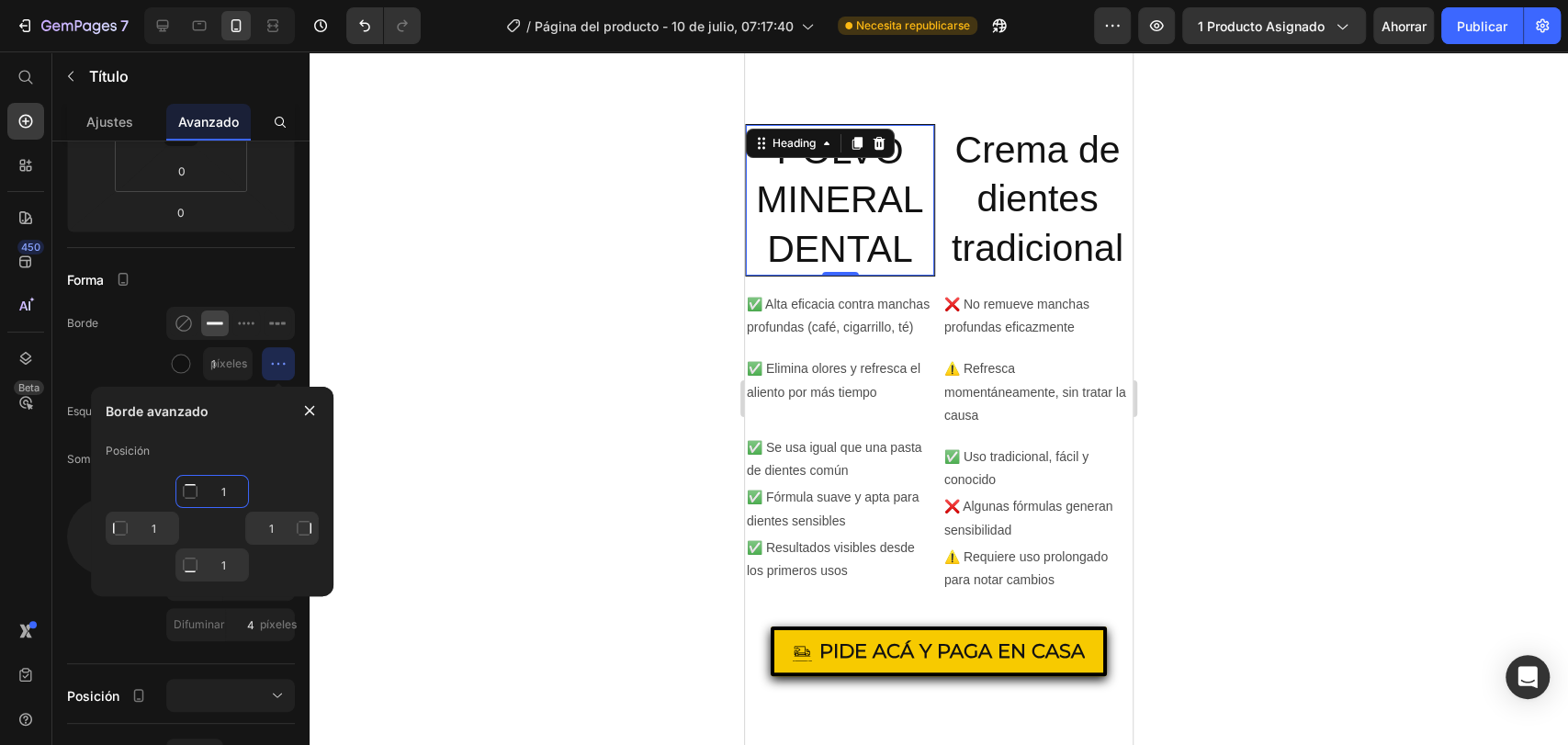 click on "1" 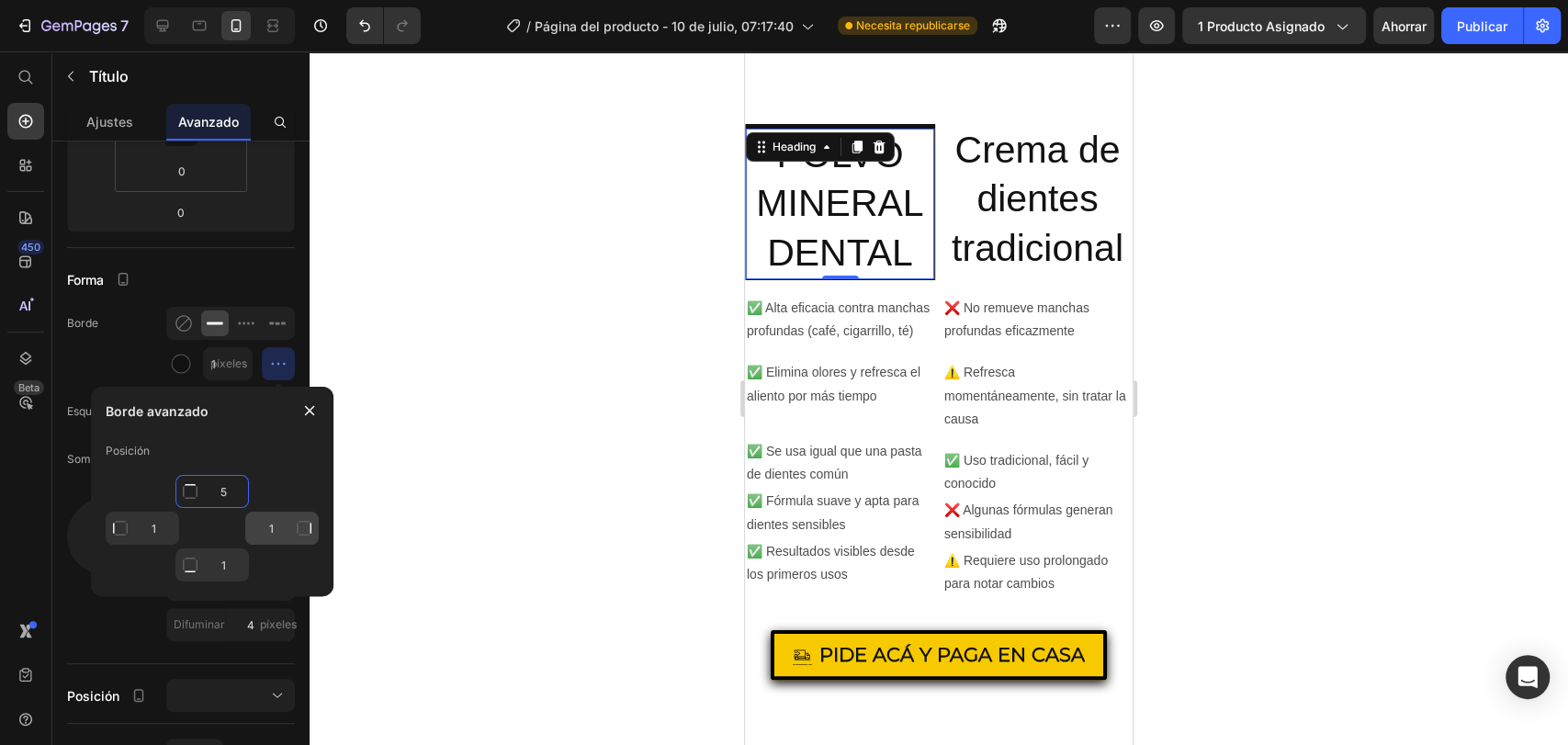 type on "5" 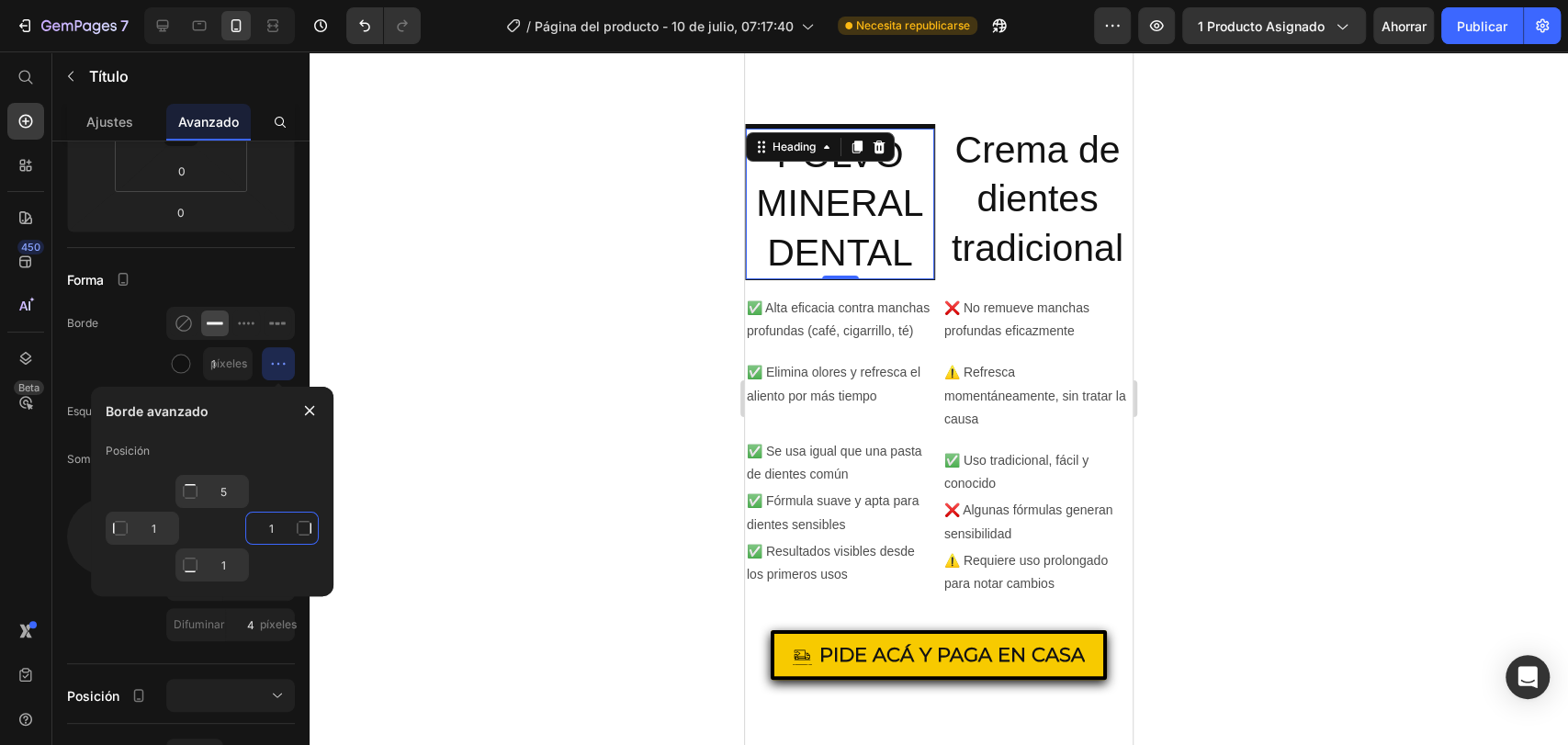 click on "1" 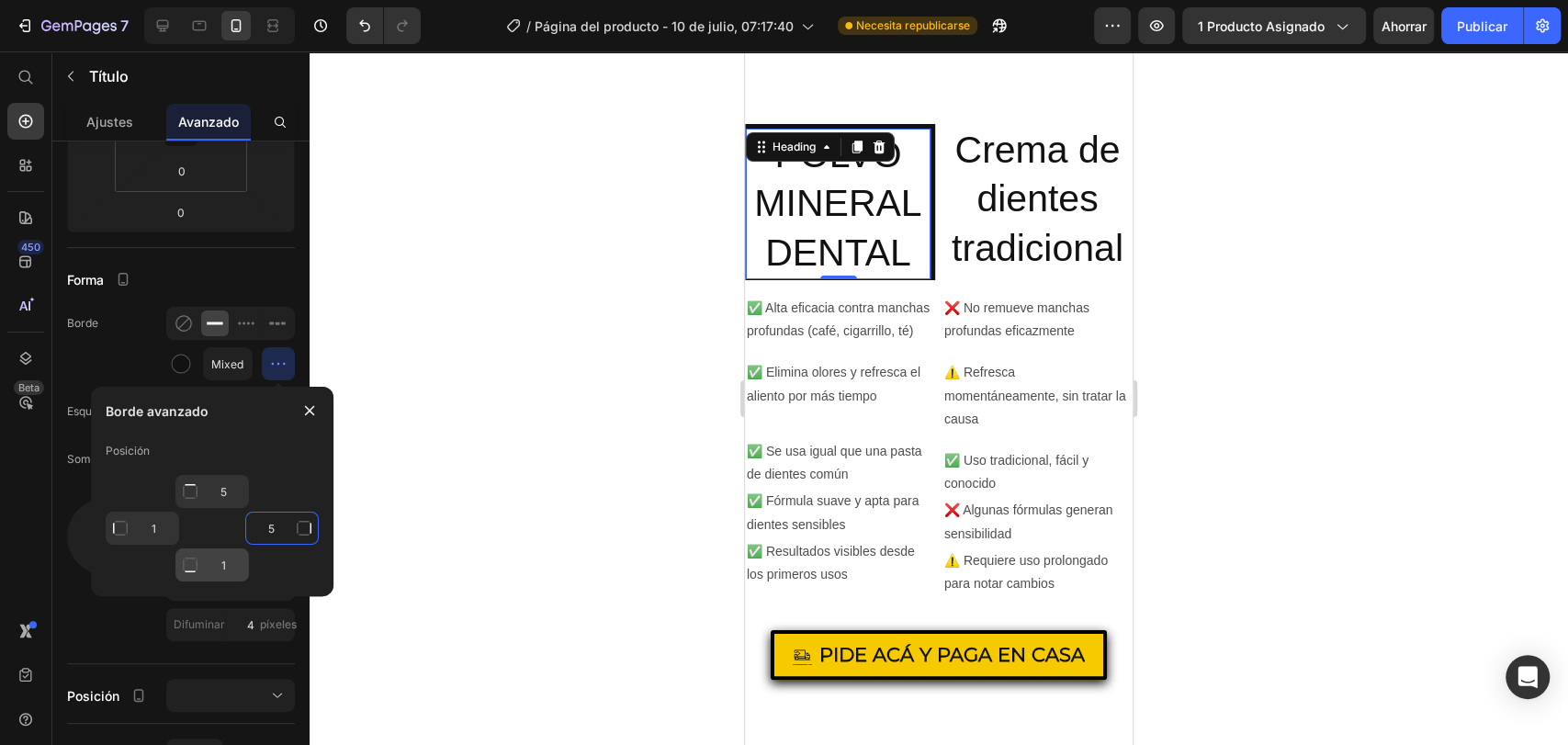 type on "5" 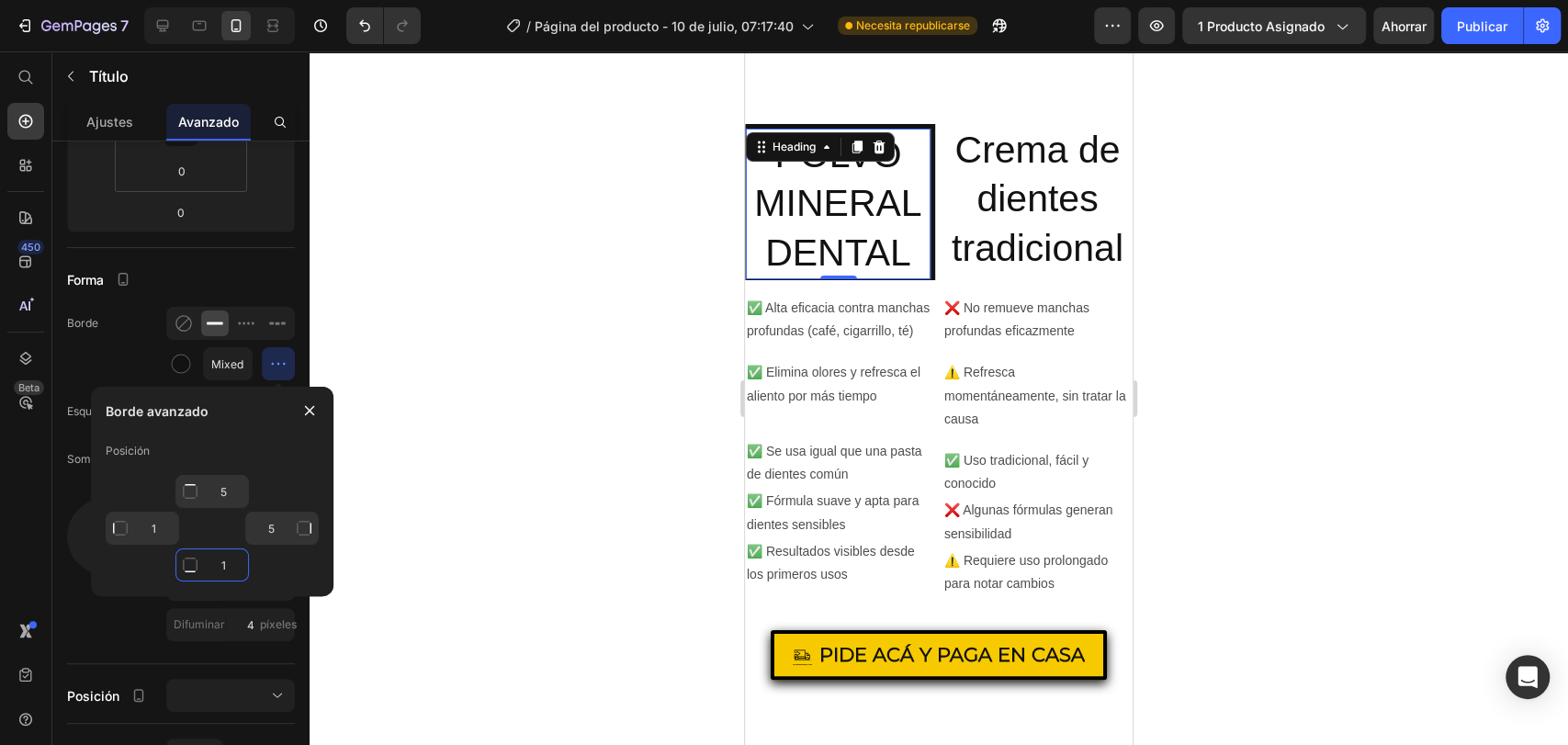 click on "1" 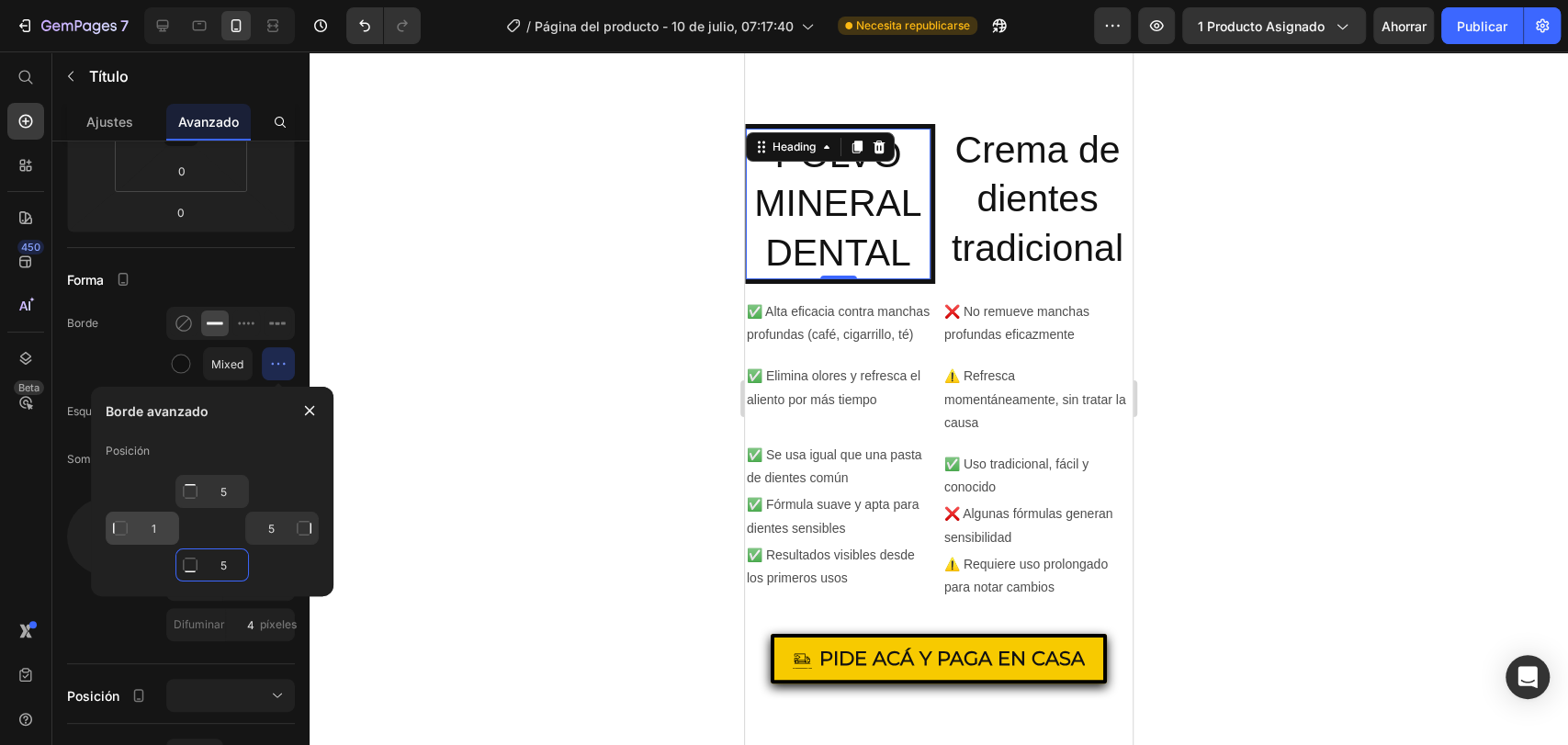 type on "5" 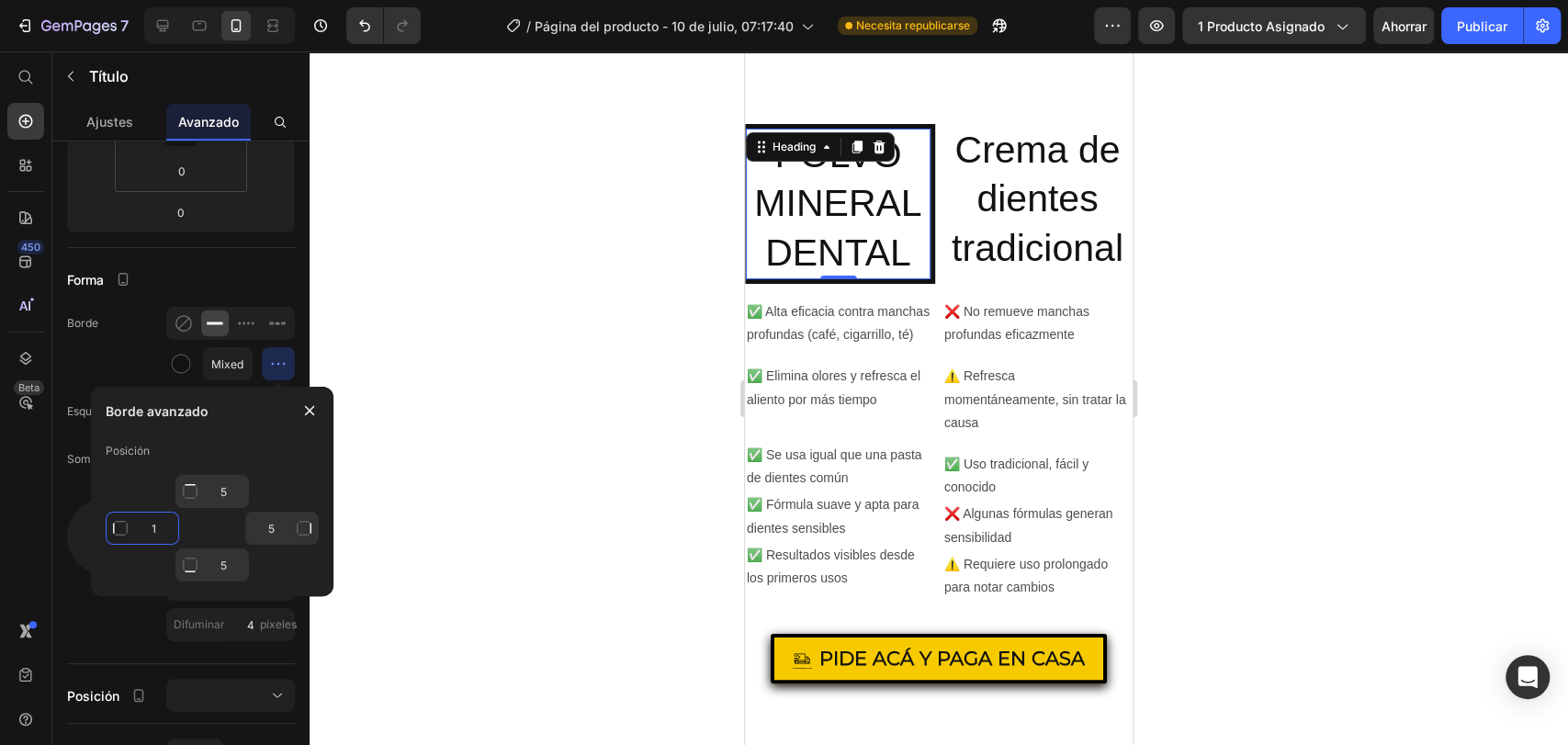 click on "1" 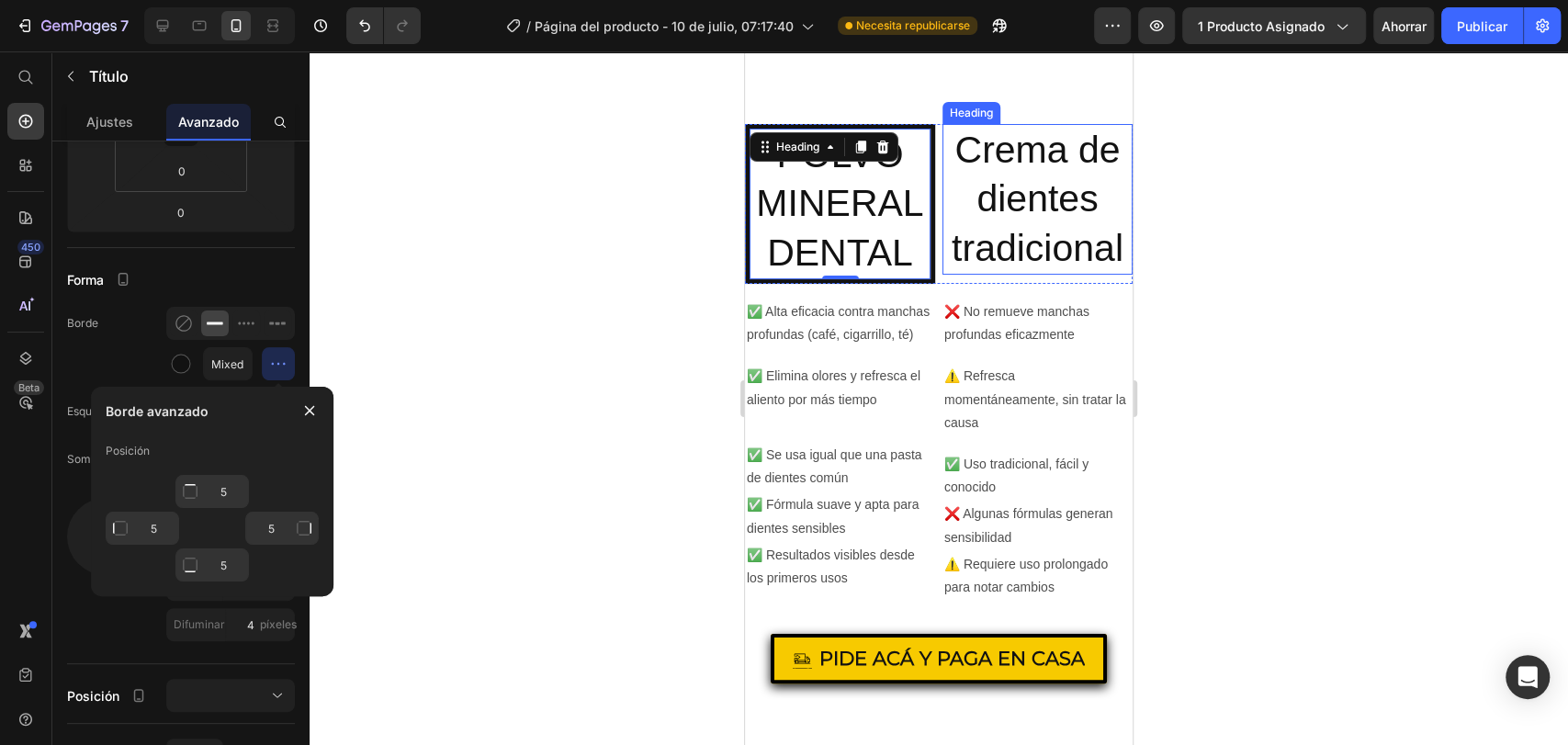 click on "Crema de dientes tradicional" at bounding box center (1037, 199) 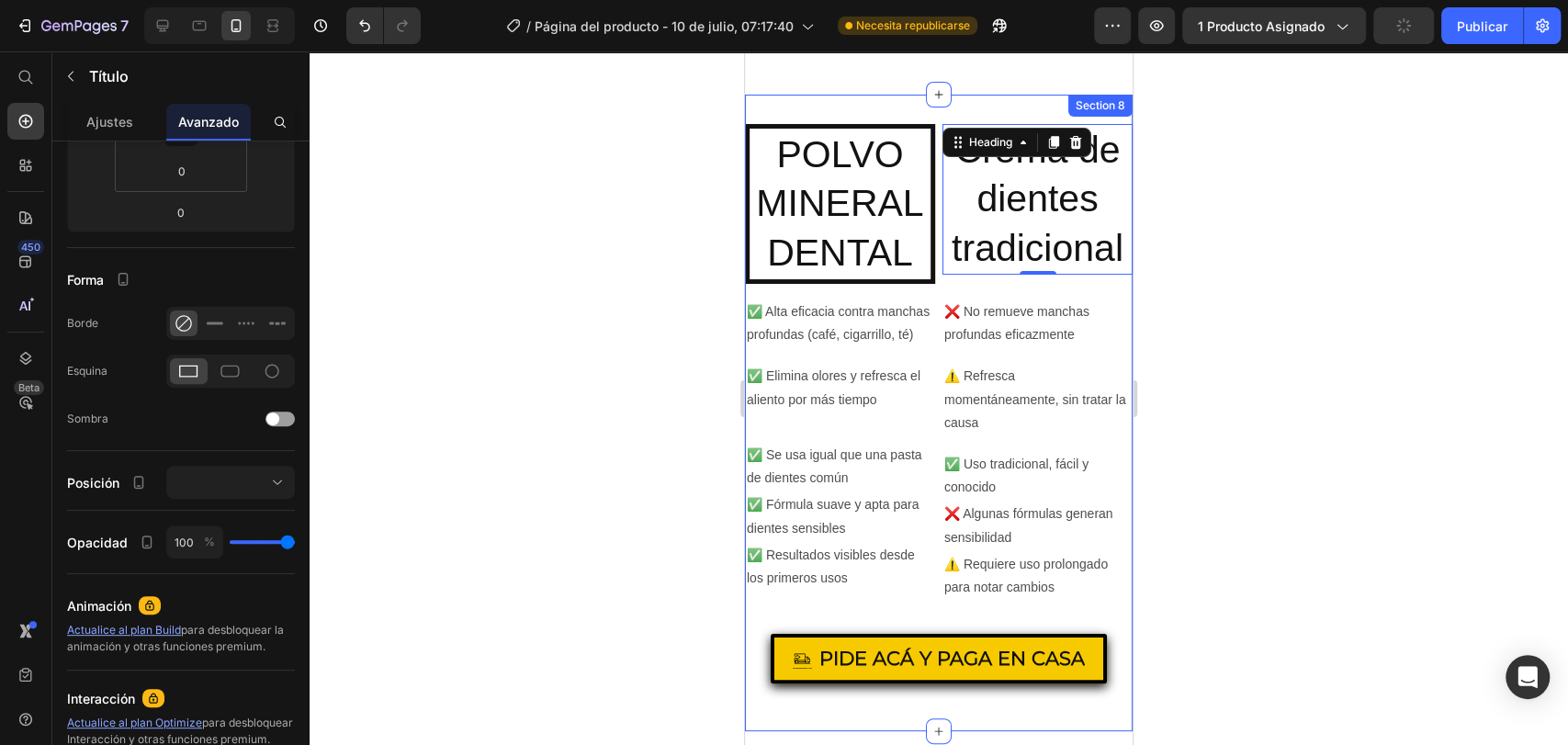 click 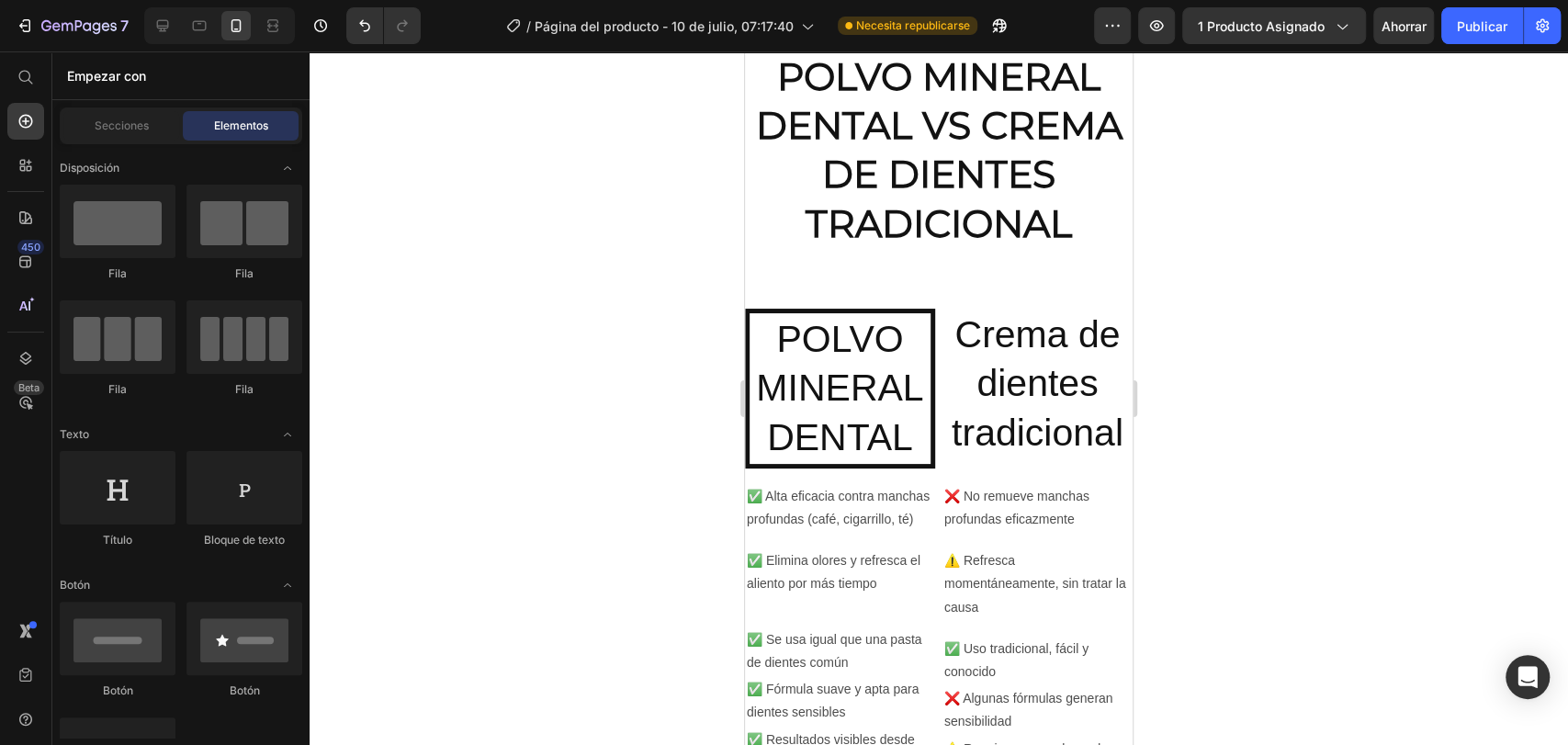 scroll, scrollTop: 4531, scrollLeft: 0, axis: vertical 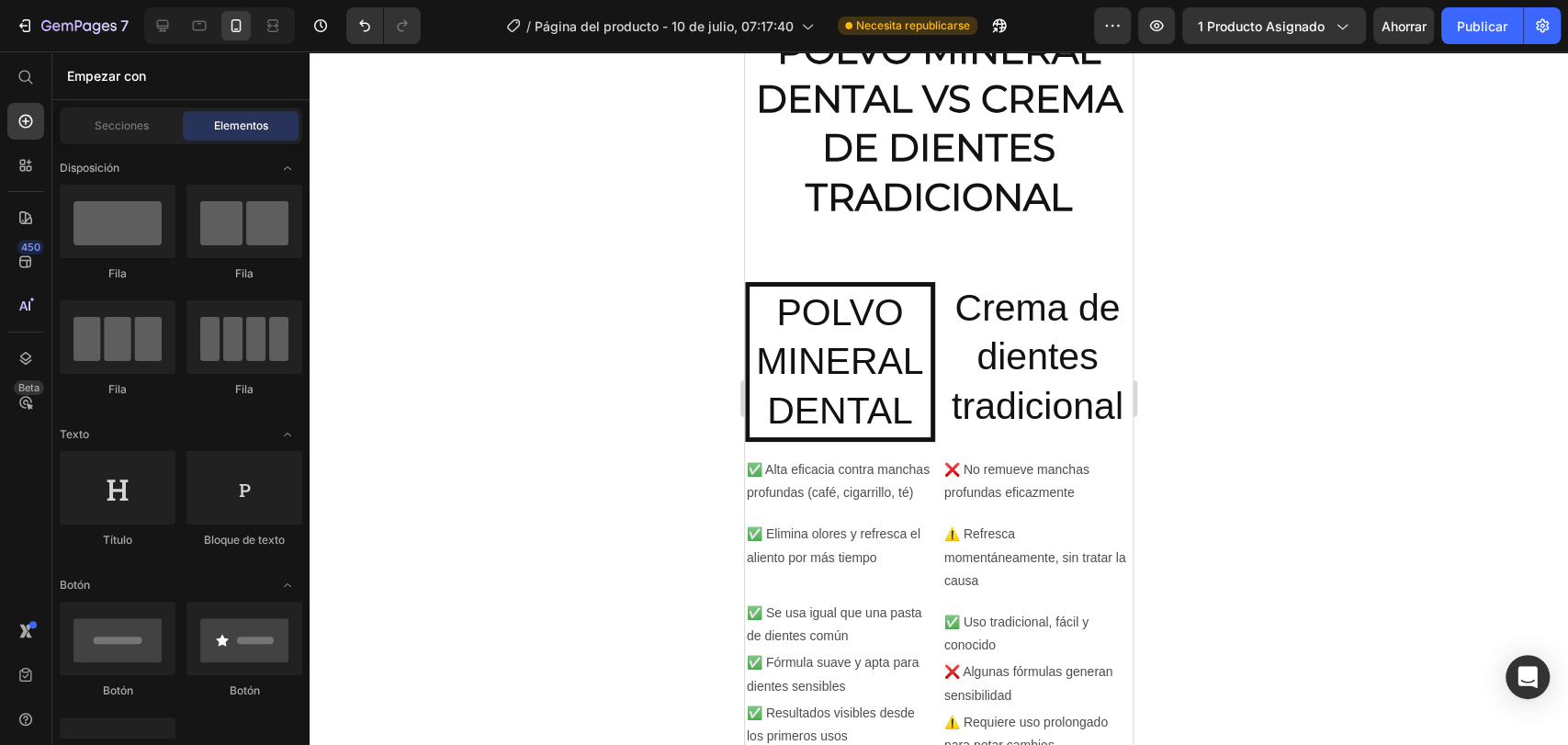 drag, startPoint x: 1124, startPoint y: 512, endPoint x: 1923, endPoint y: 549, distance: 799.8562 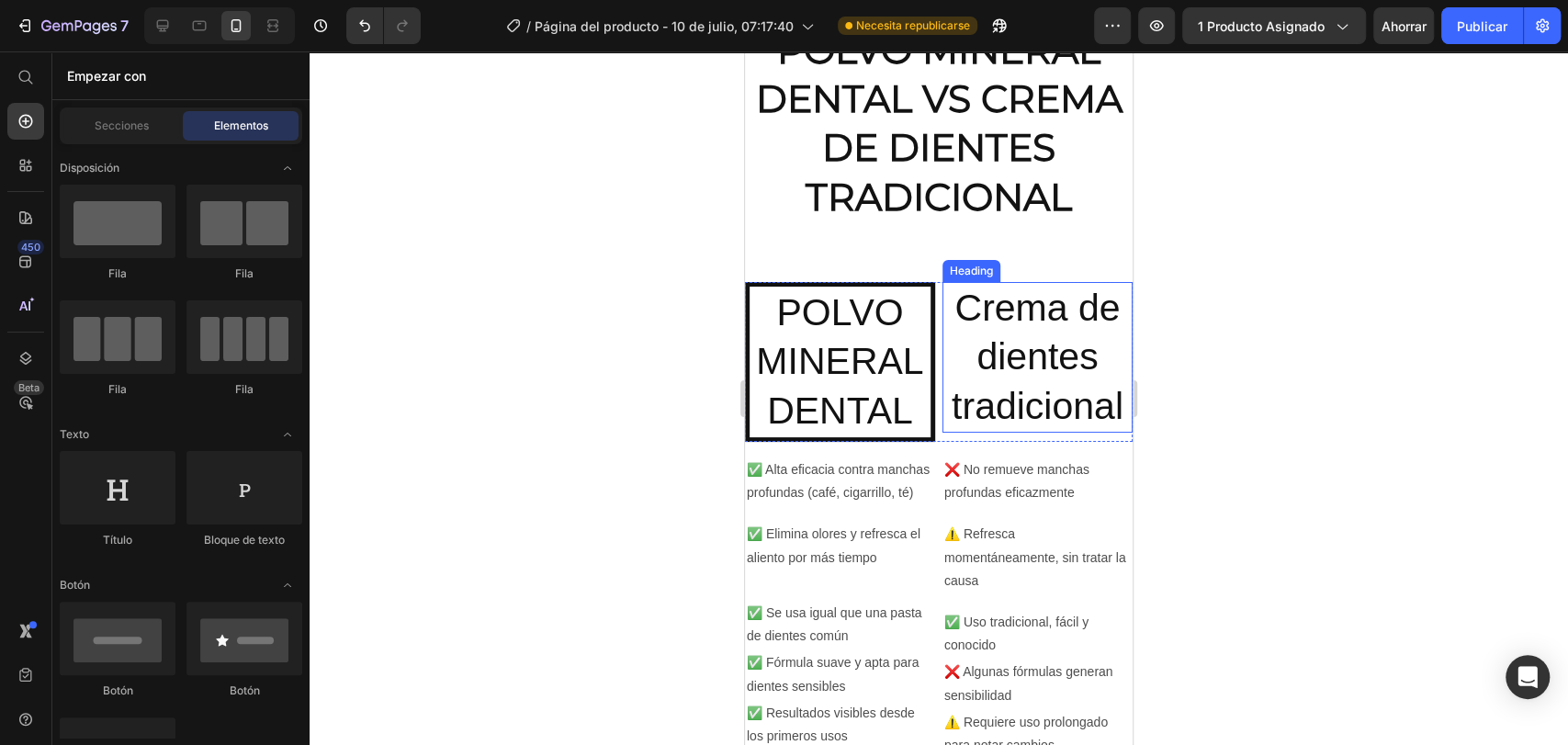 click on "Crema de dientes tradicional" at bounding box center [1037, 357] 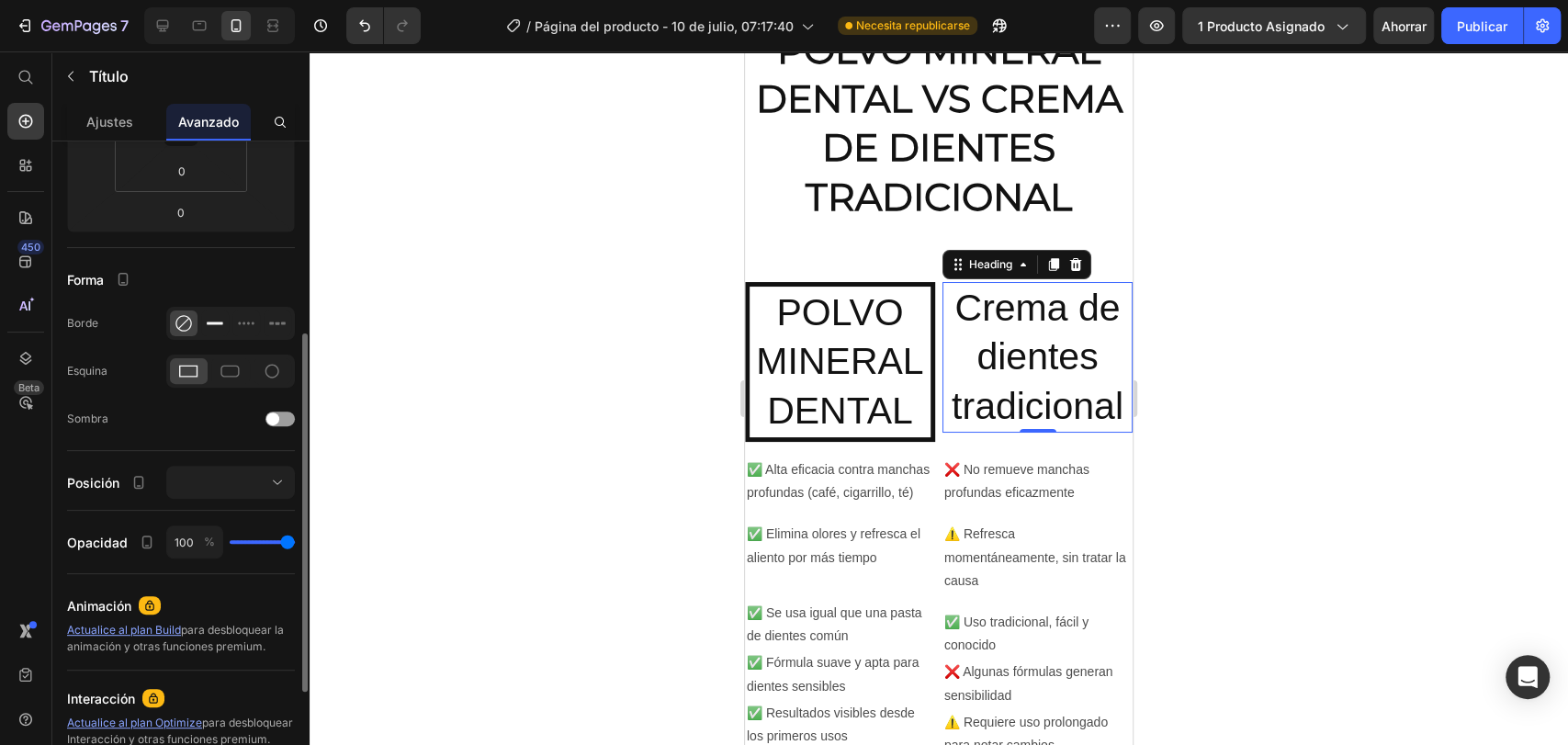 click 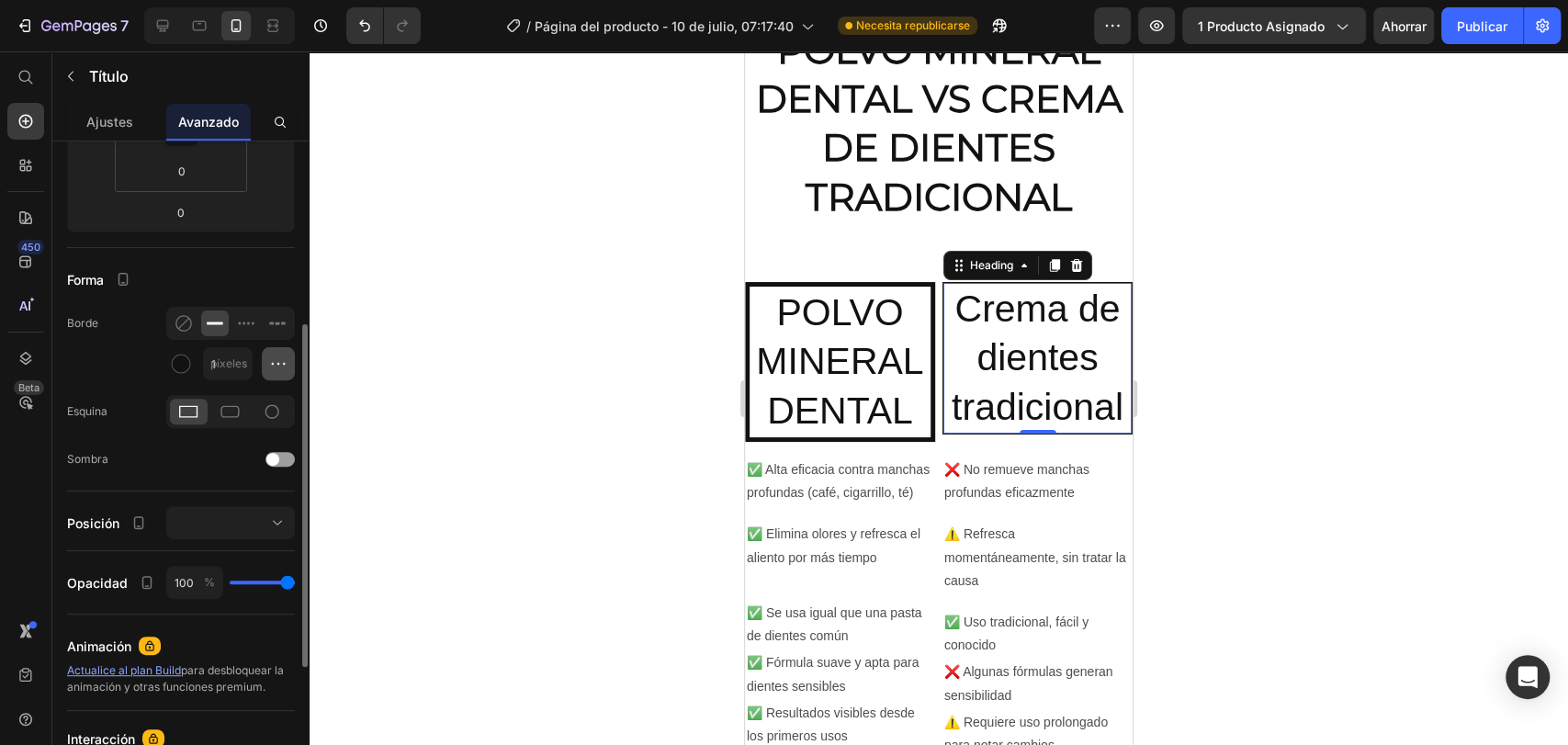 click 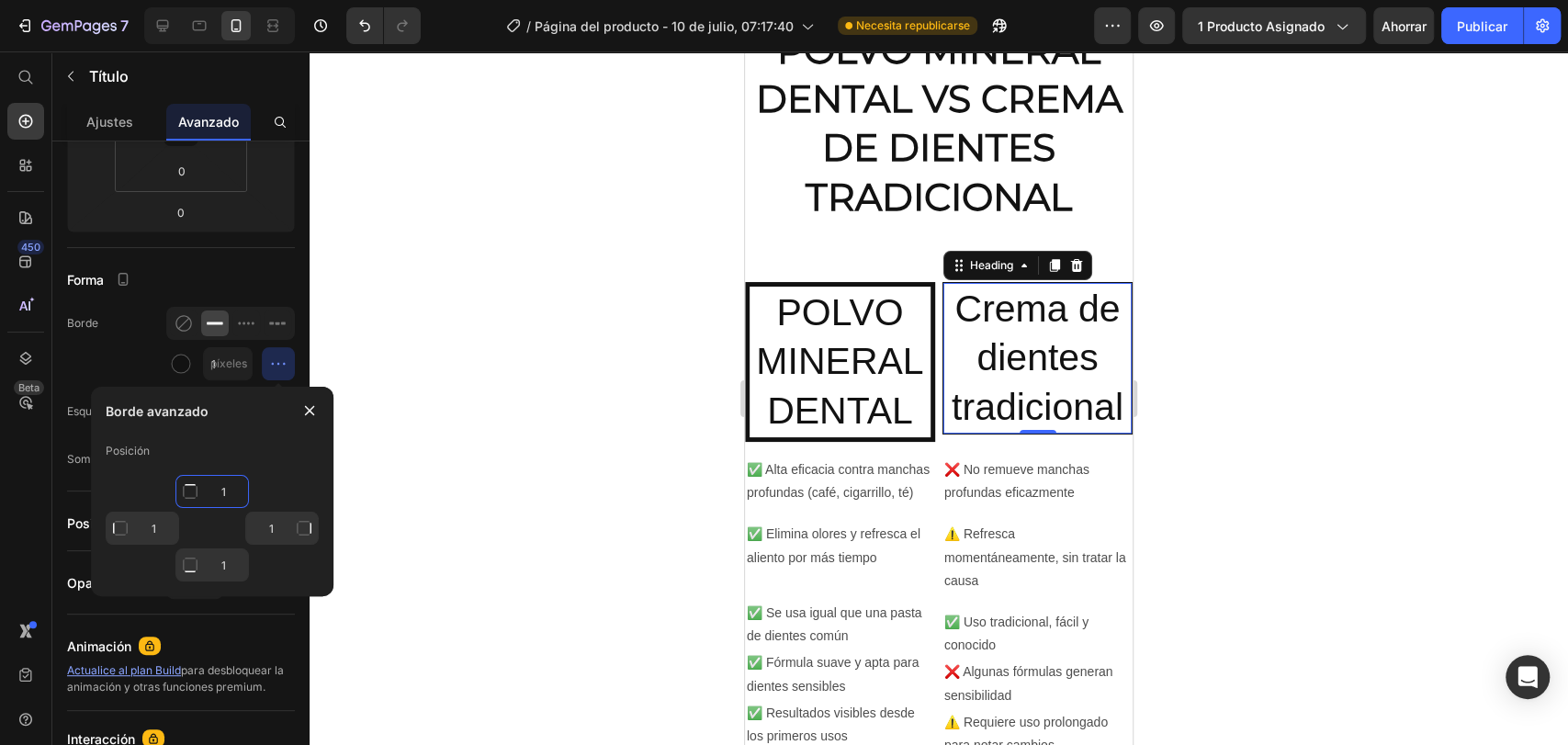 click on "1" 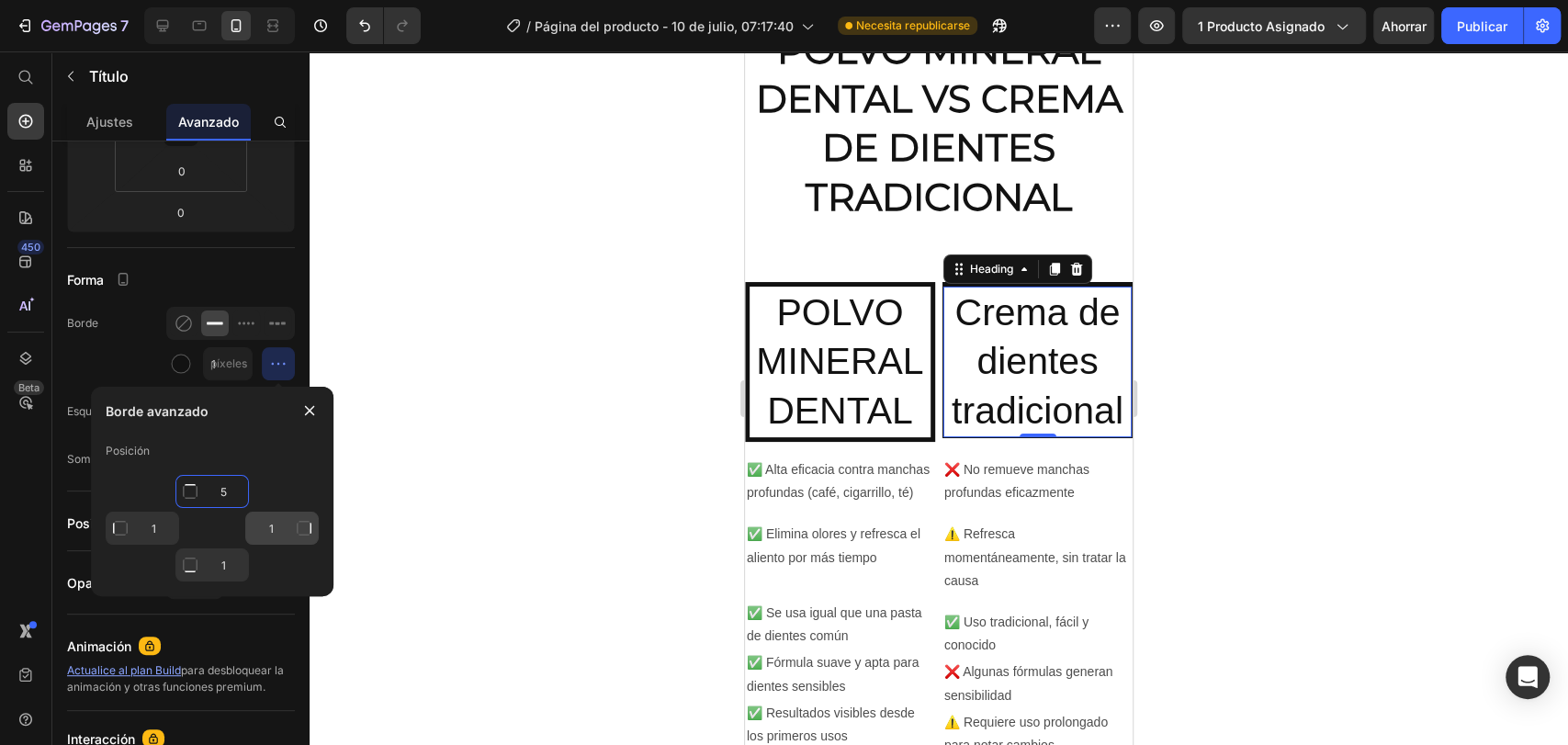 type on "5" 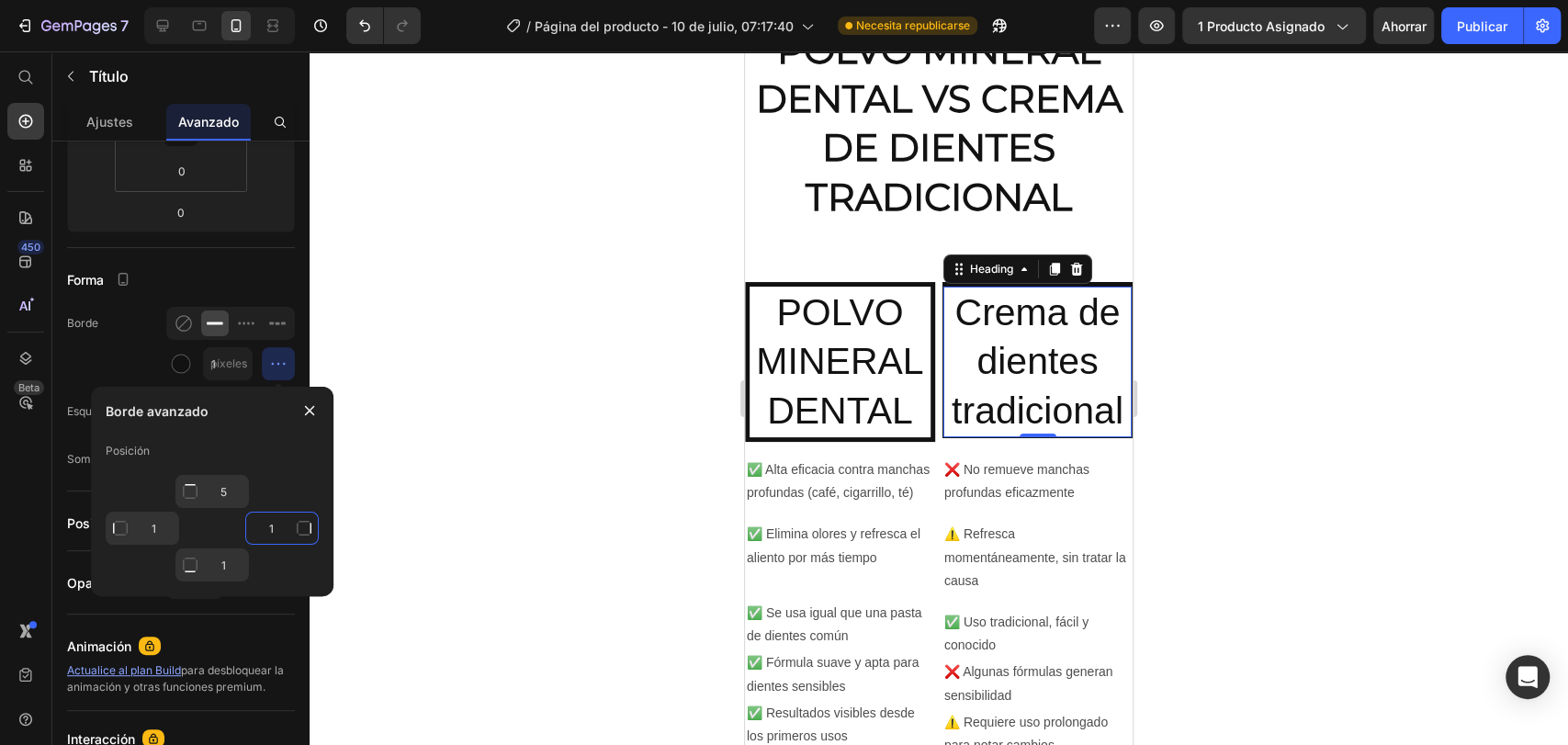 click on "1" 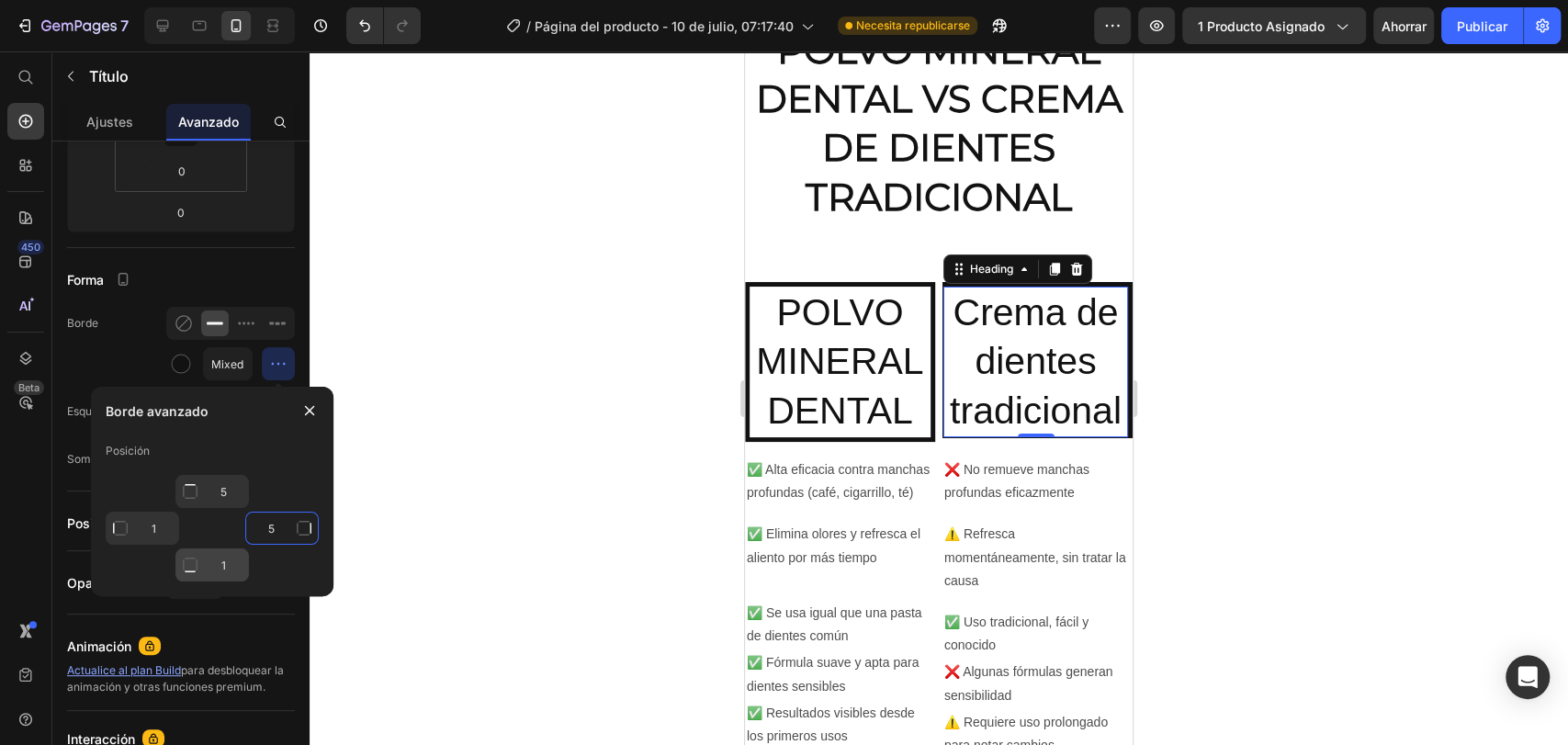type on "5" 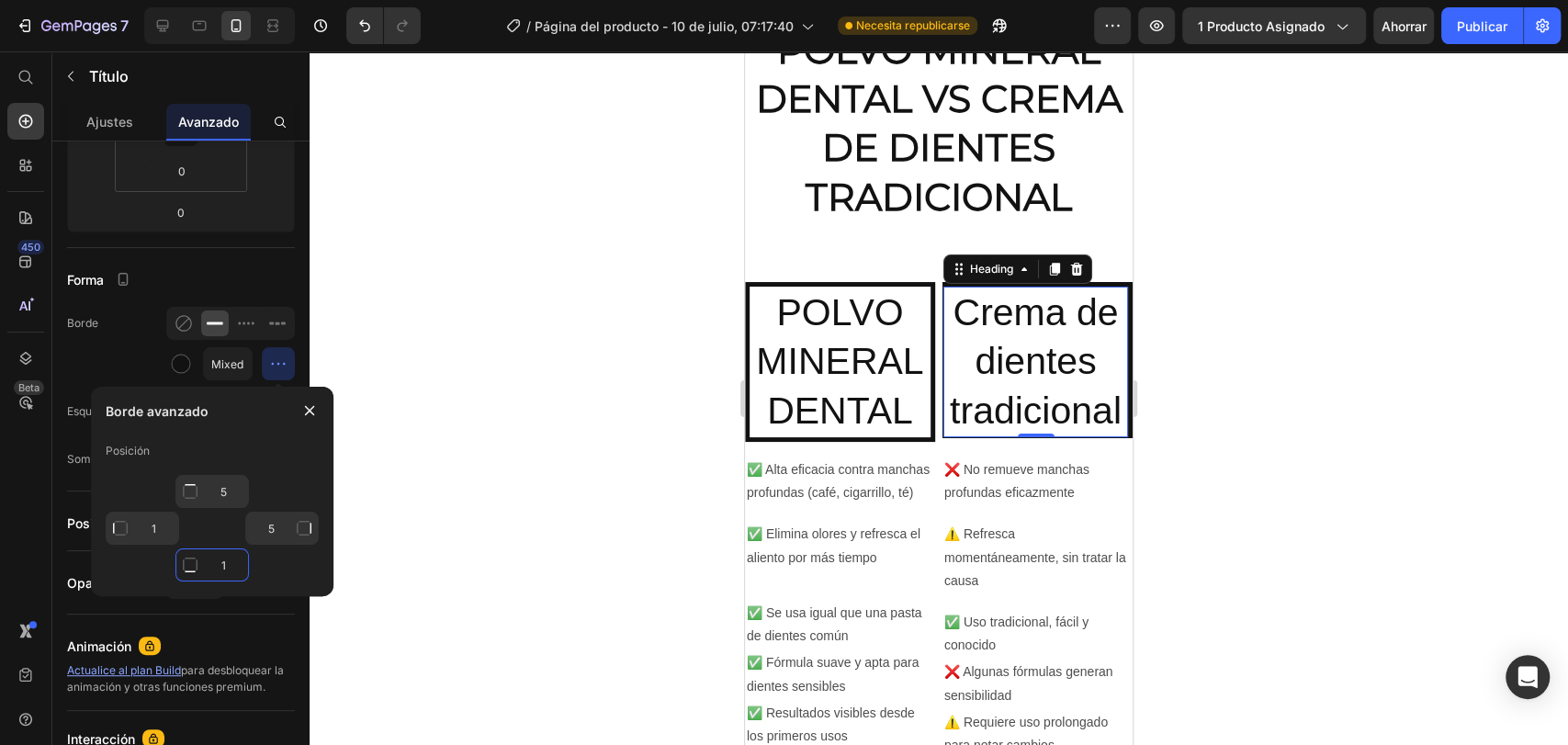 click on "1" 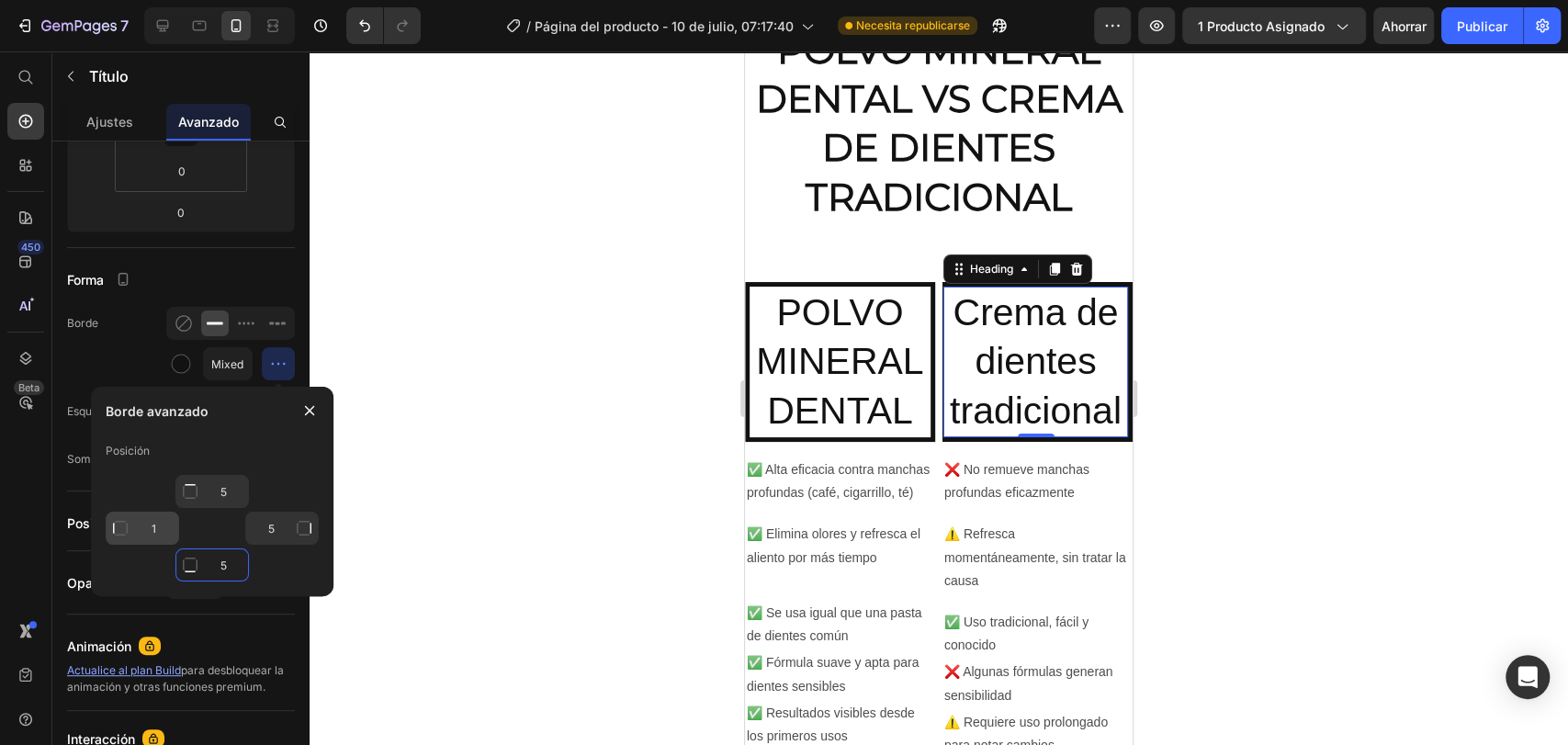 type on "5" 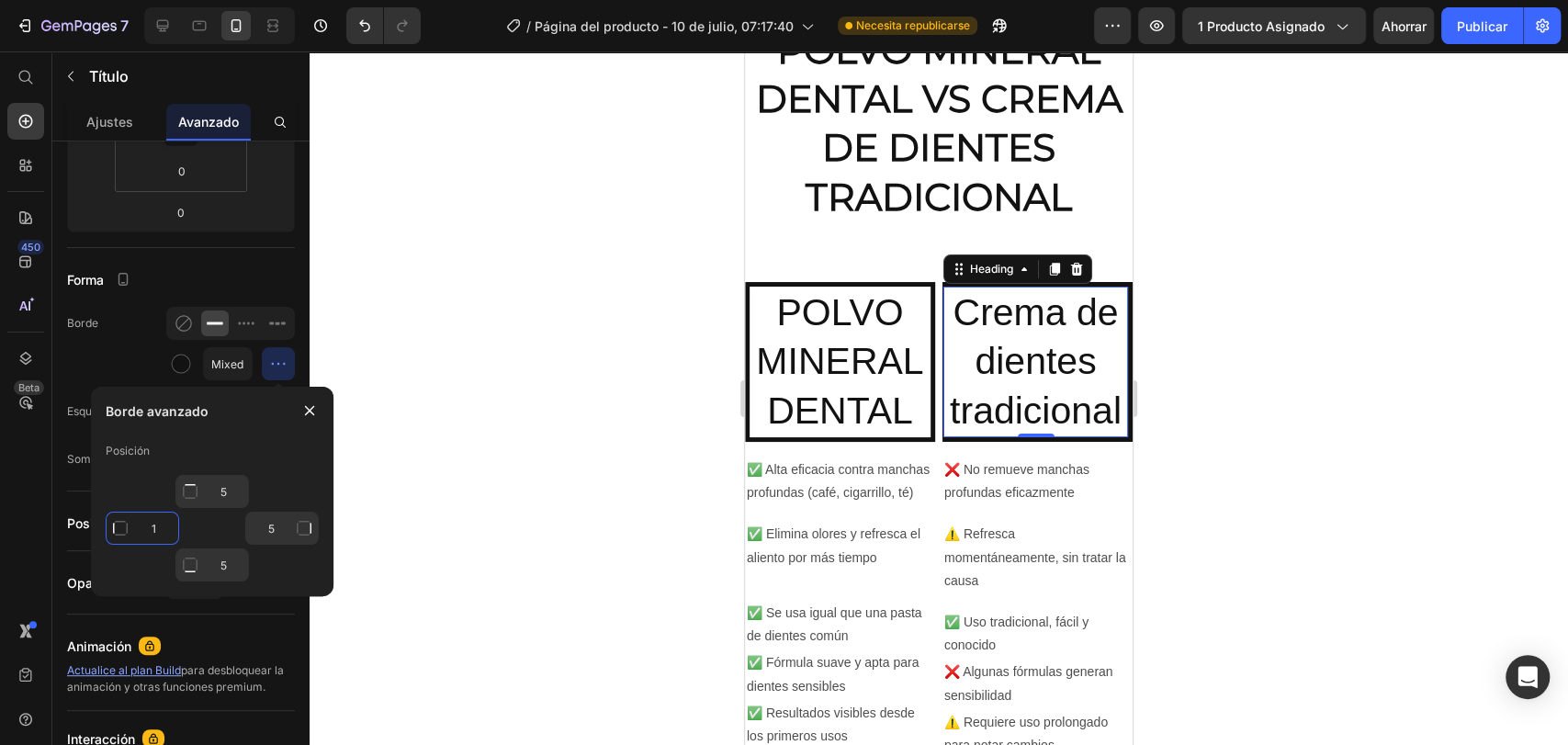 click on "1" 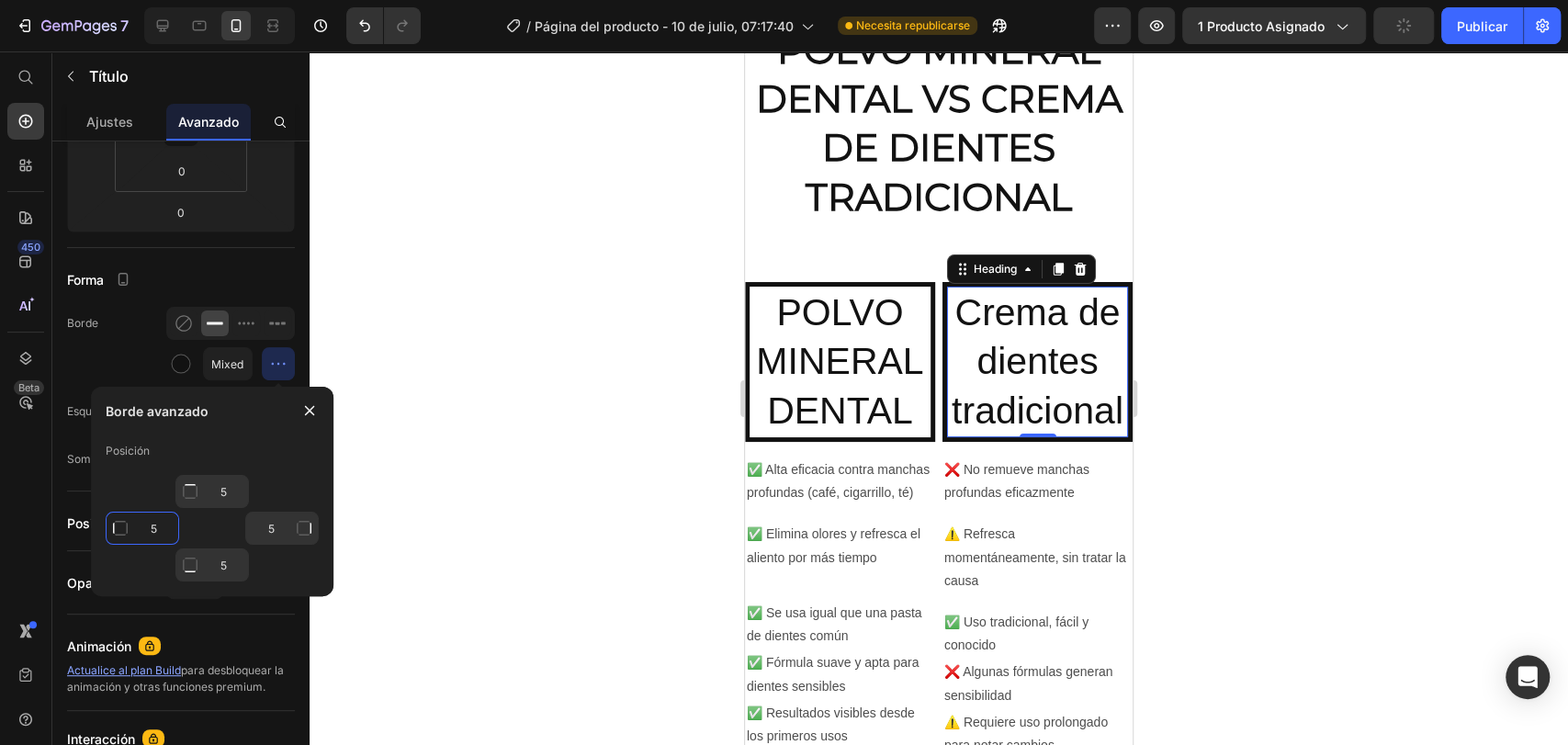 type on "1" 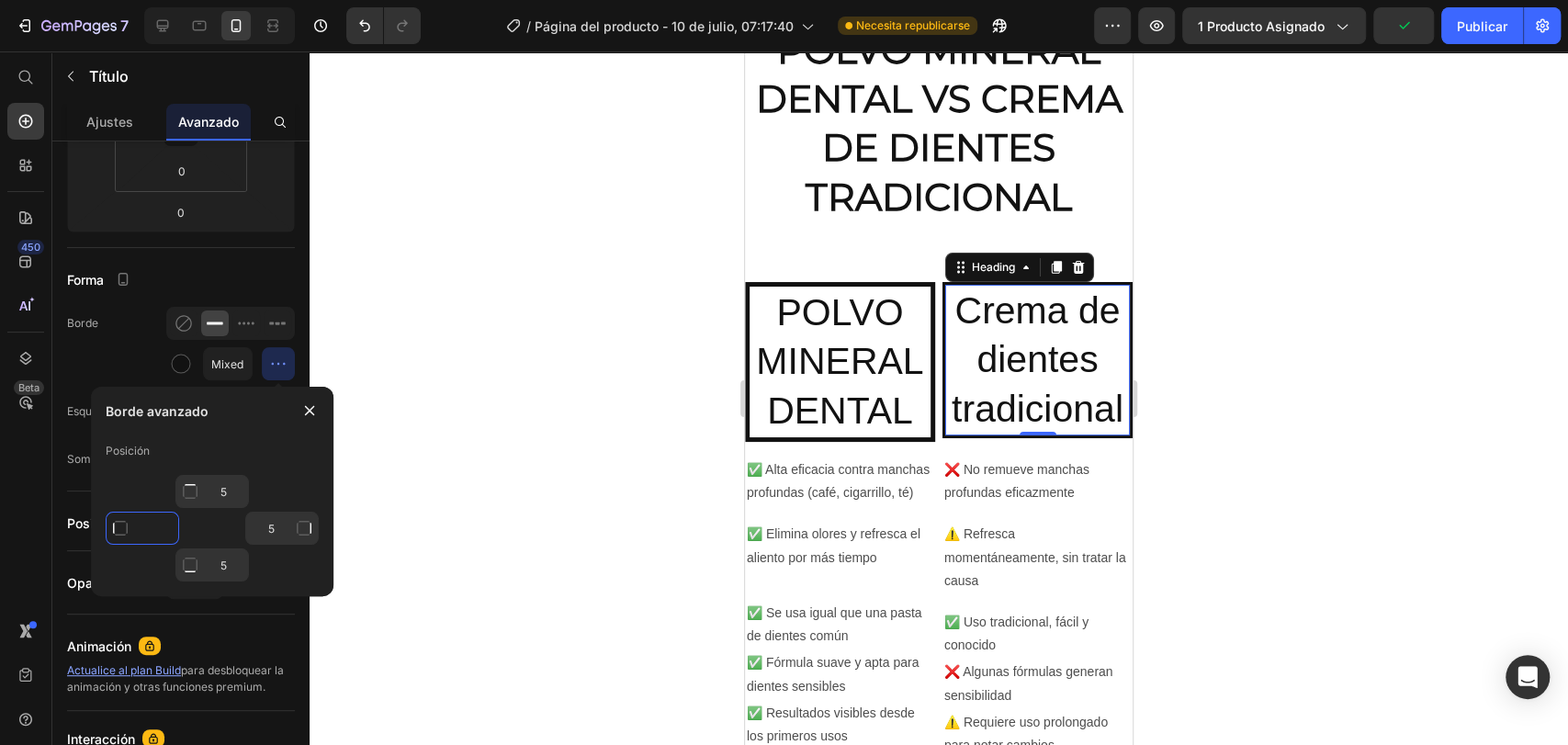type on "4" 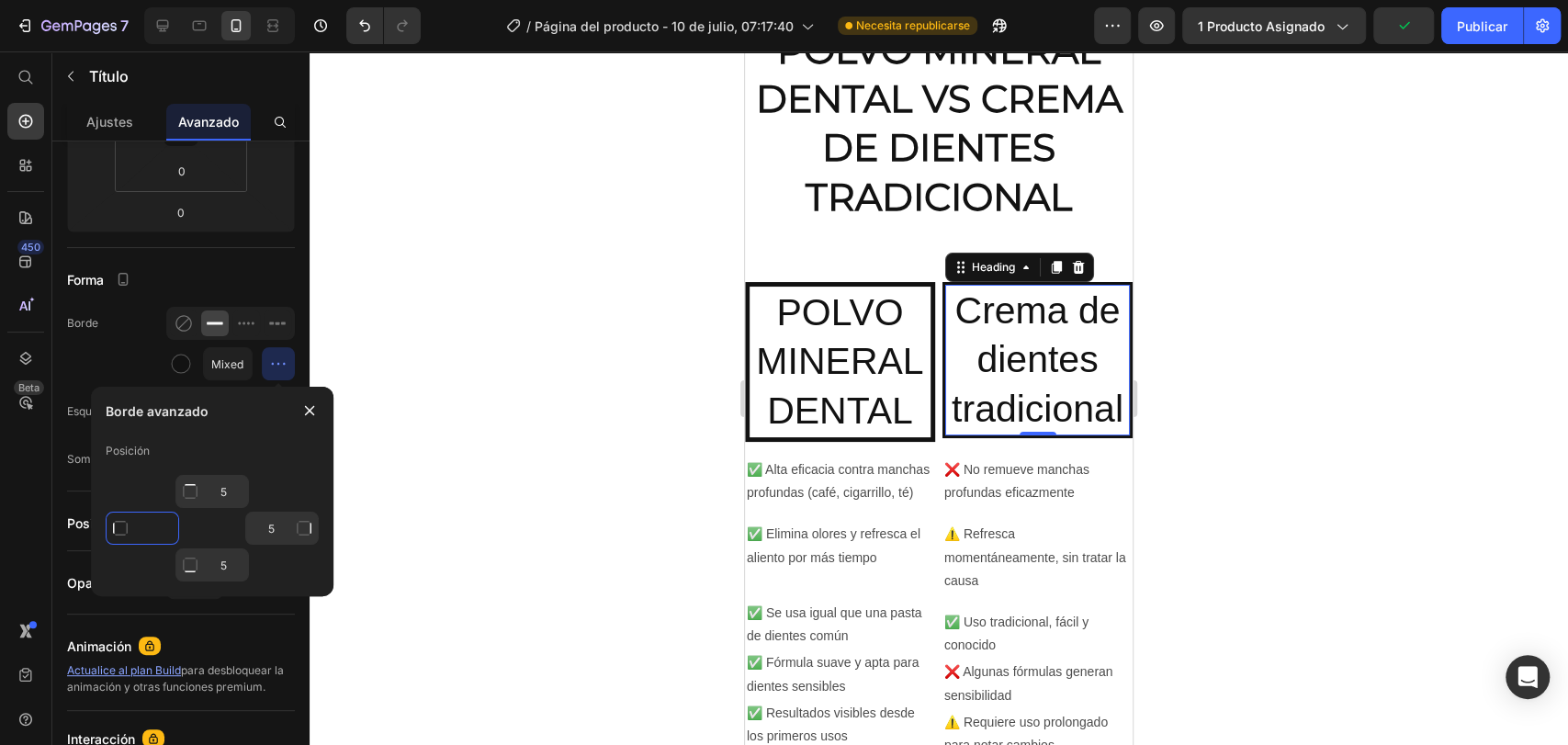 type on "3" 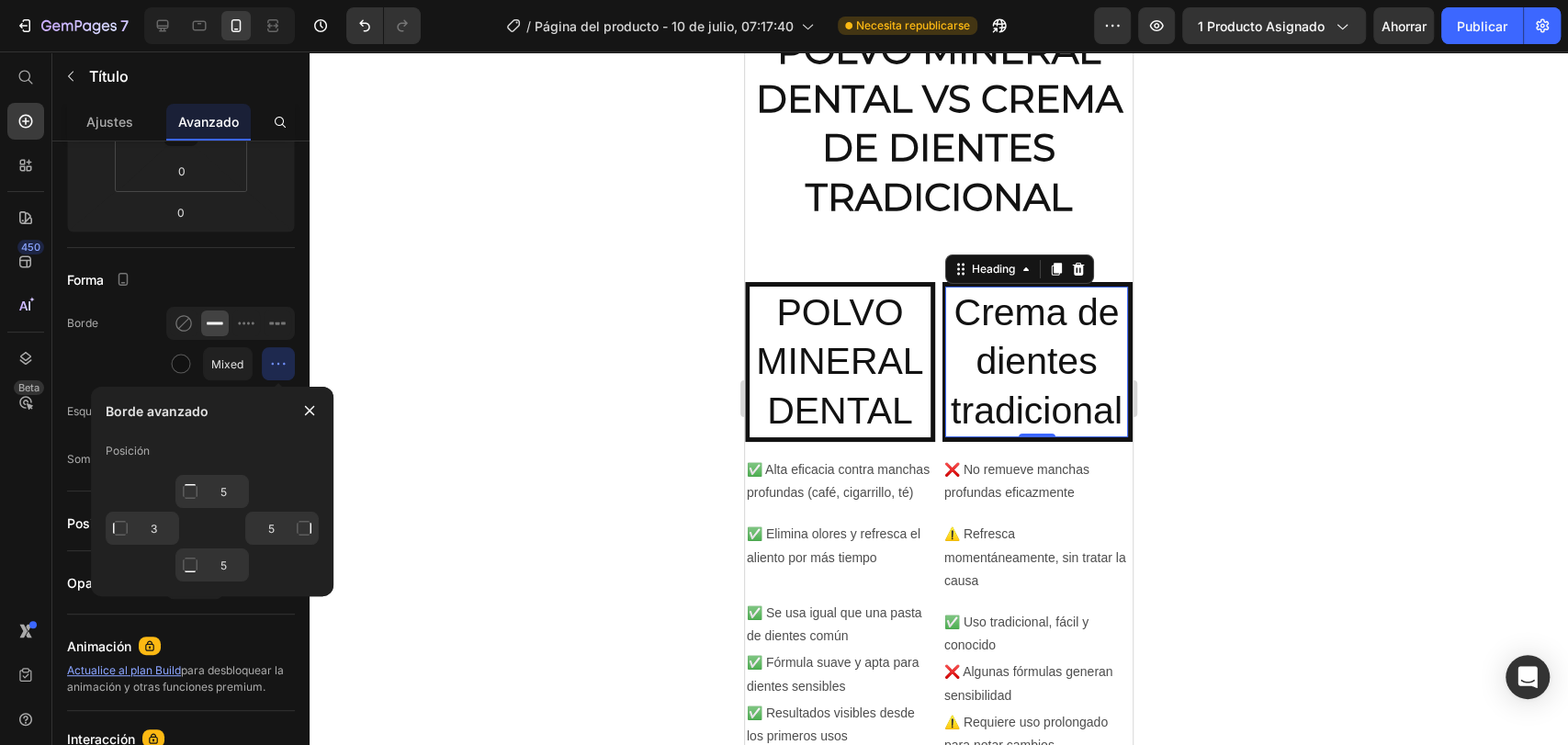 click 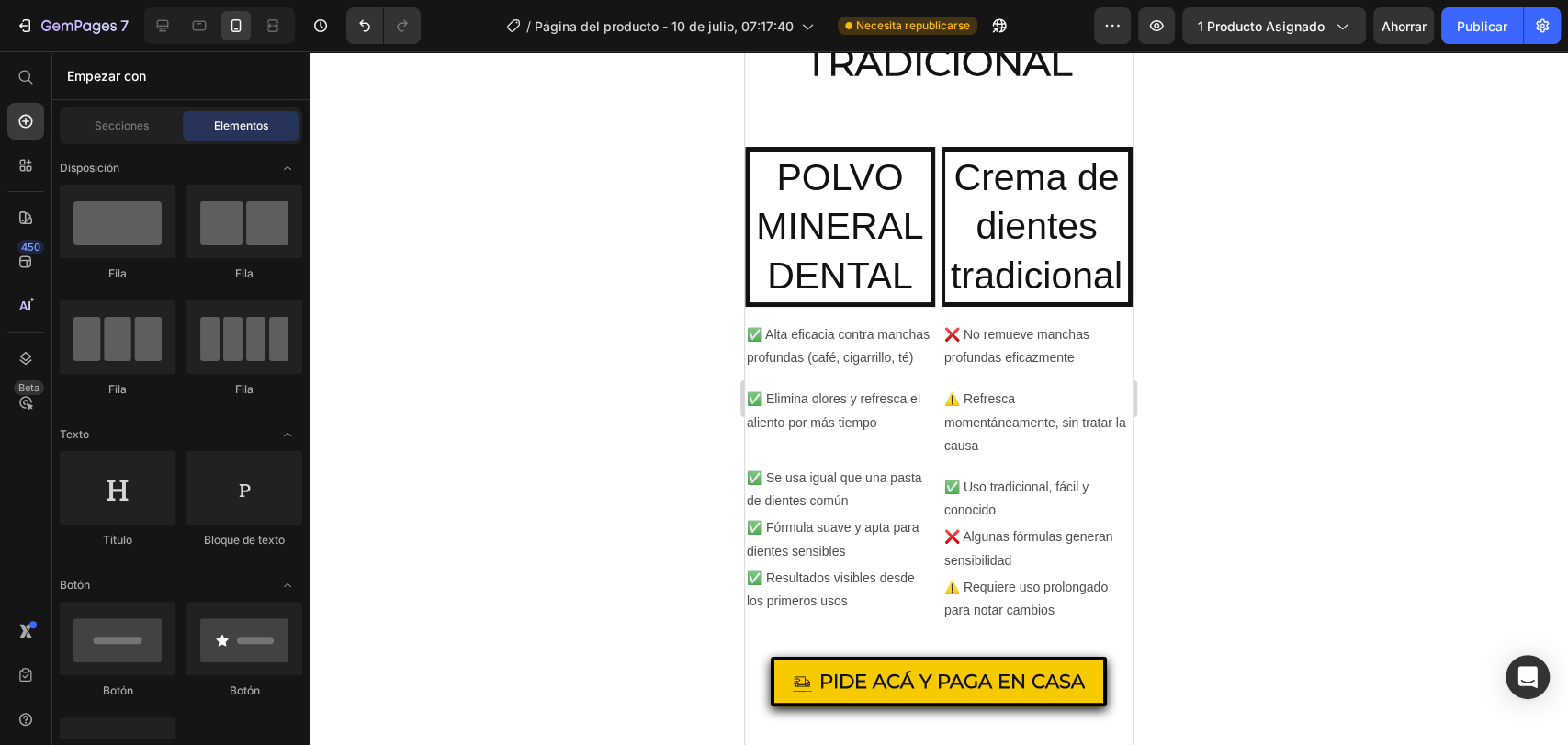 scroll, scrollTop: 4684, scrollLeft: 0, axis: vertical 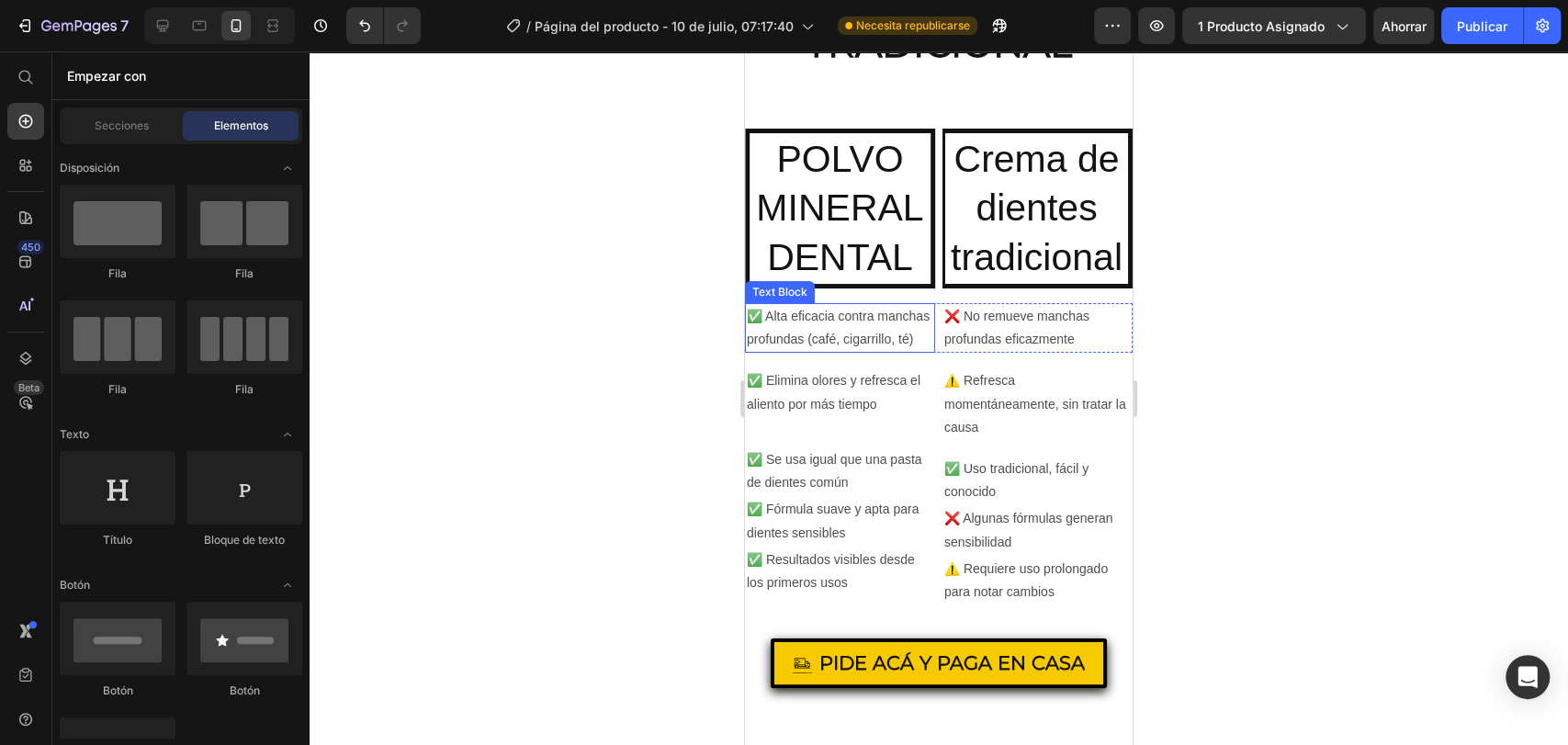click on "✅ Alta eficacia contra manchas profundas (café, cigarrillo, té)" at bounding box center (840, 328) 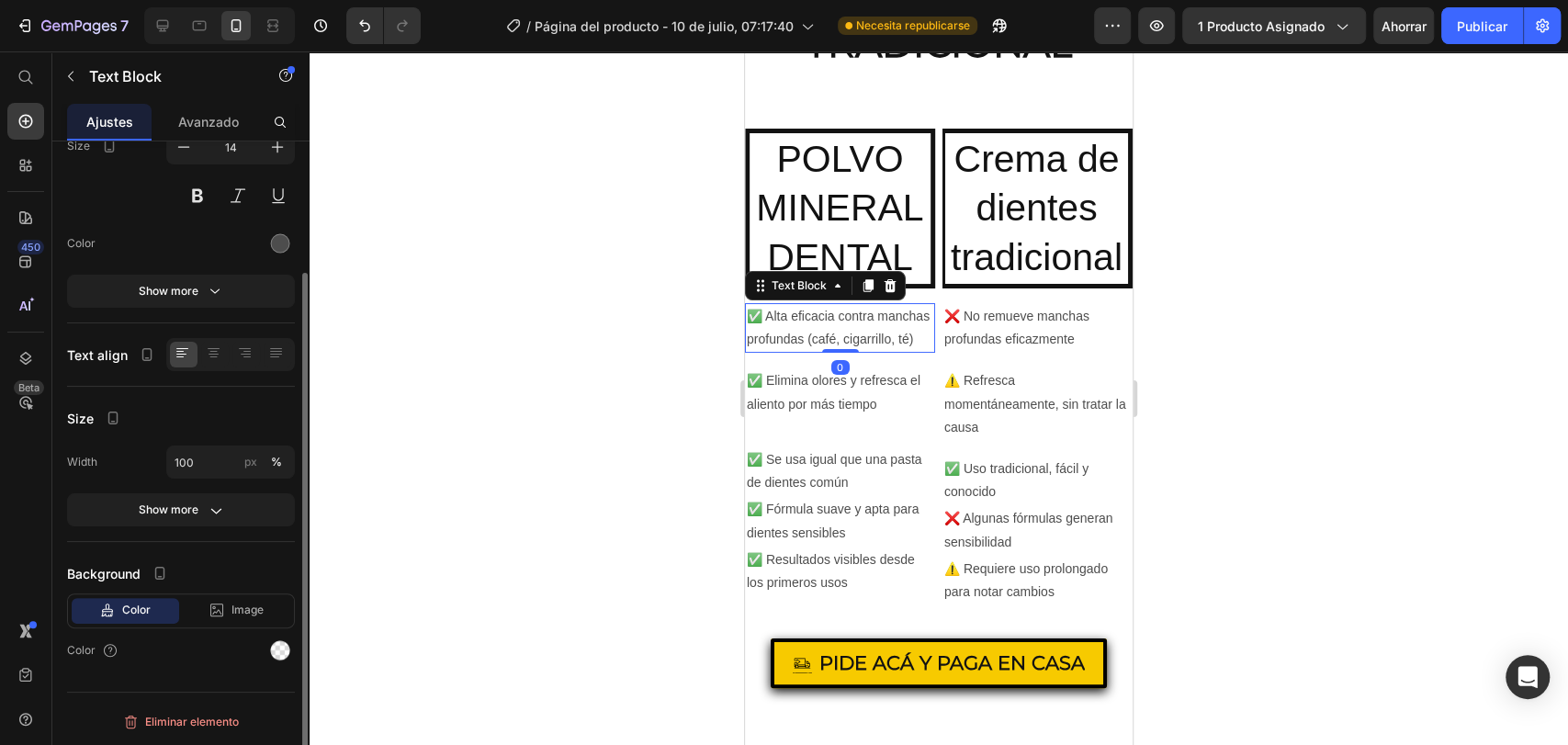 scroll, scrollTop: 0, scrollLeft: 0, axis: both 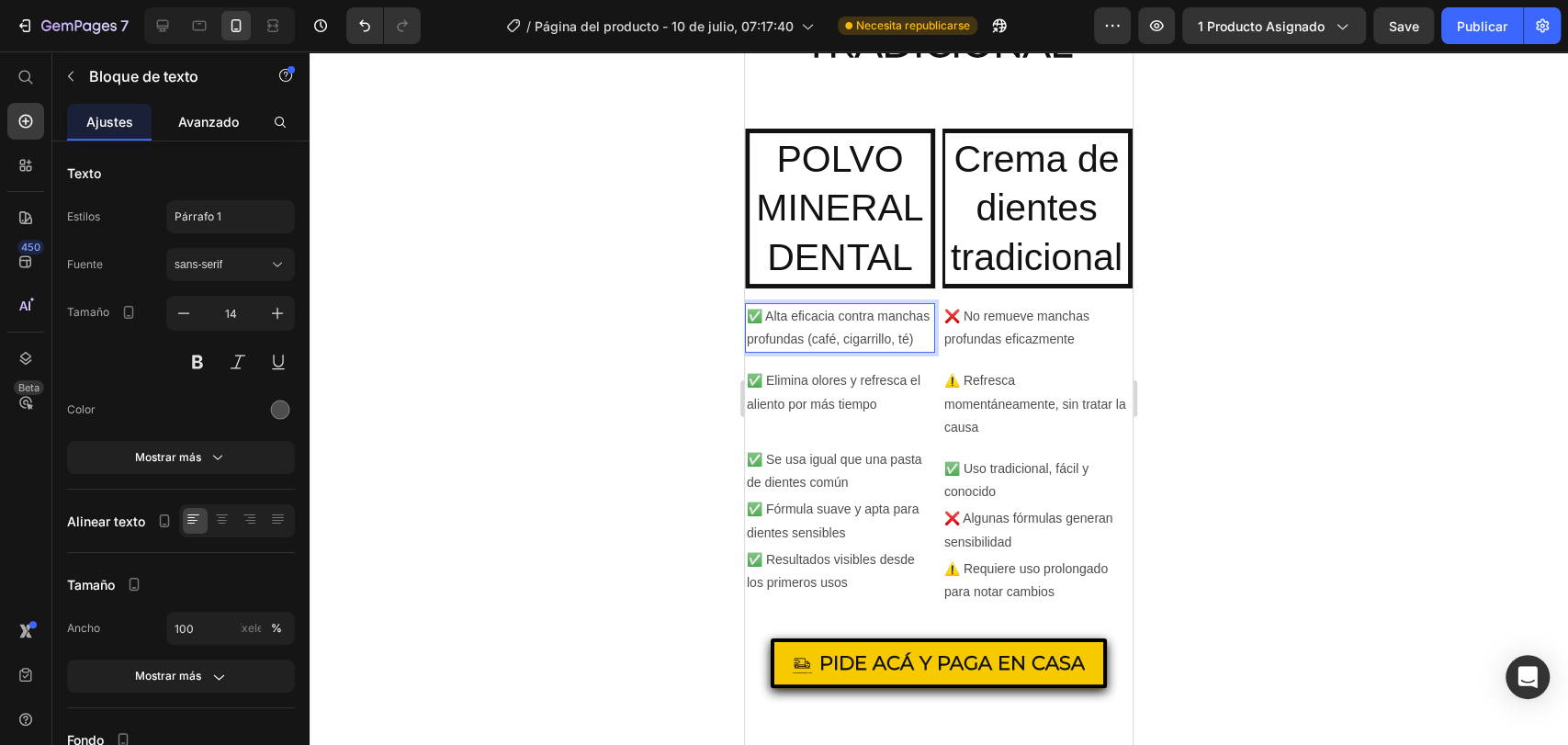 click on "Avanzado" at bounding box center (209, 121) 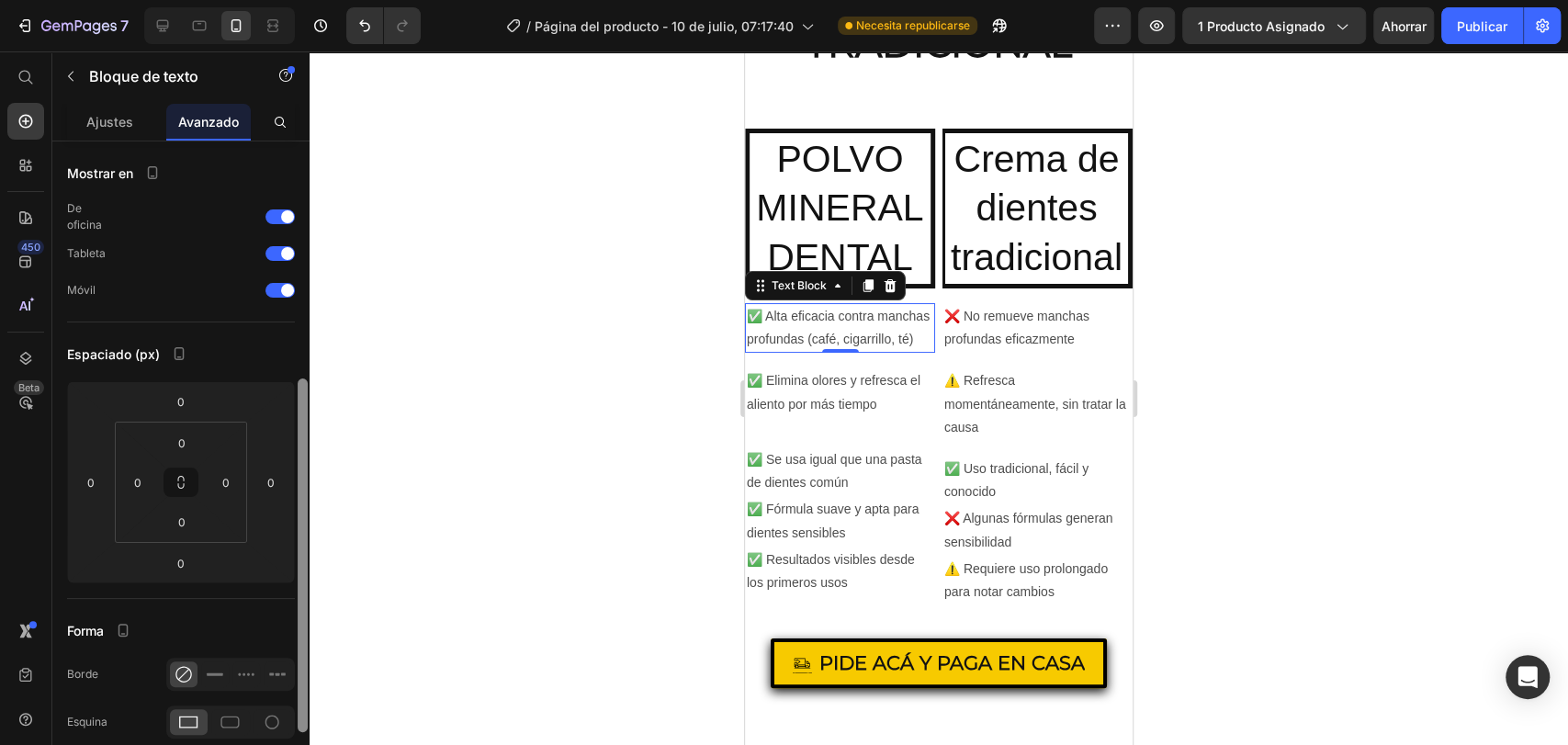 drag, startPoint x: 304, startPoint y: 481, endPoint x: 321, endPoint y: 581, distance: 101.43471 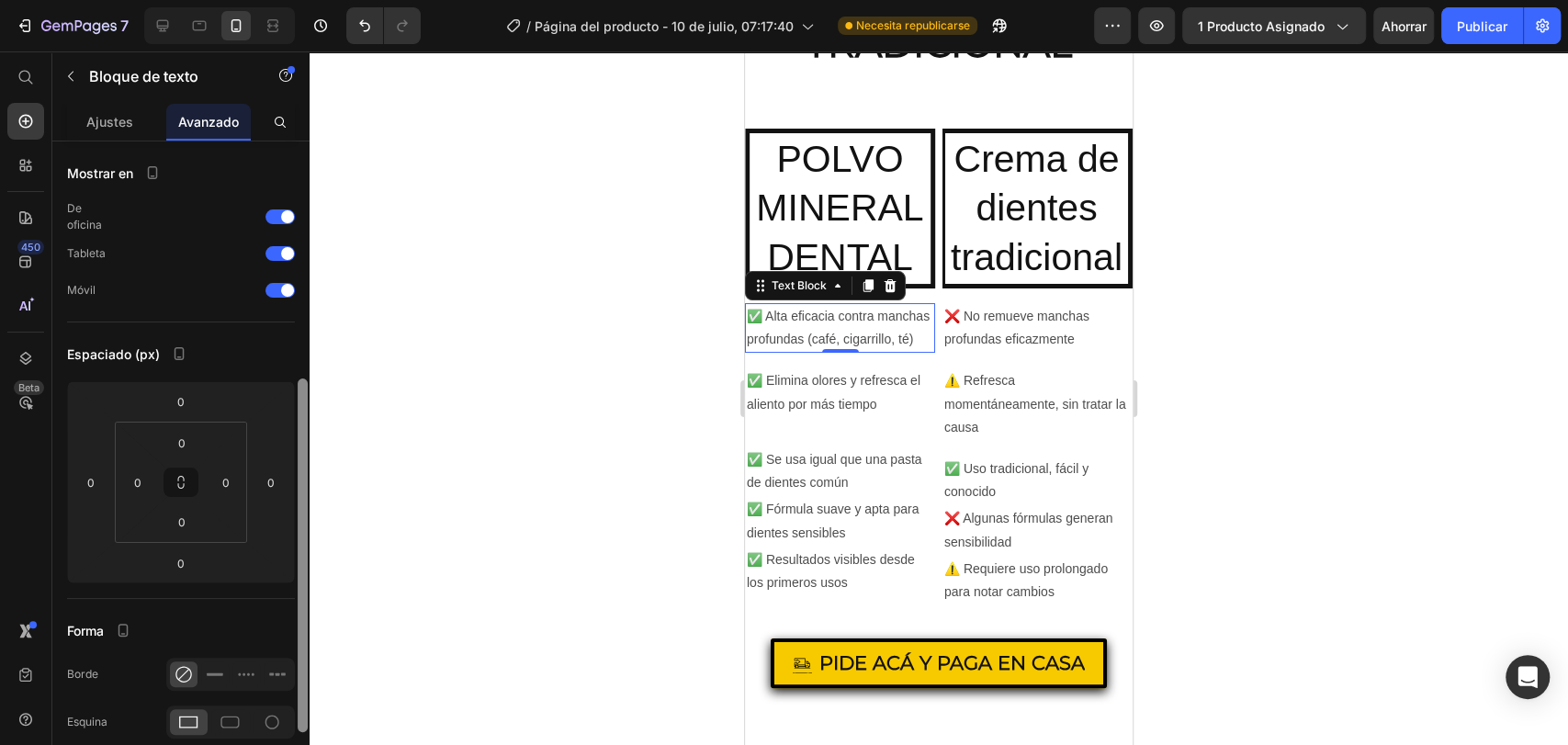 click on "7 / Página del producto - 10 de julio, 07:17:40 Necesita republicarse Avance 1 producto asignado Ahorrar Publicar 450 Beta Empezar con Secciones Elementos Sección de héroes Detalle del producto Marcas Insignias de confianza Garantizar Desglose del producto Cómo utilizar Testimonios Comparar Manojo Preguntas frecuentes Prueba social Historia de la marca Lista de productos Recopilación Lista de blogs Contacto Sticky Añadir al carrito Pie de página personalizado Explorar la biblioteca 450 Disposición
Fila
Fila
Fila
Fila Texto
Título
Bloque de texto Botón
Botón
Botón" 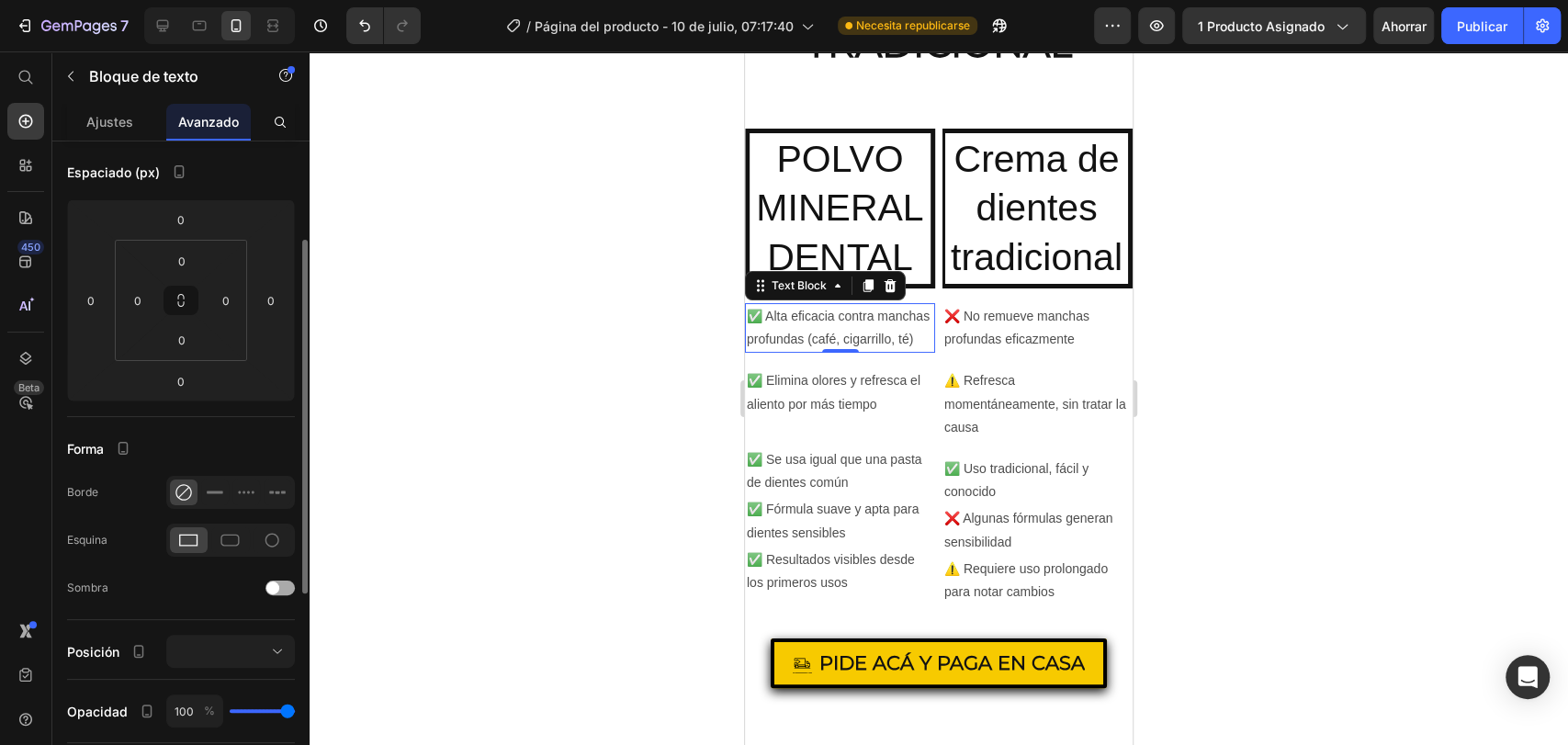 click at bounding box center [280, 588] 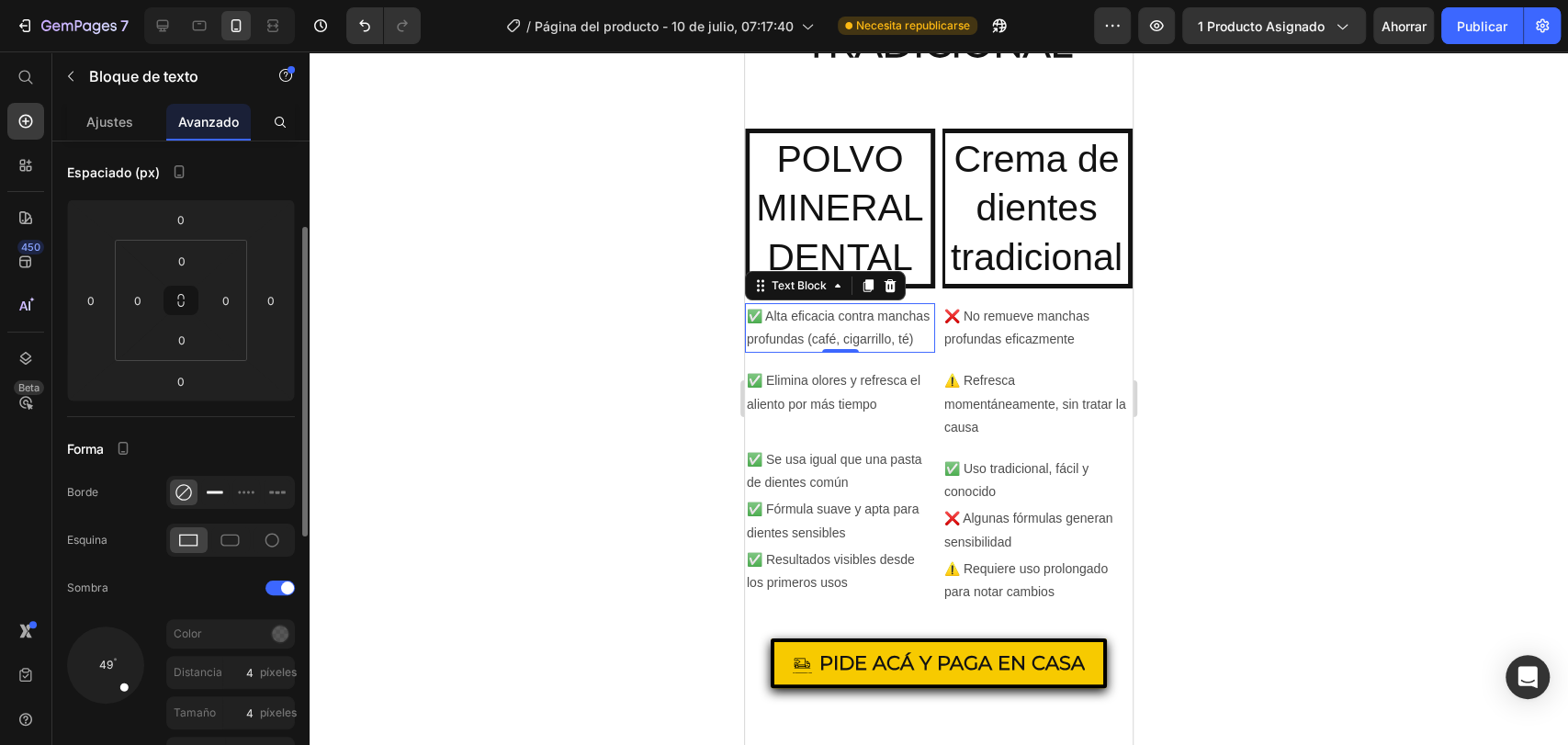 click 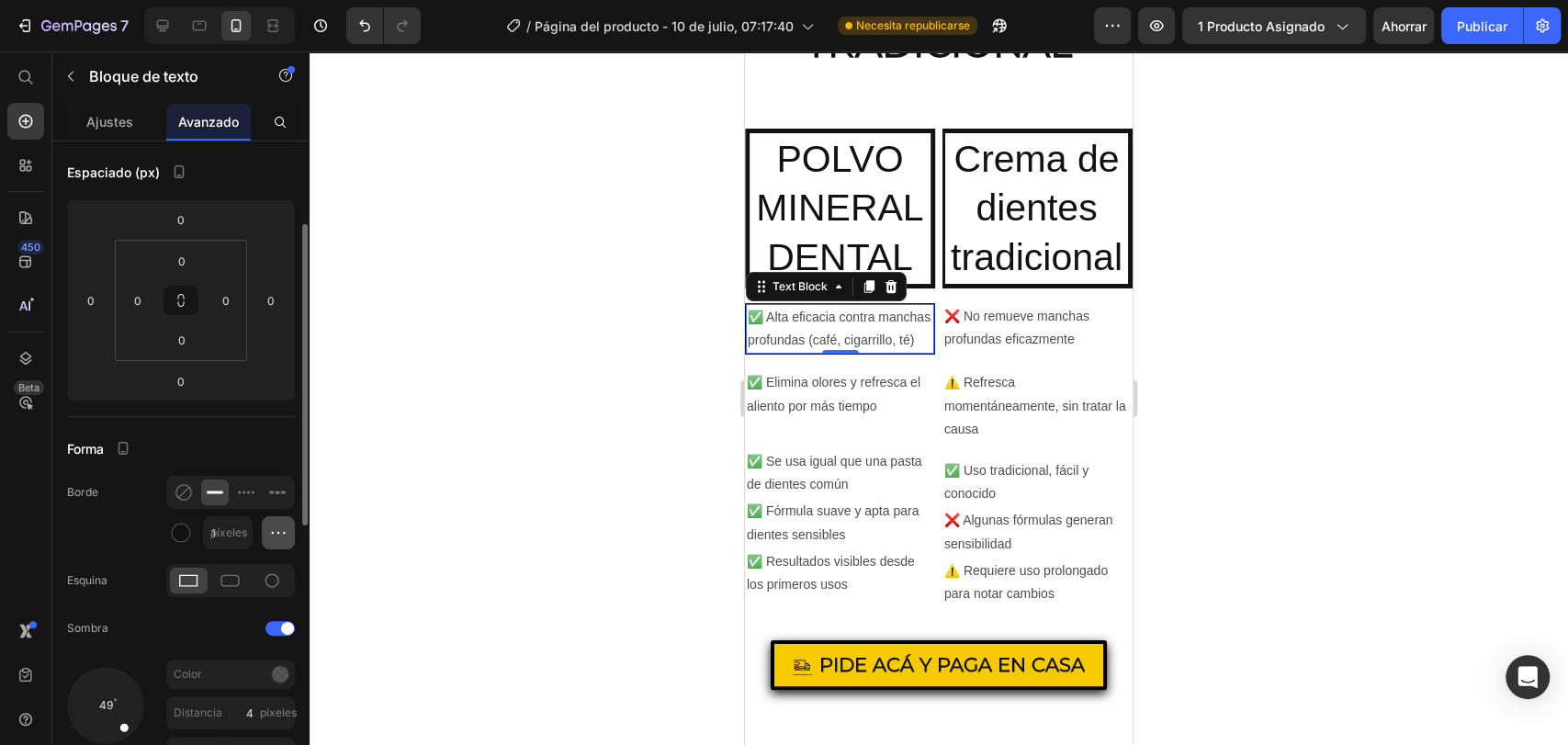 click 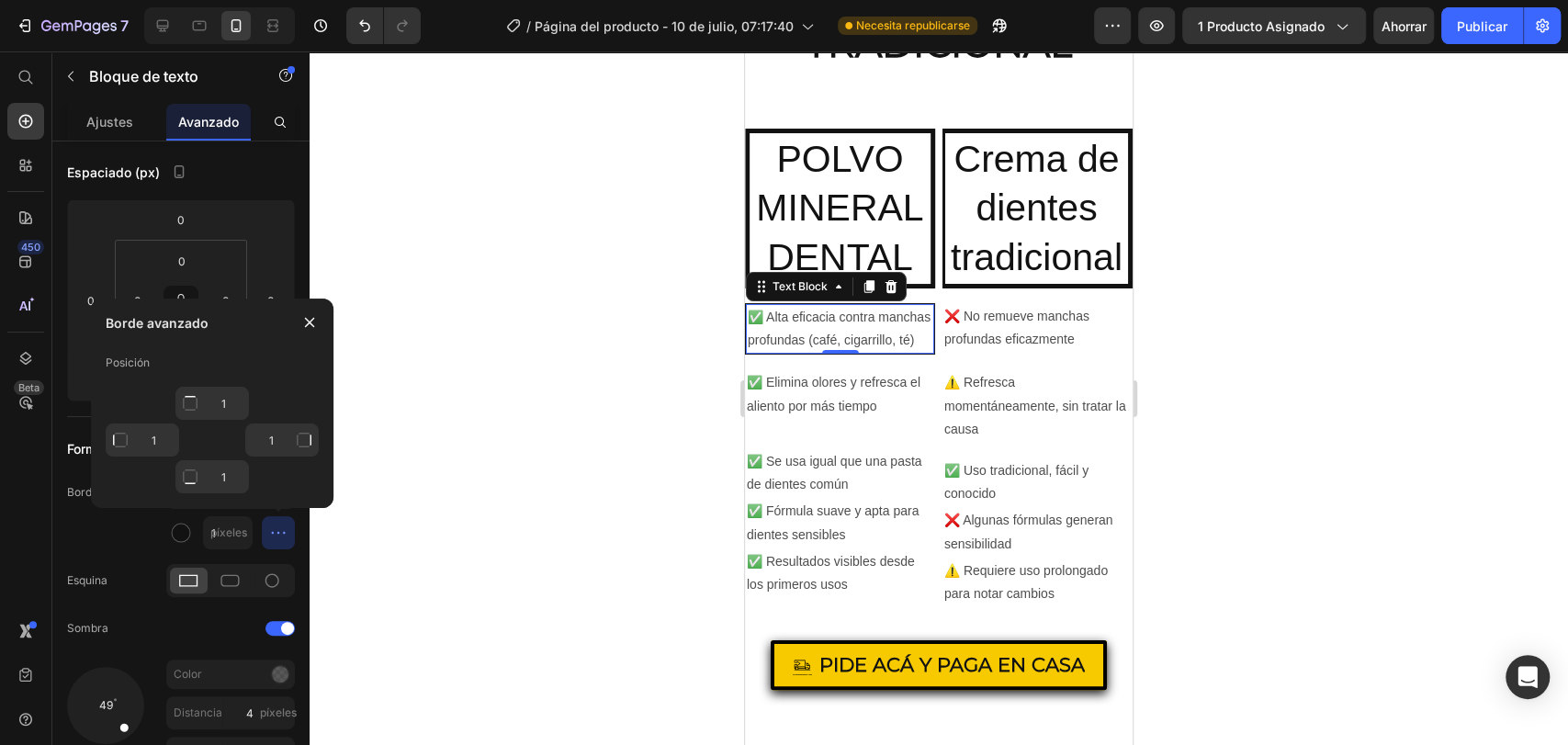 click 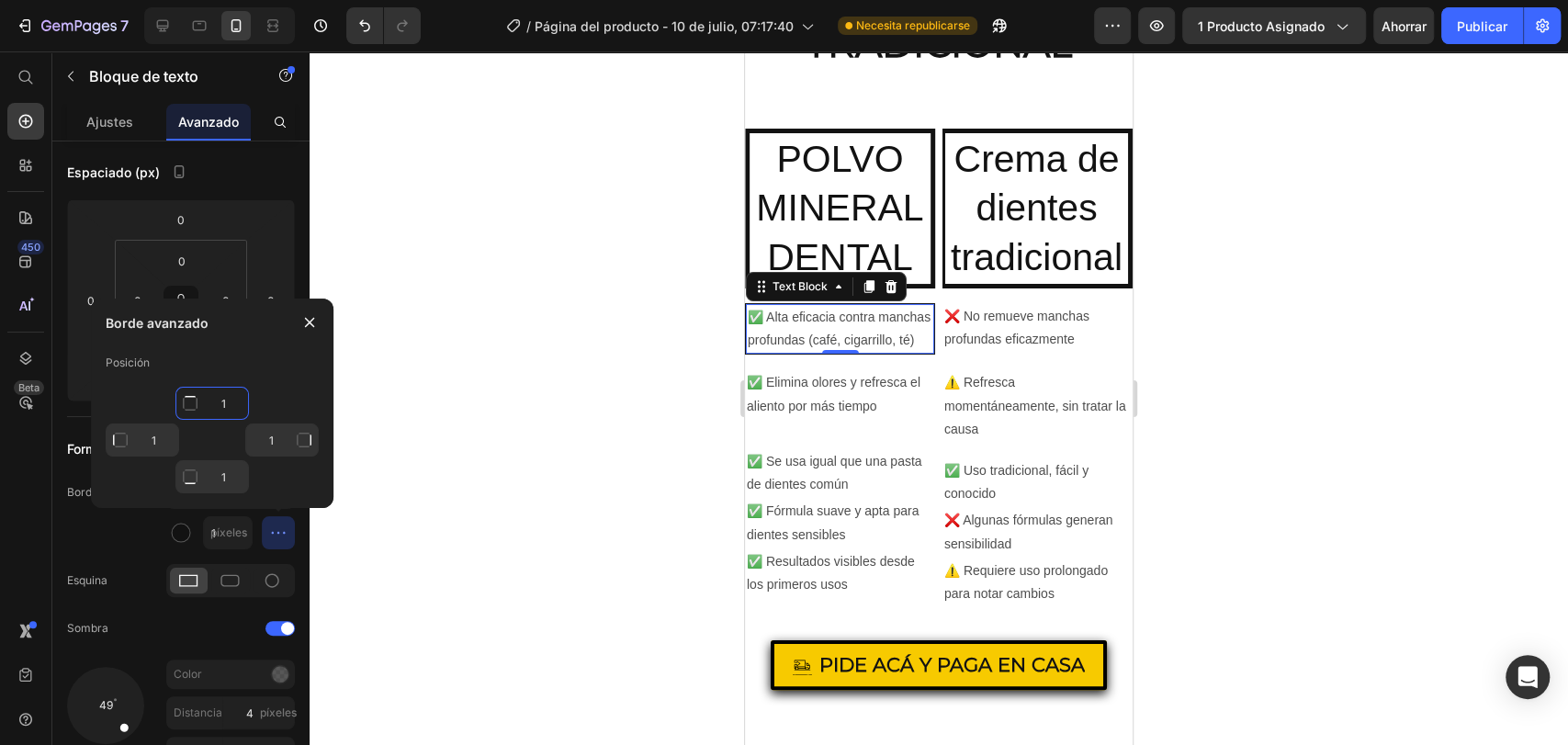 click on "1" 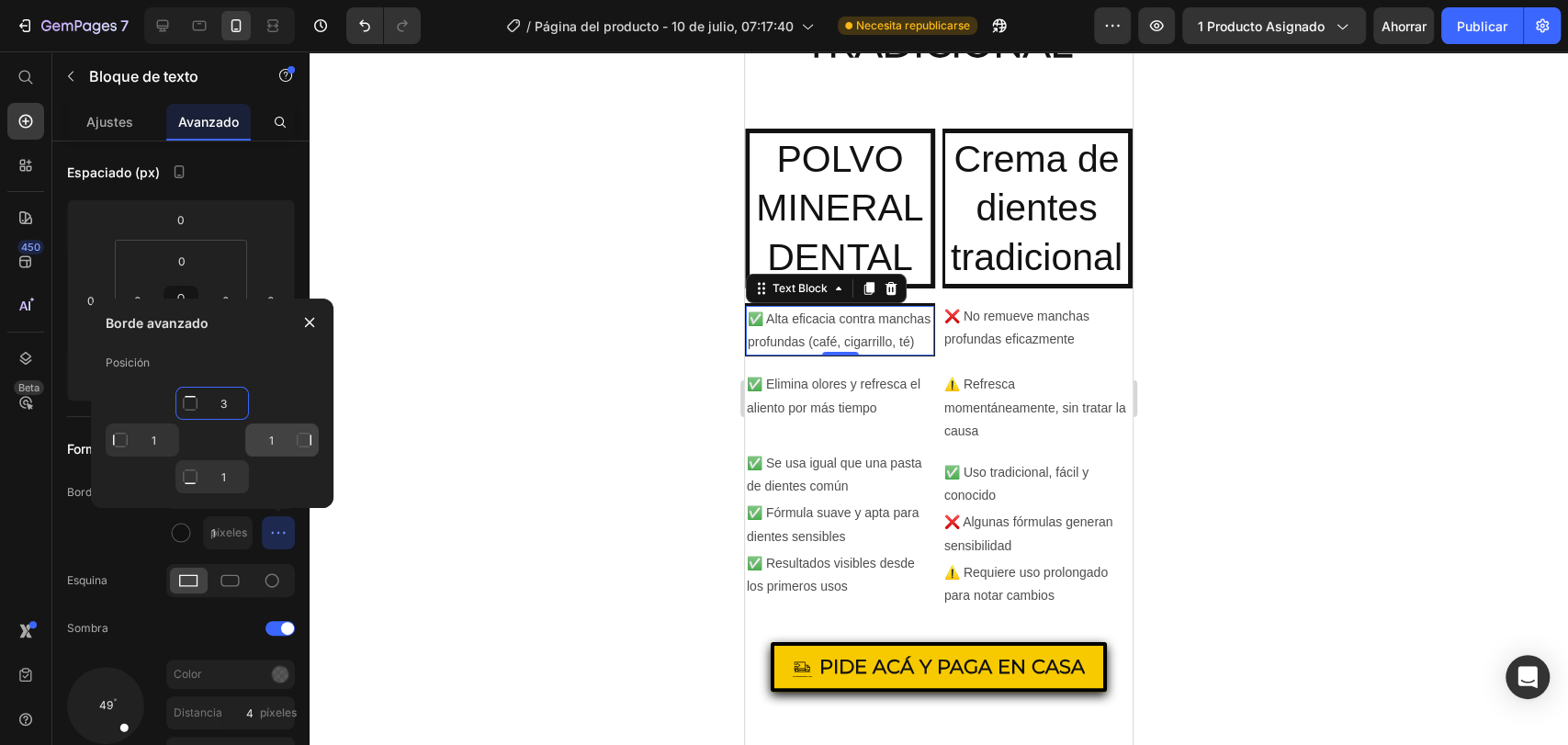 type on "3" 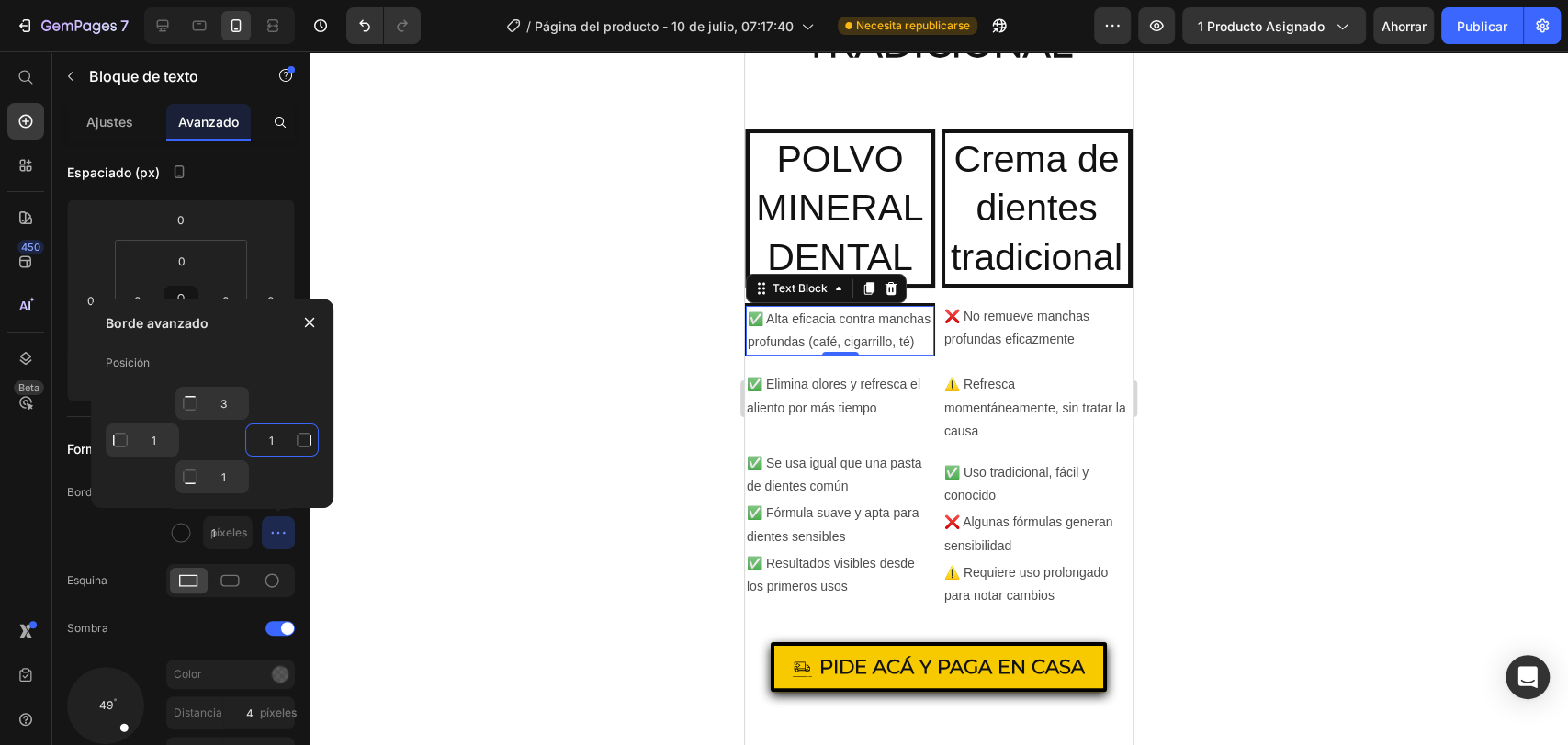 click on "1" 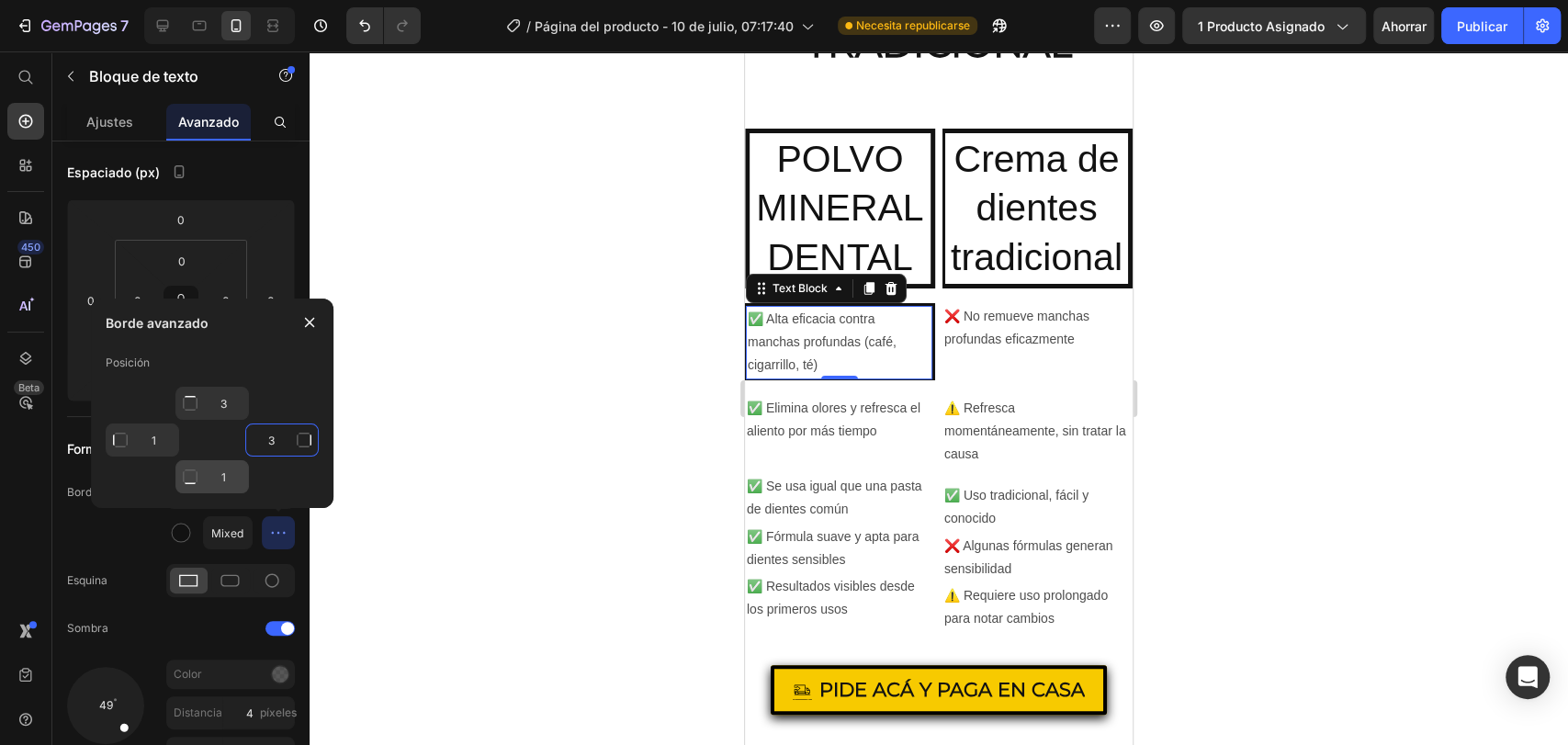 type on "3" 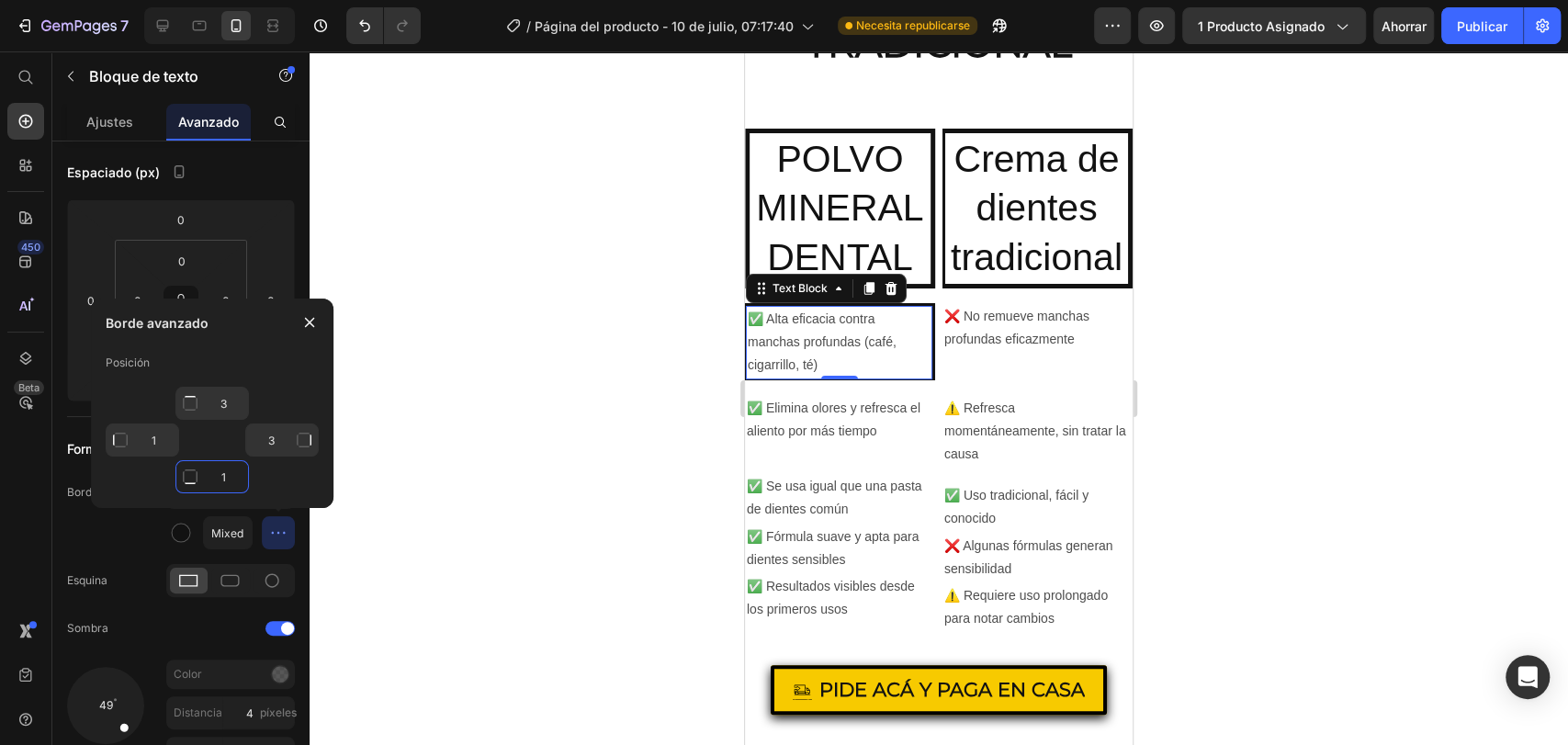 click on "1" 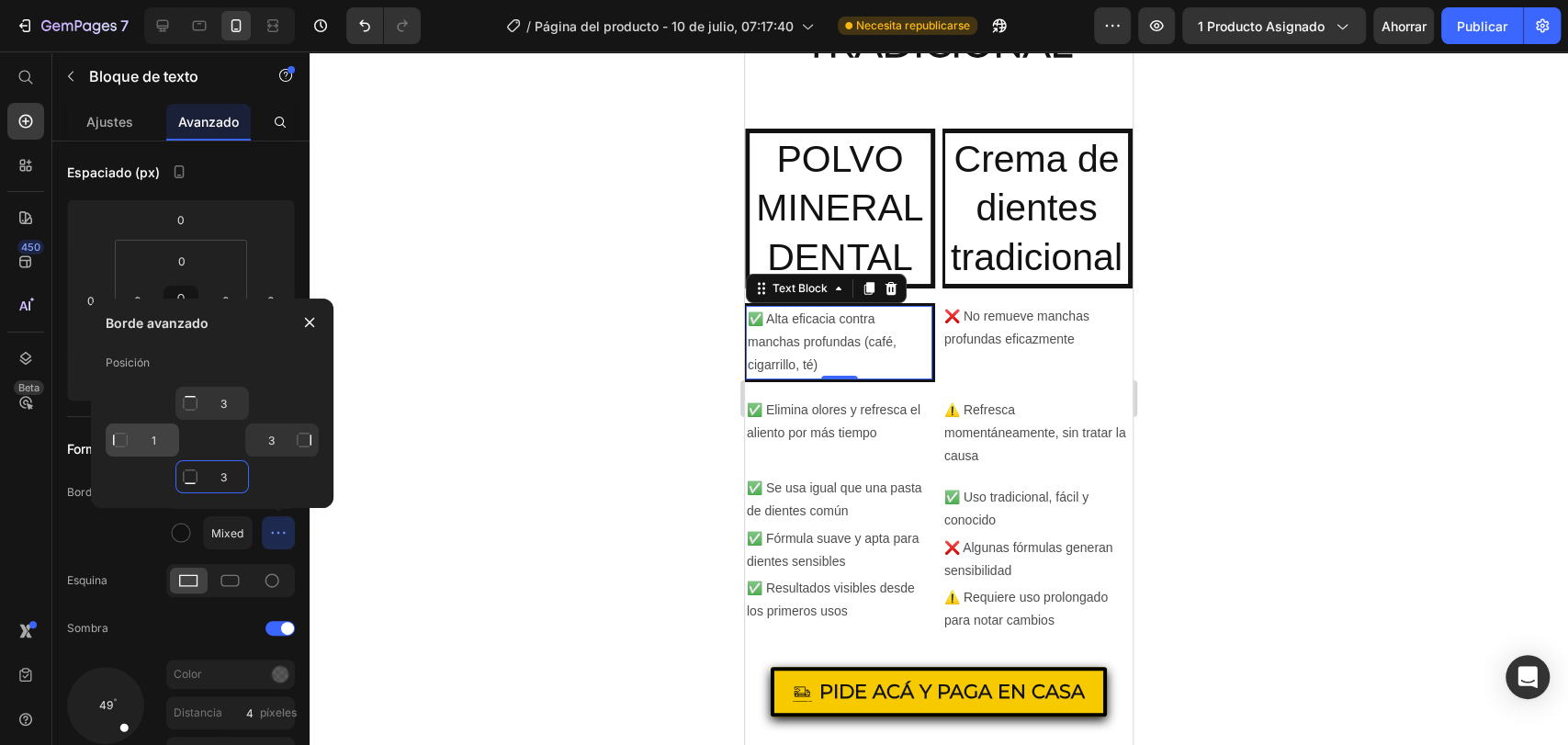 type on "3" 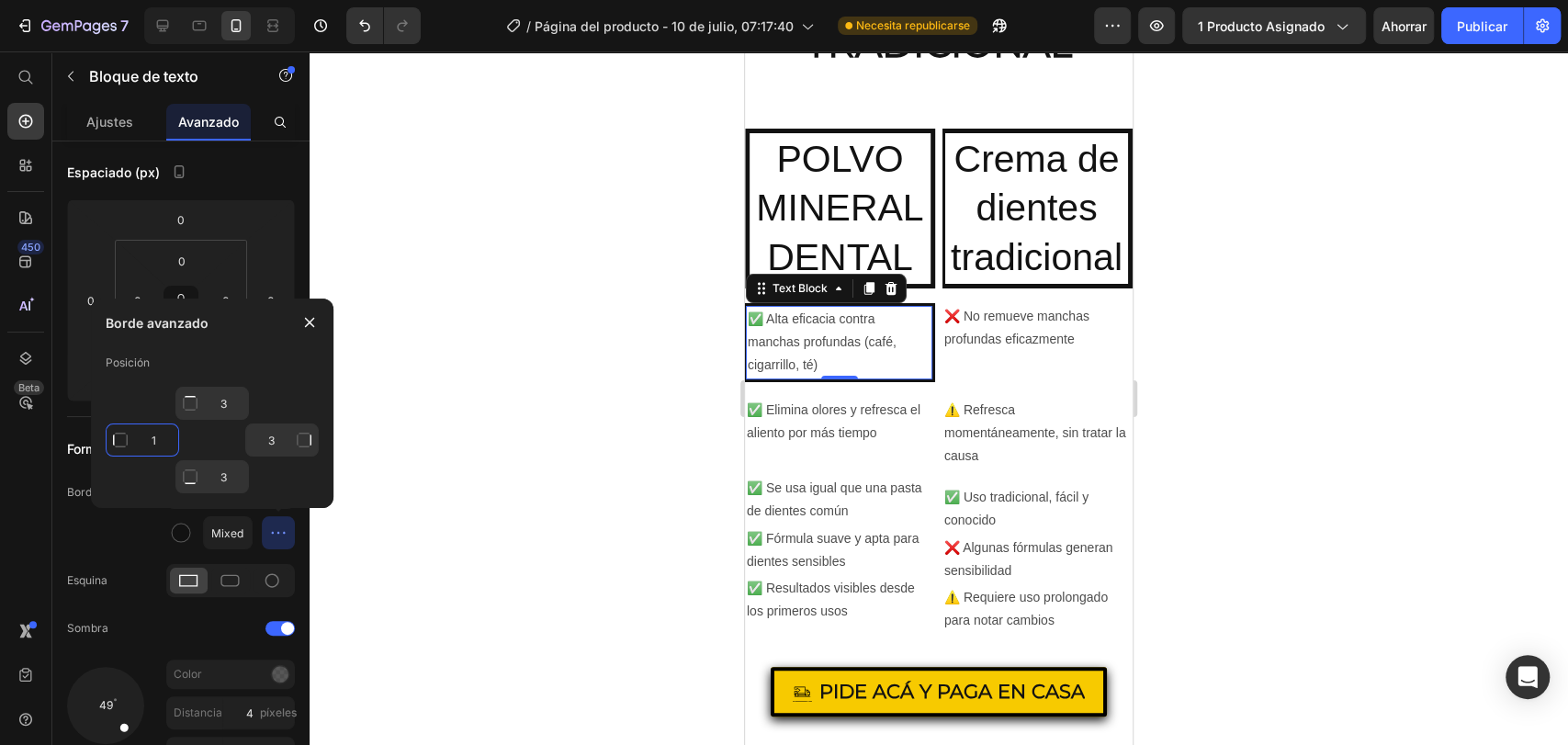 click on "1" 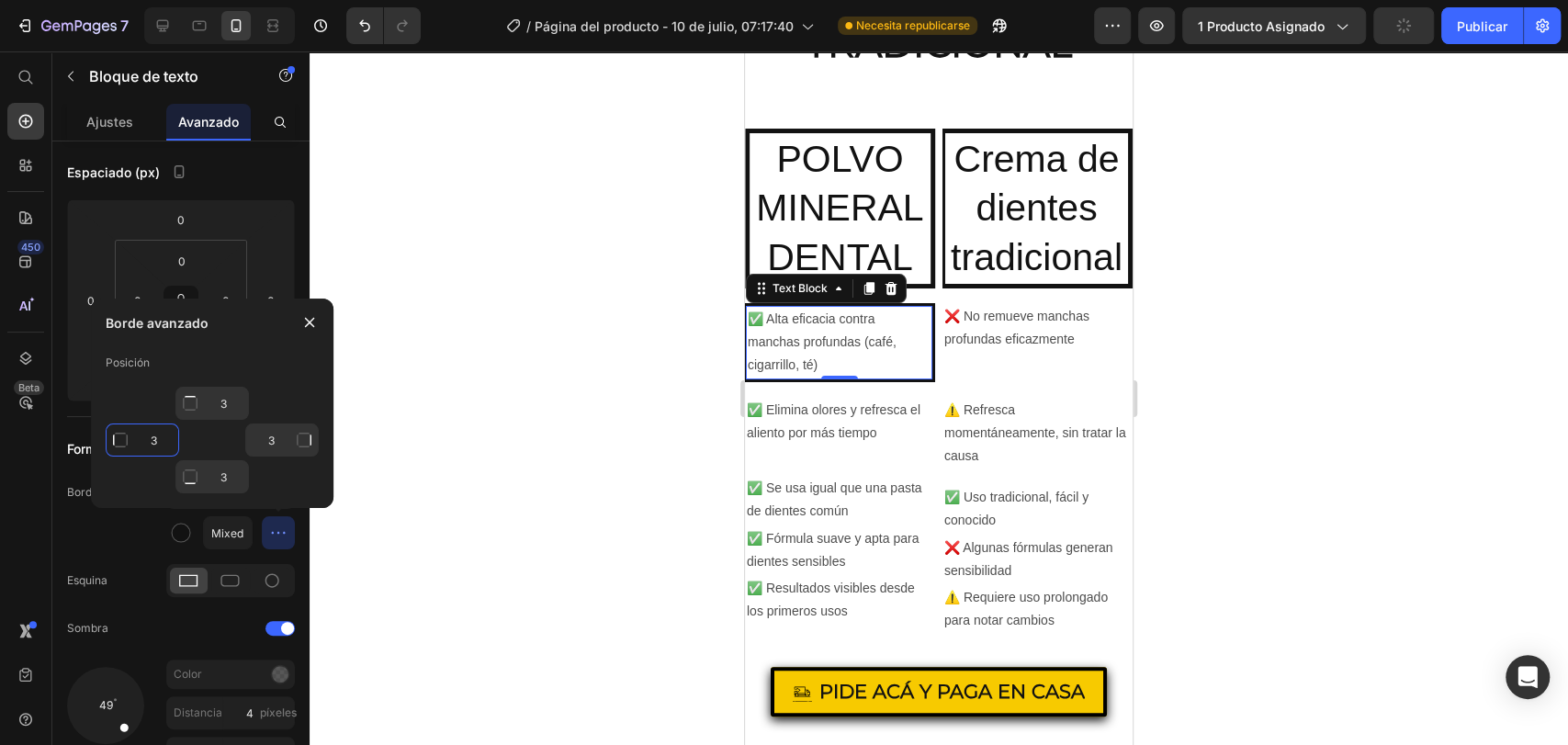 type on "1" 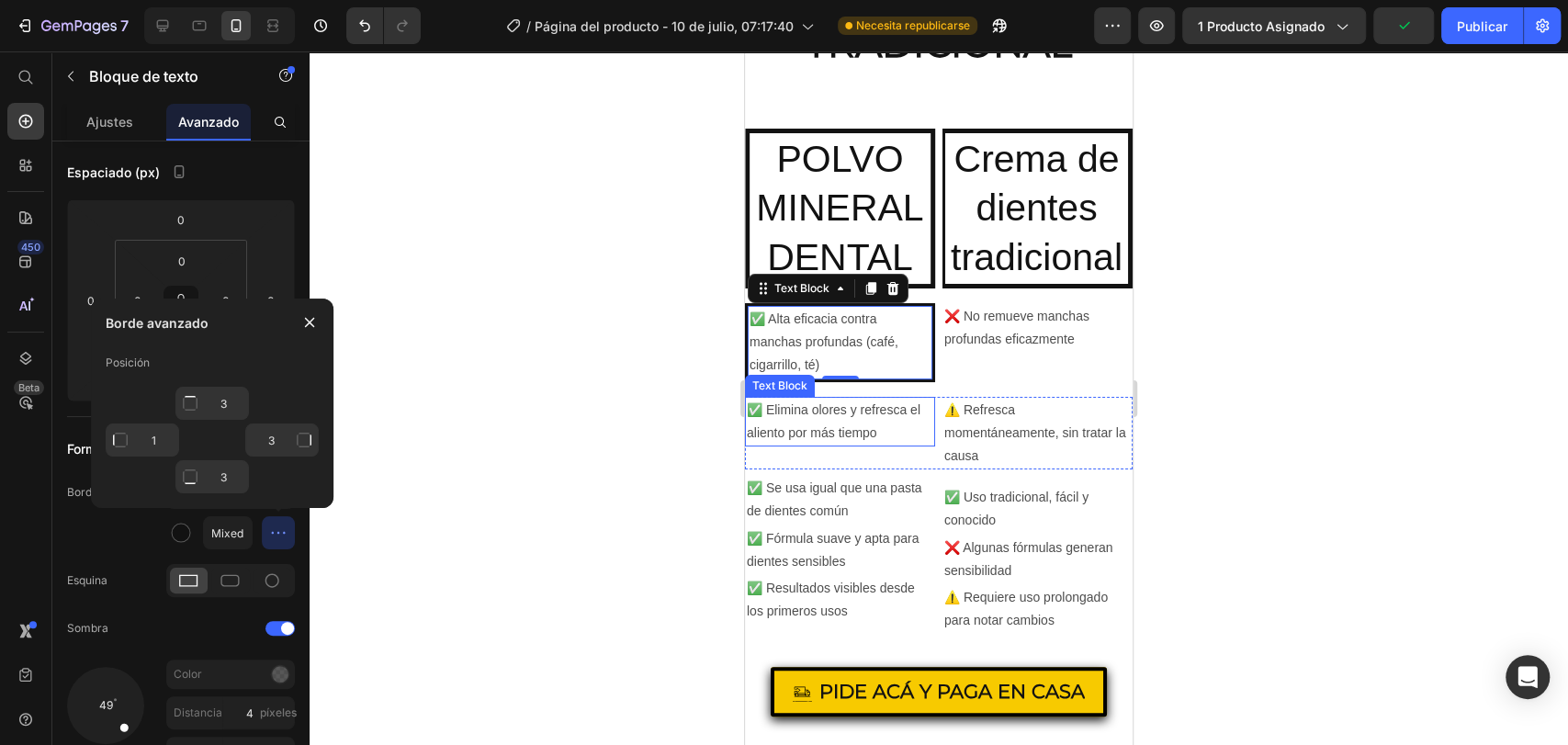 click on "✅ Elimina olores y refresca el aliento por más tiempo" at bounding box center [840, 422] 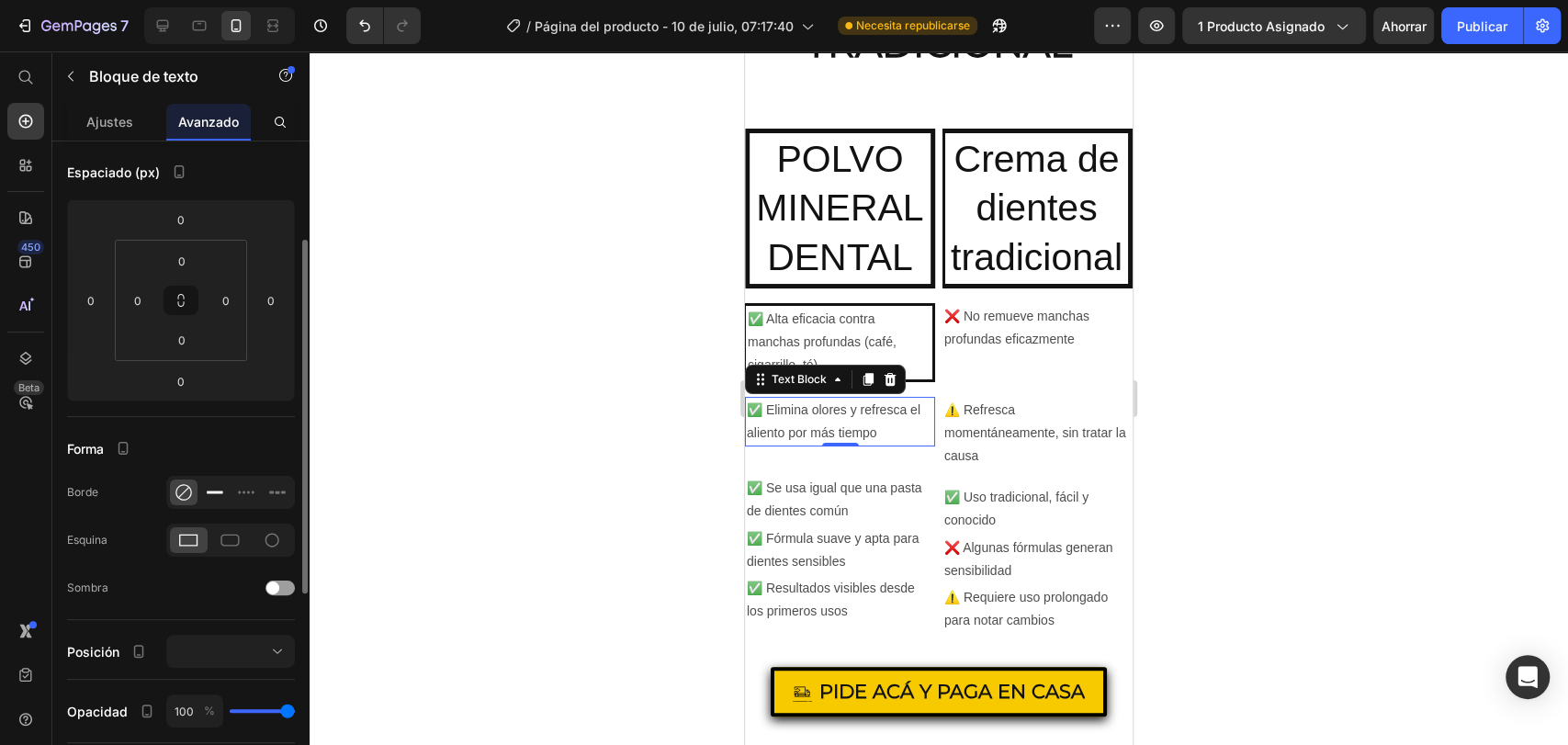 click 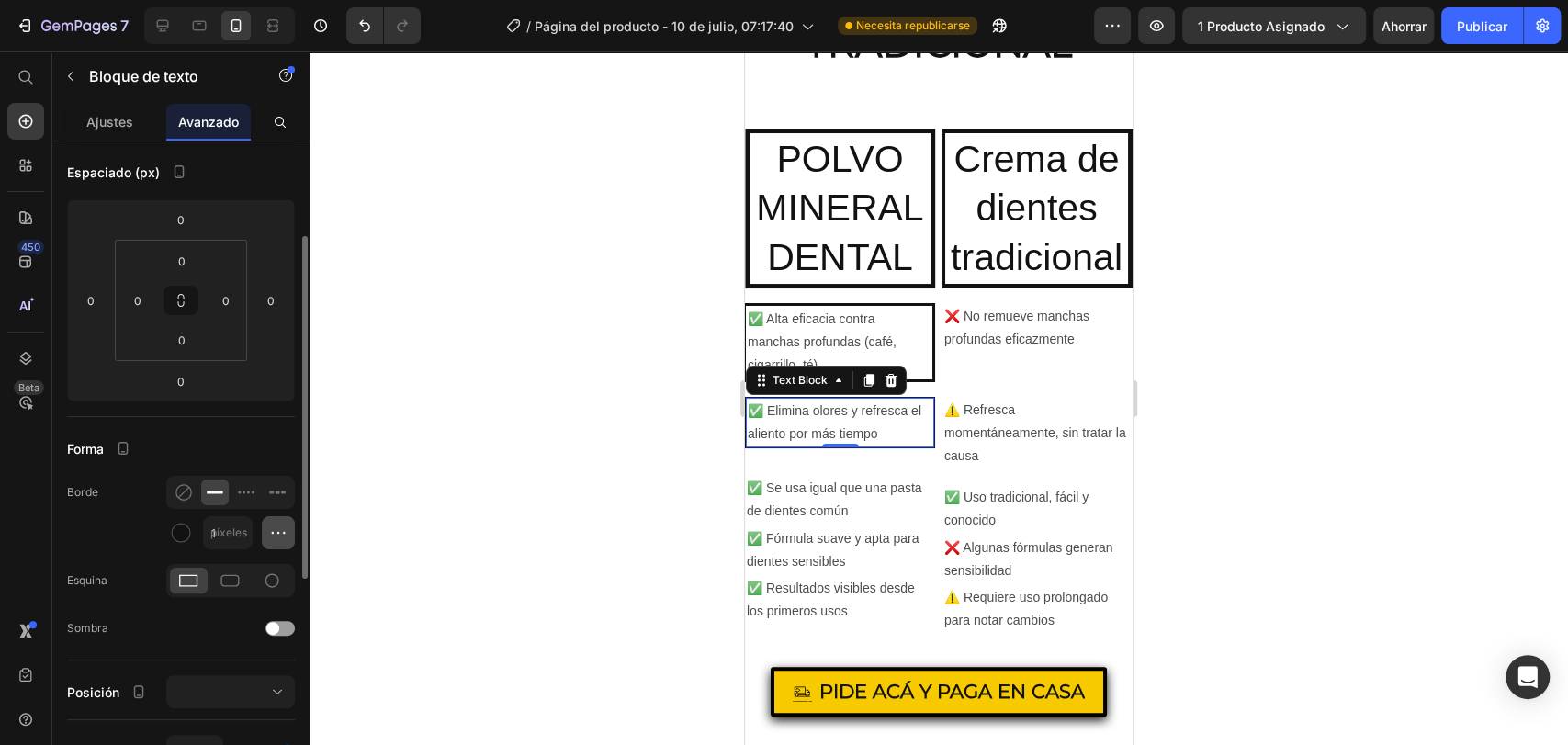 click 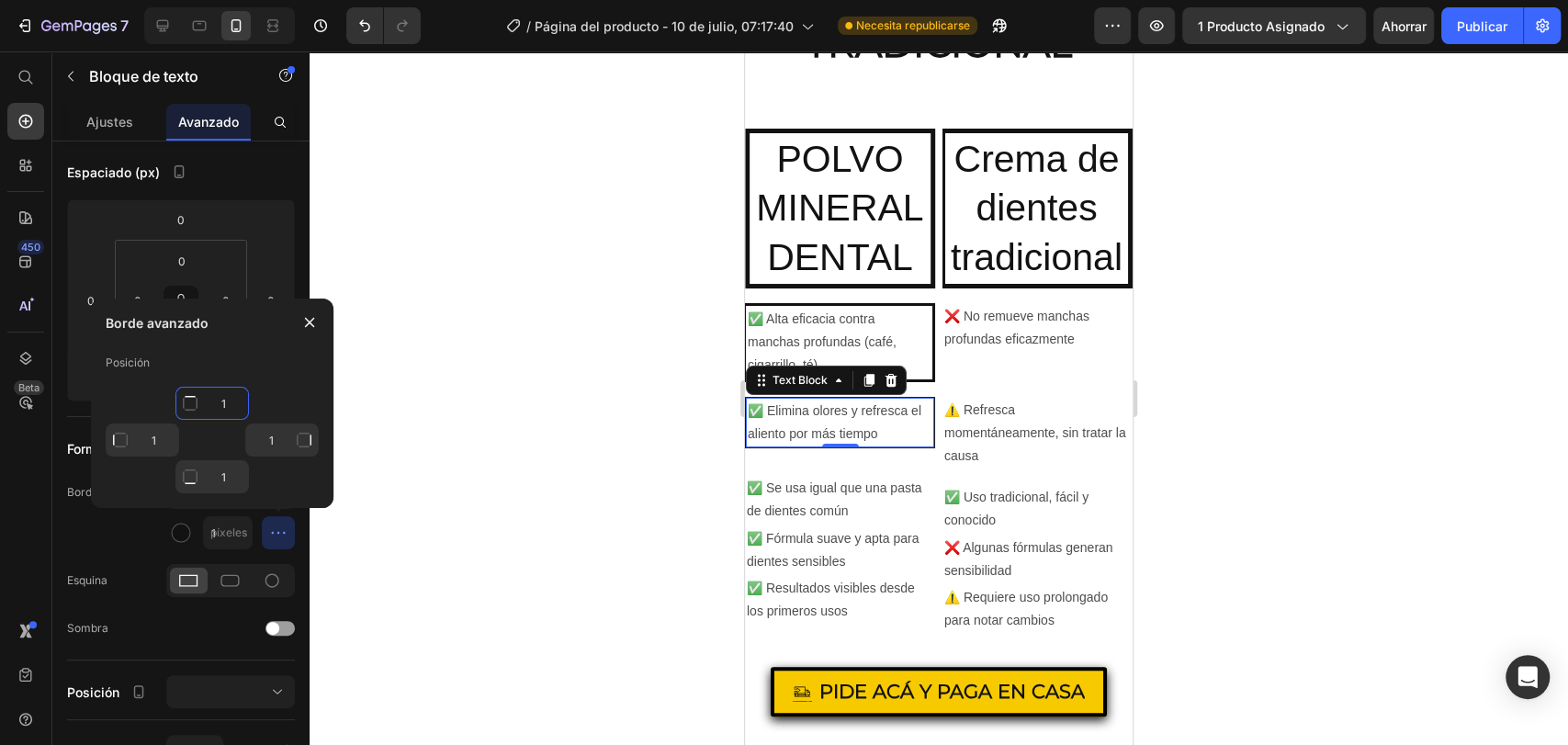 click on "1" 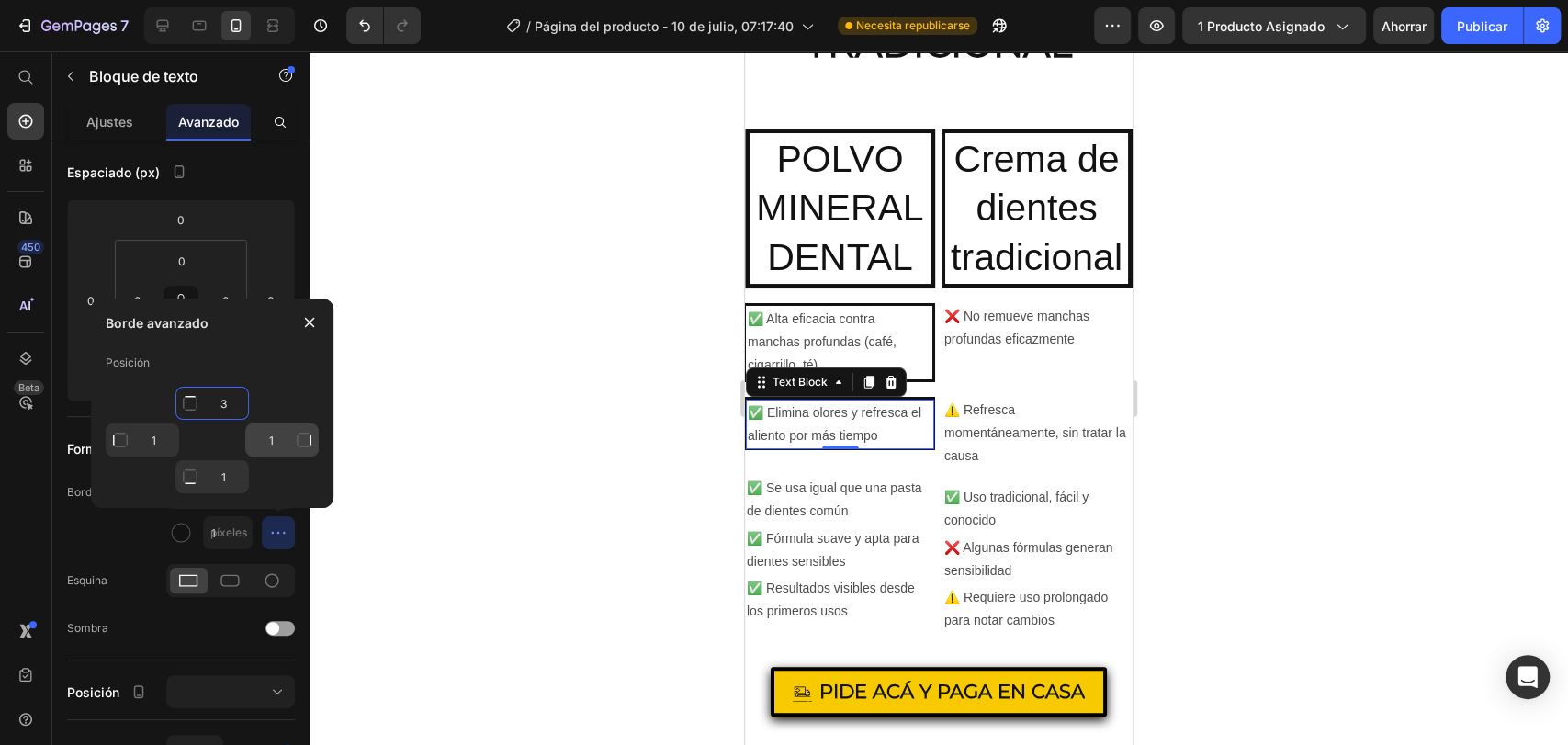 type on "3" 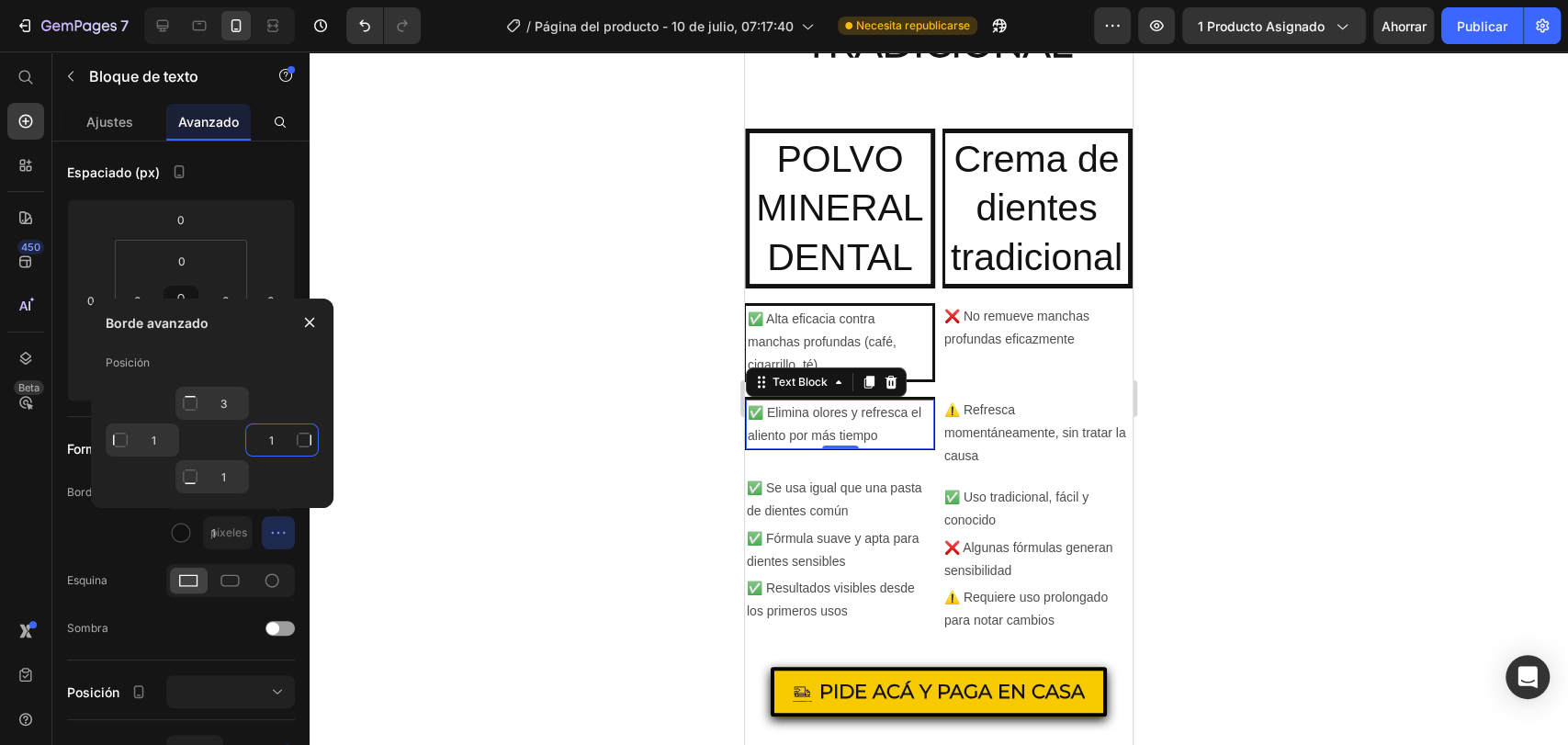 click on "1" 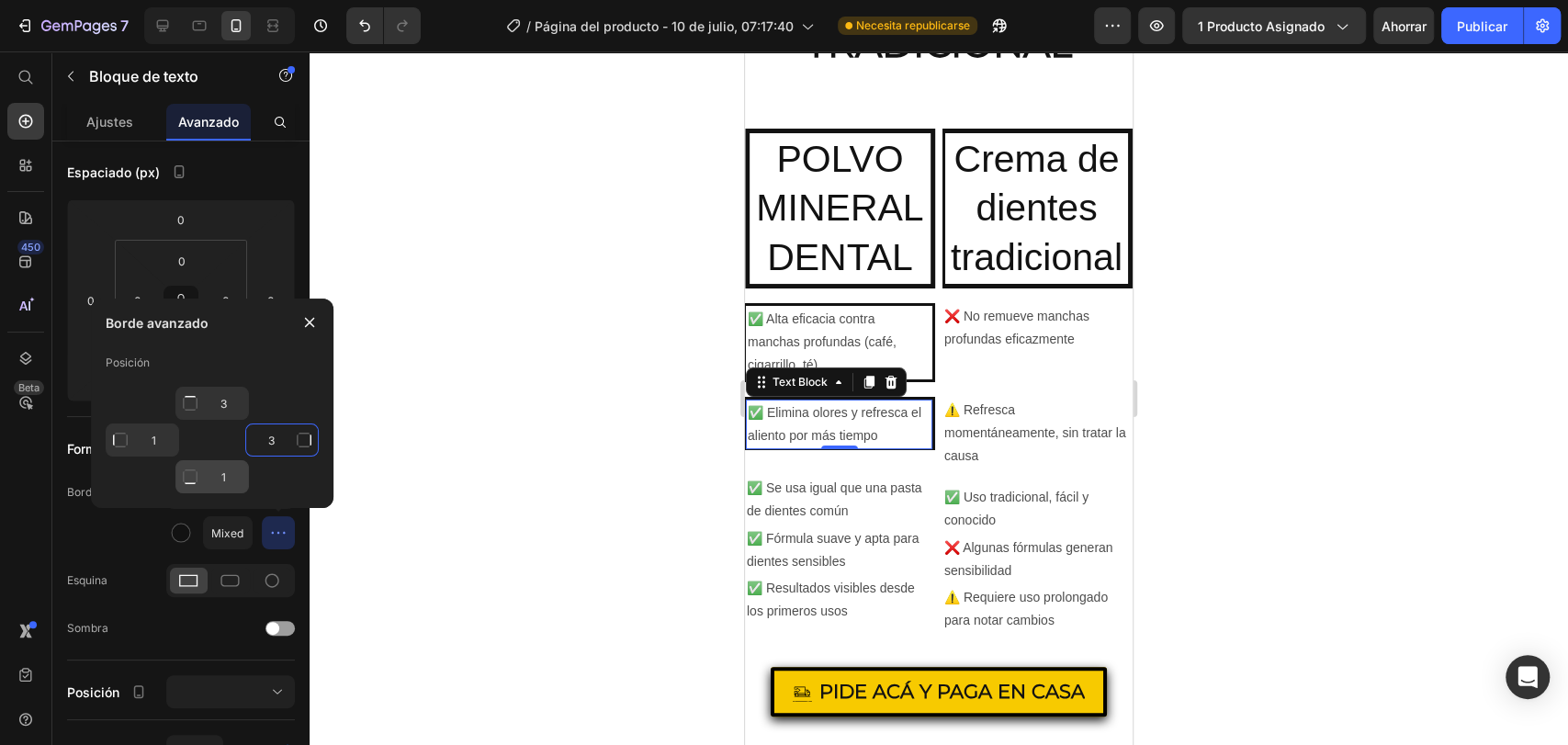type on "3" 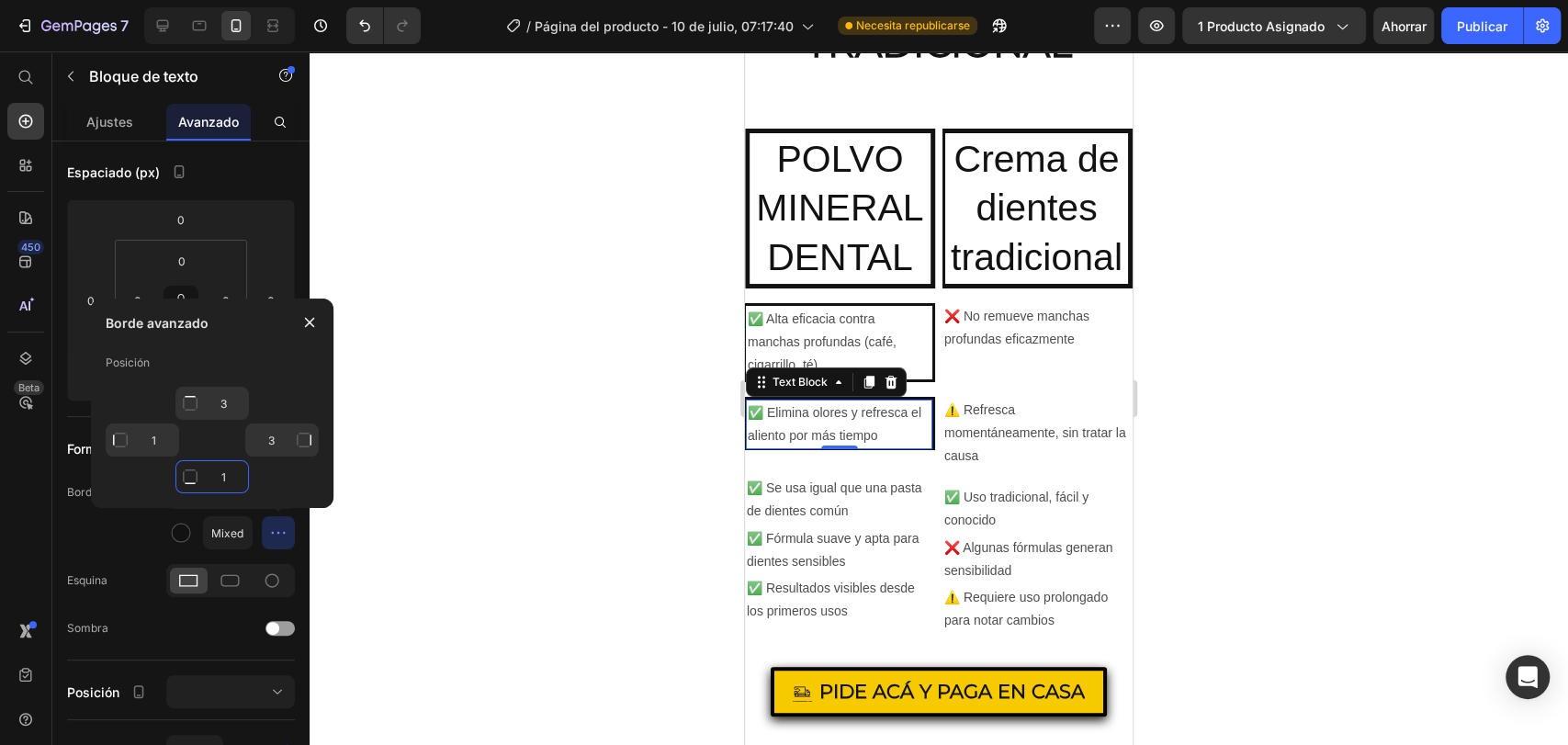 click on "1" 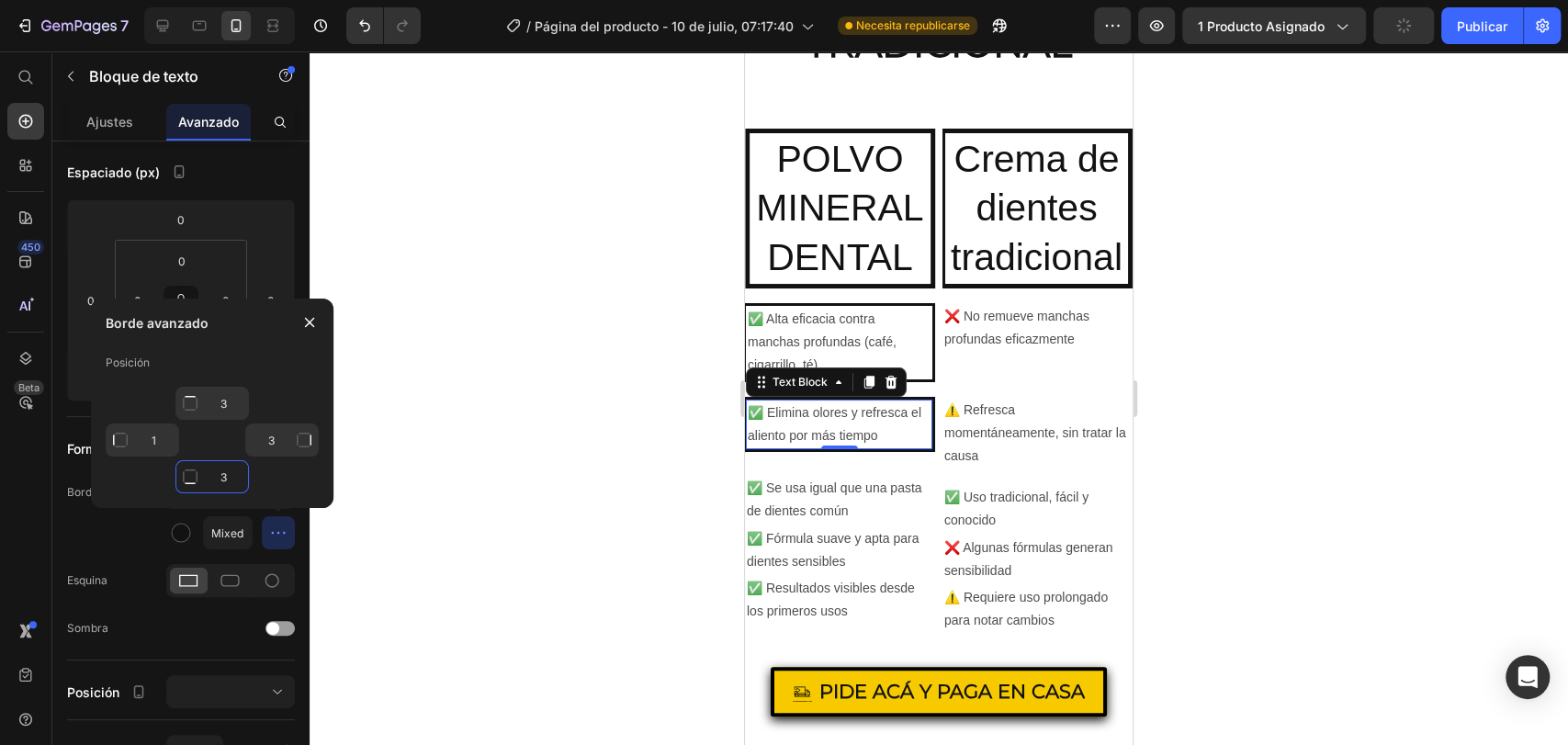 type on "1" 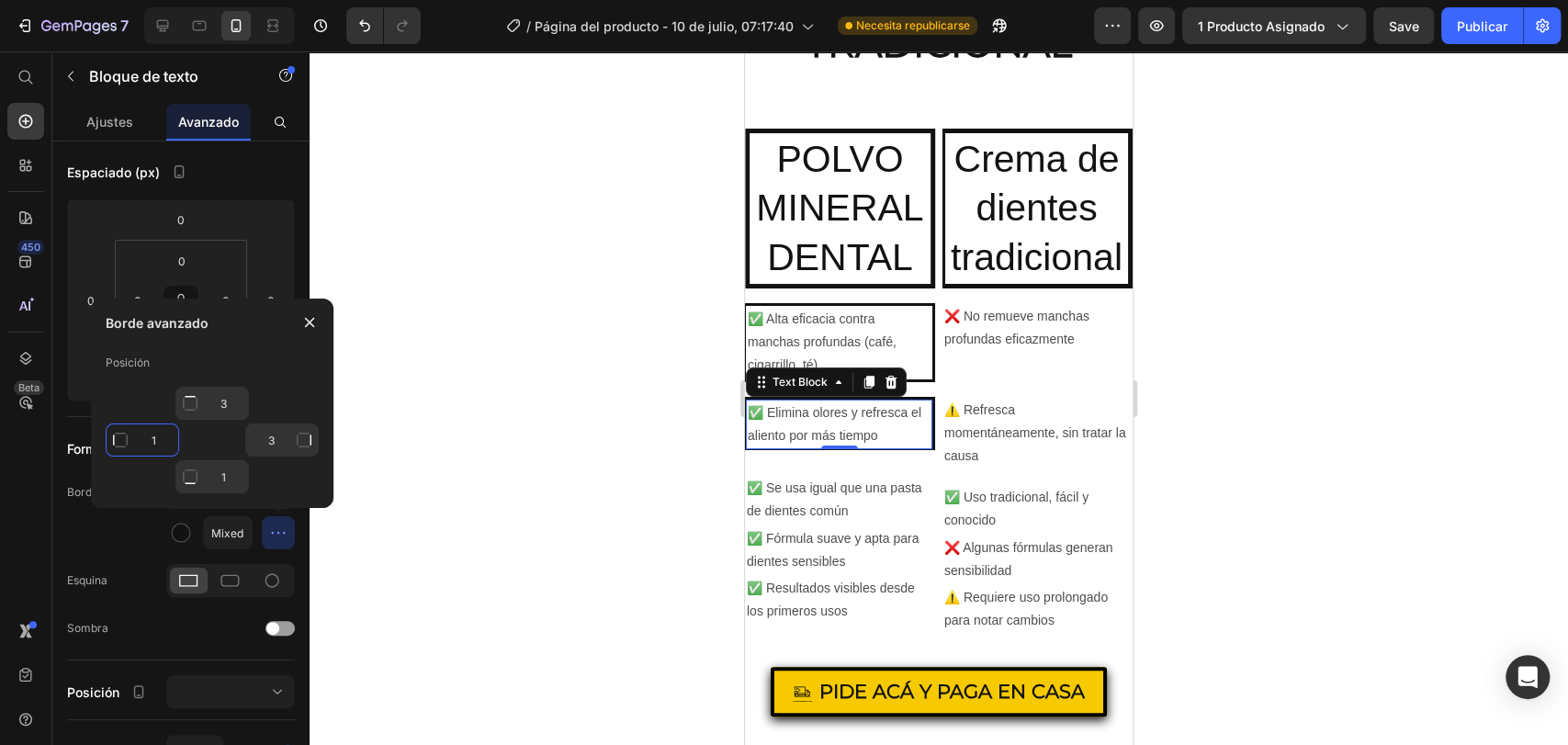 click on "1" 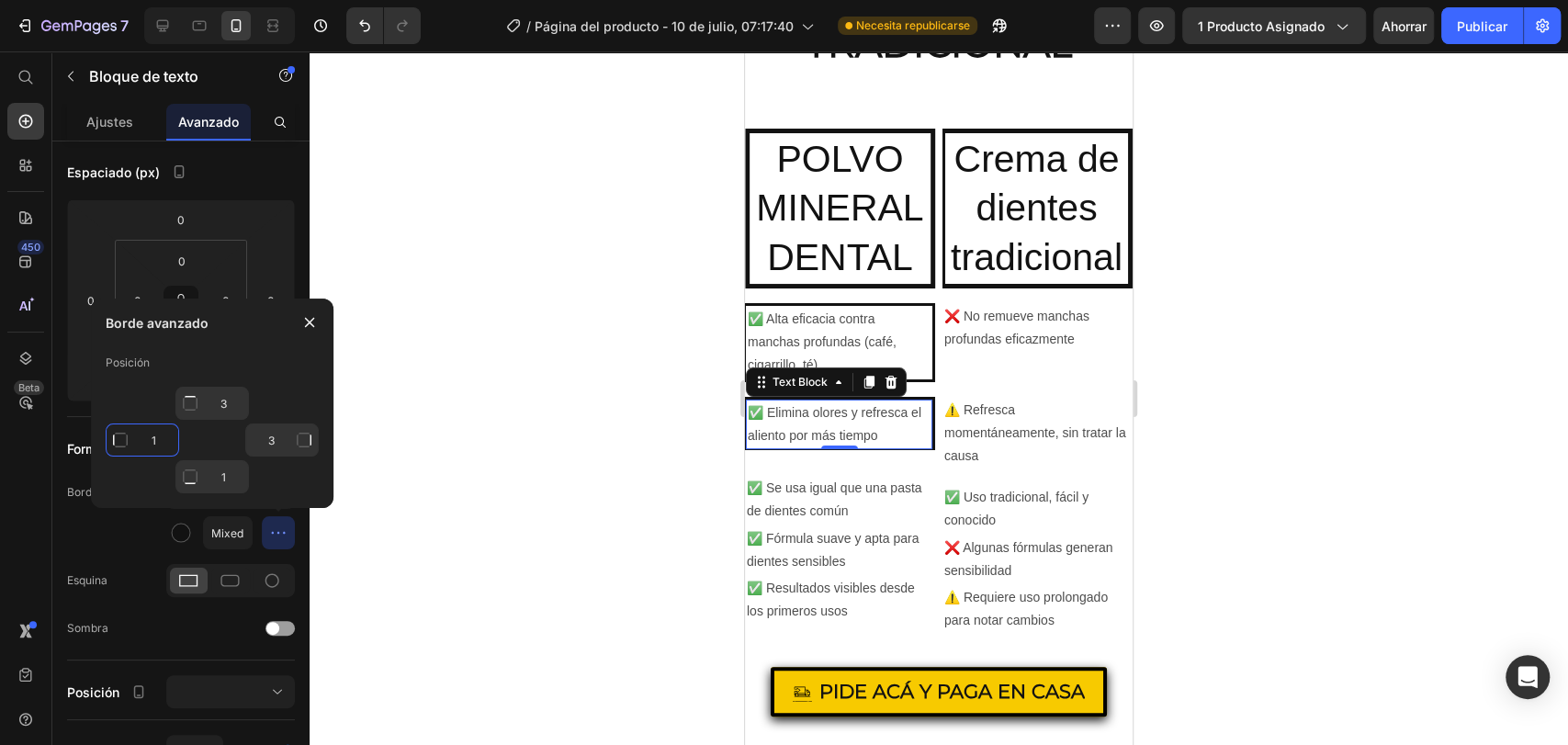 type on "3" 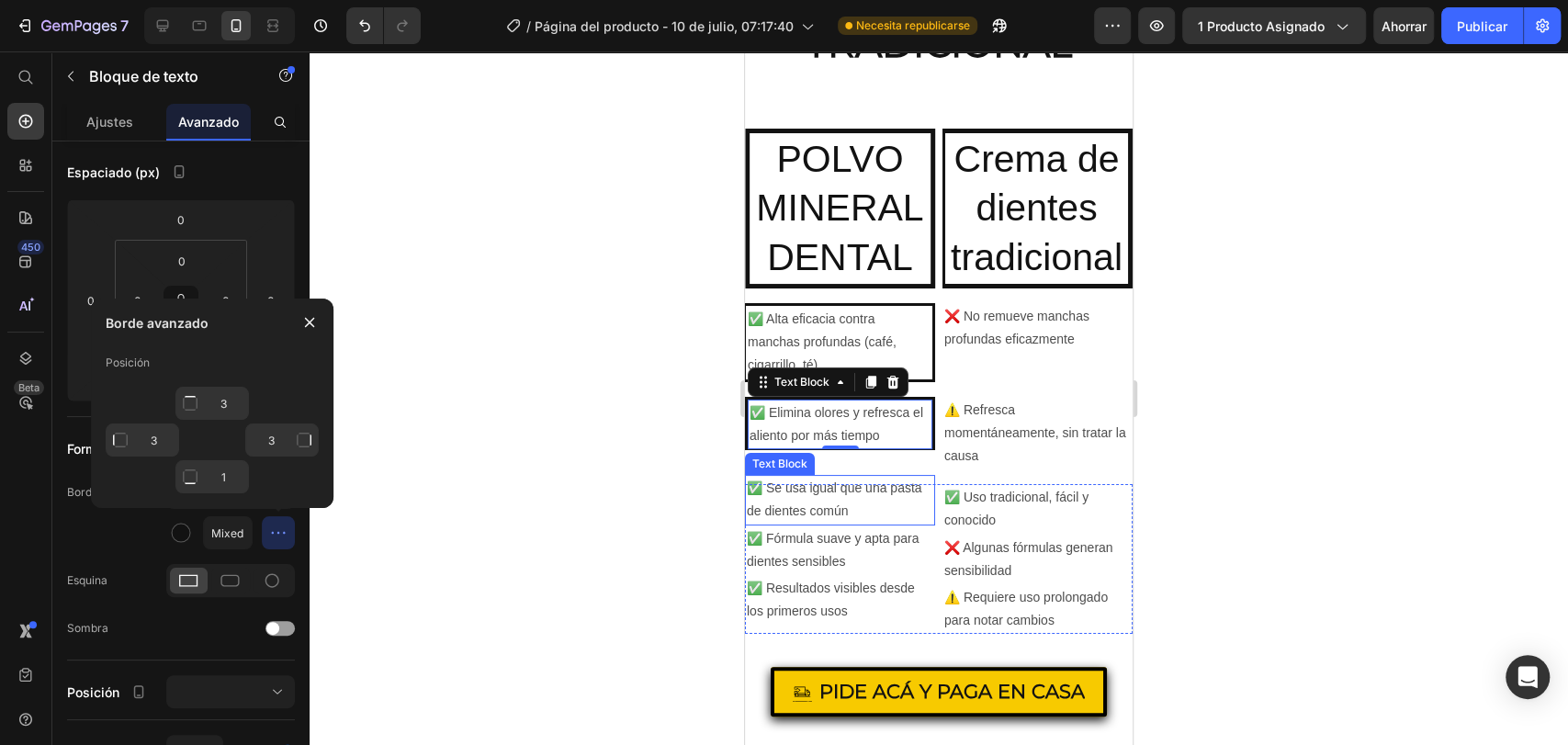 click on "✅ Se usa igual que una pasta de dientes común" at bounding box center (840, 500) 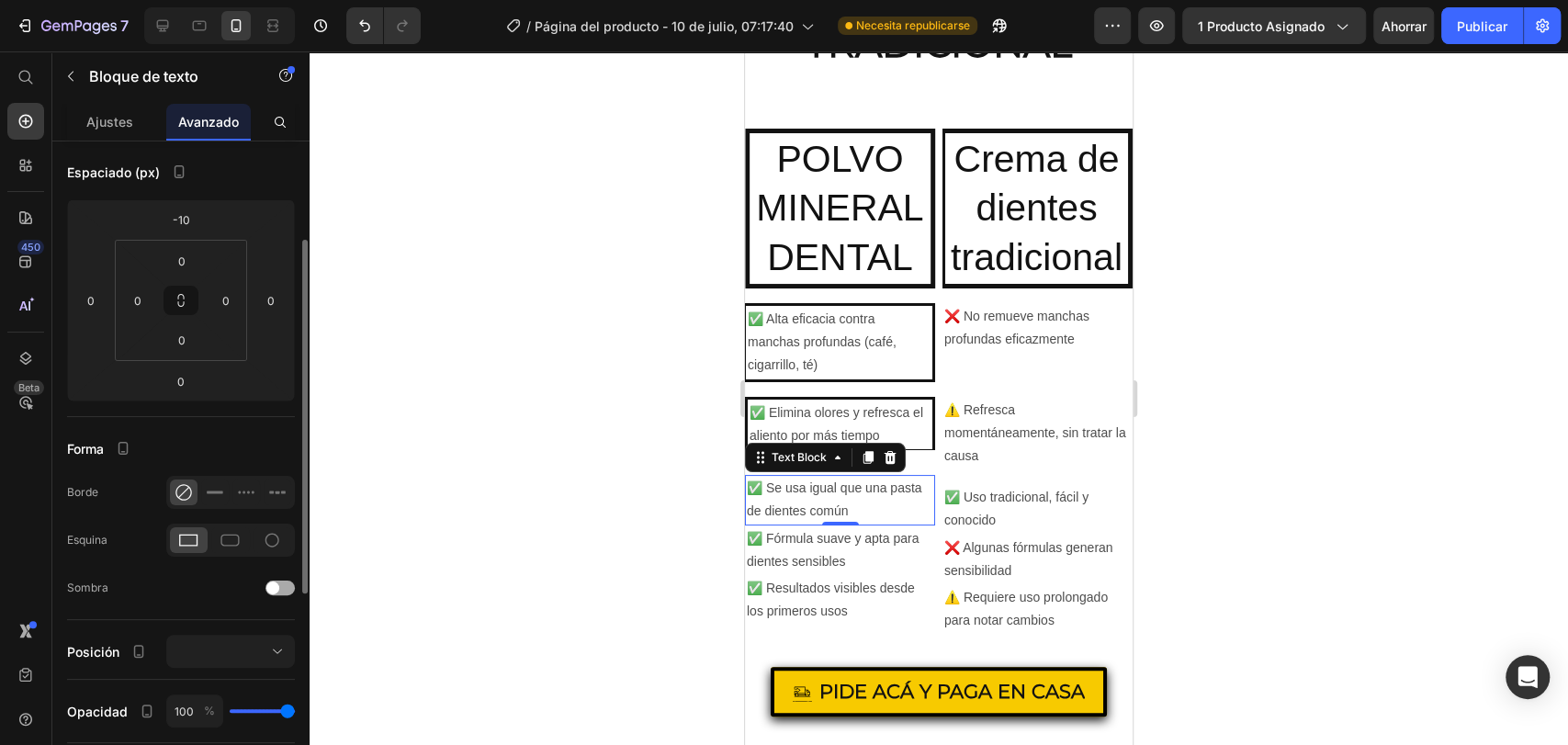 click at bounding box center [273, 588] 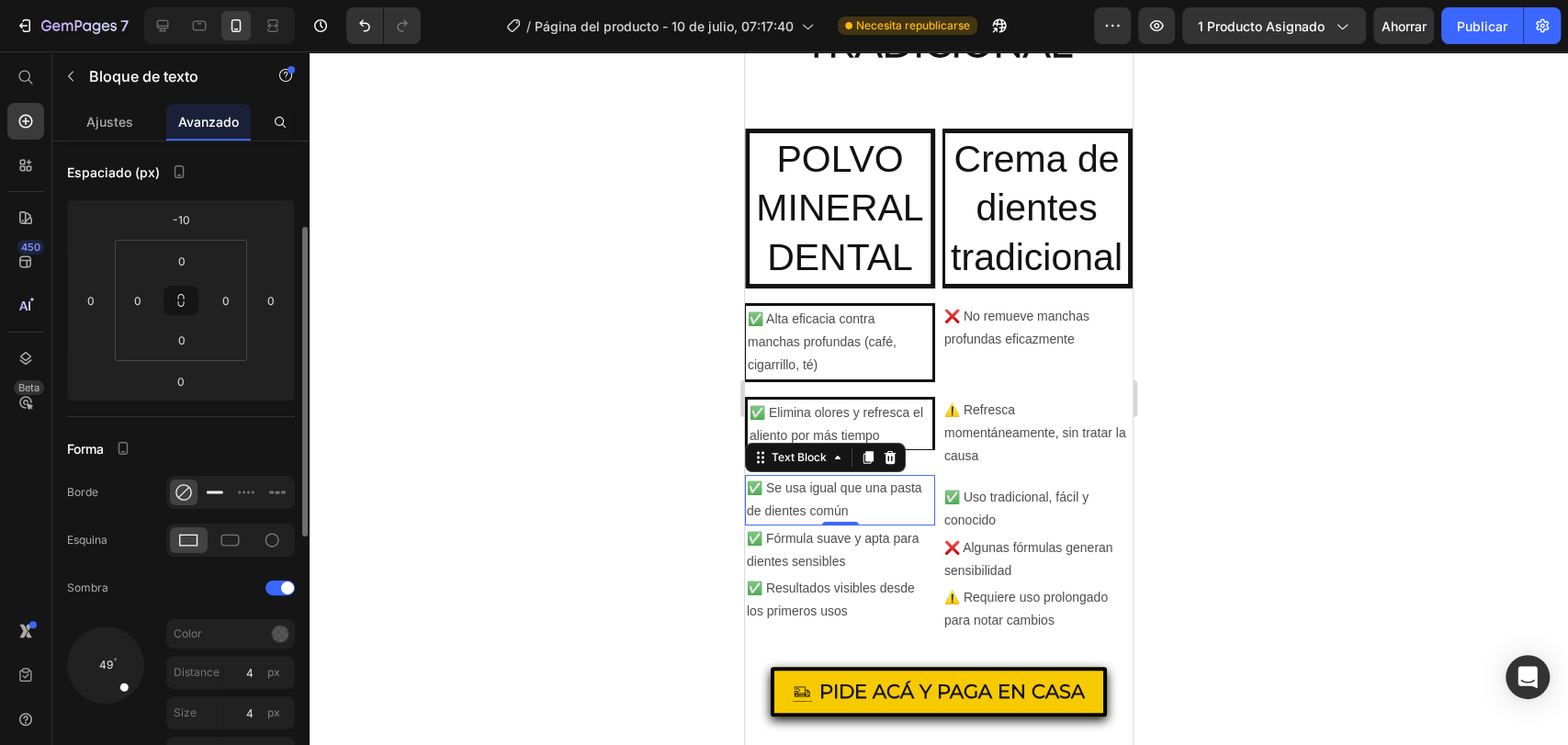 click 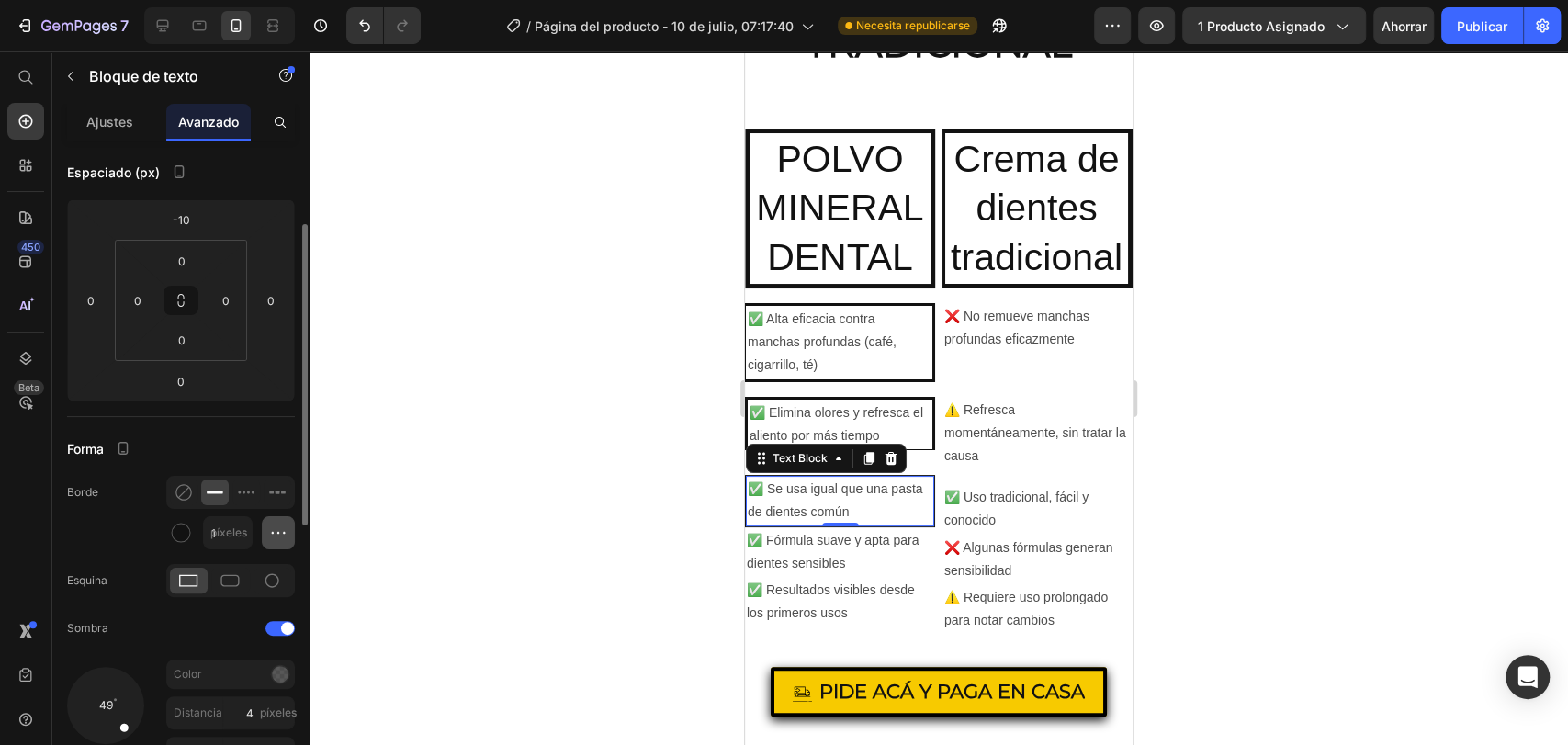 click 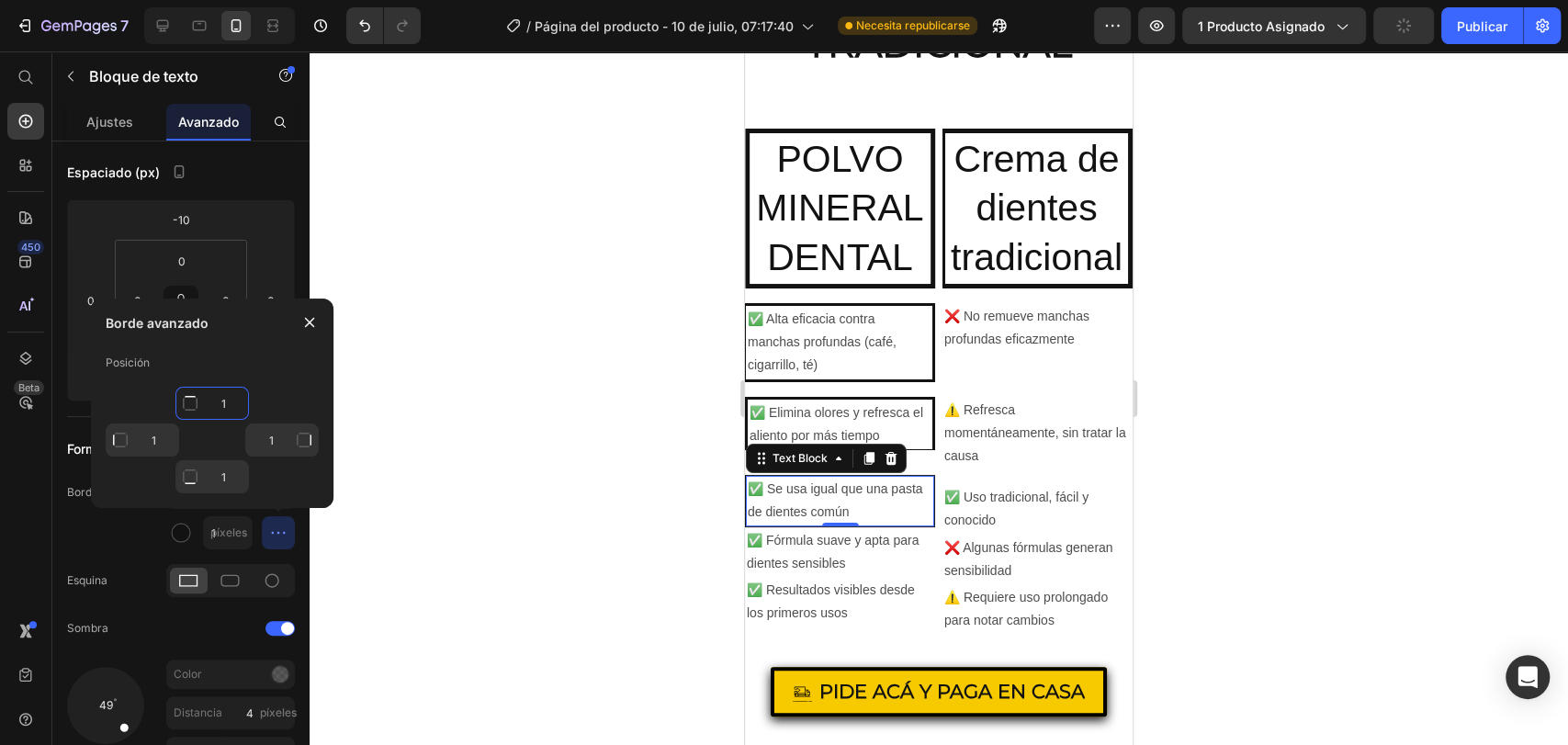 click on "1" 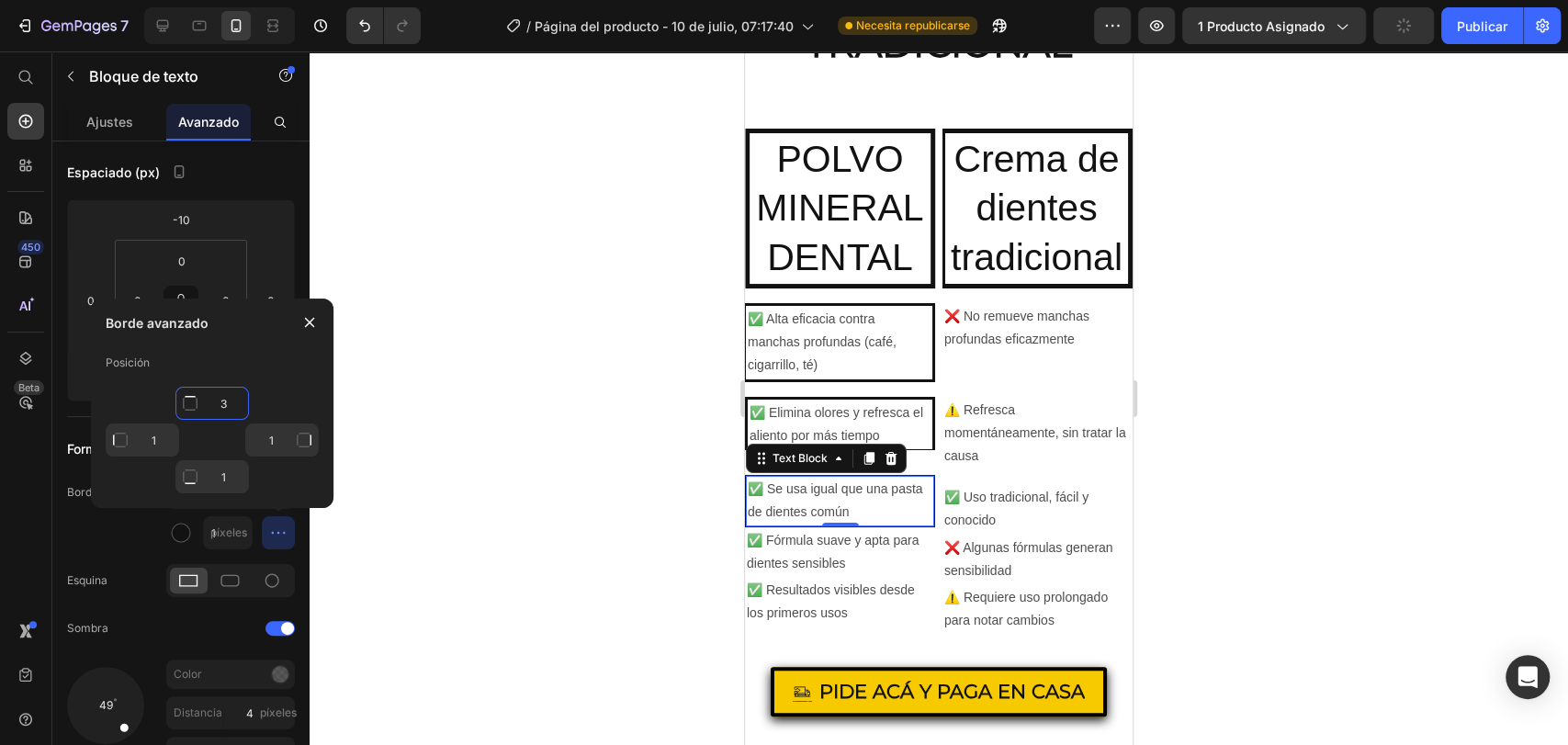 type on "1" 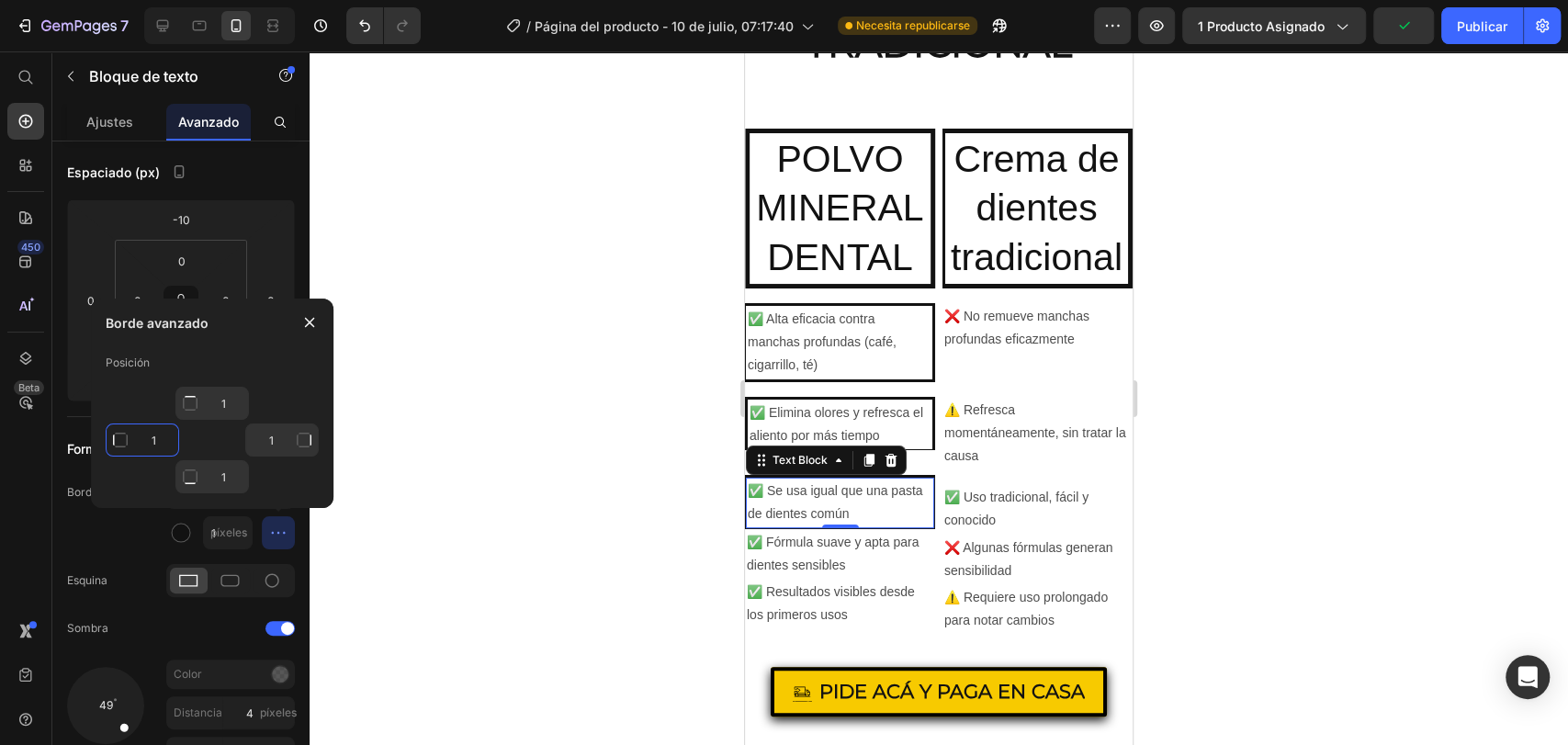 click on "1" 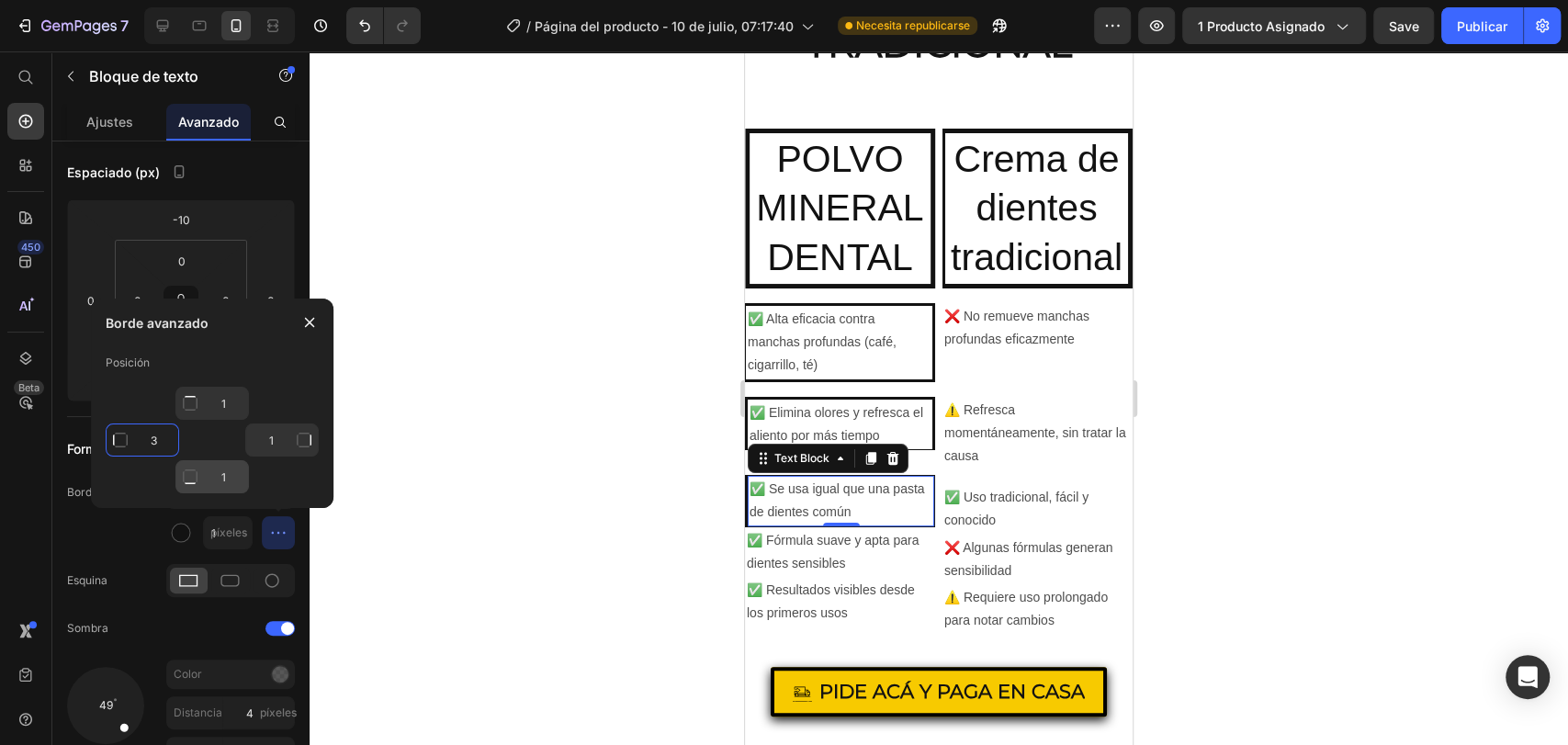 type on "3" 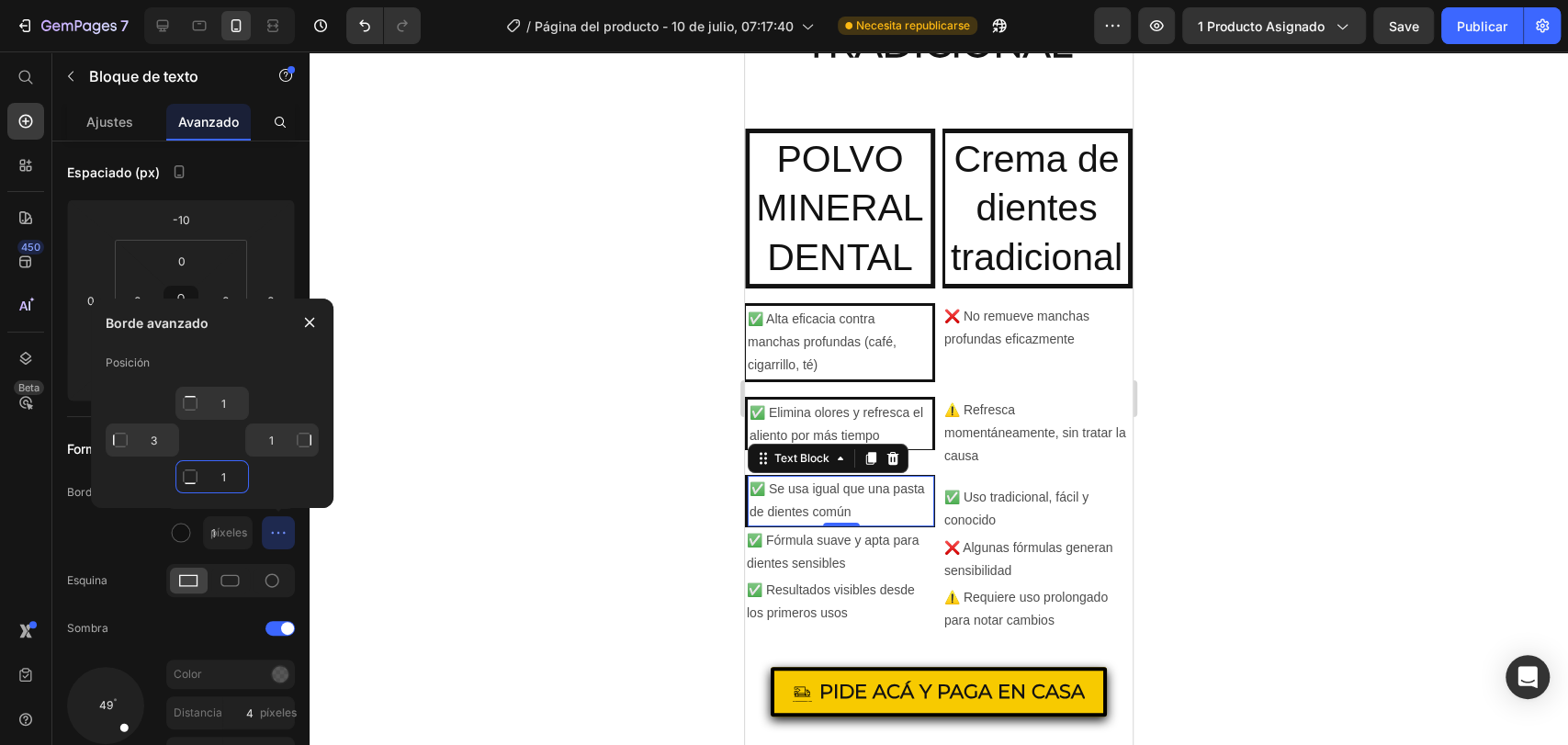 click on "1" 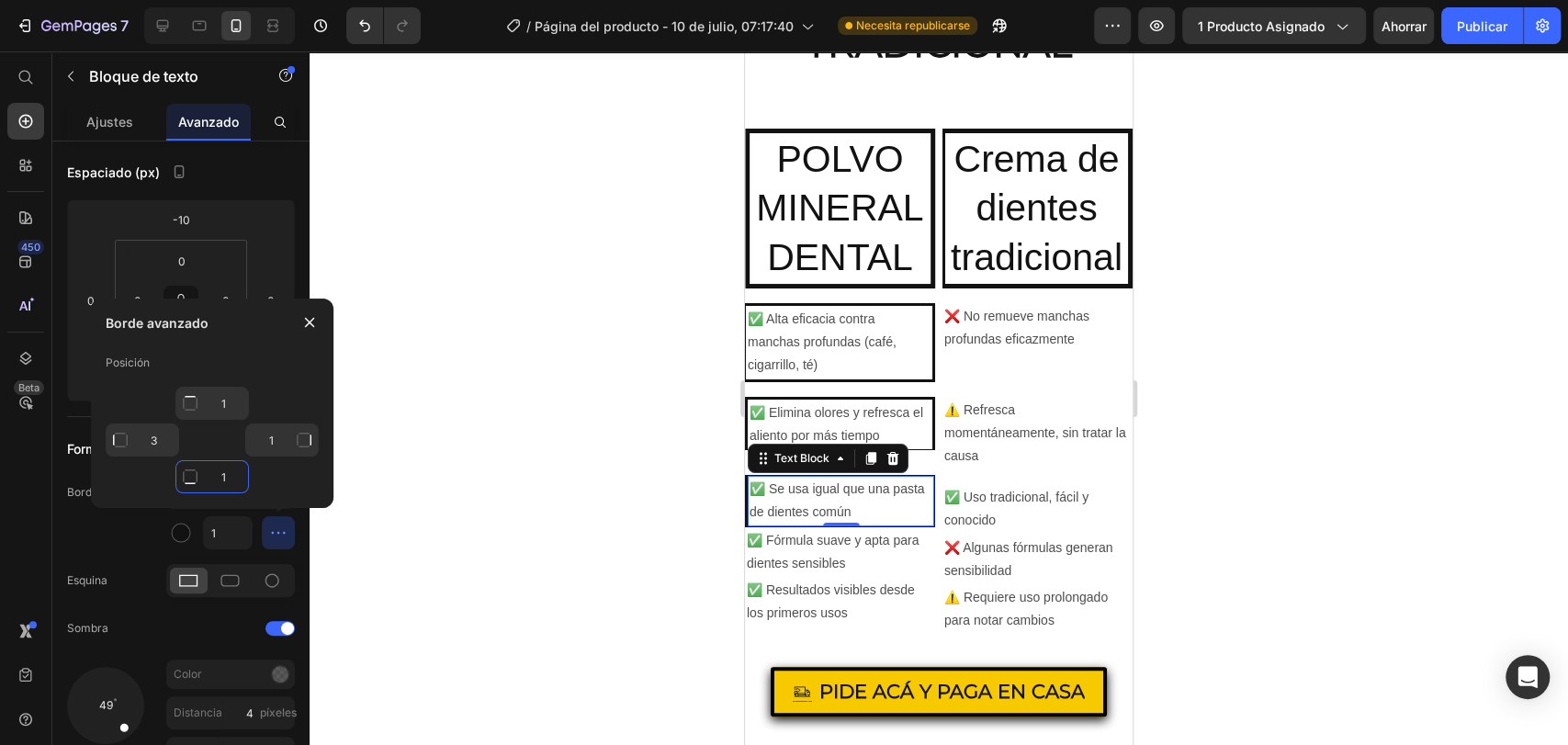 type on "Mixed" 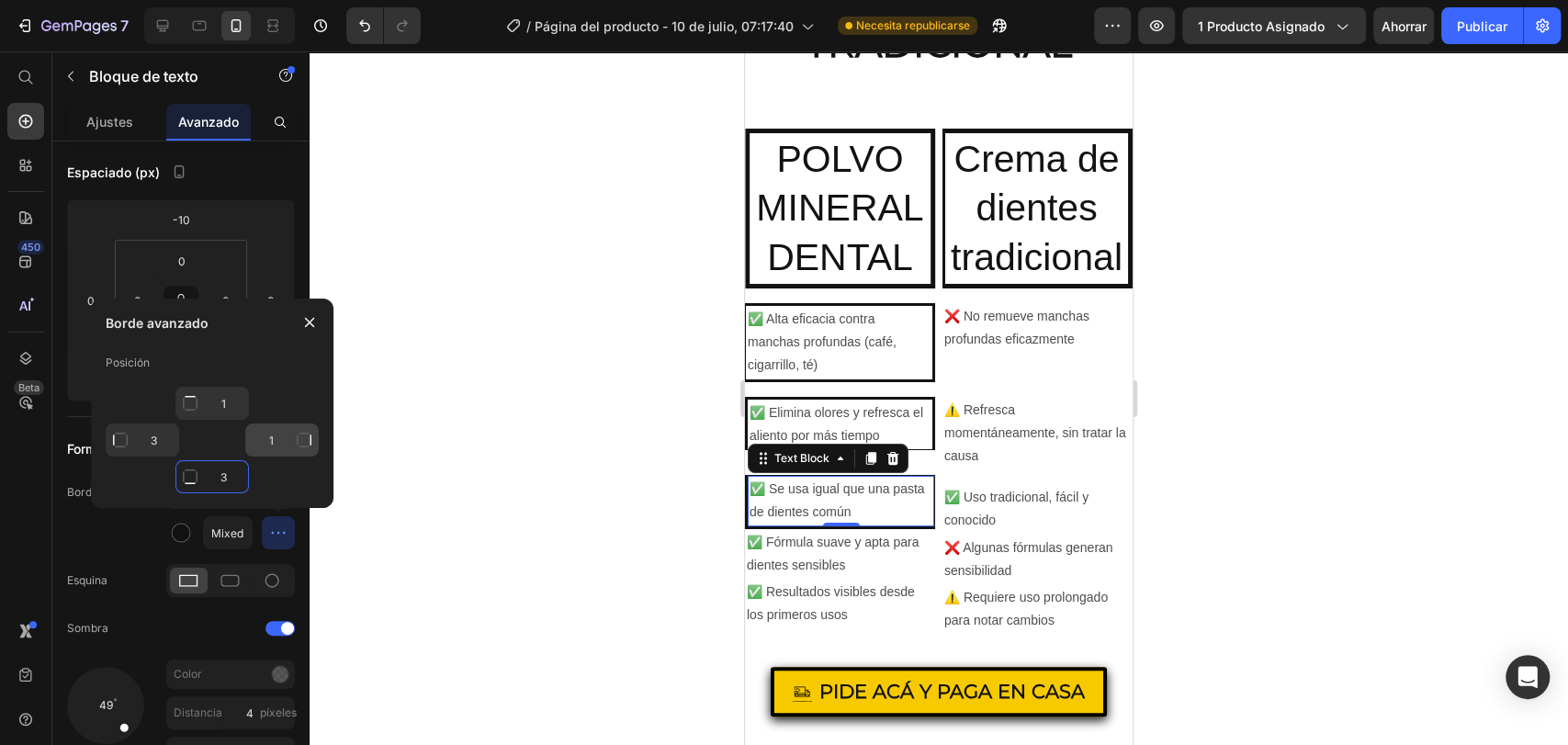 type on "3" 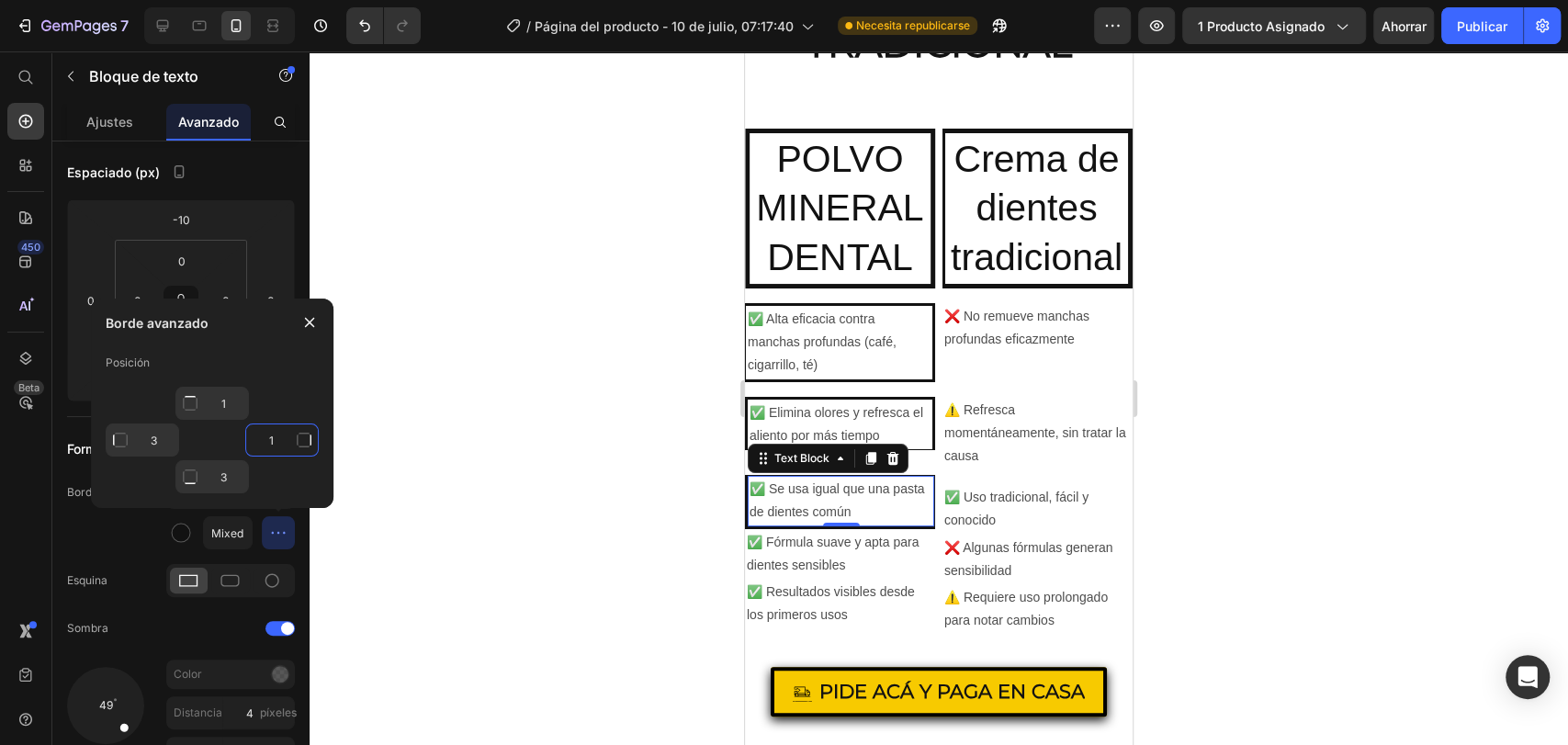 click on "1" 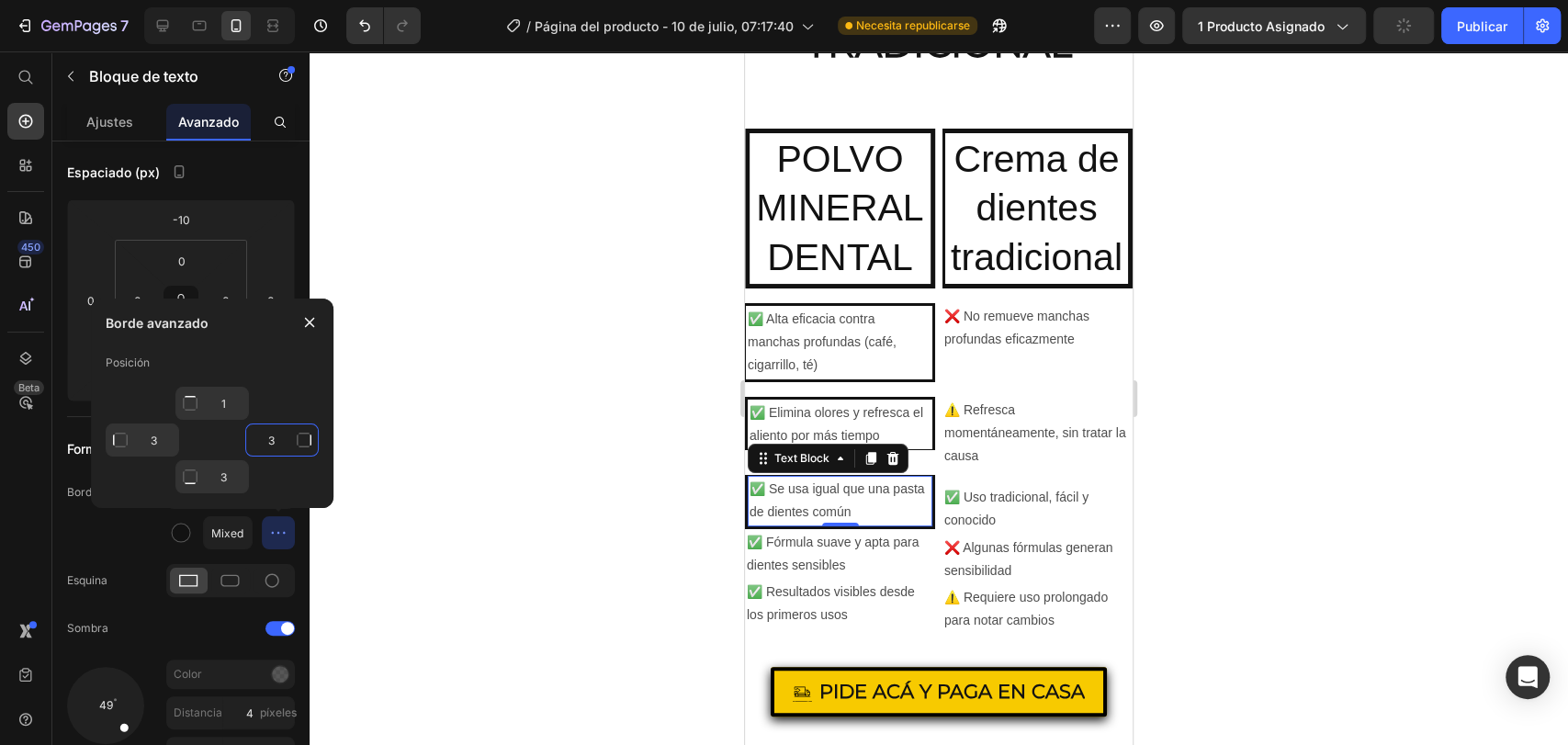 type on "1" 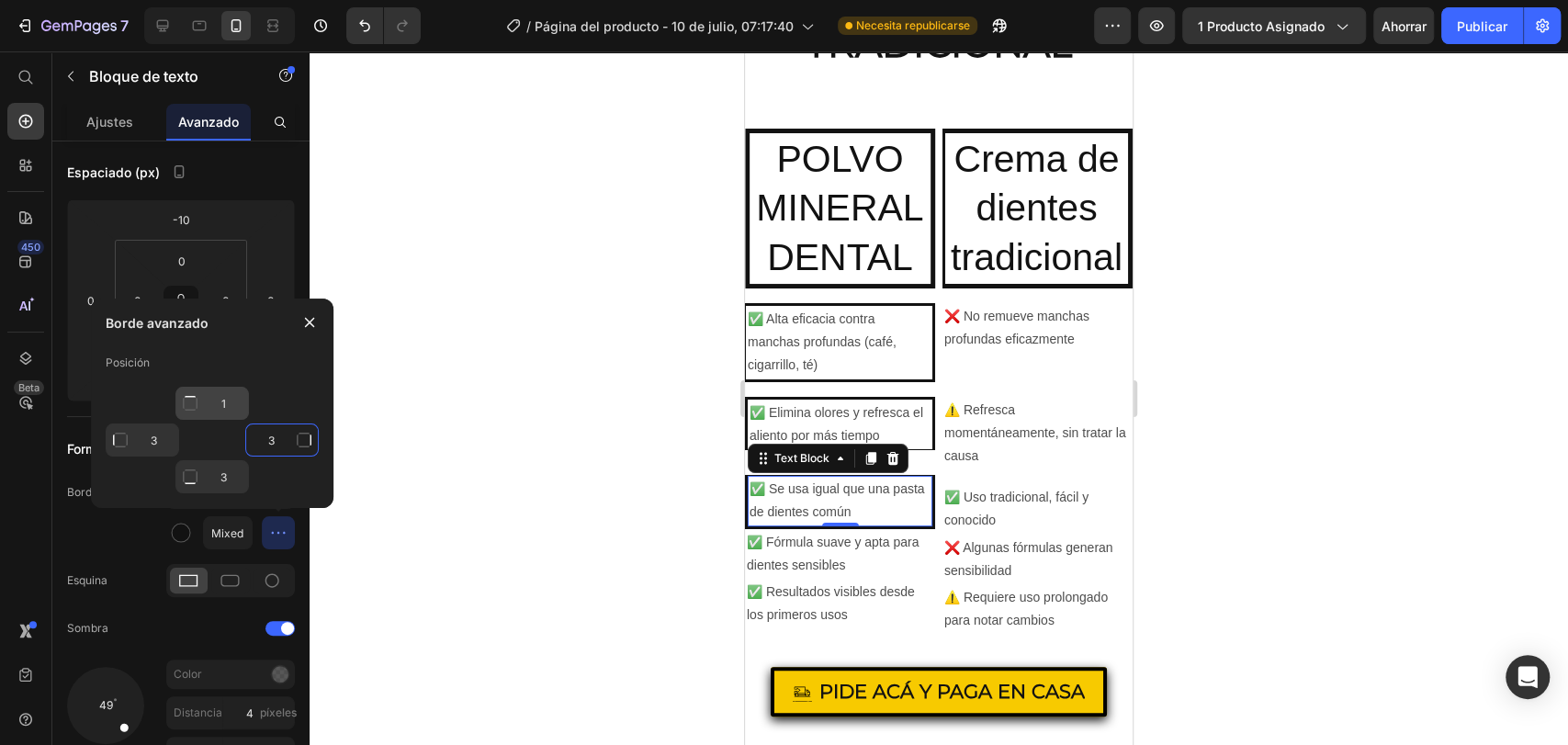 type on "3" 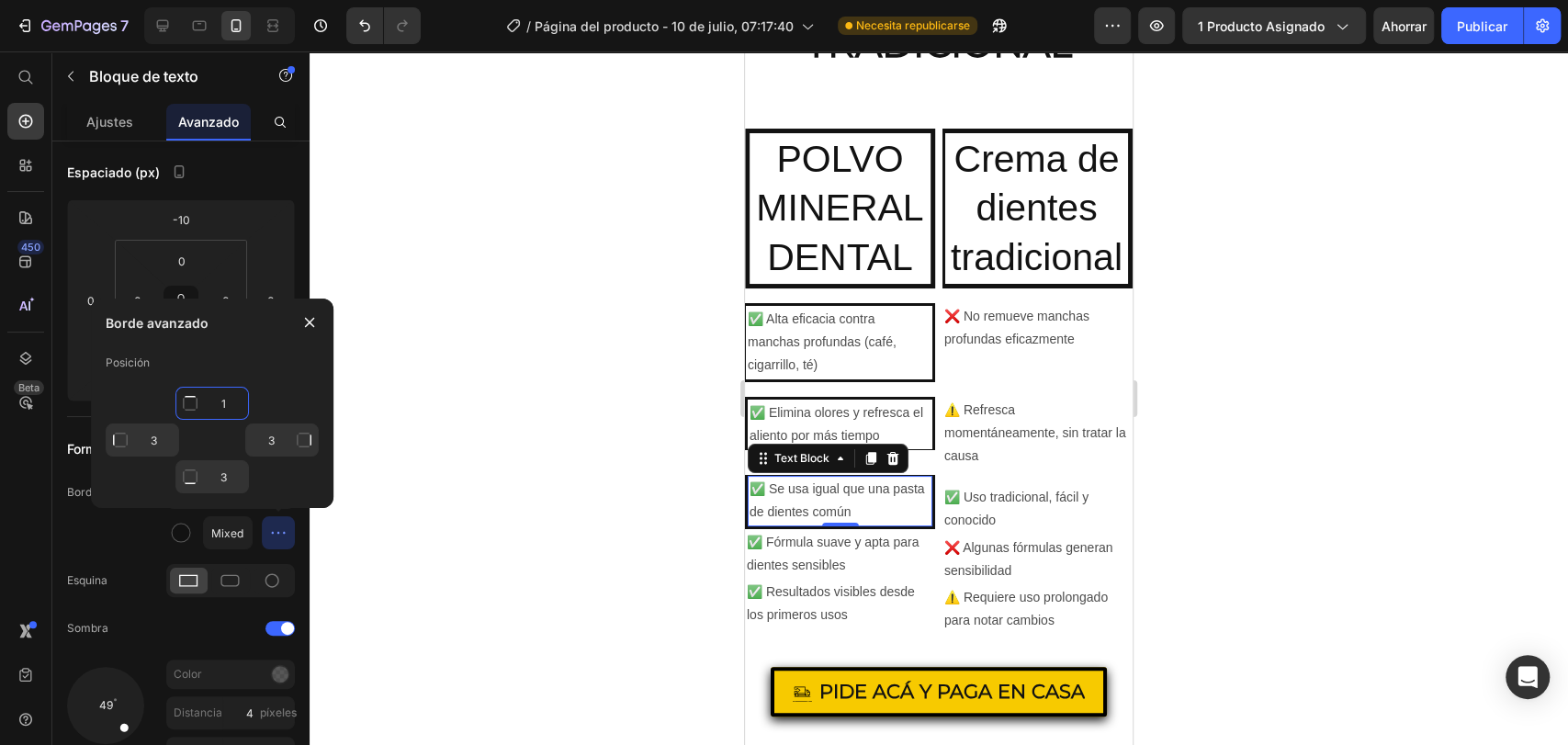 click on "1" 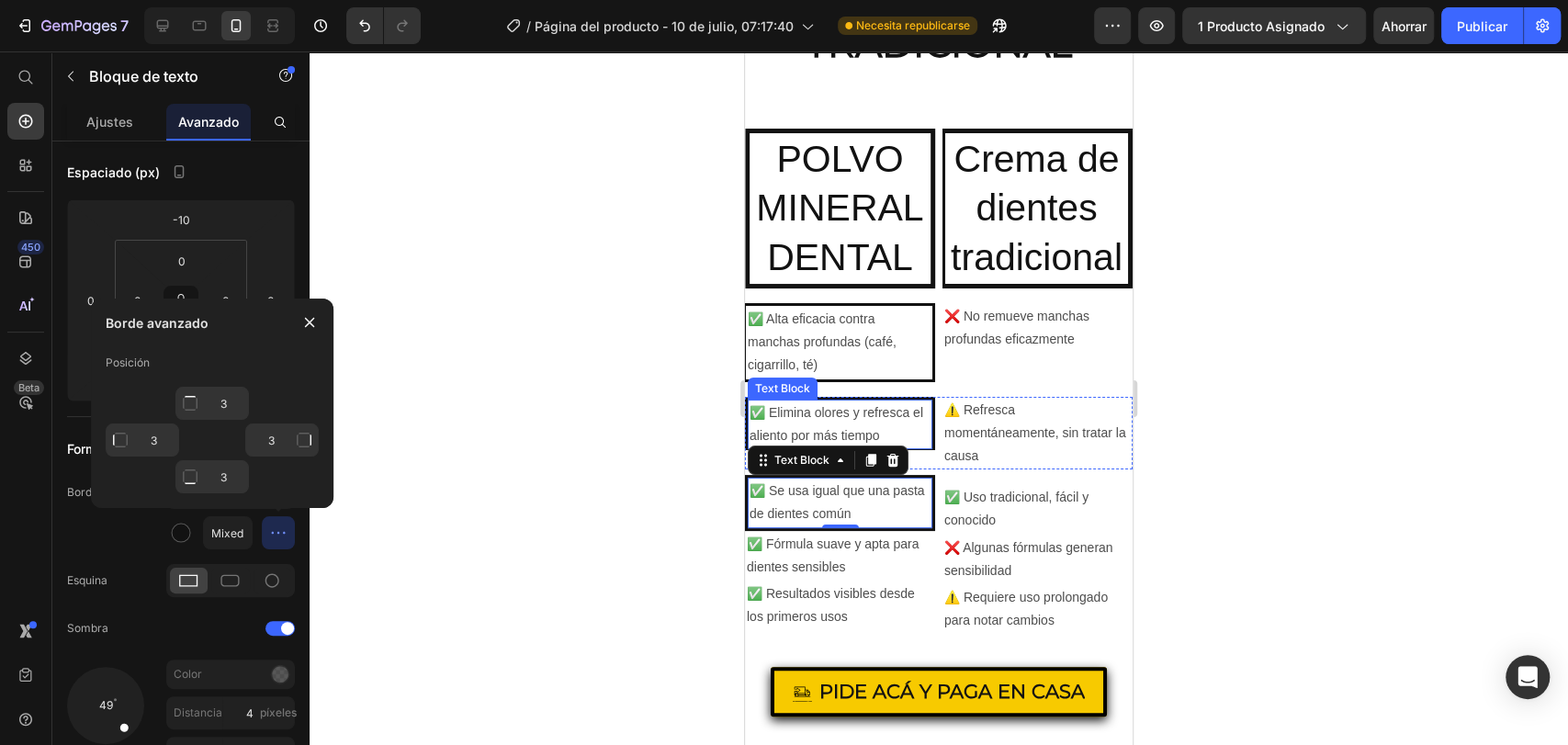 click on "✅ Elimina olores y refresca el aliento por más tiempo" at bounding box center [840, 424] 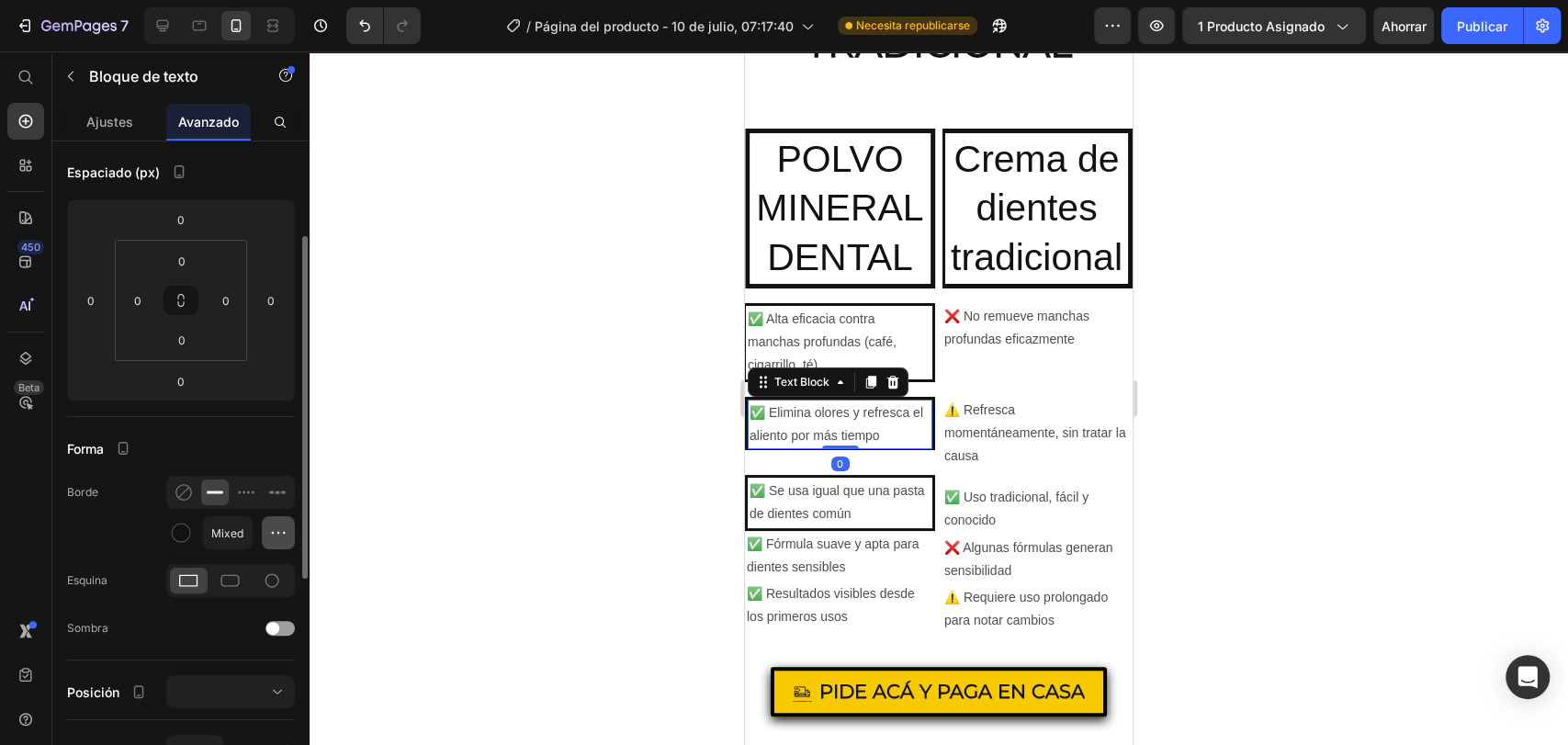 click 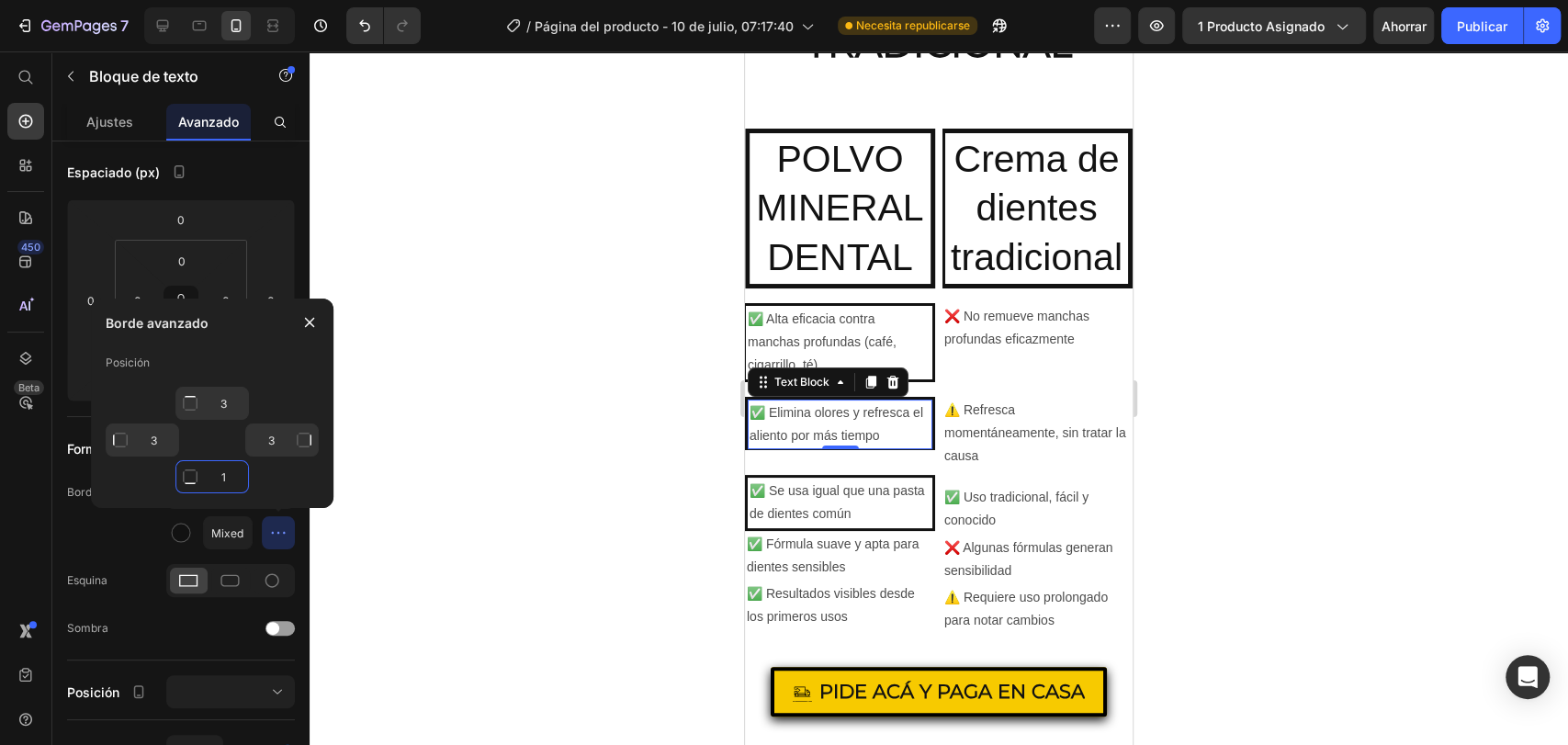 click on "1" 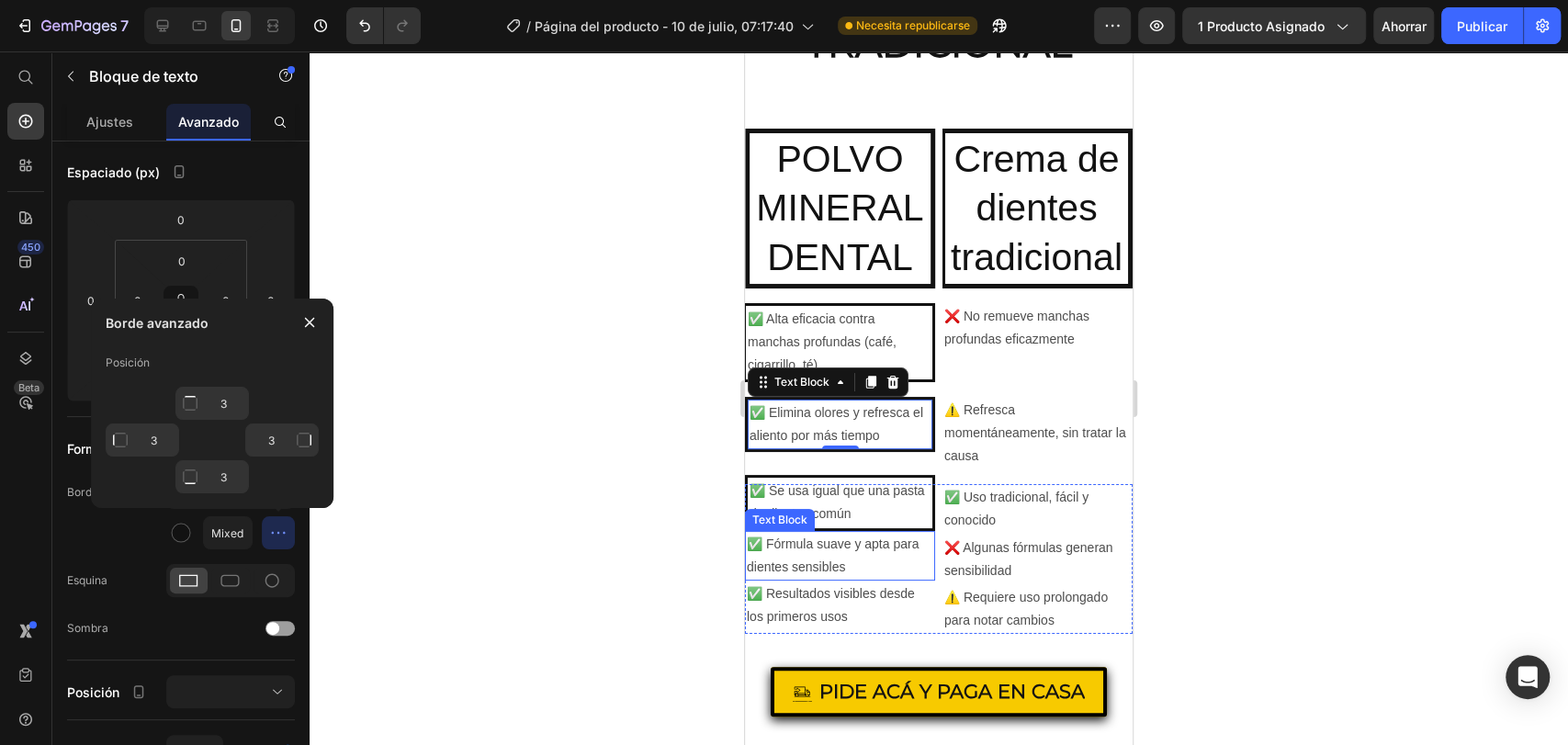 click on "✅ Fórmula suave y apta para dientes sensibles" at bounding box center [840, 556] 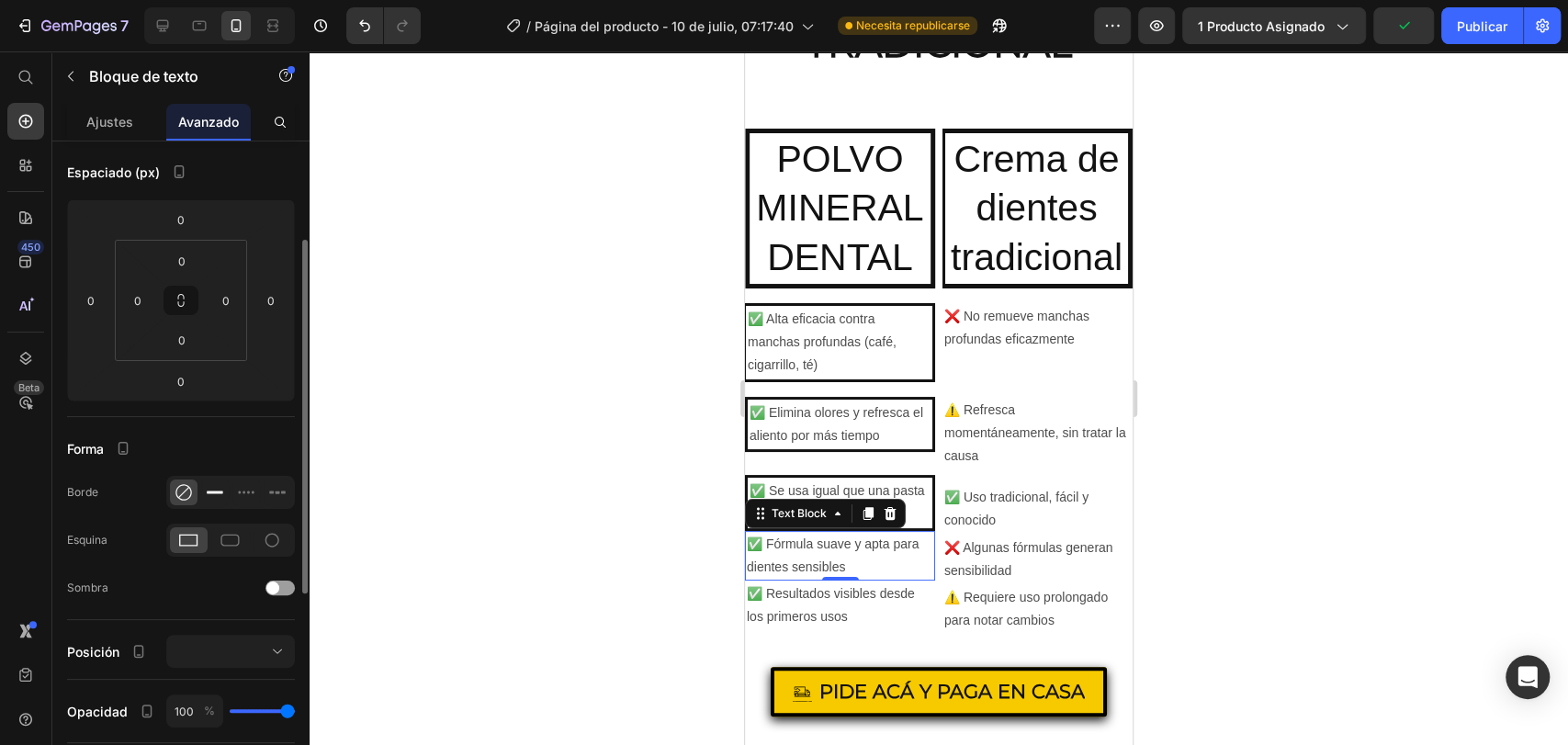click 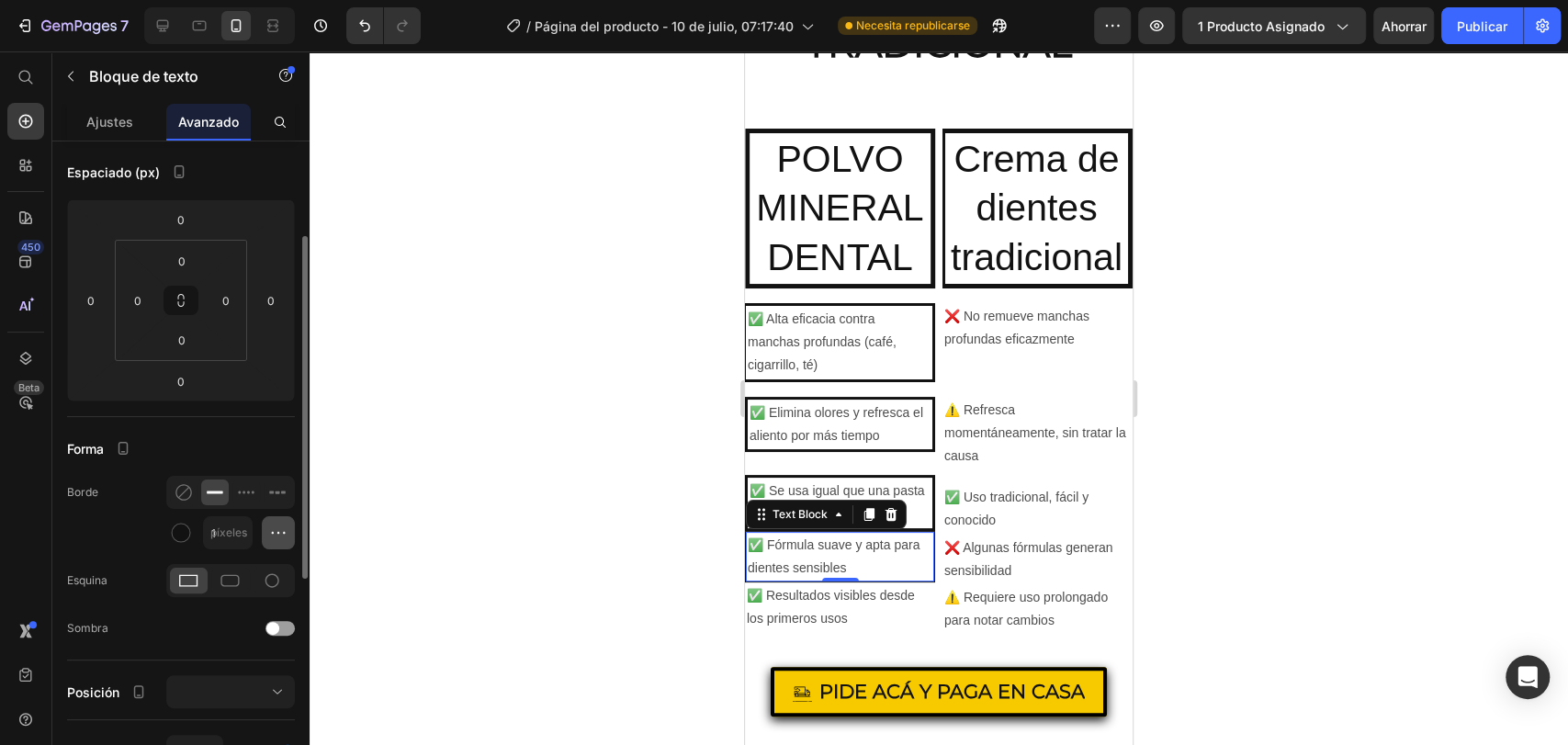 click 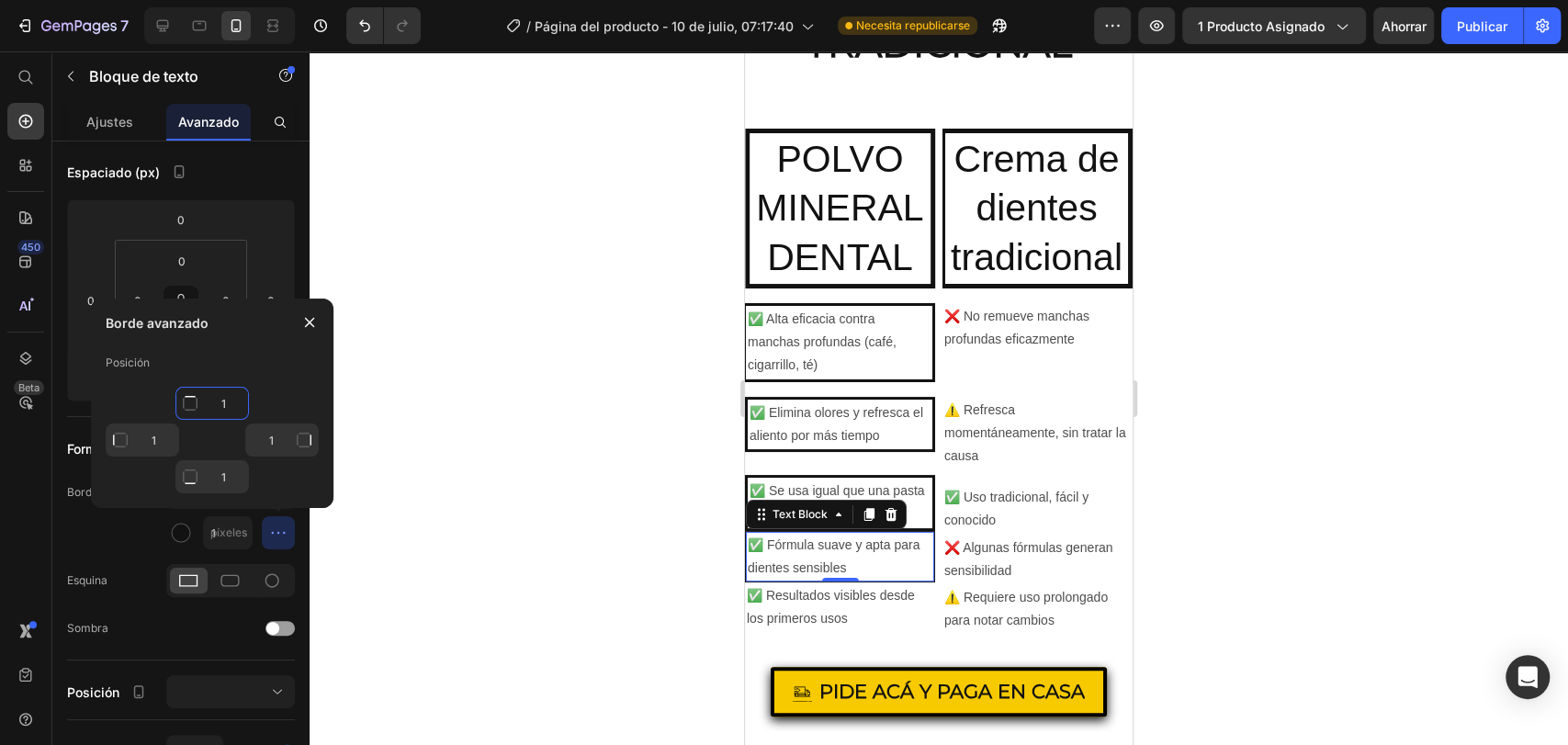 click on "1" 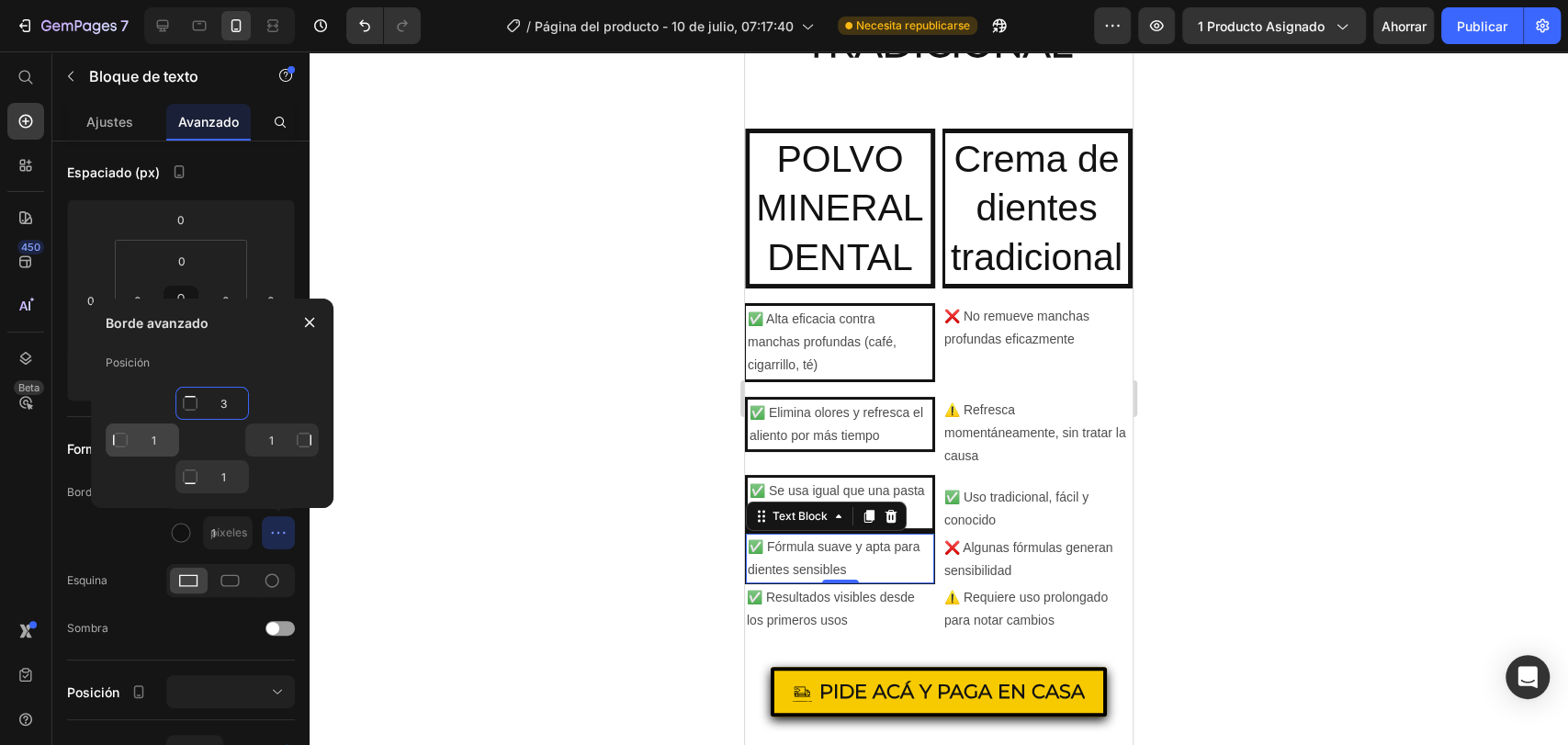type on "3" 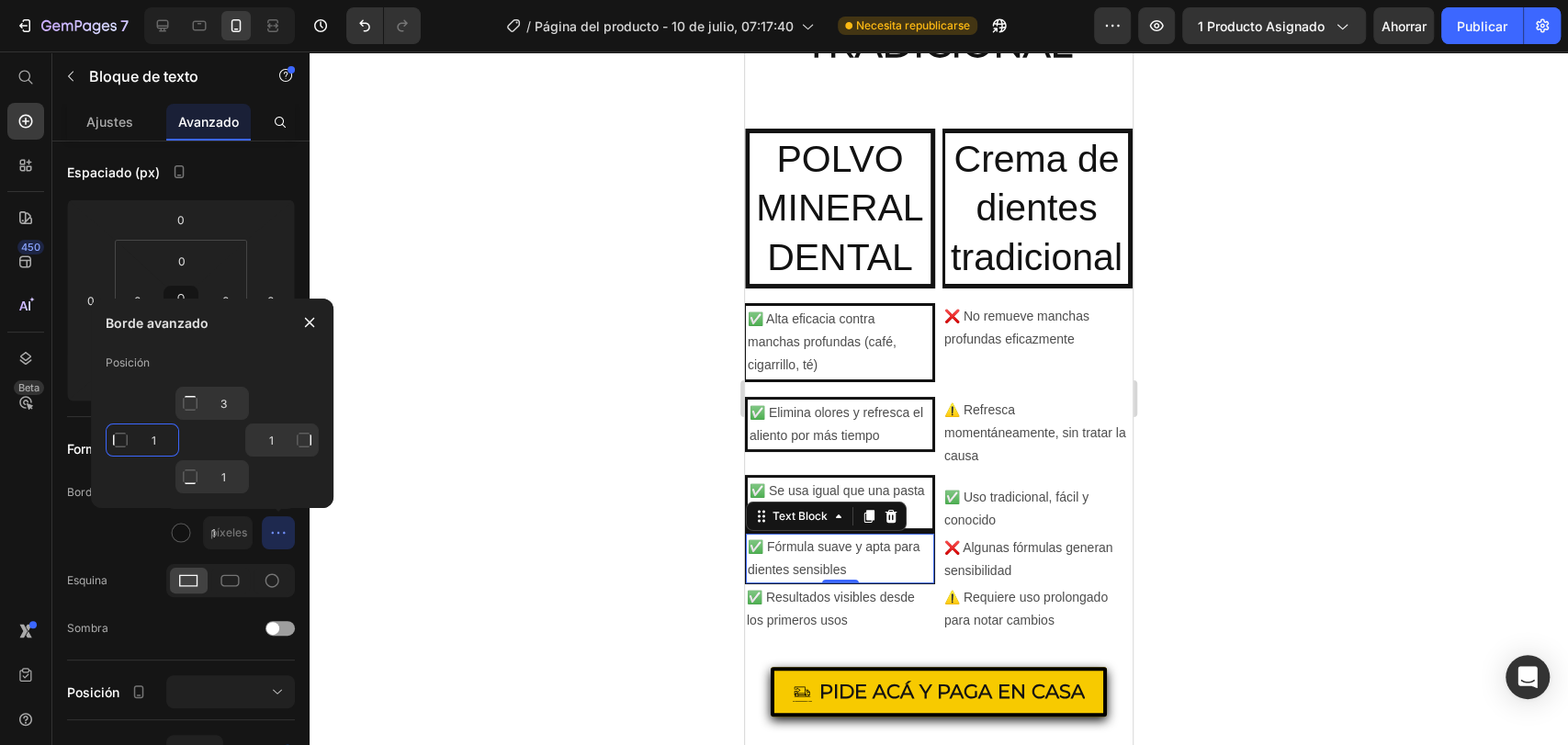 click on "1" 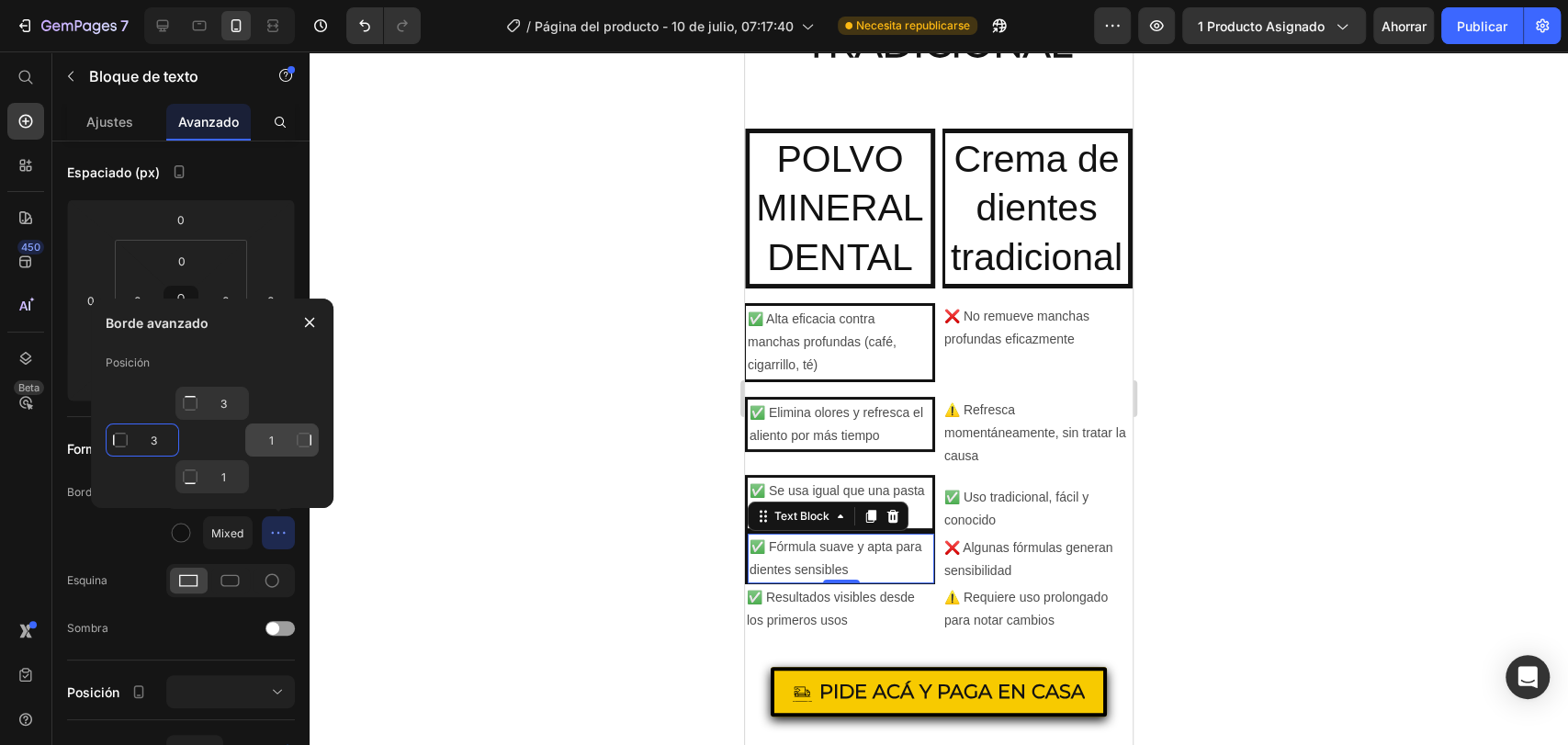 type on "3" 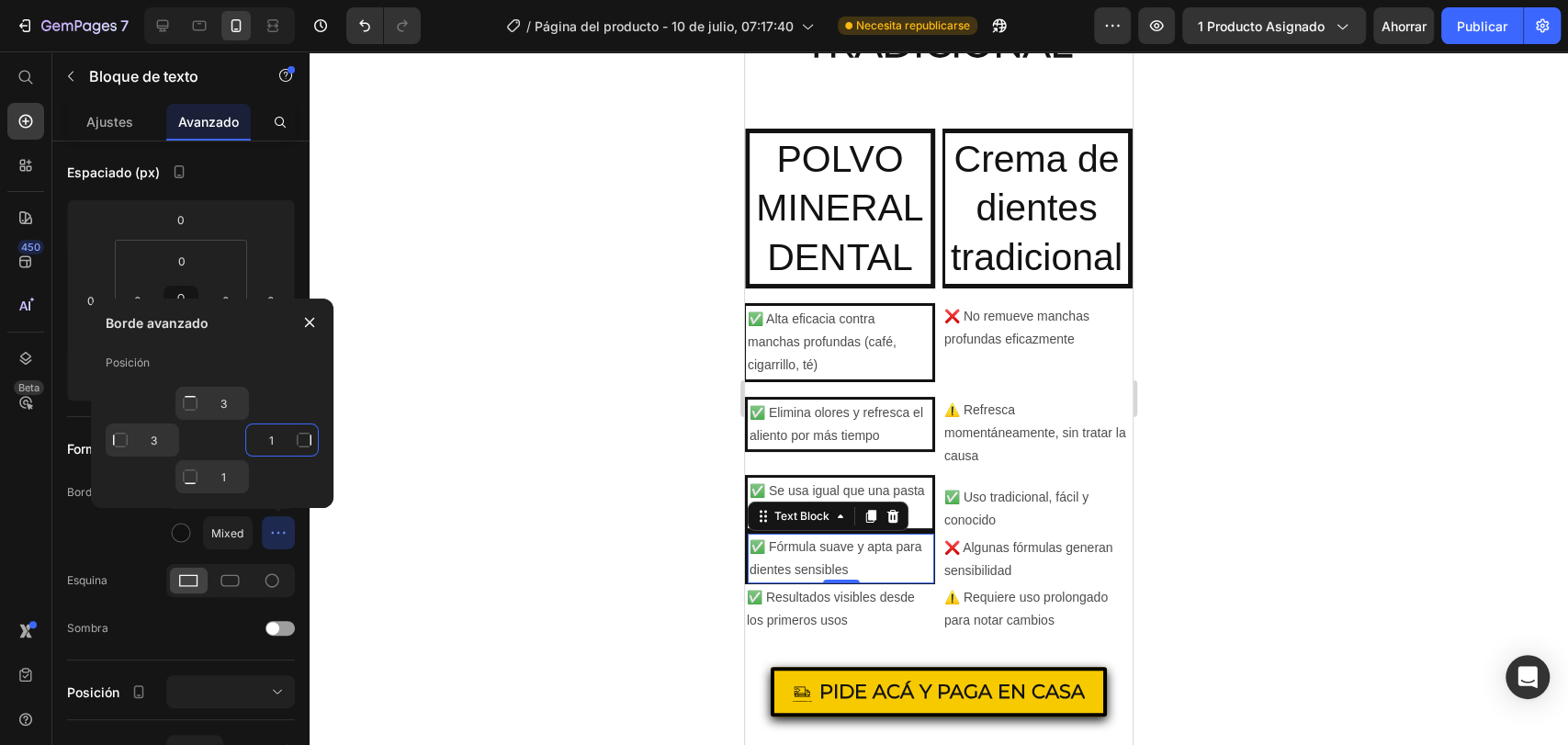 click on "1" 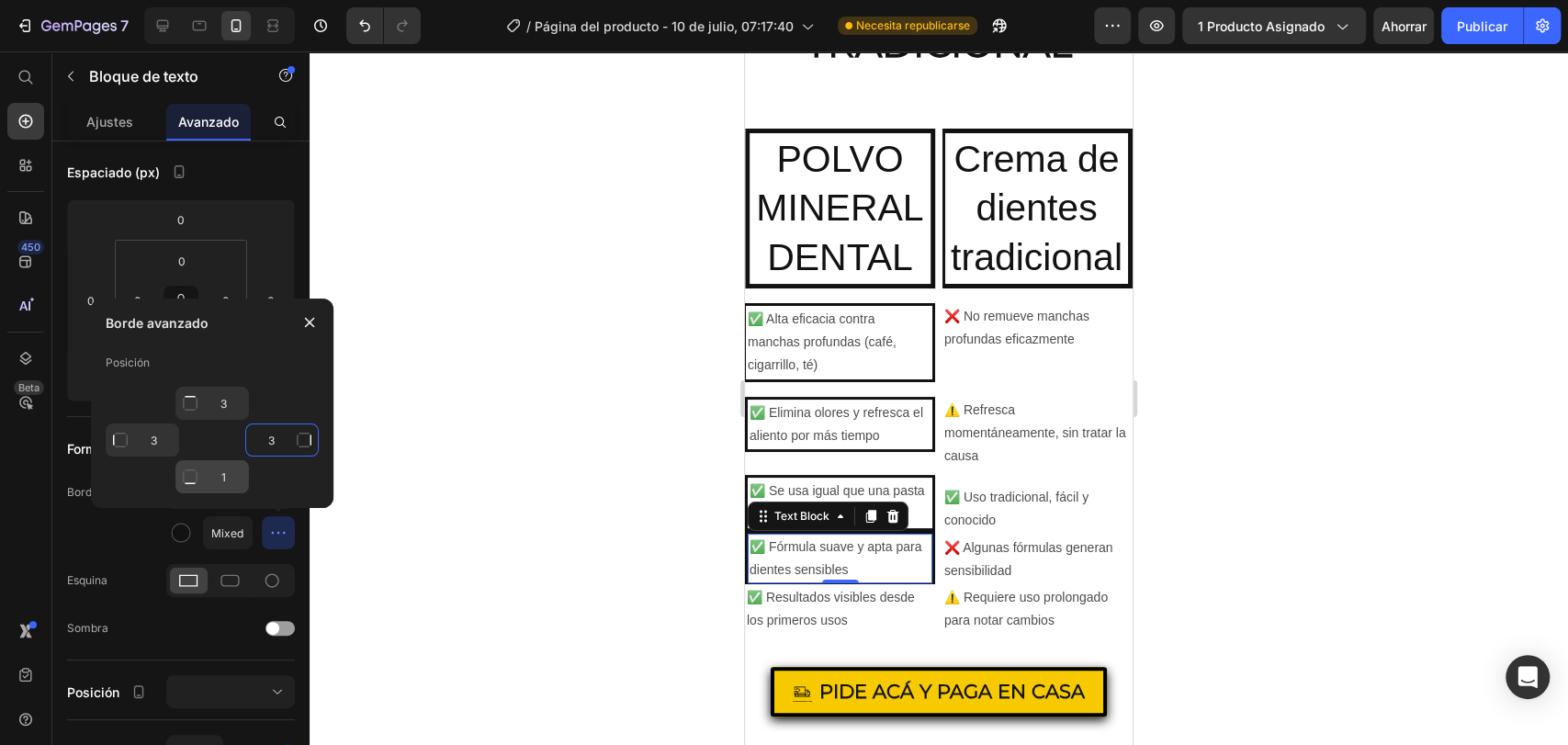 type on "3" 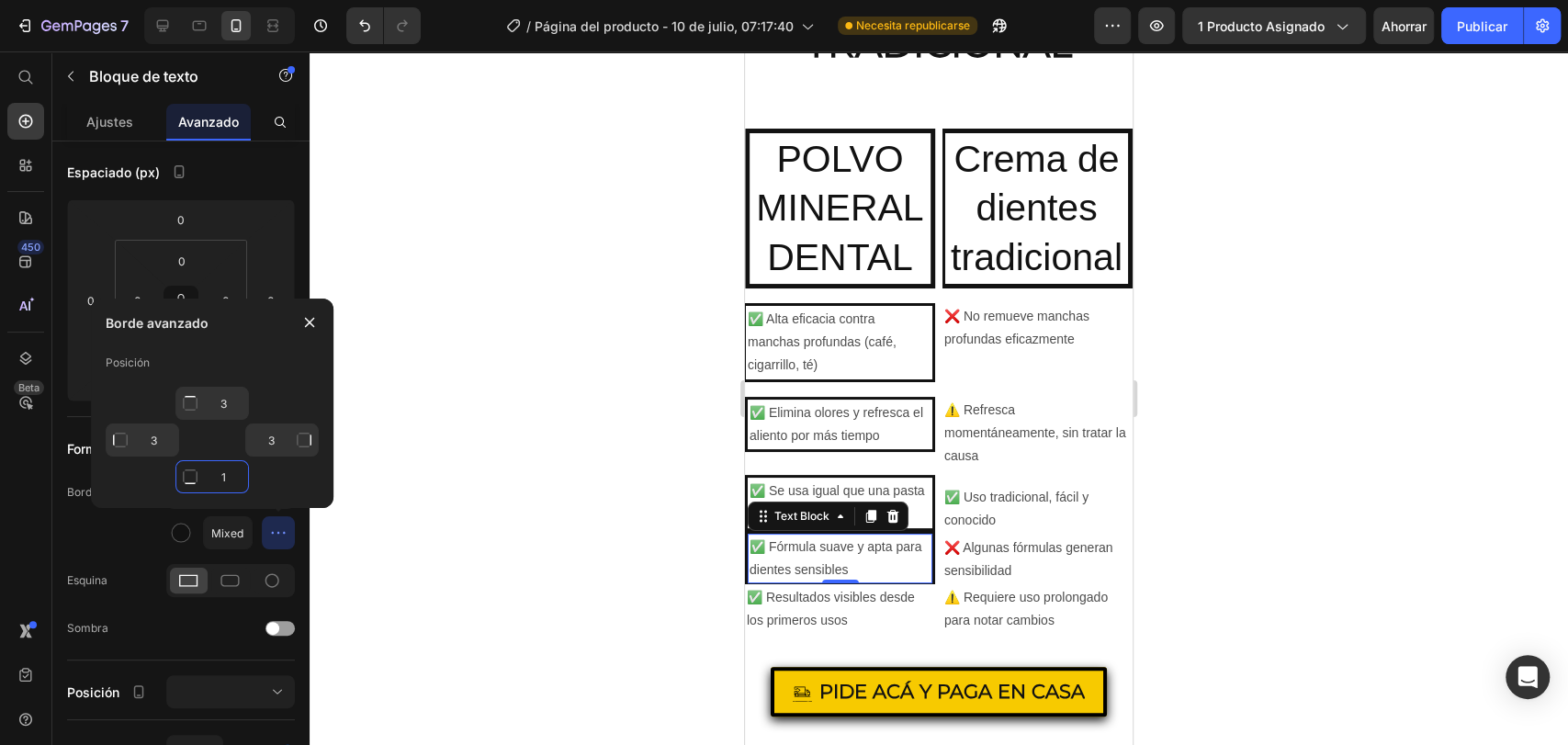 click on "1" 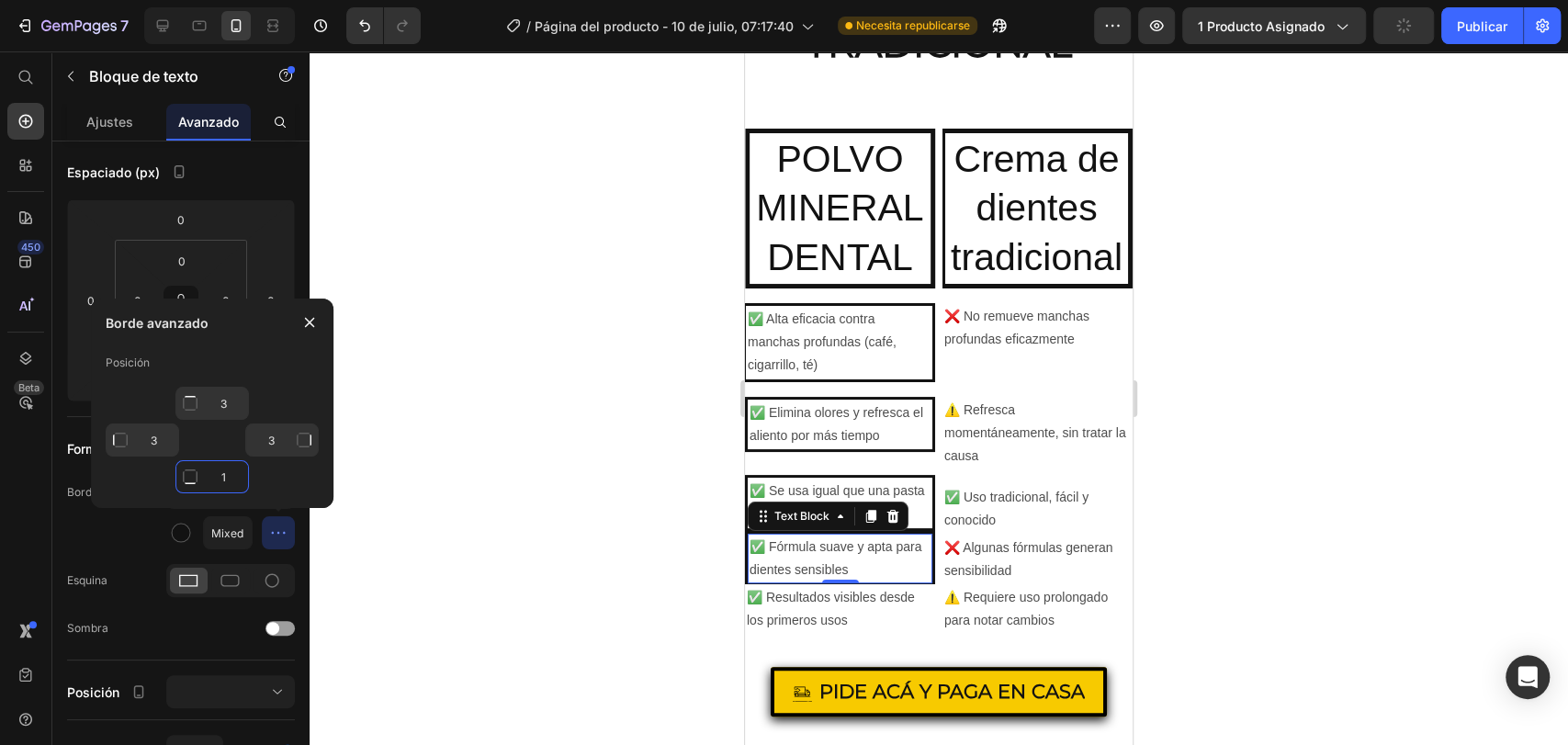 type on "3" 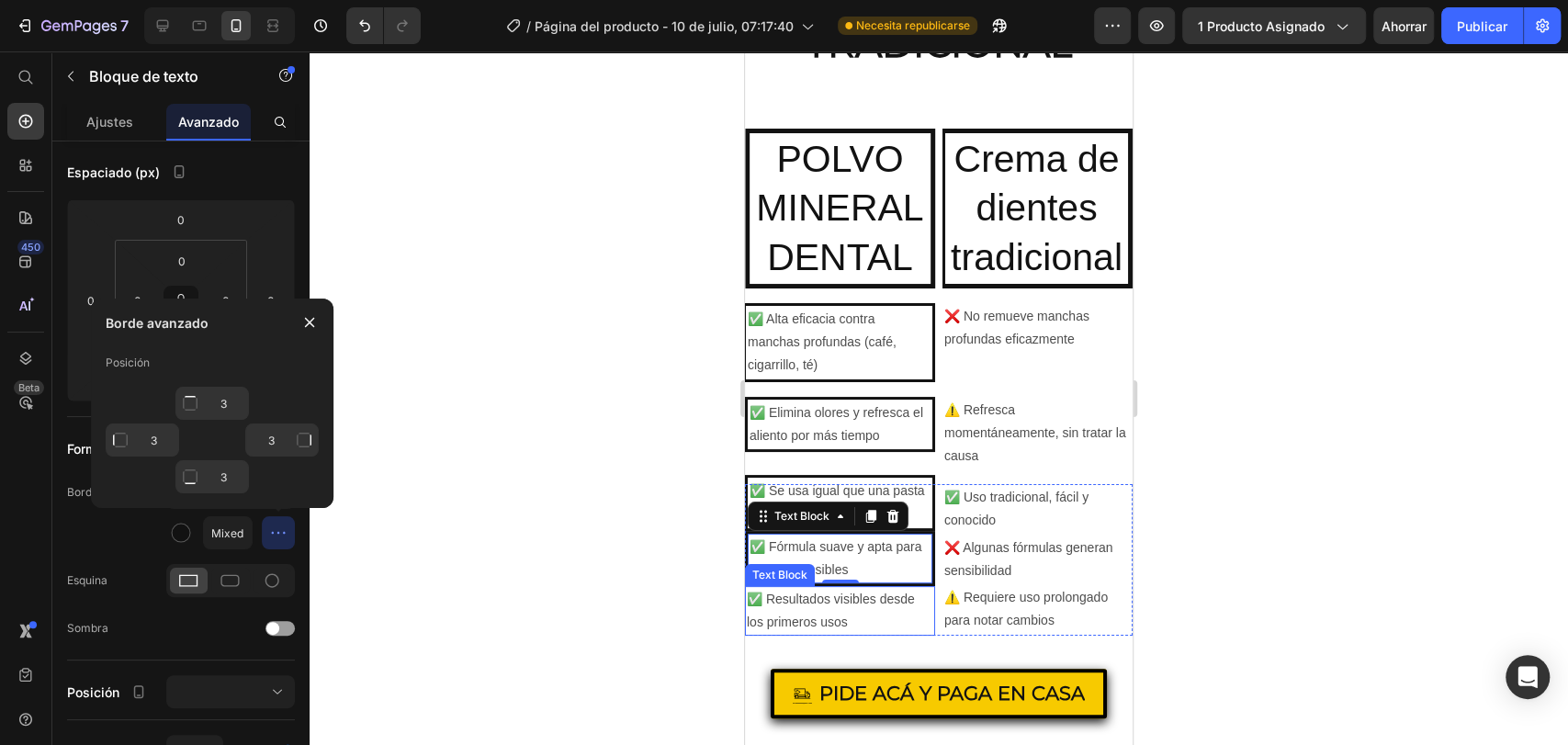 click on "✅ Resultados visibles desde los primeros usos" at bounding box center (840, 611) 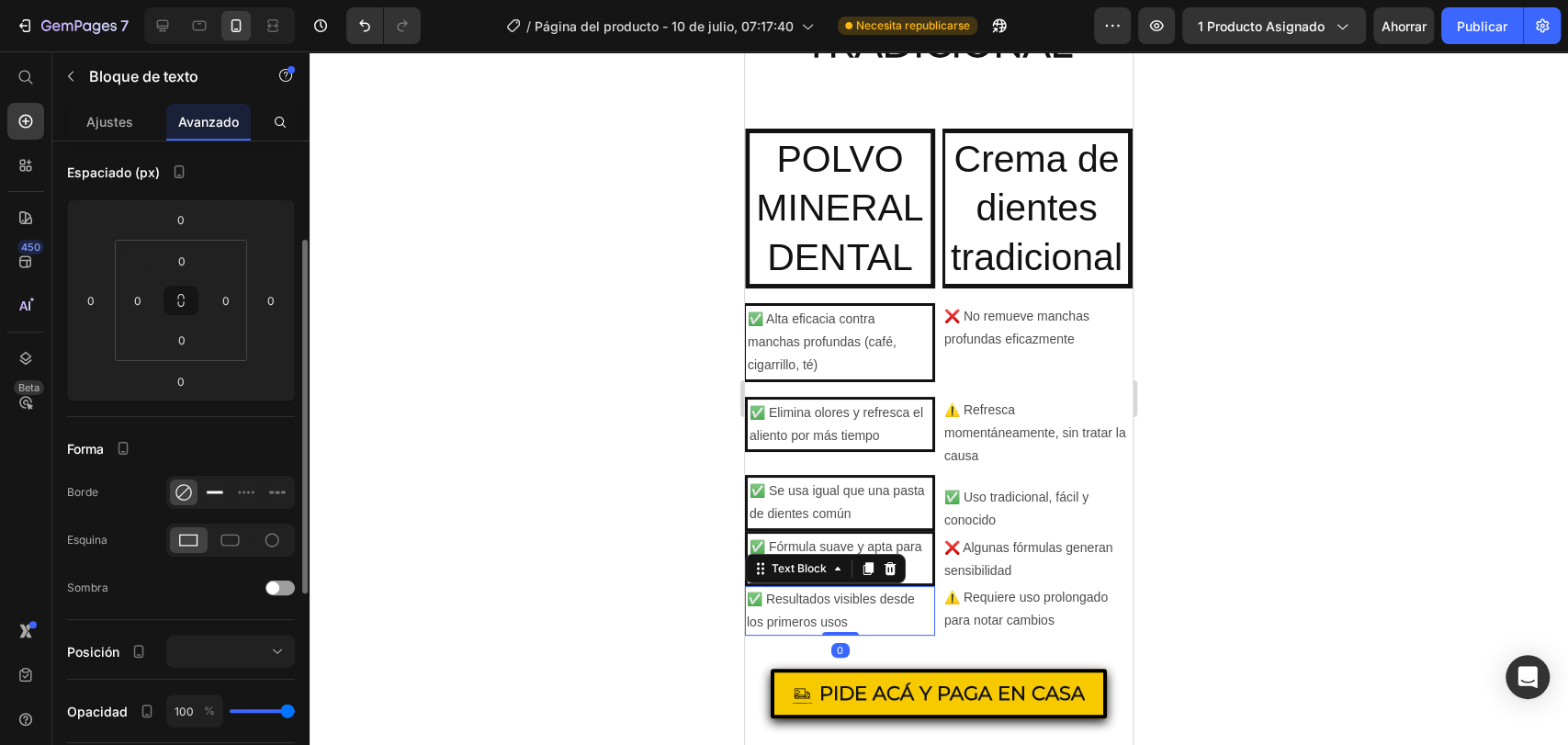 click 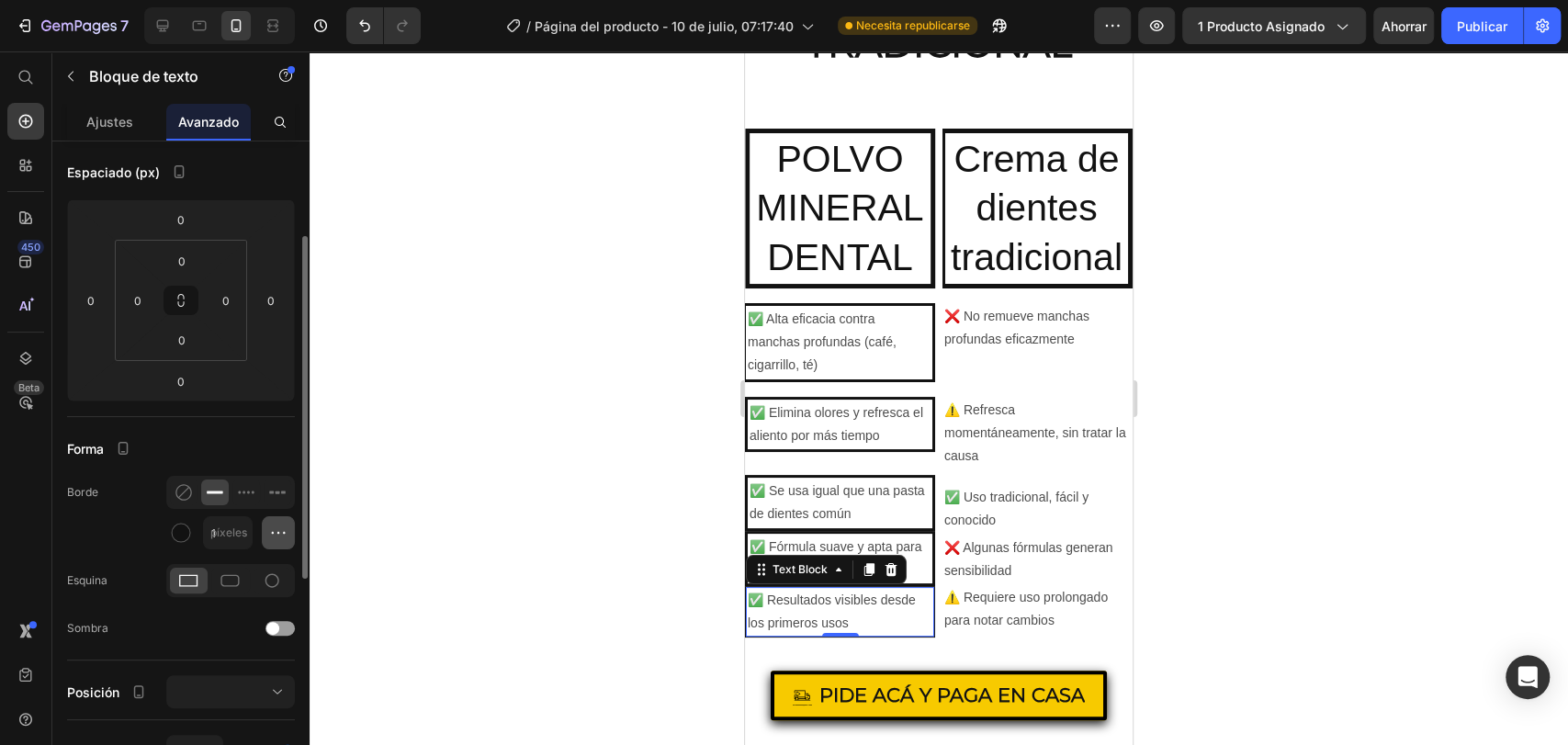 click 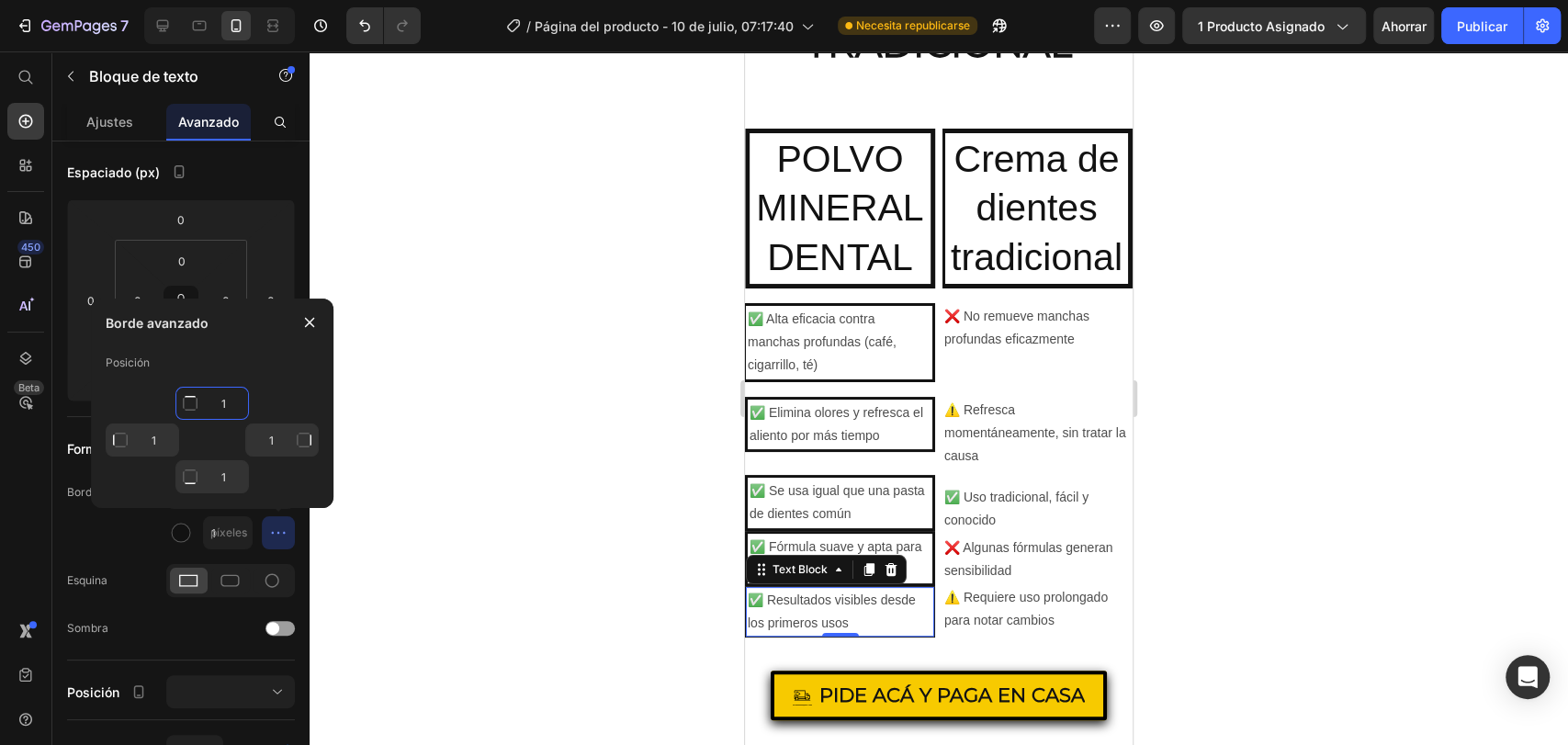 click on "1" 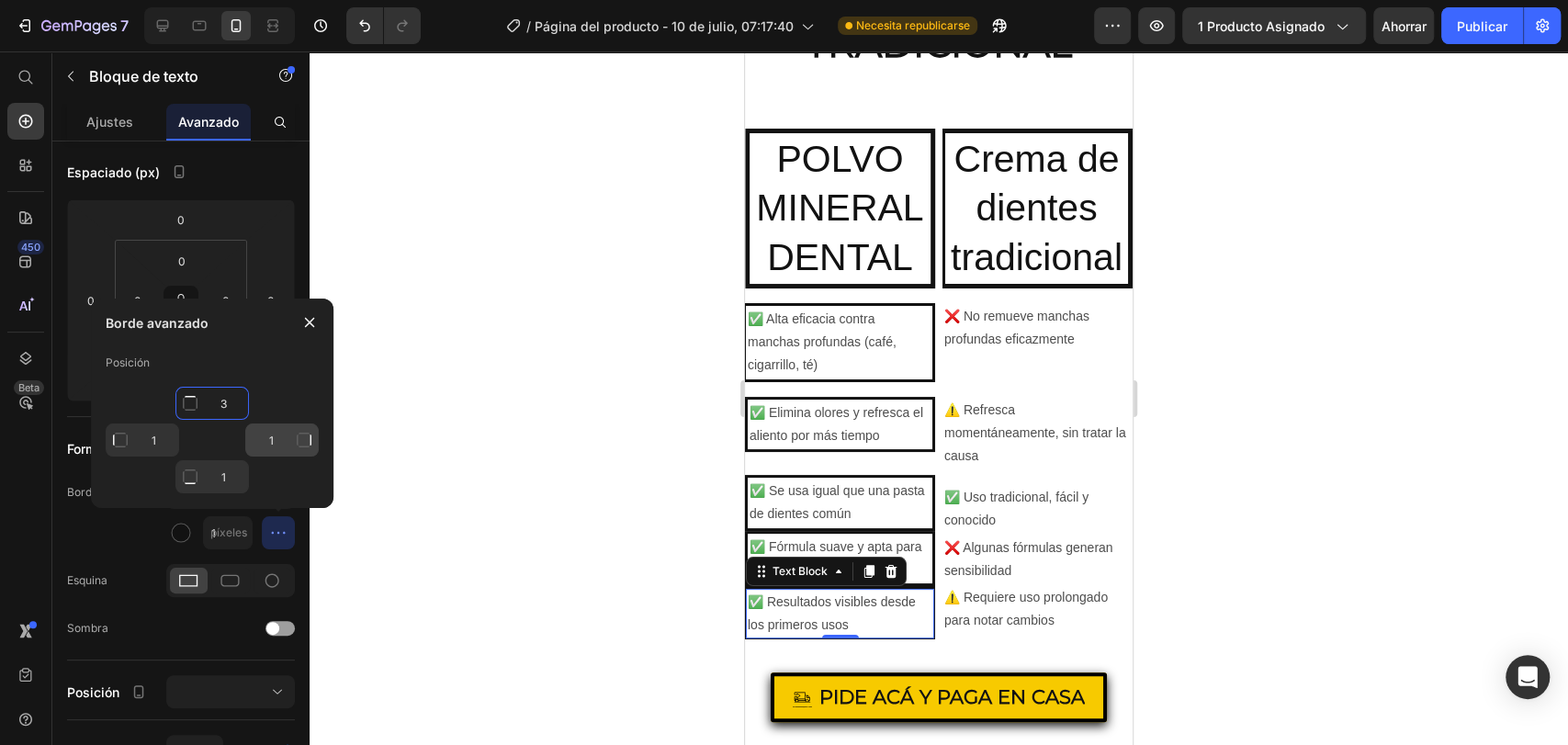 type on "3" 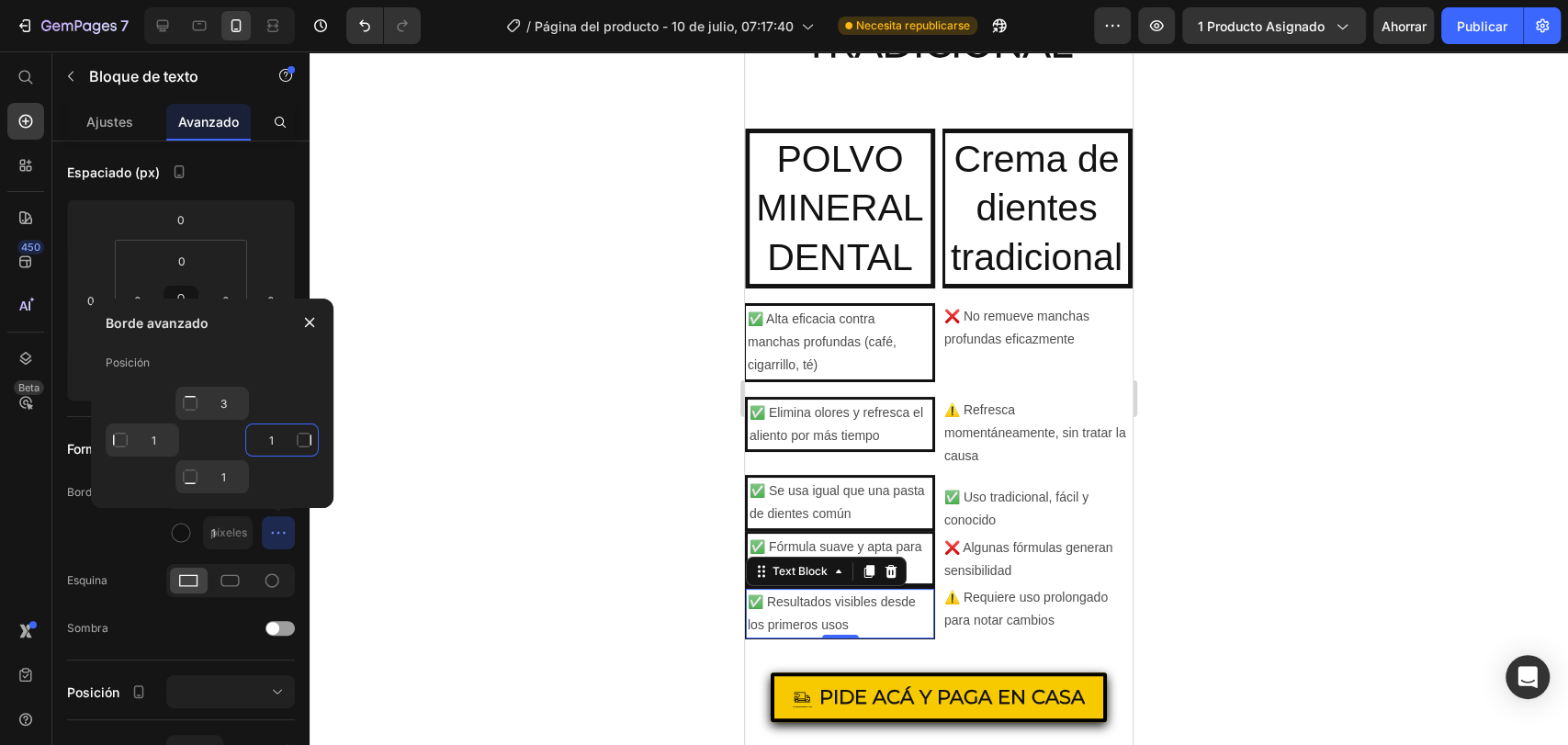 click on "1" 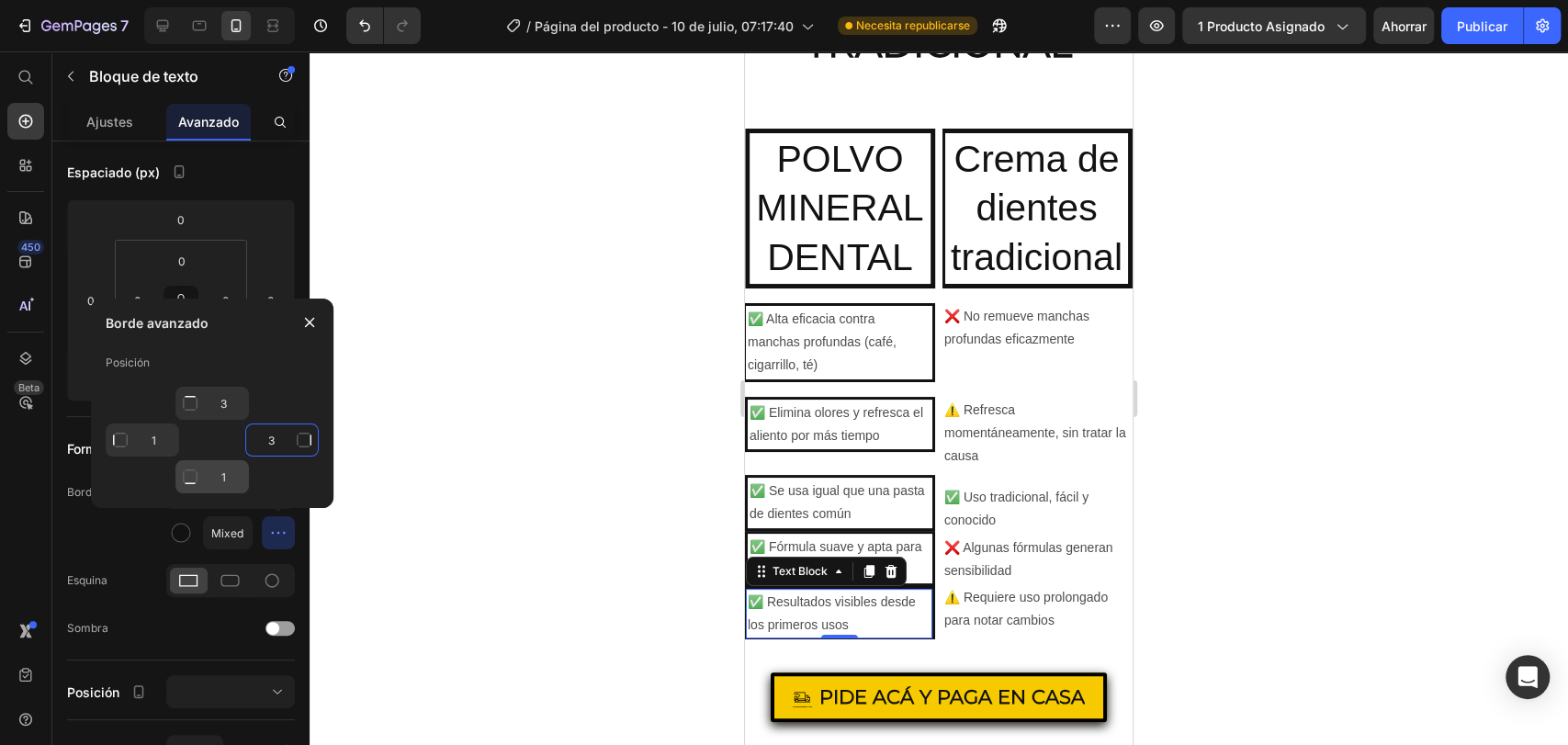 type on "3" 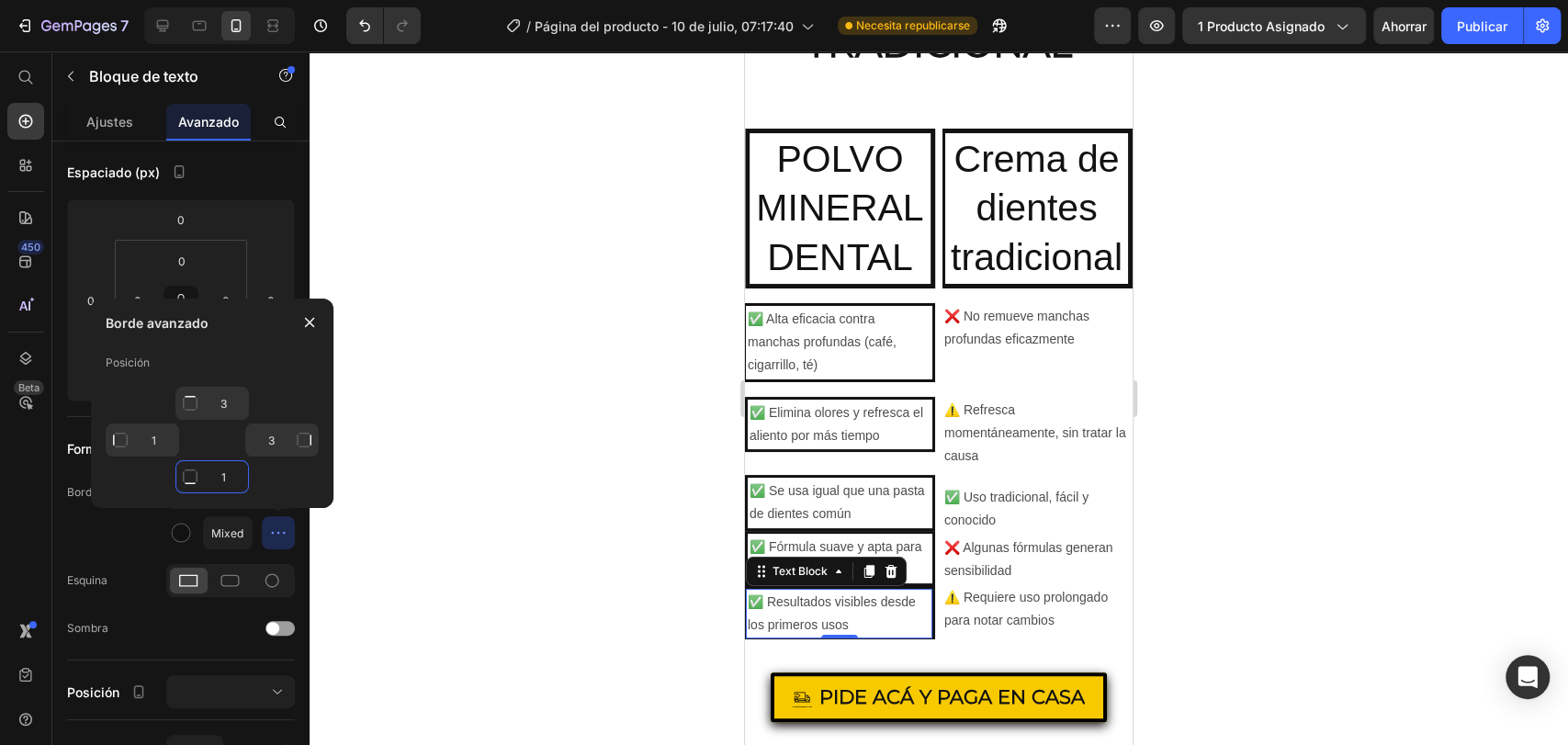 click on "1" 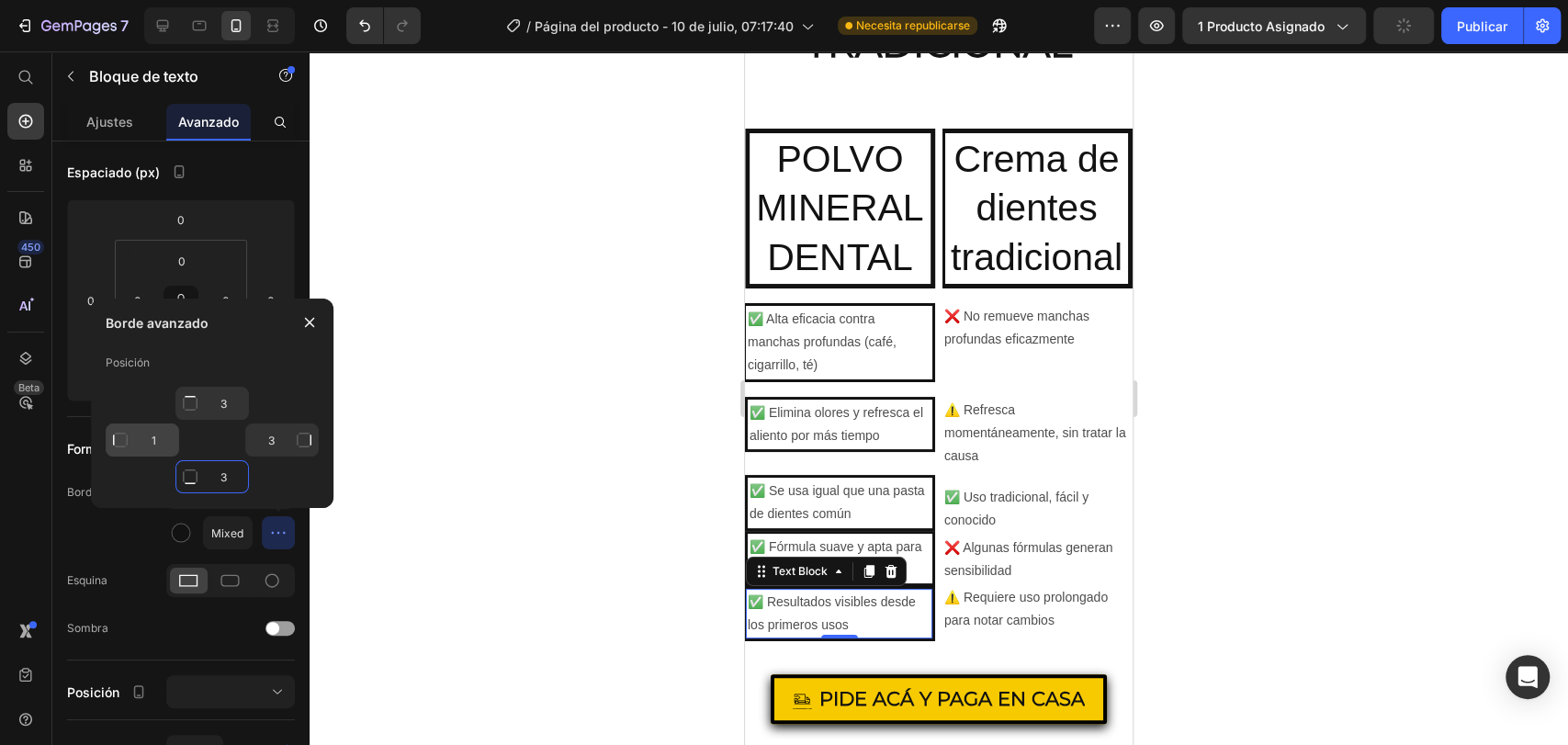 type on "3" 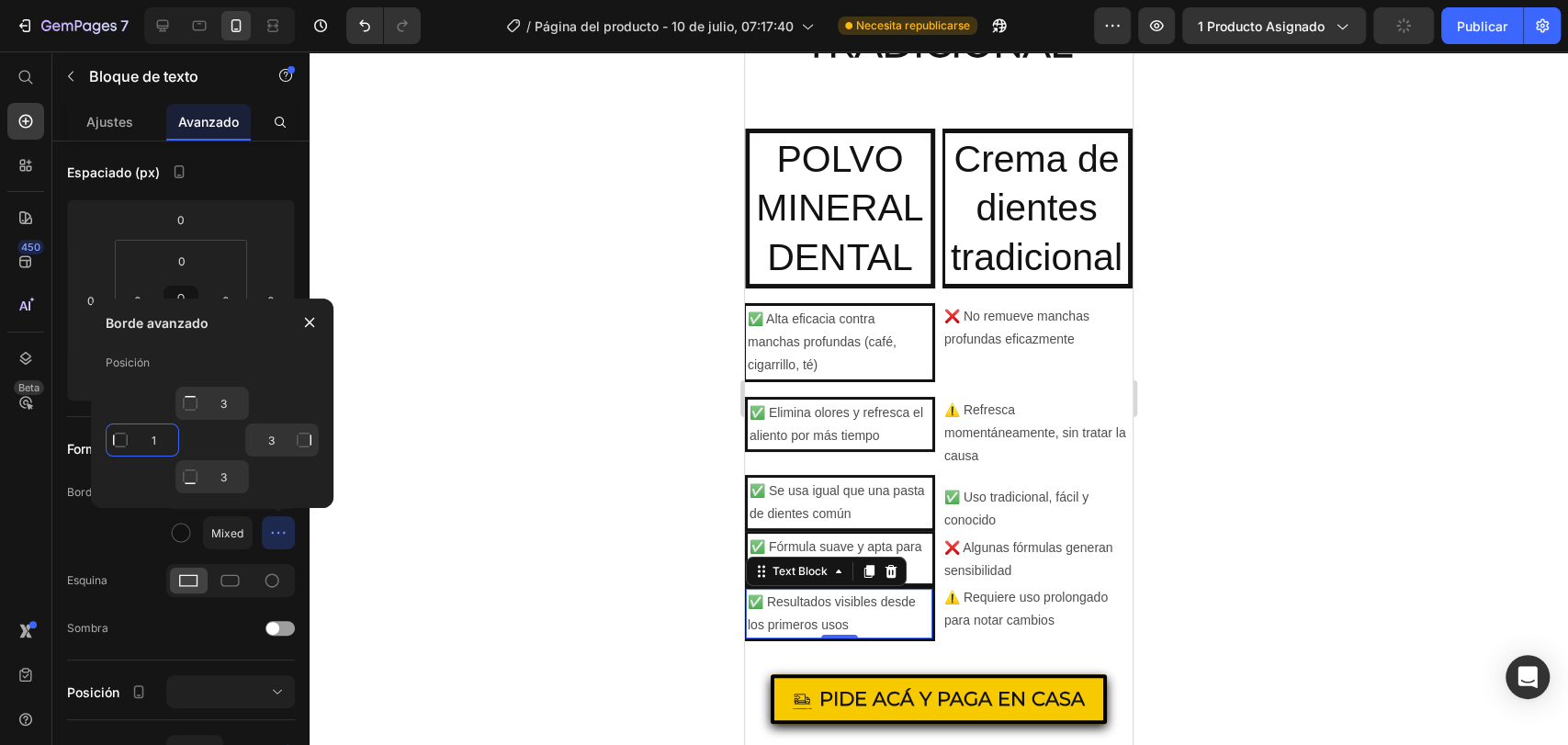 click on "1" 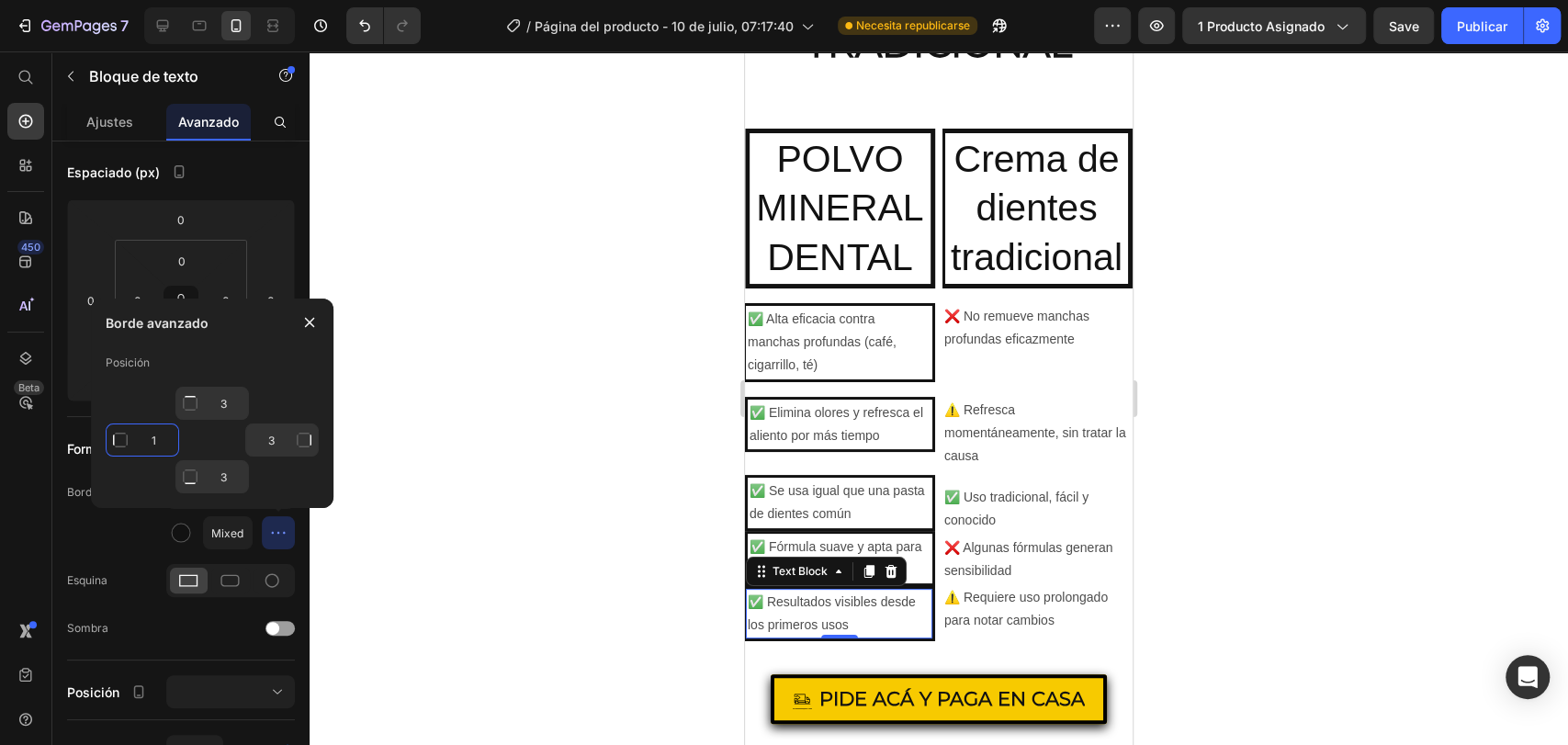 type on "3" 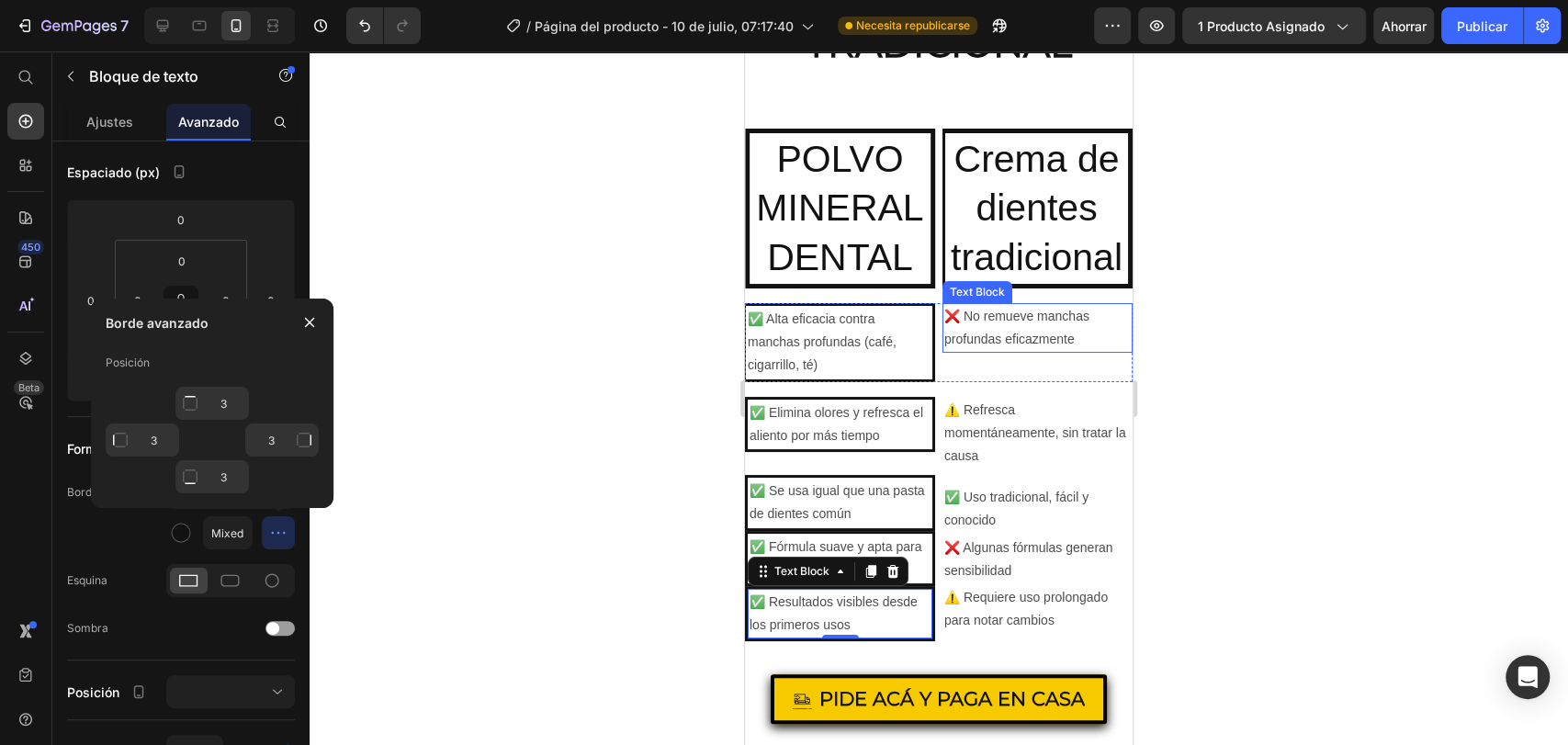 click on "❌ No remueve manchas profundas eficazmente" at bounding box center [1037, 328] 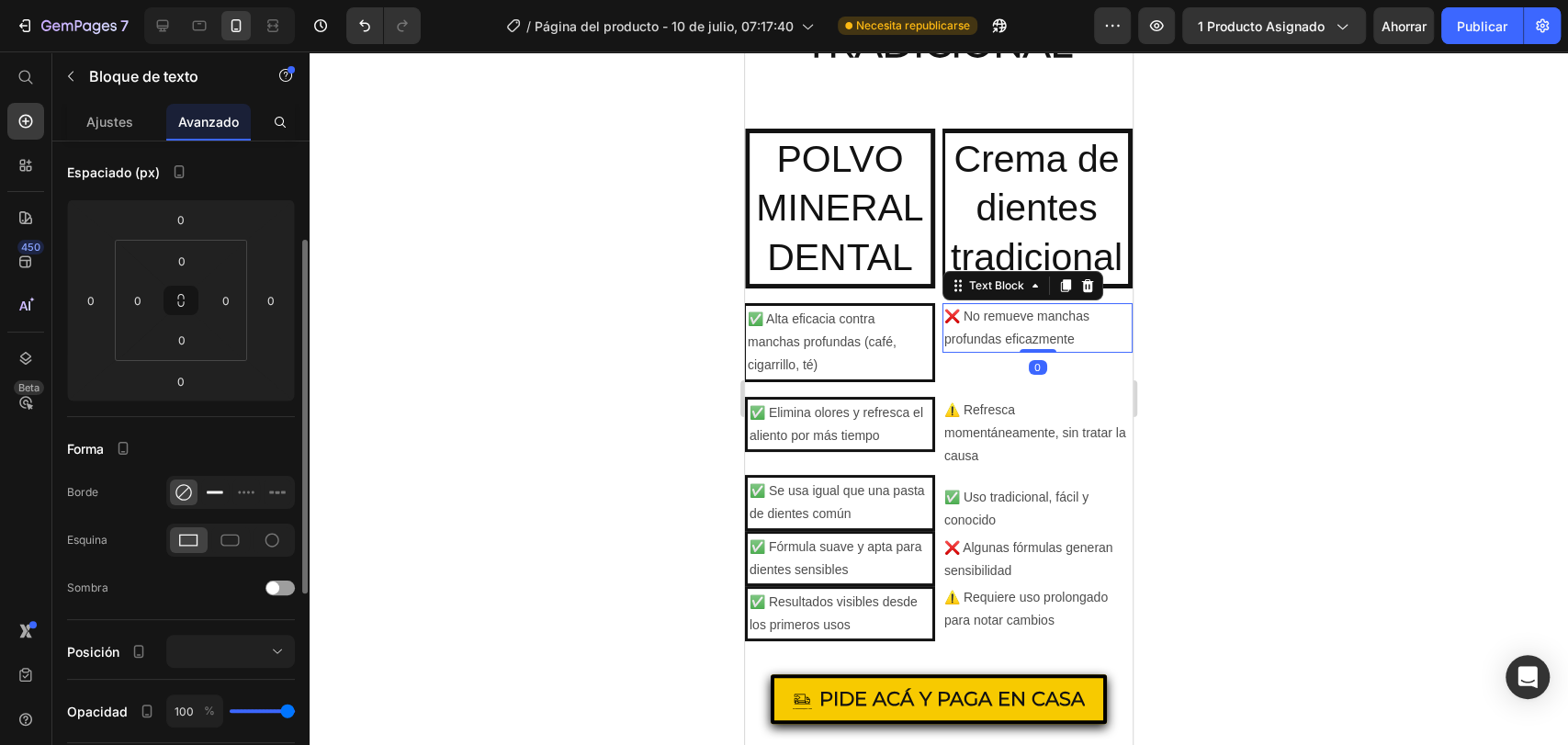 click 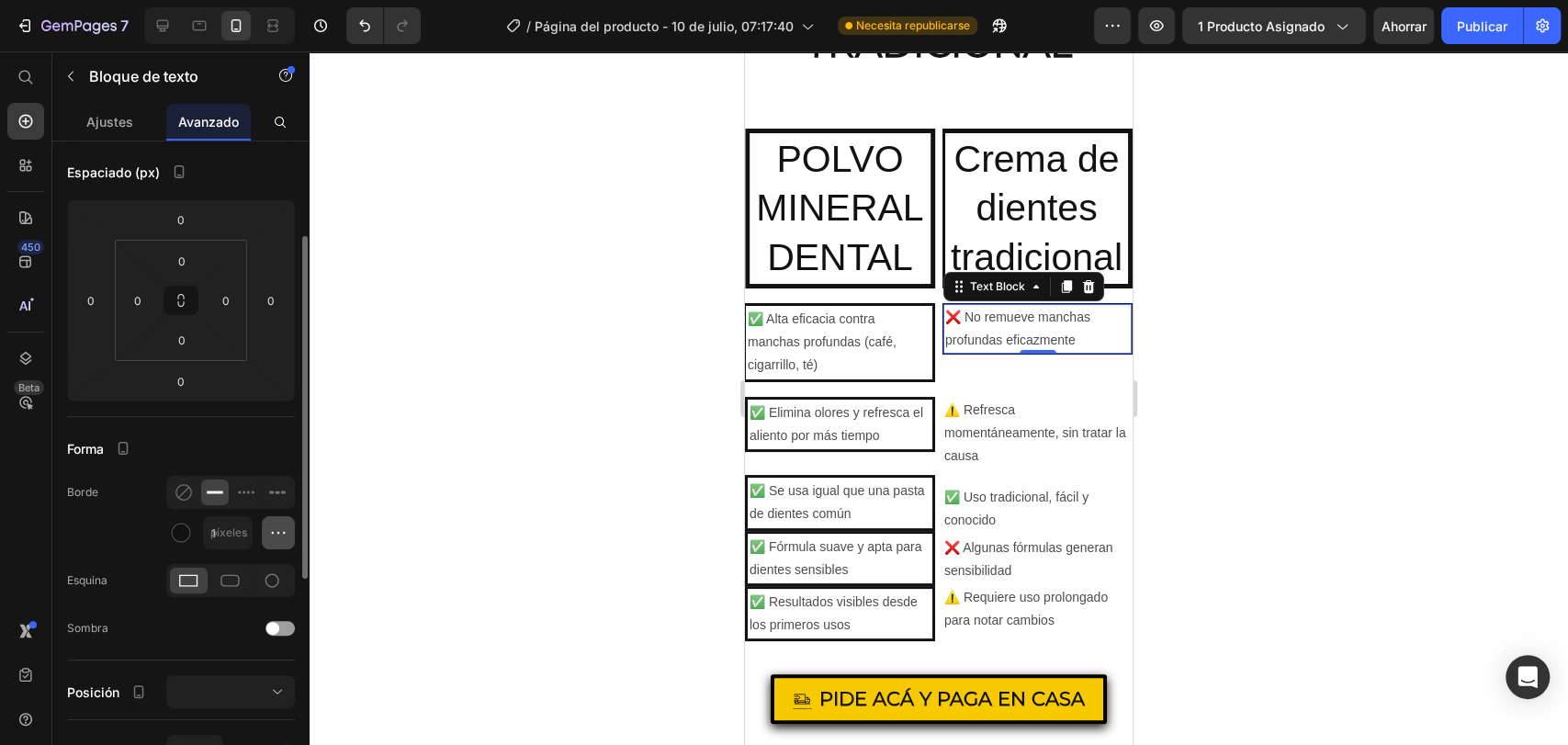 click 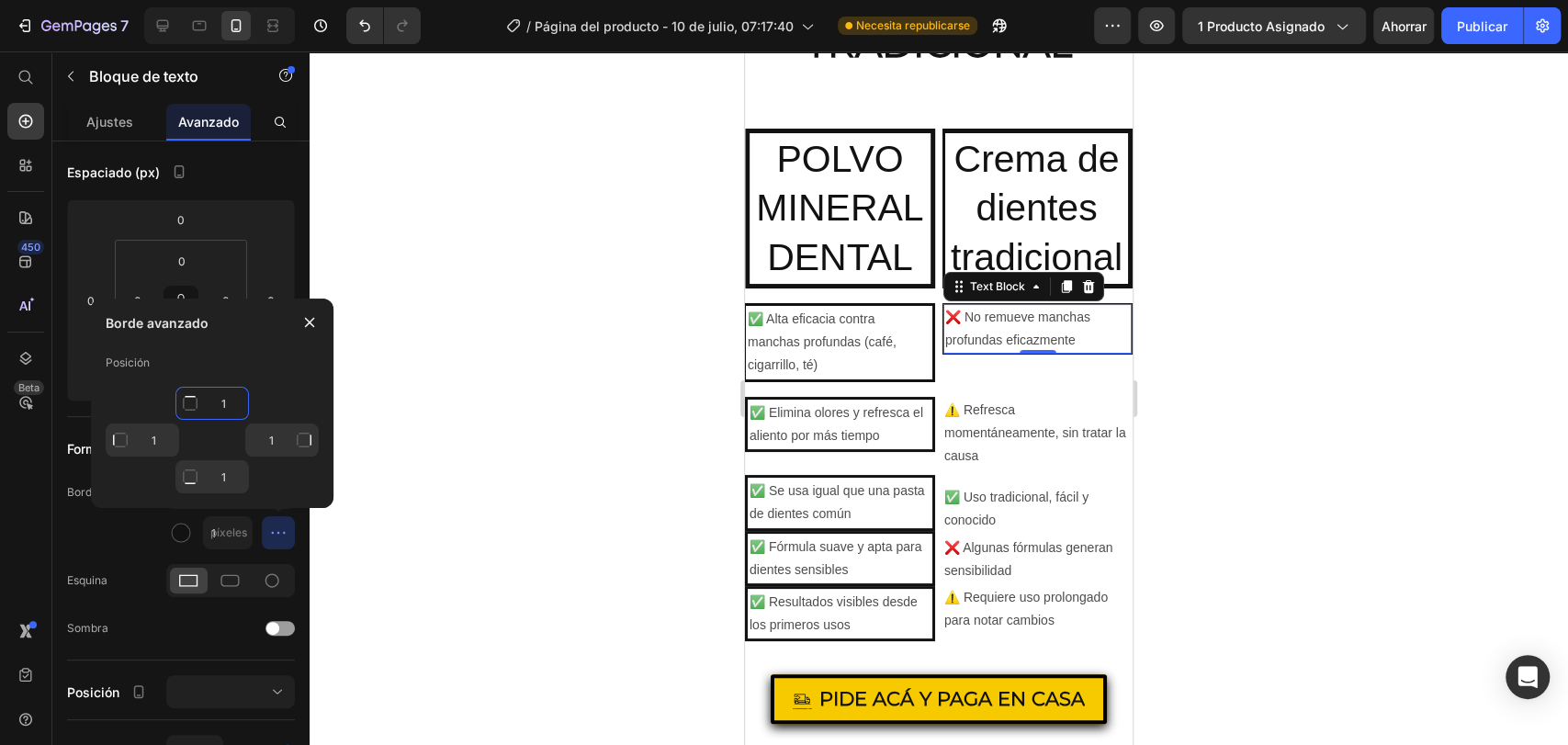 click on "1" 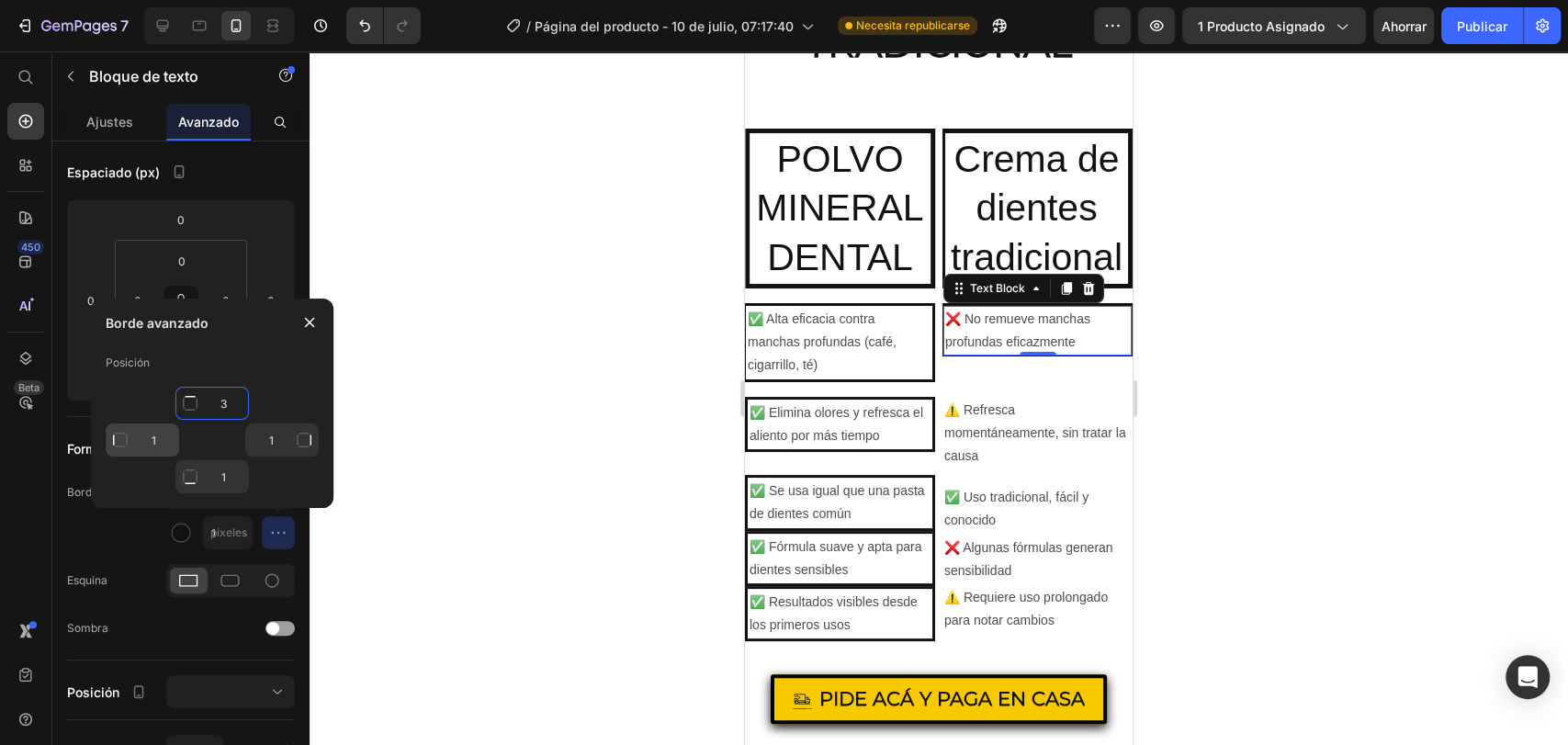 type on "3" 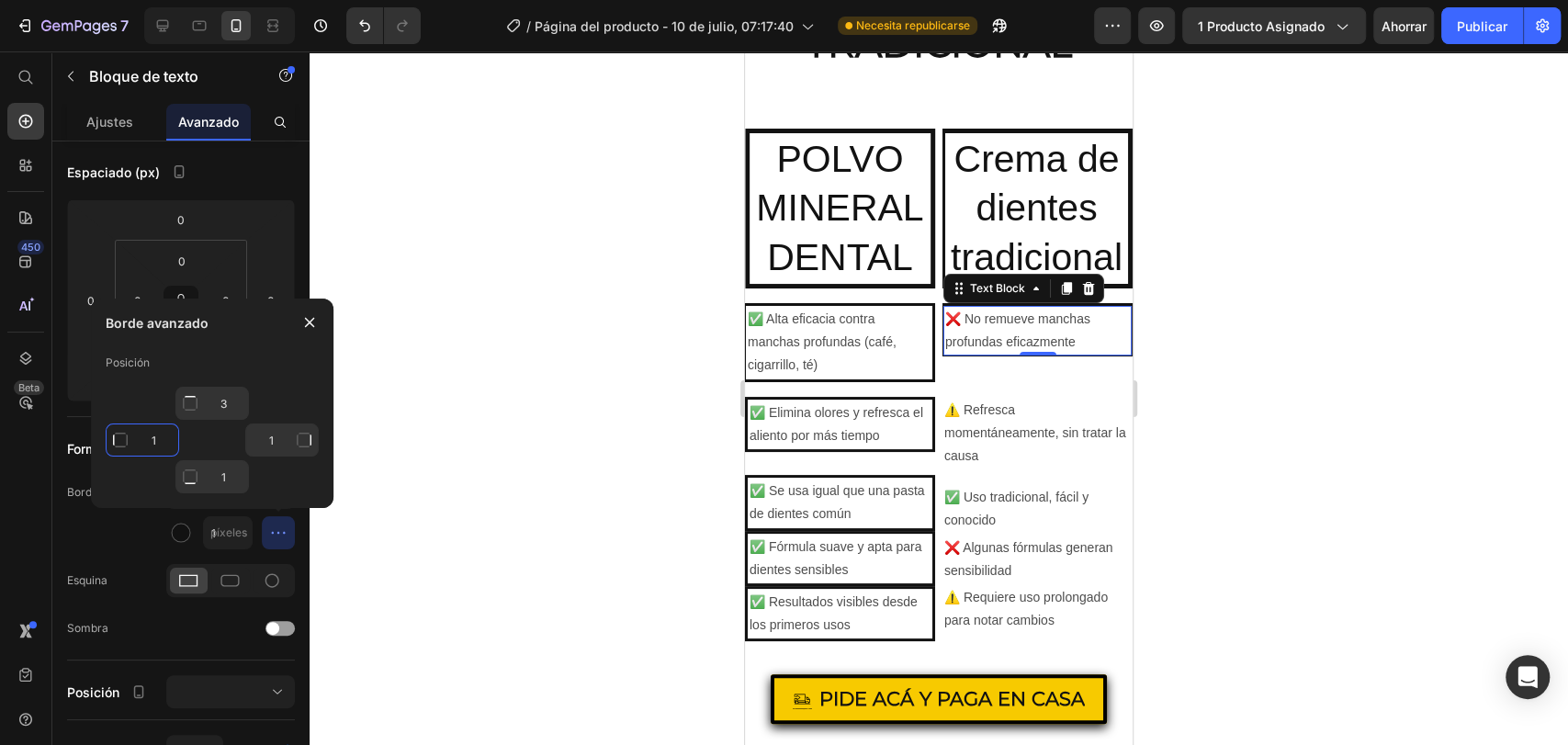 click on "1" 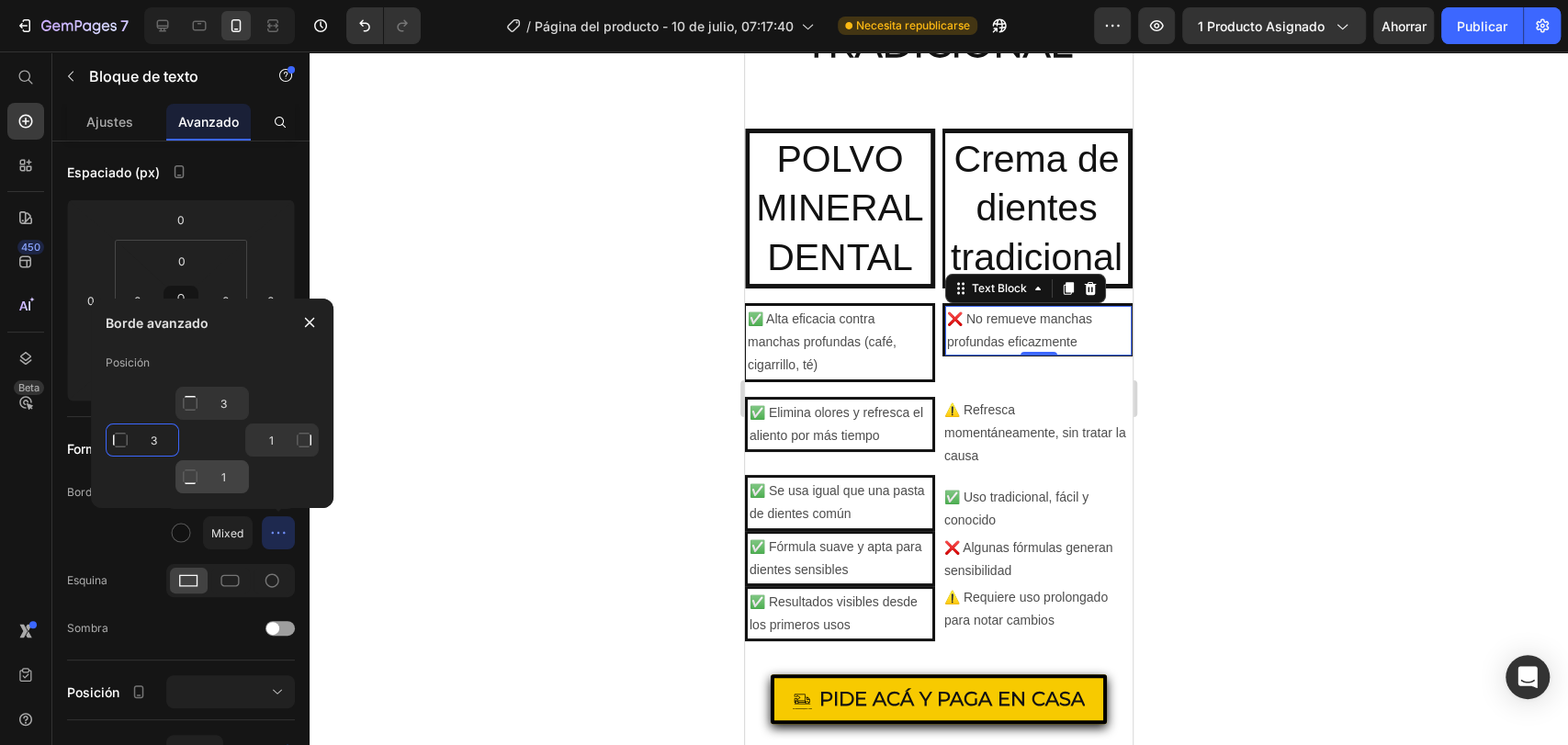 type on "3" 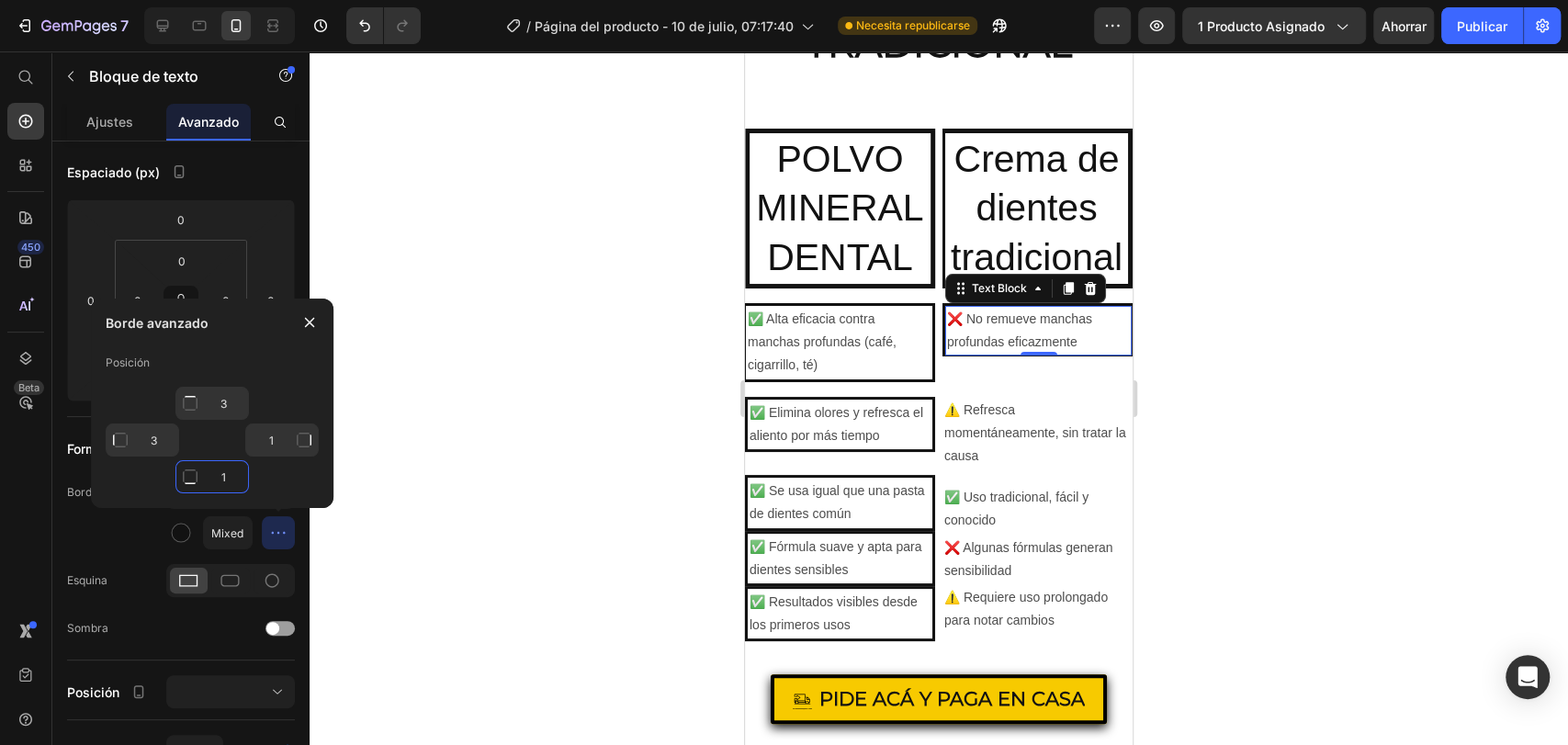 click on "1" 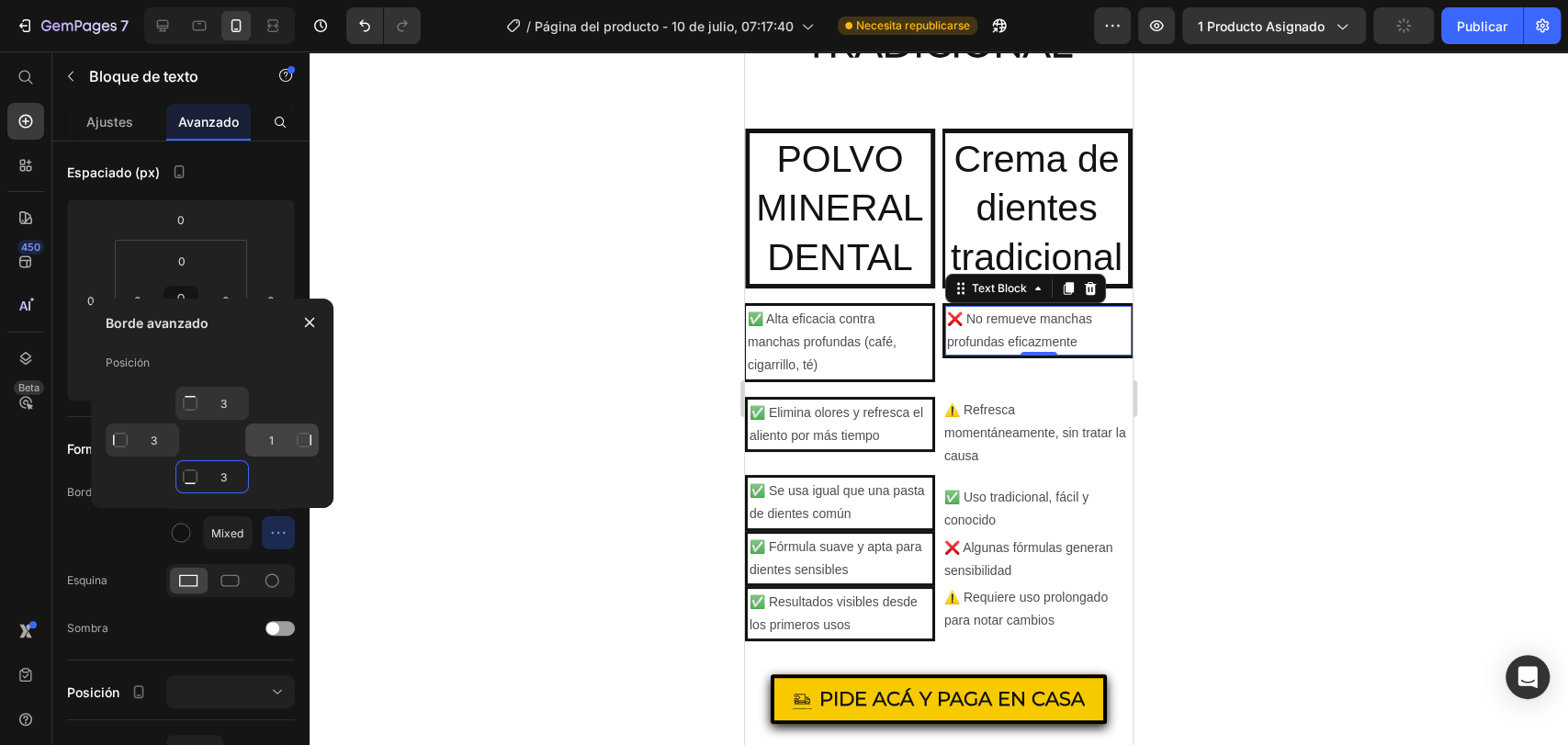type on "3" 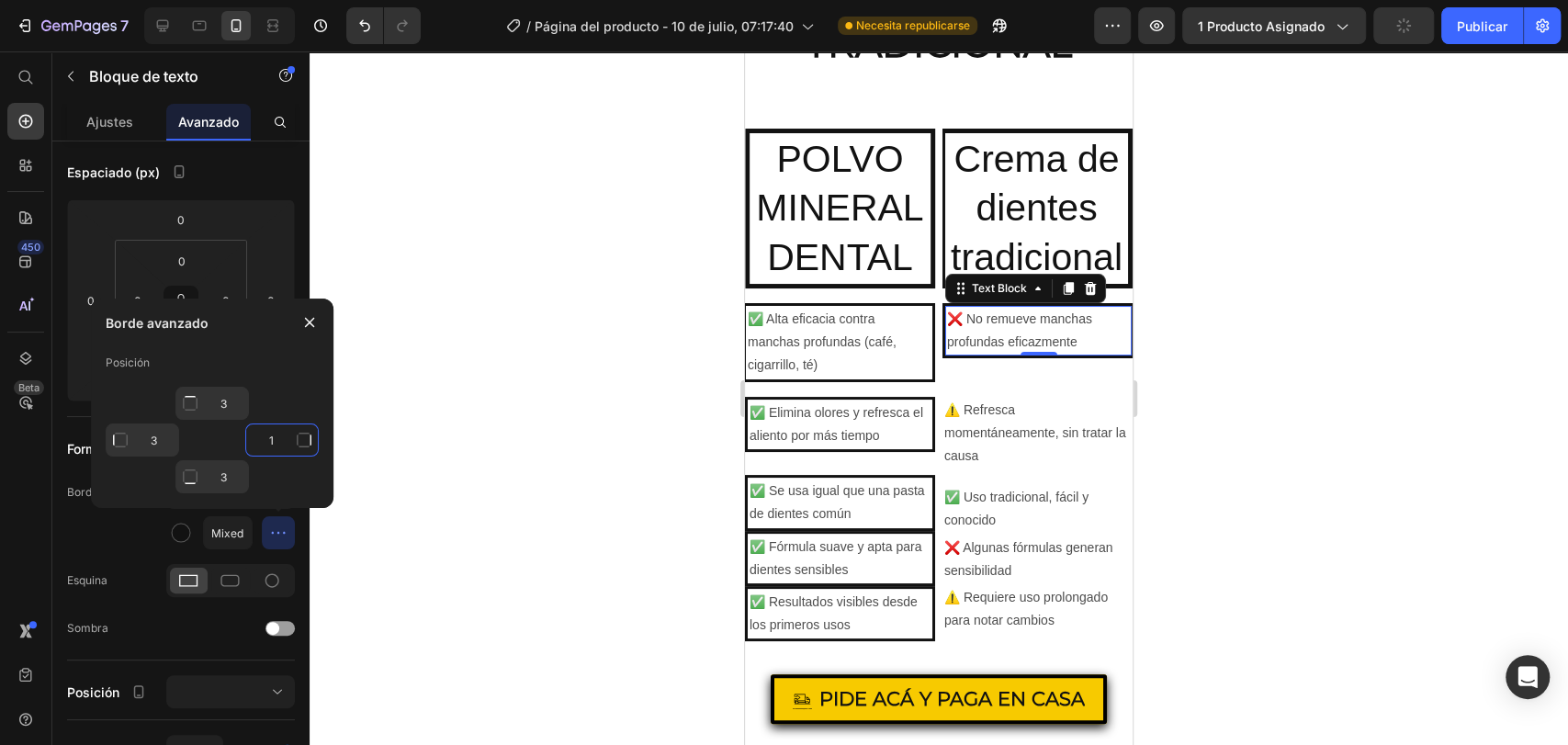 click on "1" 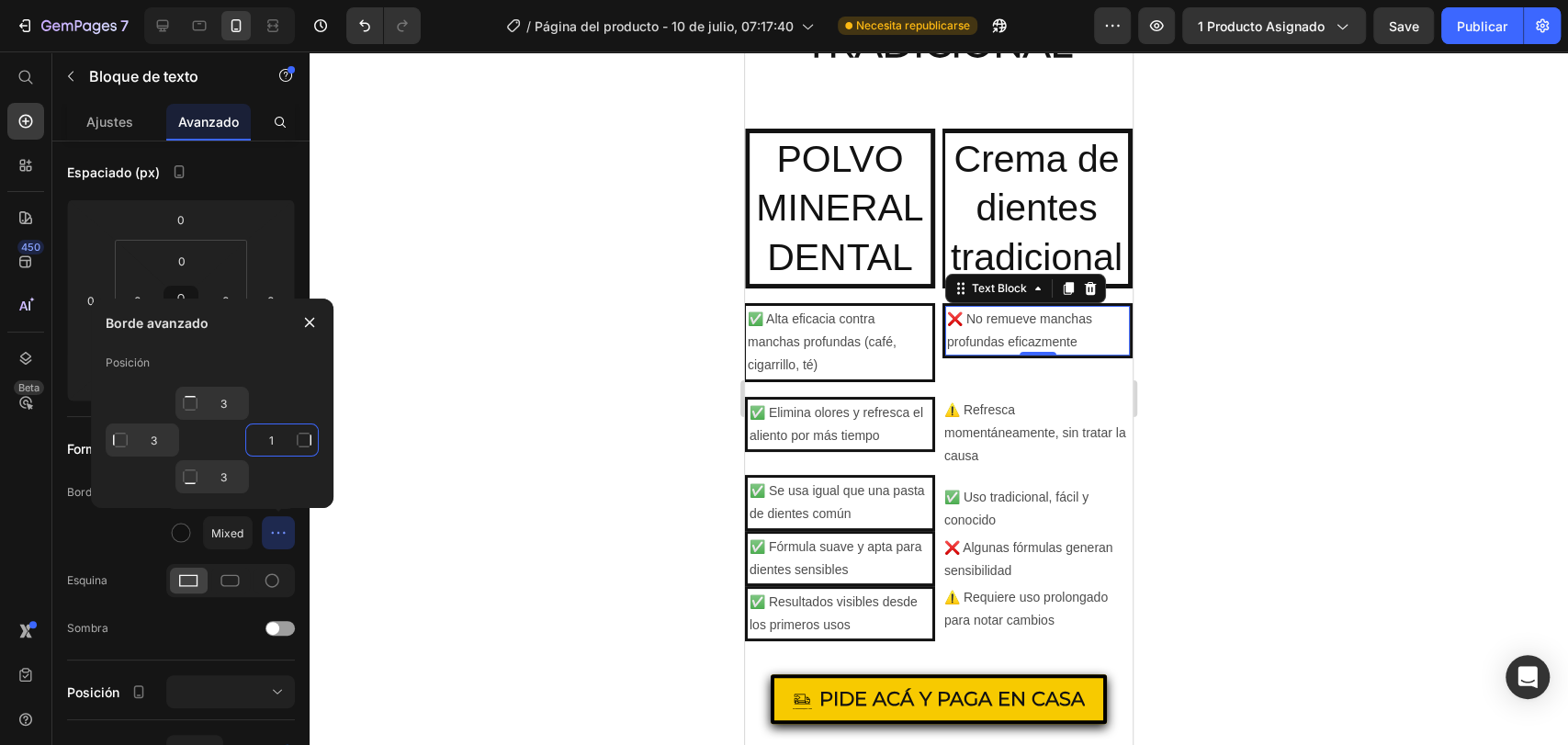 type on "3" 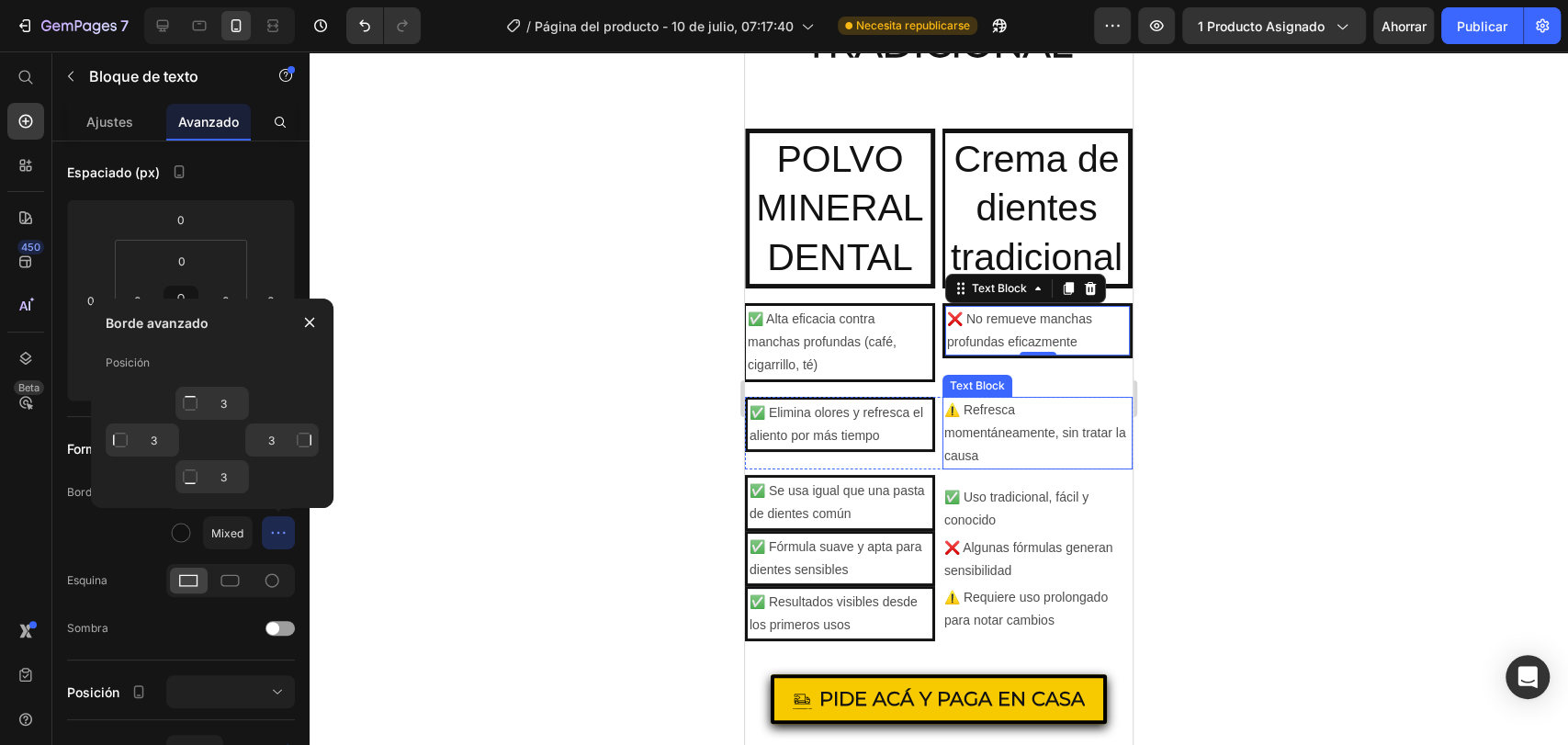 click on "⚠️ Refresca momentáneamente, sin tratar la causa" at bounding box center (1037, 434) 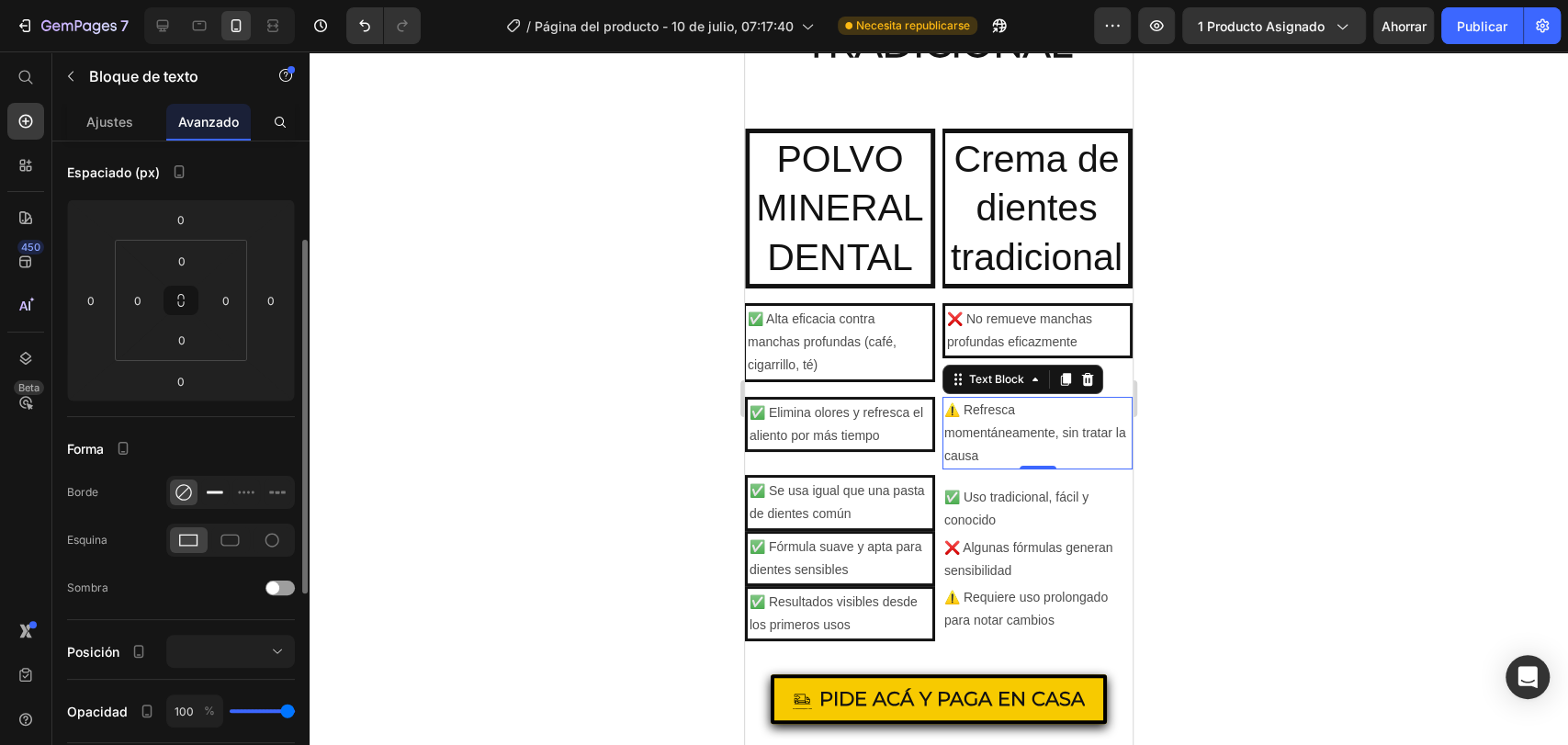 click 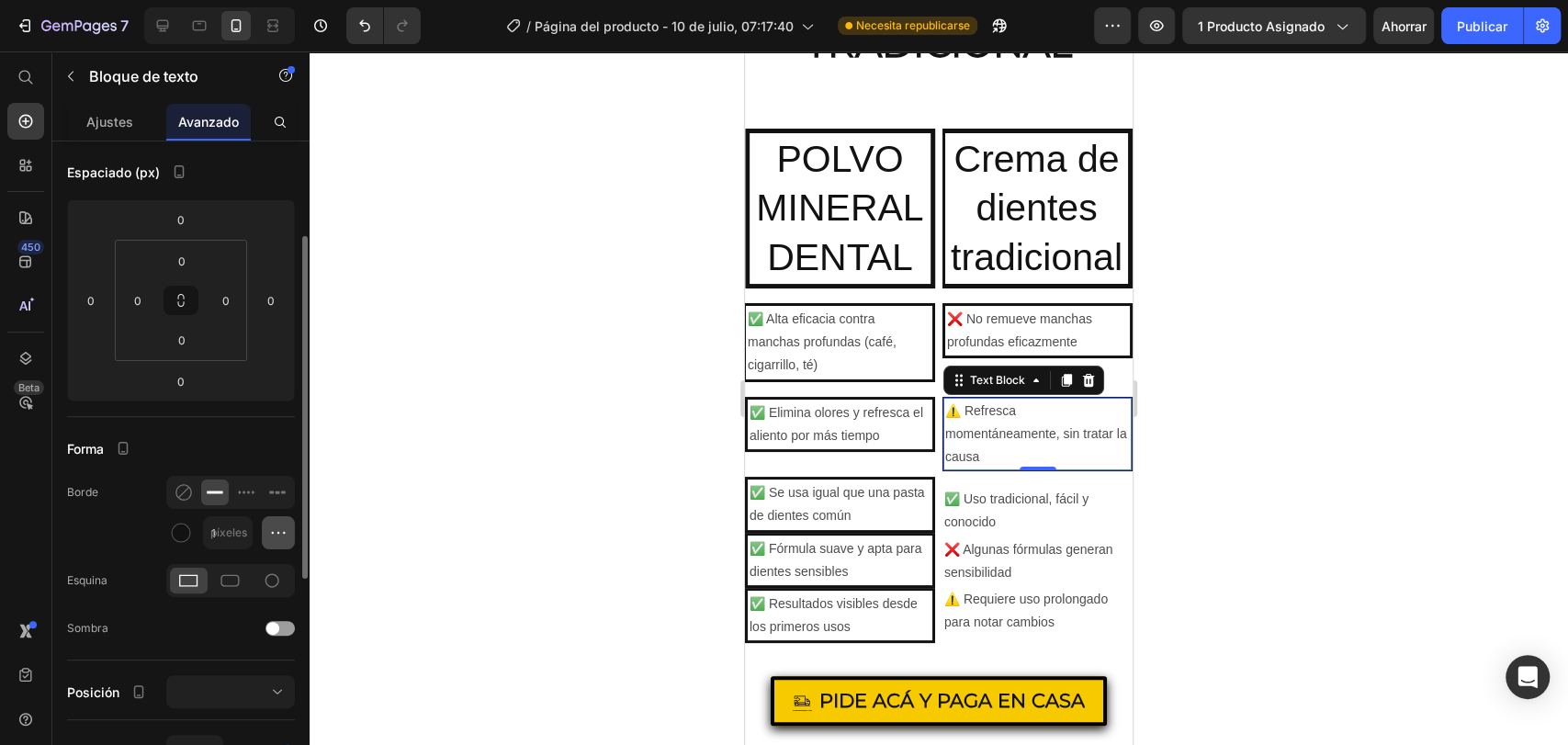 click 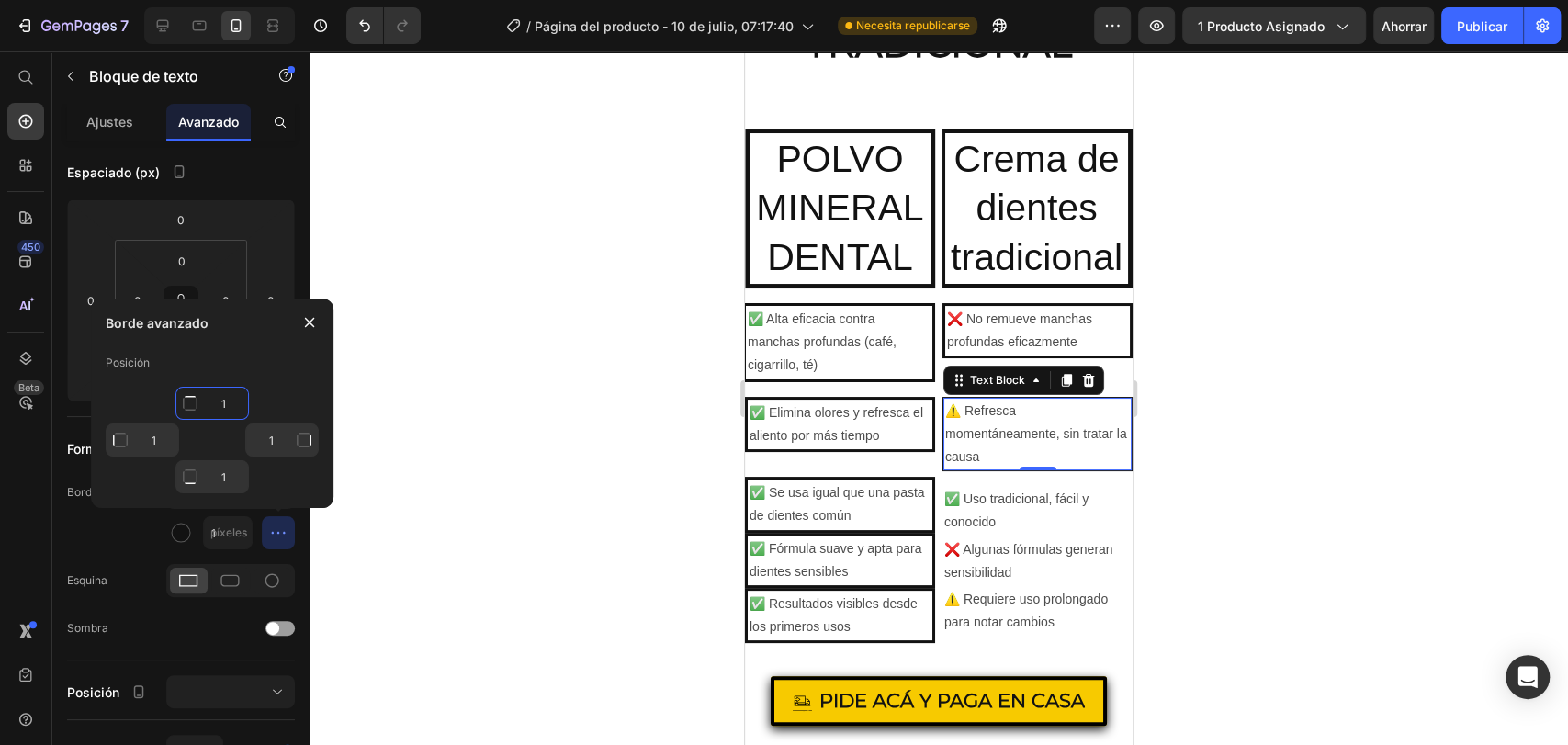 click on "1" 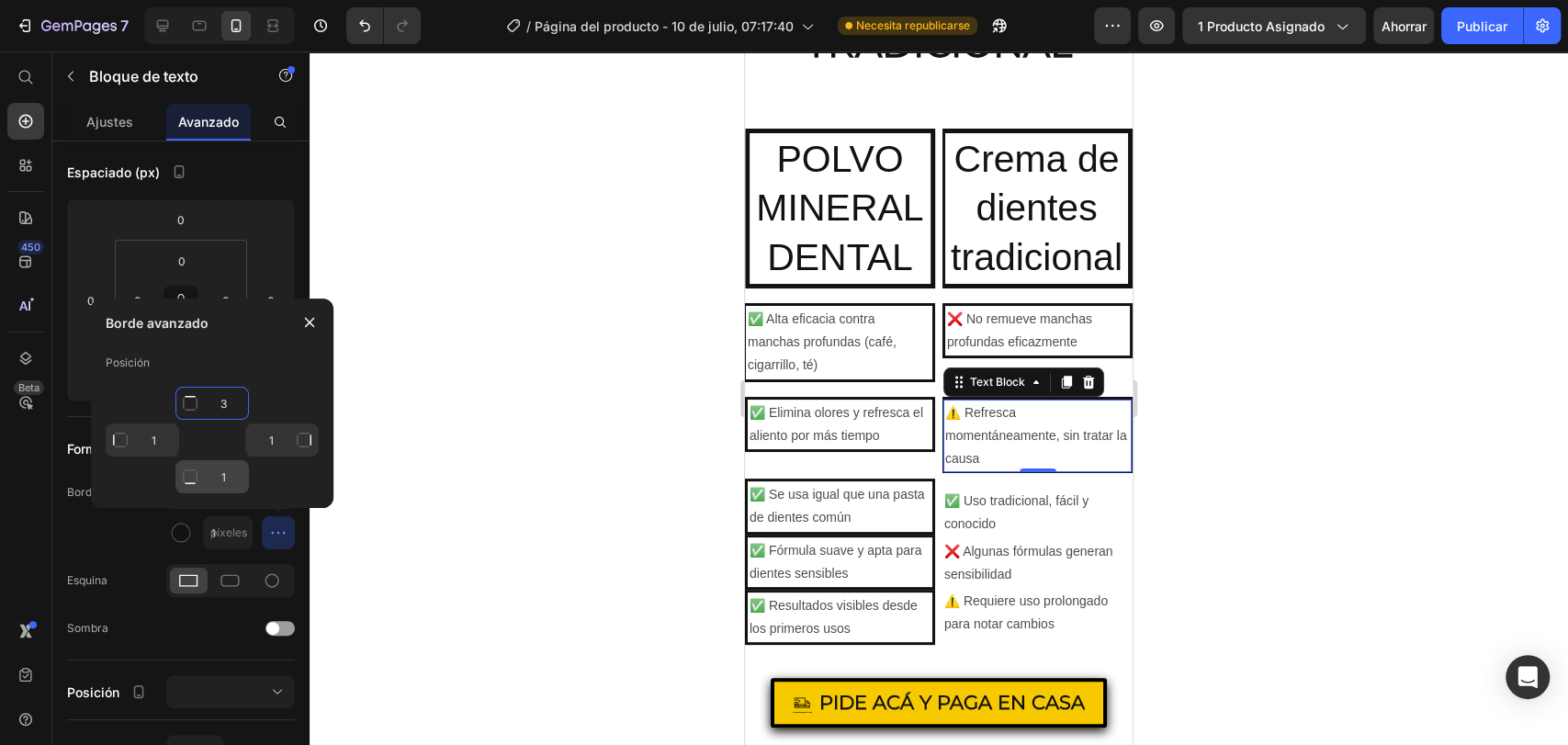 type on "3" 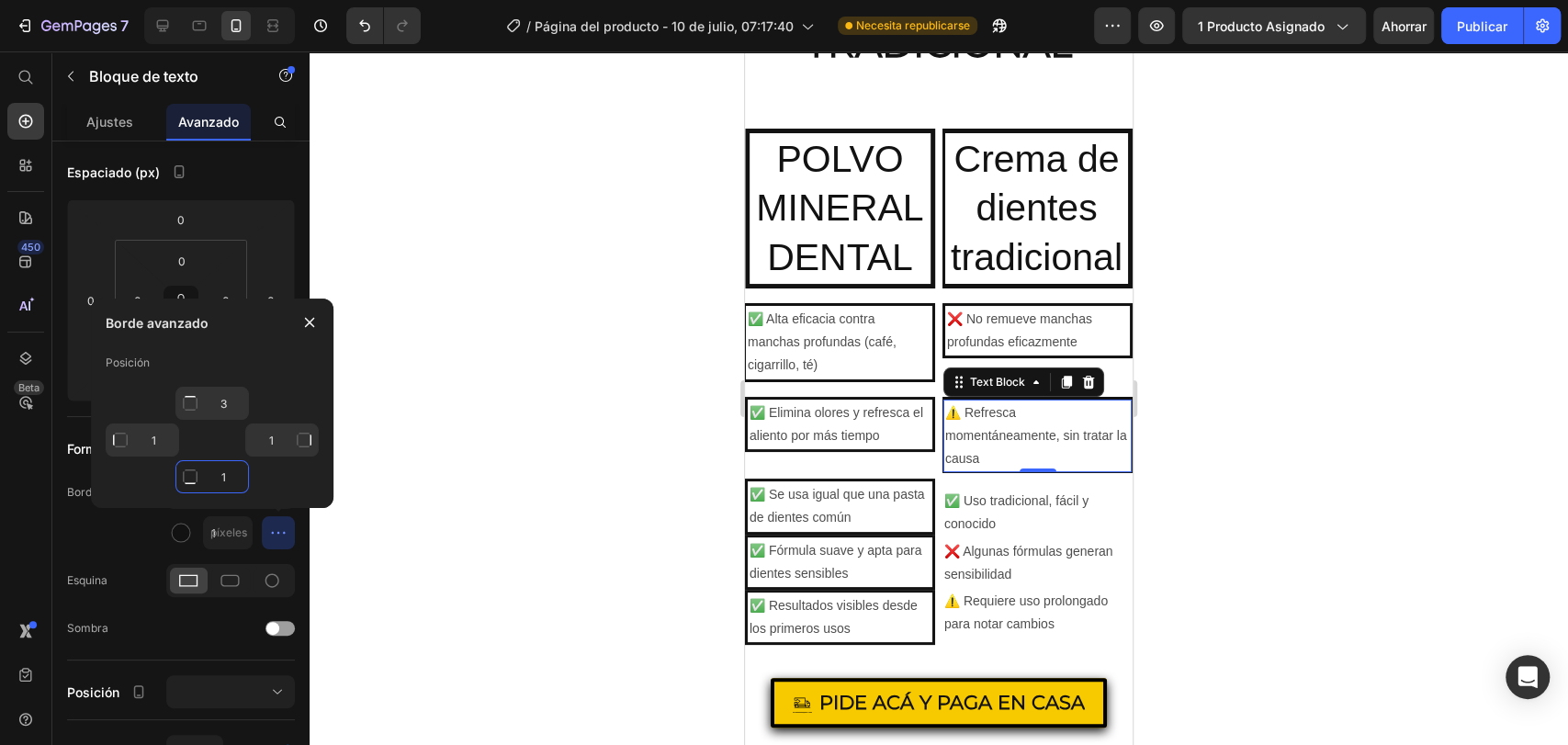click on "1" 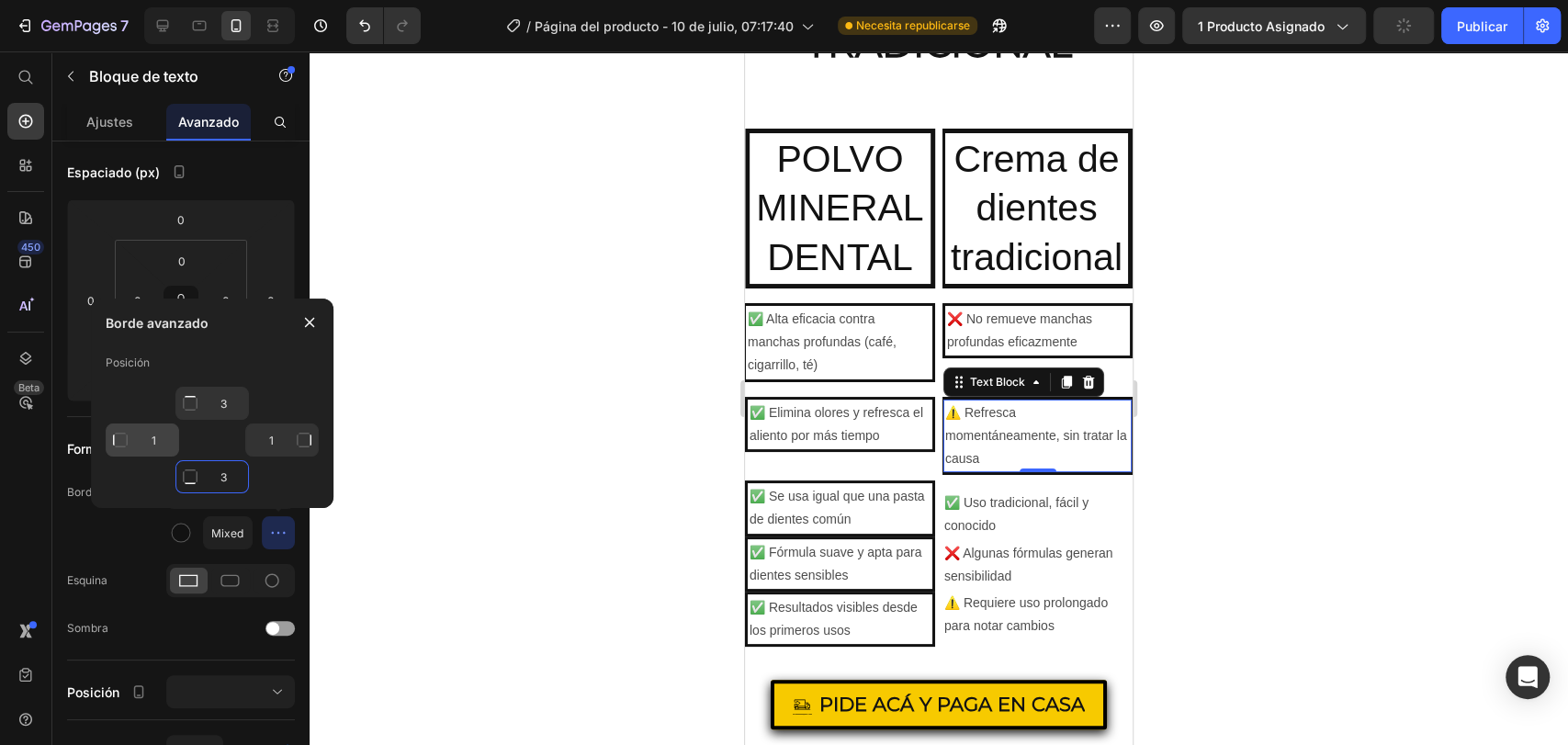 type on "1" 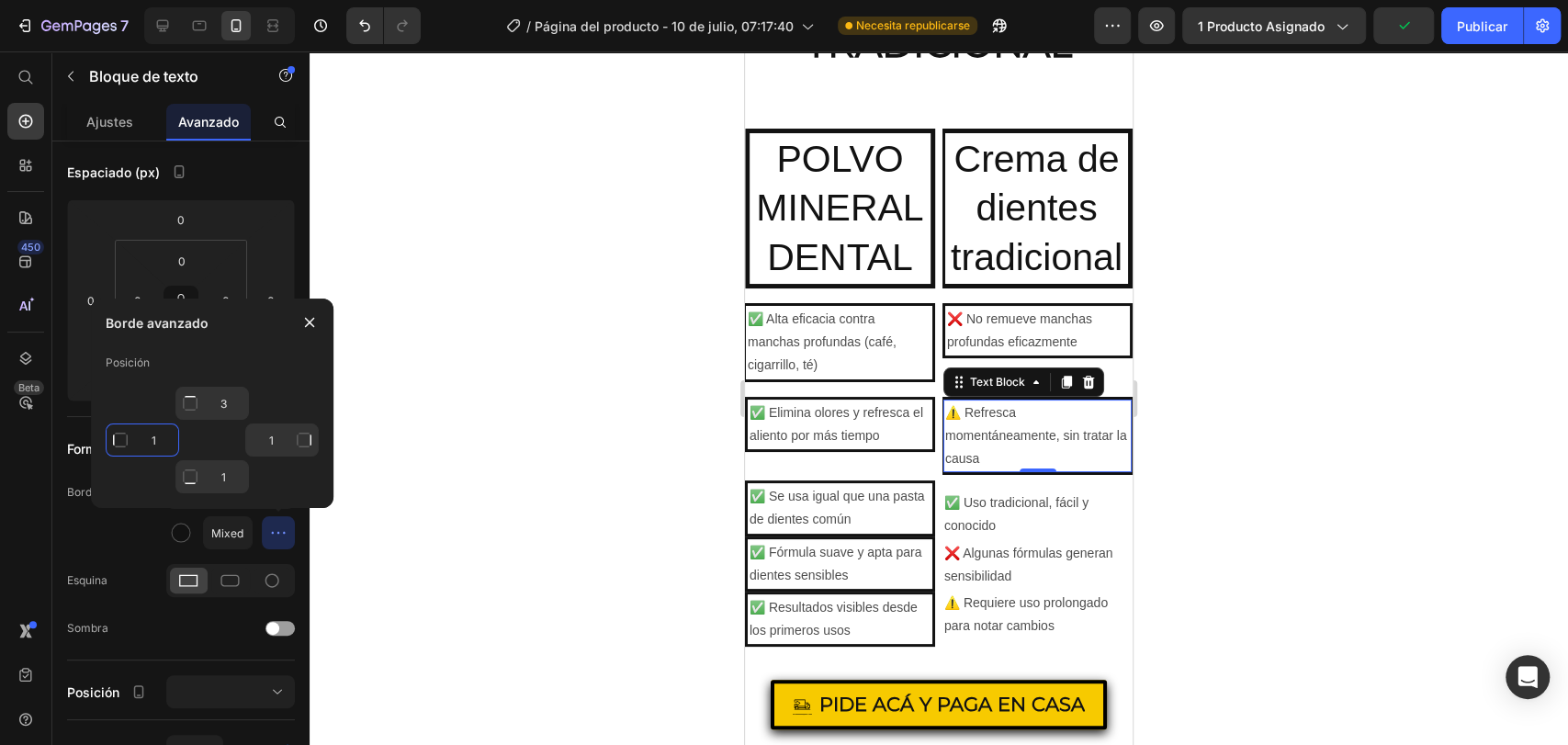click on "1" 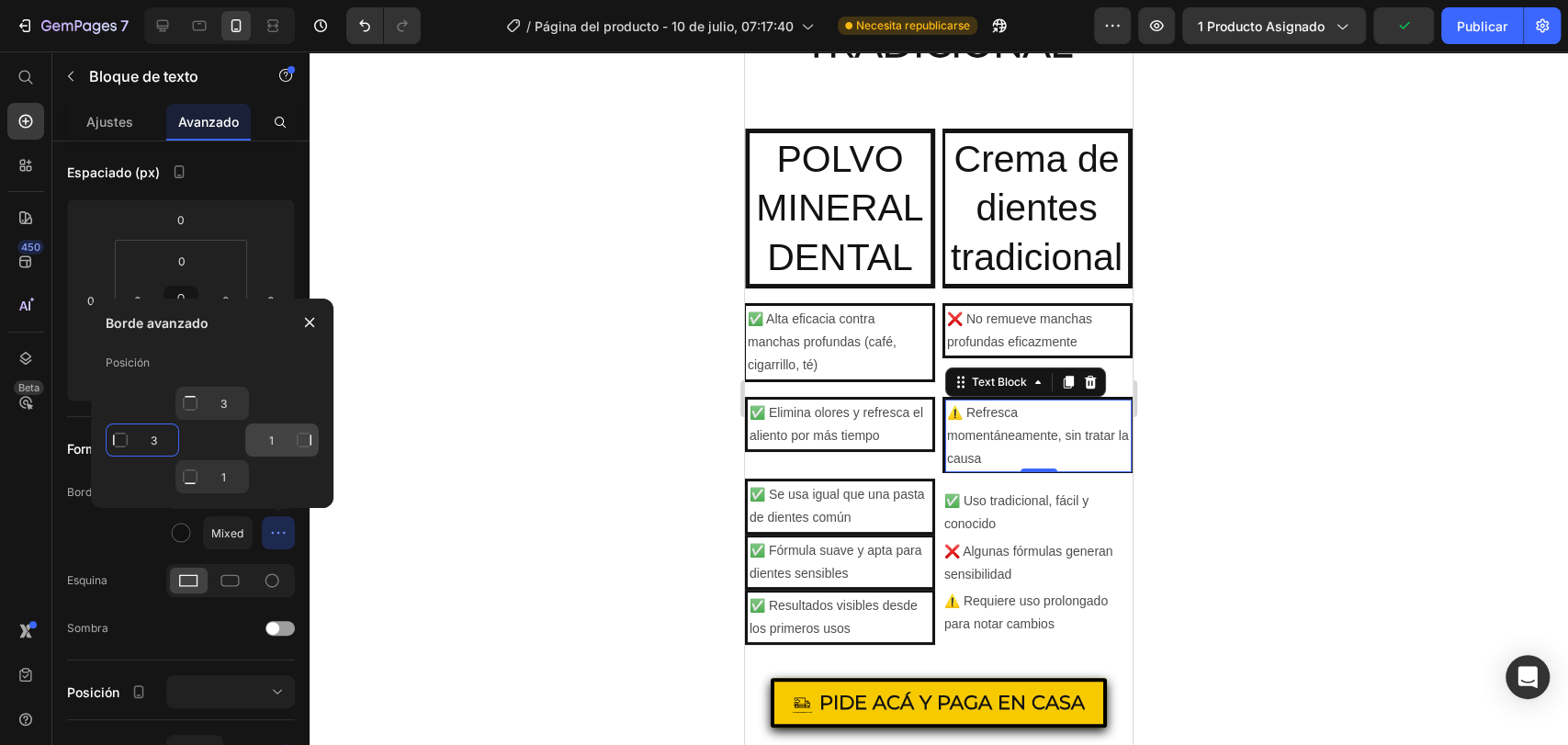 type on "3" 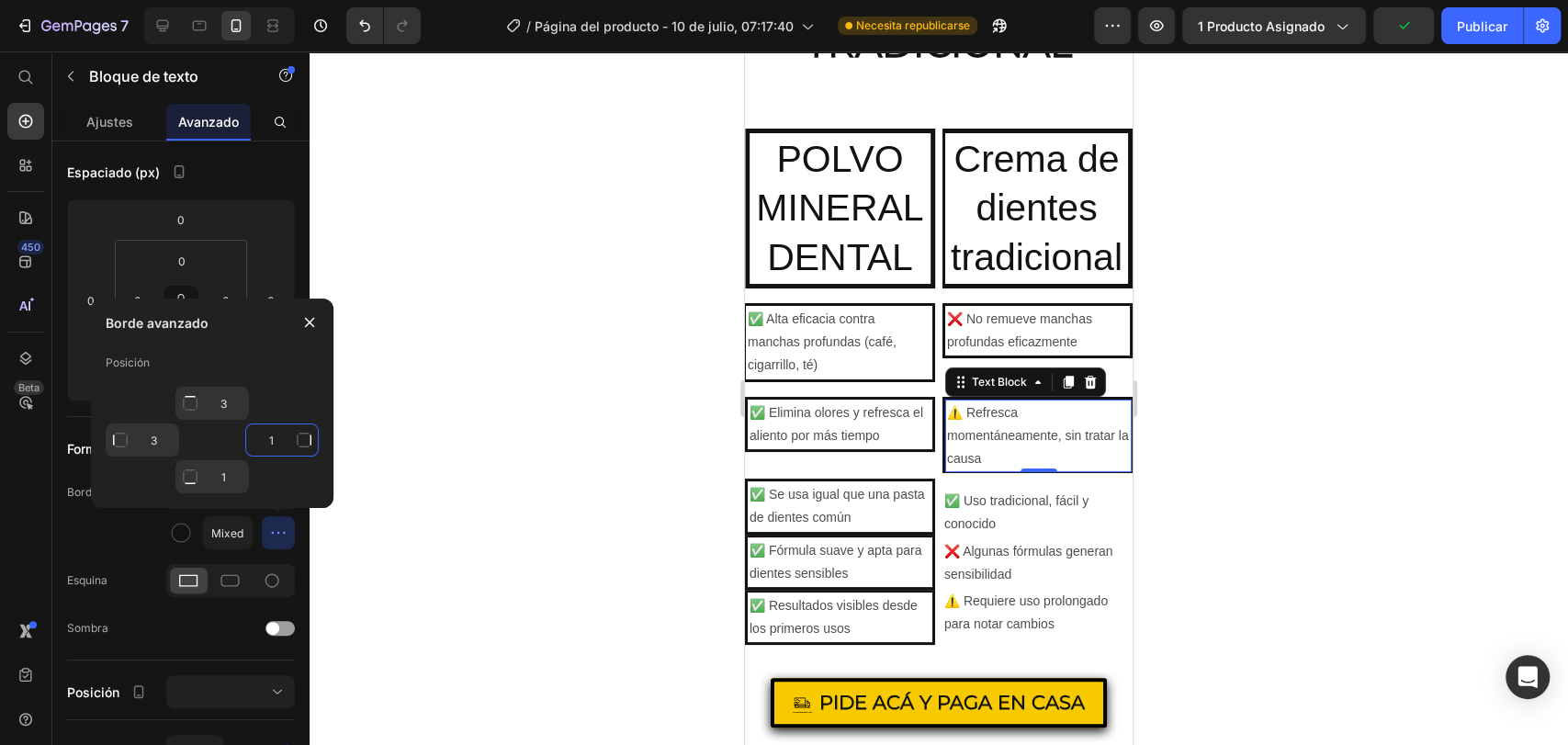 click on "1" 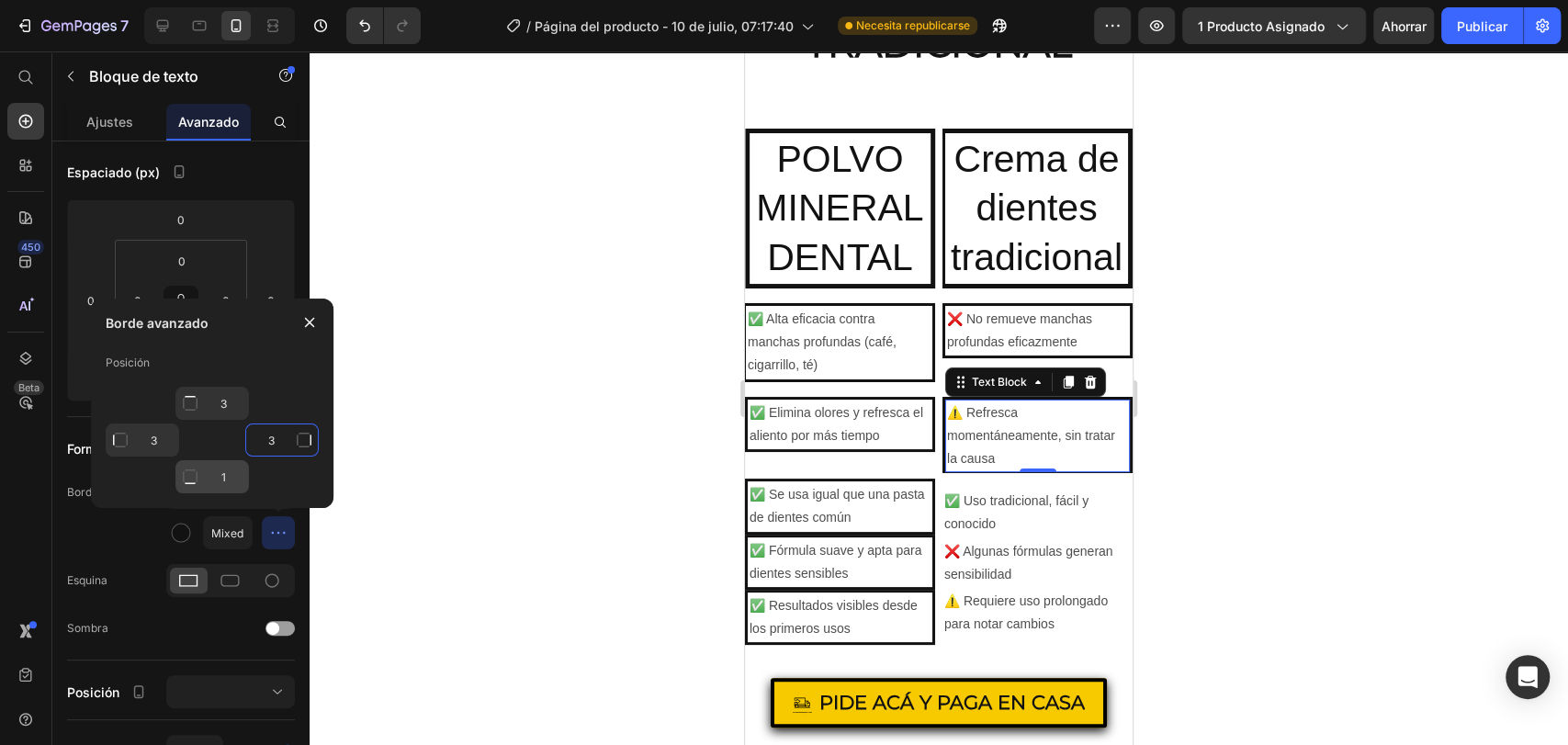 type on "3" 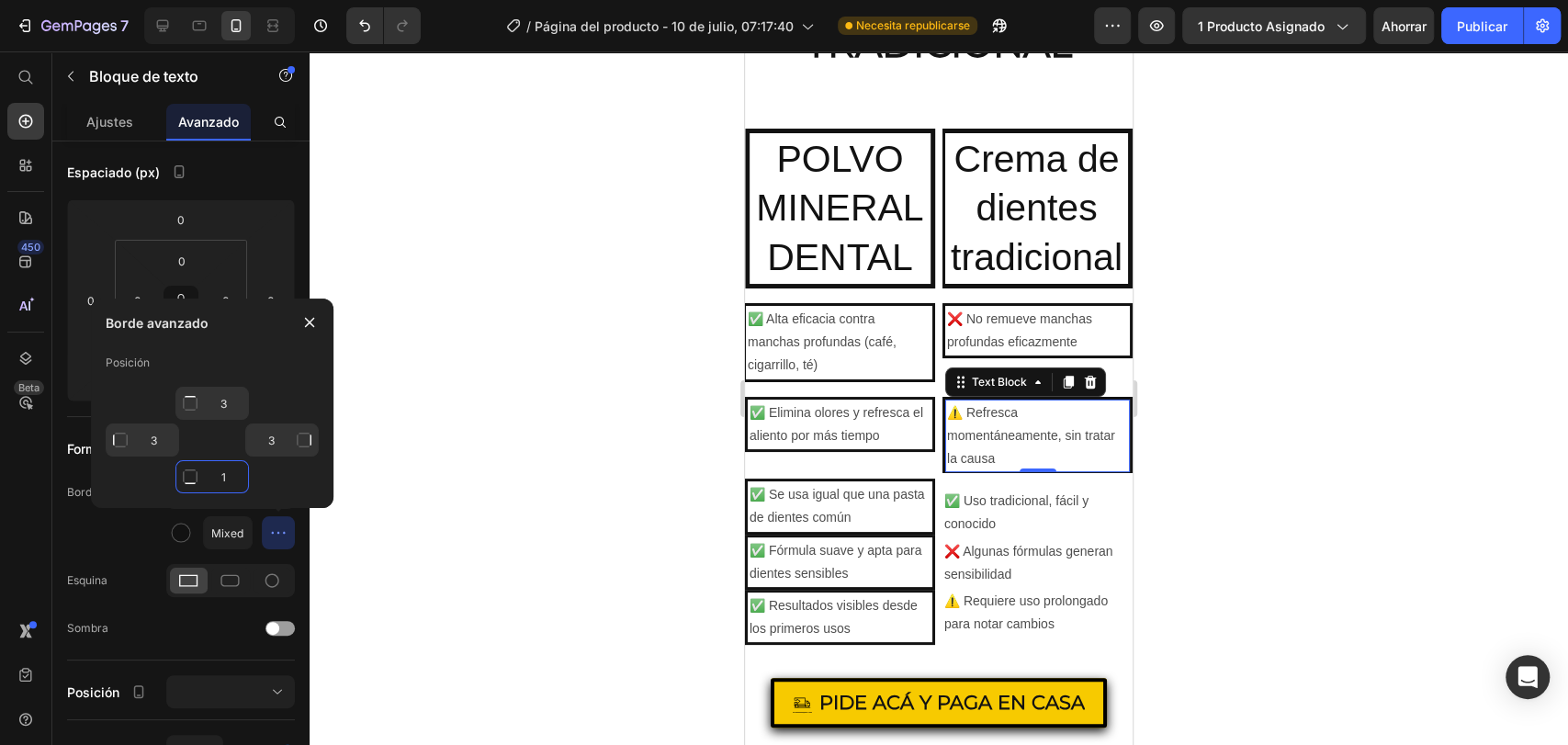 click on "1" 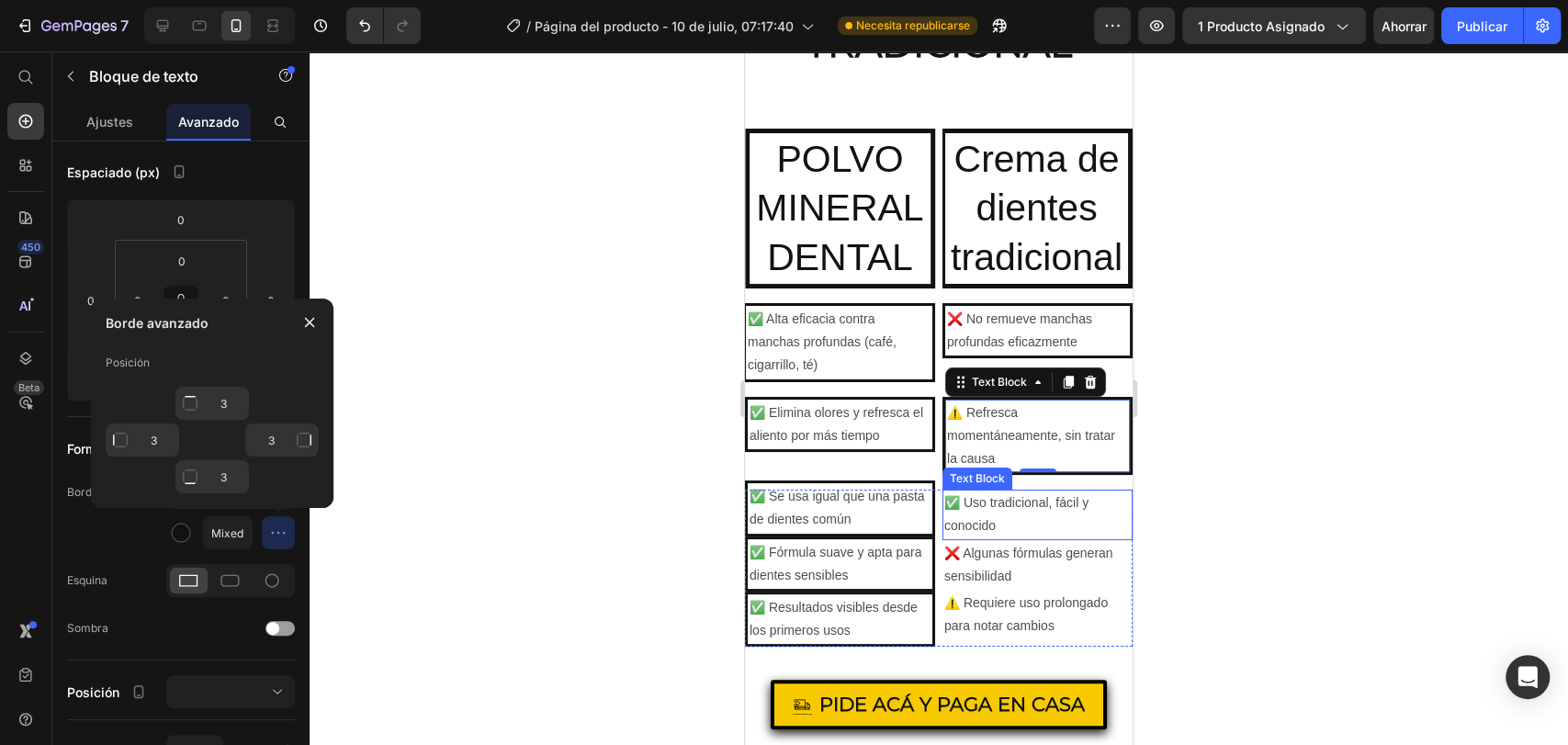 click on "✅ Uso tradicional, fácil y conocido" at bounding box center [1037, 514] 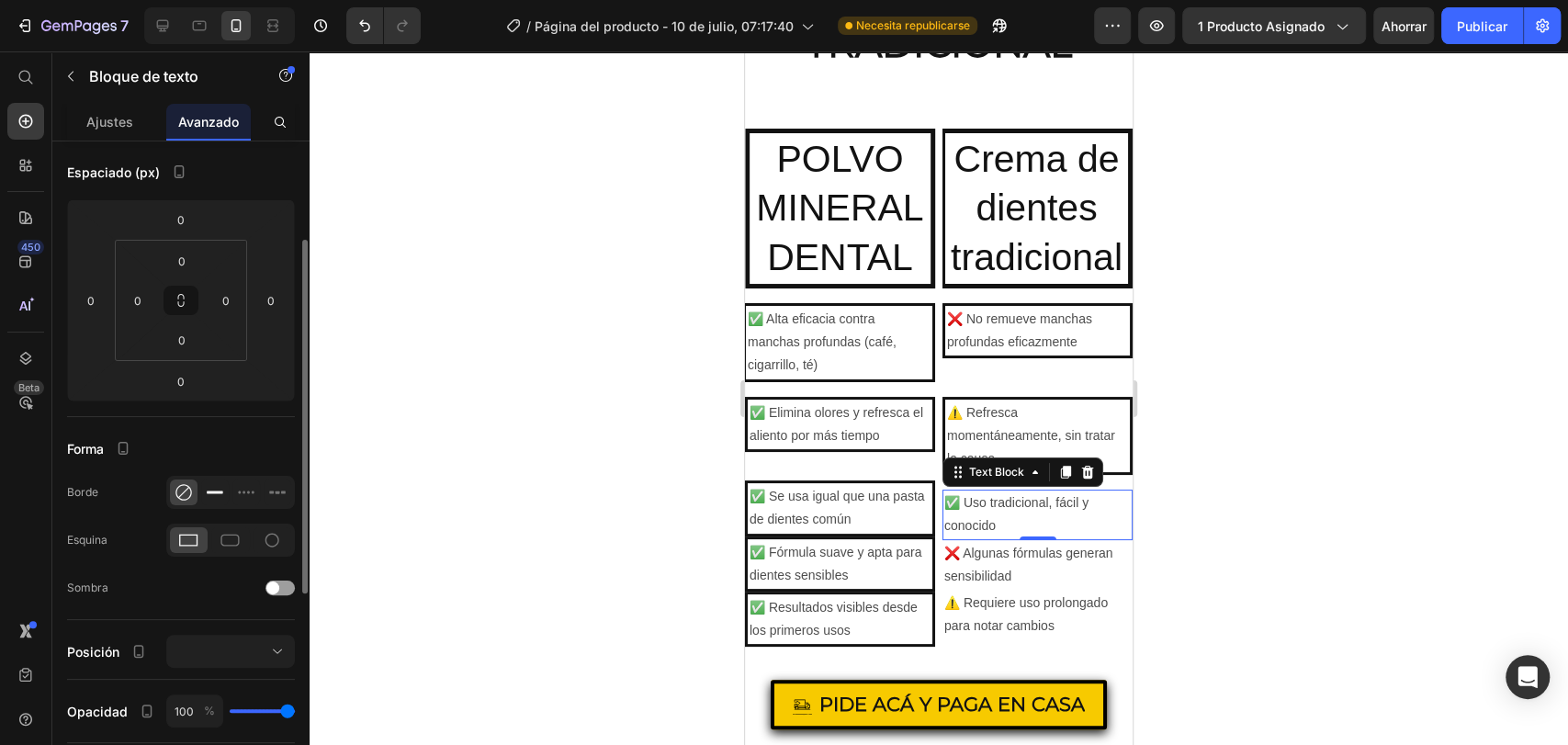 click 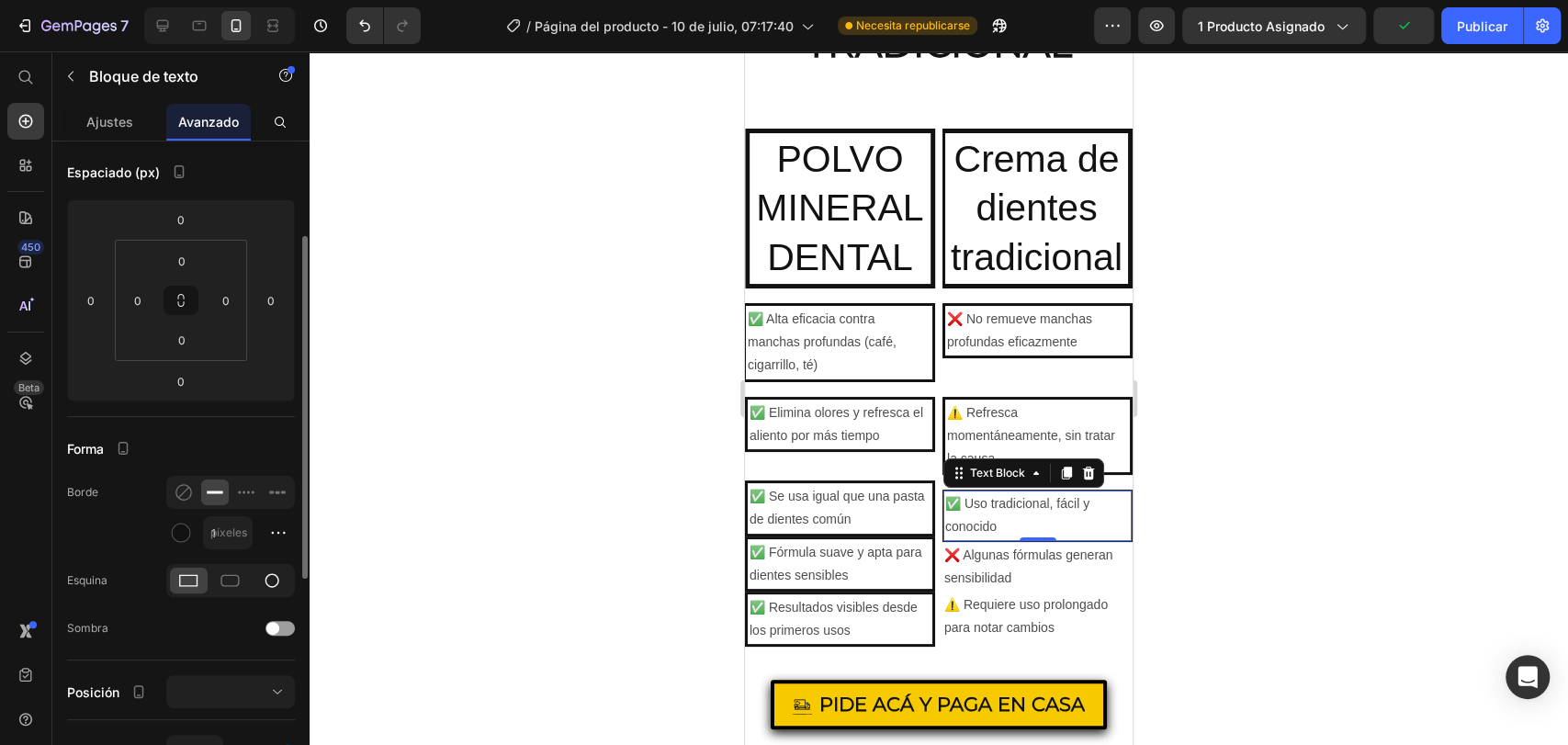 click 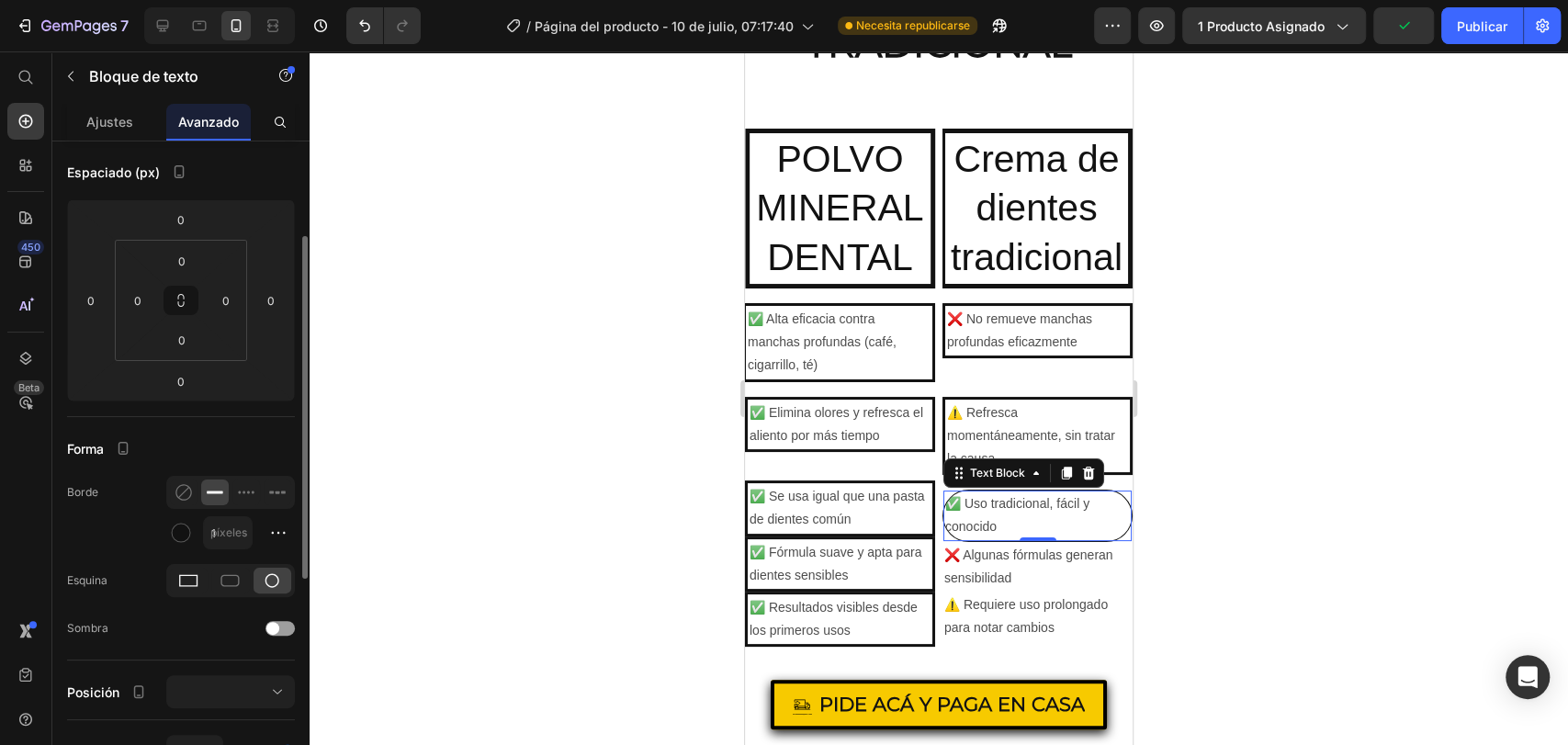 click 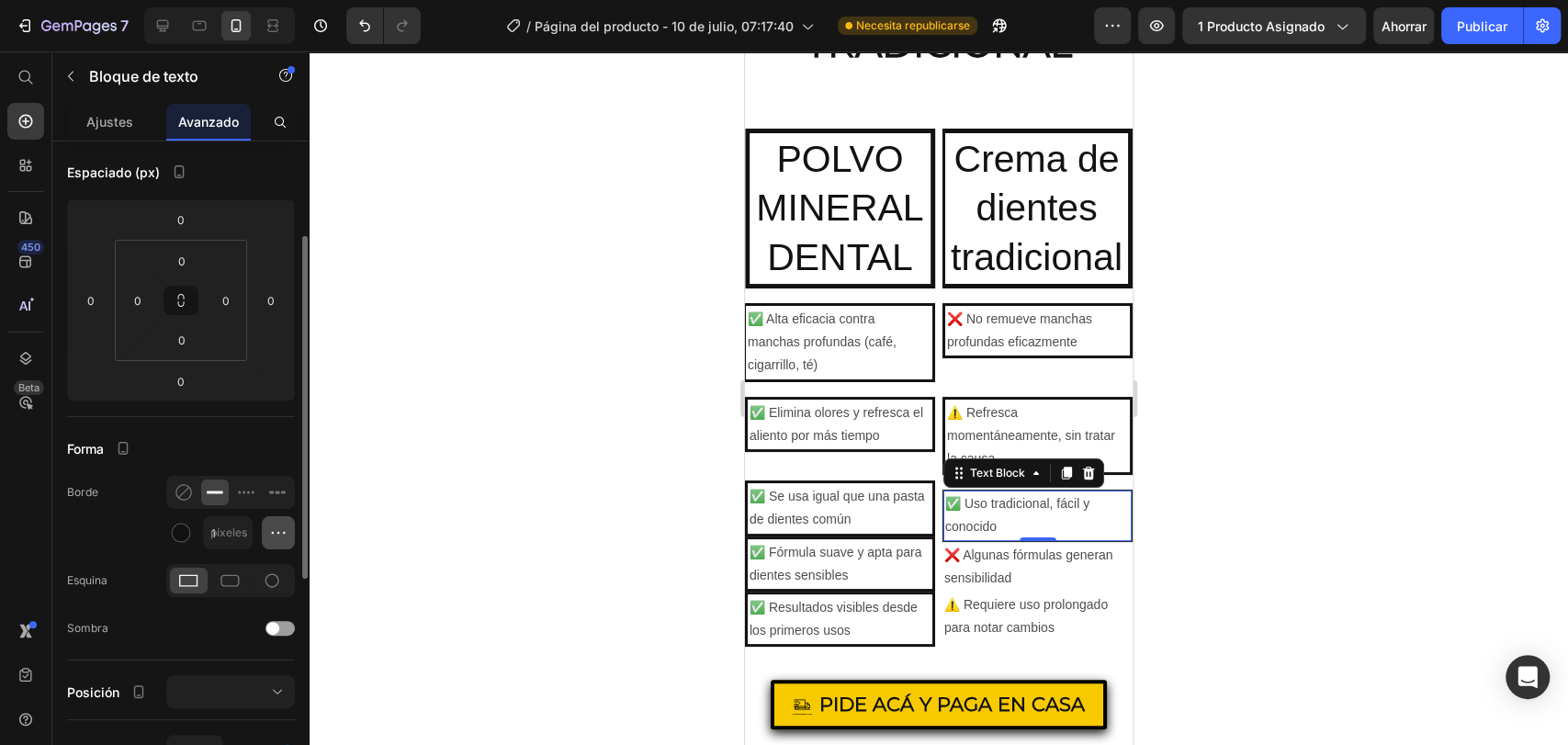click 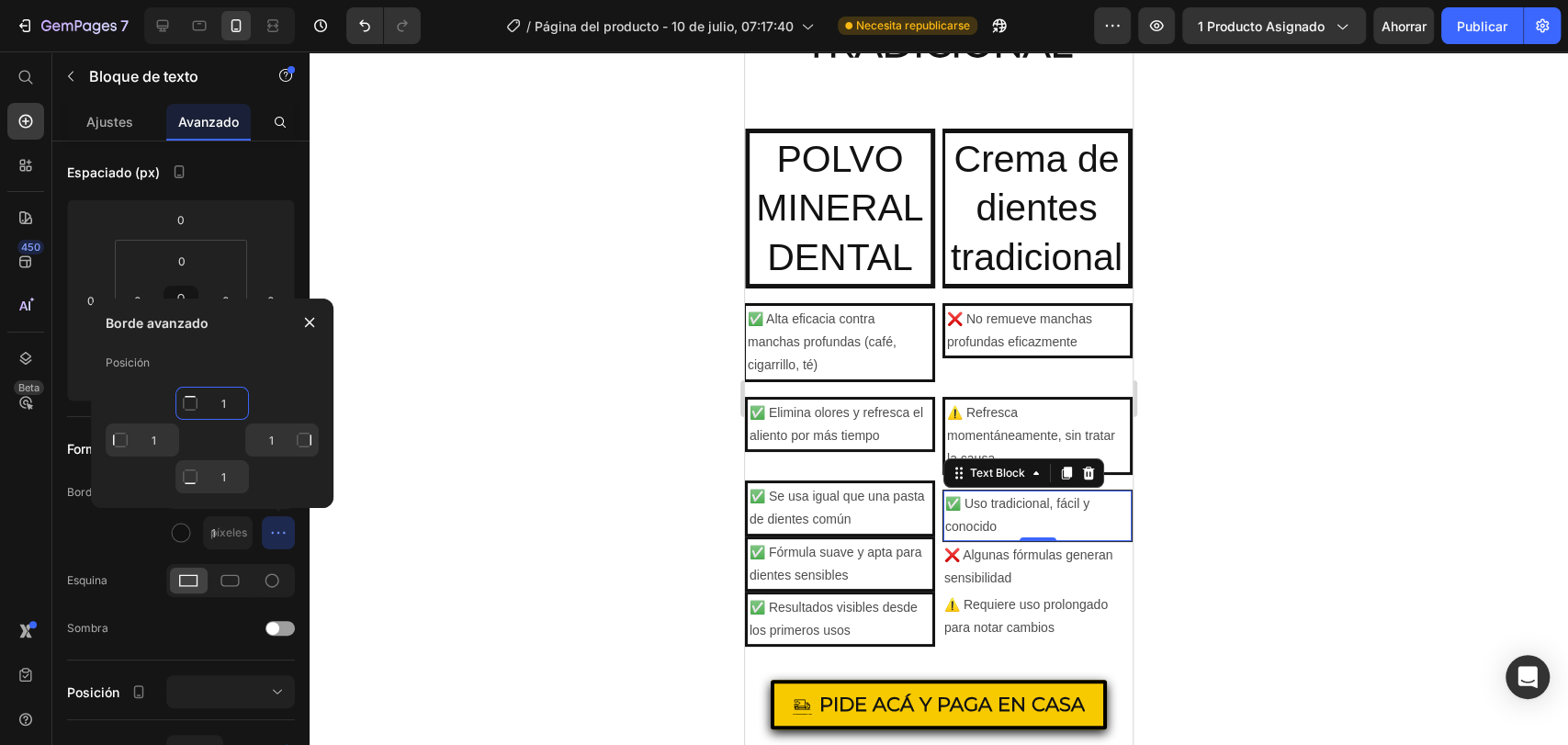 click on "1" 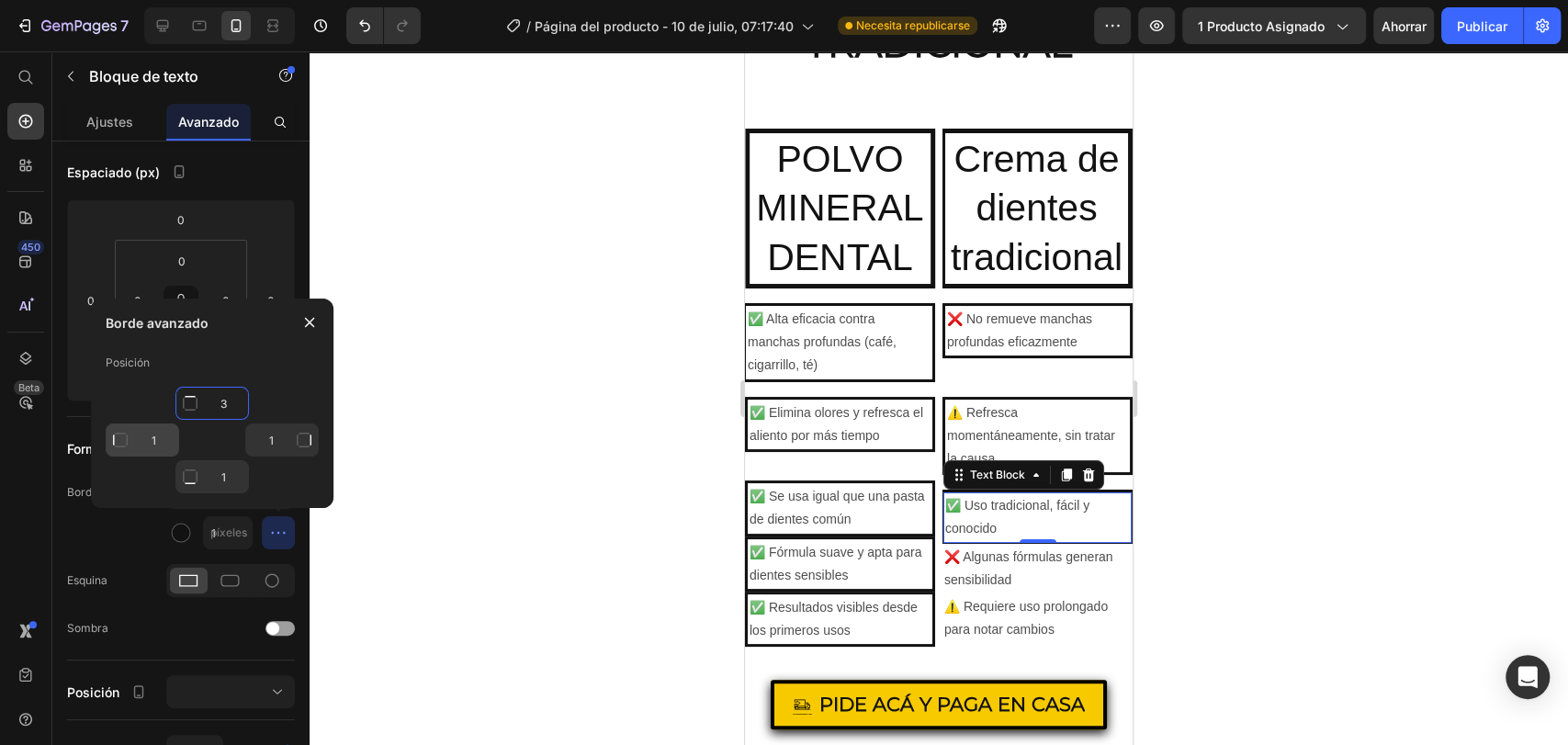 type on "3" 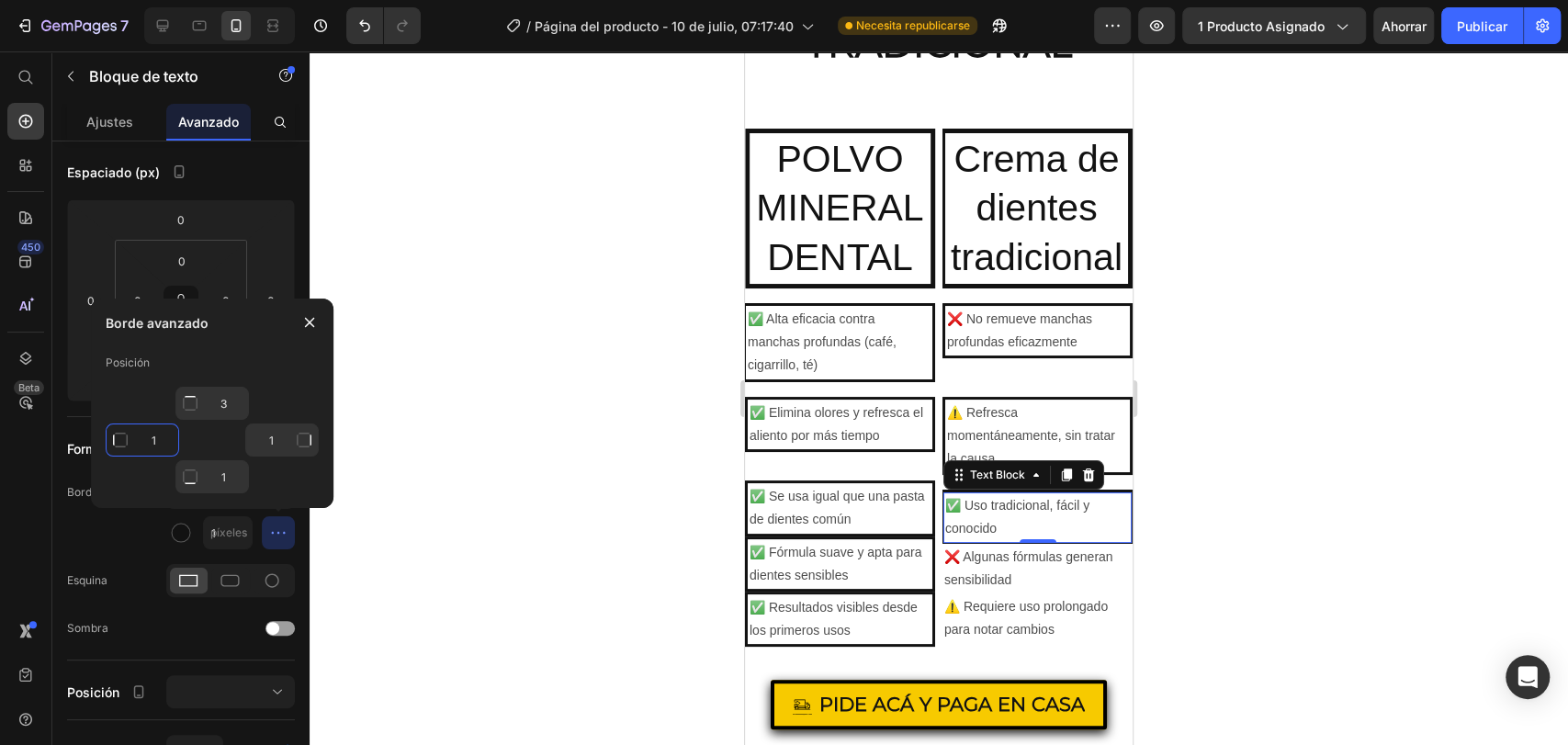 click on "1" 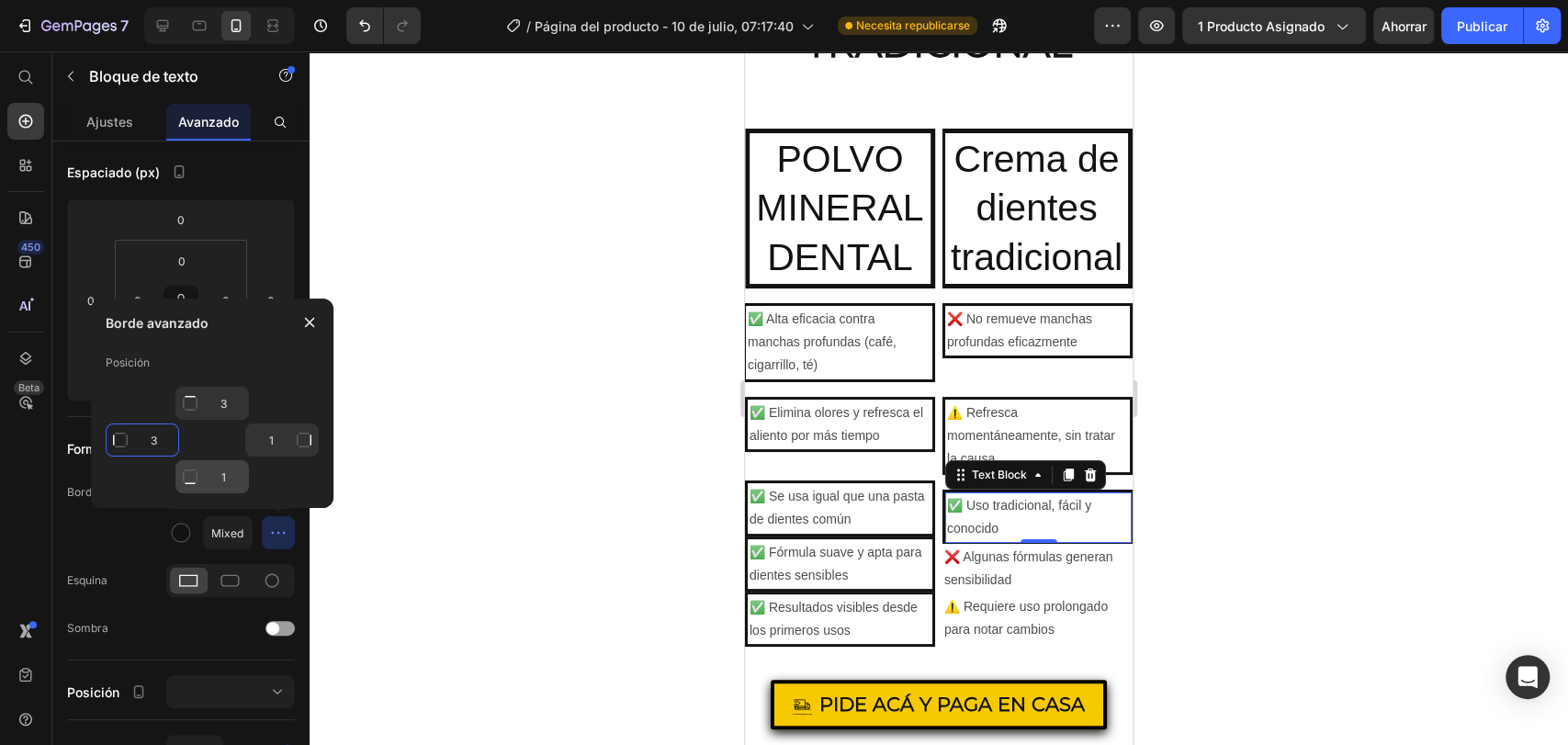 type on "3" 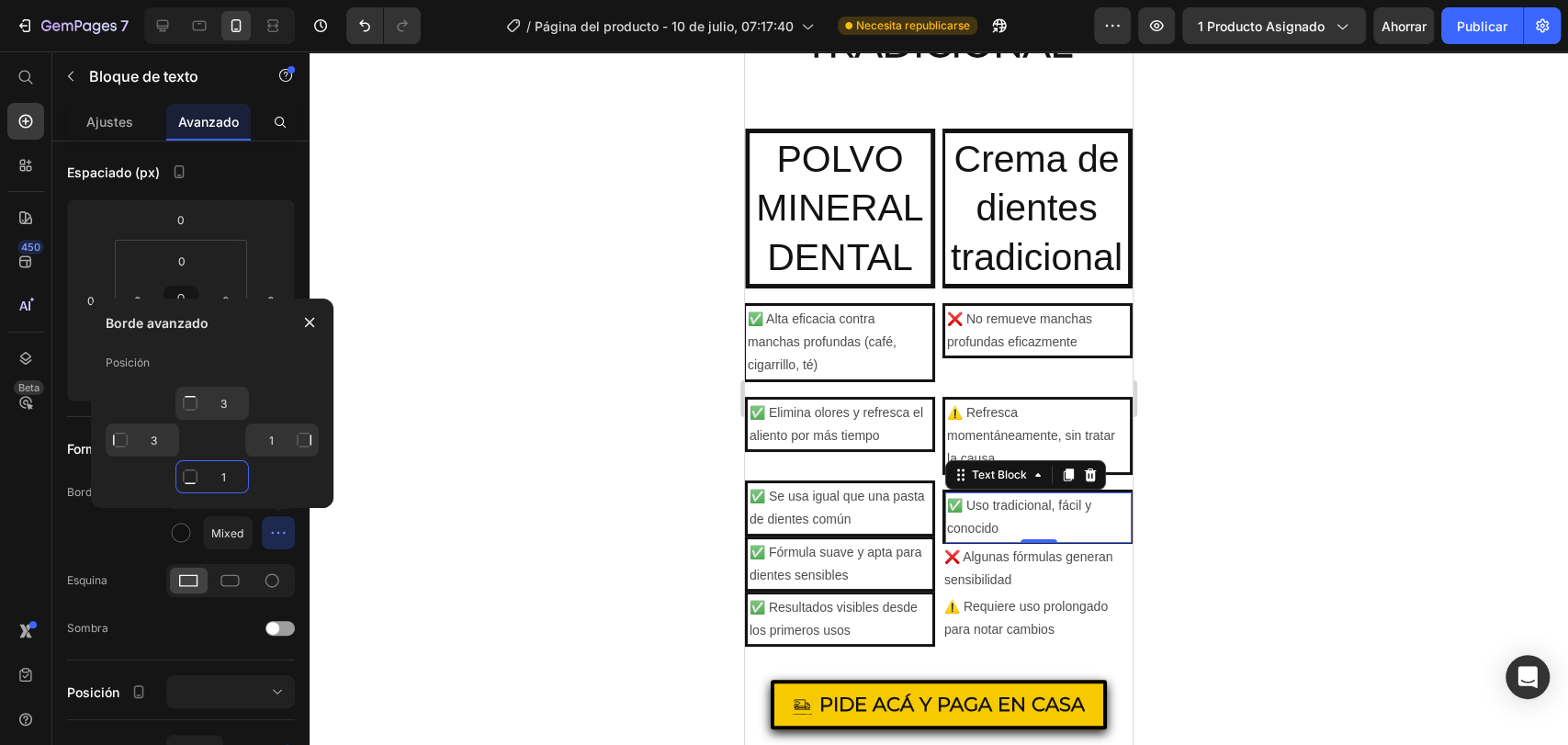 click on "1" 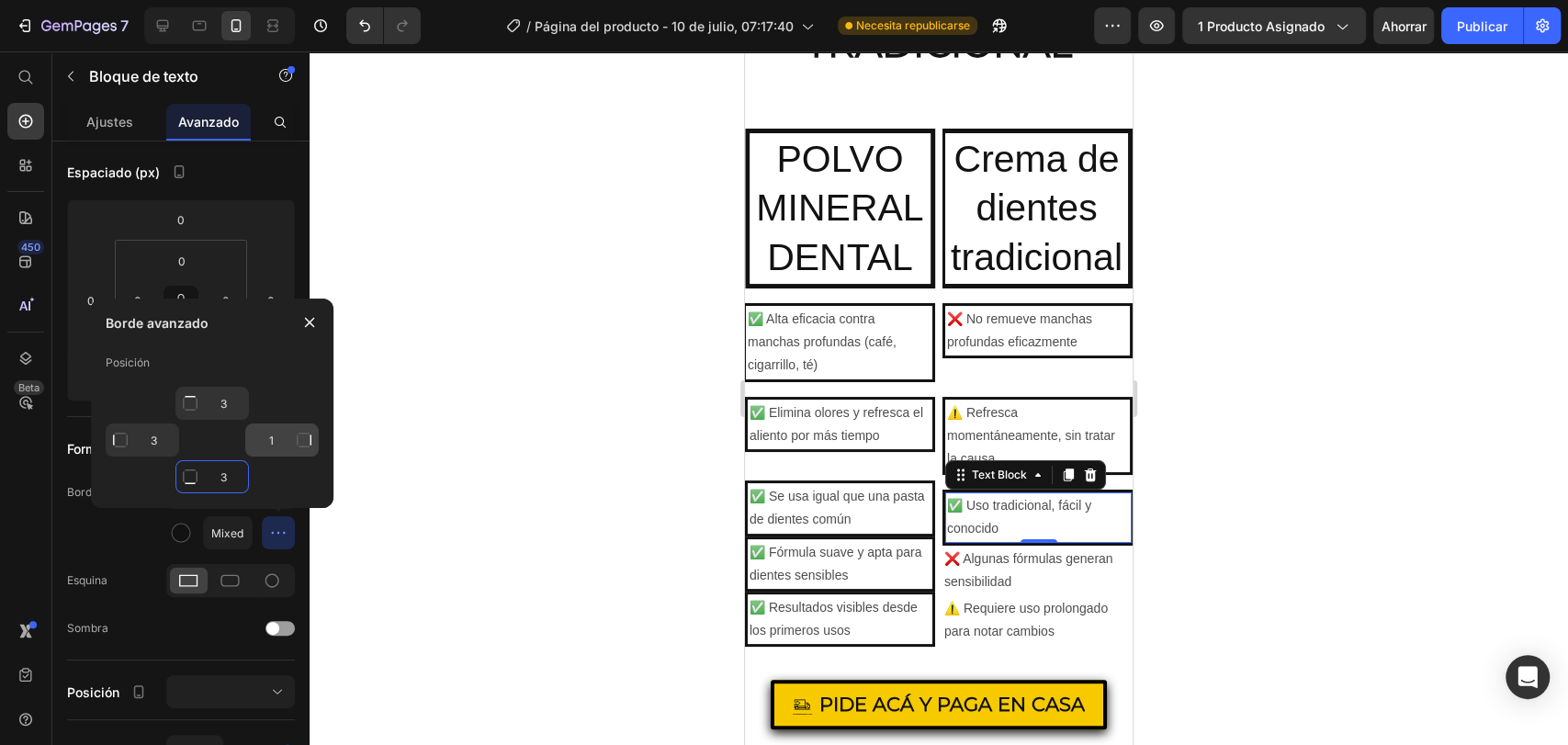 type on "3" 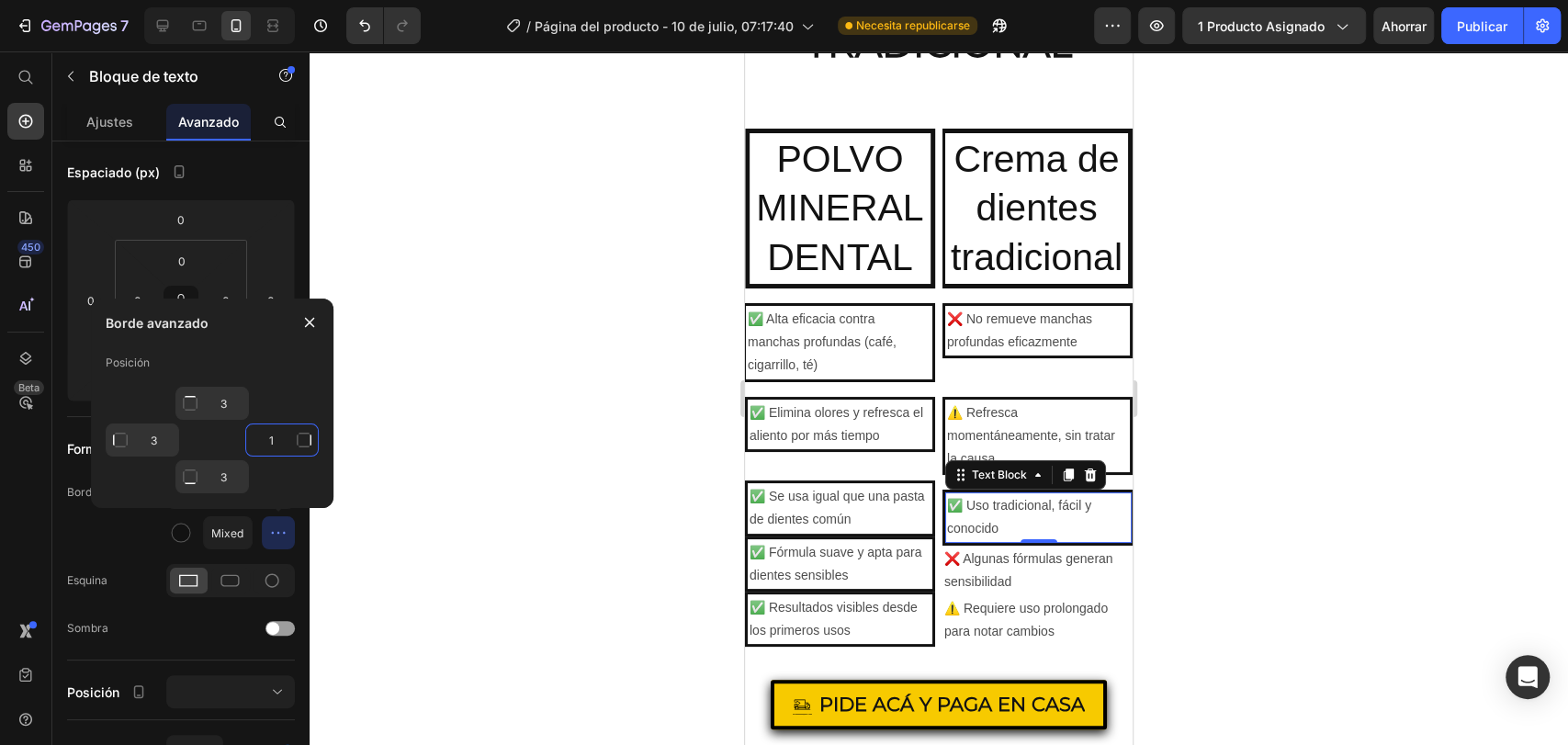 click on "1" 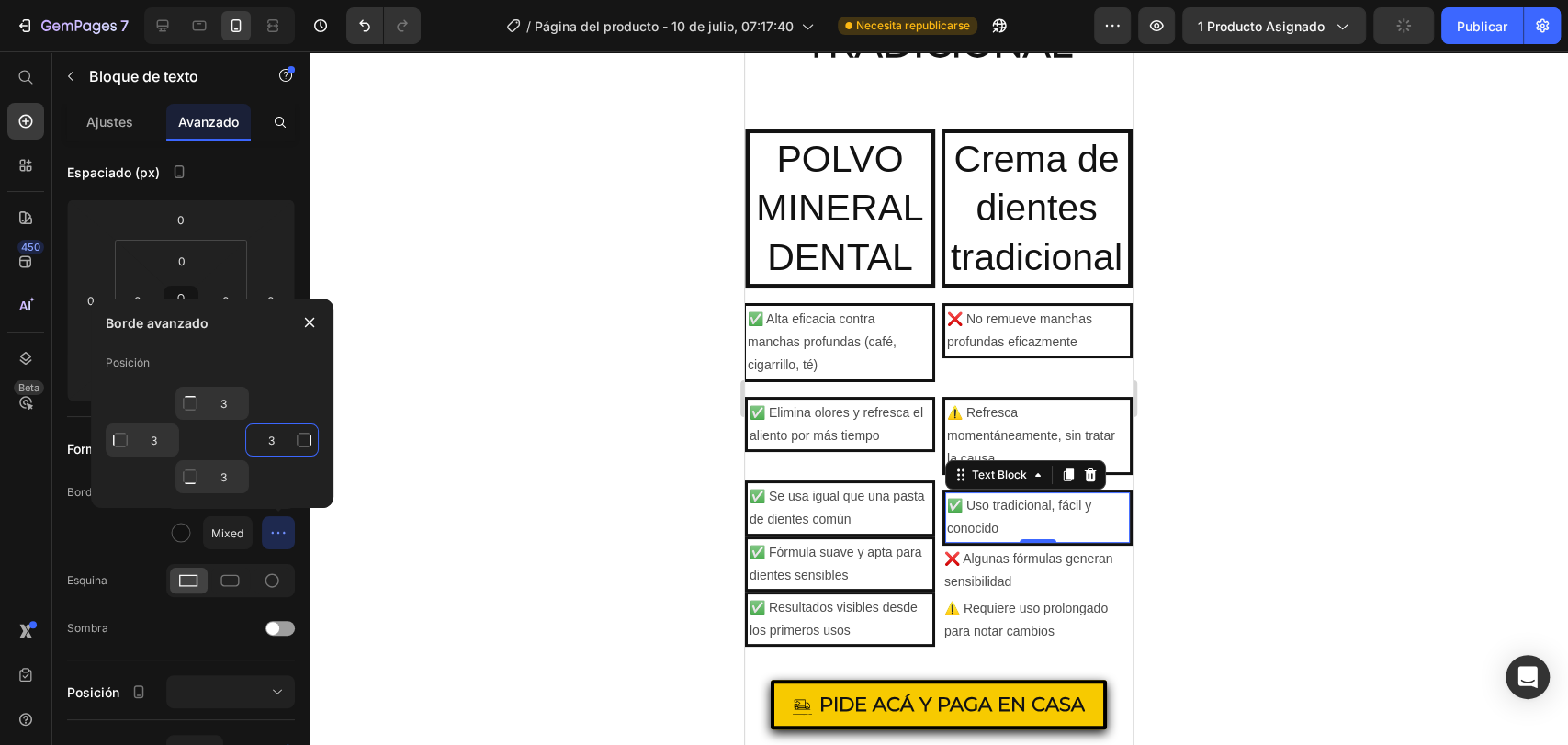 type on "1" 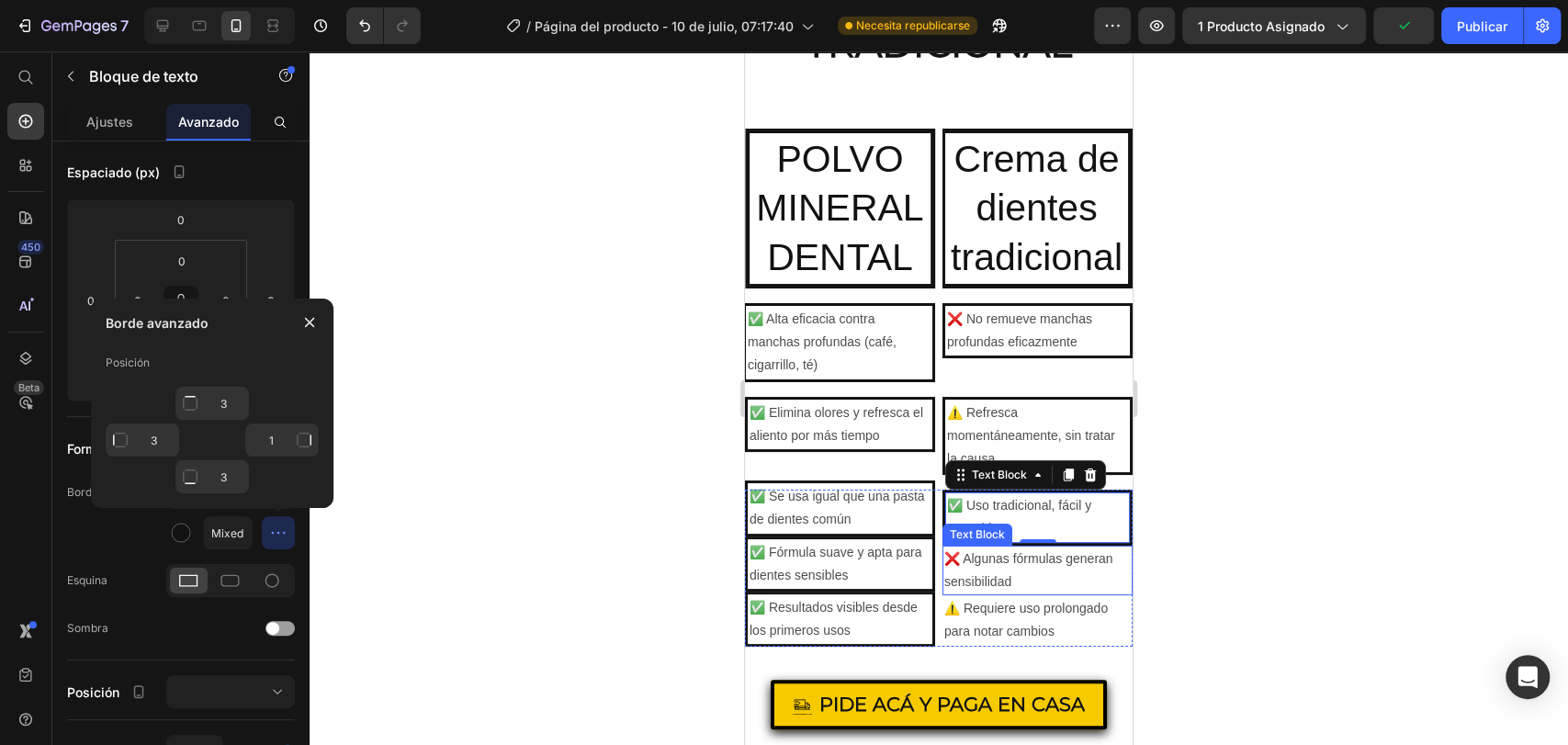 click on "❌ Algunas fórmulas generan sensibilidad" at bounding box center (1037, 570) 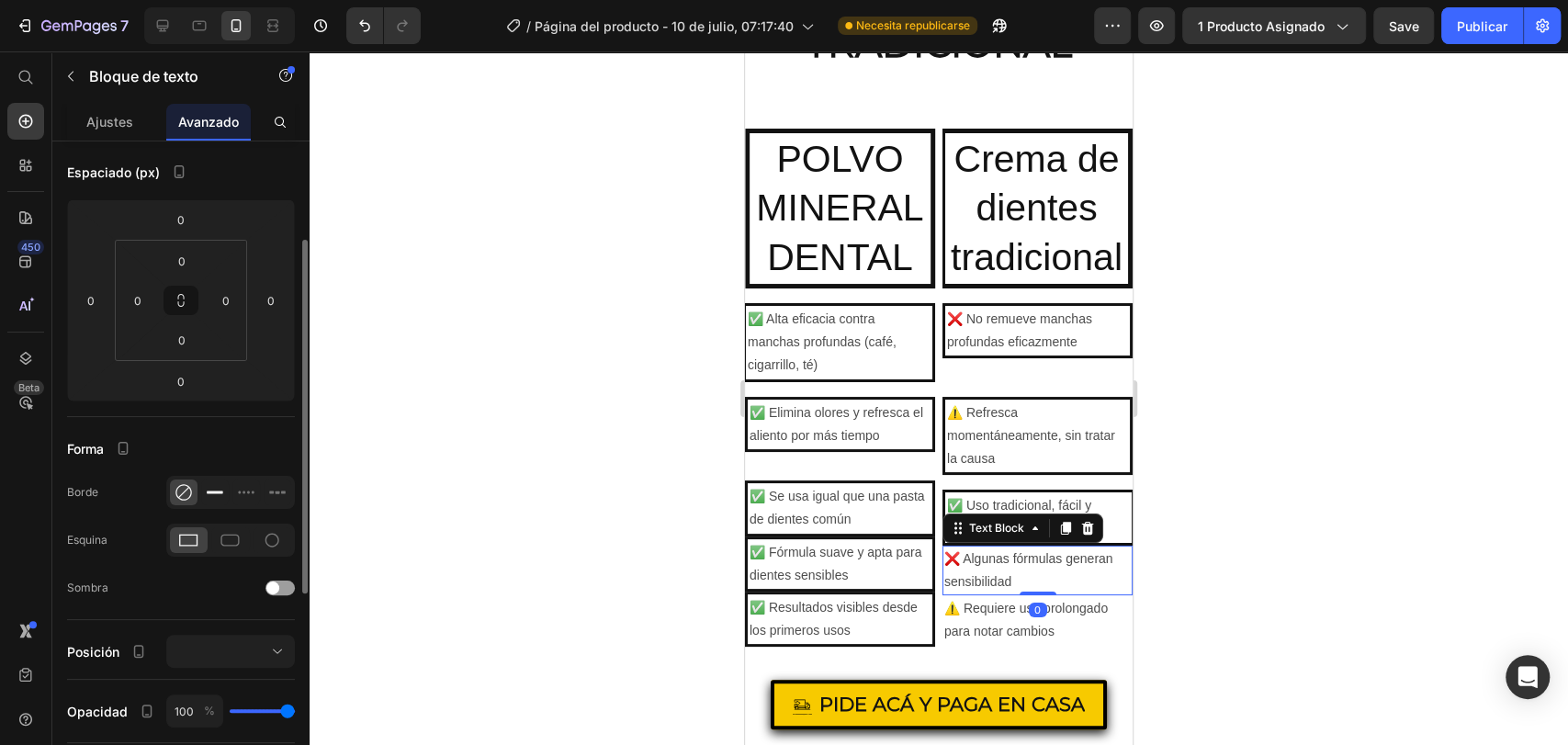 click 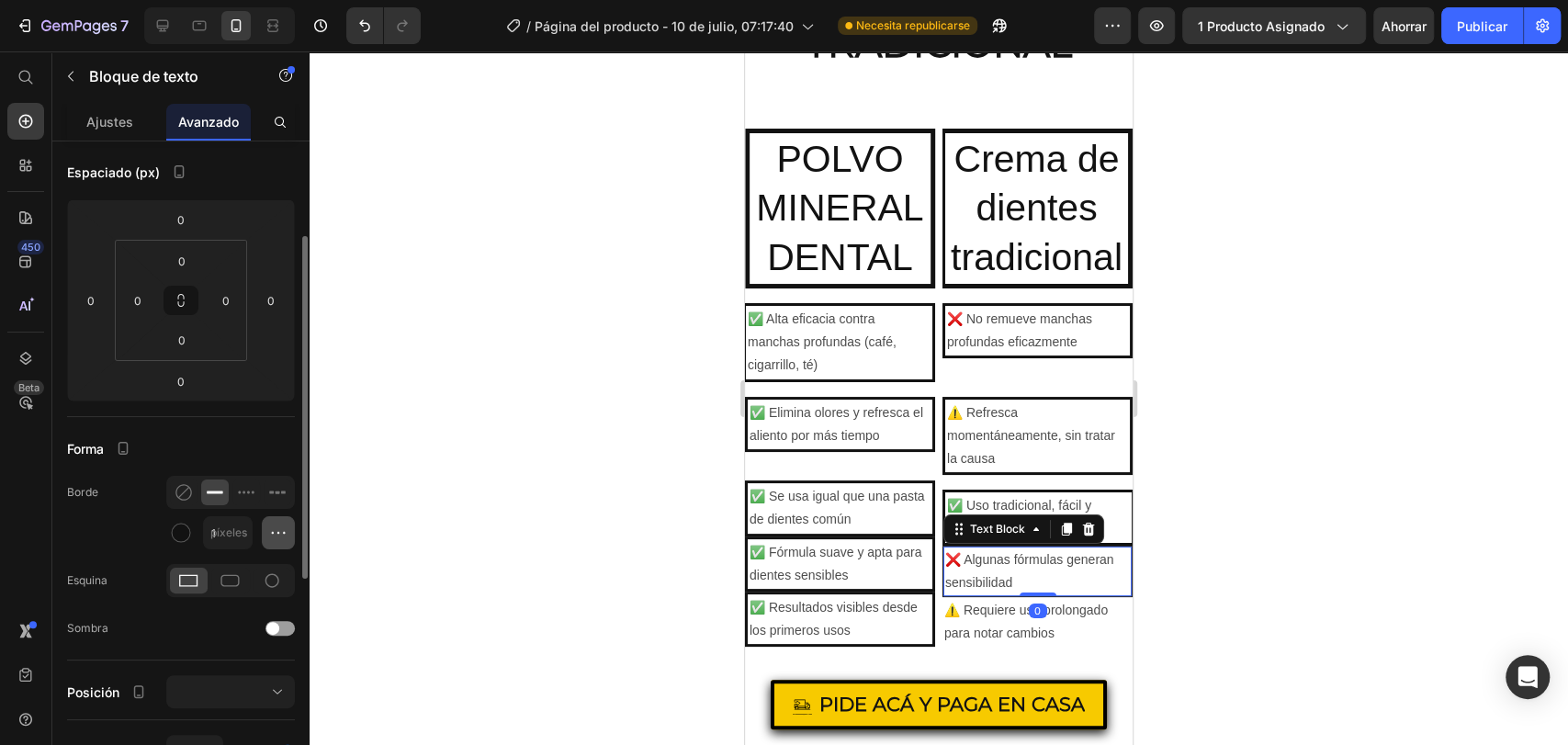 click 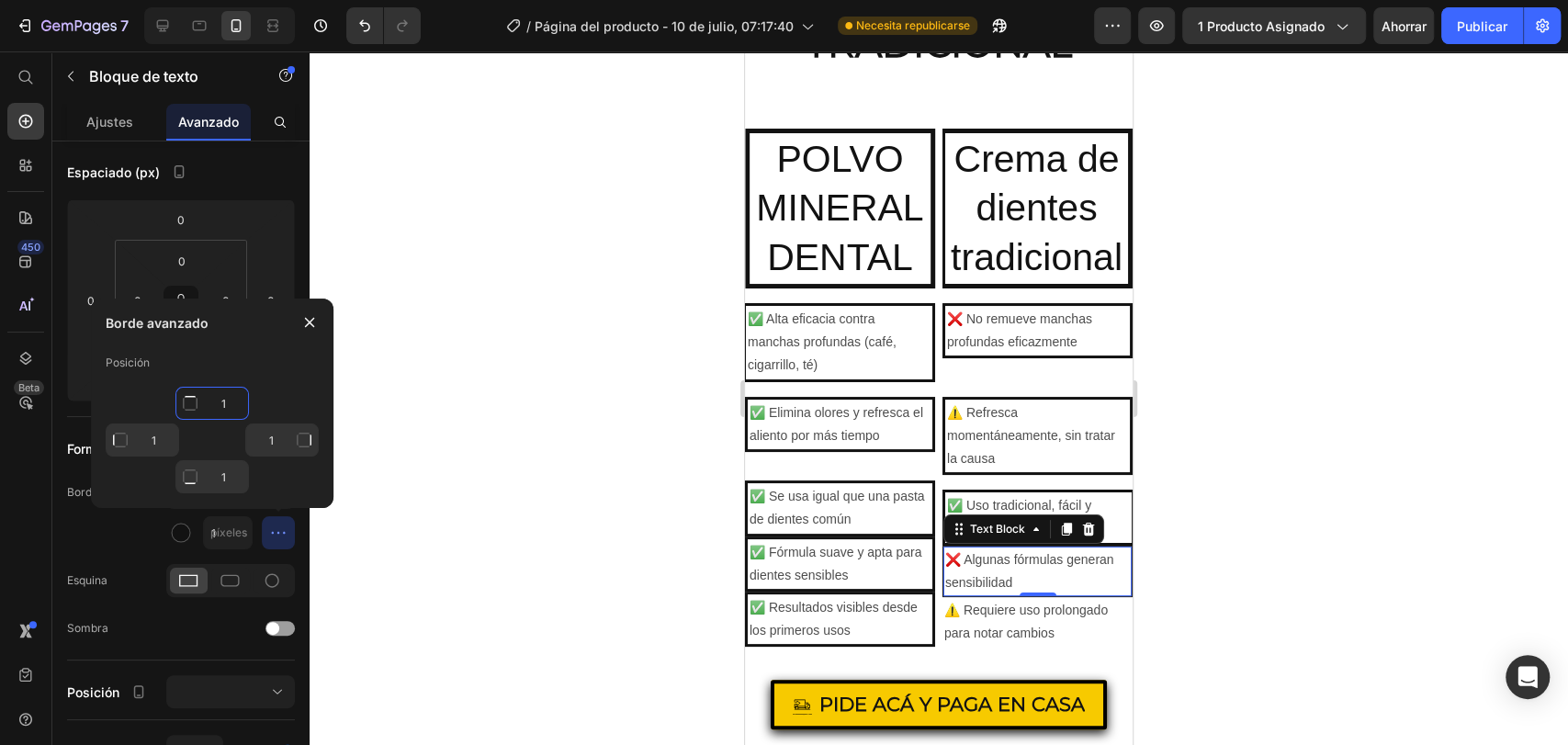 click on "1" 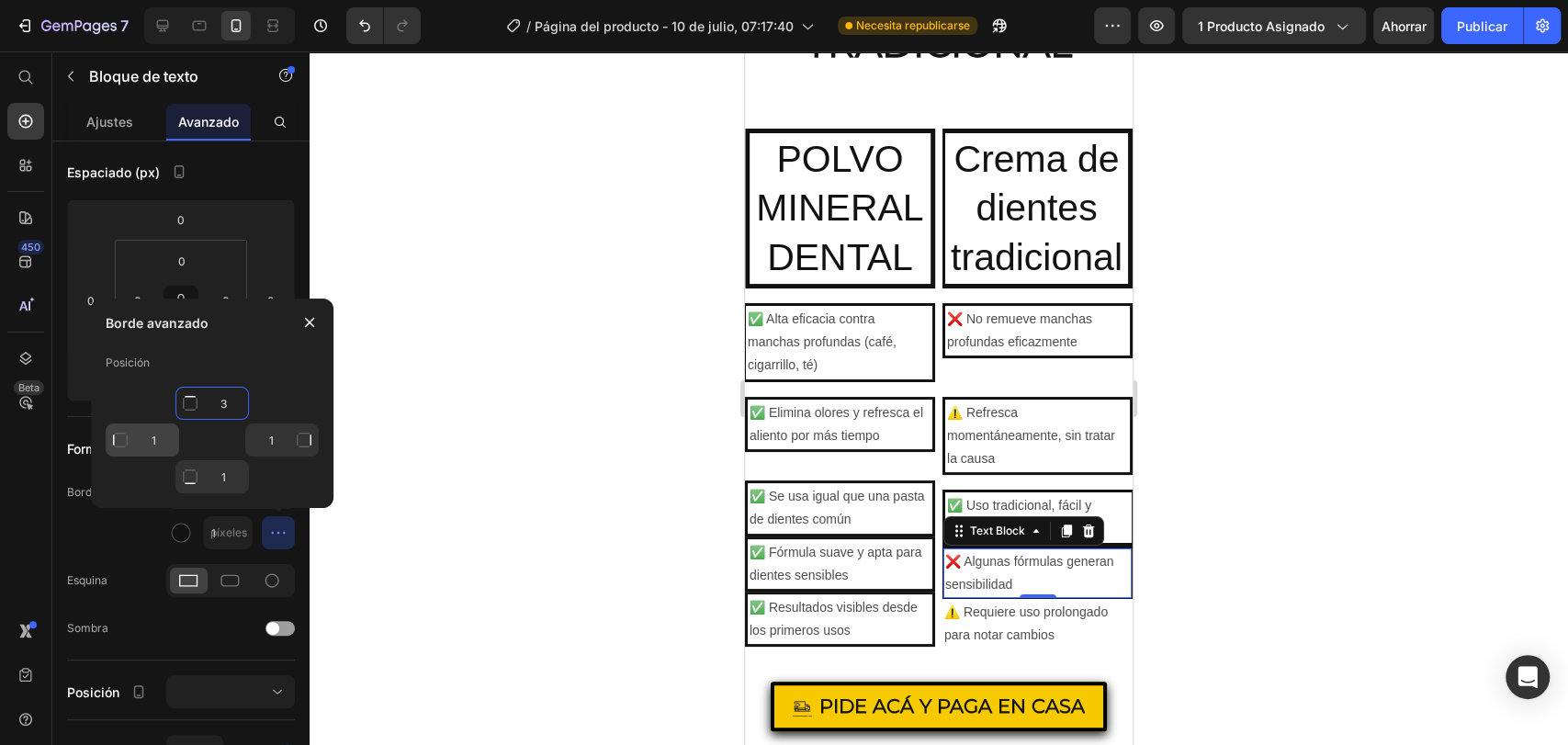 type on "3" 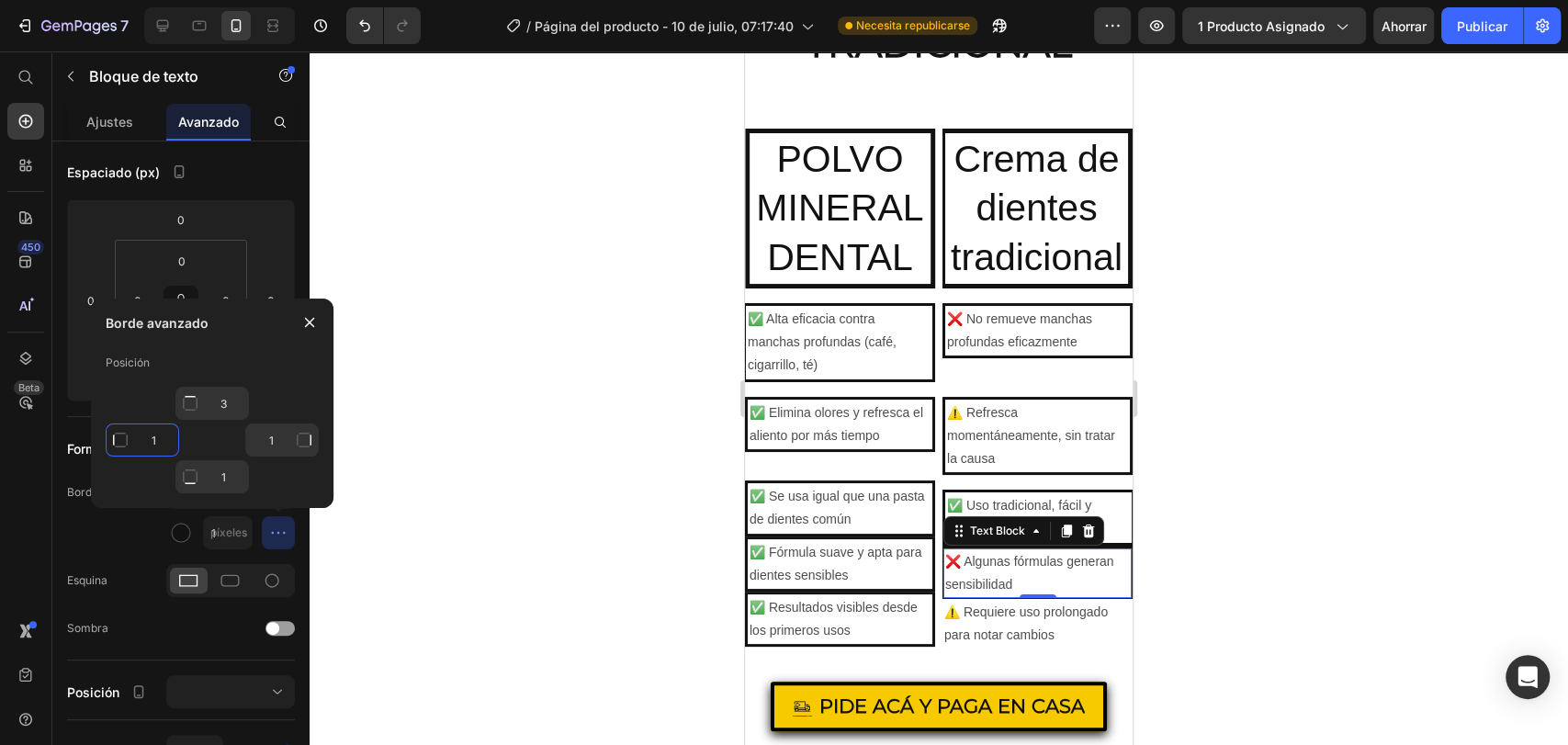 click on "1" 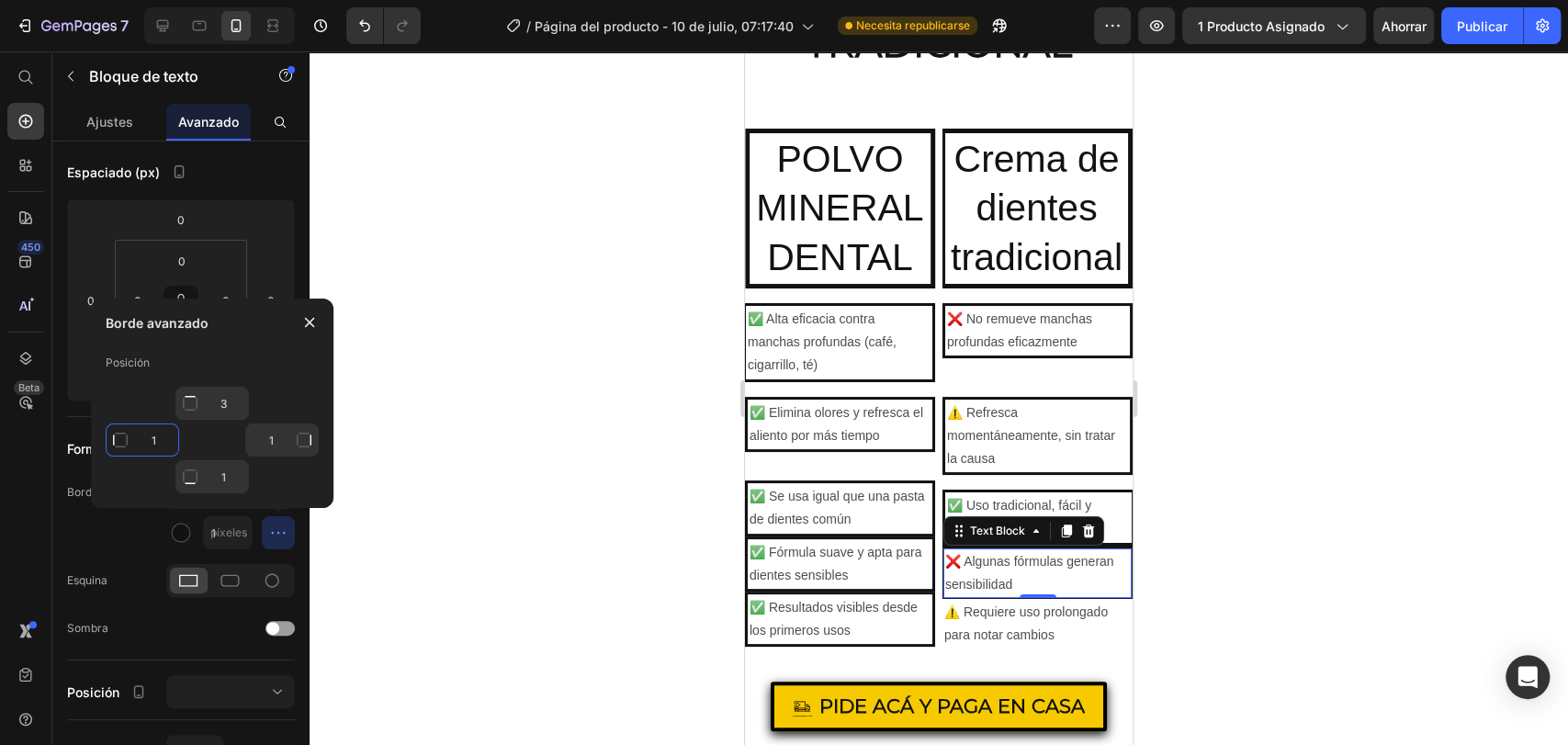 type on "Mixed" 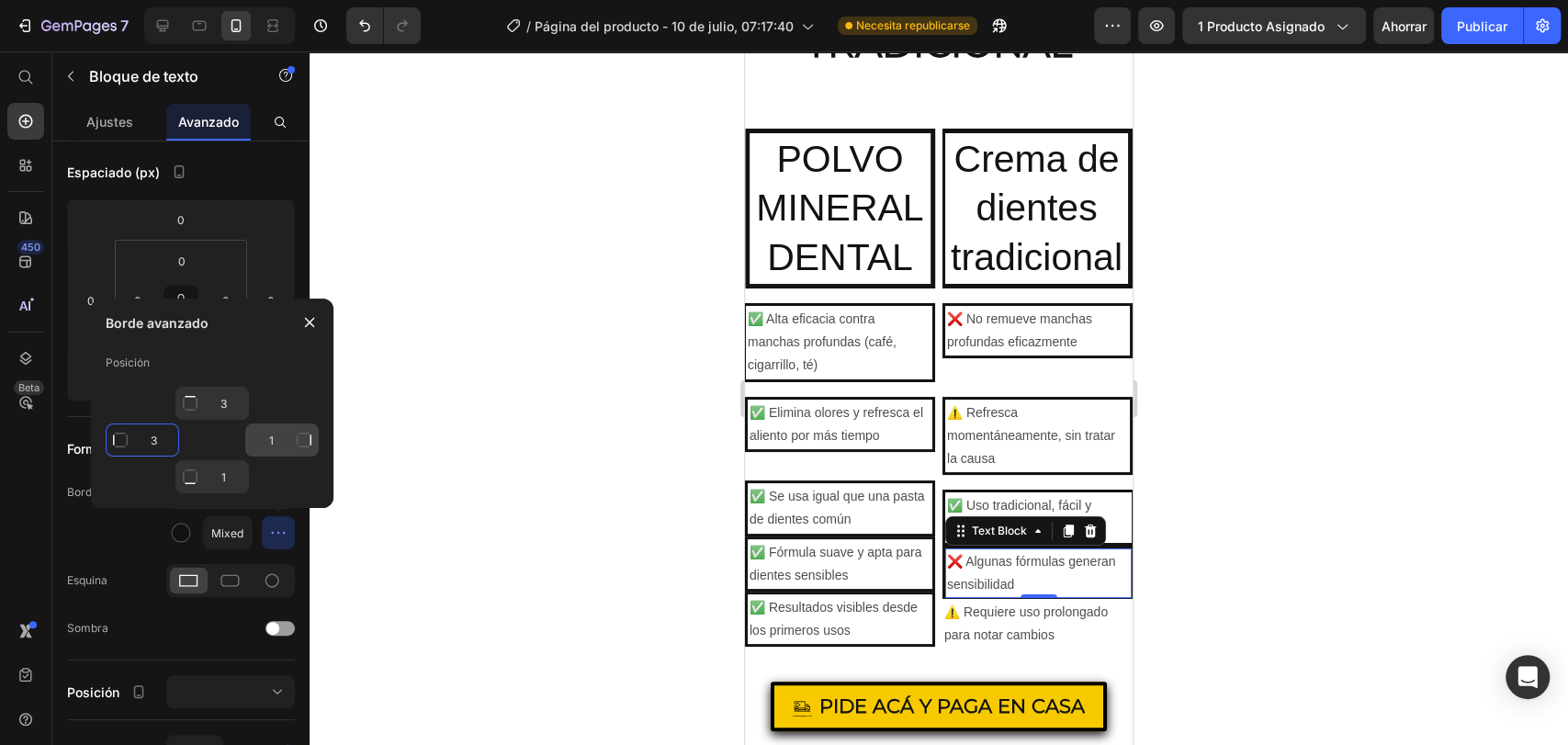 type on "3" 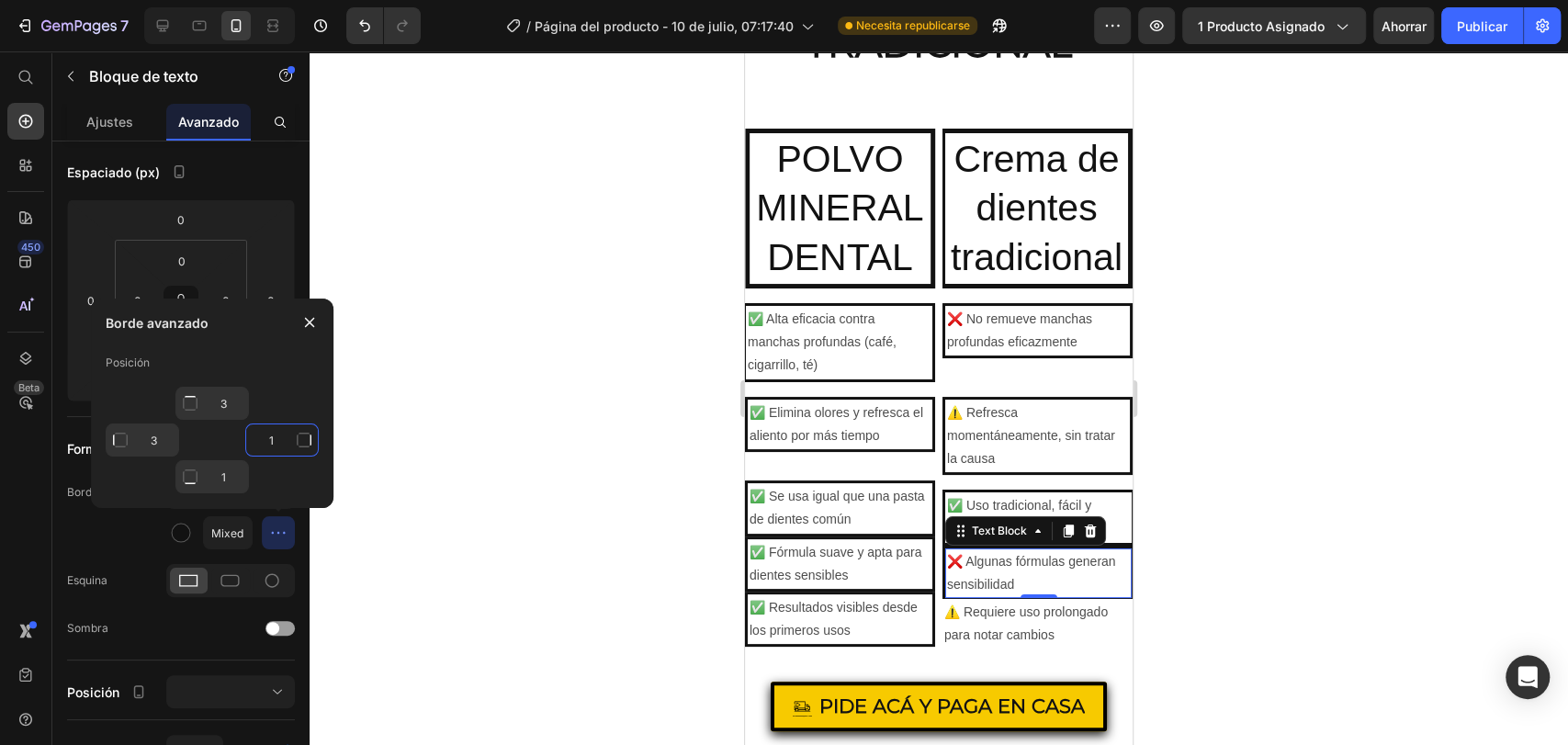 click on "1" 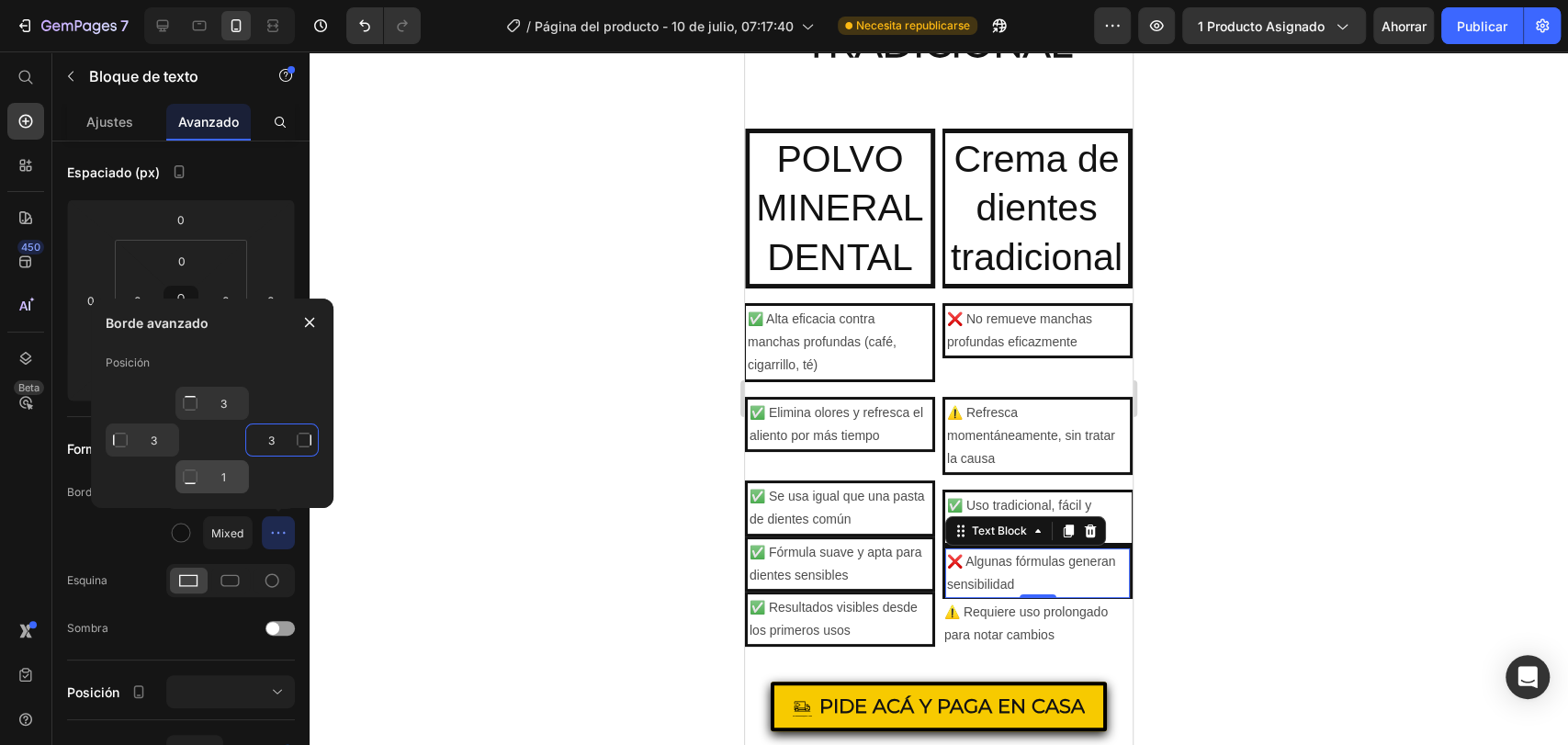 type on "3" 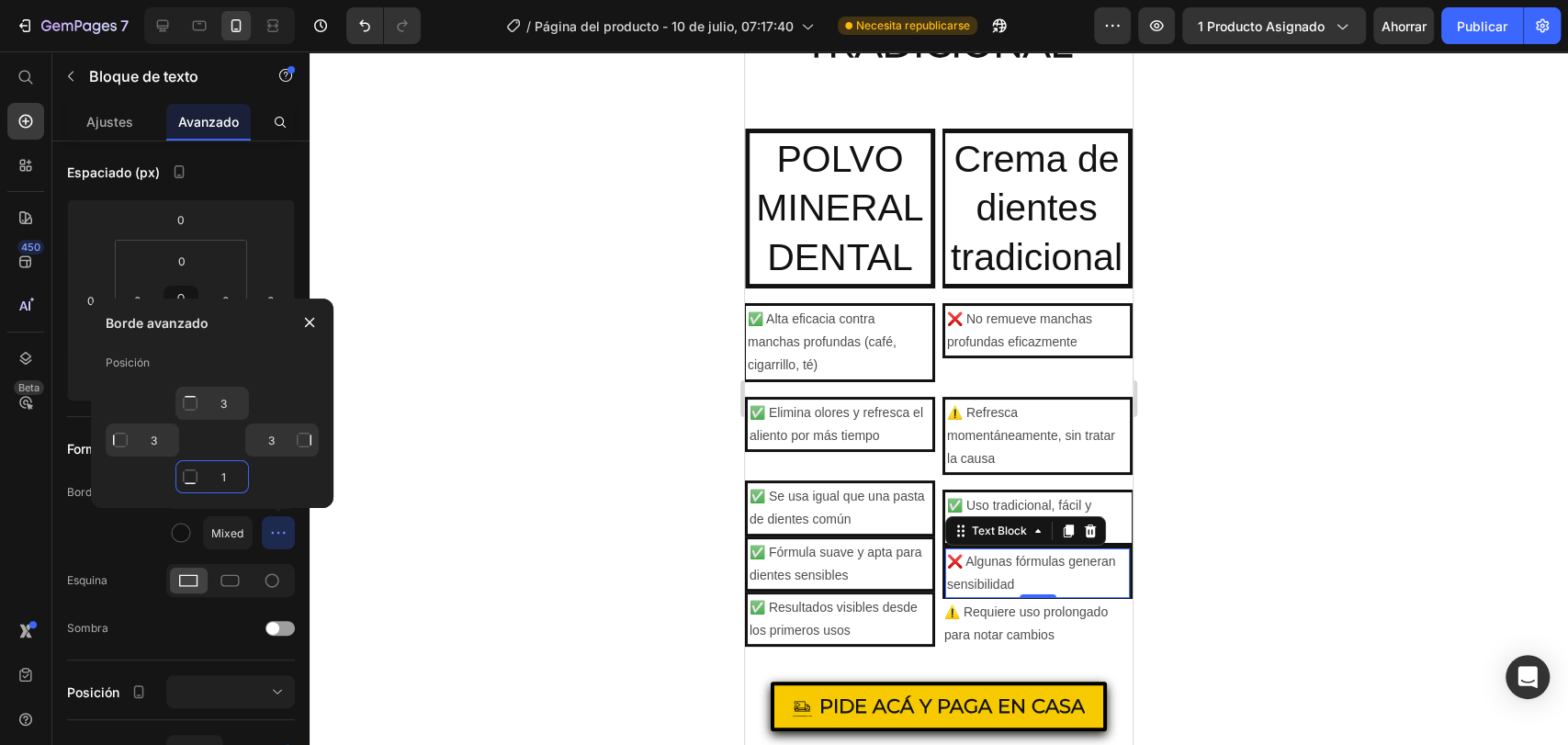 click on "1" 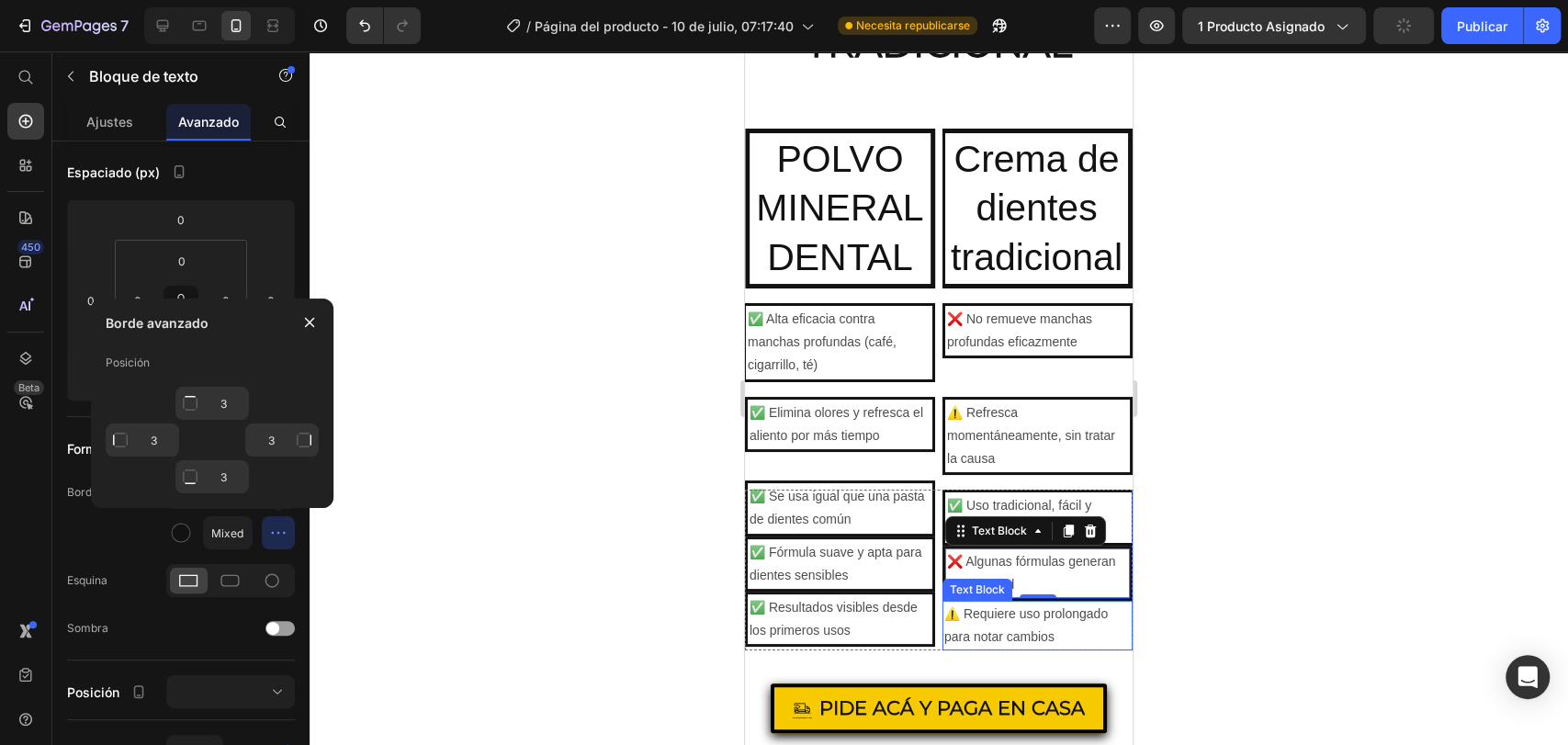 click on "⚠️ Requiere uso prolongado para notar cambios" at bounding box center (1037, 626) 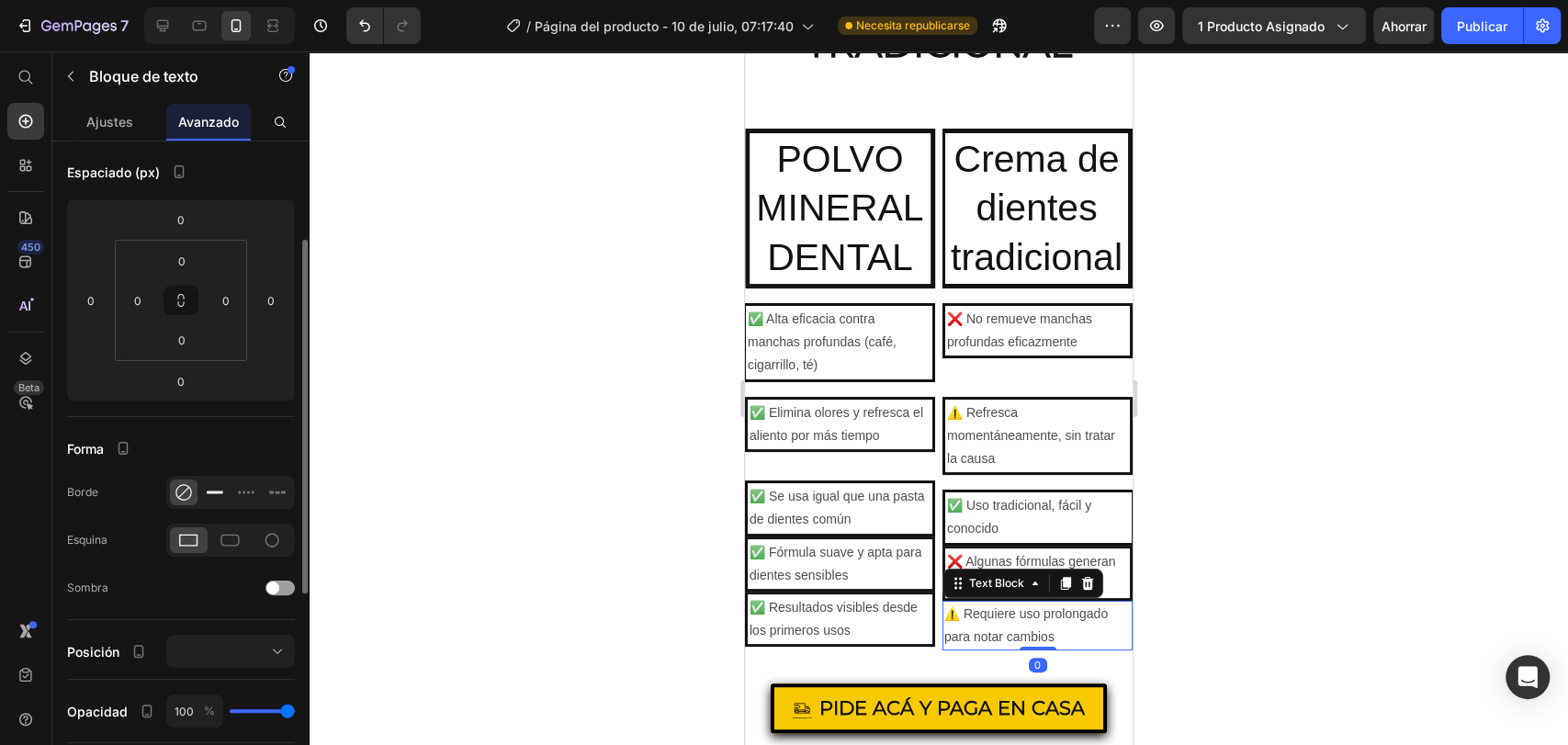 click 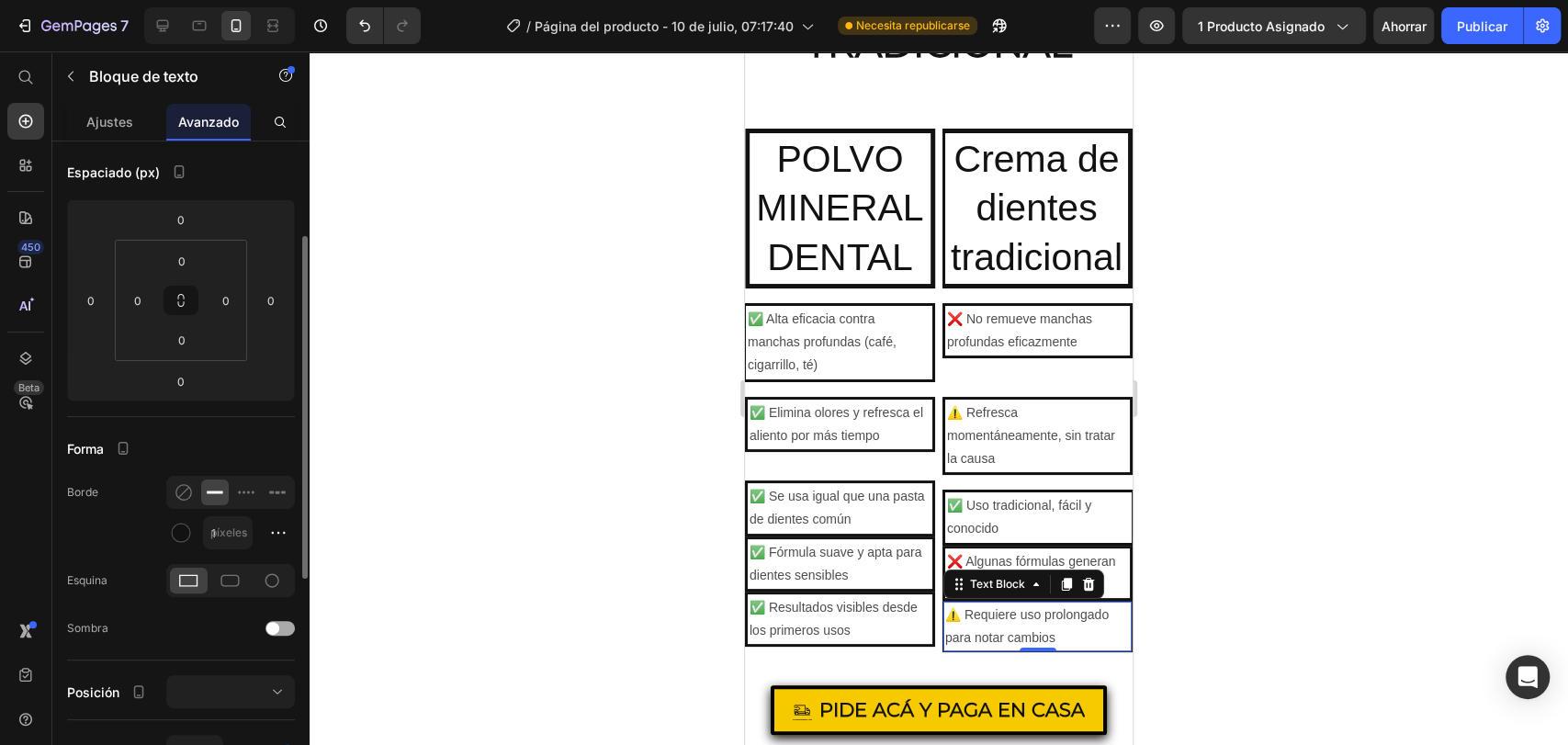 click at bounding box center (273, 628) 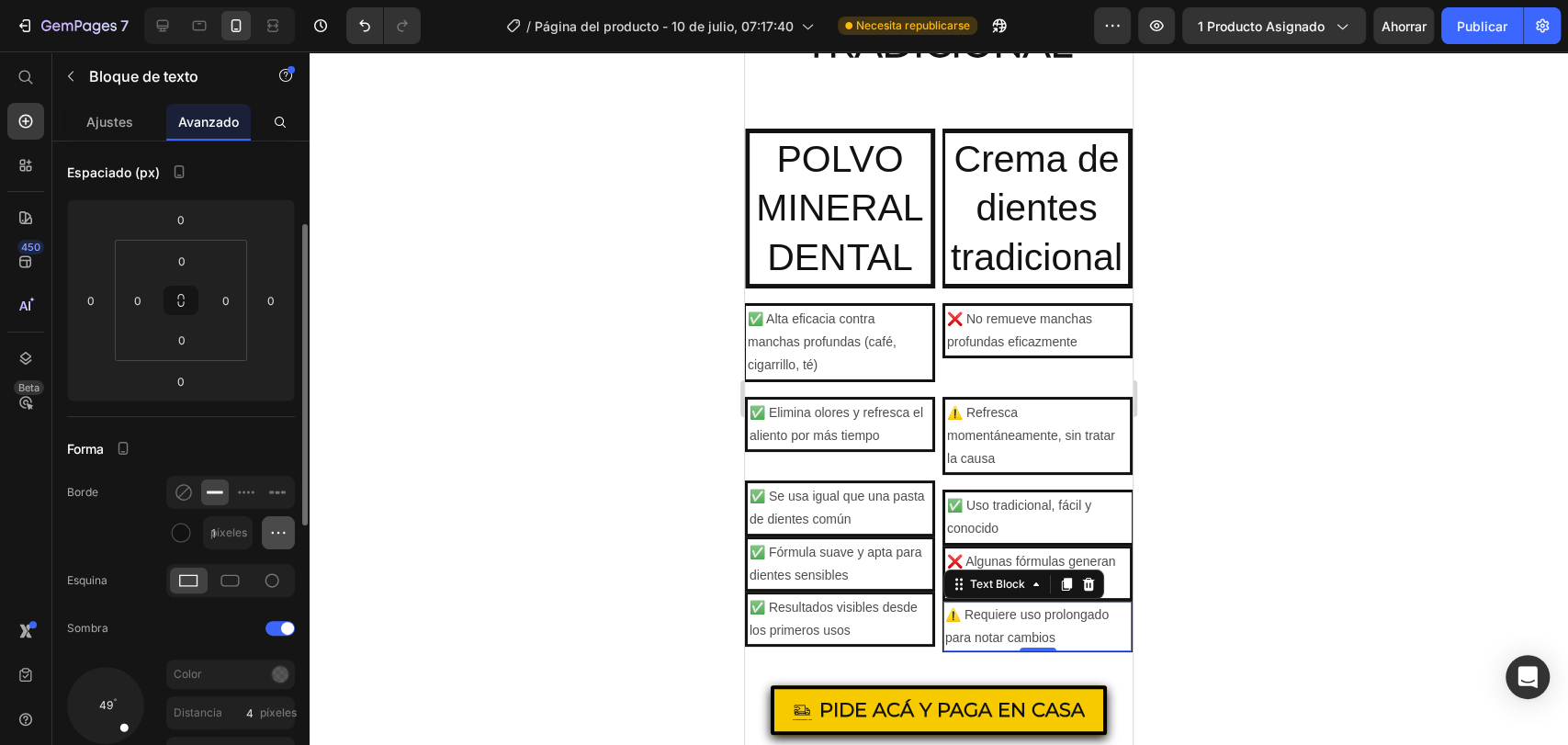 click 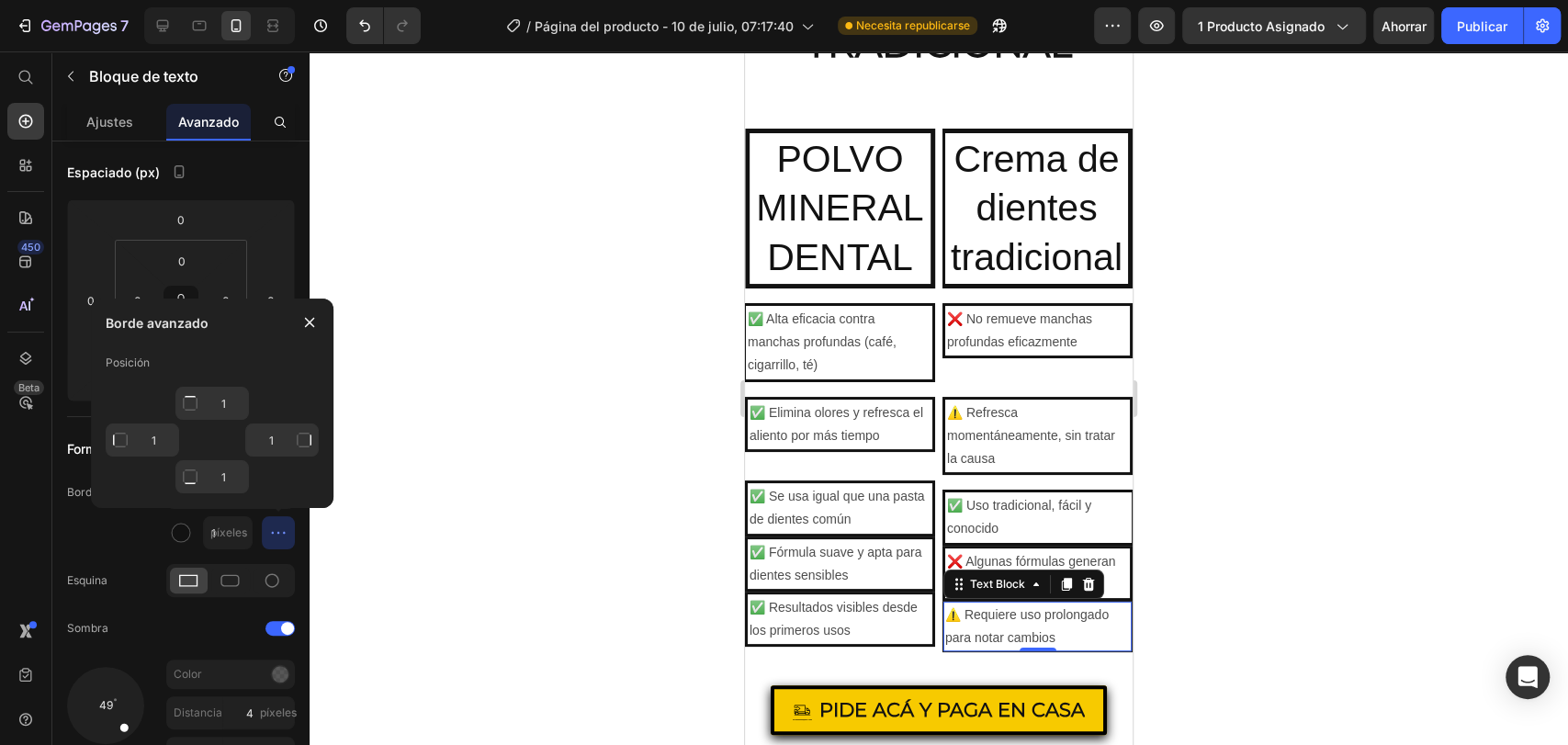 click at bounding box center [190, 403] 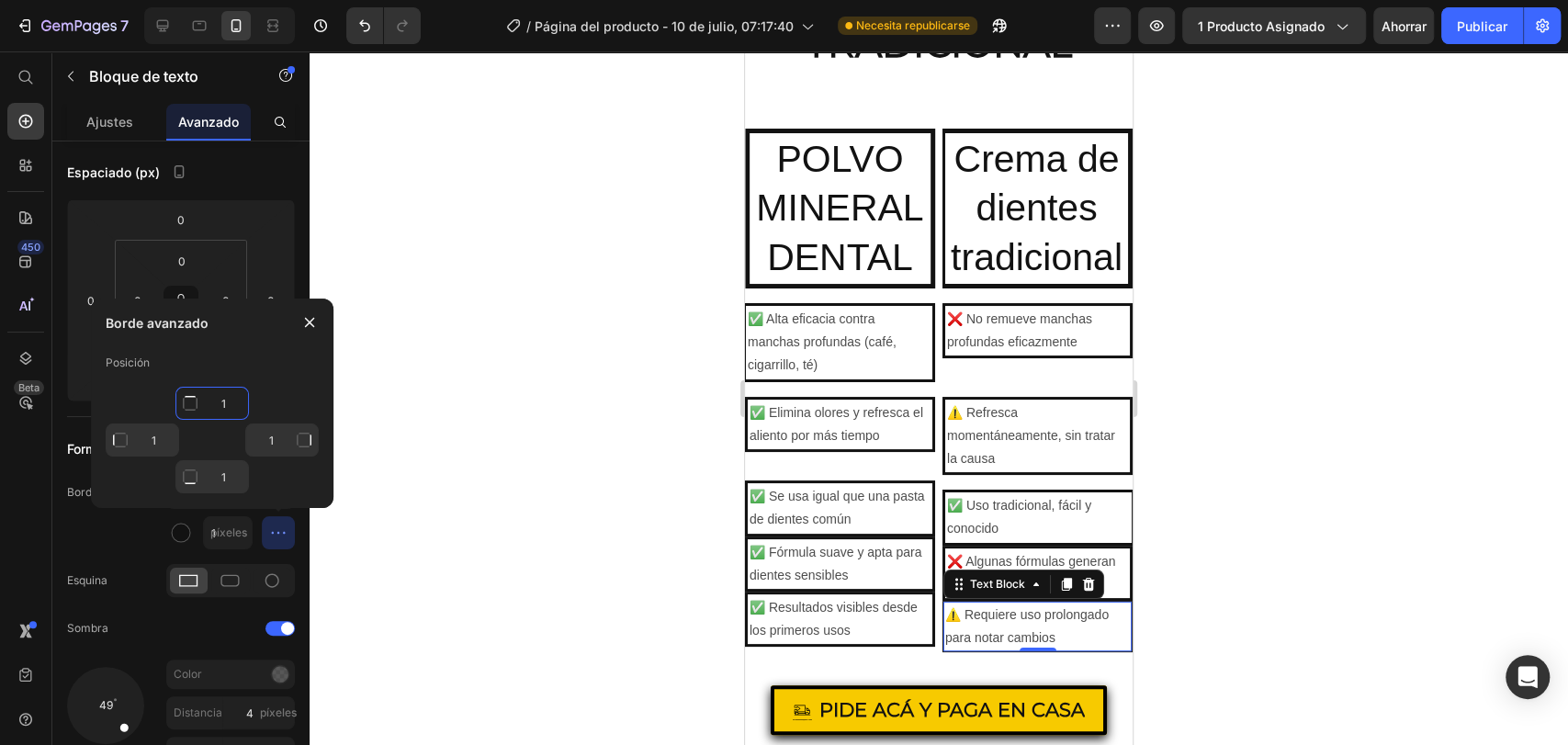 click on "1" 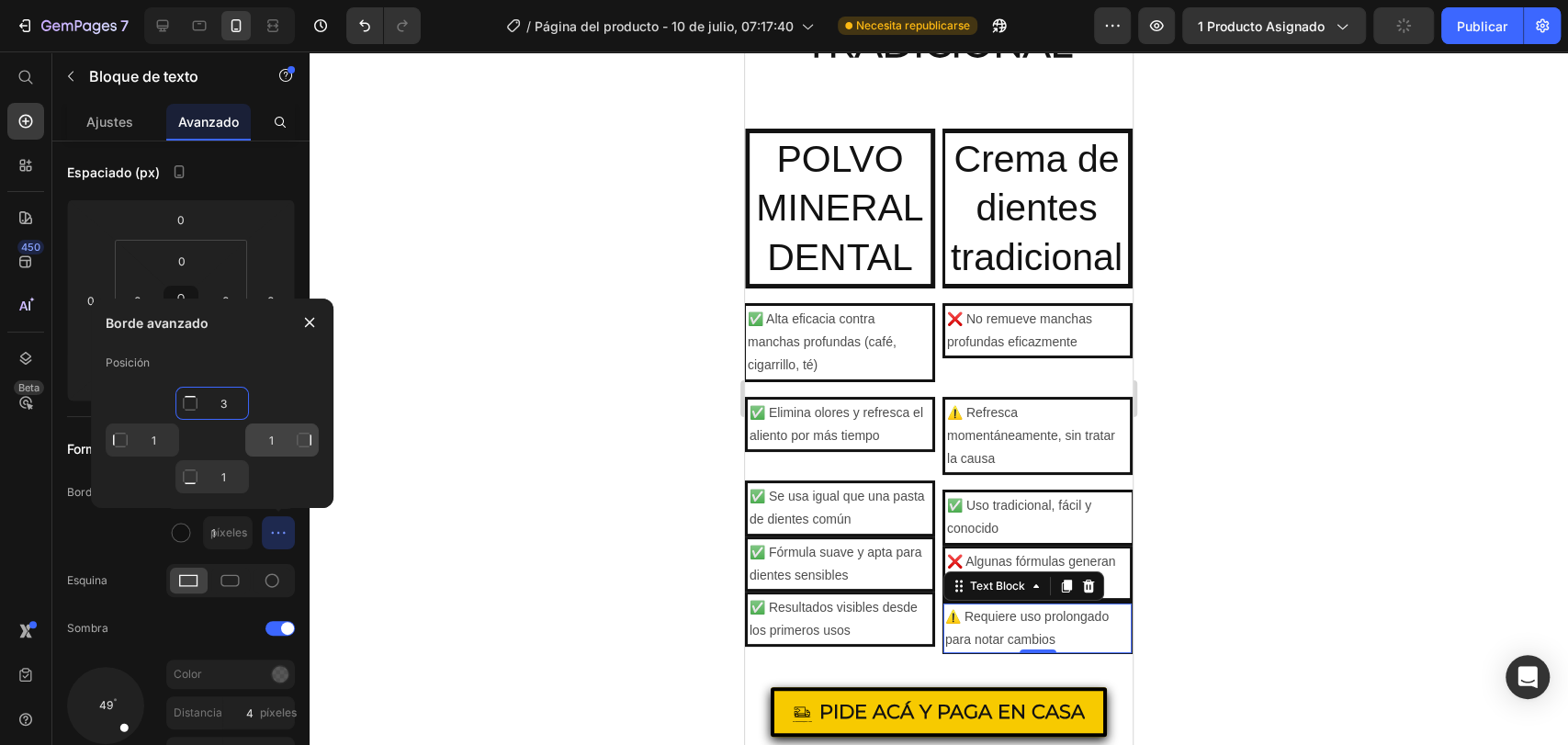 type on "3" 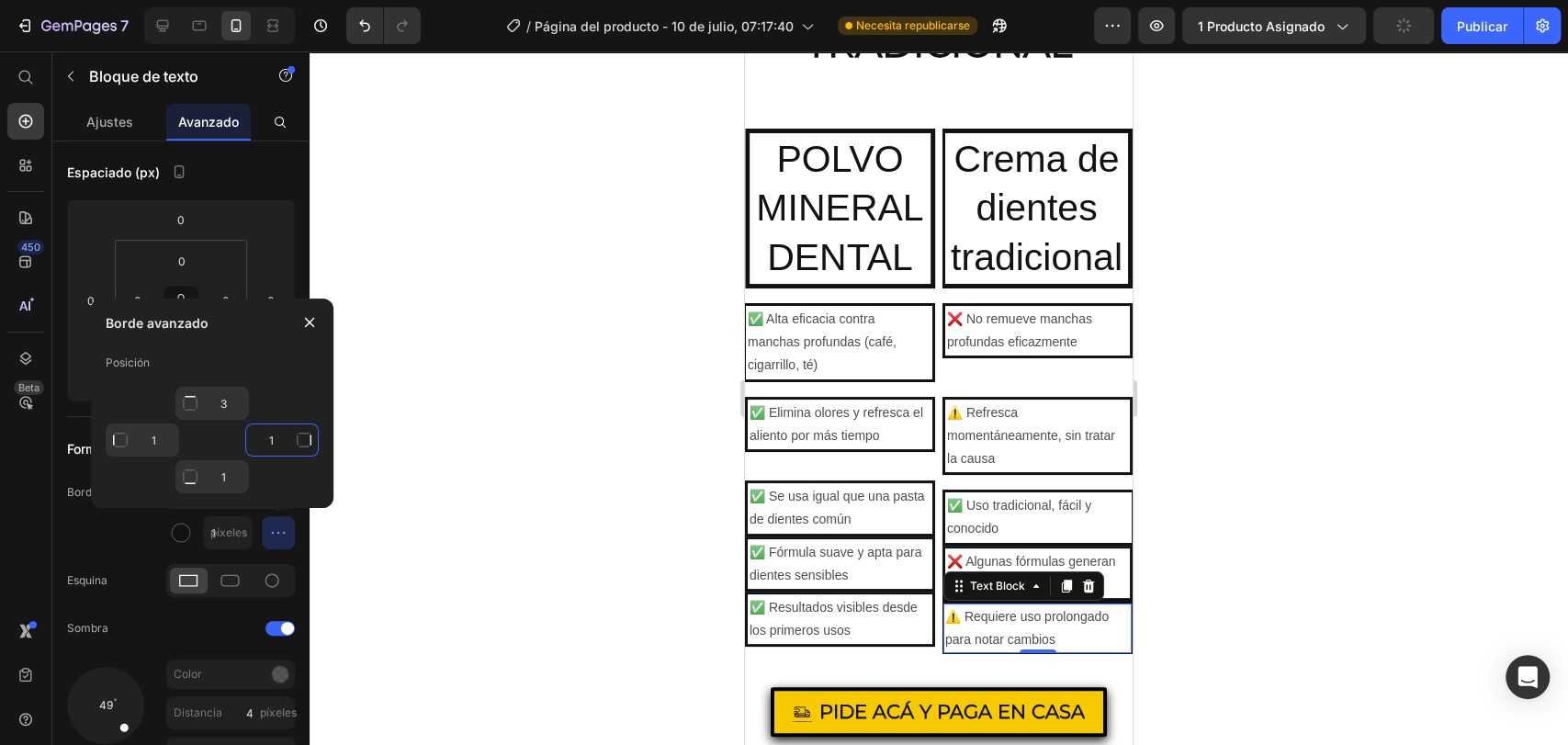 click on "1" 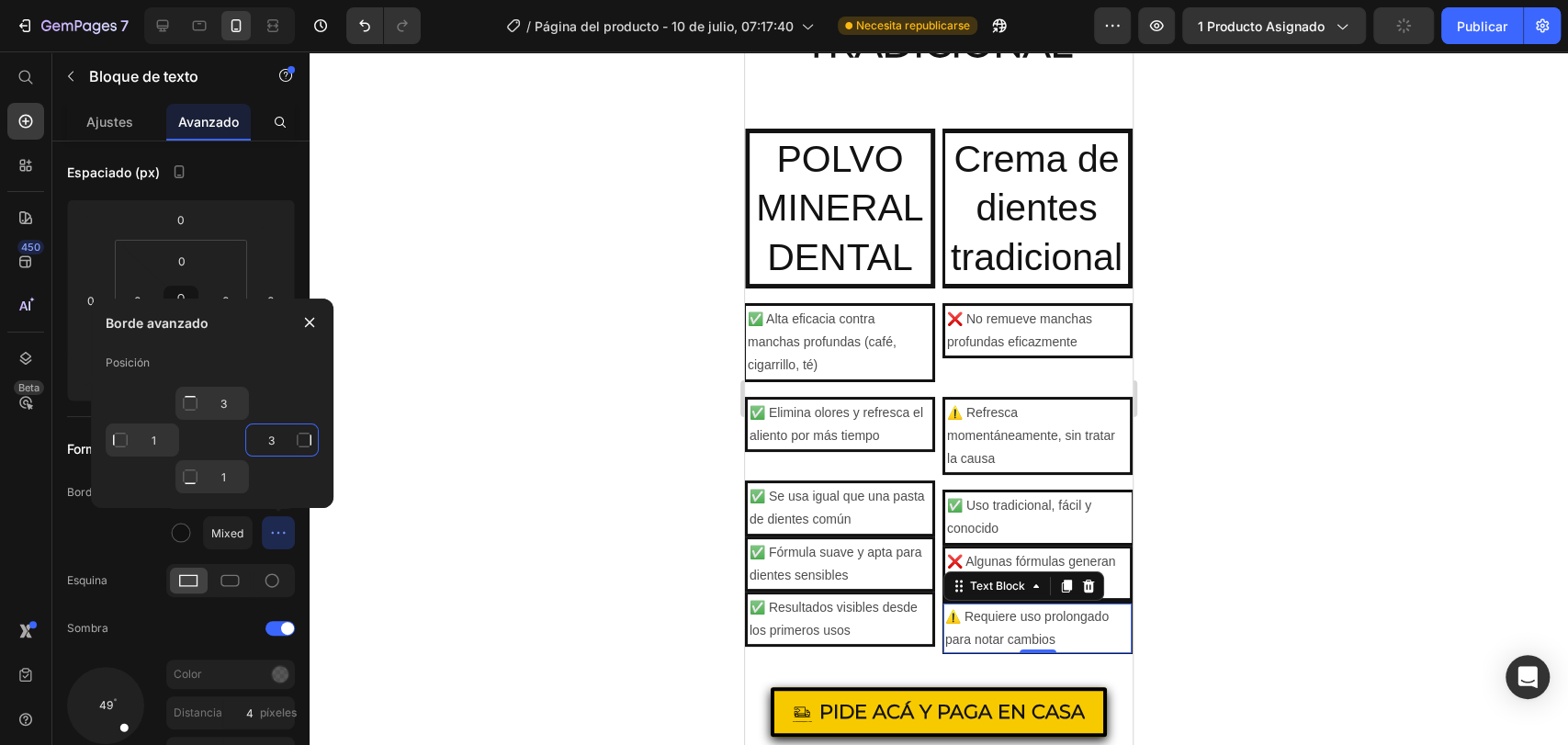 type on "1" 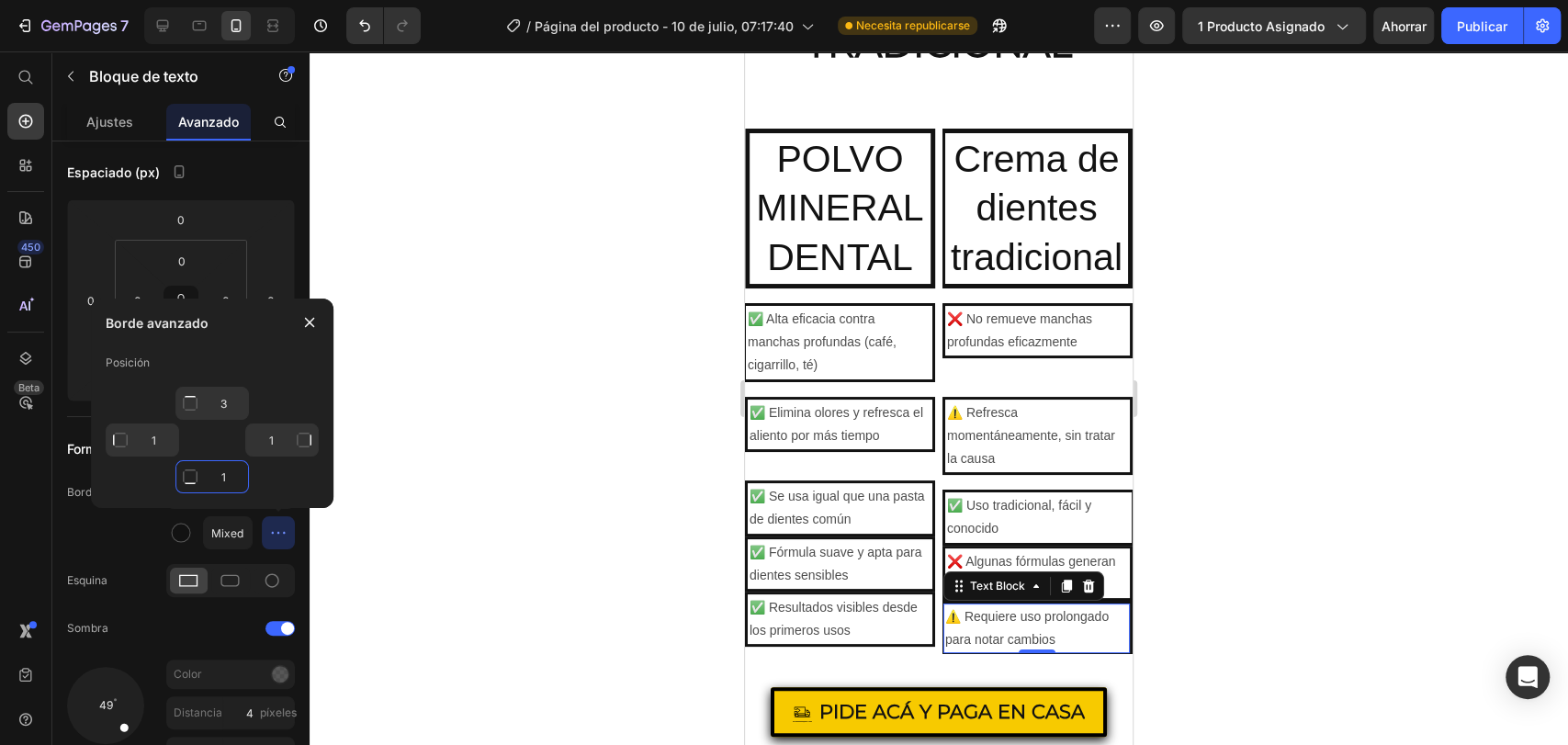 click on "1" 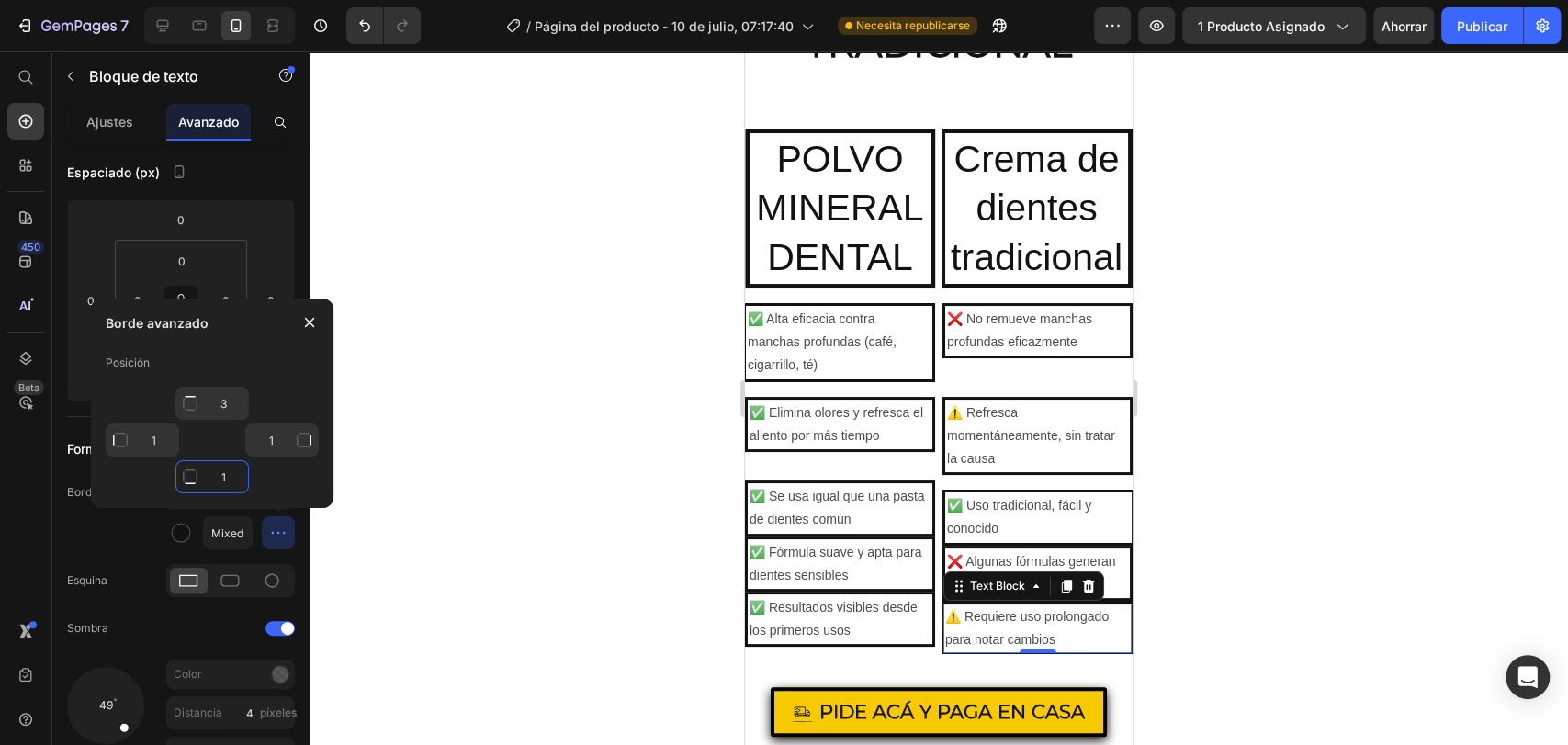 type on "2" 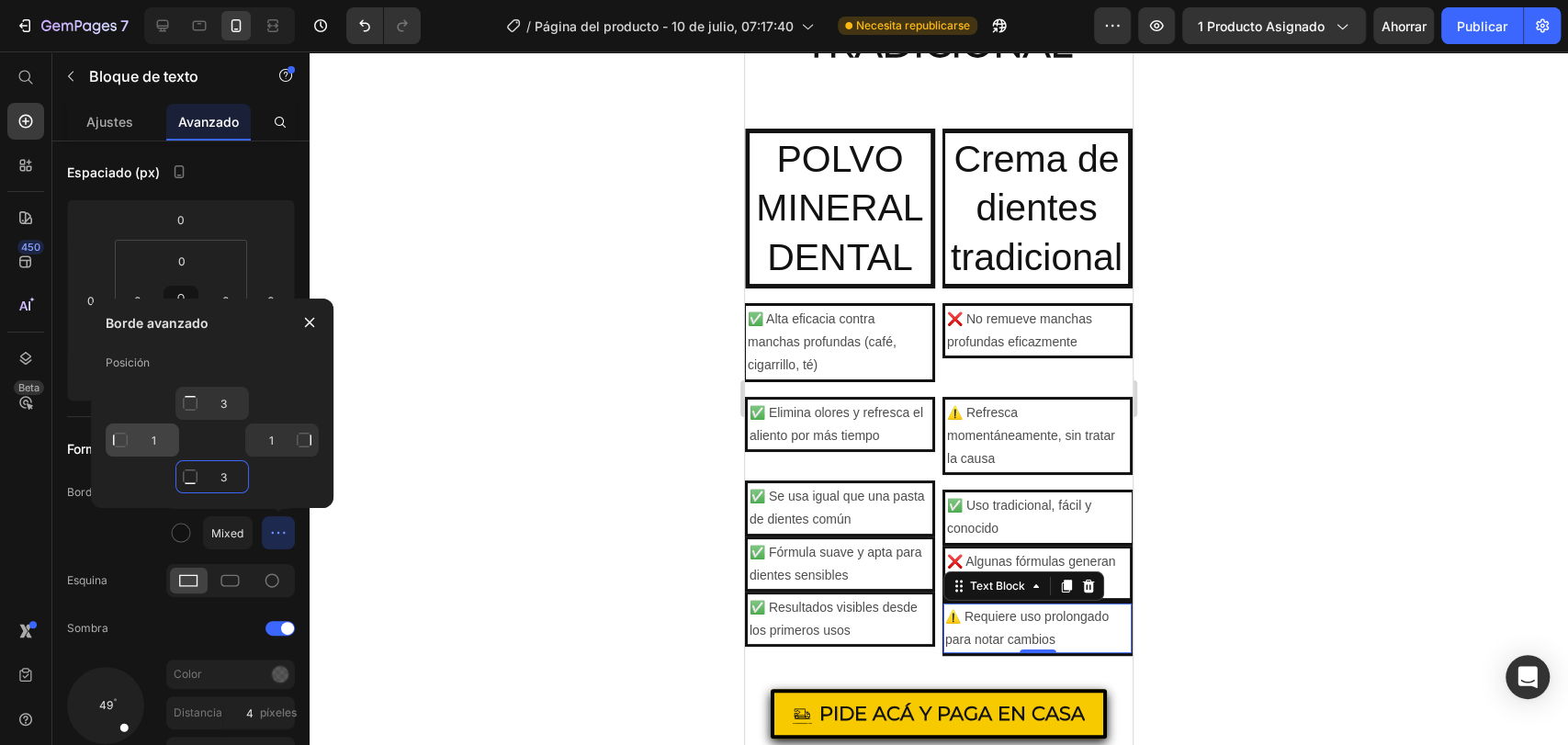 type on "3" 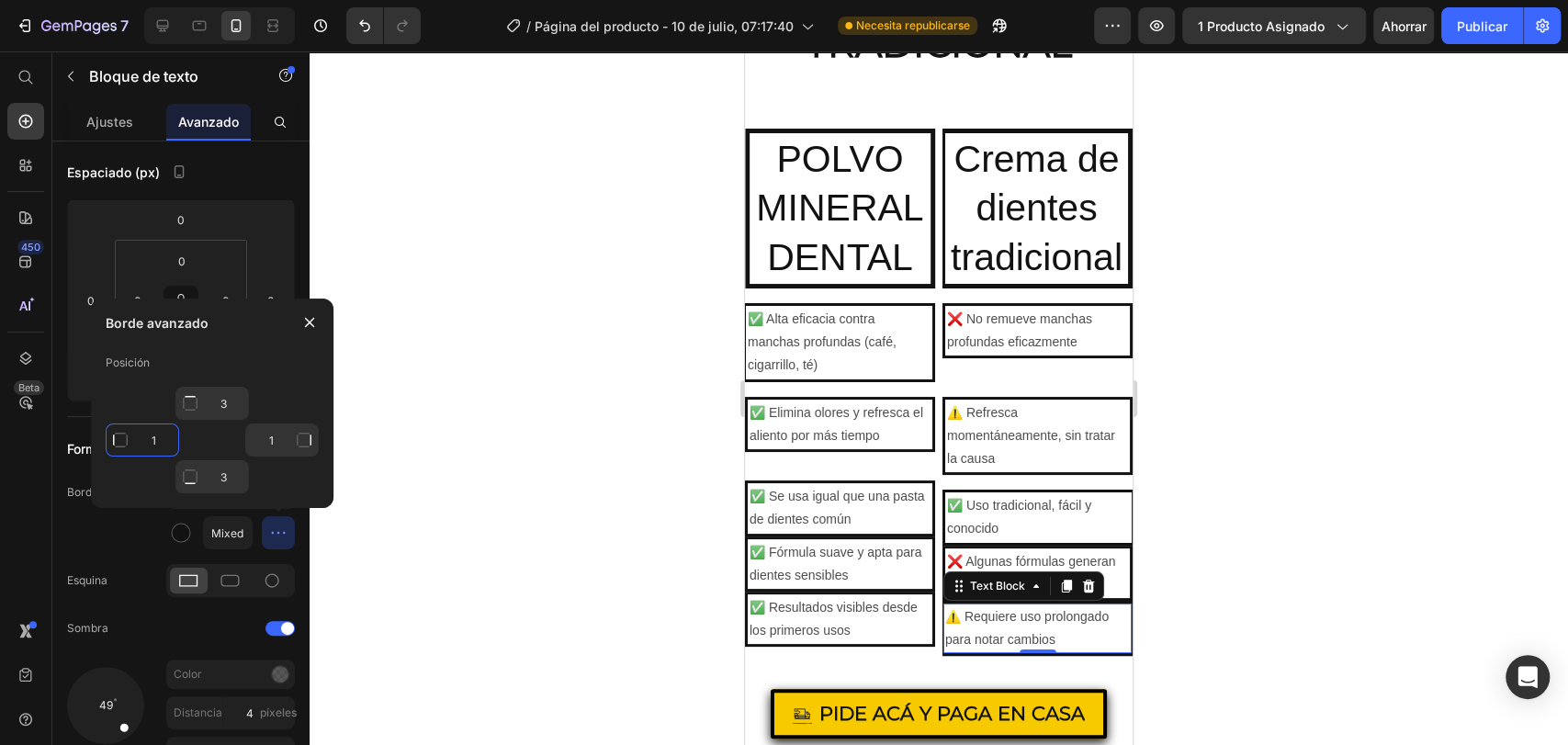 click on "1" 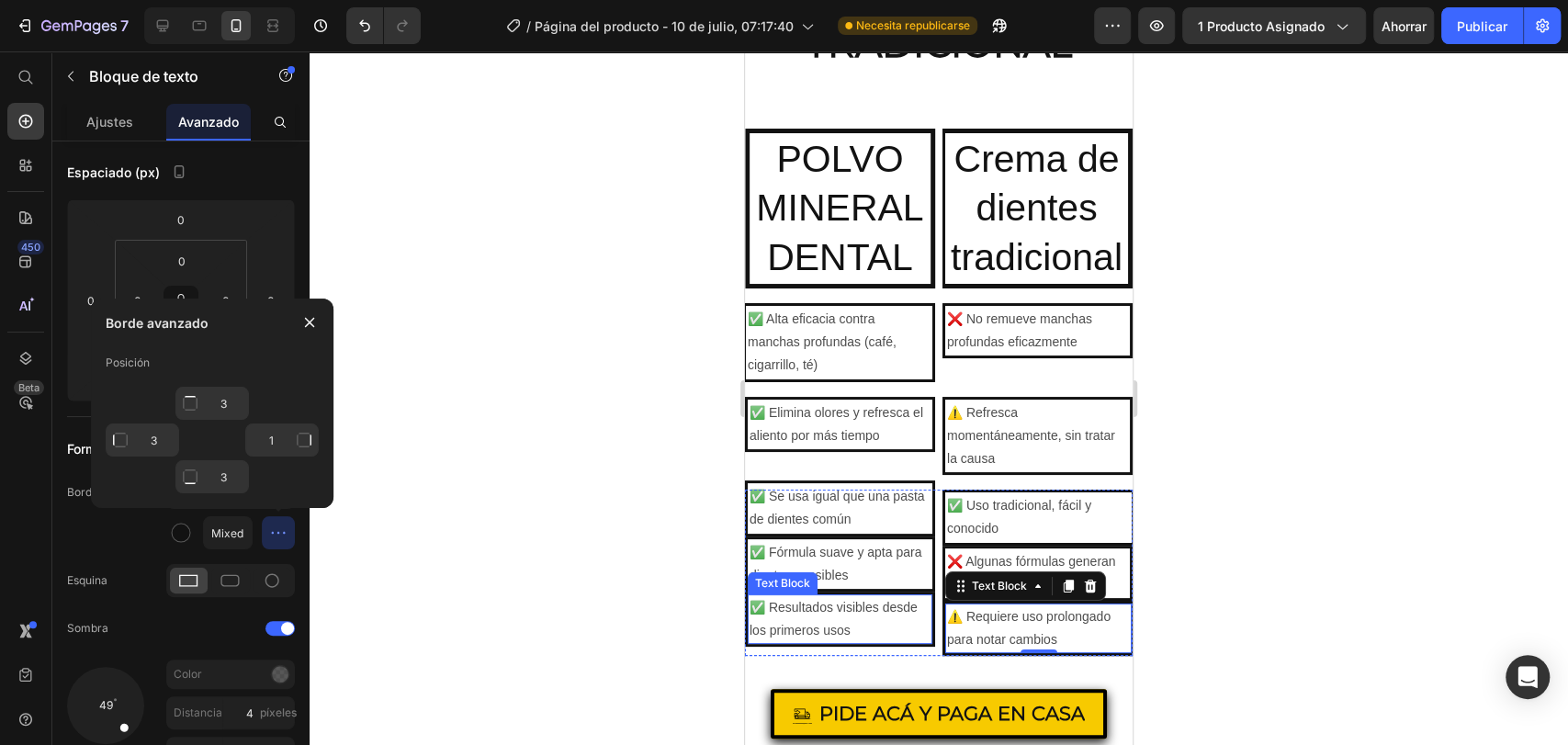 click on "✅ Resultados visibles desde los primeros usos" at bounding box center [840, 619] 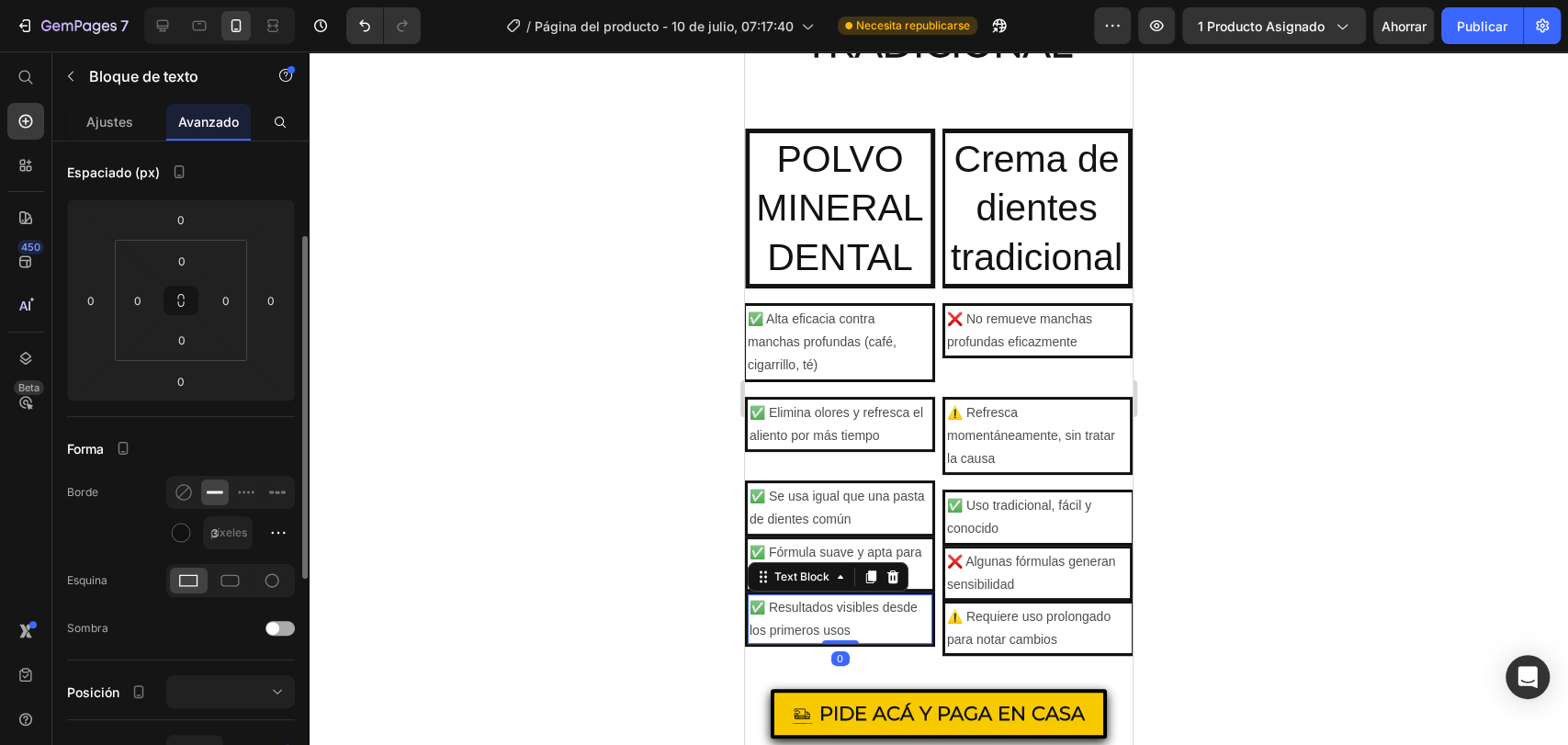 click at bounding box center (280, 628) 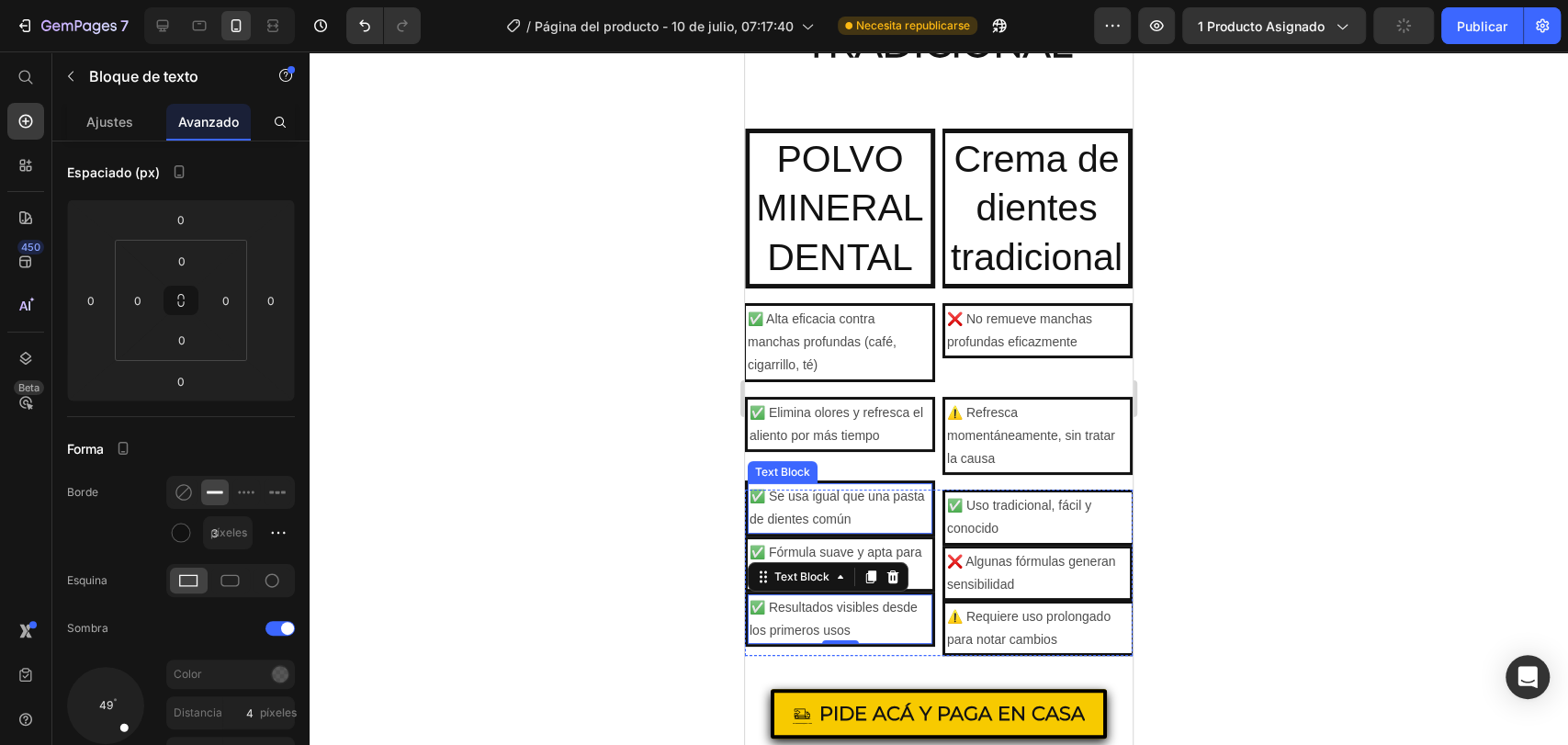 click on "✅ Se usa igual que una pasta de dientes común" at bounding box center (840, 508) 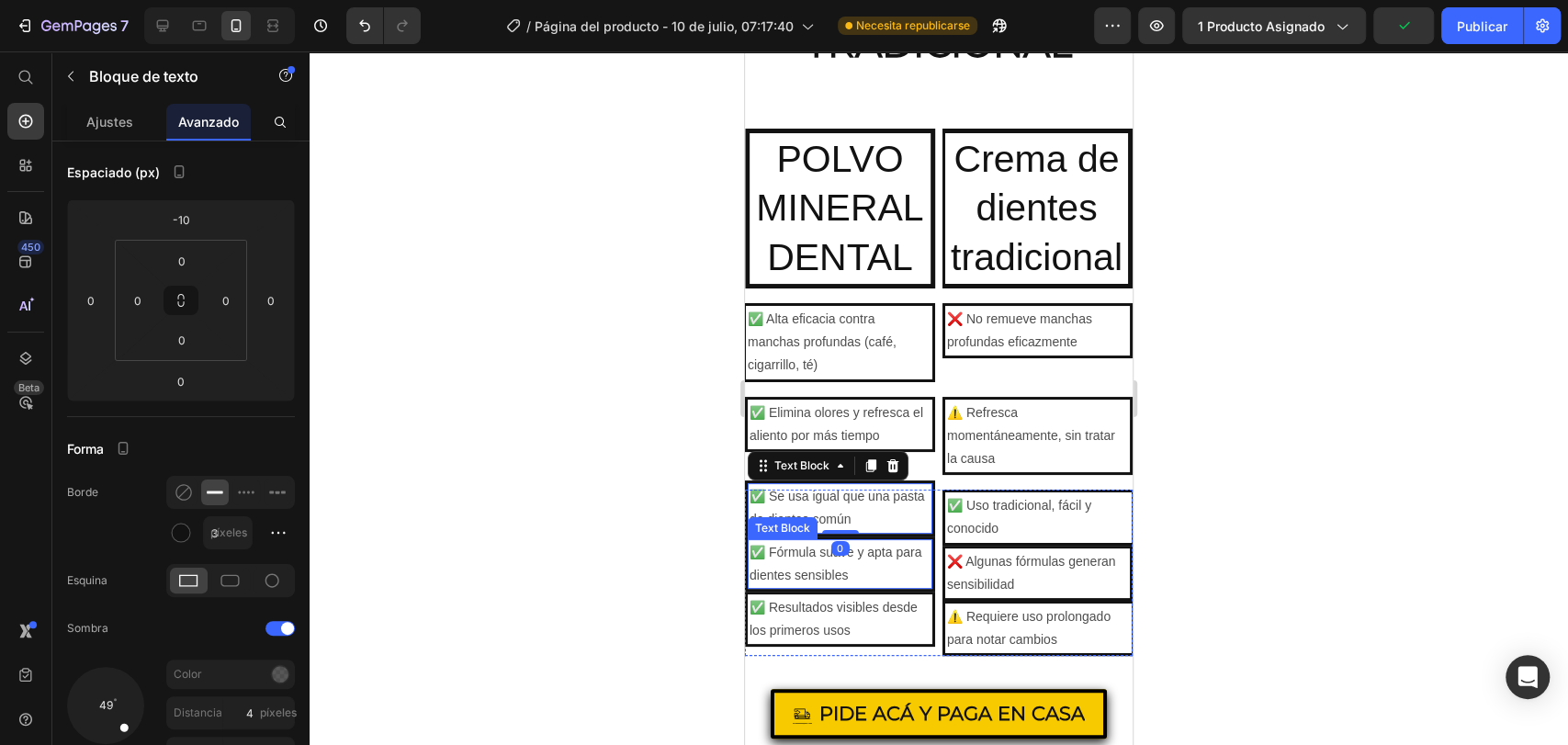 click on "✅ Fórmula suave y apta para dientes sensibles" at bounding box center (840, 564) 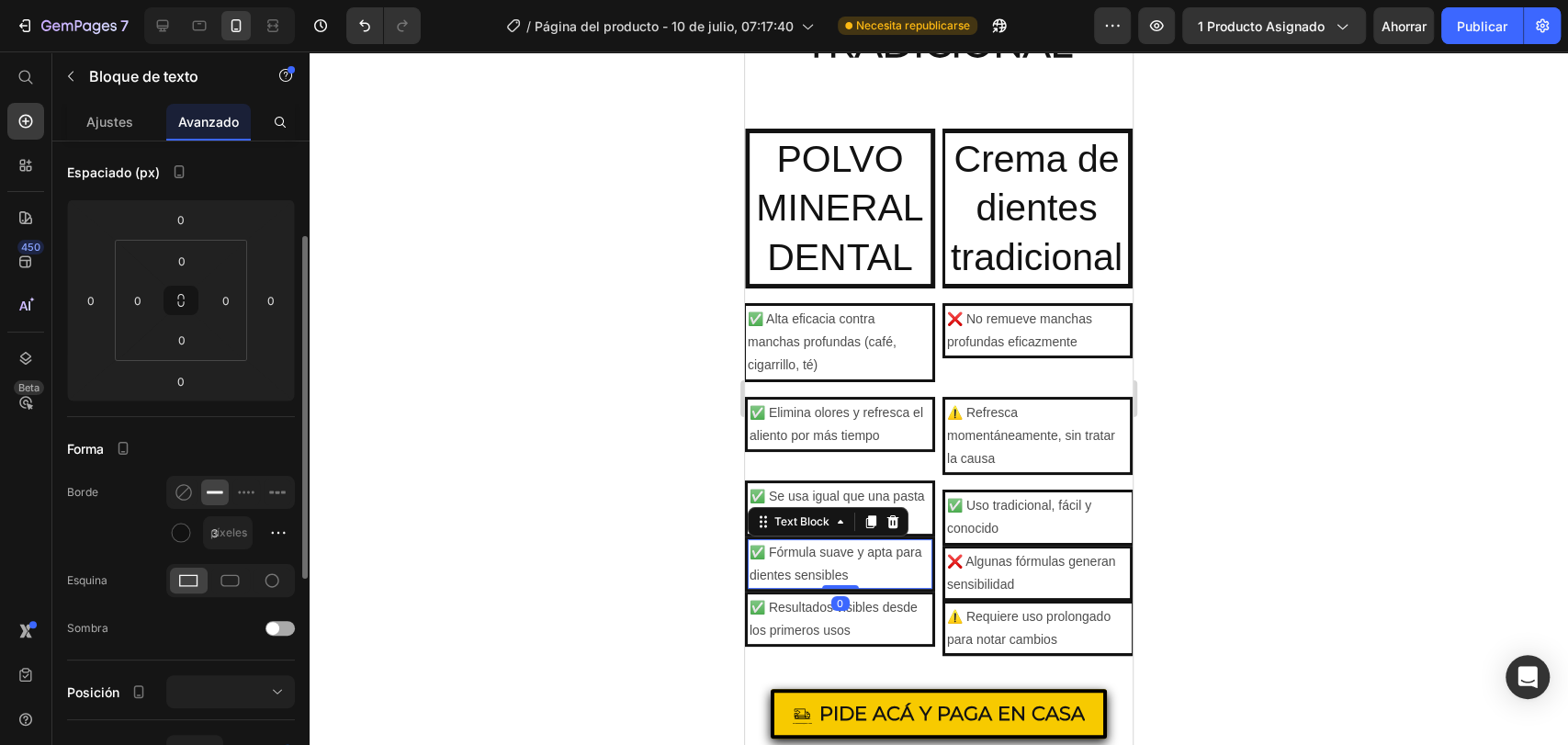 click on "Sombra" 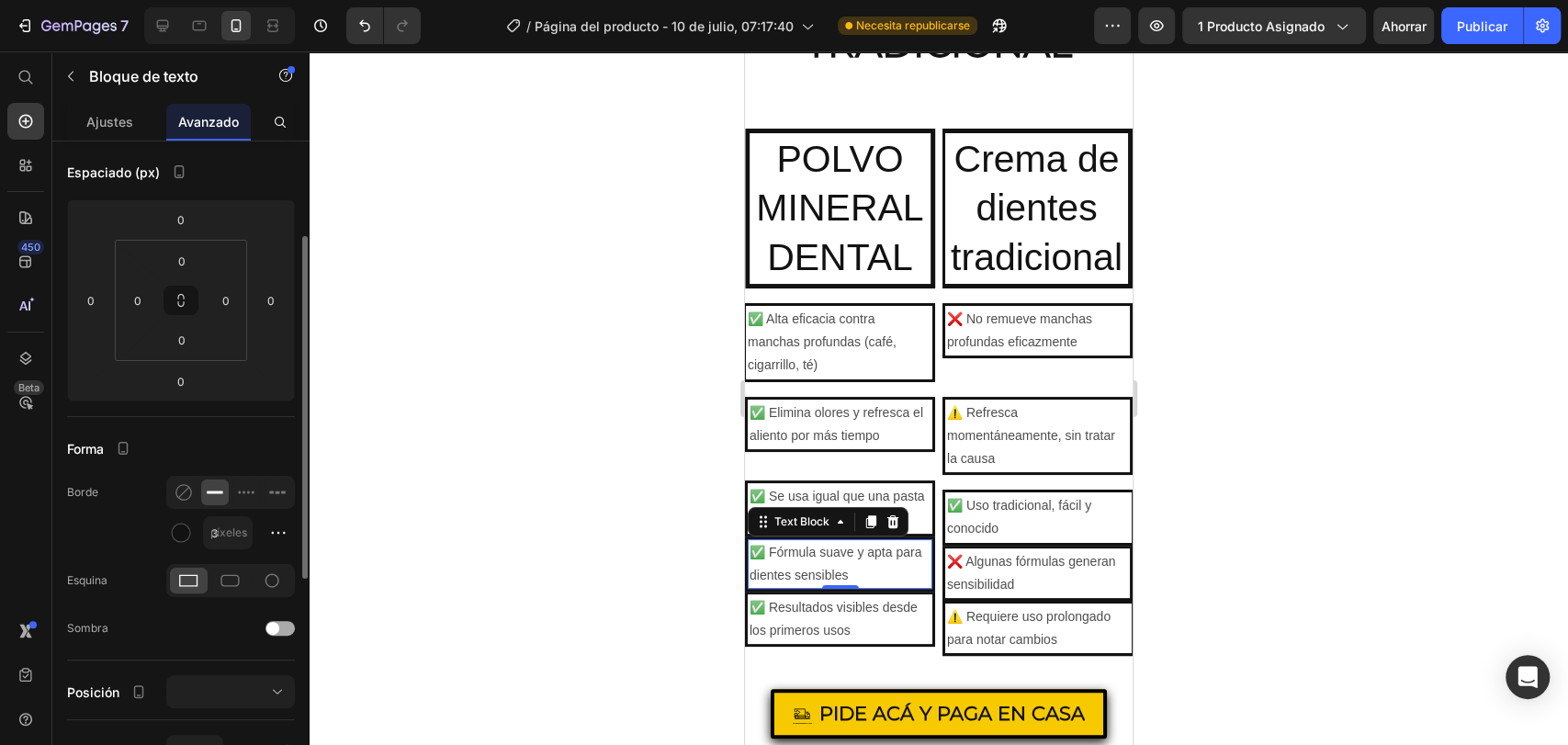 click at bounding box center (273, 628) 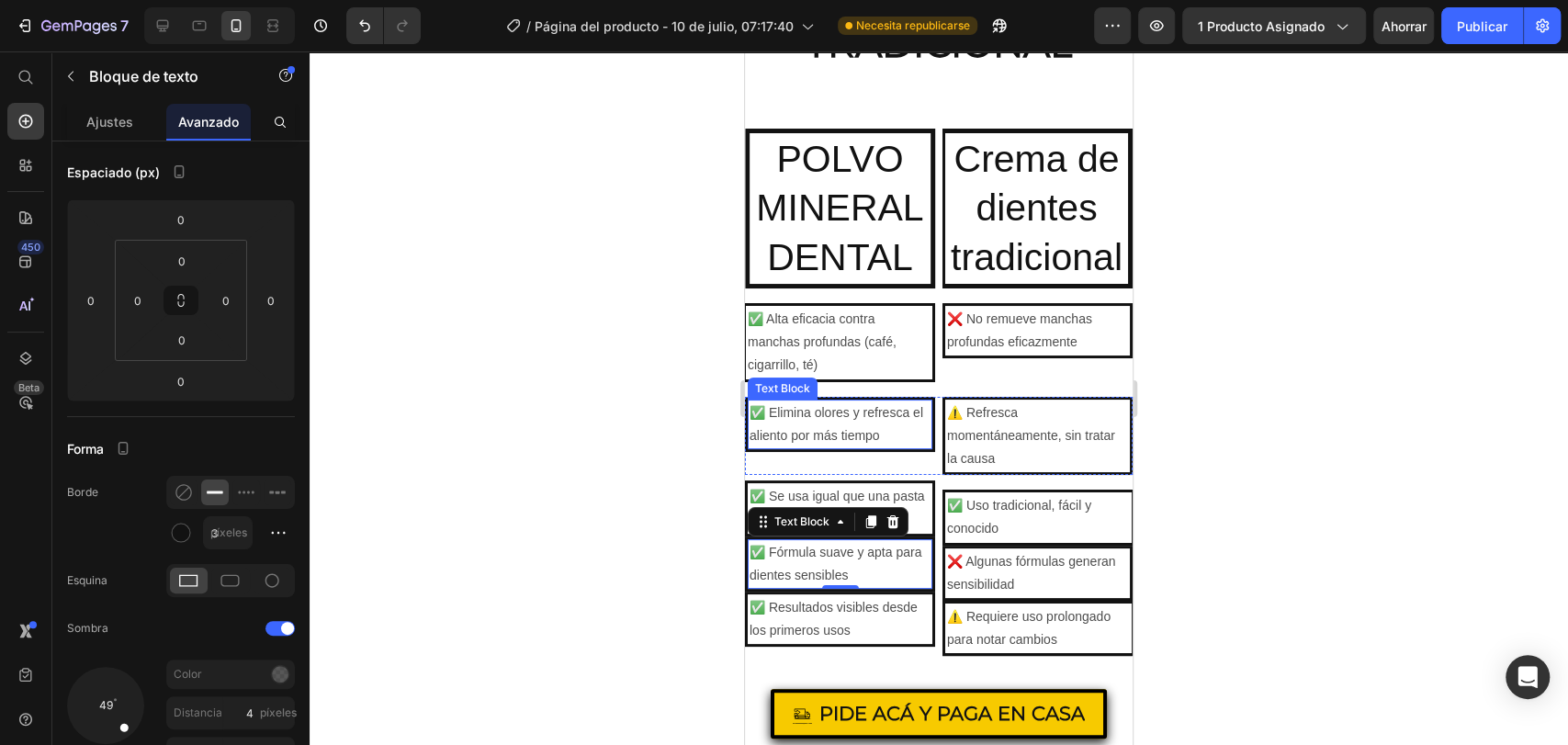 click on "✅ Elimina olores y refresca el aliento por más tiempo" at bounding box center (840, 424) 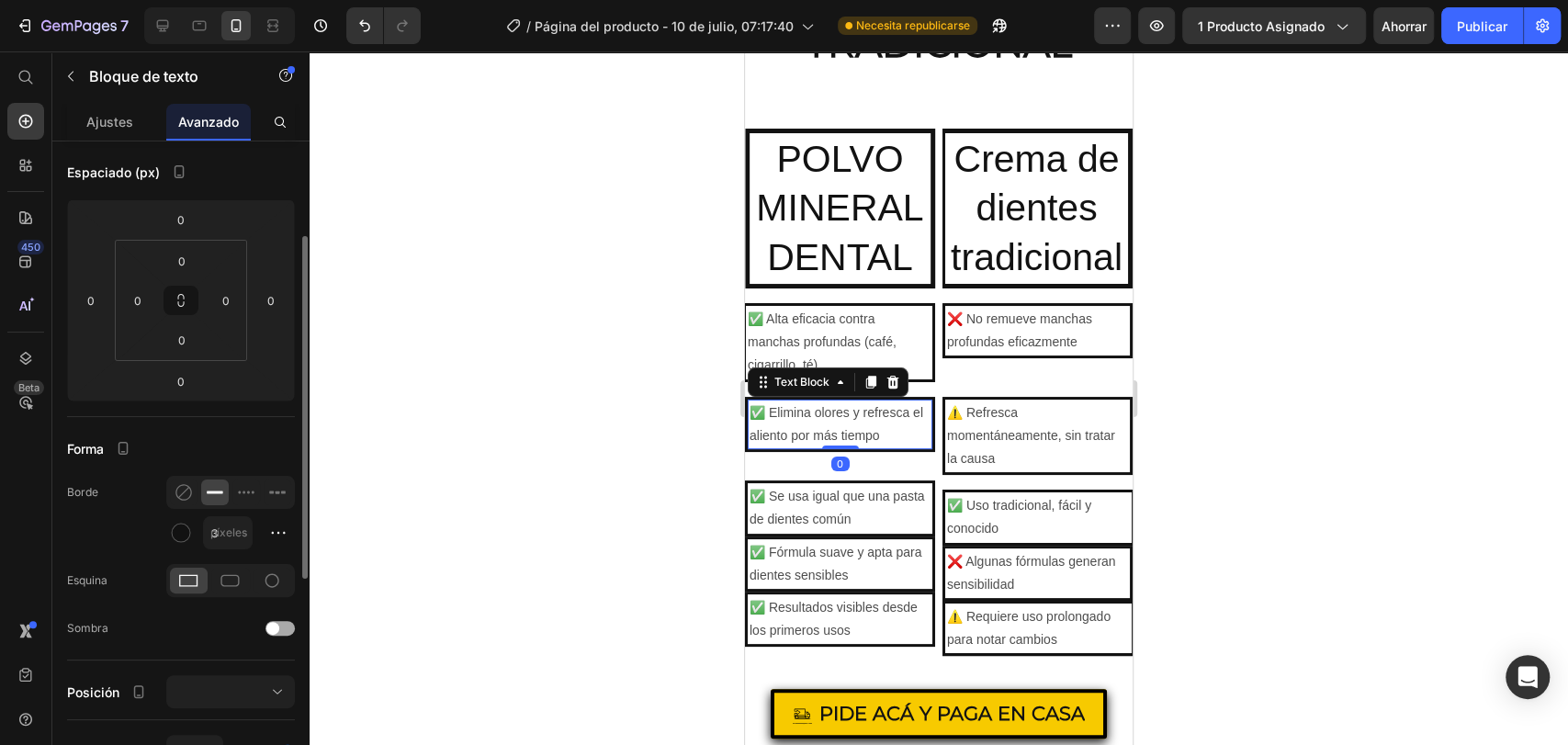 click at bounding box center (280, 628) 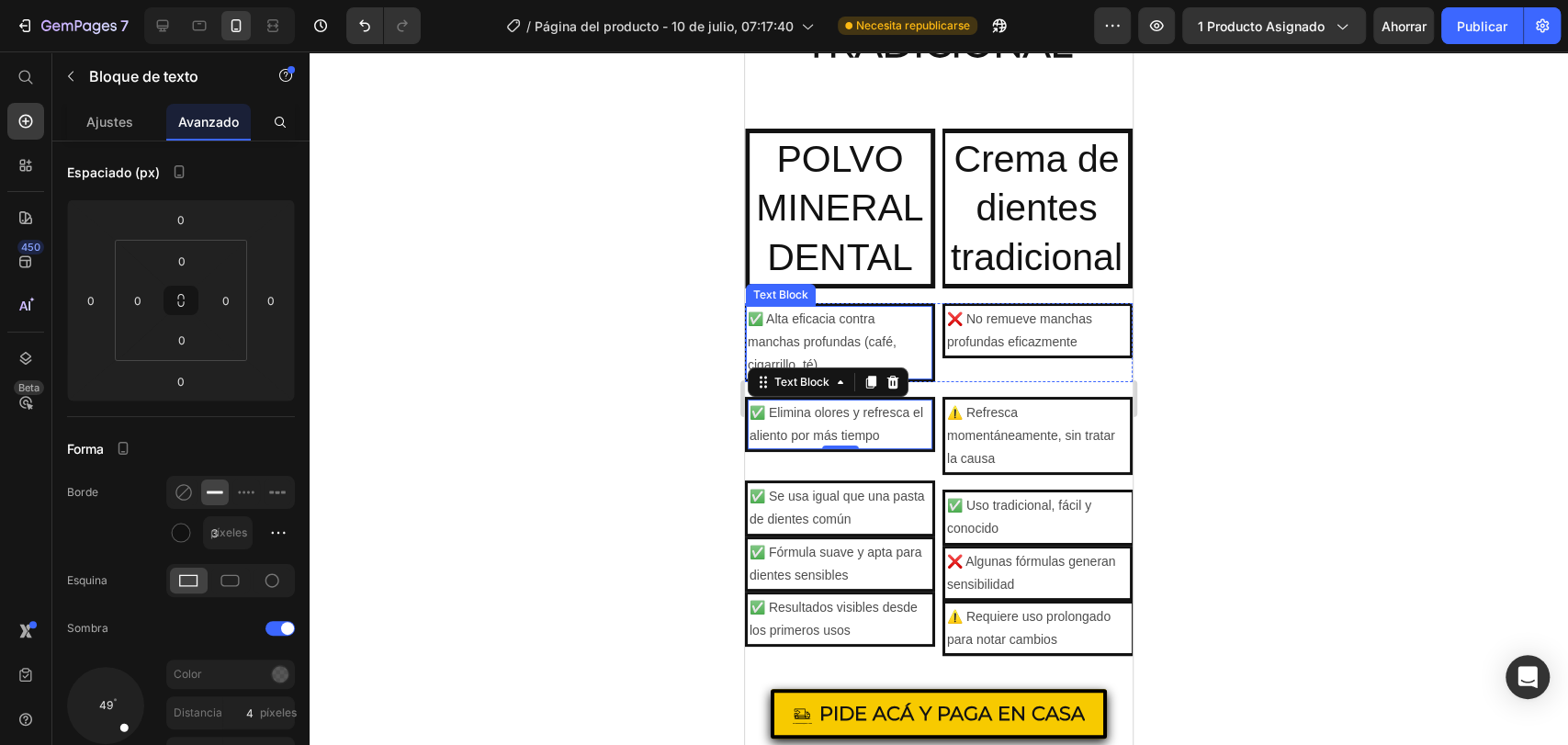 click on "✅ Alta eficacia contra manchas profundas (café, cigarrillo, té)" at bounding box center (839, 343) 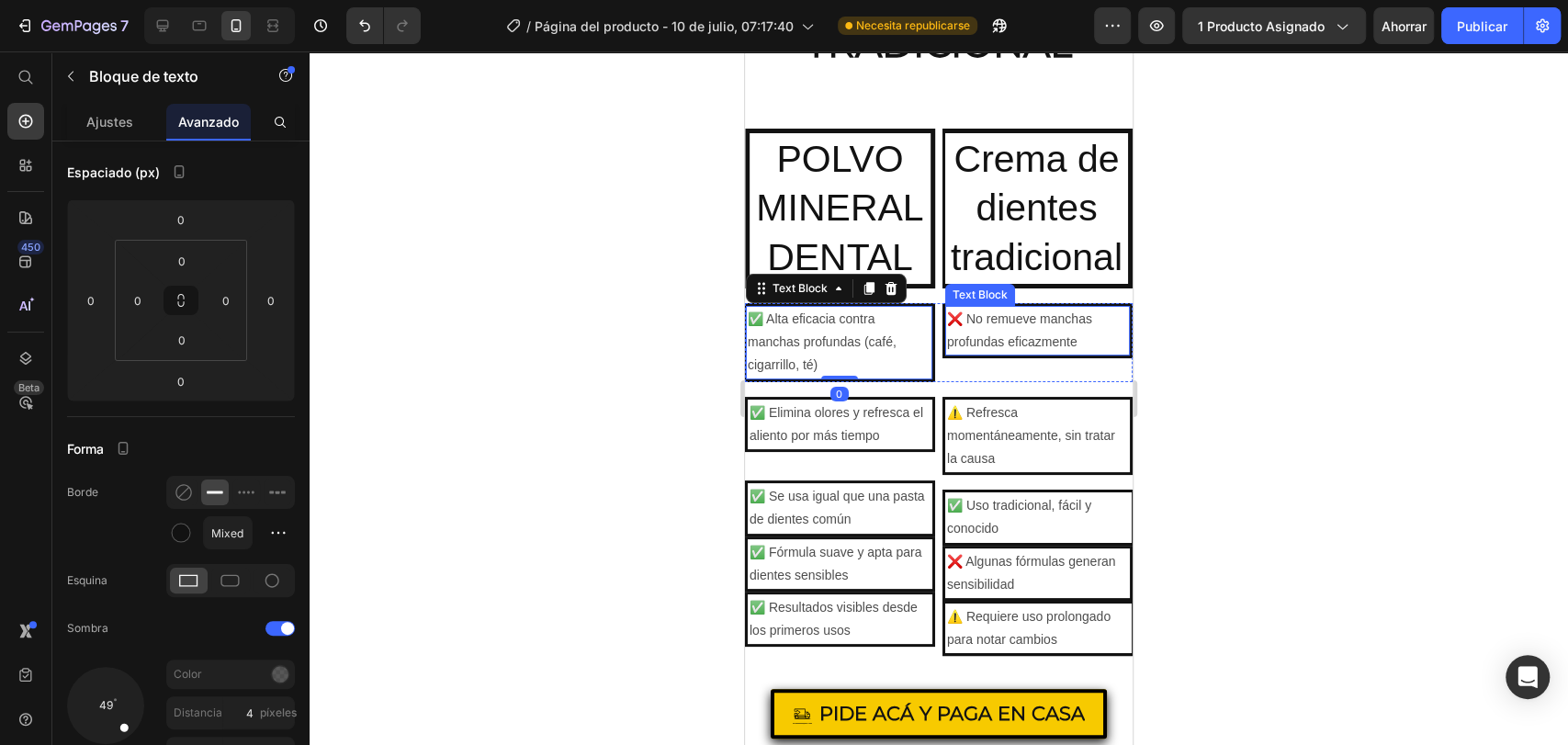 click on "❌ No remueve manchas profundas eficazmente" at bounding box center (1037, 331) 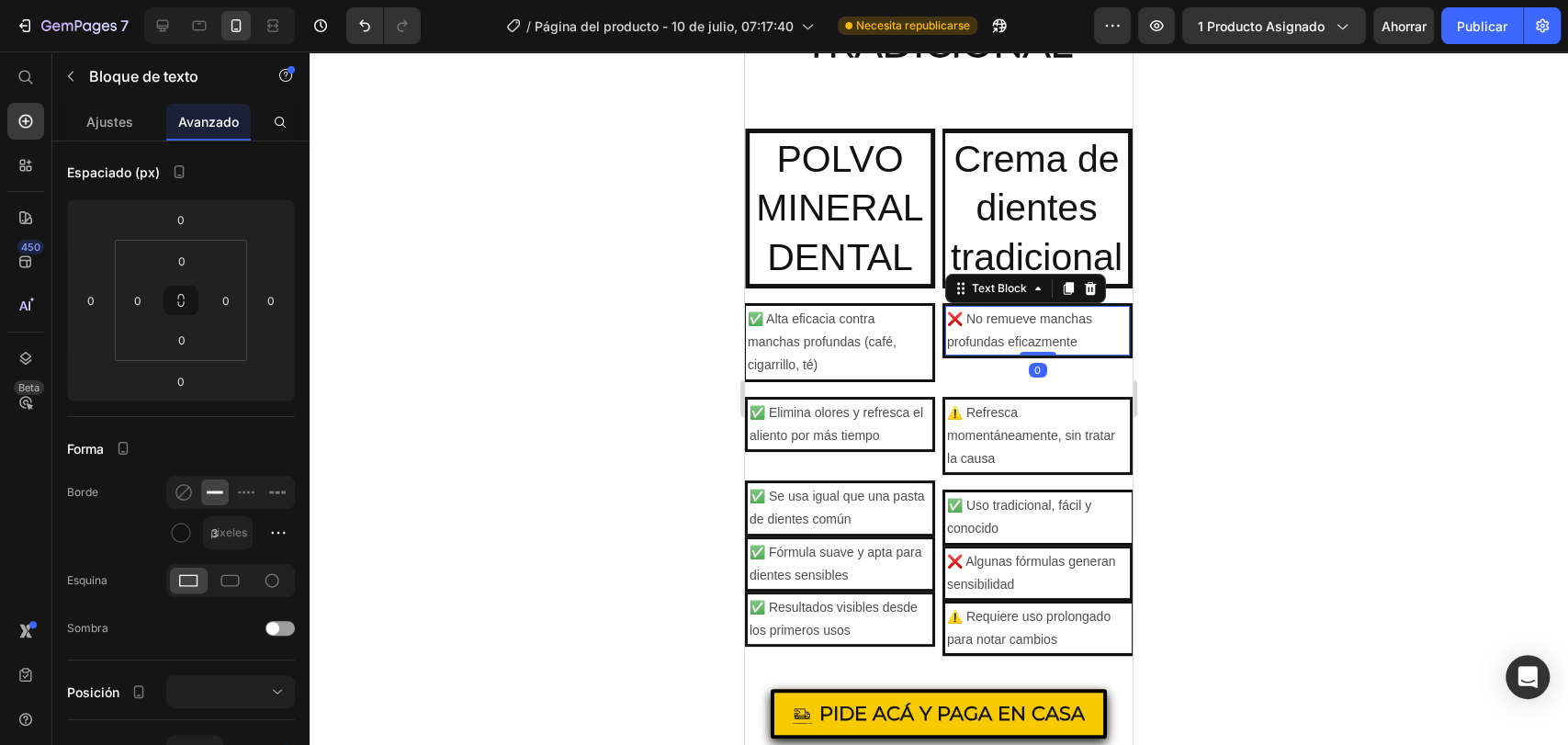 click 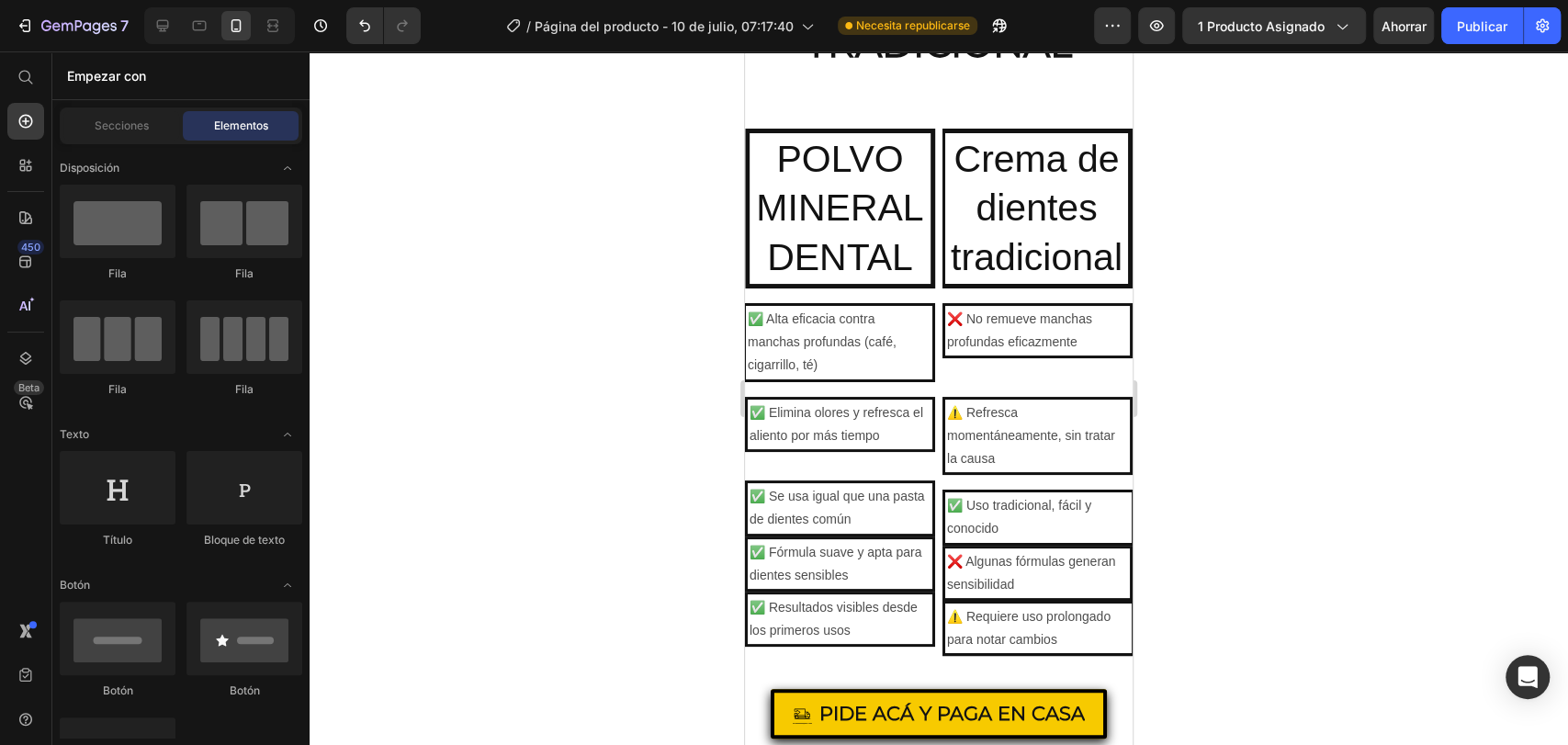 drag, startPoint x: 448, startPoint y: 621, endPoint x: 316, endPoint y: 623, distance: 132.01515 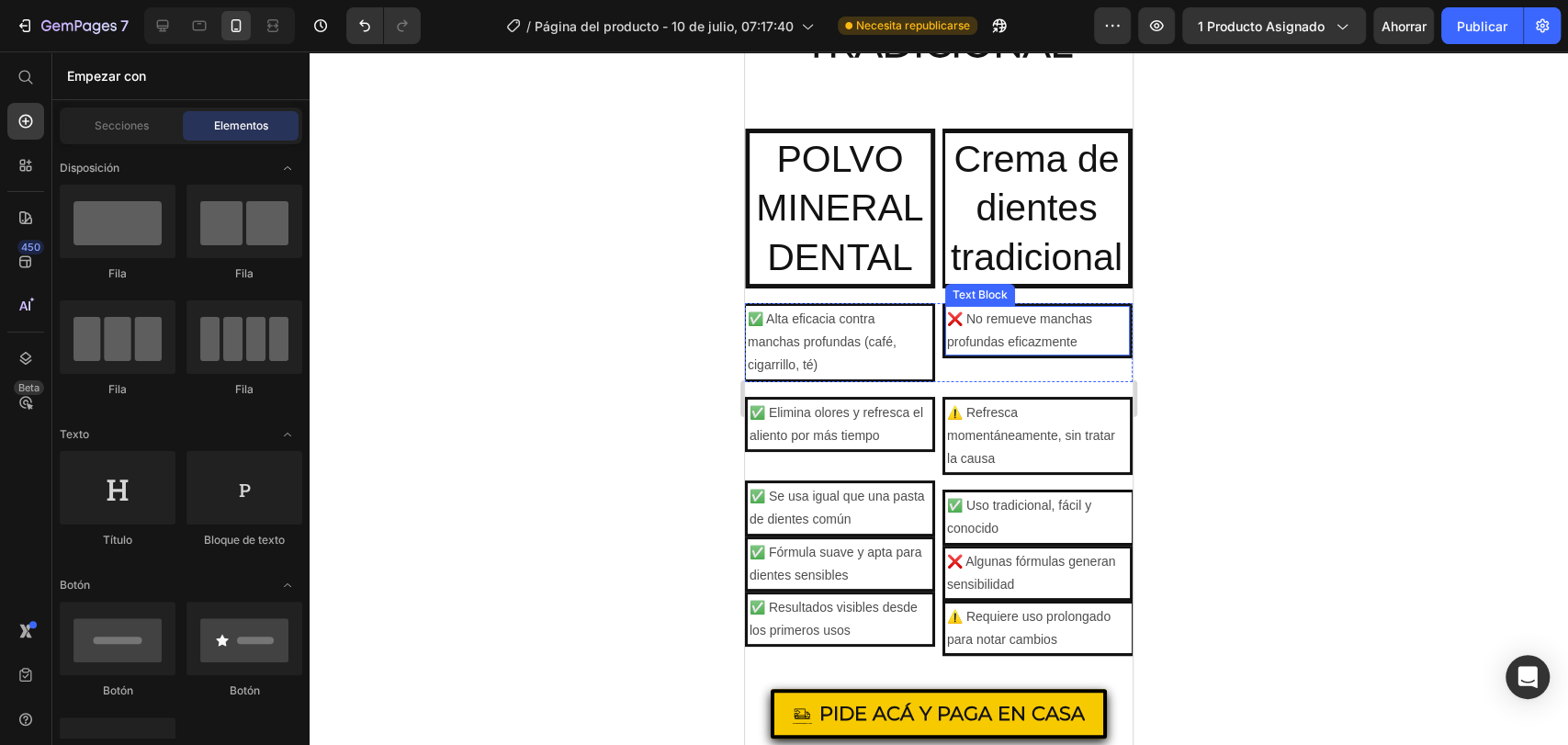 click on "❌ No remueve manchas profundas eficazmente" at bounding box center [1037, 331] 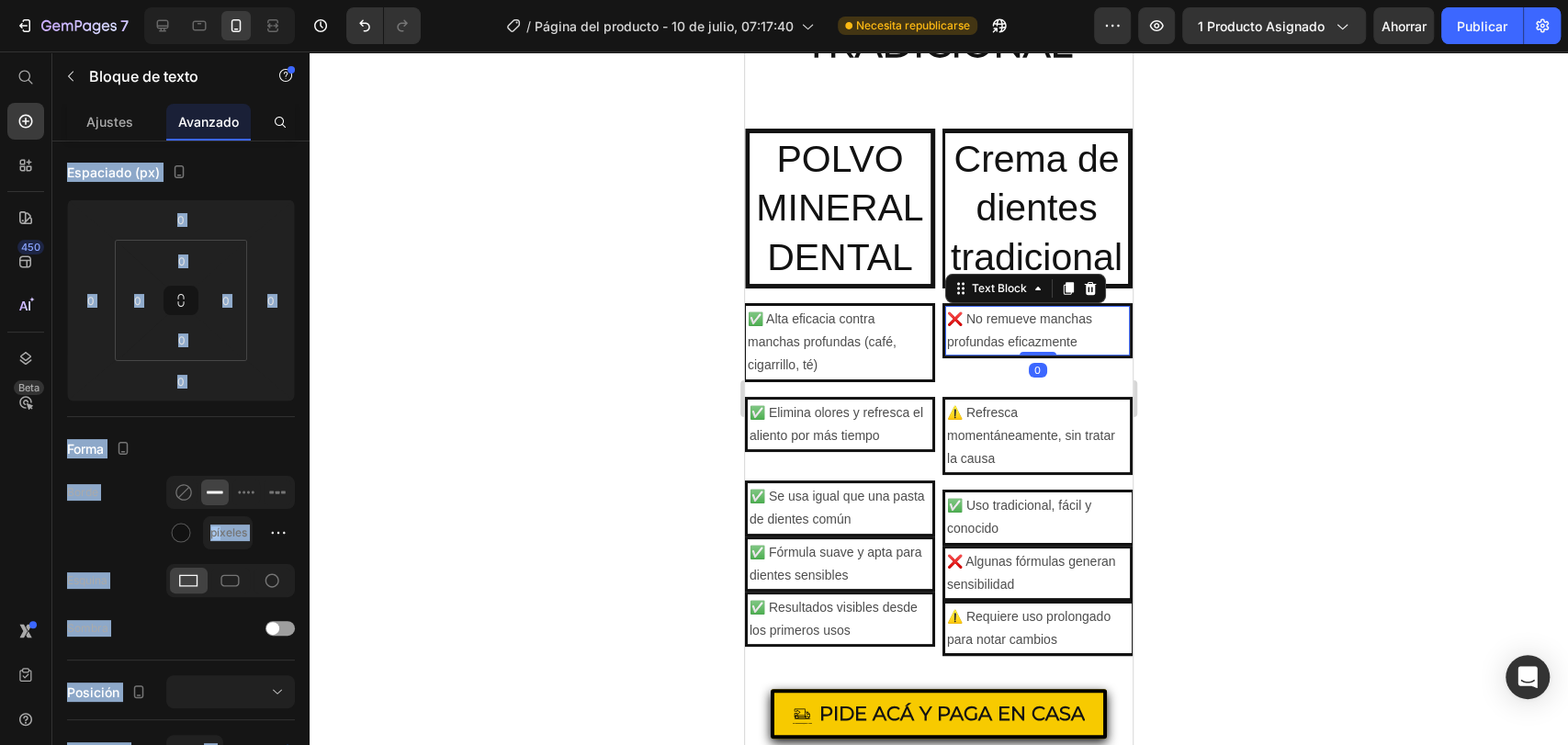 click 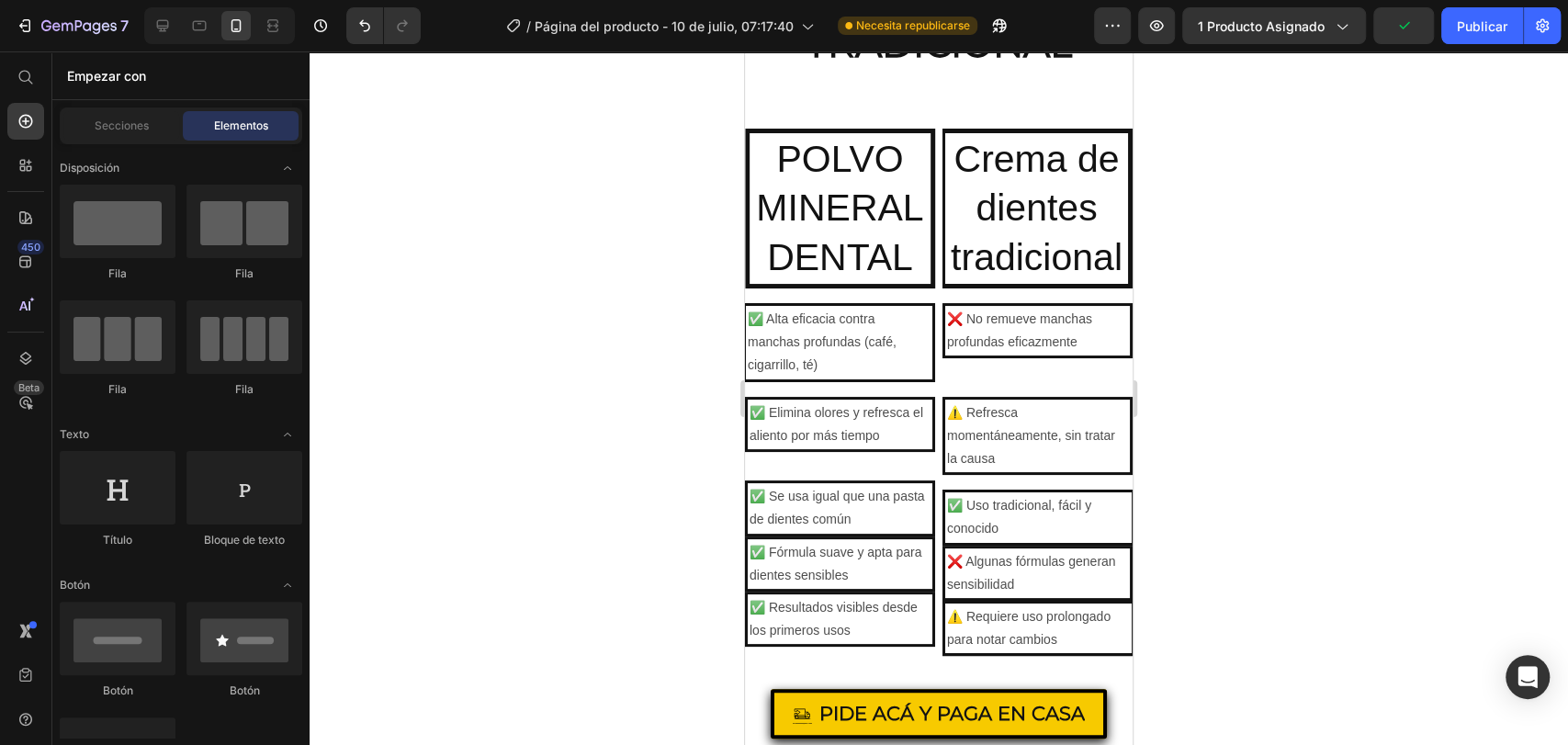 drag, startPoint x: 1123, startPoint y: 367, endPoint x: 754, endPoint y: 310, distance: 373.37649 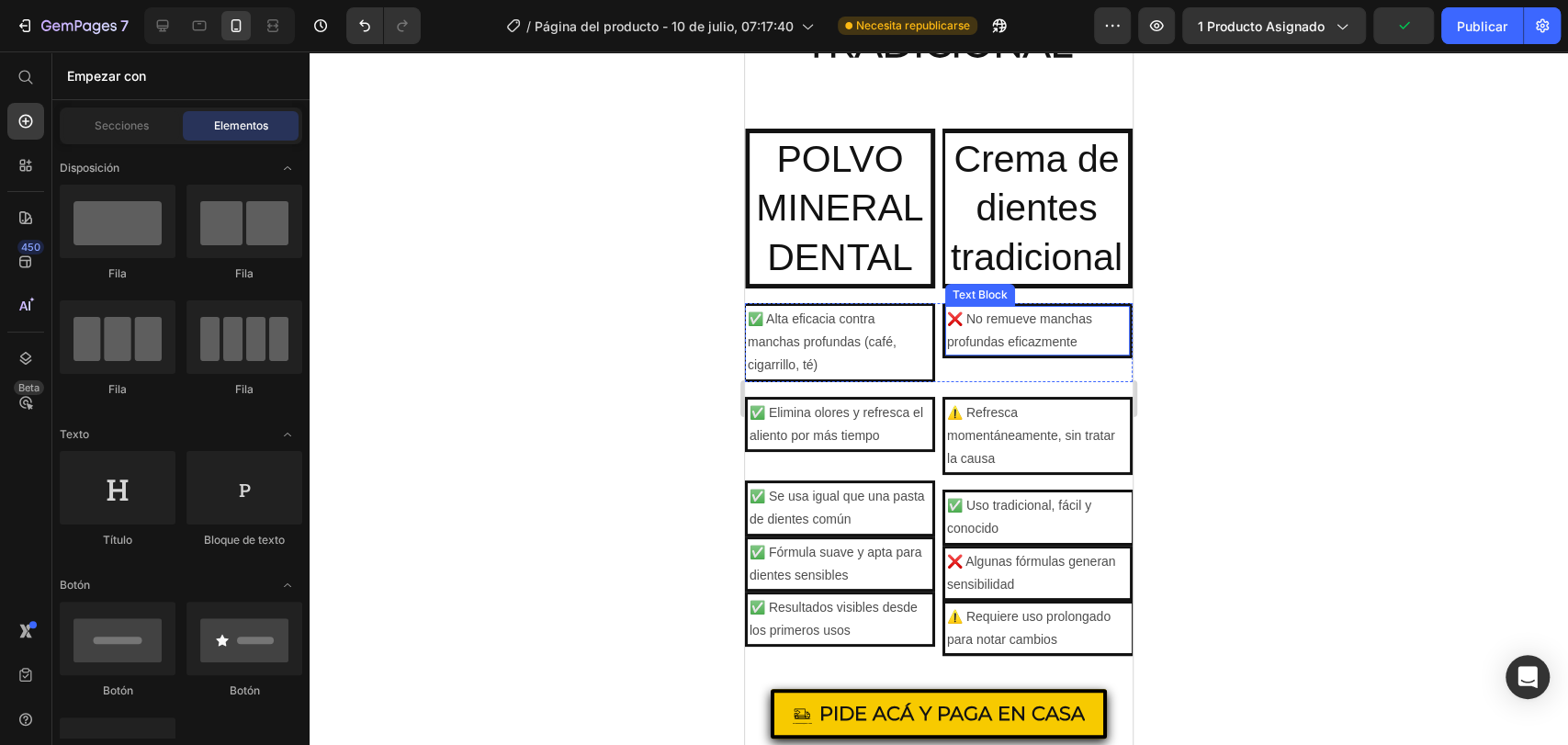 click on "❌ No remueve manchas profundas eficazmente" at bounding box center [1037, 331] 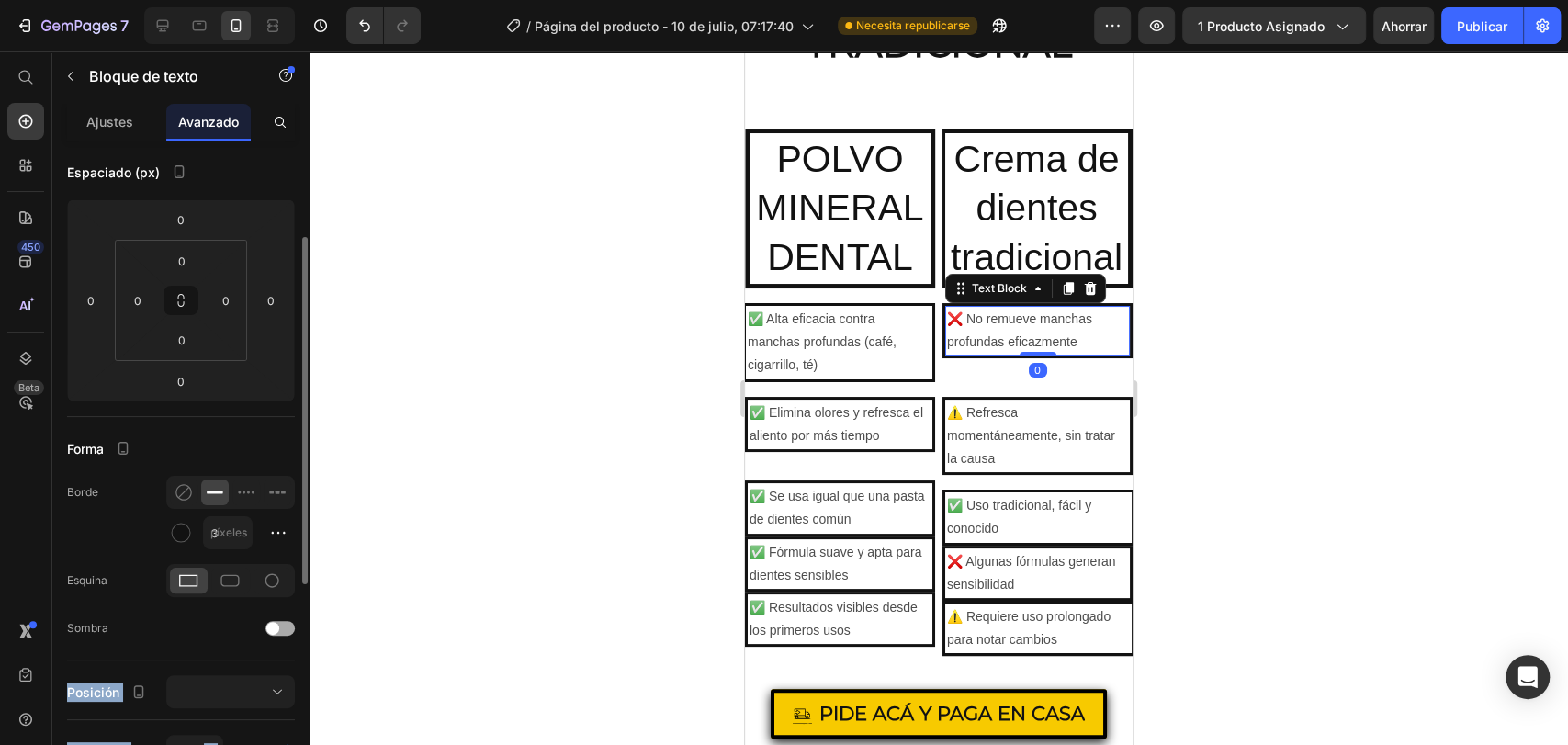 drag, startPoint x: 493, startPoint y: 408, endPoint x: 278, endPoint y: 624, distance: 304.76384 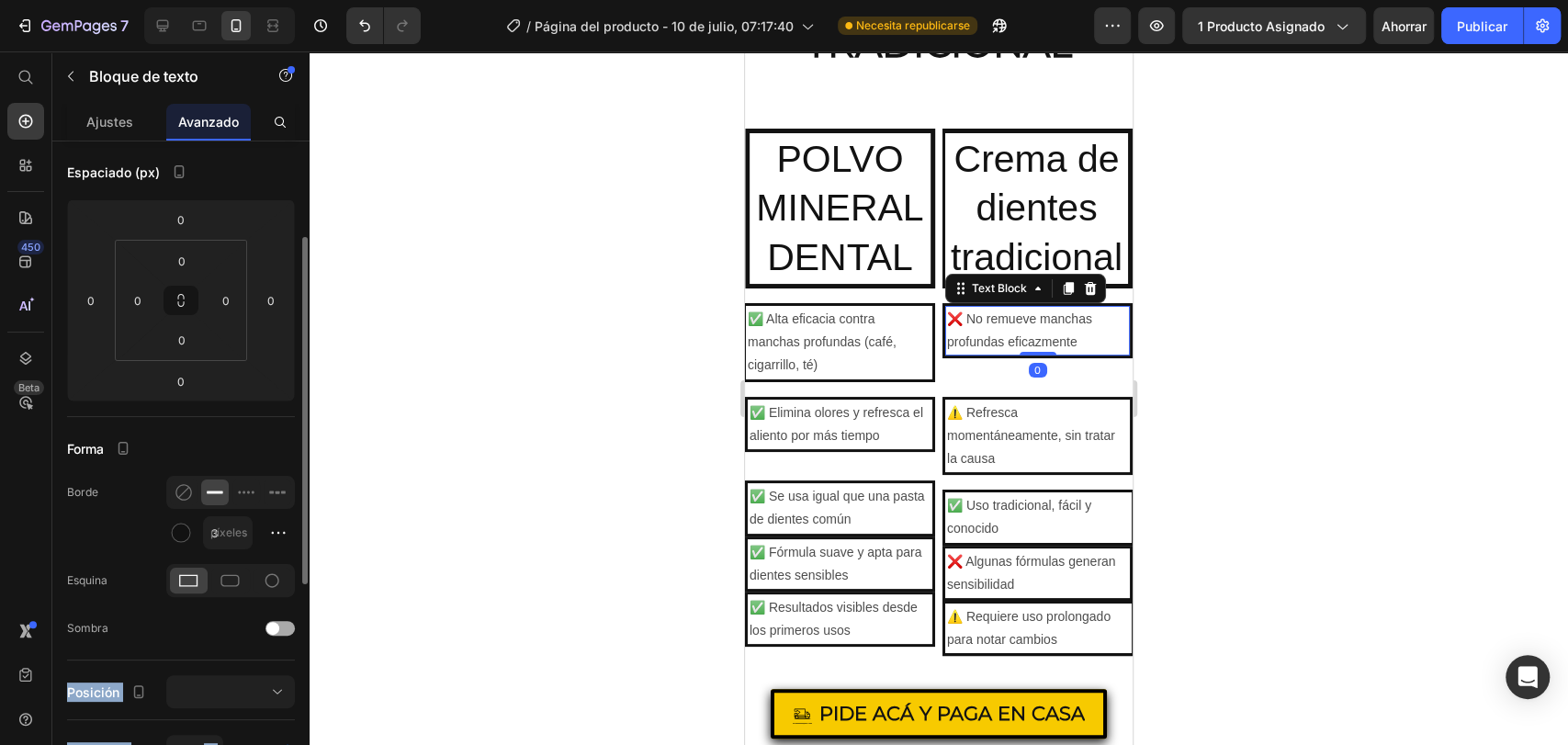 click on "7 / Página del producto - 10 de julio, 07:17:40 Necesita republicarse Avance 1 producto asignado Ahorrar Publicar 450 Beta Empezar con Secciones Elementos Sección de héroes Detalle del producto Marcas Insignias de confianza Garantizar Desglose del producto Cómo utilizar Testimonios Comparar Manojo Preguntas frecuentes Prueba social Historia de la marca Lista de productos Recopilación Lista de blogs Contacto Sticky Añadir al carrito Pie de página personalizado Explorar la biblioteca 450 Disposición
Fila
Fila
Fila
Fila Texto
Título
Bloque de texto Botón
Botón
Botón" 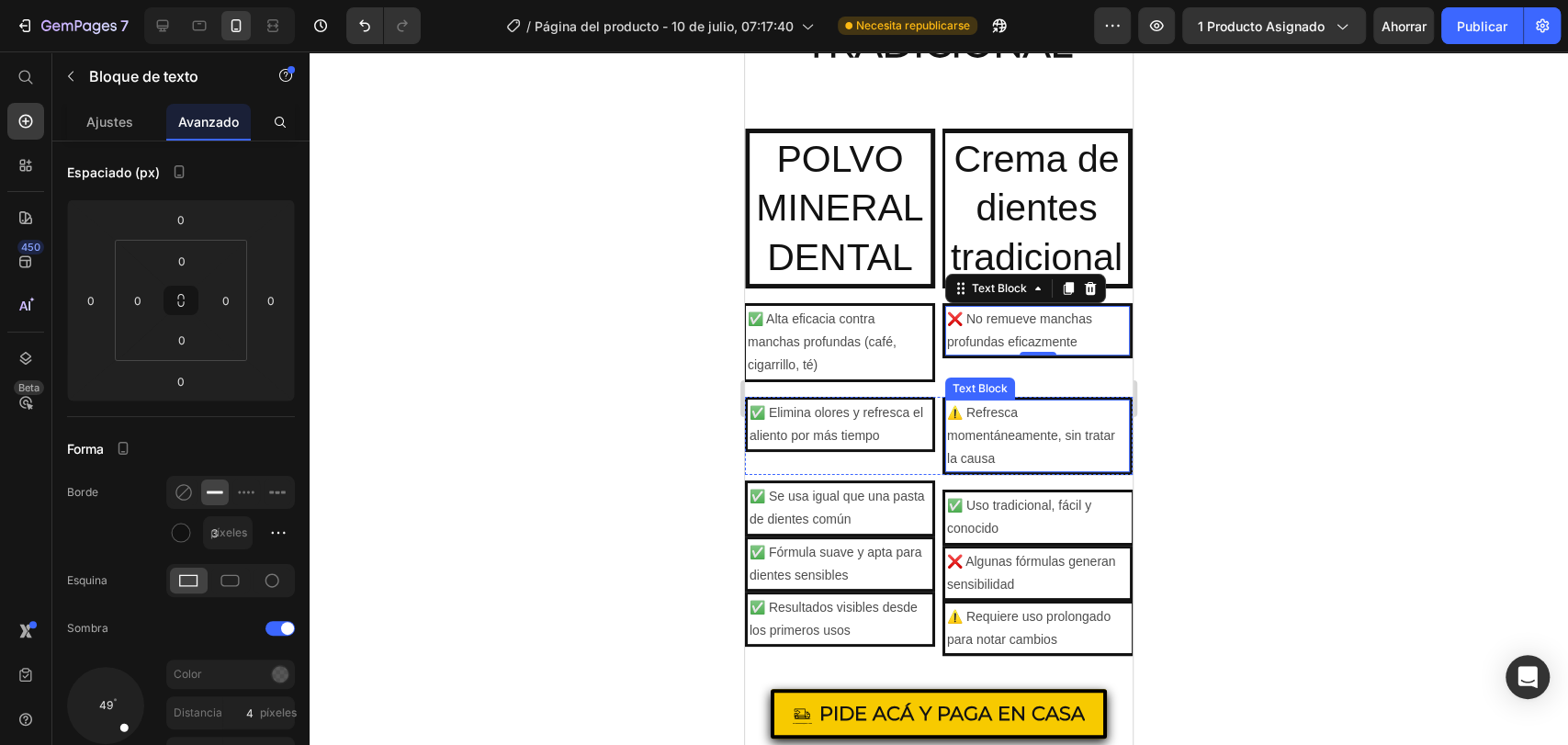 click on "⚠️ Refresca momentáneamente, sin tratar la causa" at bounding box center [1037, 436] 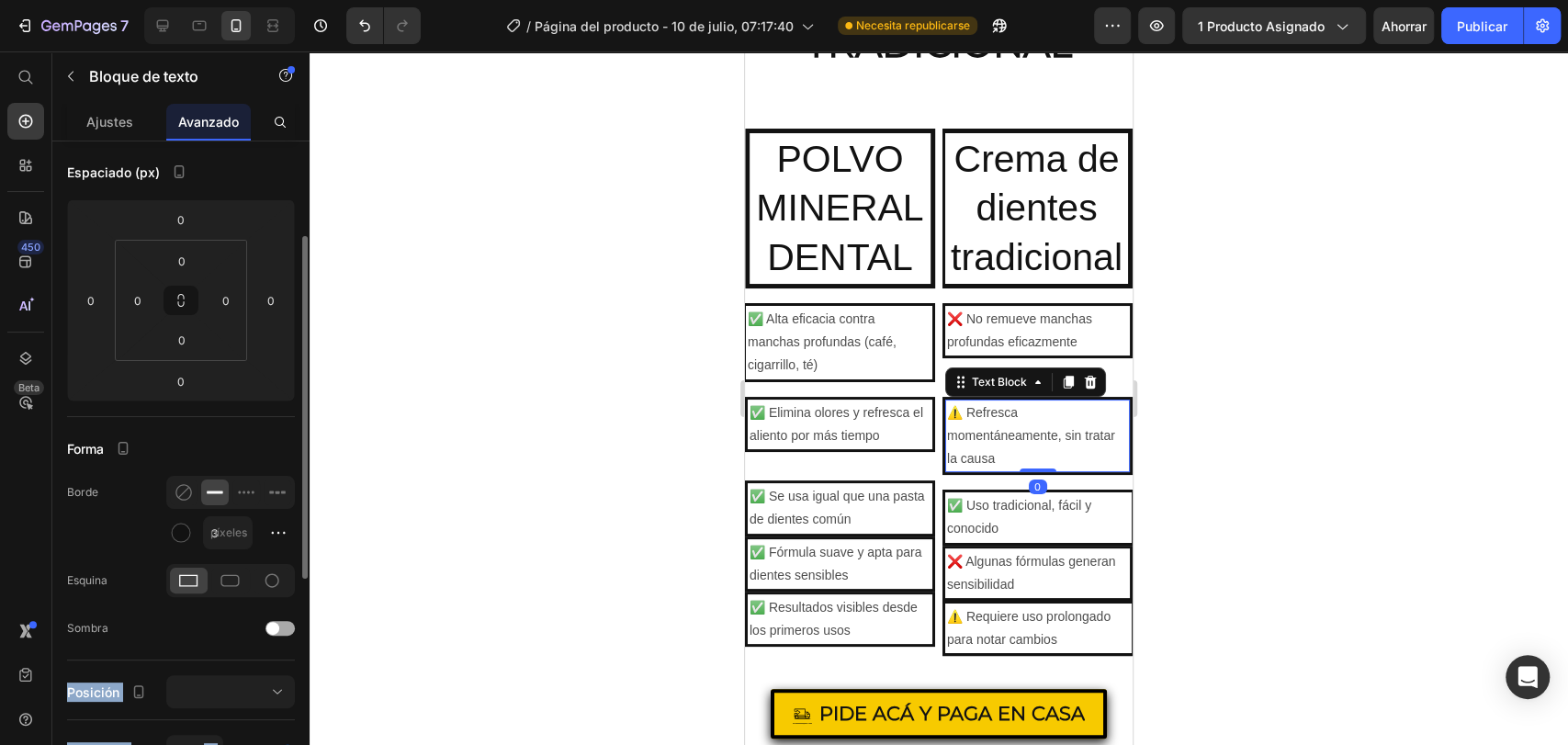 click at bounding box center [273, 628] 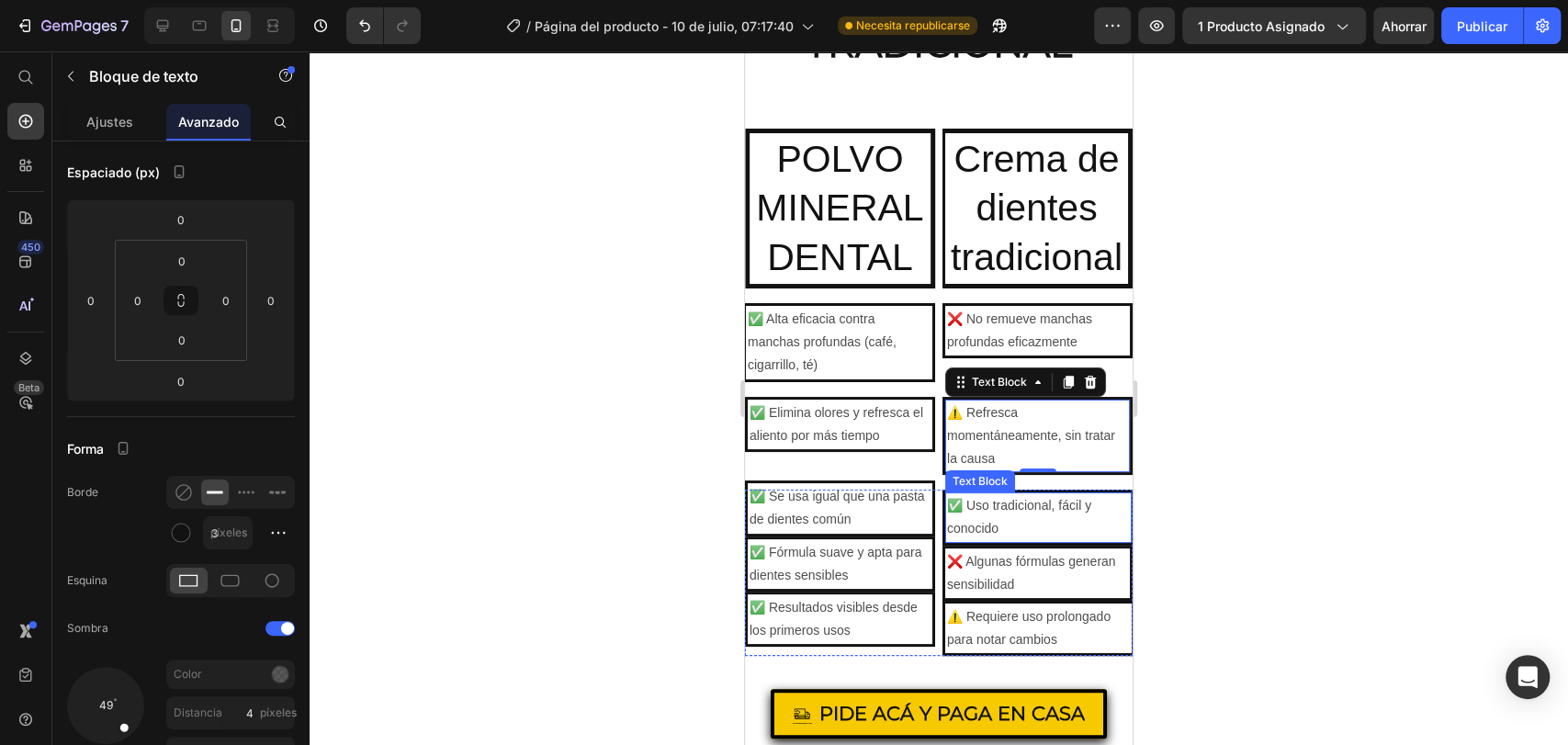 click on "✅ Uso tradicional, fácil y conocido" at bounding box center [1038, 517] 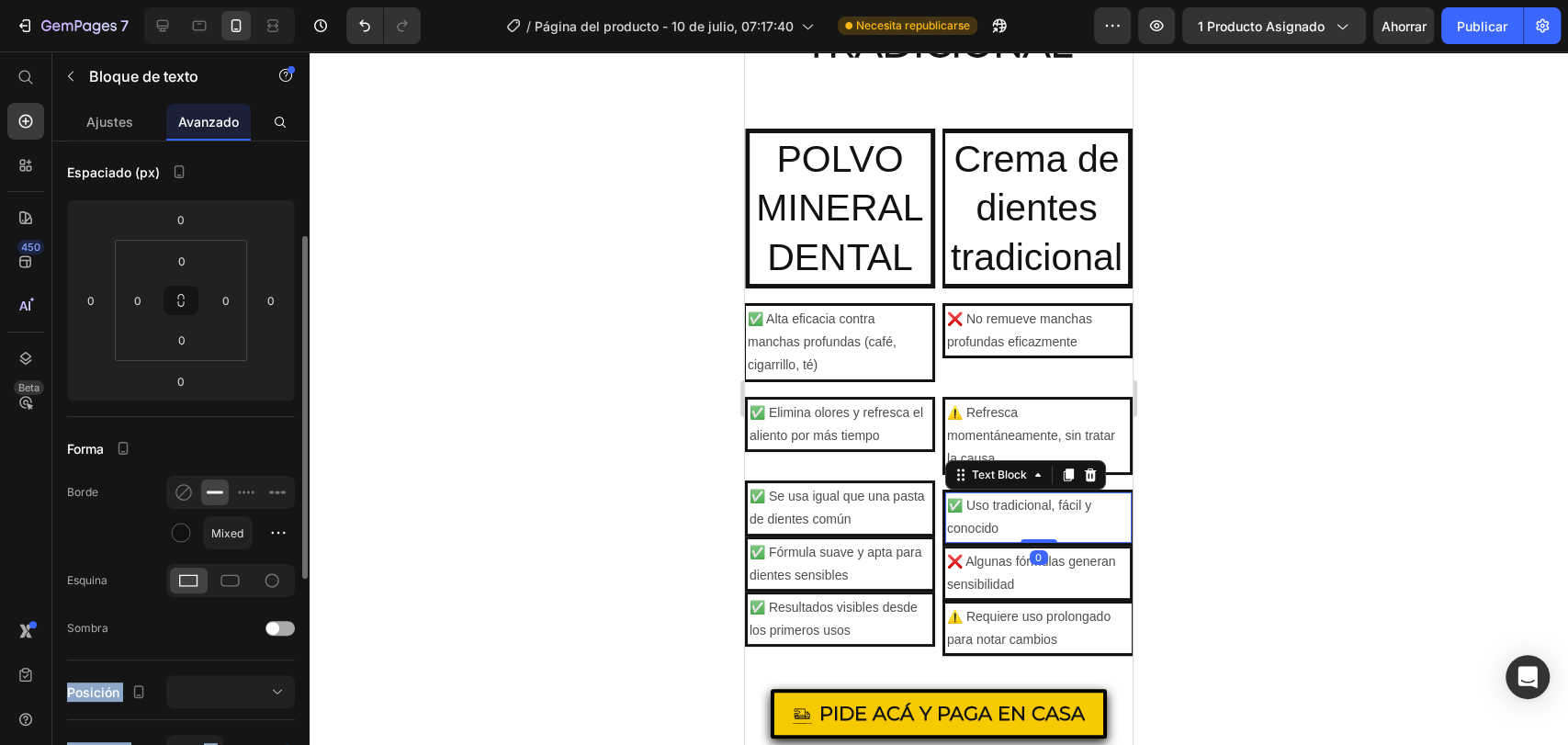 click at bounding box center (273, 628) 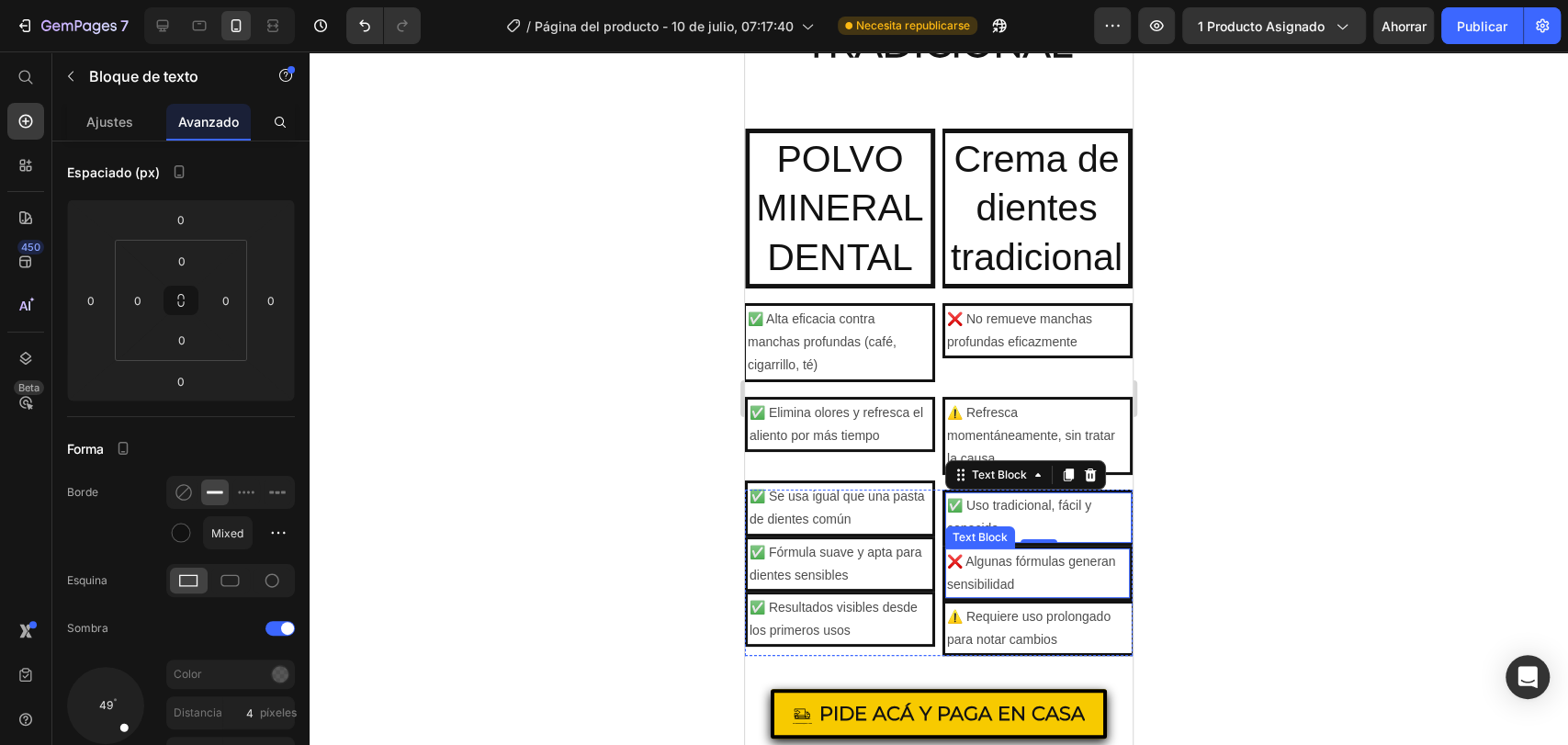 click on "❌ Algunas fórmulas generan sensibilidad" at bounding box center (1037, 573) 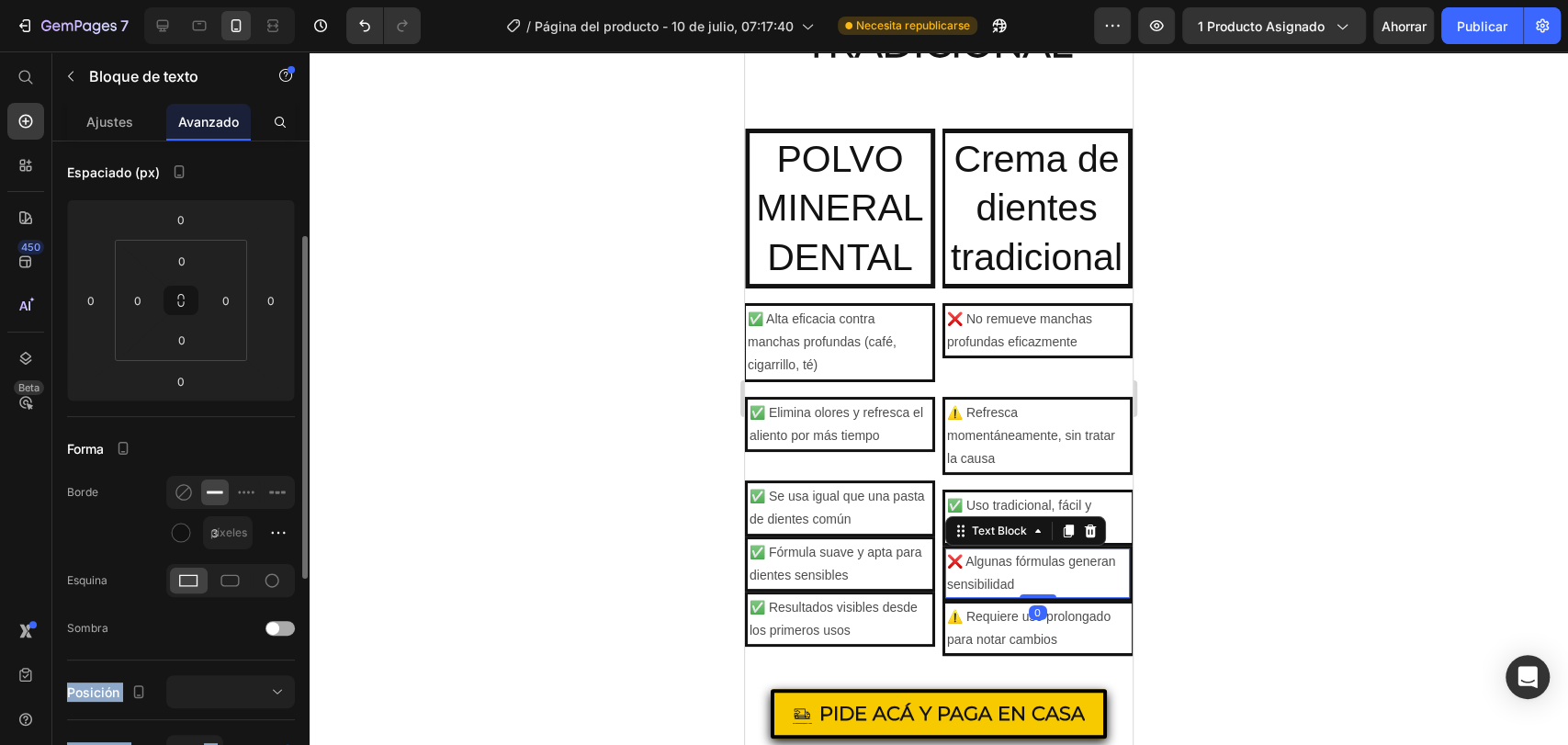 click at bounding box center (280, 628) 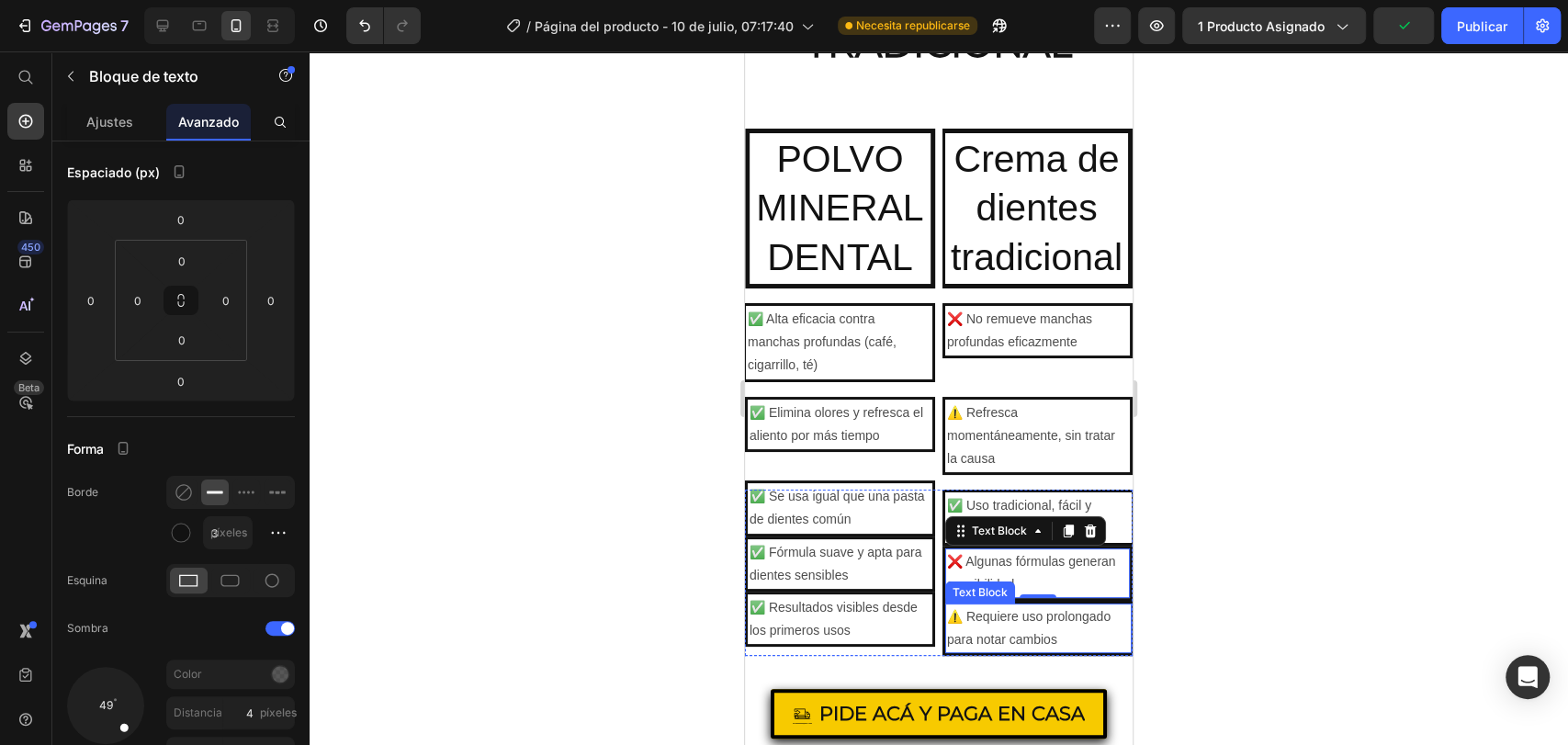 click on "⚠️ Requiere uso prolongado para notar cambios" at bounding box center [1038, 628] 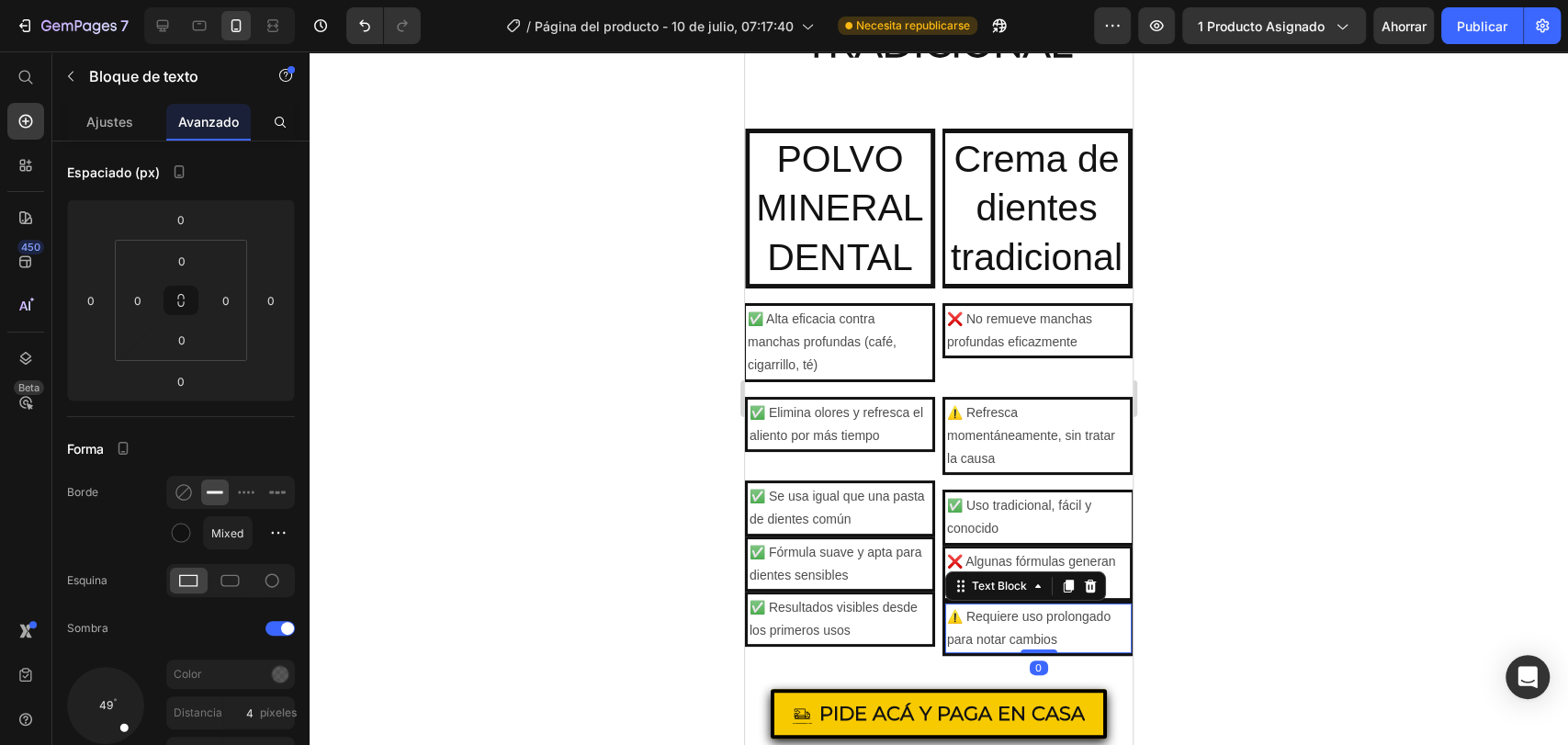 click 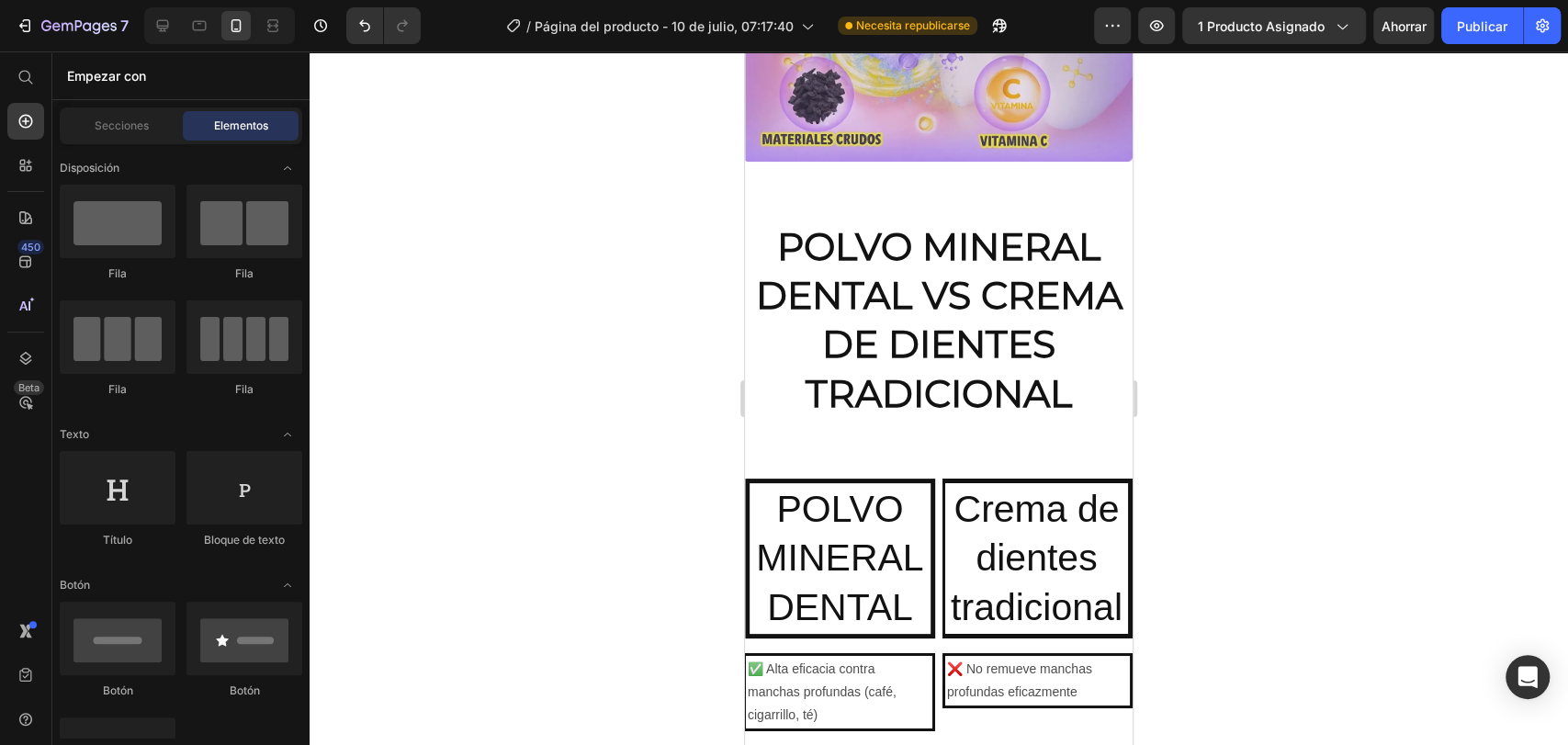scroll, scrollTop: 4343, scrollLeft: 0, axis: vertical 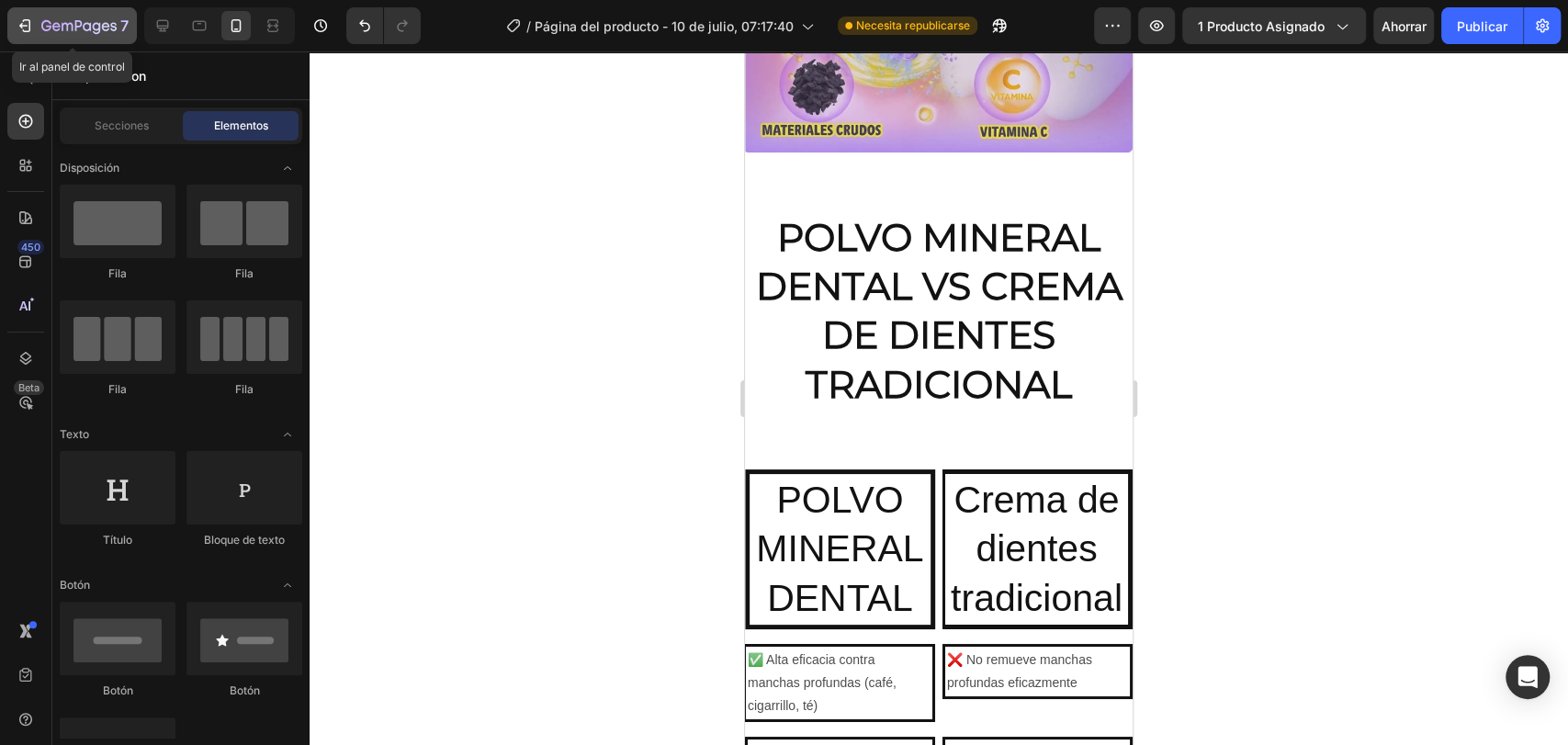click 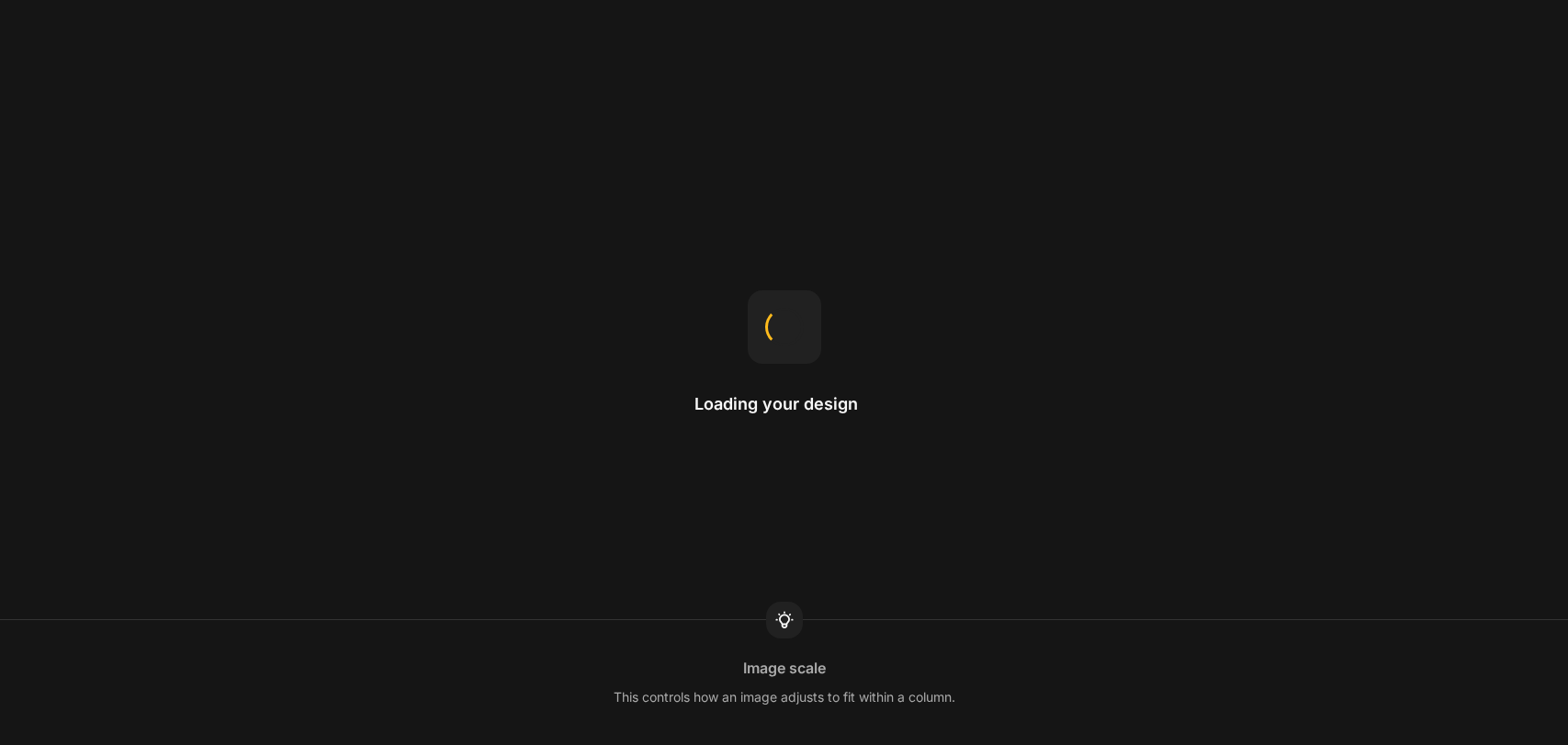 scroll, scrollTop: 0, scrollLeft: 0, axis: both 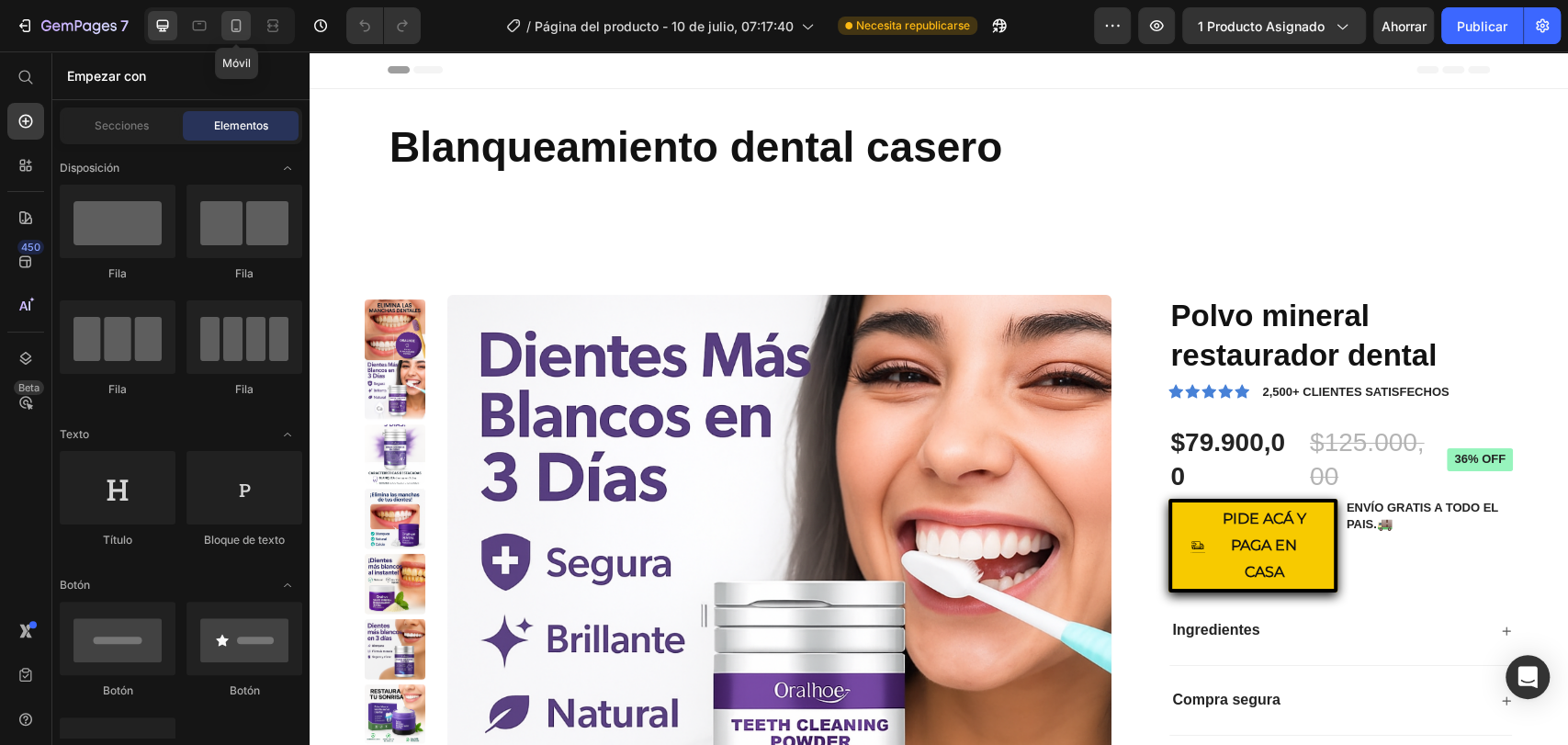 click 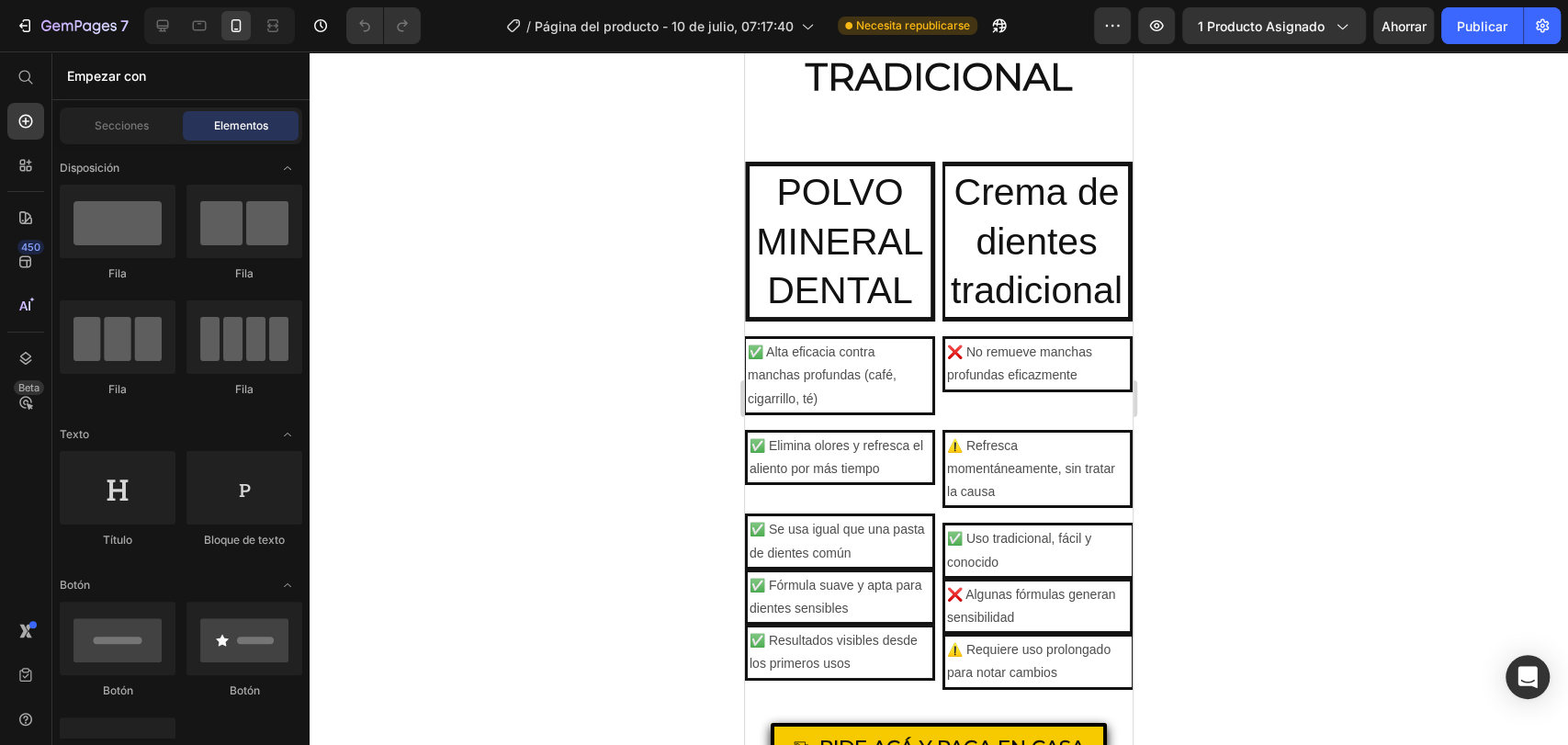scroll, scrollTop: 4318, scrollLeft: 0, axis: vertical 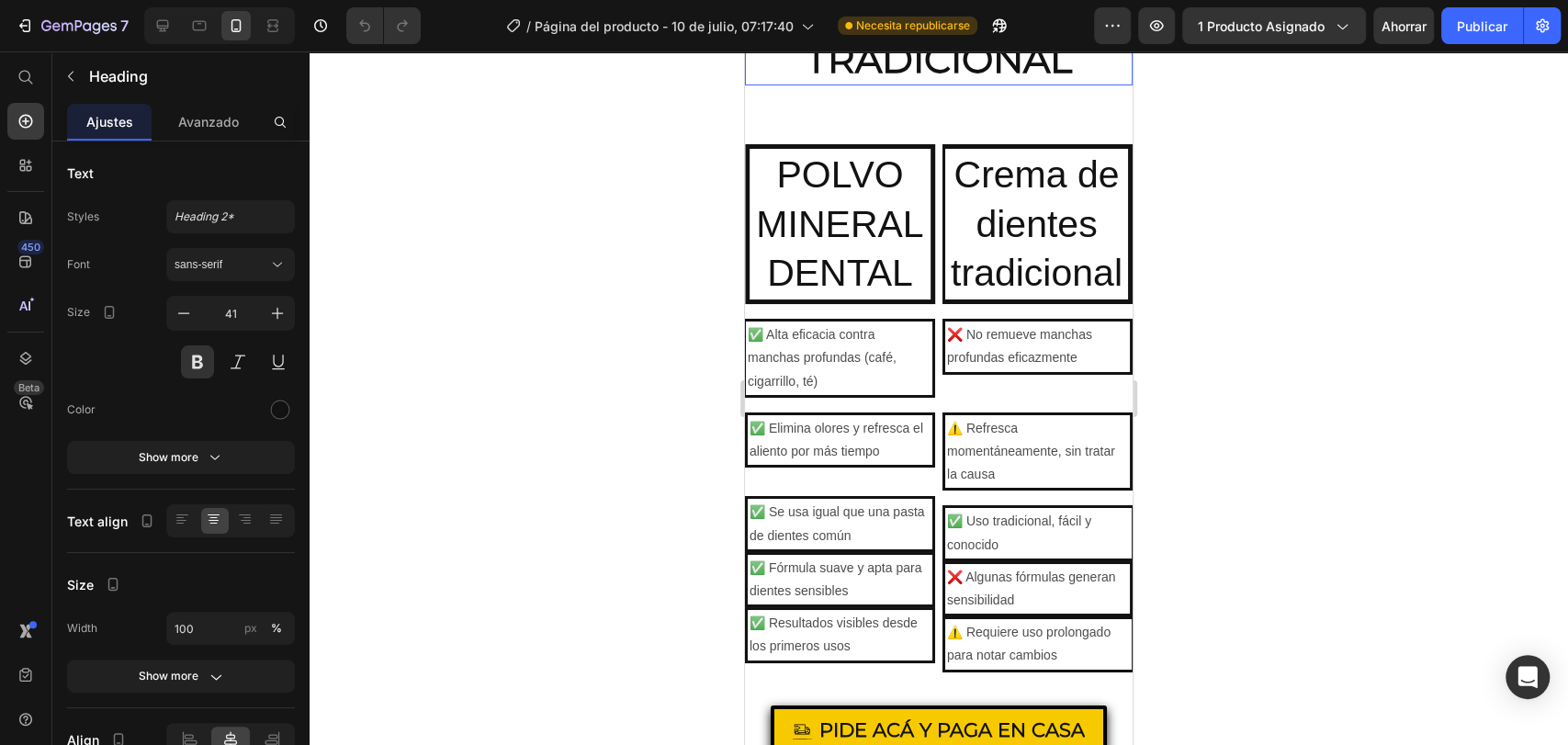 click on "POLVO MINERAL DENTAL VS CREMA DE DIENTES TRADICIONAL" at bounding box center [939, -15] 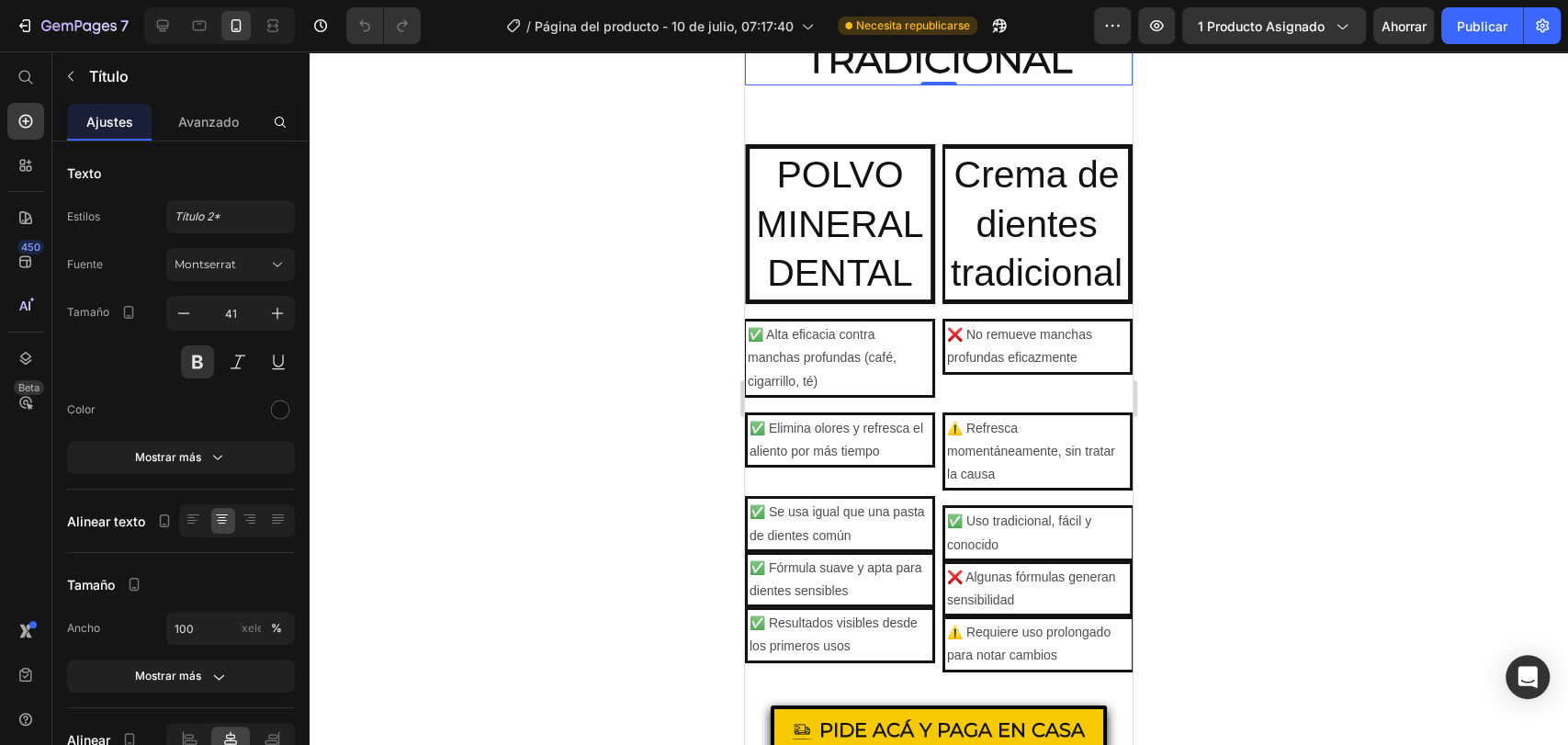click 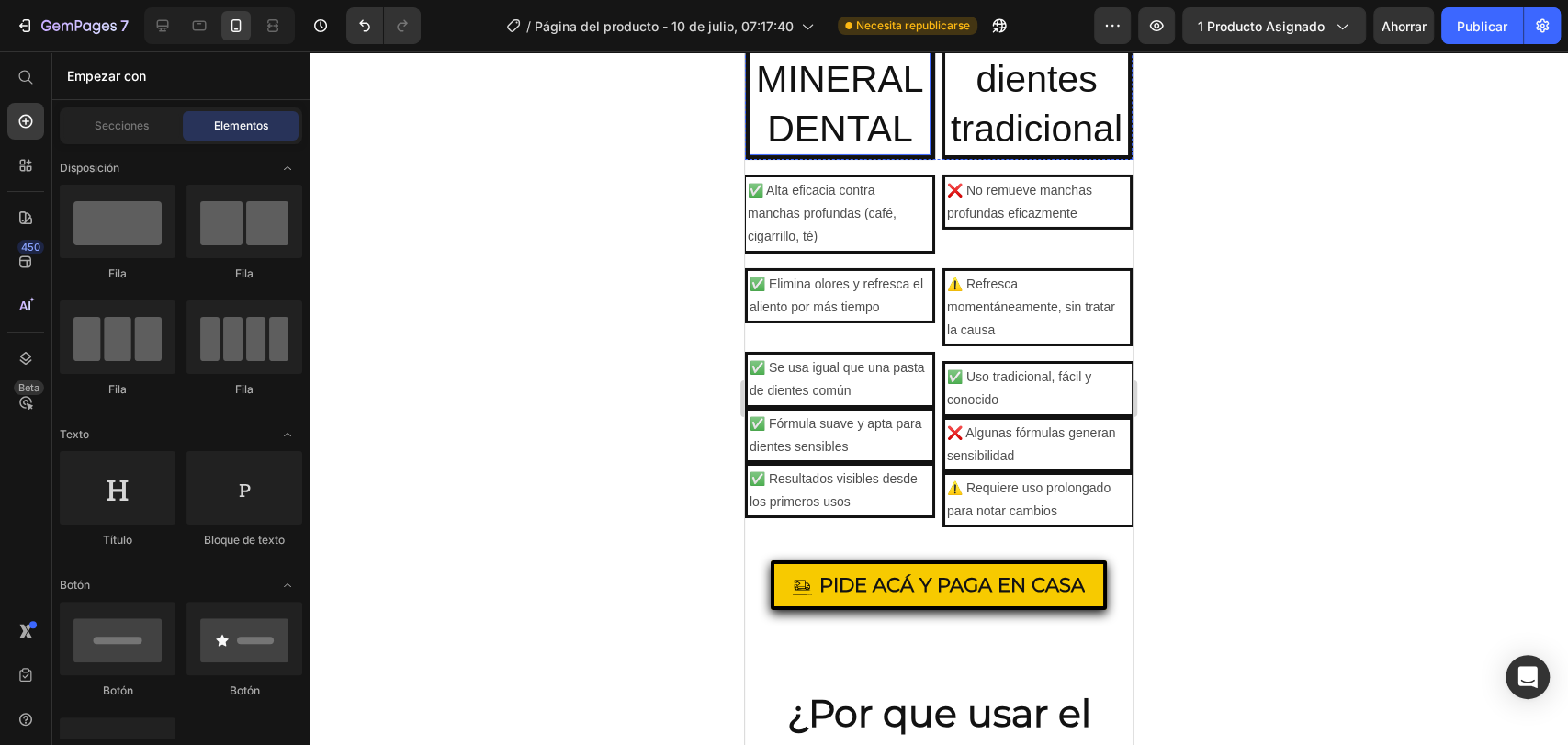 click on "POLVO MINERAL DENTAL" at bounding box center (840, 80) 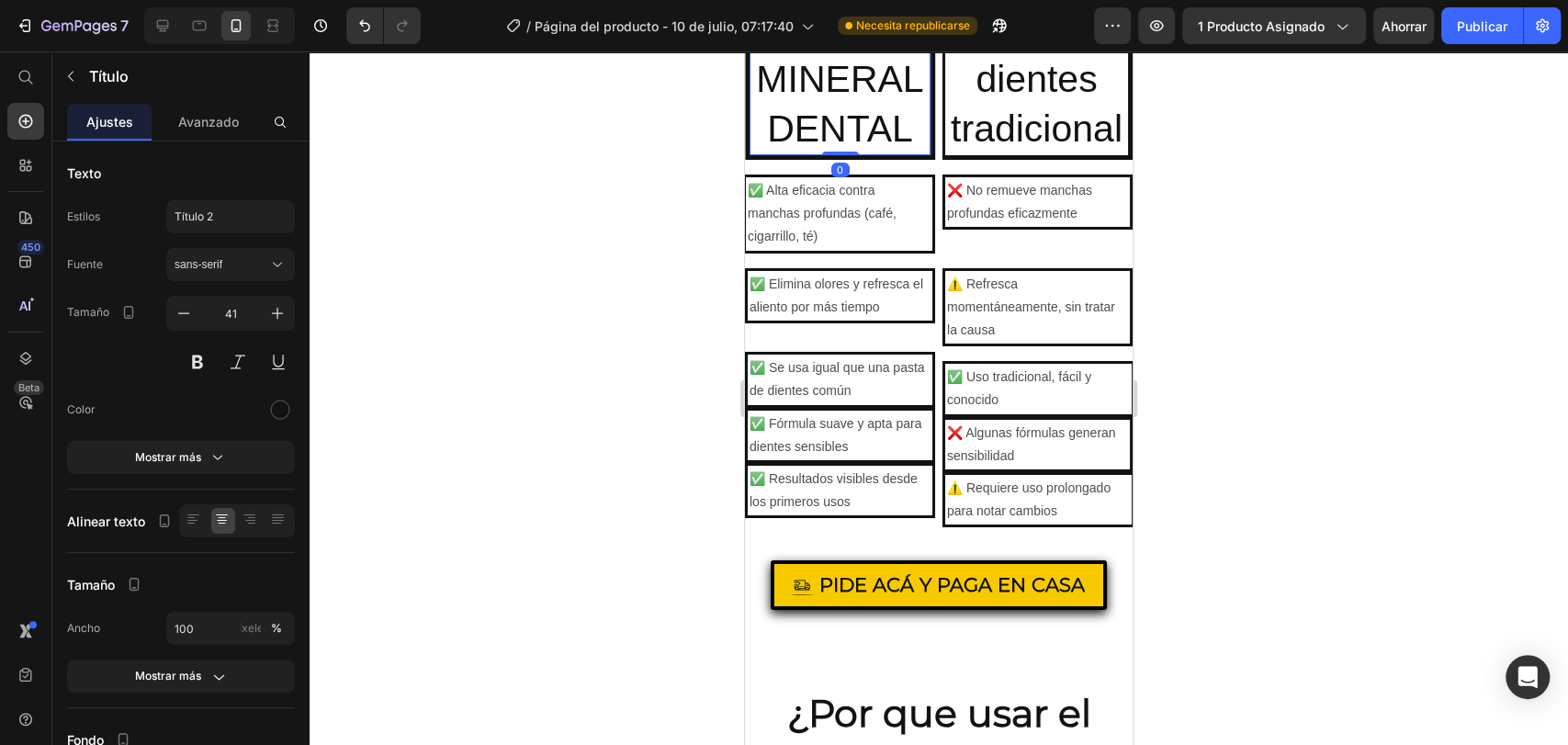 click at bounding box center (883, -13) 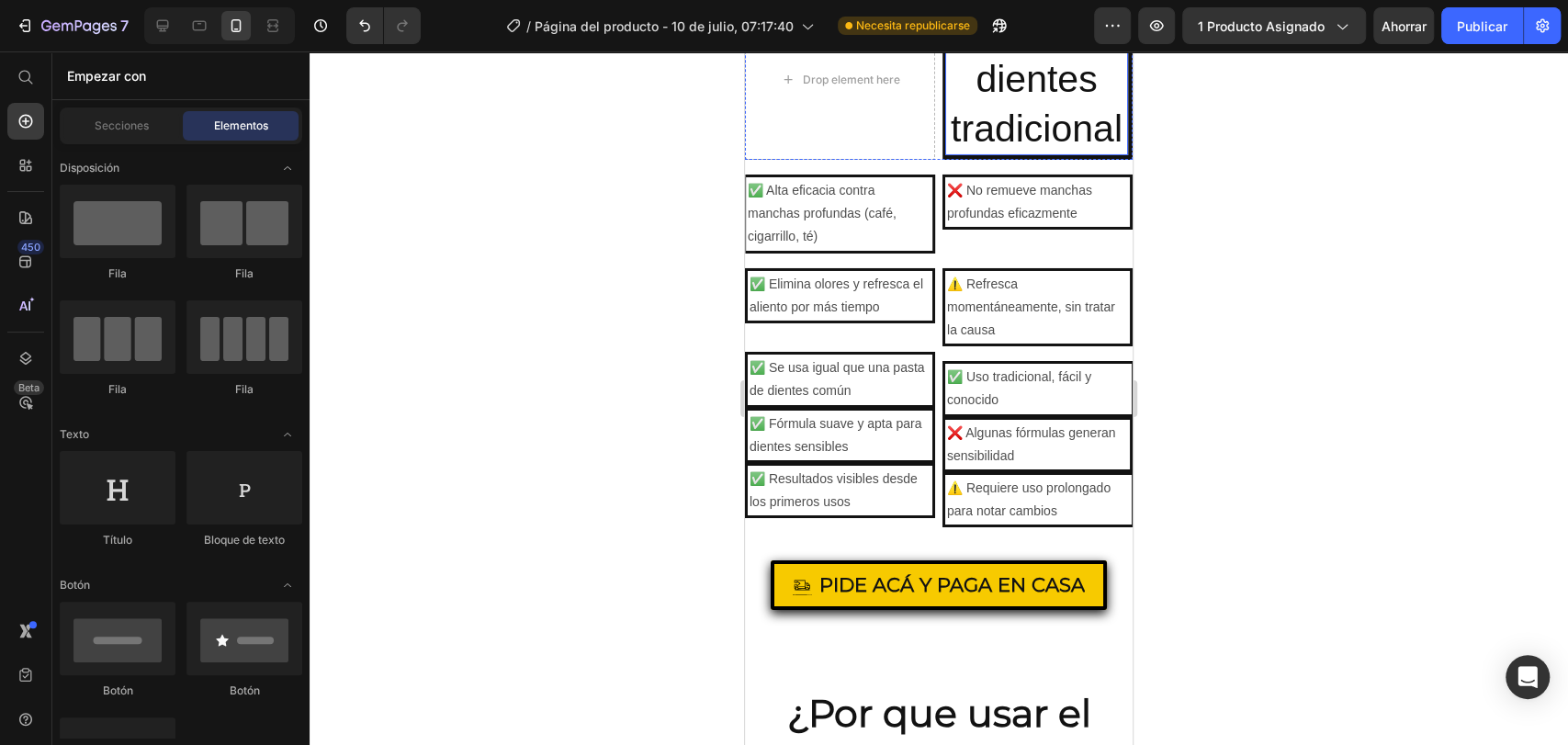 click on "Crema de dientes tradicional" at bounding box center [1036, 80] 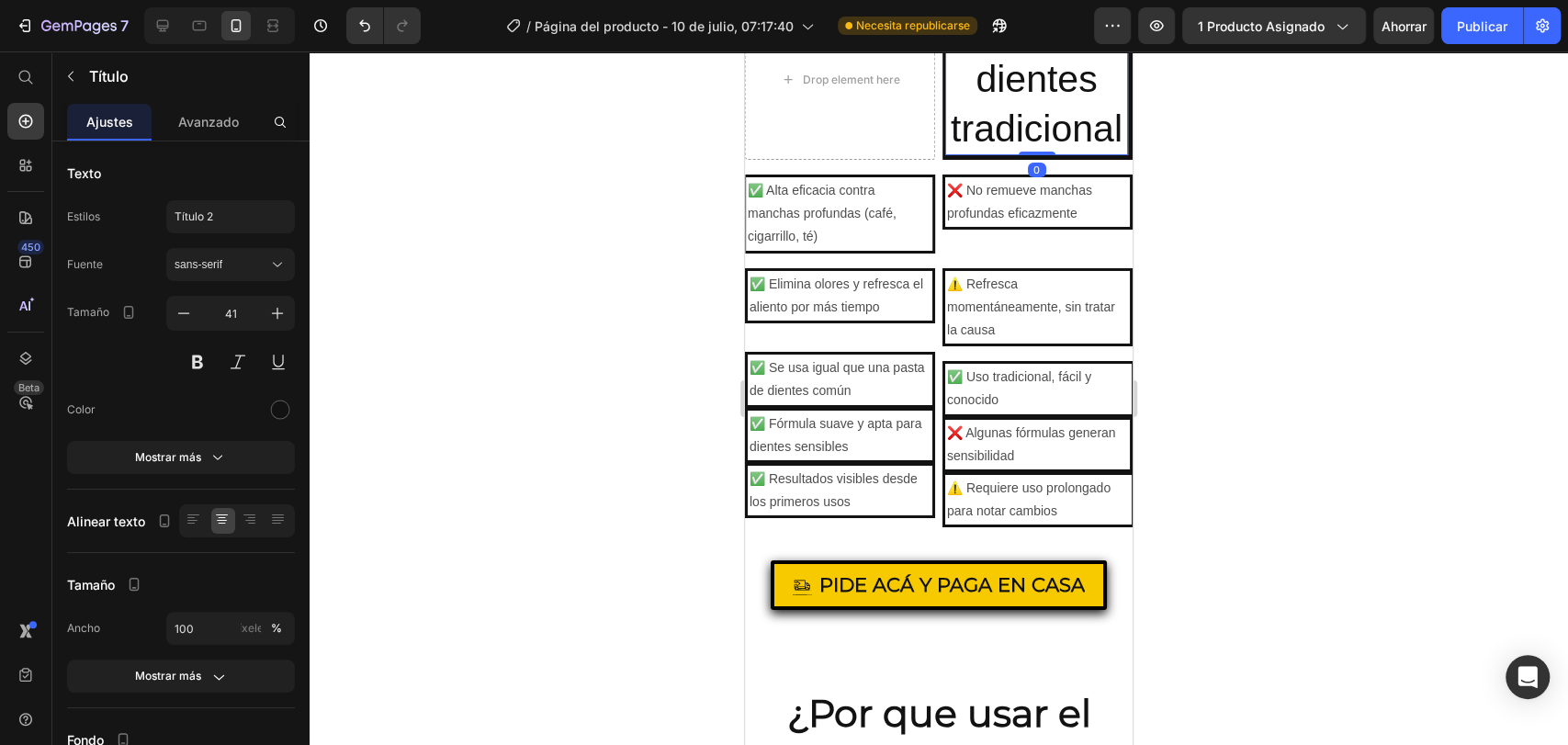 click 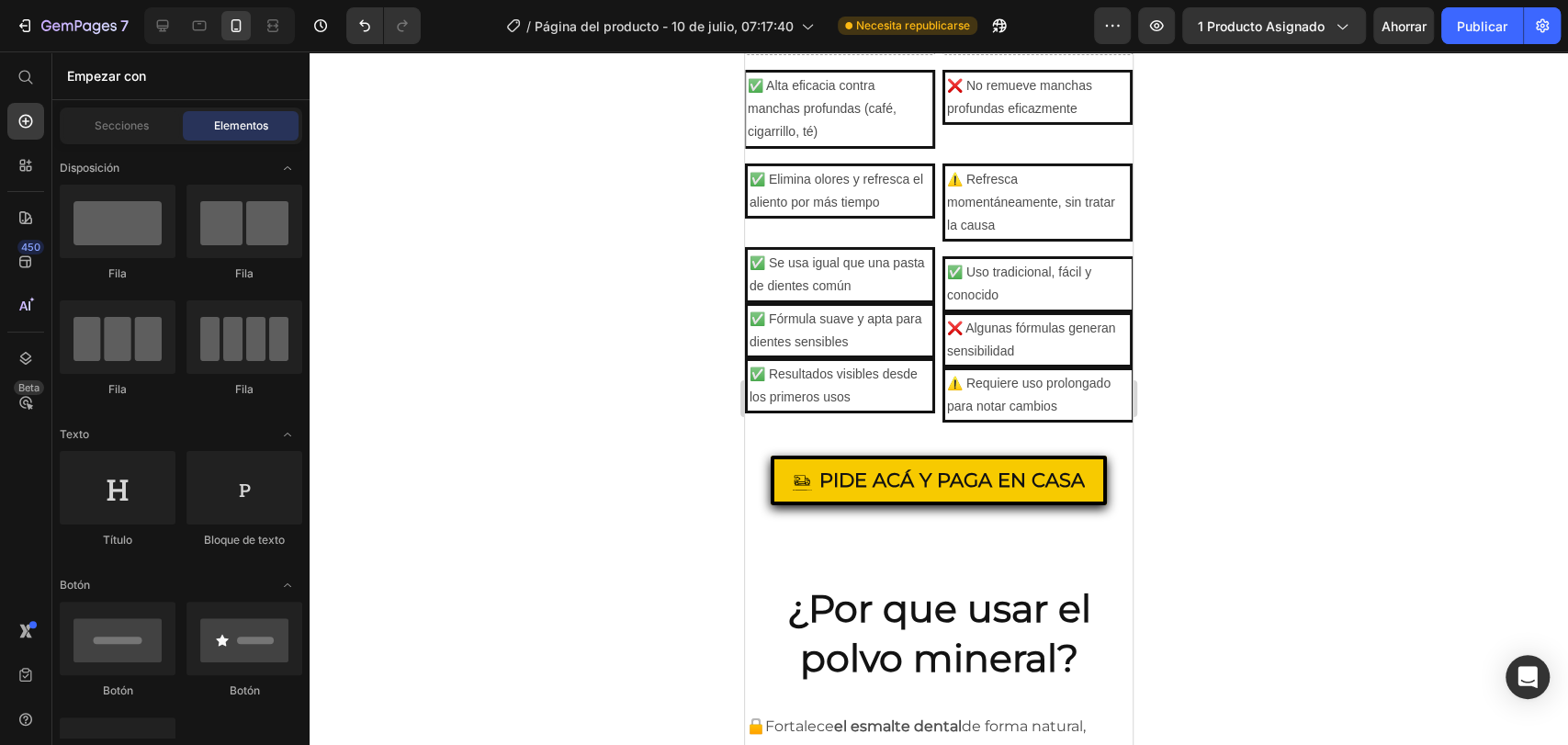 click on "Drop element here" at bounding box center (939, -86) 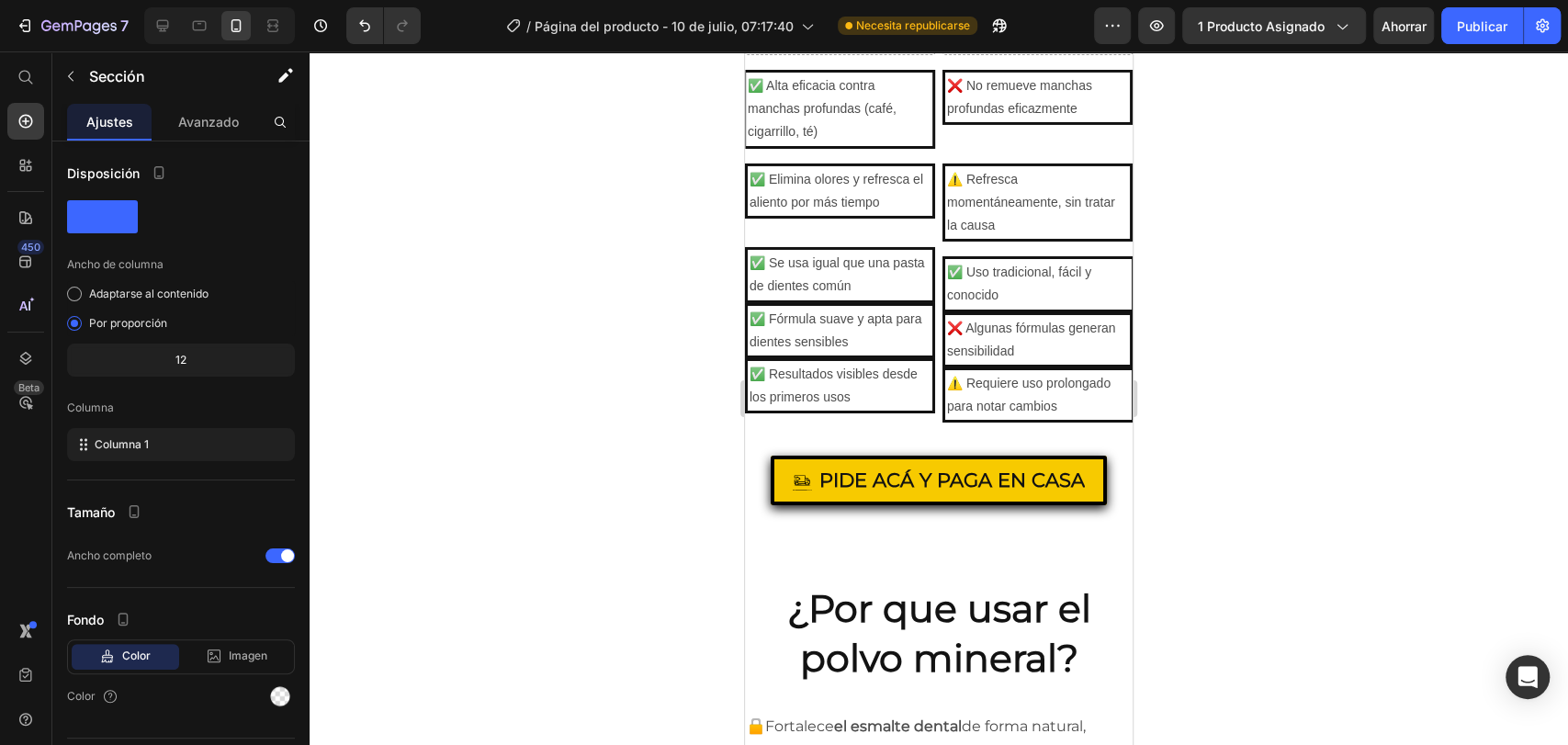 click 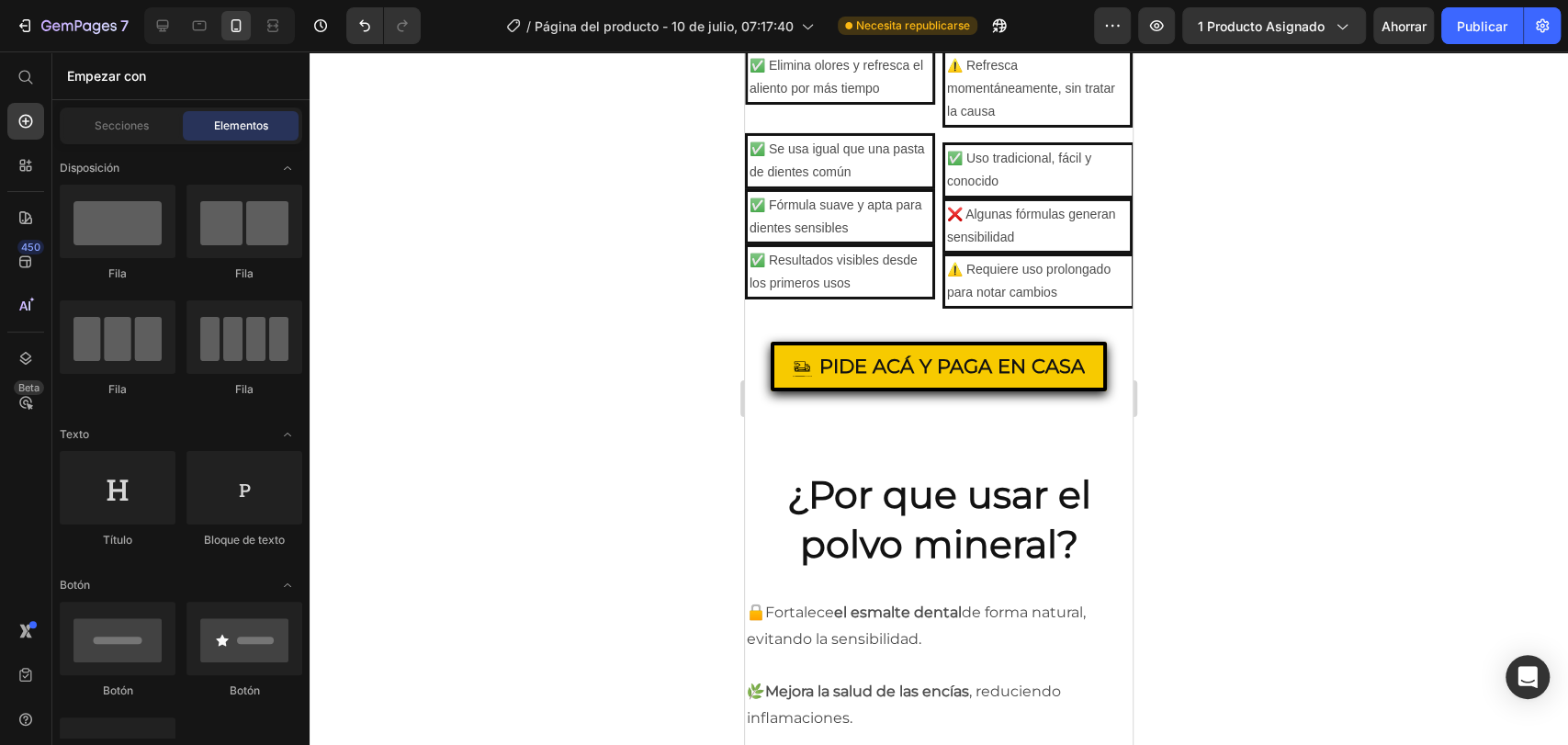 click on "✅ Alta eficacia contra manchas profundas (café, cigarrillo, té)" at bounding box center (839, -5) 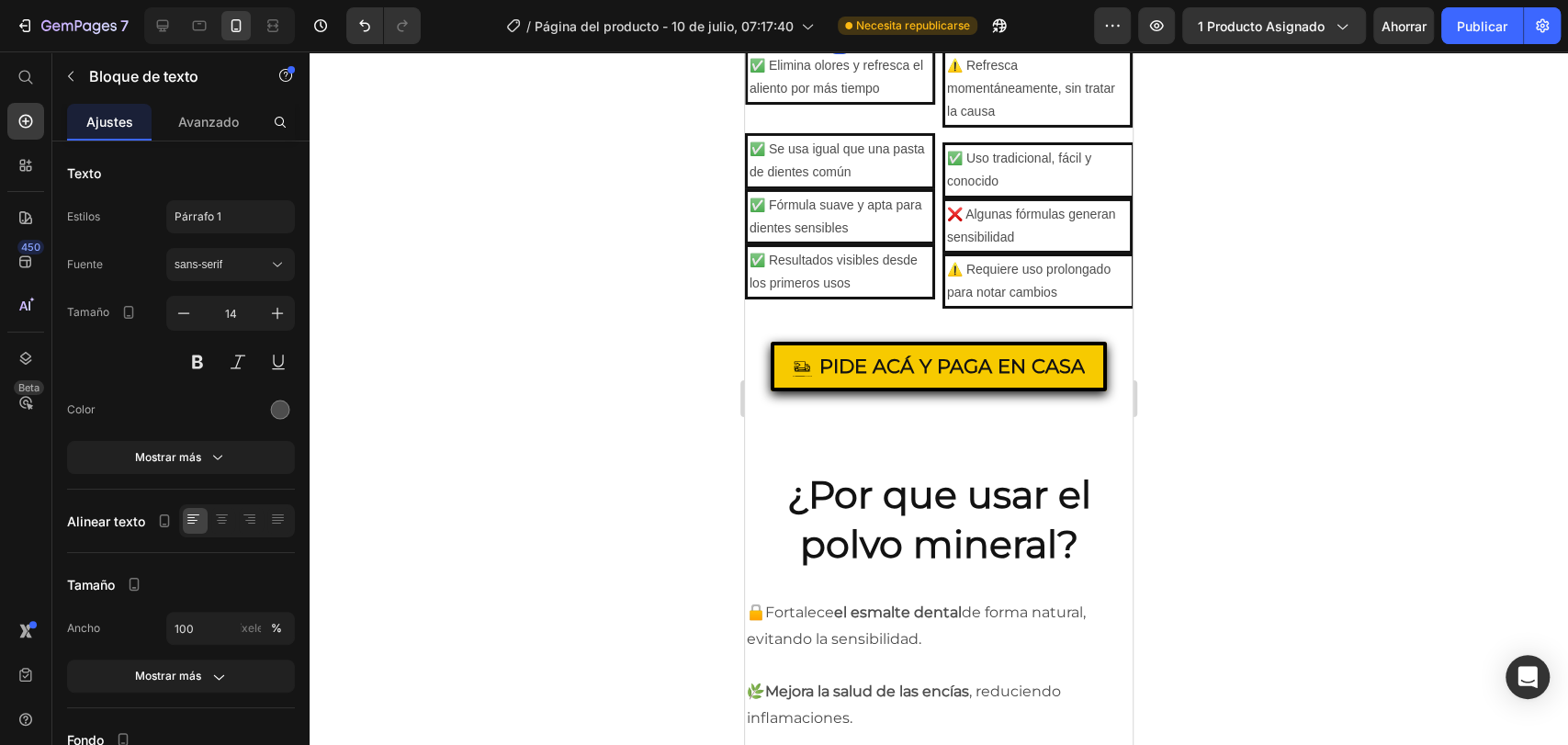 click 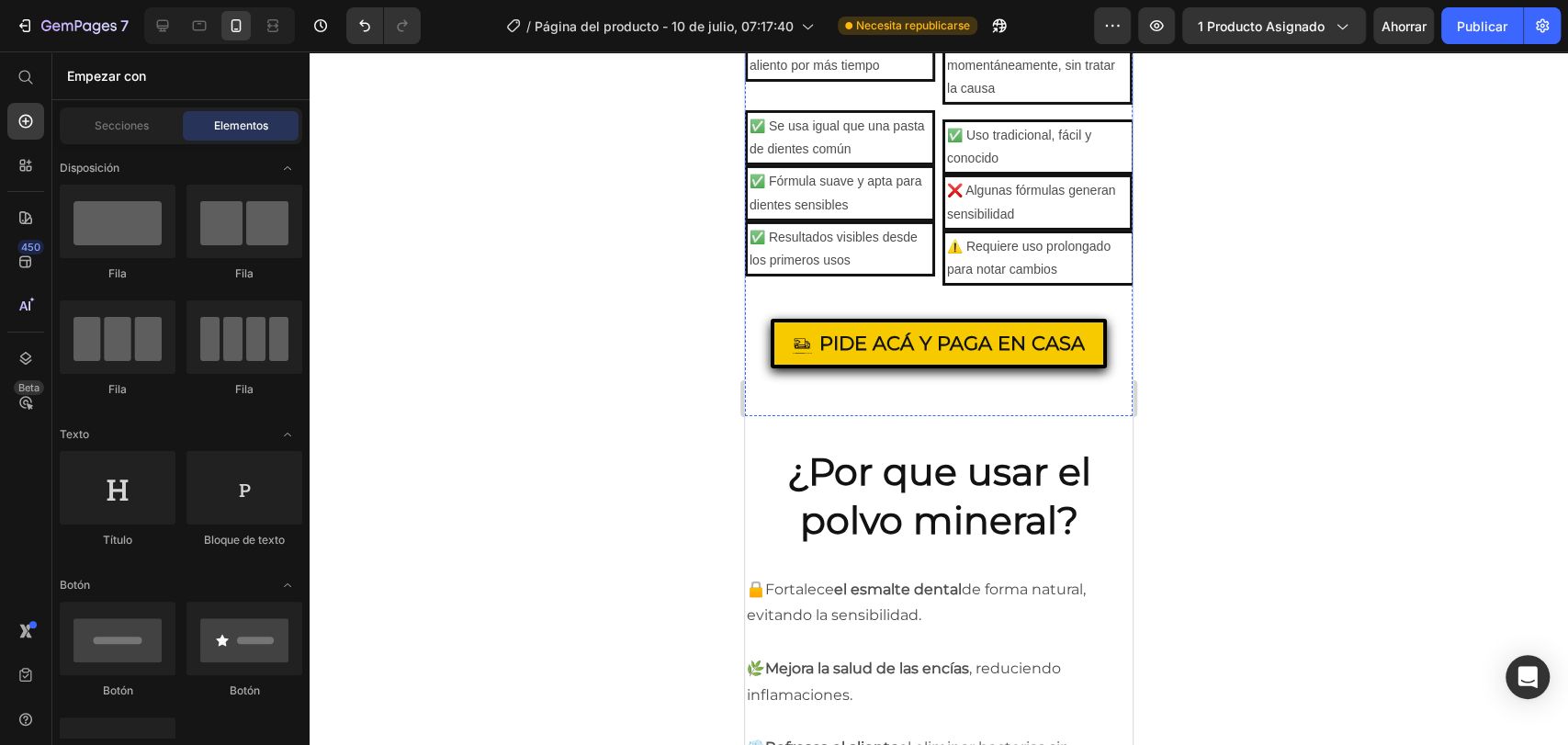 click on "Drop element here" at bounding box center (852, -86) 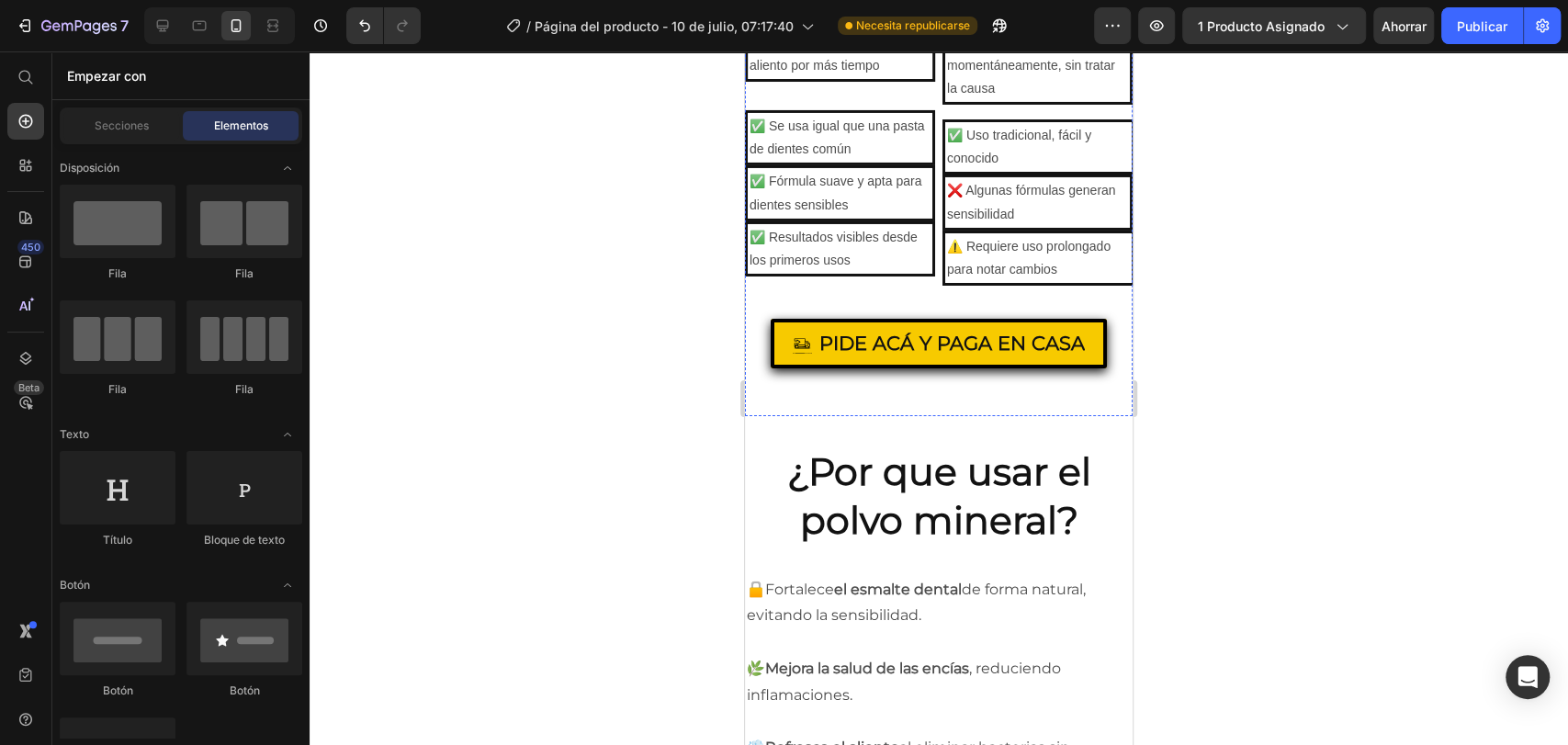 click on "Drop element here" at bounding box center (840, -86) 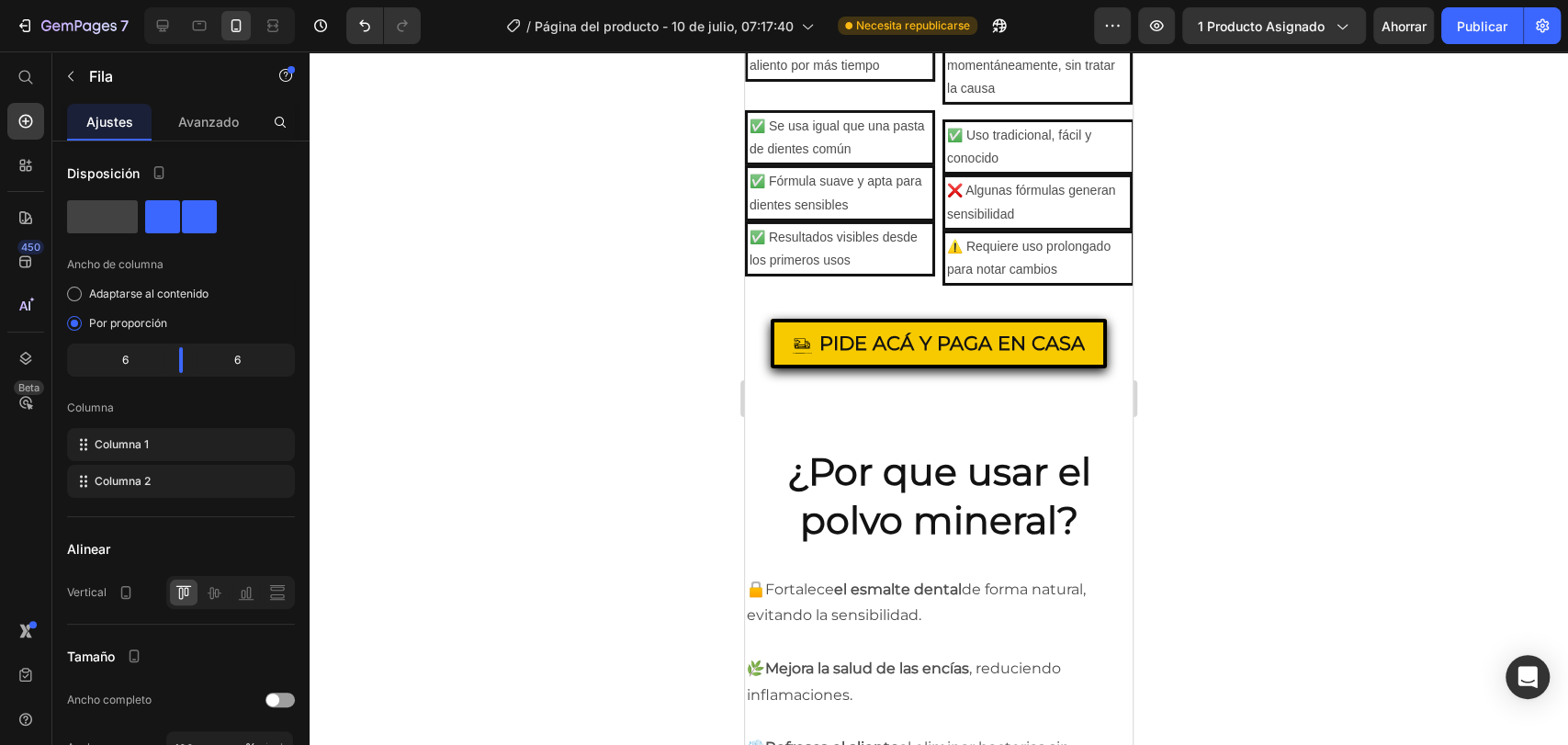 click 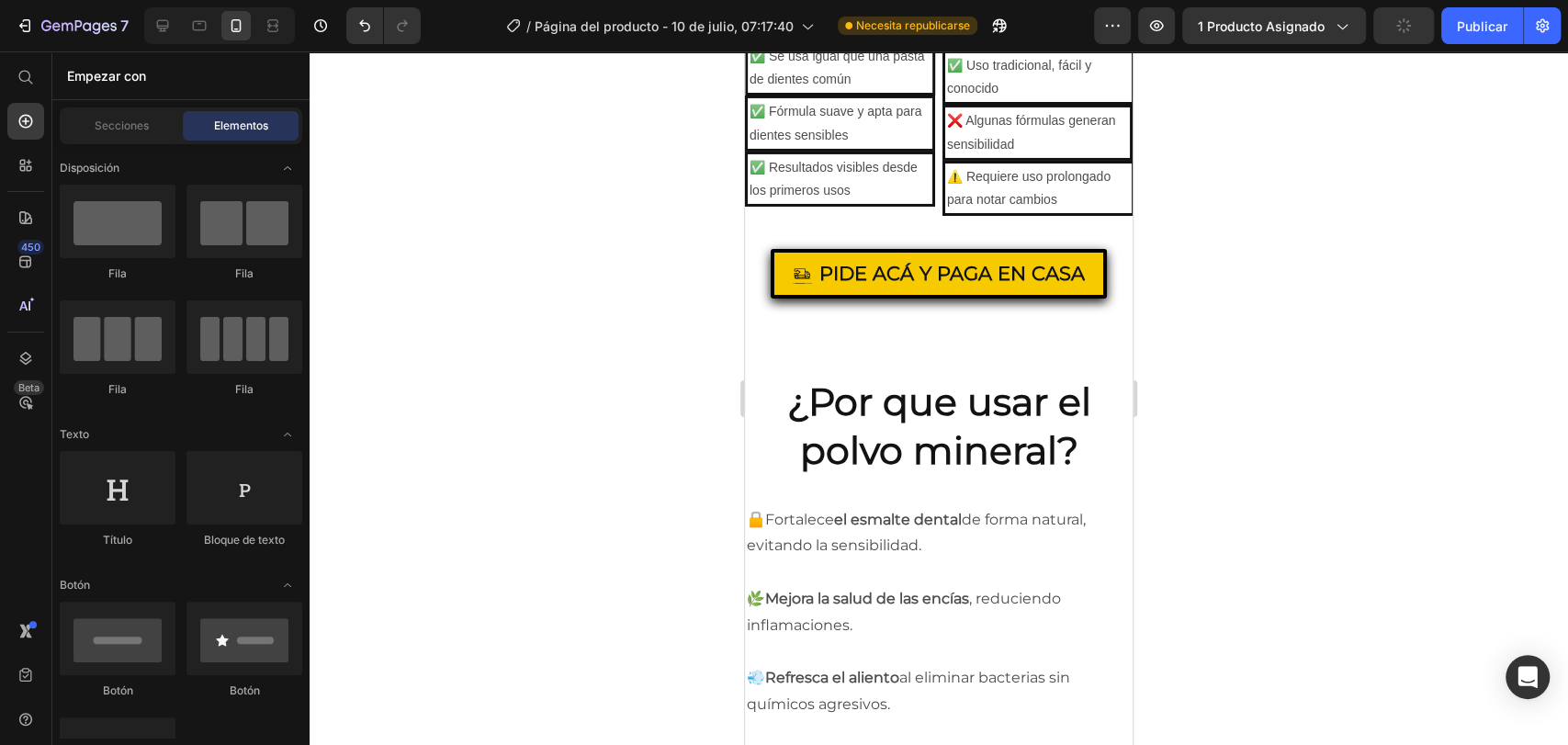 click on "❌ No remueve manchas profundas eficazmente" at bounding box center [1037, -86] 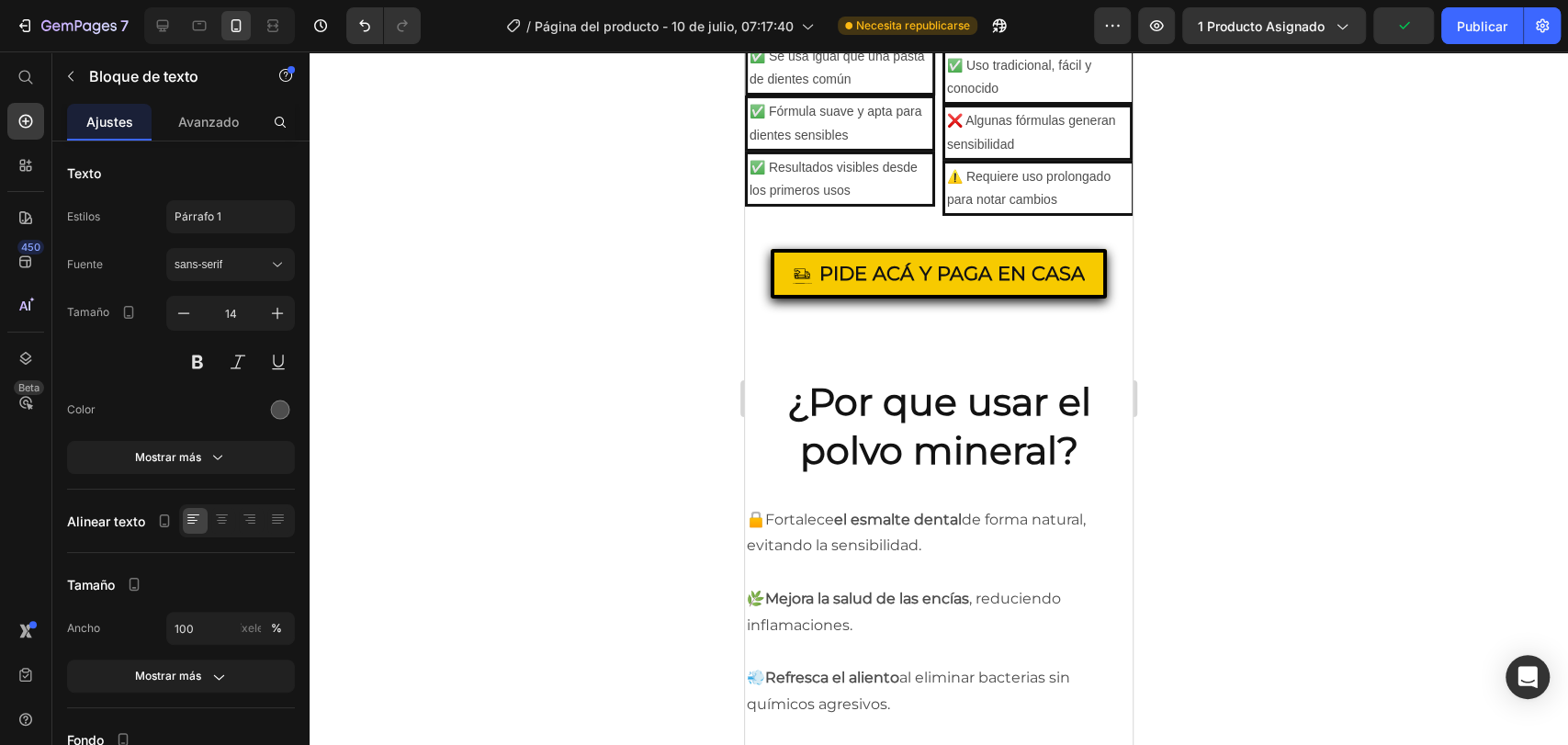 click 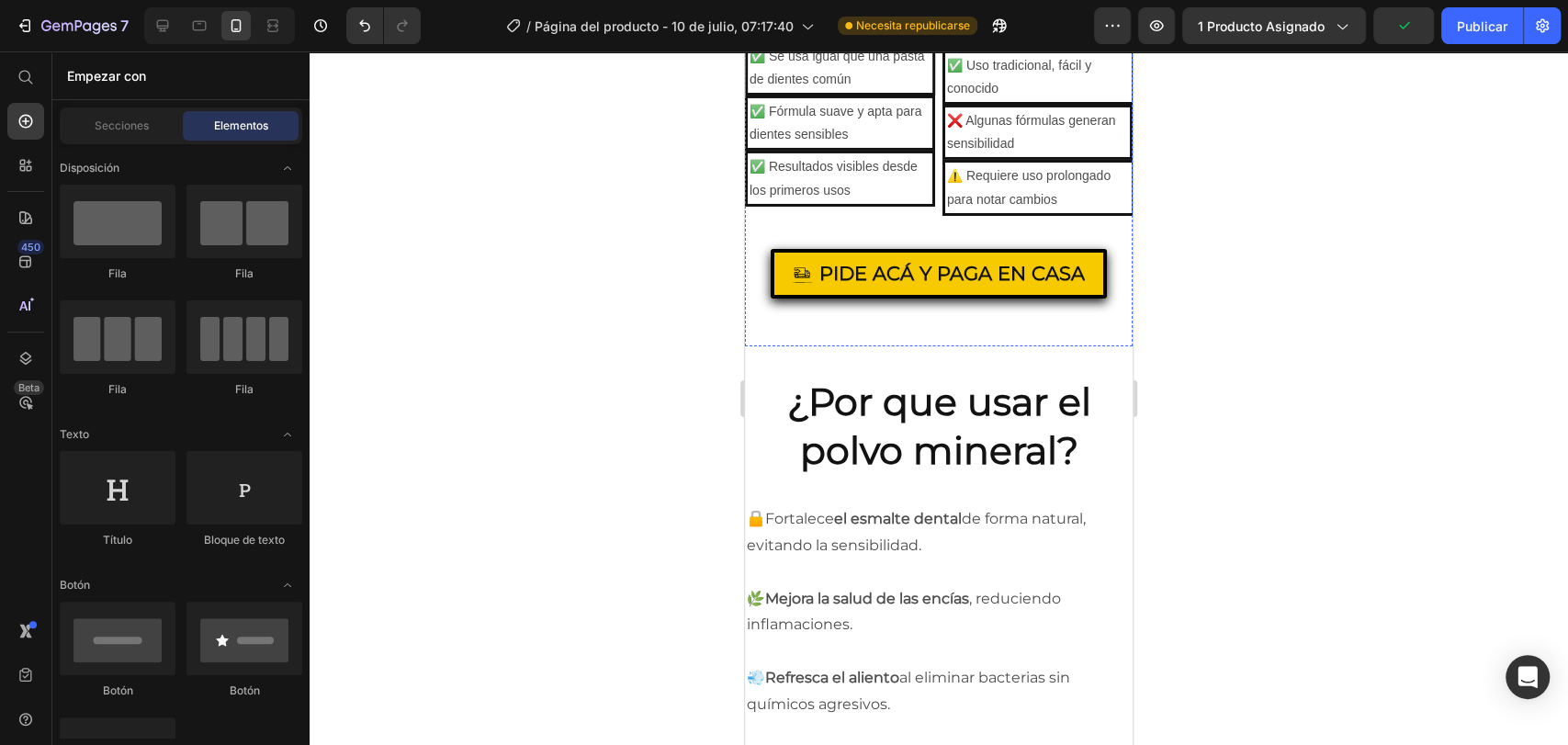 click on "Drop element here" at bounding box center (1049, -86) 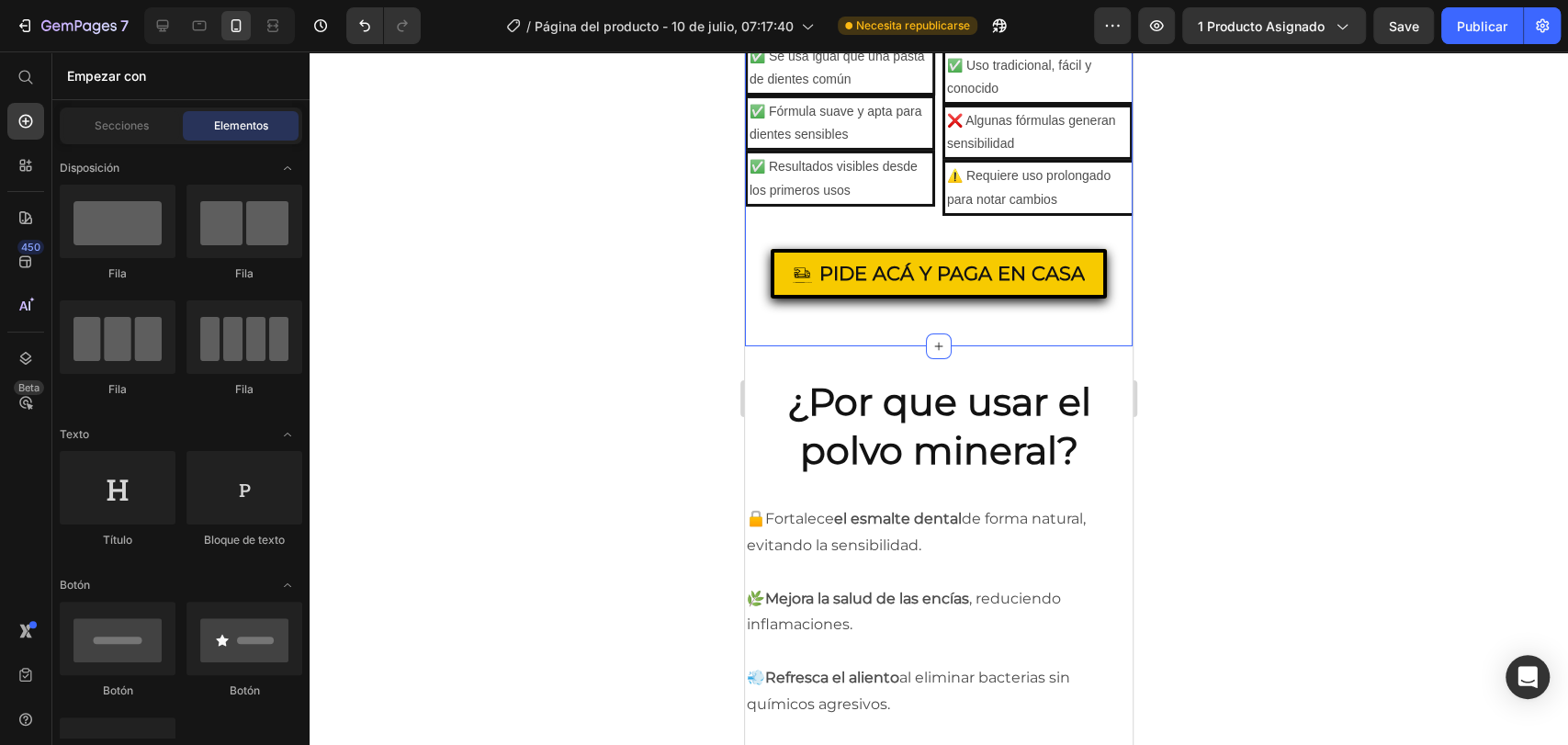 click on "Drop element here
Drop element here Row ✅ Elimina olores y refresca el aliento por más tiempo Text Block ⚠️ Refresca momentáneamente, sin tratar la causa Text Block Row ✅ Se usa igual que una pasta de dientes común Text Block ✅ Fórmula suave y apta para dientes sensibles Text Block ✅ Resultados visibles desde los primeros usos Text Block ✅ Uso tradicional, fácil y conocido Text Block ❌ Algunas fórmulas generan sensibilidad Text Block ⚠️ Requiere uso prolongado para notar cambios Text Block Row
PIDE ACÁ Y PAGA EN CASA Button Section 7" at bounding box center [939, 101] 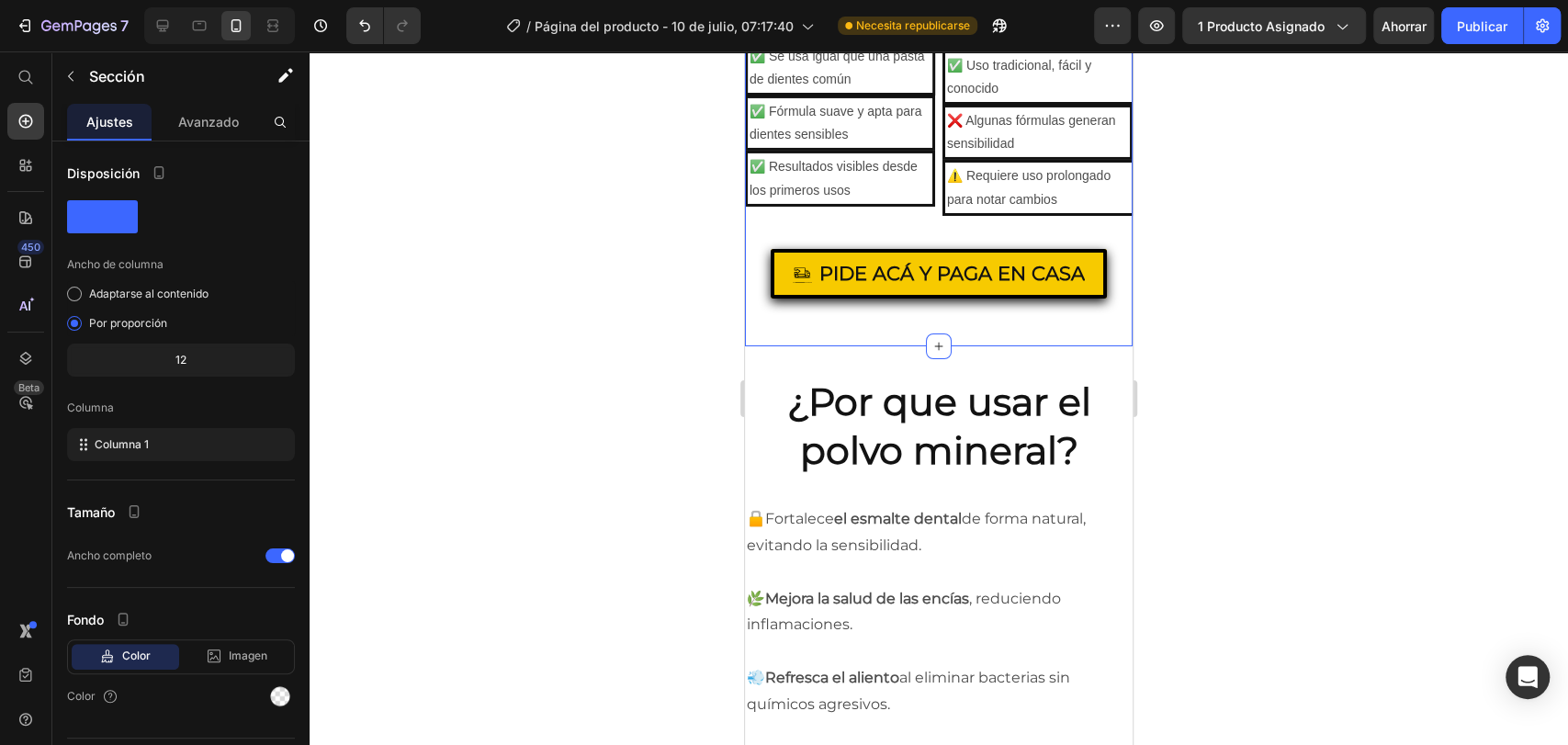 click at bounding box center [1117, -161] 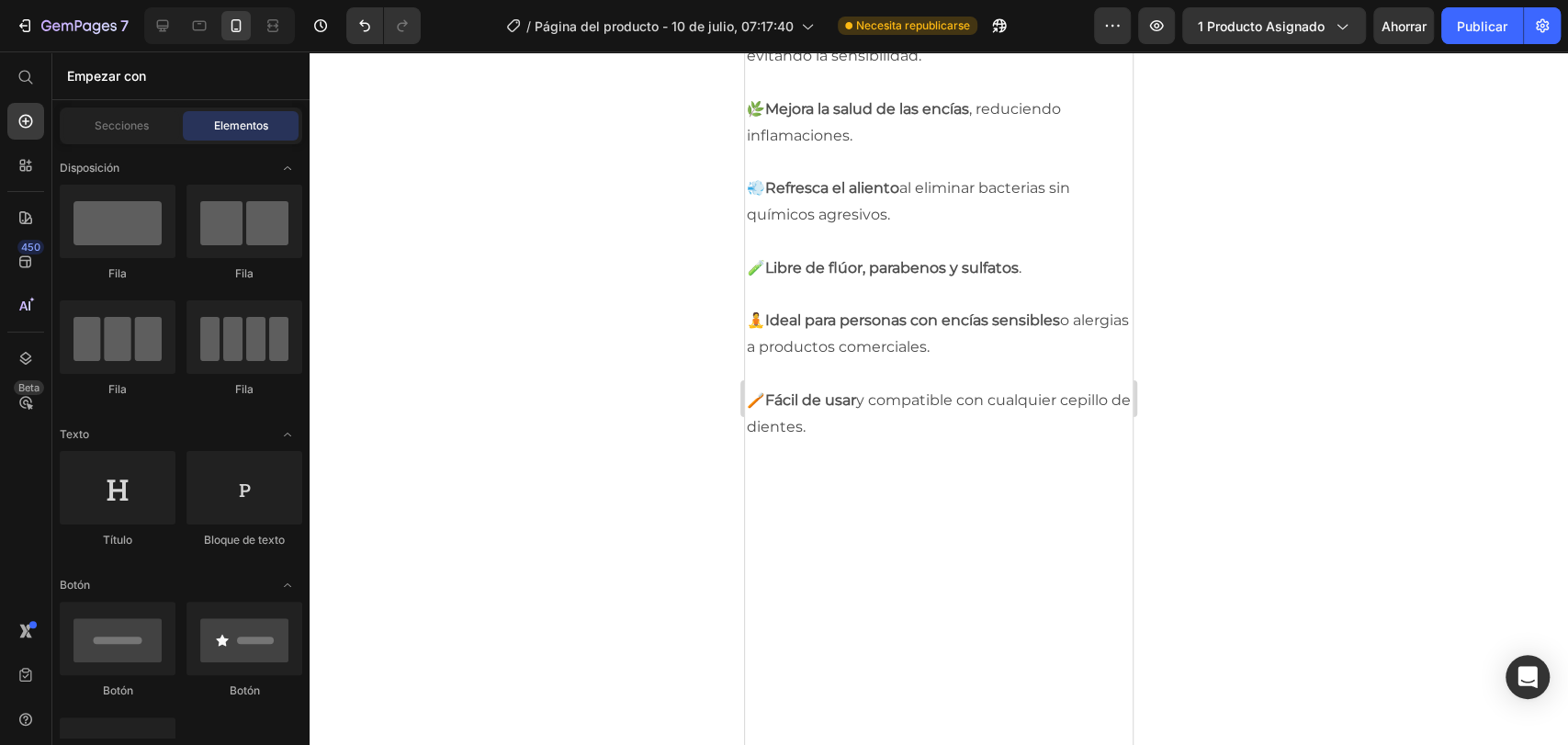 click 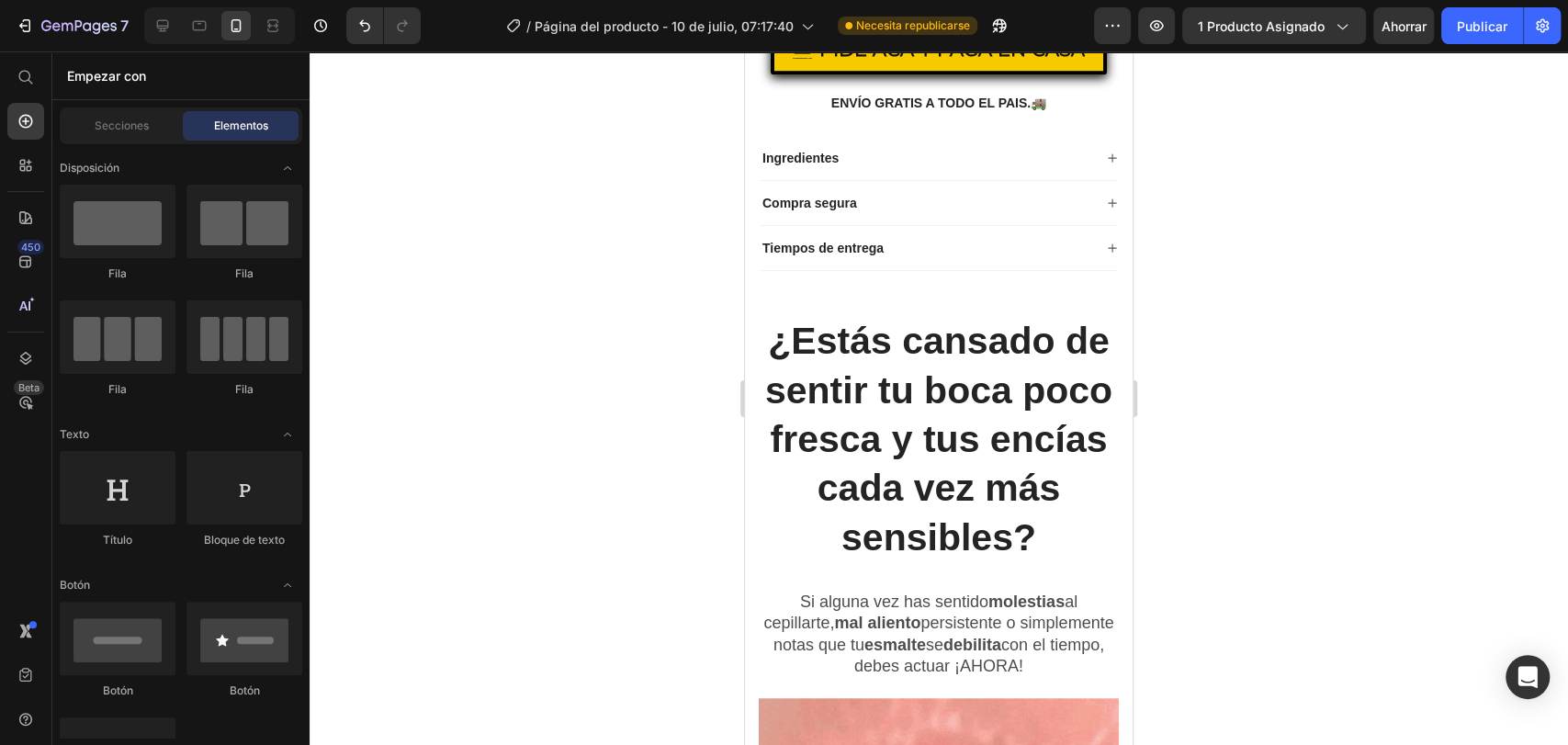 scroll, scrollTop: 537, scrollLeft: 0, axis: vertical 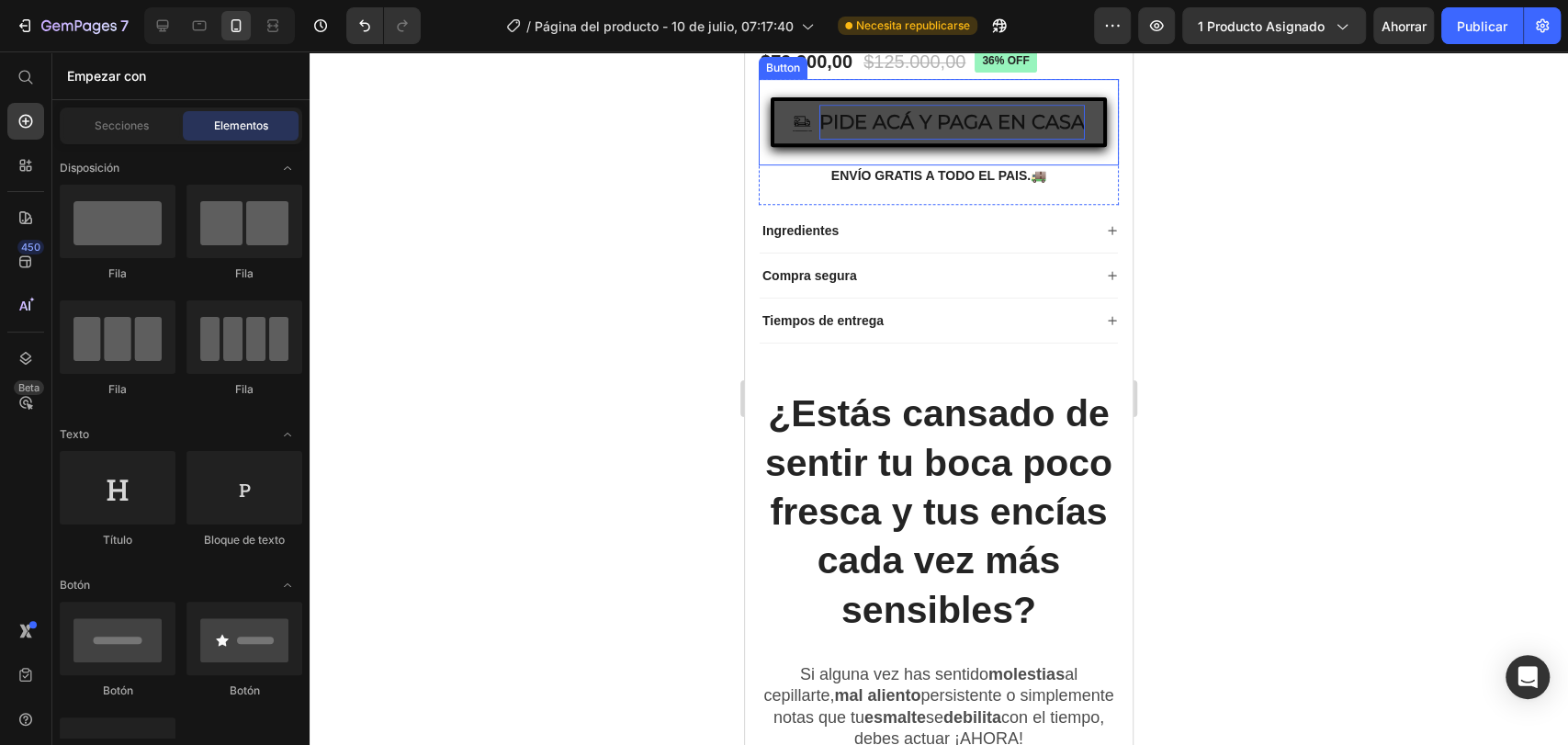 click on "PIDE ACÁ Y PAGA EN CASA" at bounding box center (952, 122) 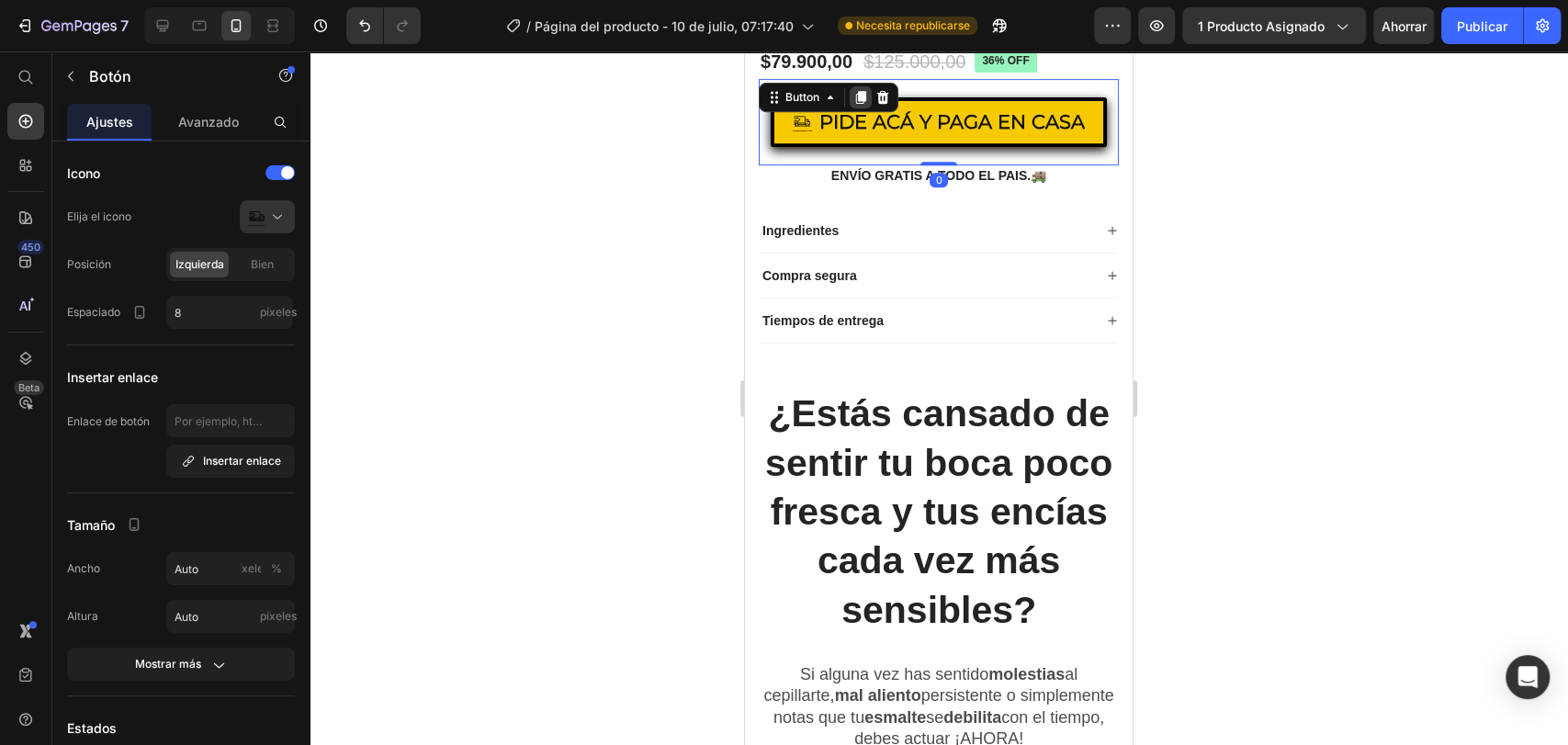 click 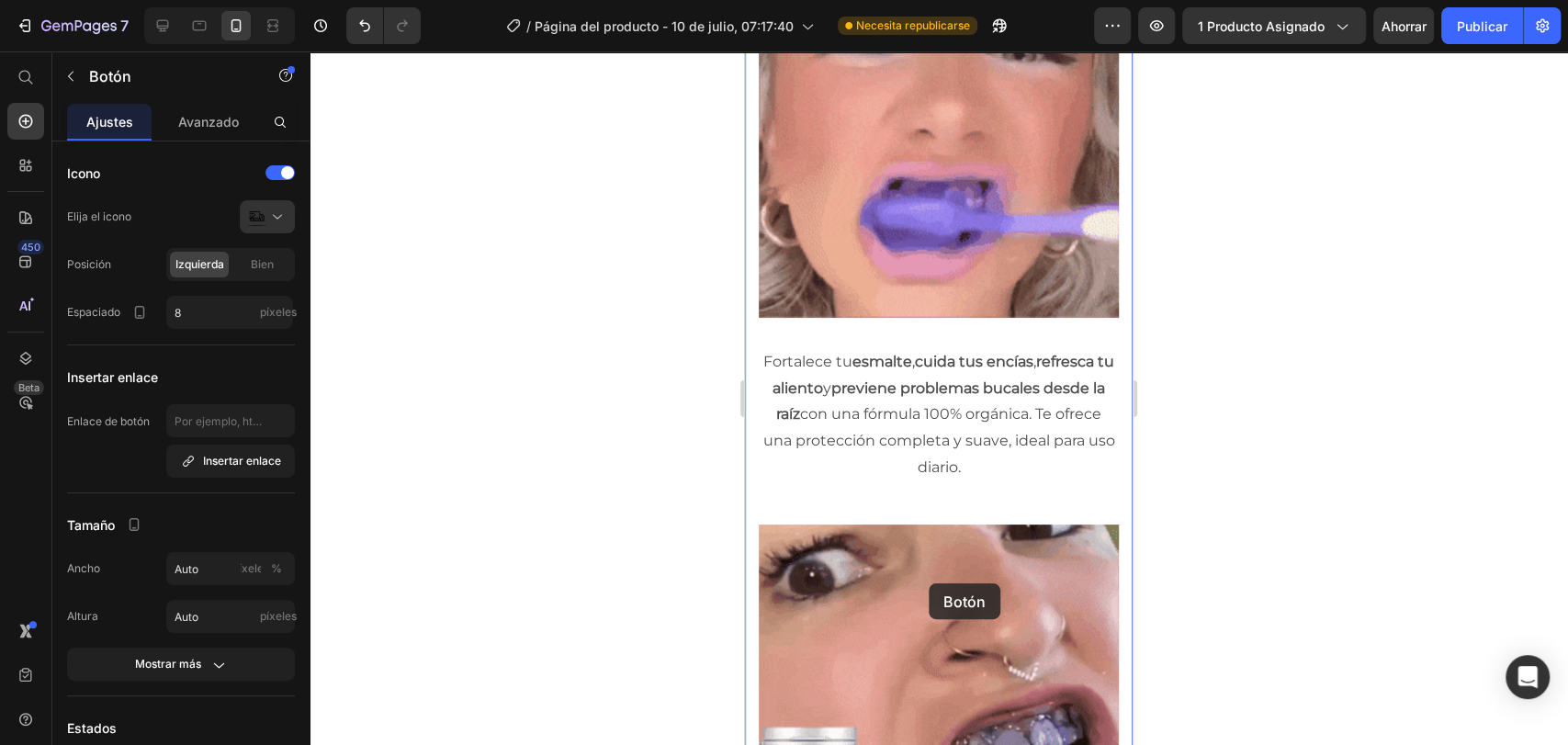 scroll, scrollTop: 2154, scrollLeft: 0, axis: vertical 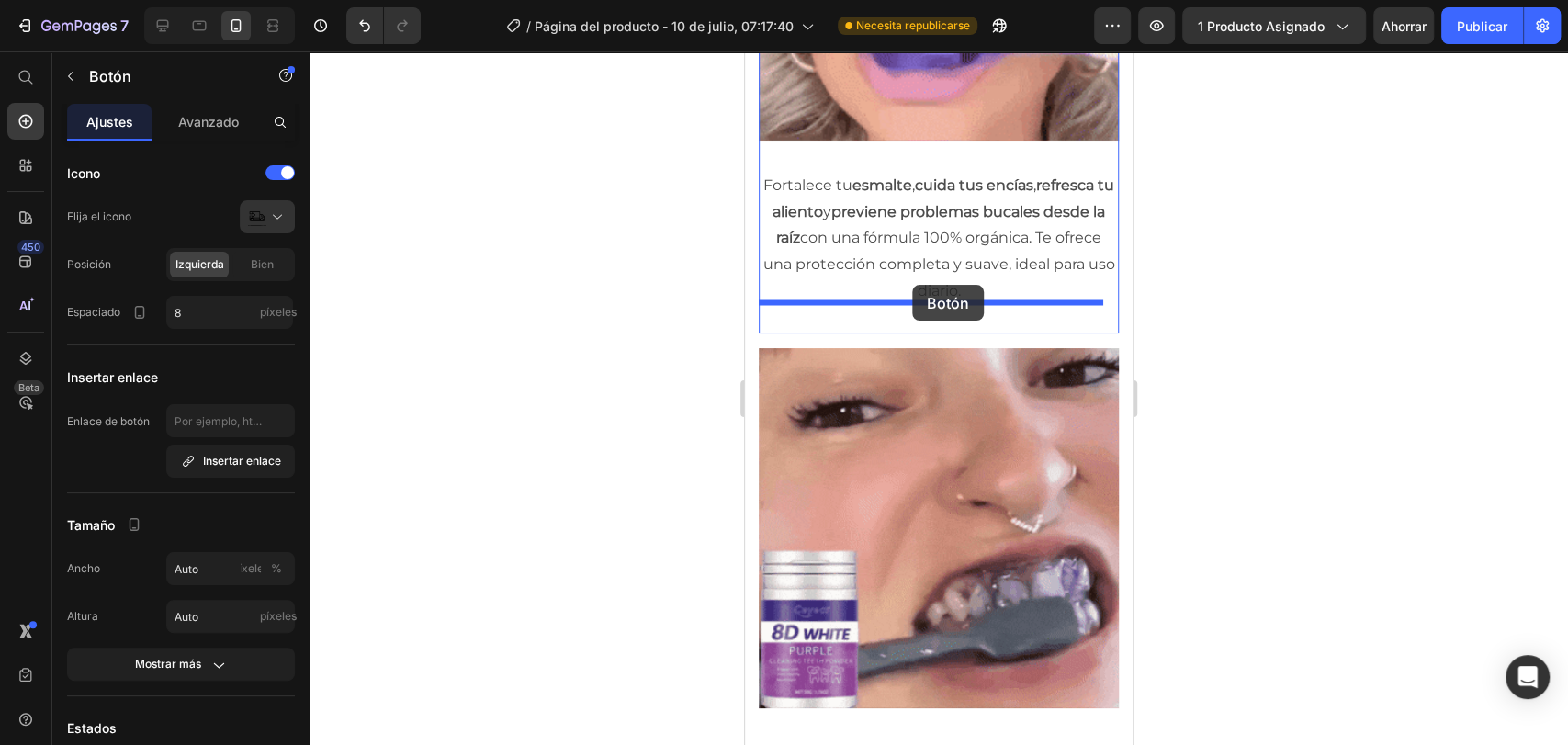 drag, startPoint x: 914, startPoint y: 227, endPoint x: 912, endPoint y: 286, distance: 59.03389 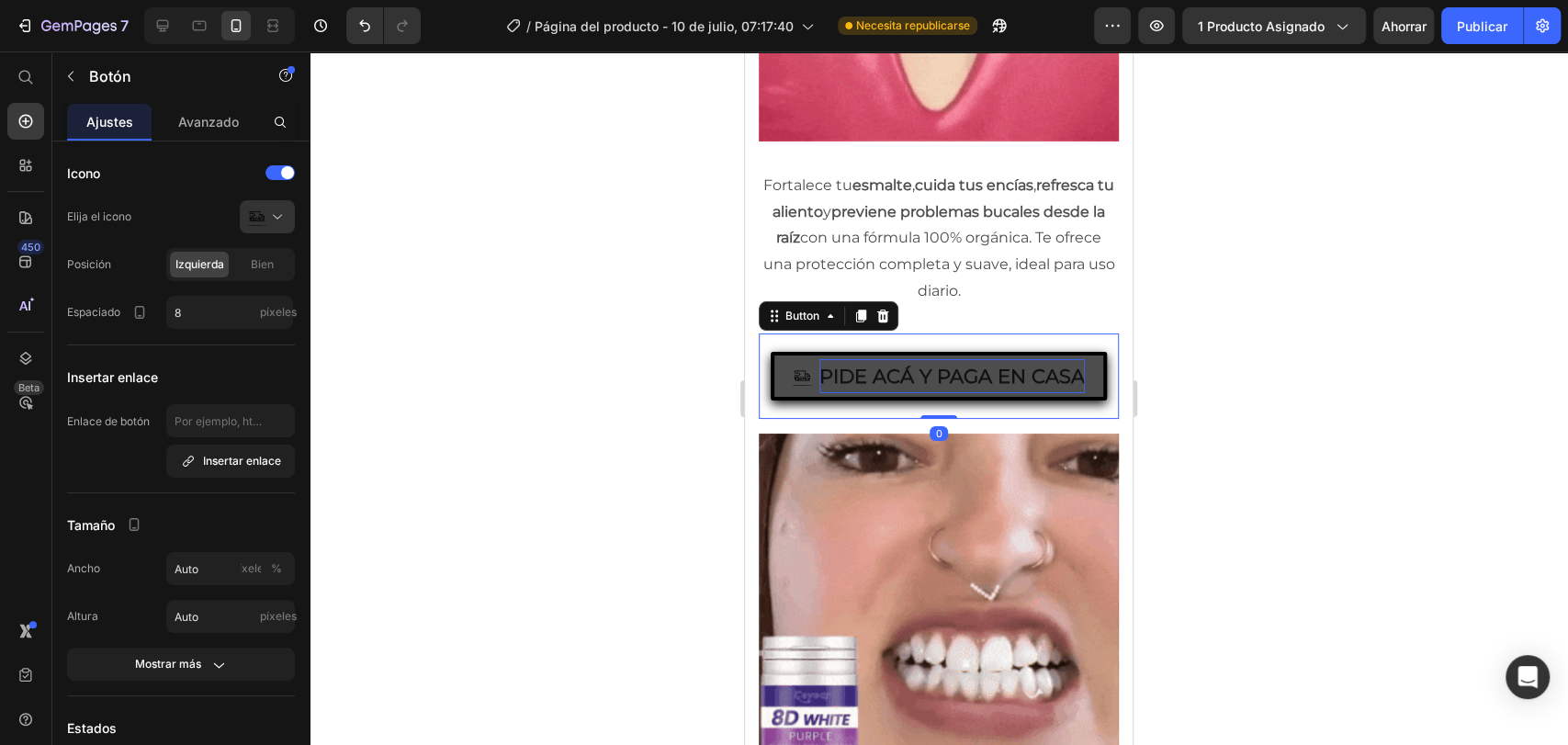 click on "PIDE ACÁ Y PAGA EN CASA" at bounding box center (952, 377) 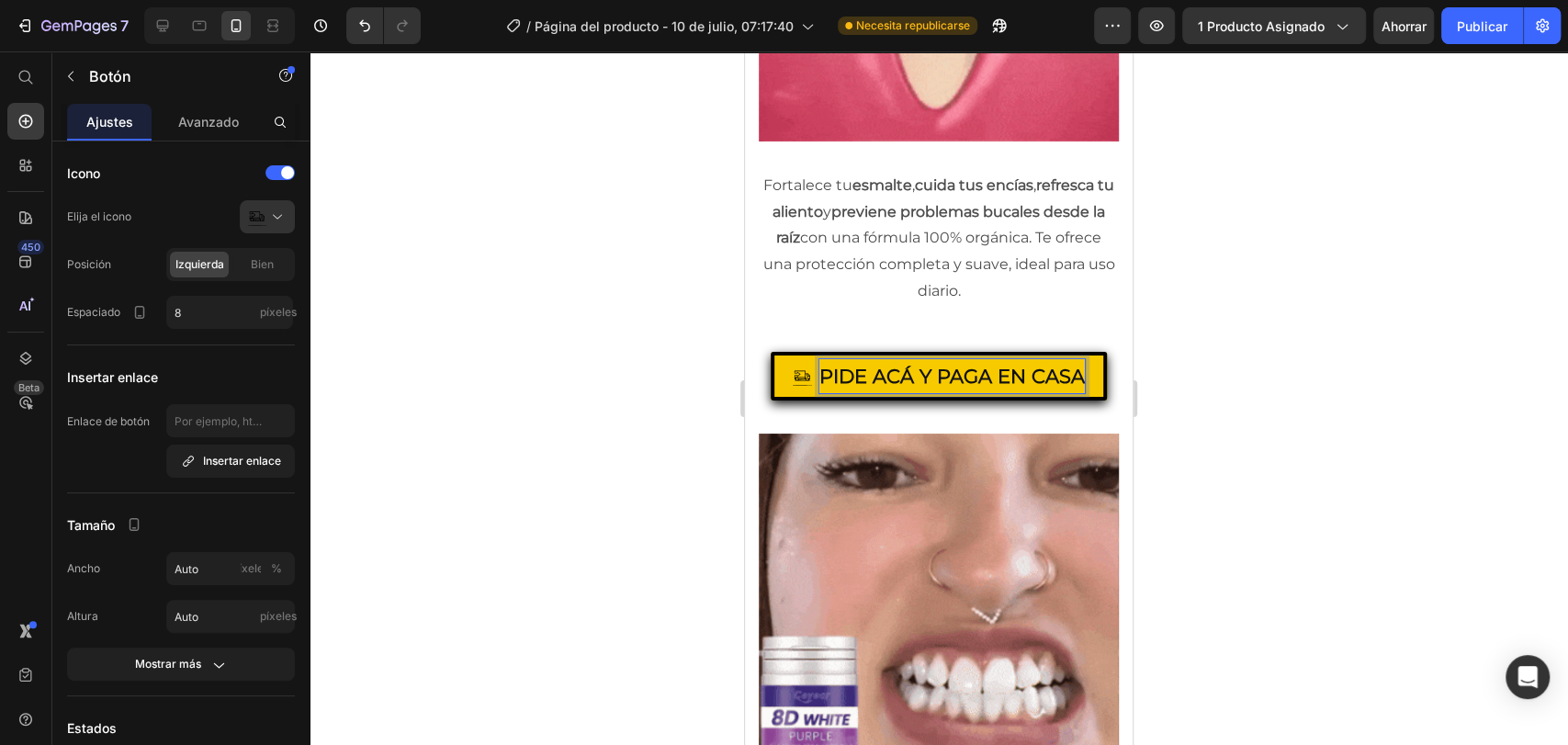 click 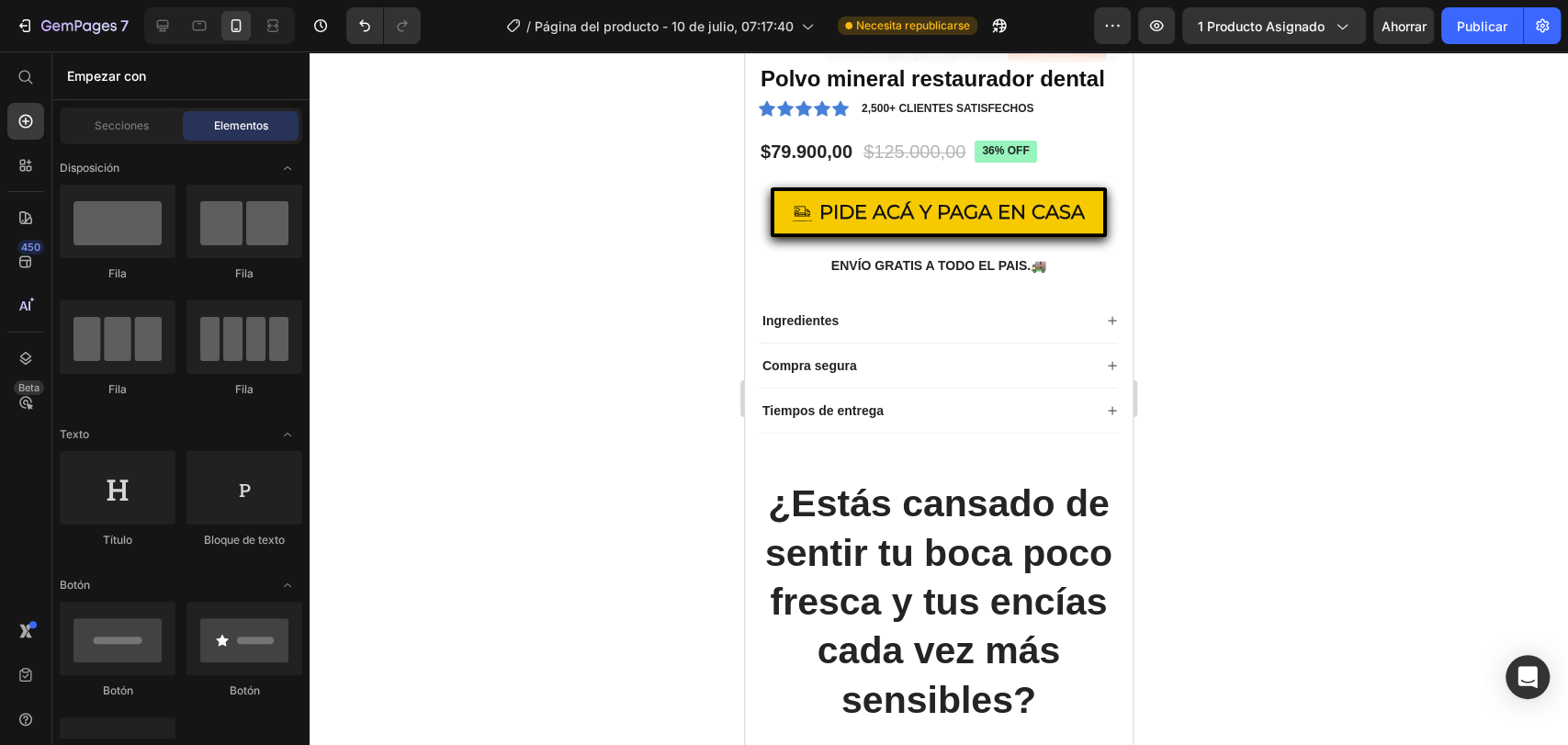 scroll, scrollTop: 431, scrollLeft: 0, axis: vertical 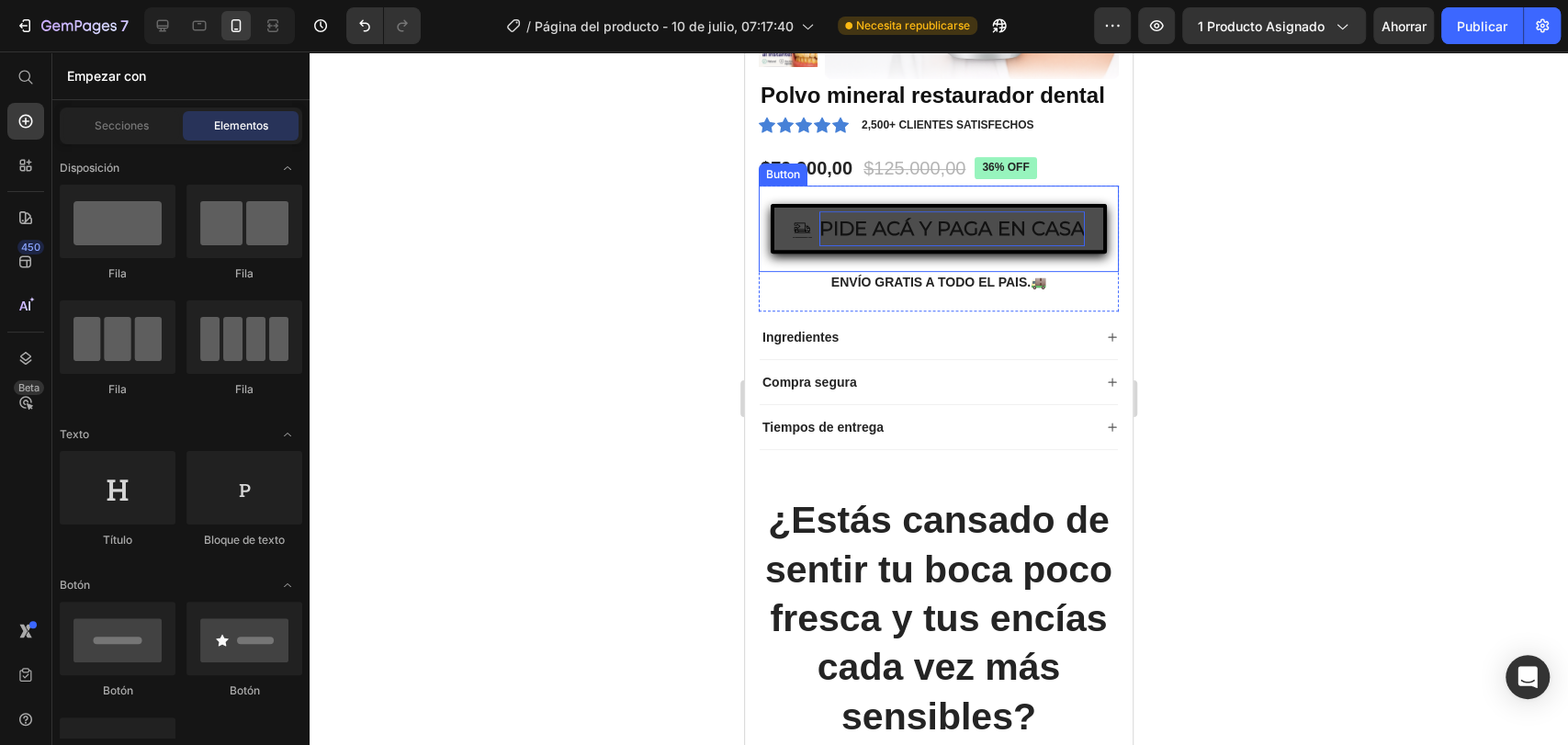 click on "PIDE ACÁ Y PAGA EN CASA" at bounding box center [952, 229] 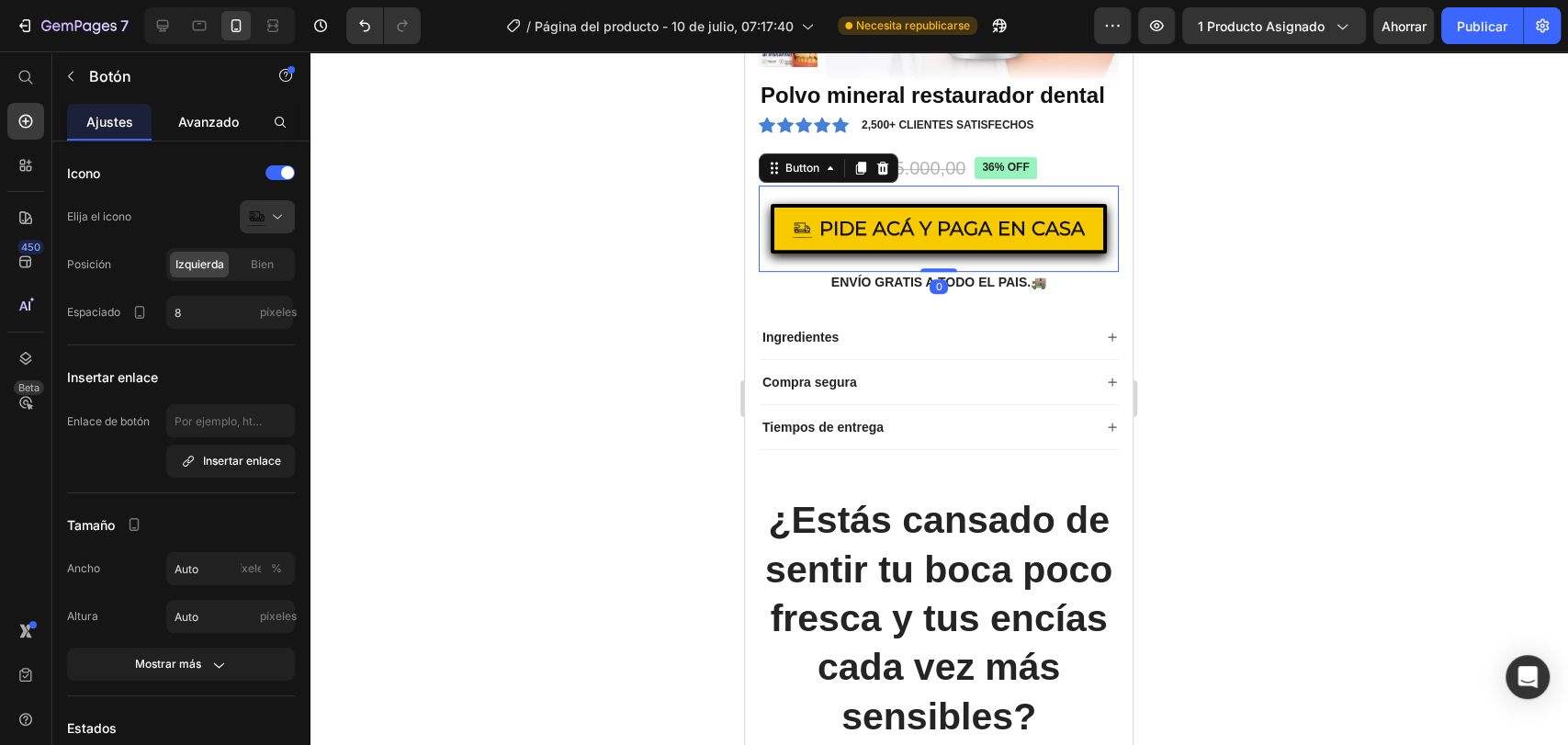 click on "Avanzado" at bounding box center (209, 121) 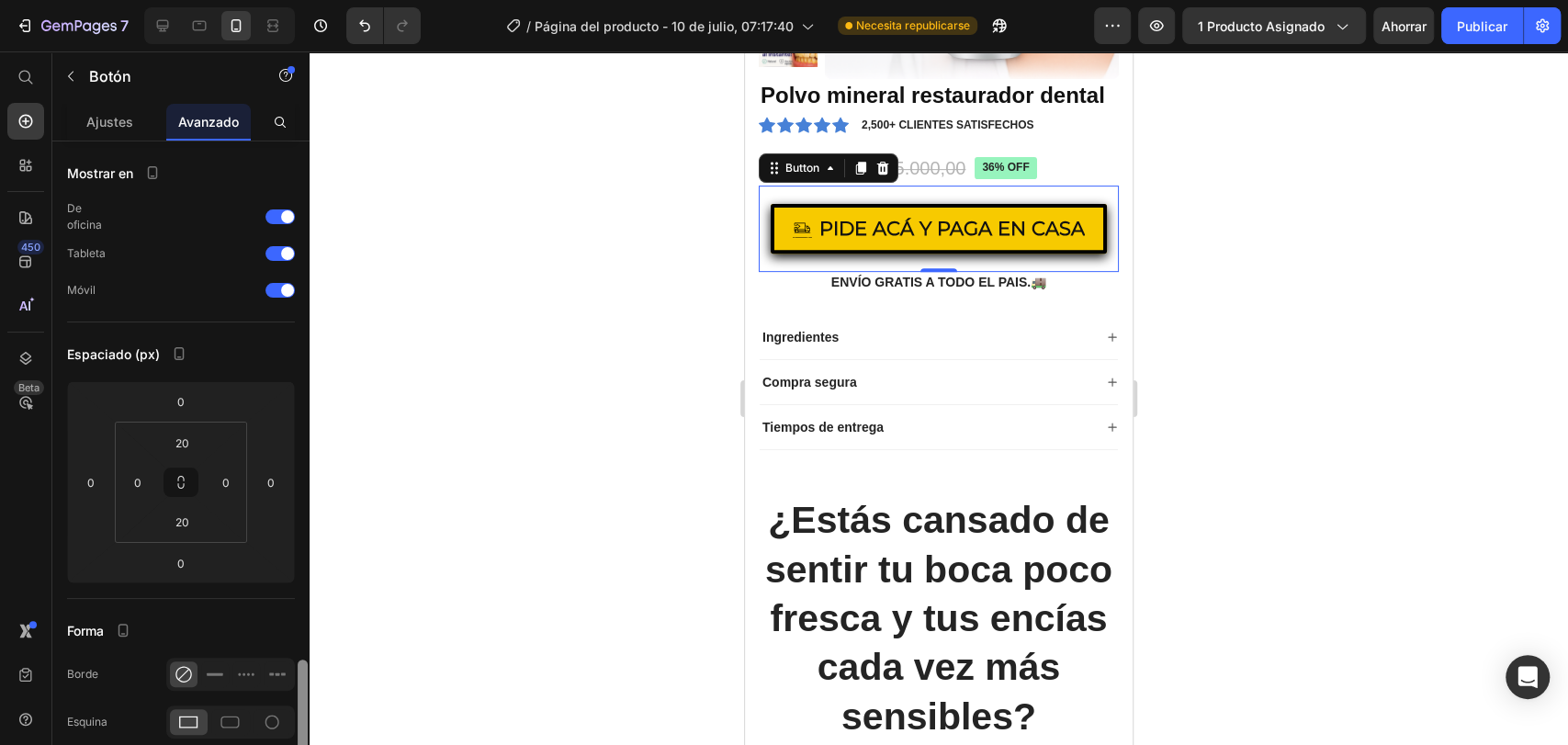 scroll, scrollTop: 419, scrollLeft: 0, axis: vertical 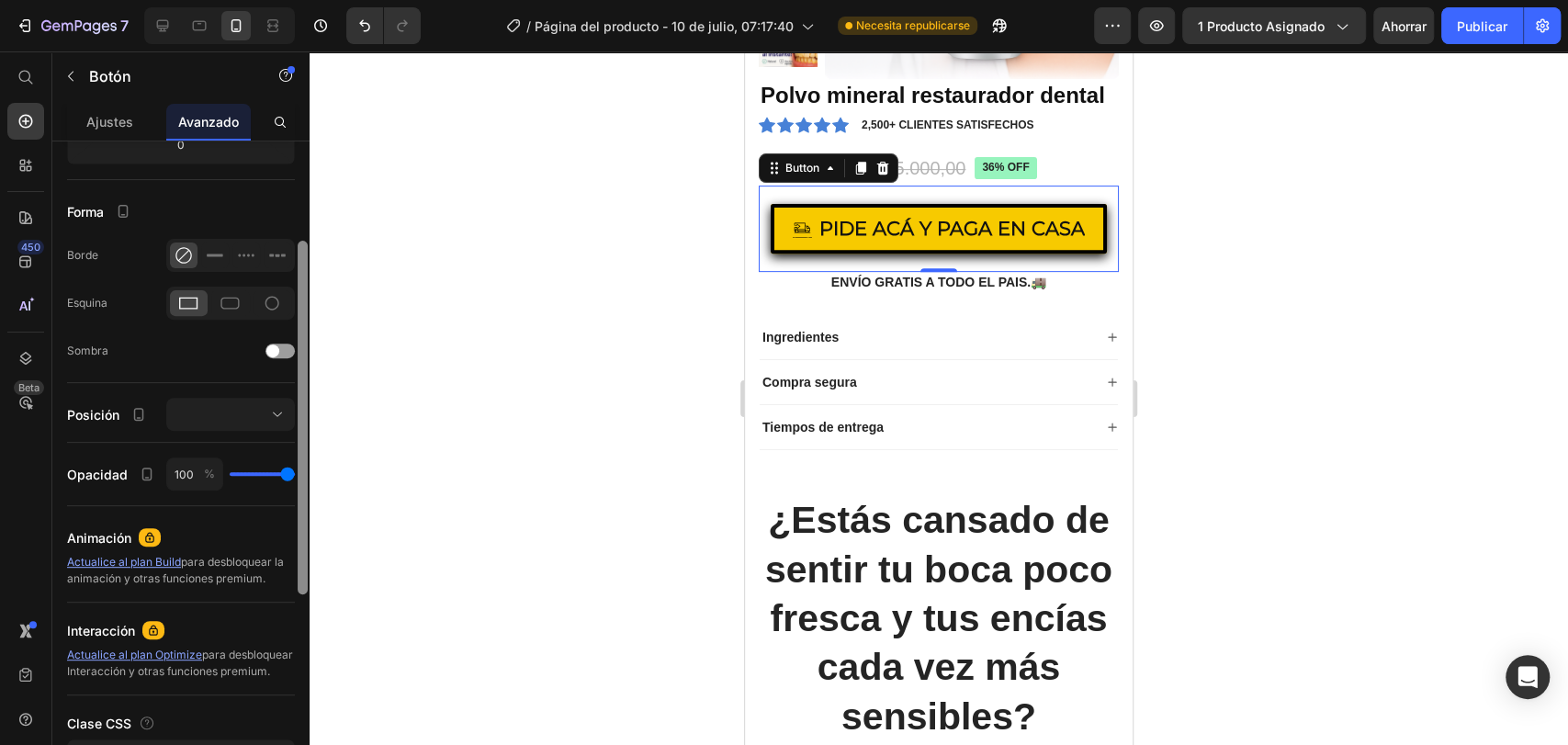 drag, startPoint x: 307, startPoint y: 380, endPoint x: 308, endPoint y: 603, distance: 223.00224 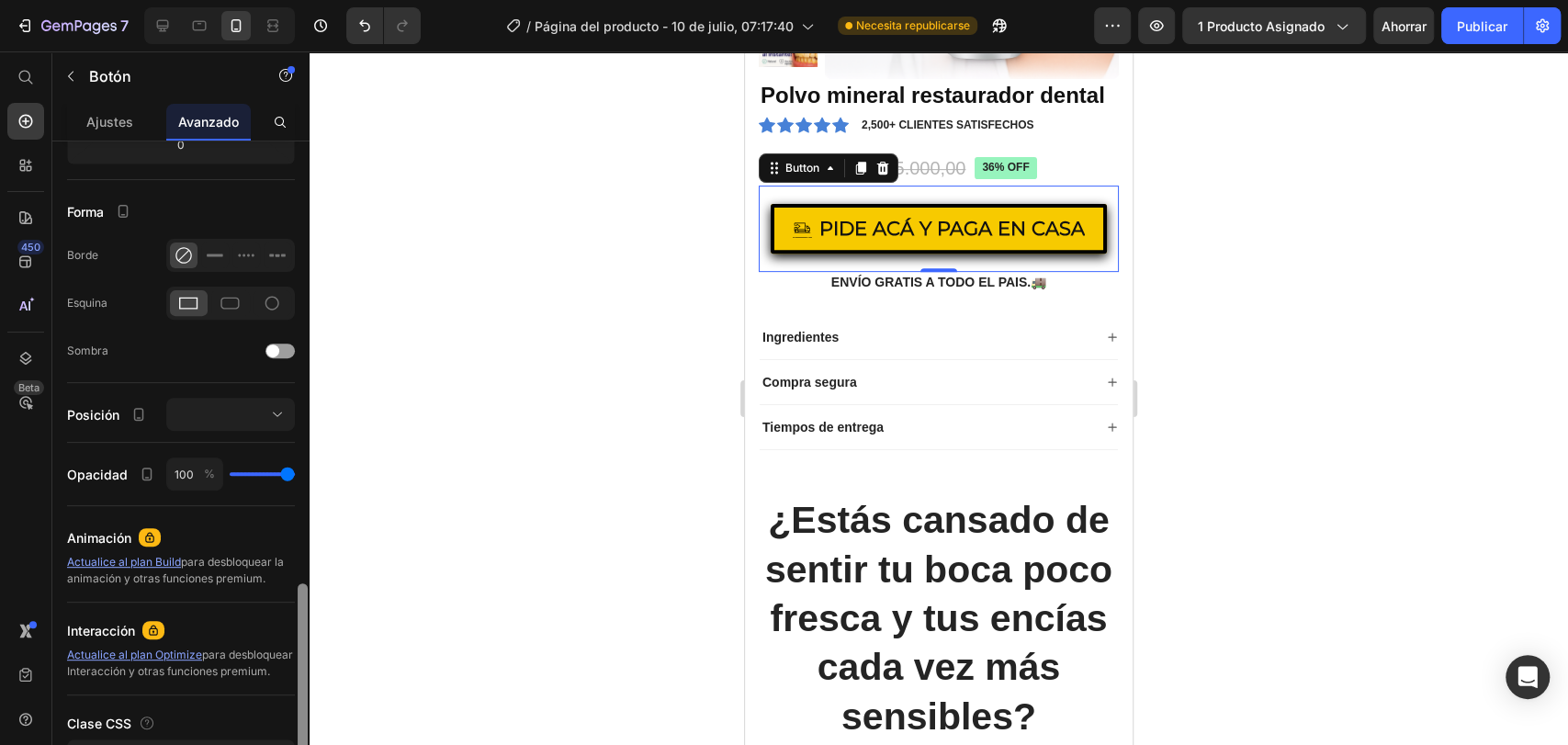 scroll, scrollTop: 559, scrollLeft: 0, axis: vertical 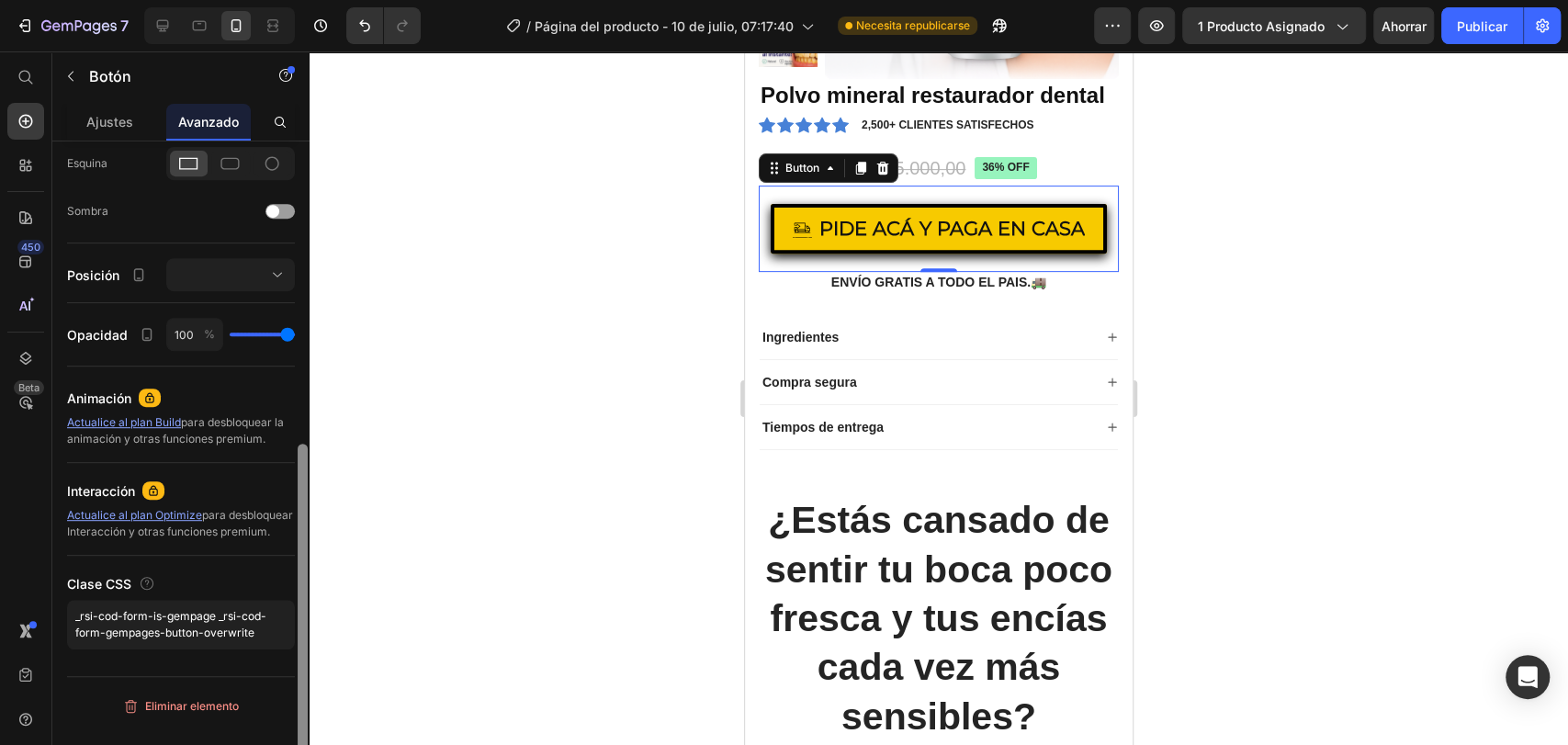 drag, startPoint x: 304, startPoint y: 601, endPoint x: 286, endPoint y: 780, distance: 179.90275 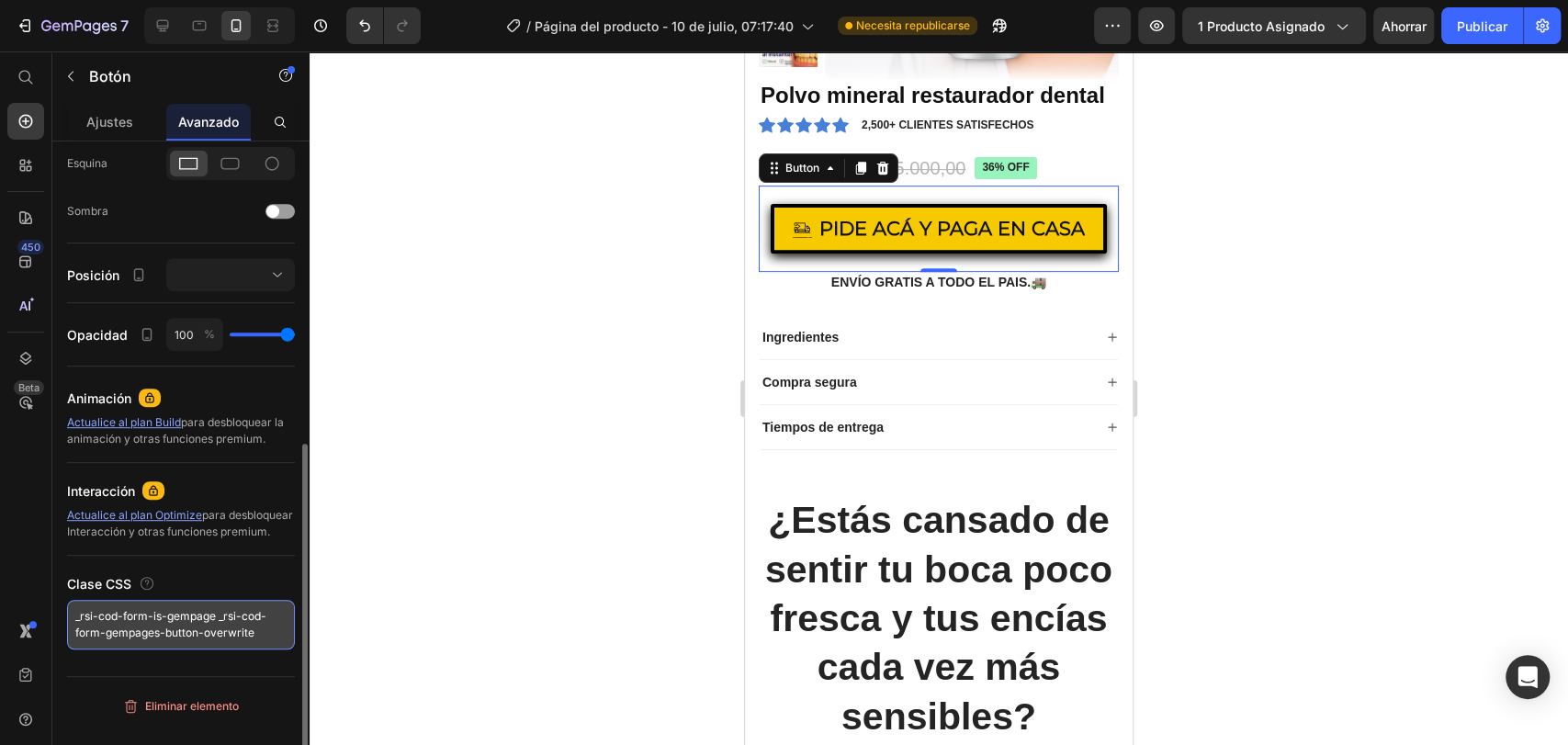 click on "_rsi-cod-form-is-gempage _rsi-cod-form-gempages-button-overwrite" at bounding box center (181, 625) 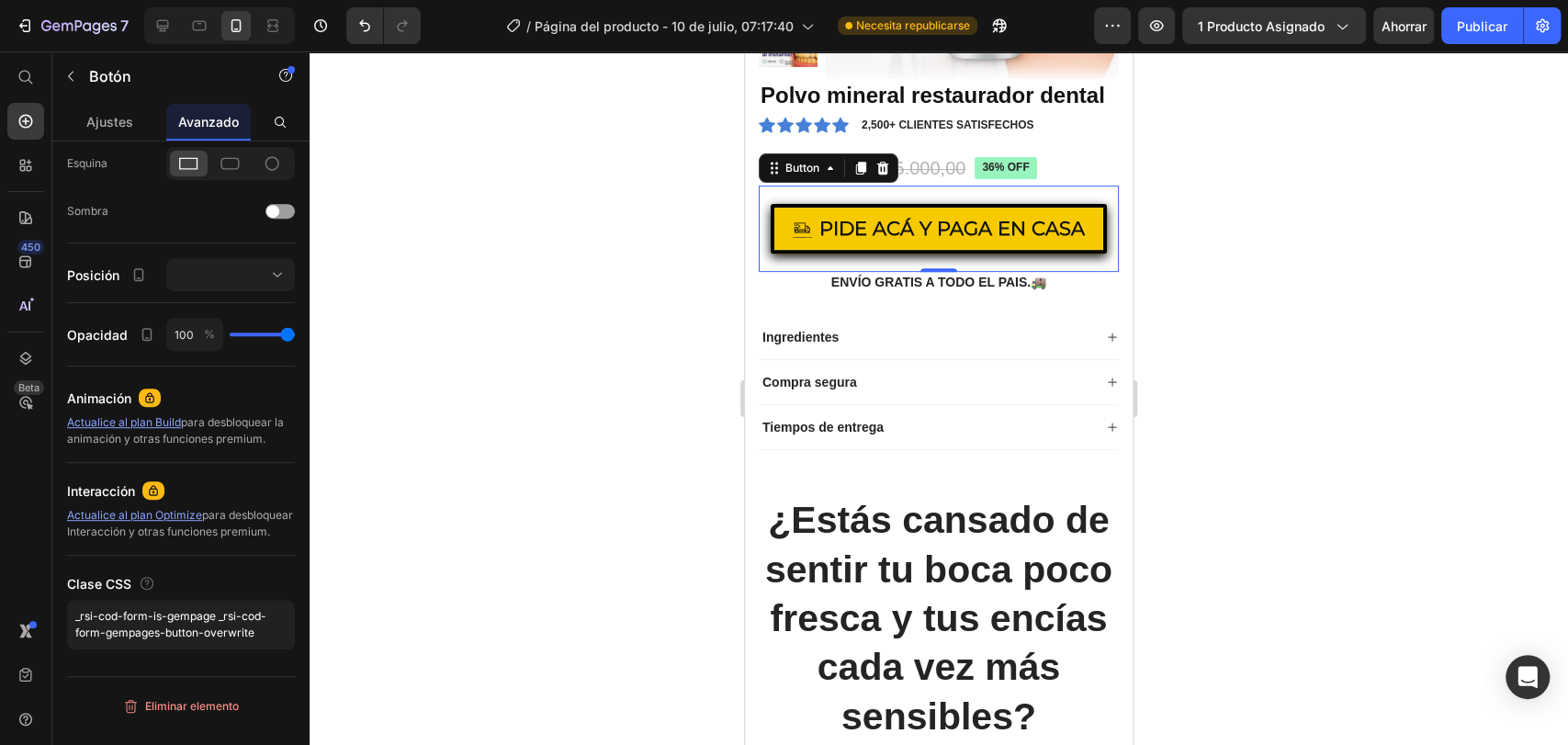 click 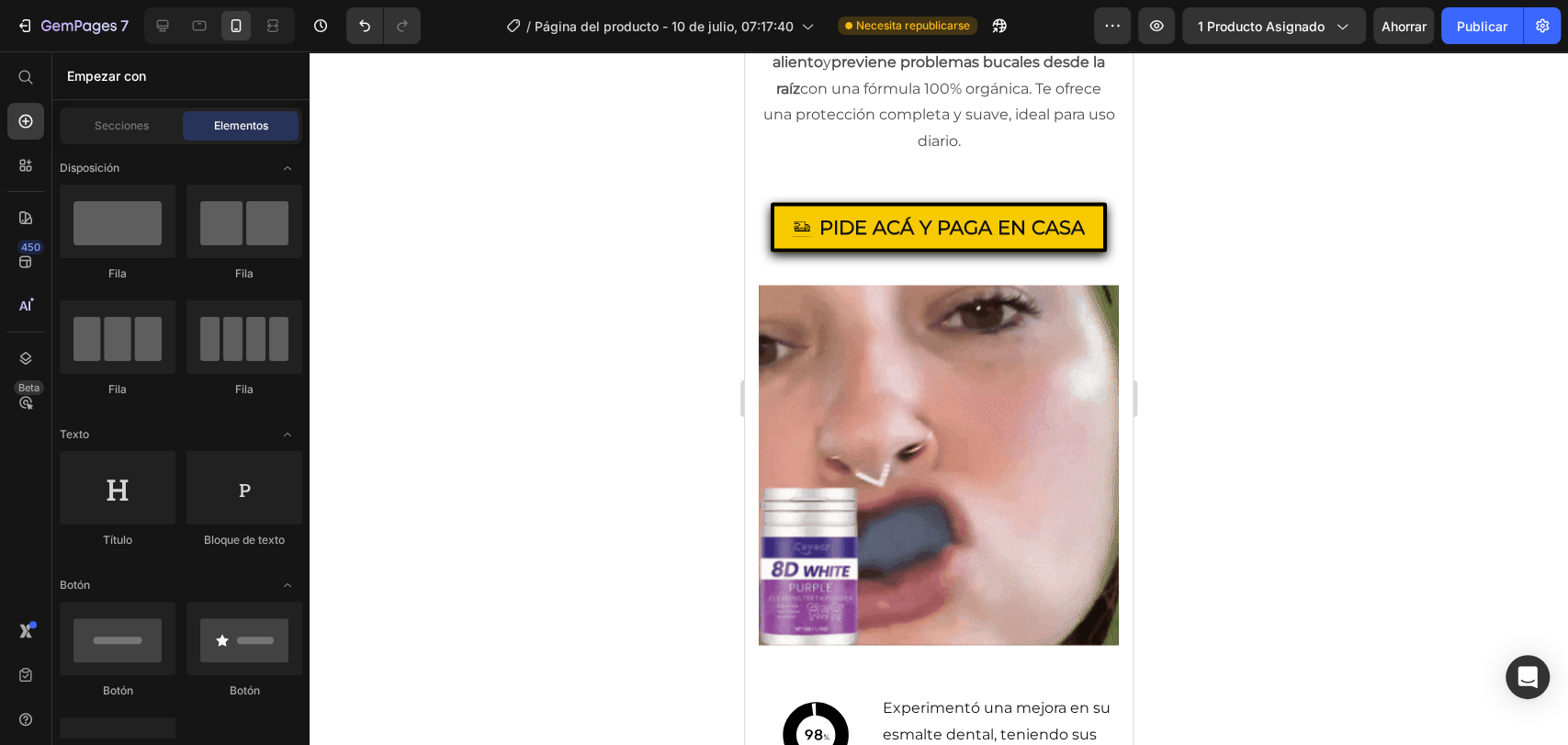 scroll, scrollTop: 2265, scrollLeft: 0, axis: vertical 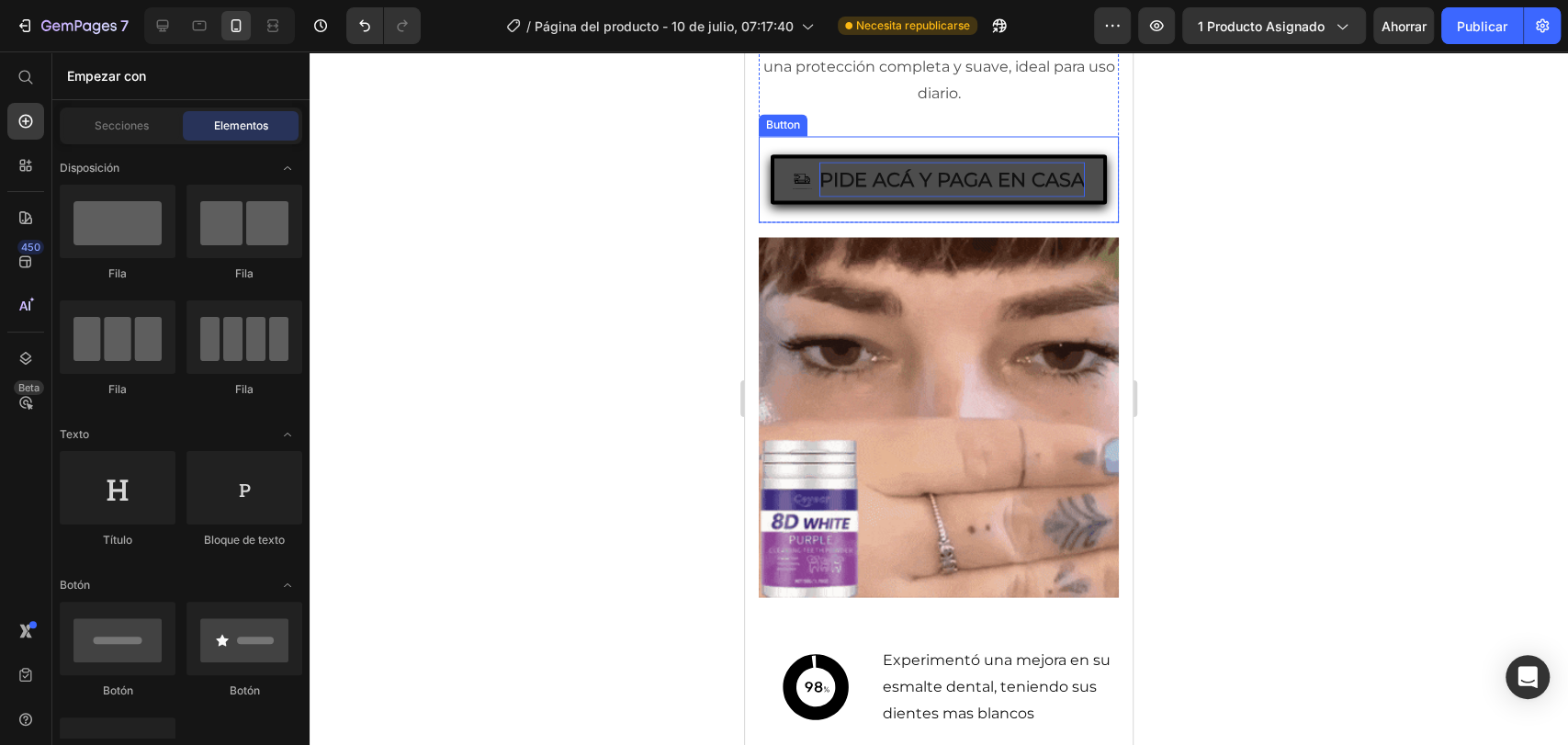 click on "PIDE ACÁ Y PAGA EN CASA" at bounding box center [952, 179] 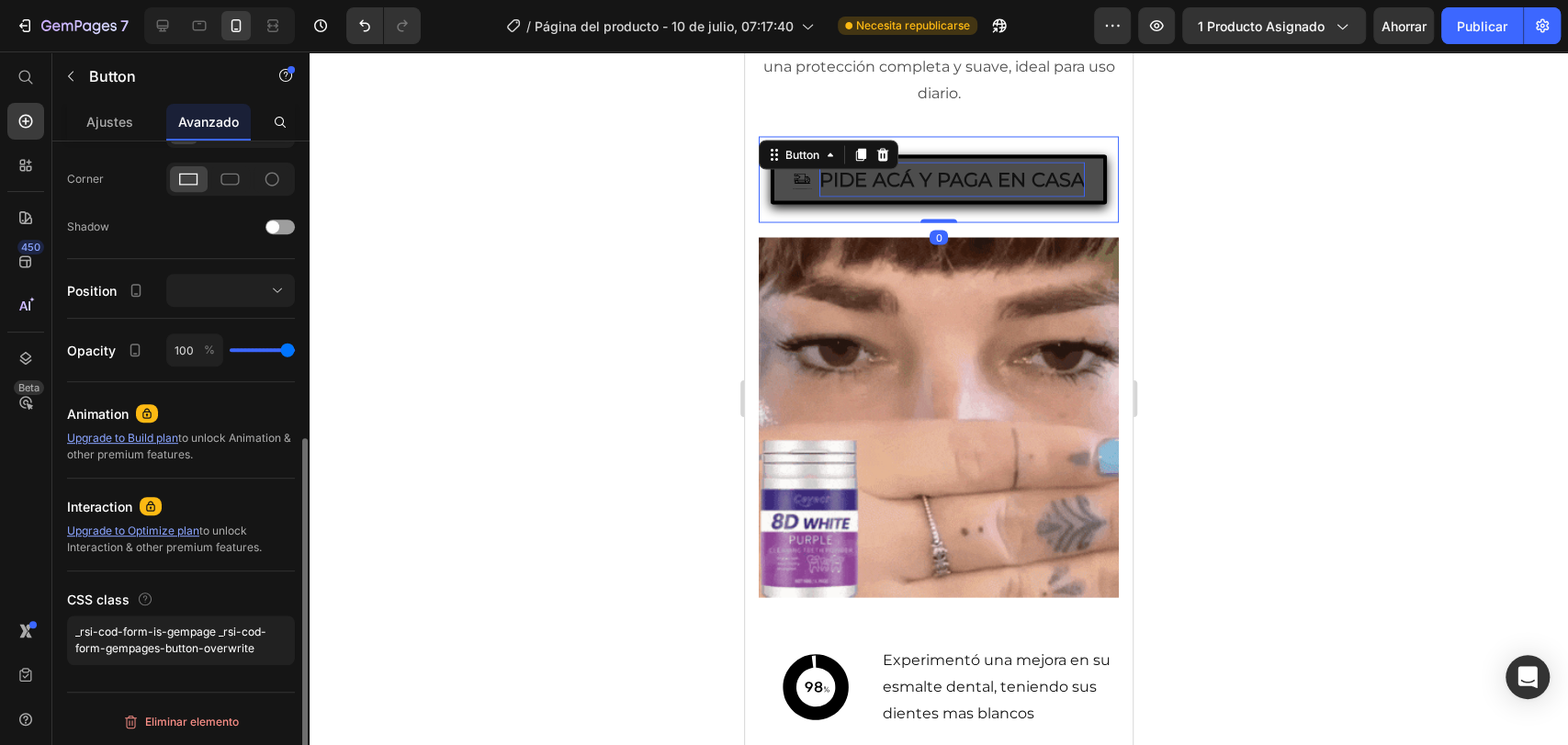scroll, scrollTop: 542, scrollLeft: 0, axis: vertical 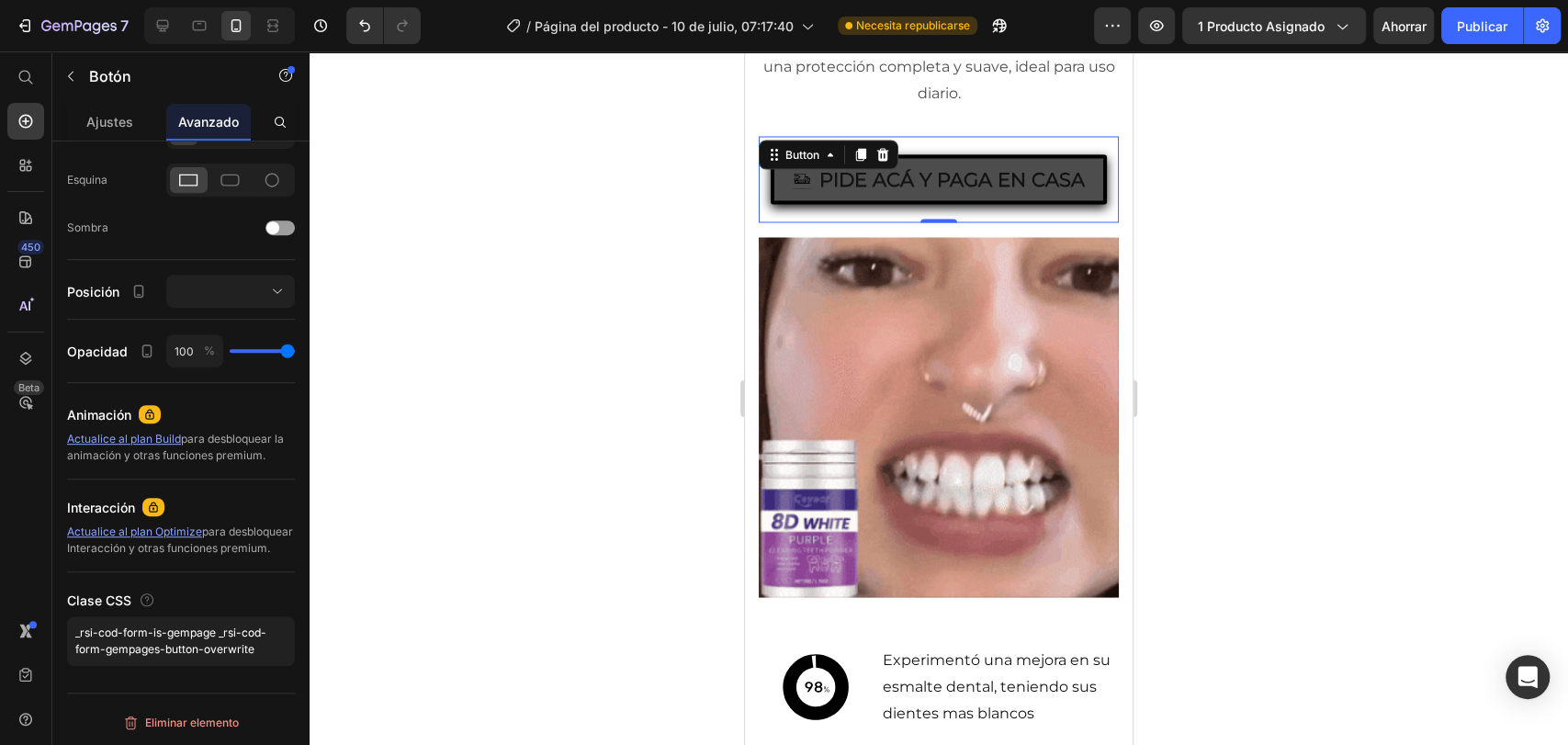 click on "PIDE ACÁ Y PAGA EN CASA" at bounding box center [939, 179] 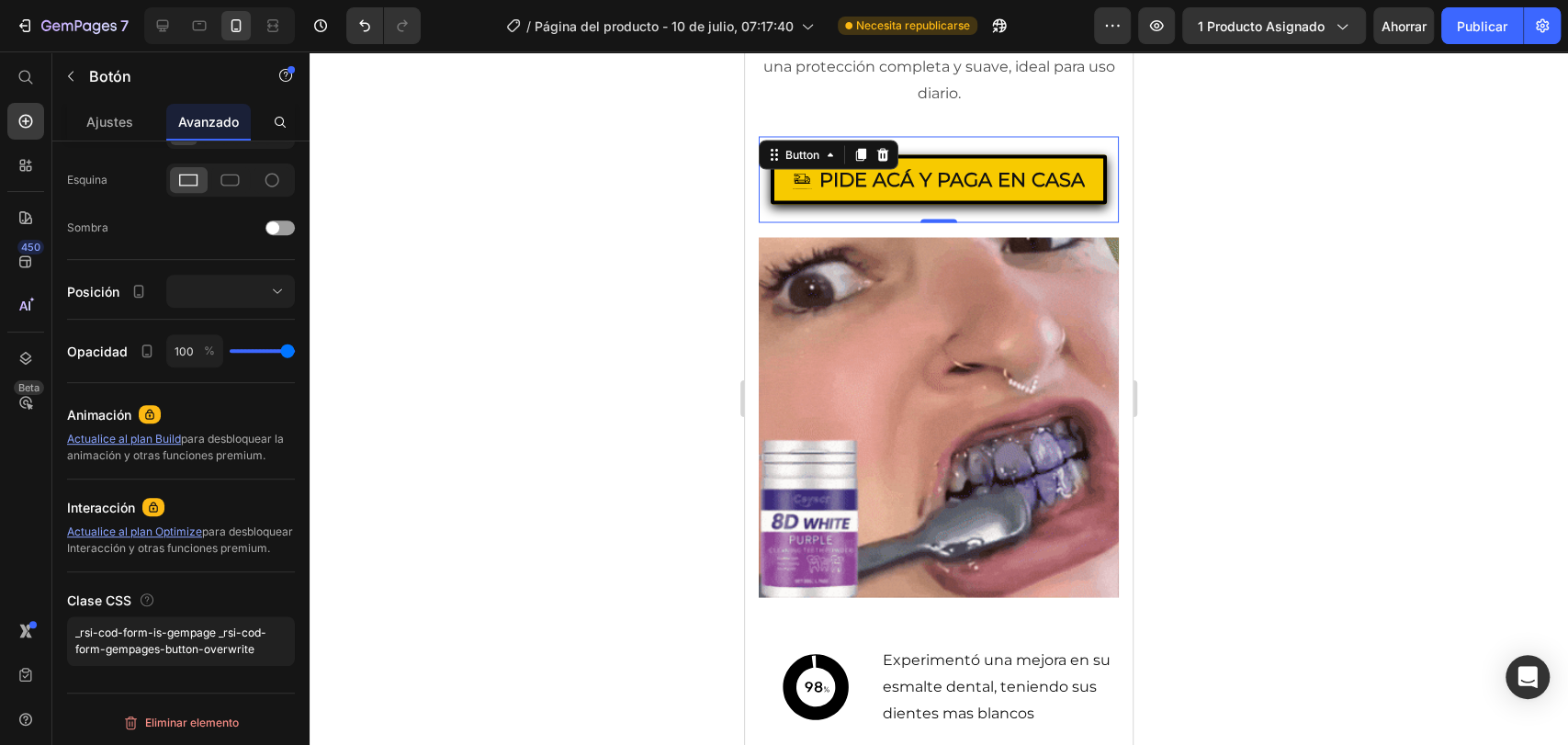 click 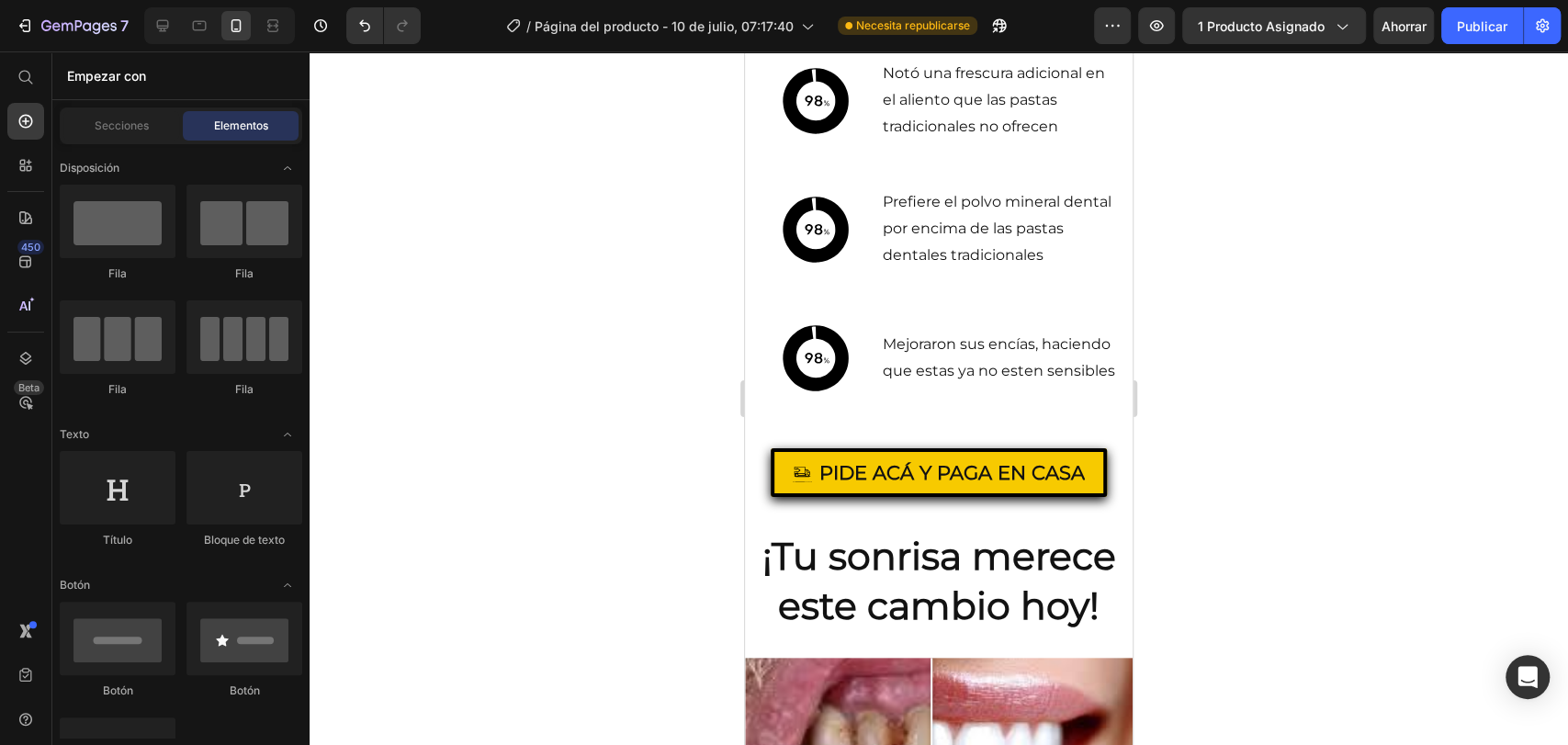 scroll, scrollTop: 3005, scrollLeft: 0, axis: vertical 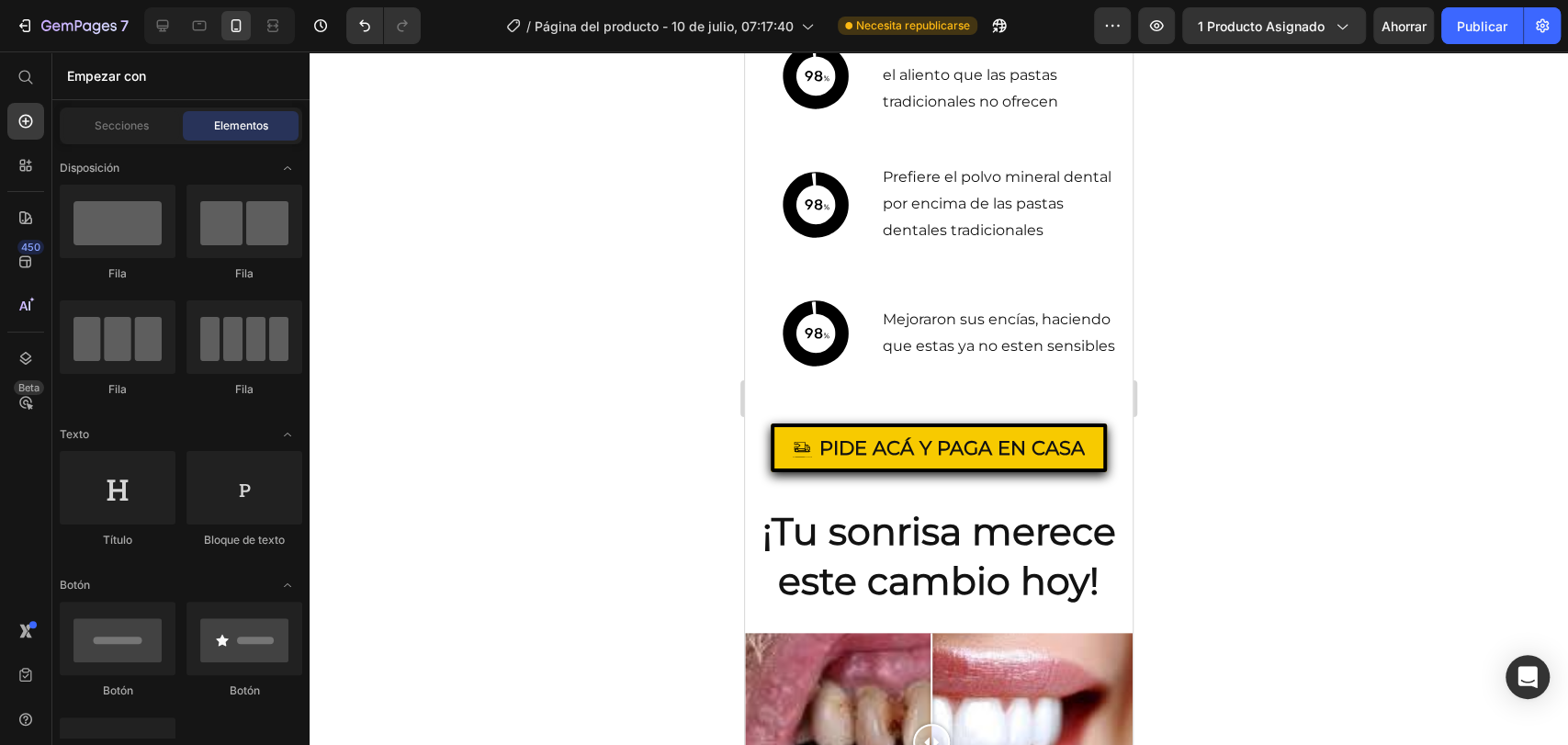 drag, startPoint x: 1128, startPoint y: 332, endPoint x: 1877, endPoint y: 462, distance: 760.198 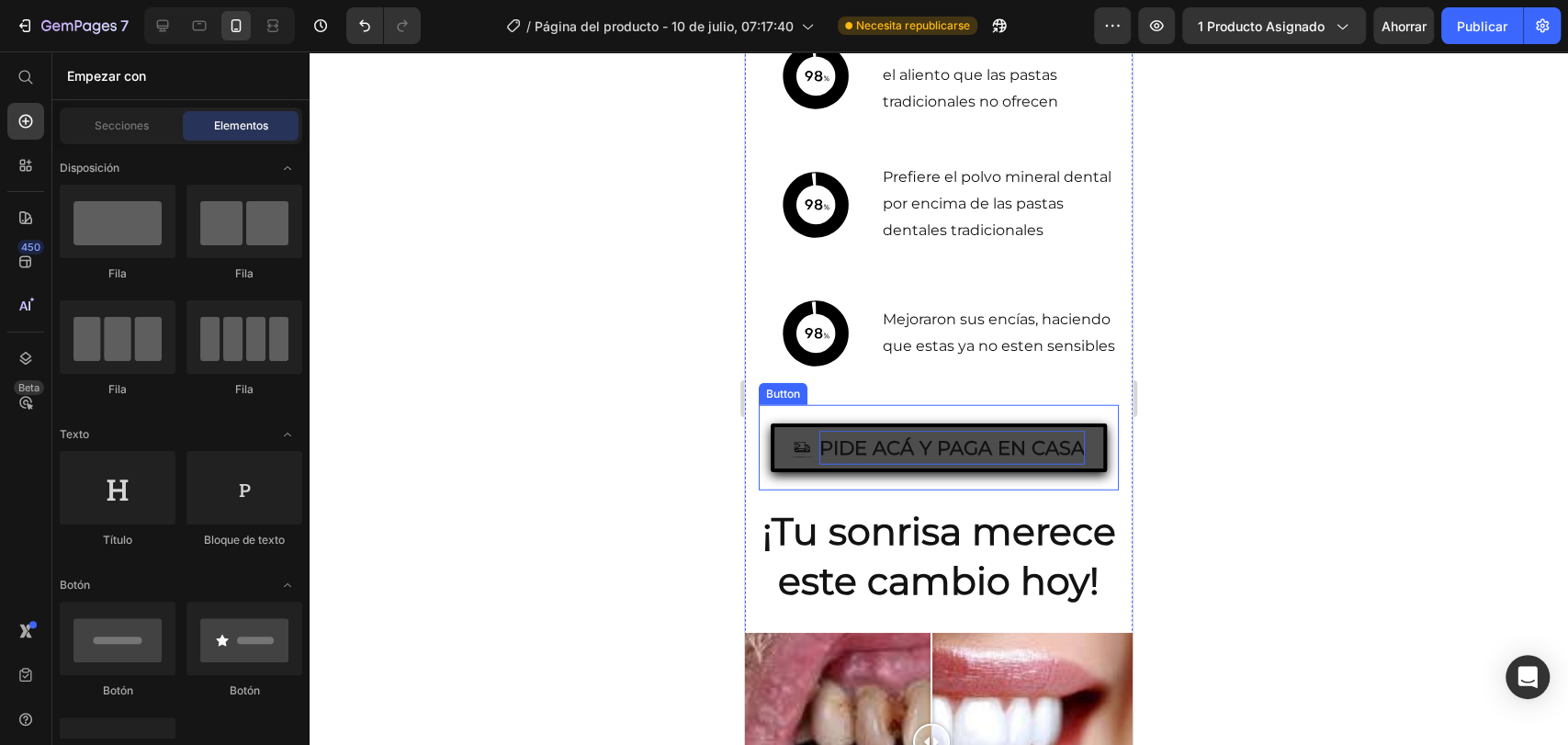 click on "PIDE ACÁ Y PAGA EN CASA" at bounding box center (952, 448) 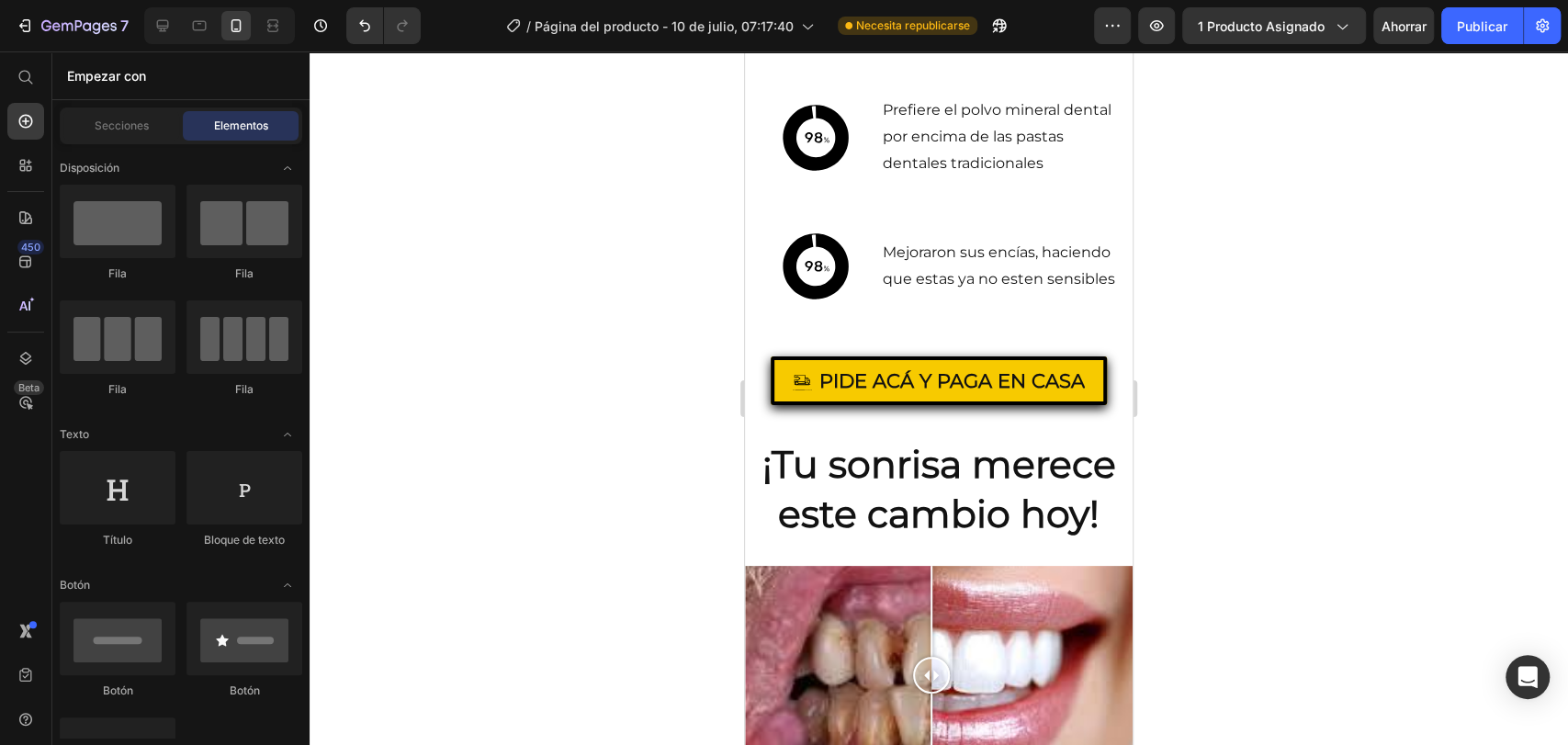 scroll, scrollTop: 3008, scrollLeft: 0, axis: vertical 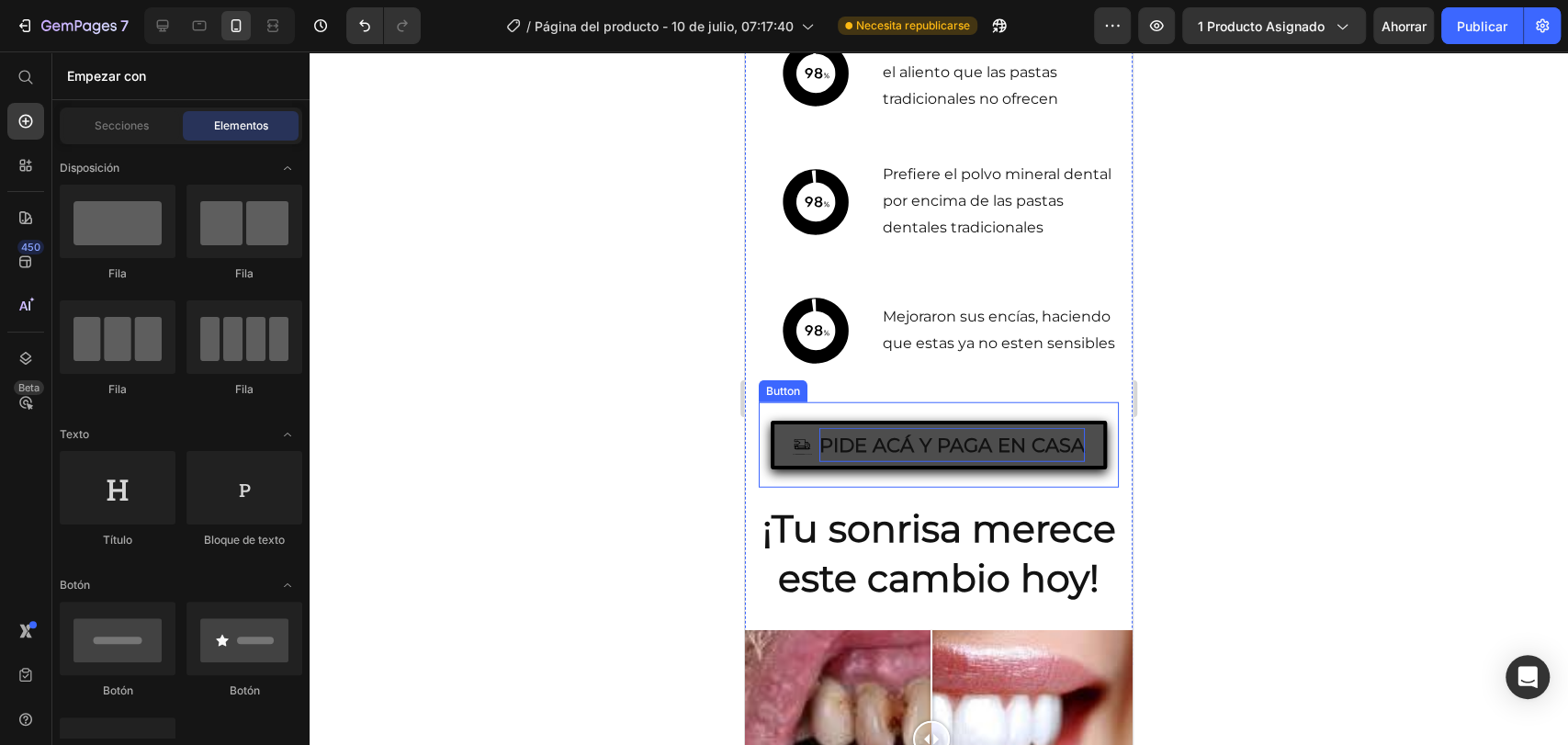 click on "PIDE ACÁ Y PAGA EN CASA" at bounding box center (952, 446) 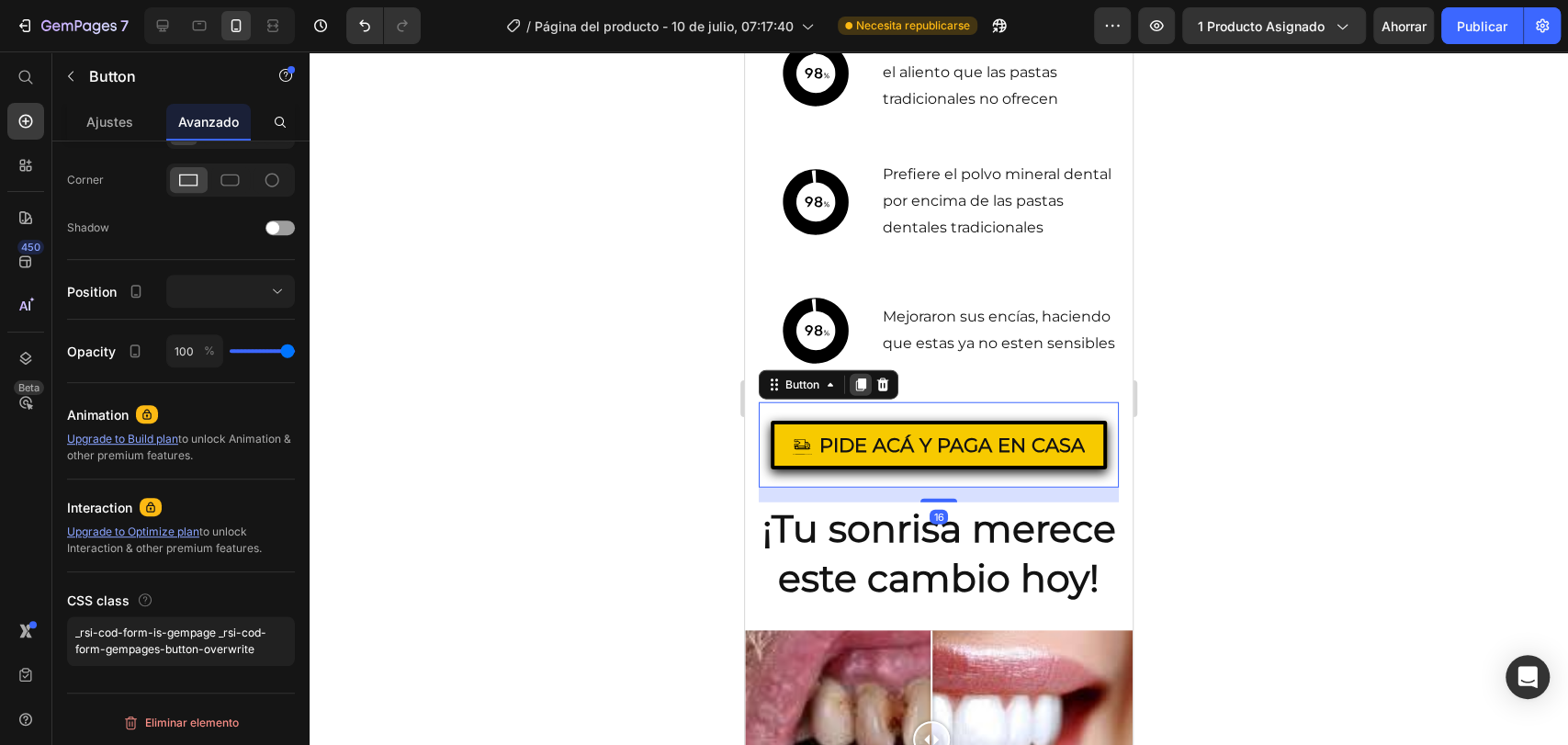 click 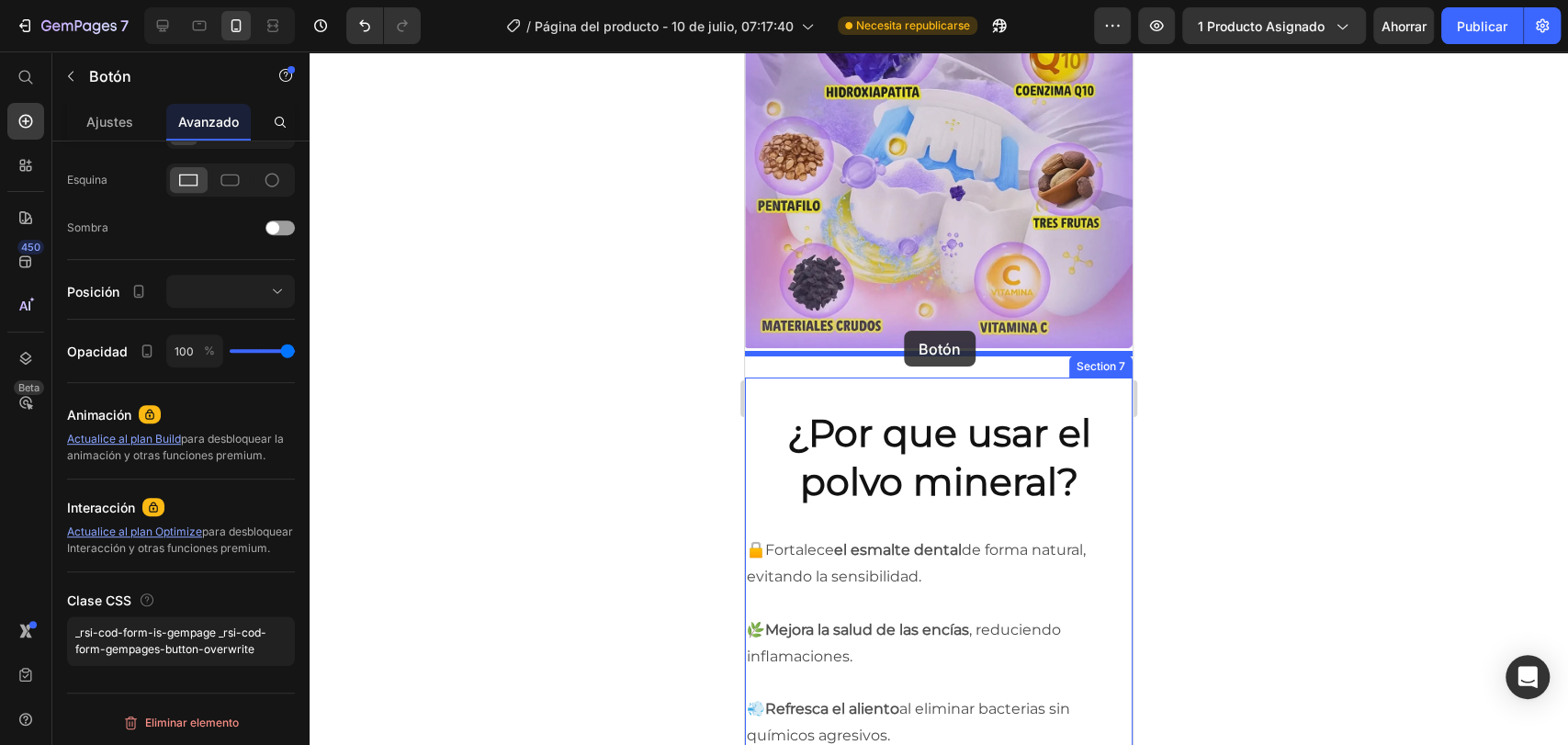 scroll, scrollTop: 4233, scrollLeft: 0, axis: vertical 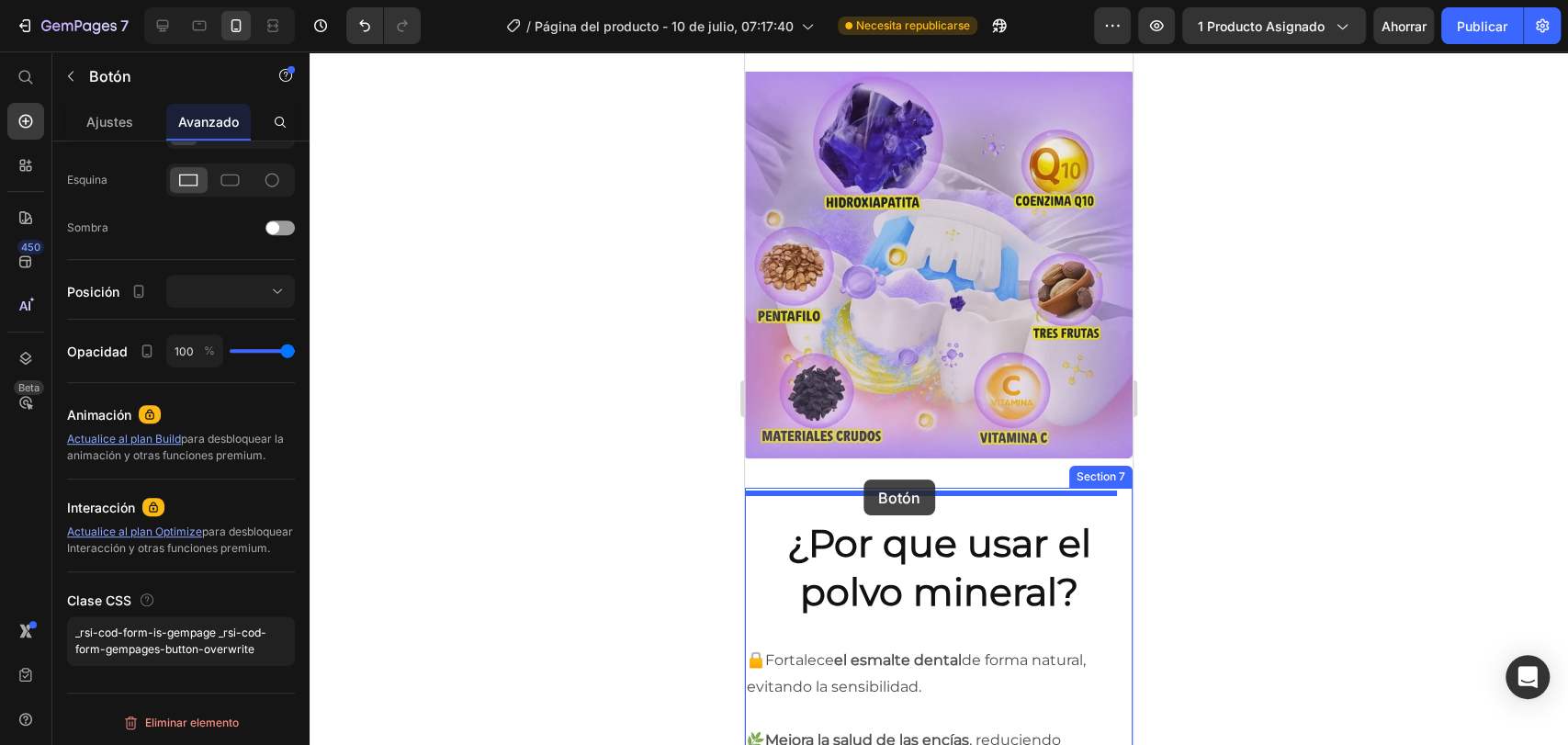 drag, startPoint x: 965, startPoint y: 469, endPoint x: 863, endPoint y: 480, distance: 102.59142 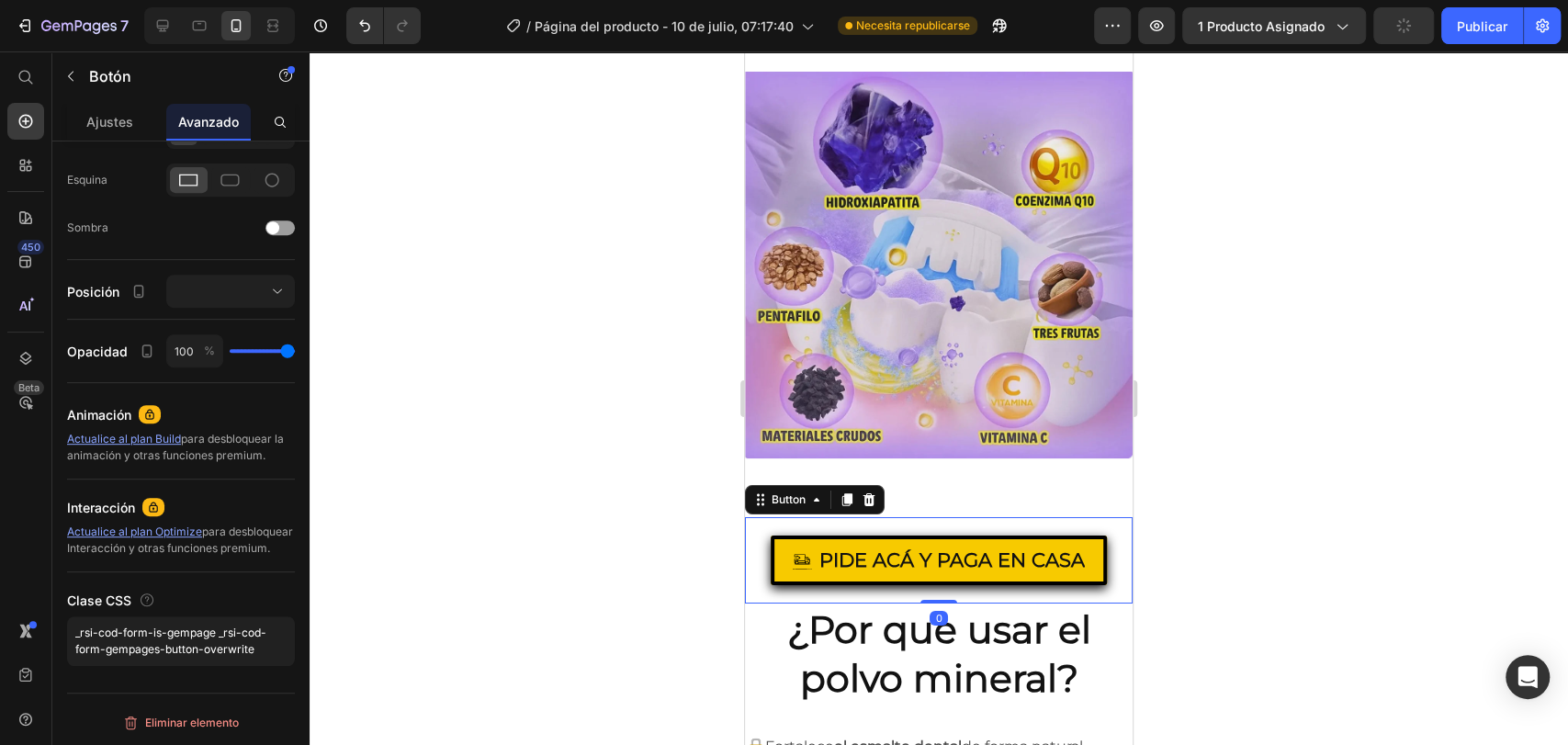 click 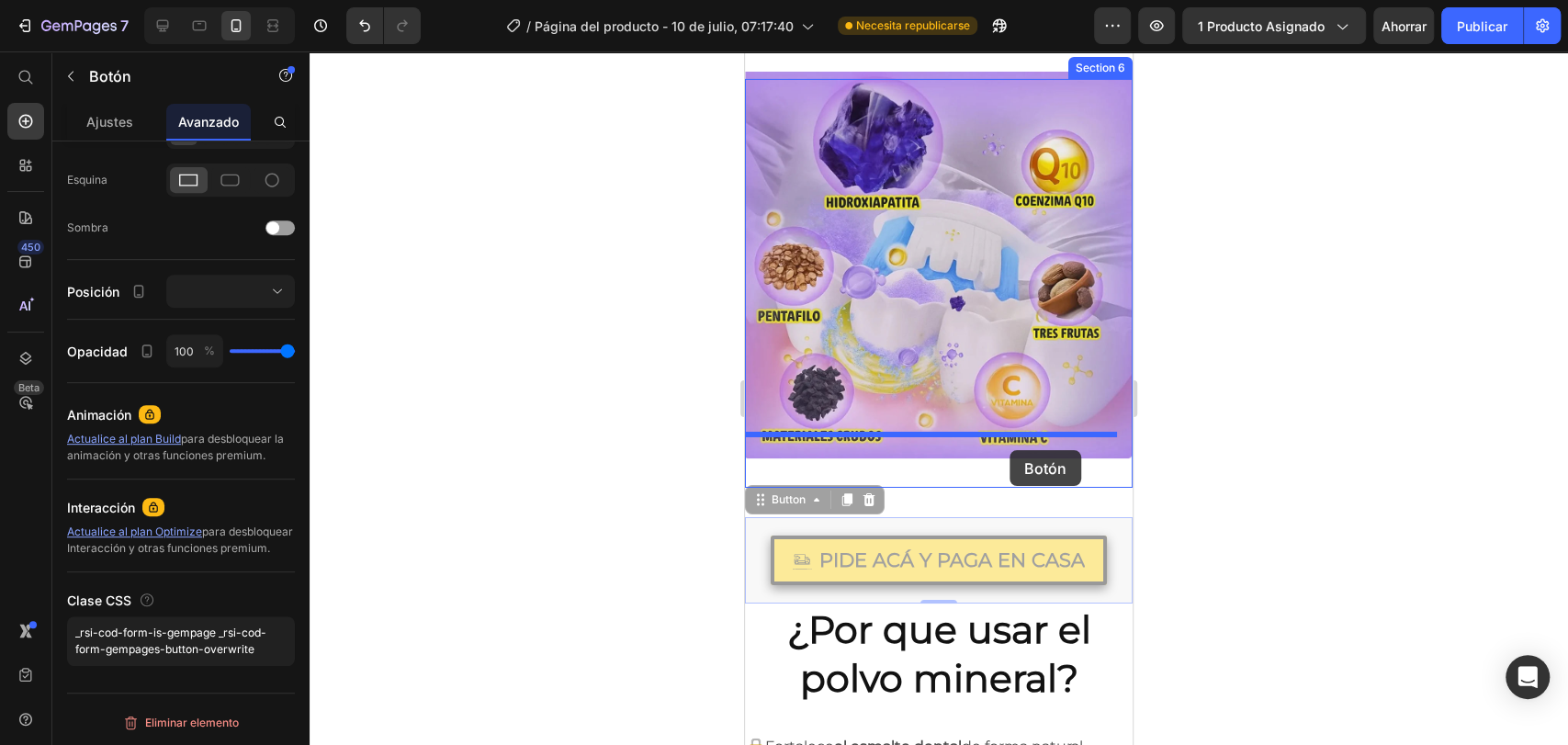 drag, startPoint x: 1031, startPoint y: 503, endPoint x: 1010, endPoint y: 450, distance: 57.00877 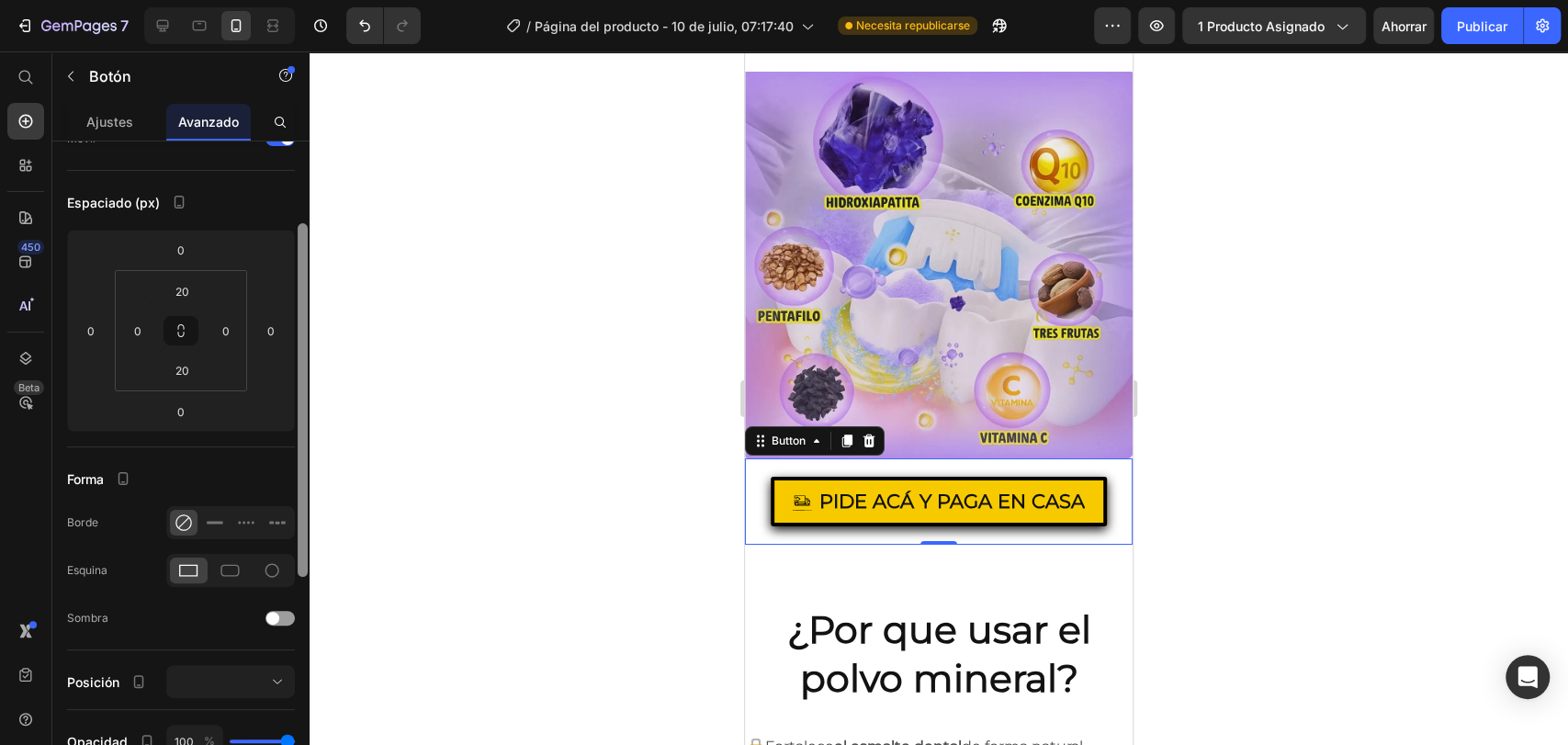 scroll, scrollTop: 148, scrollLeft: 0, axis: vertical 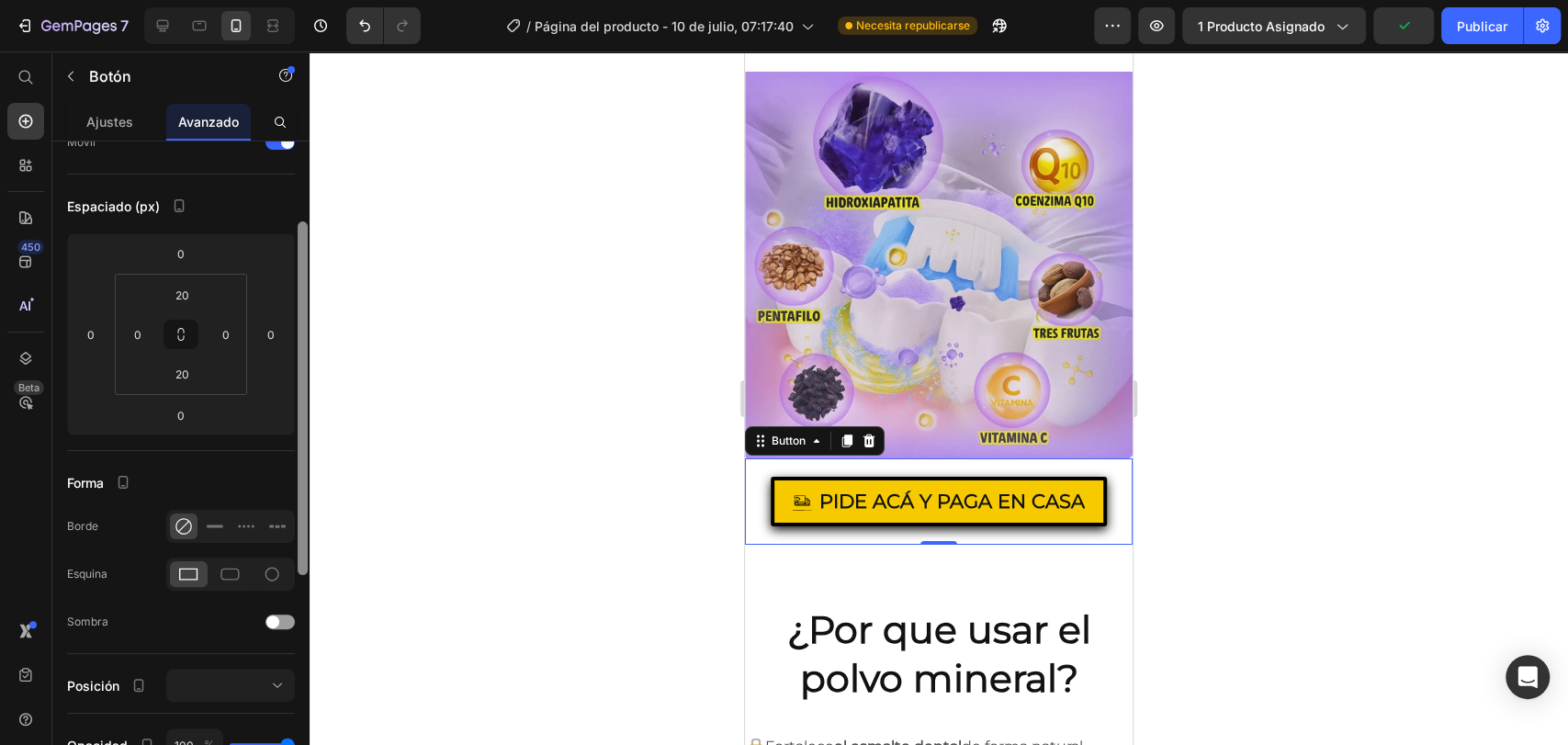 drag, startPoint x: 299, startPoint y: 468, endPoint x: 324, endPoint y: 254, distance: 215.45533 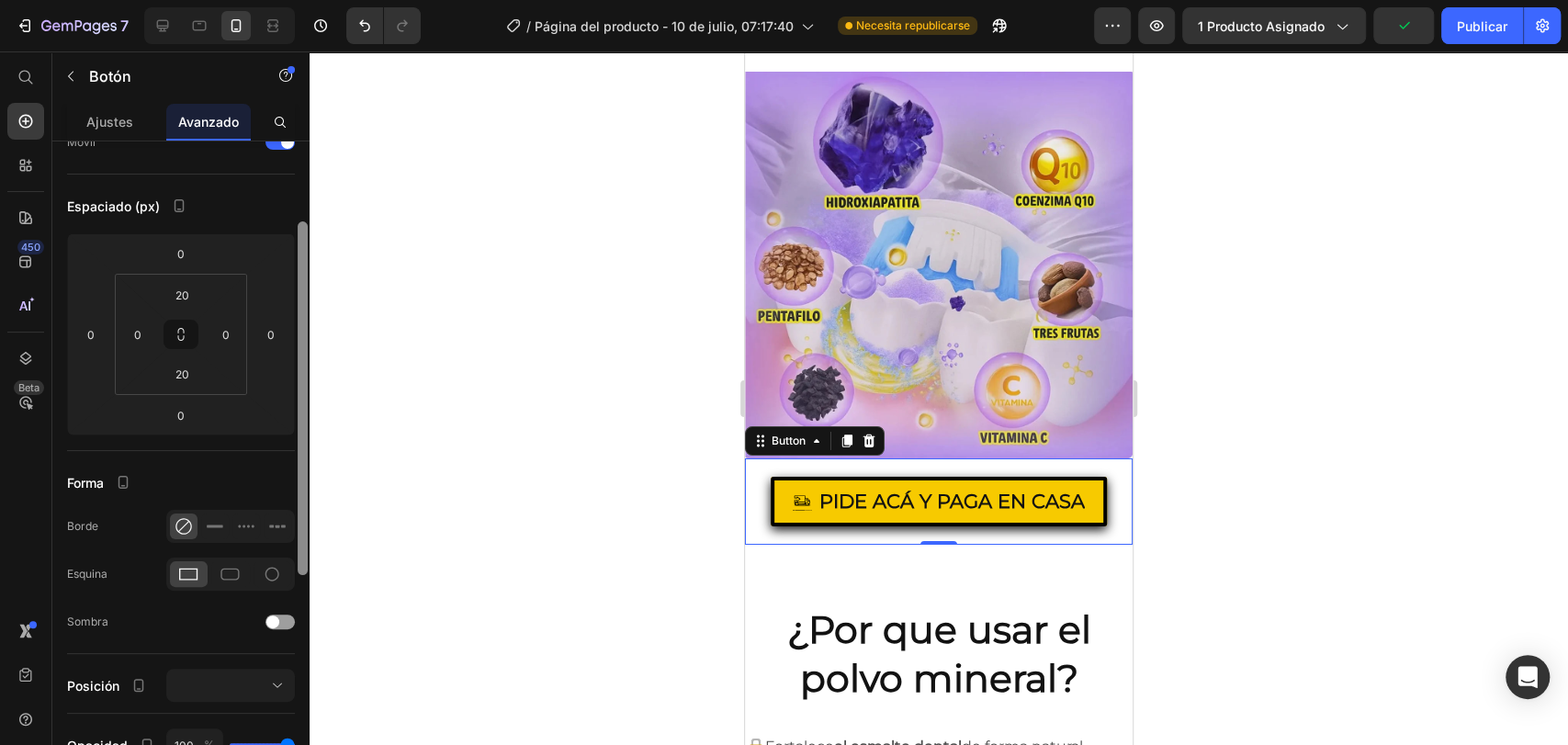 click on "7 / Página del producto - 10 de julio, 07:17:40 Necesita republicarse Avance 1 producto asignado Publicar 450 Beta Empezar con Secciones Elementos Hero Section Product Detail Brands Trusted Badges Guarantee Product Breakdown How to use Testimonials Compare Bundle FAQs Social Proof Brand Story Product List Collection Blog List Contact Sticky Add to Cart Custom Footer Explorar la biblioteca 450 Disposición
Fila
Fila
Fila
Fila Texto
Título
Bloque de texto Botón
Botón
Botón
Pegajoso Volver arriba Medios de comunicación" 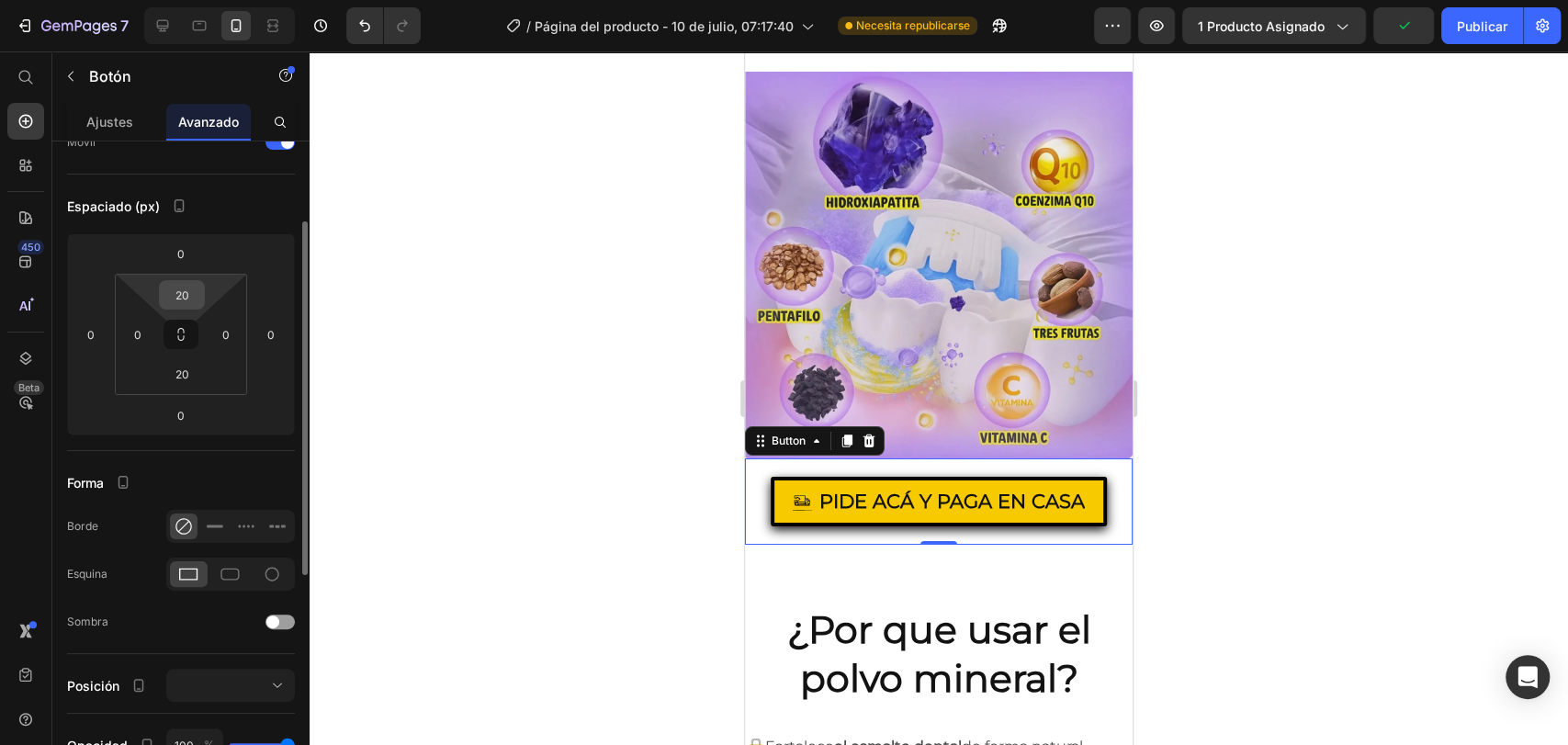 click on "20" at bounding box center [182, 295] 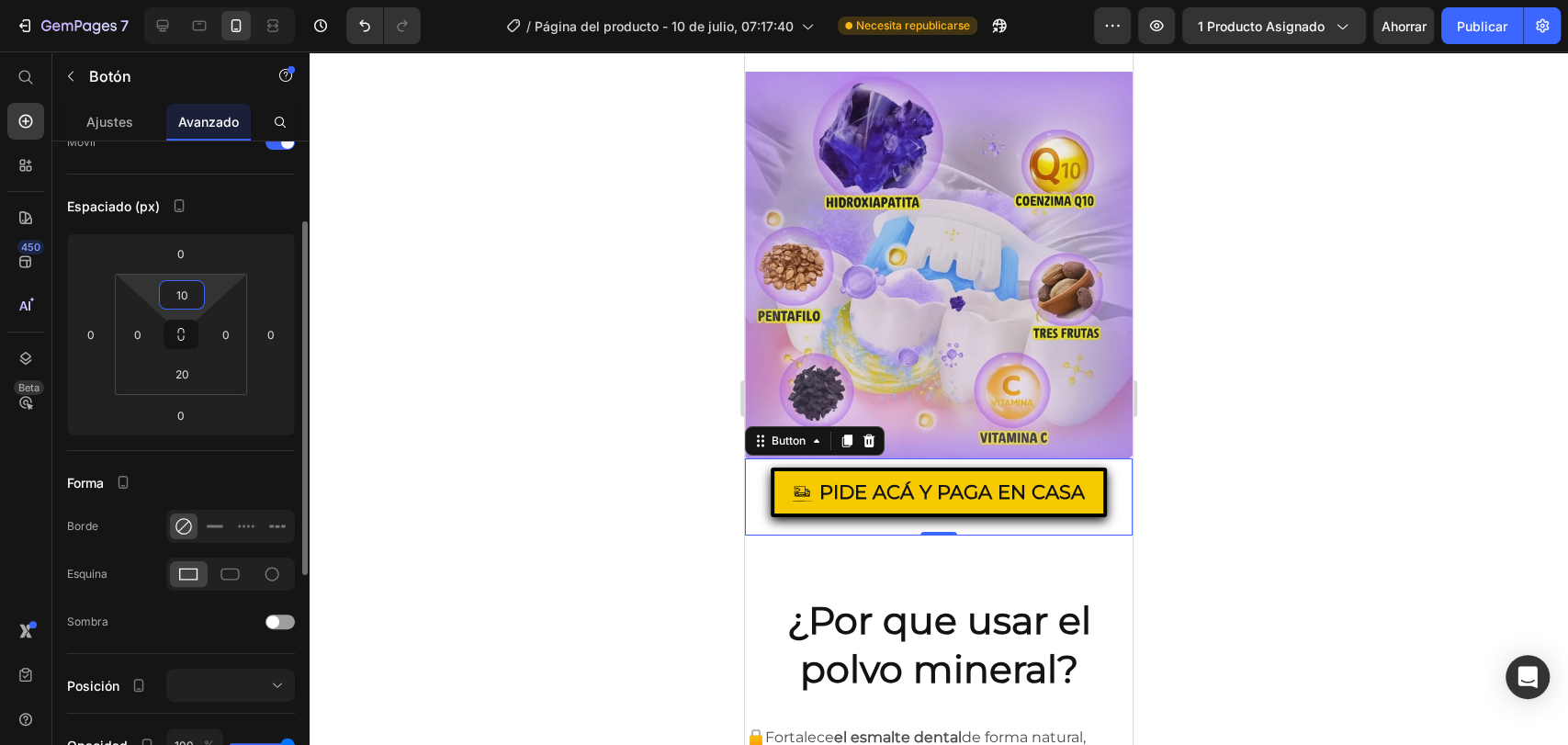 type on "1" 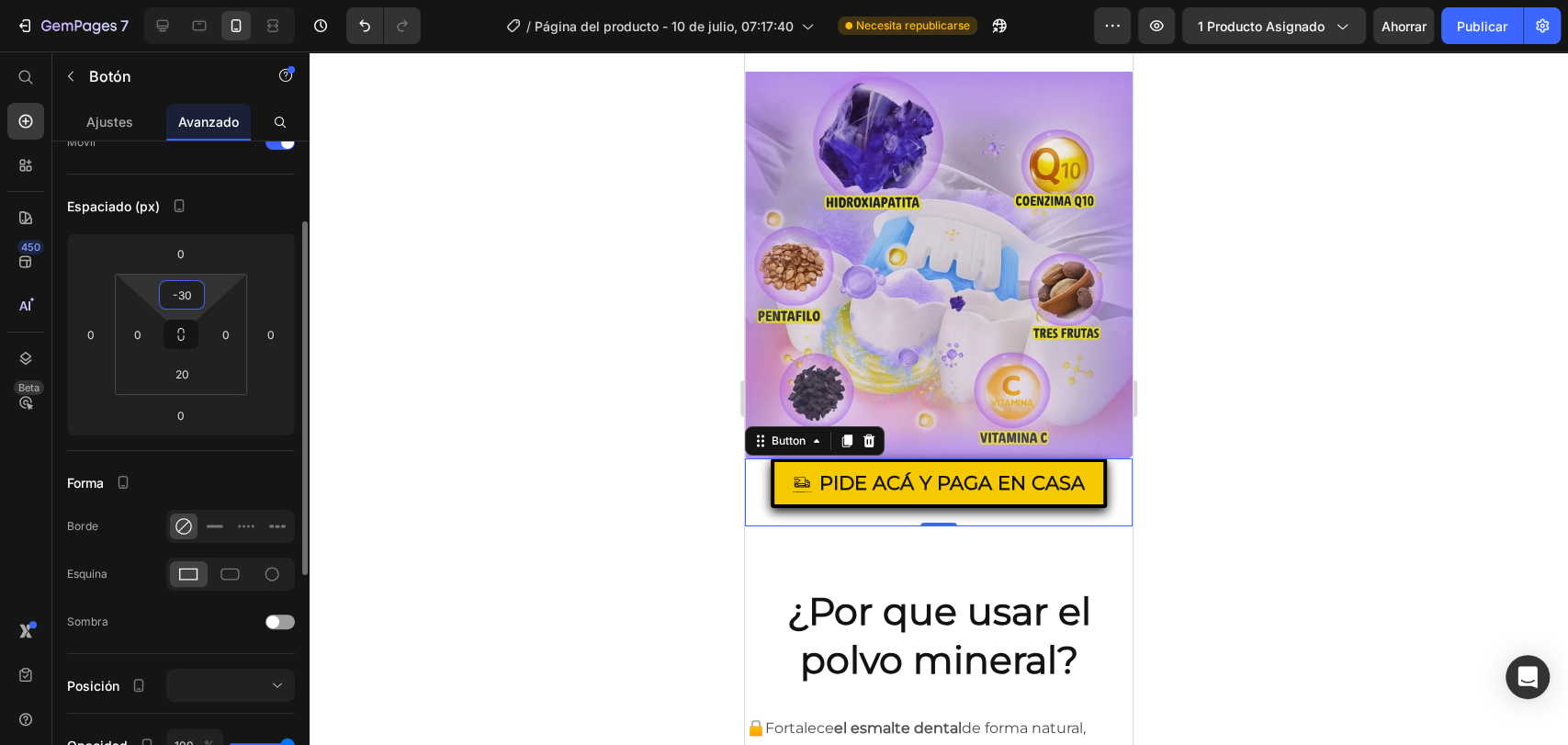 type on "-3" 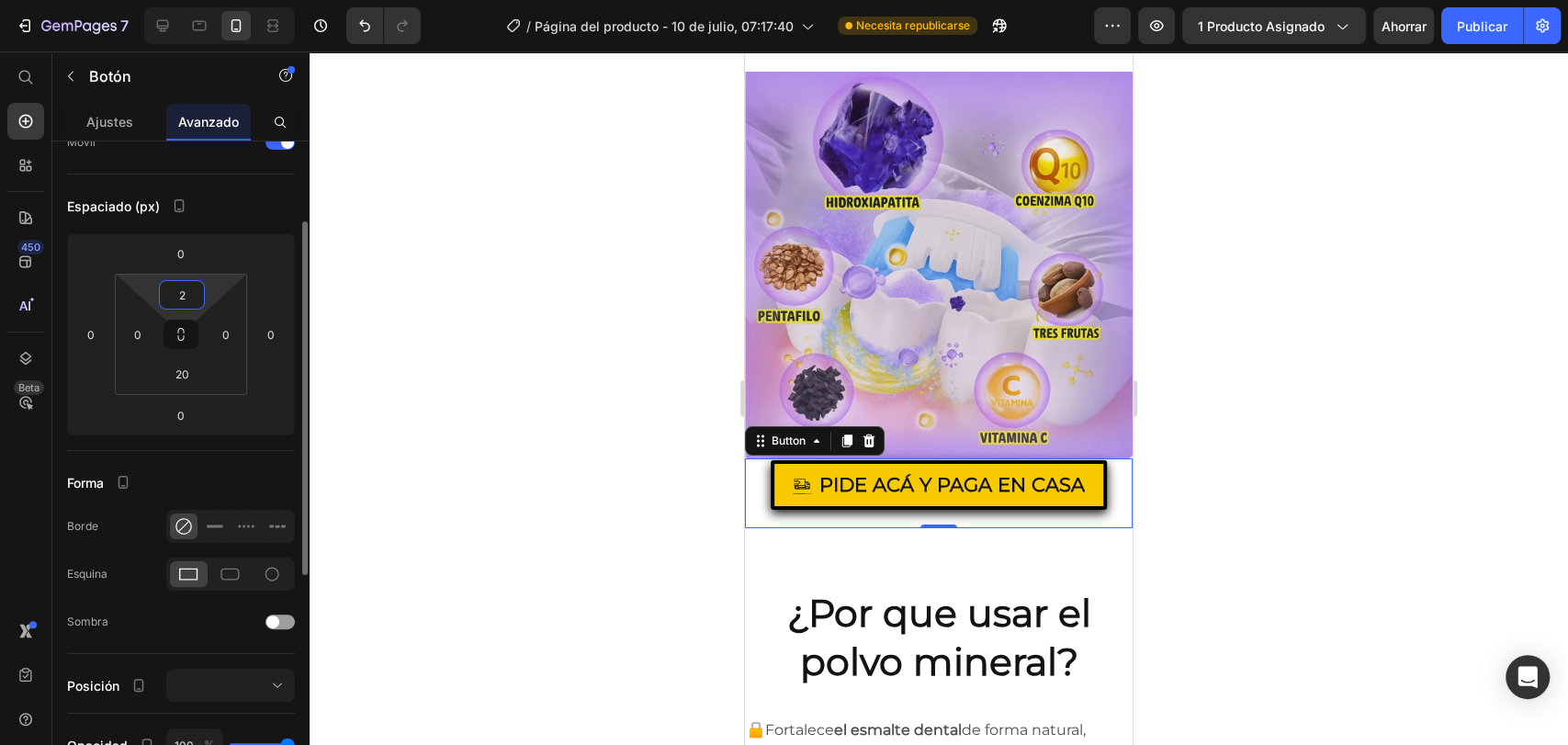 type on "20" 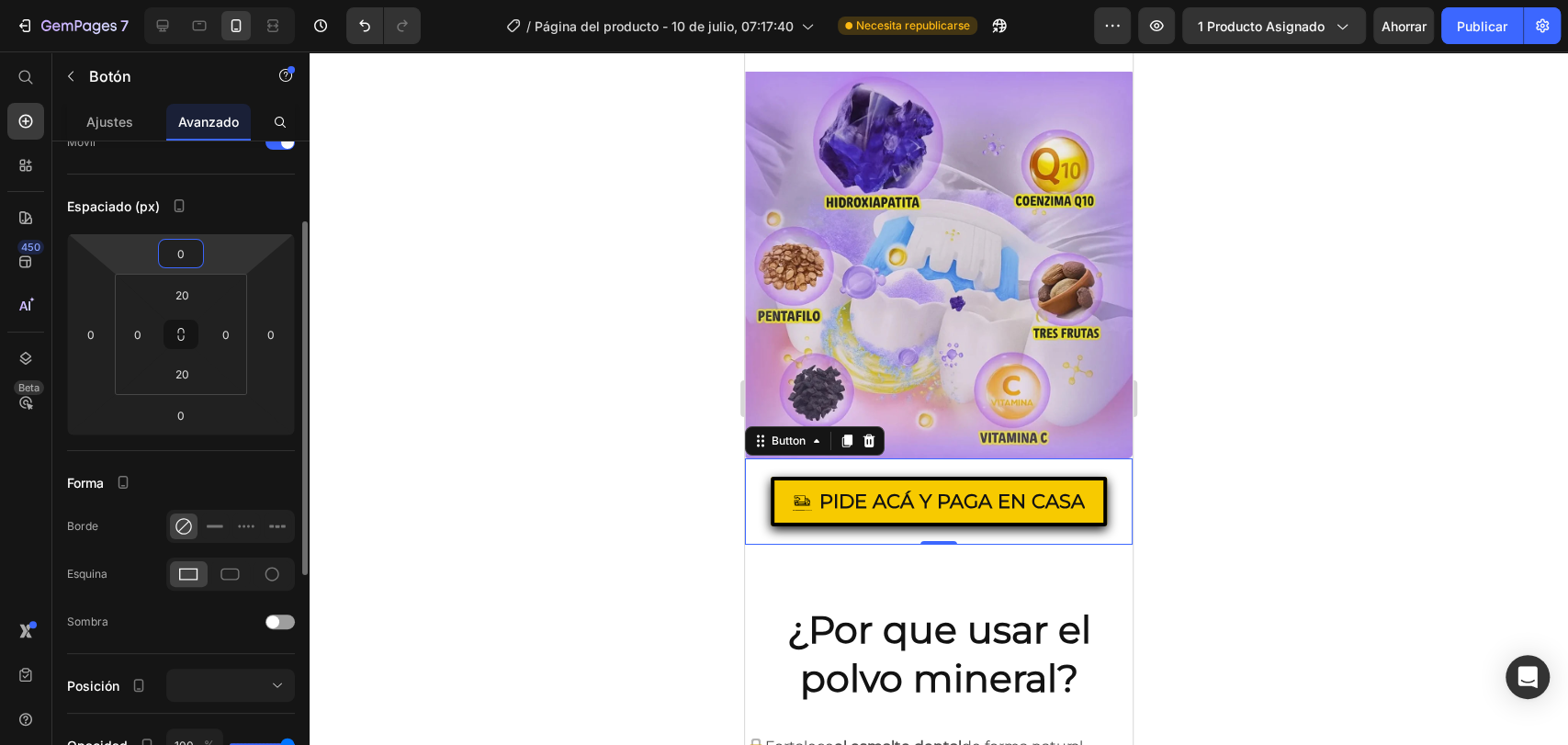 click on "0" at bounding box center (181, 254) 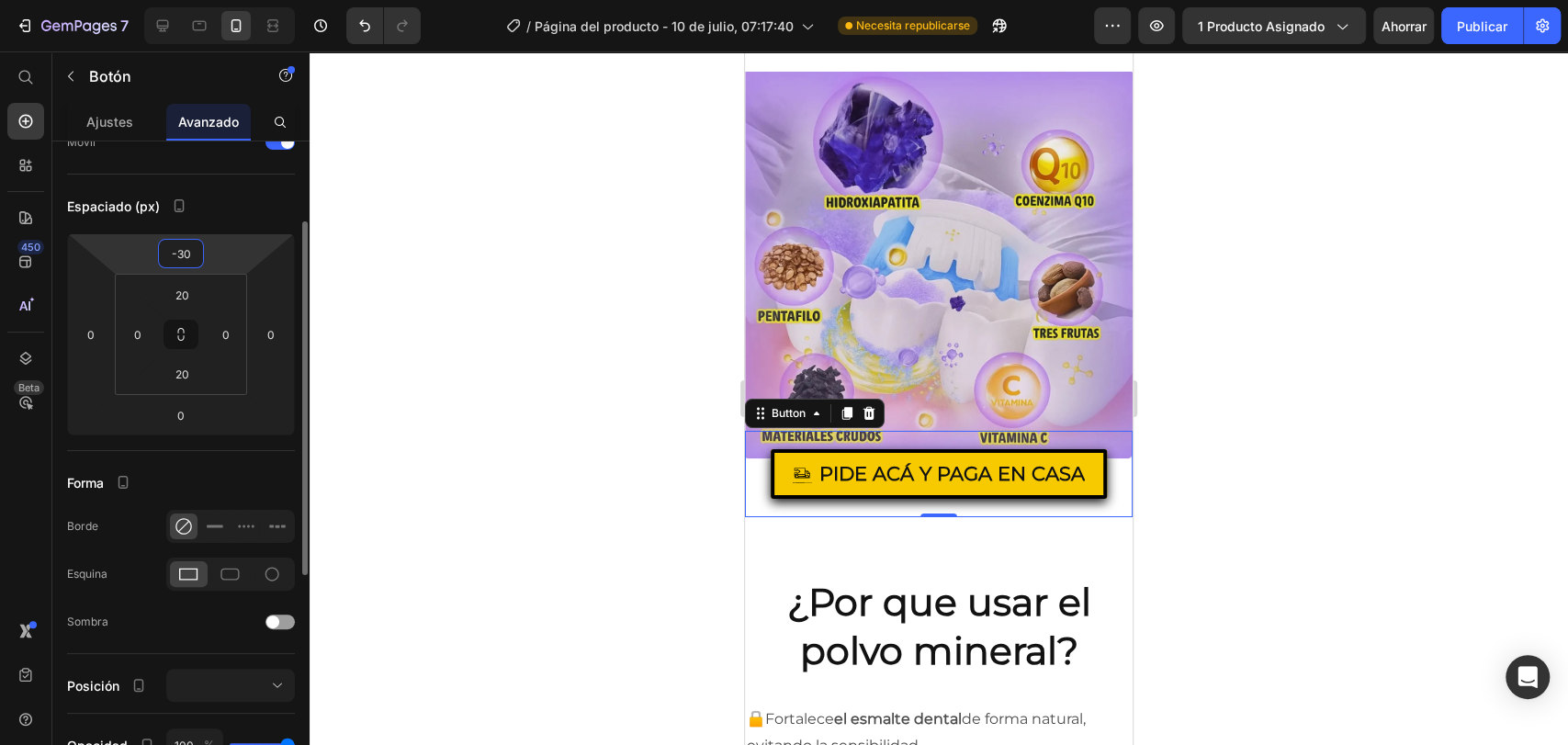 type on "-3" 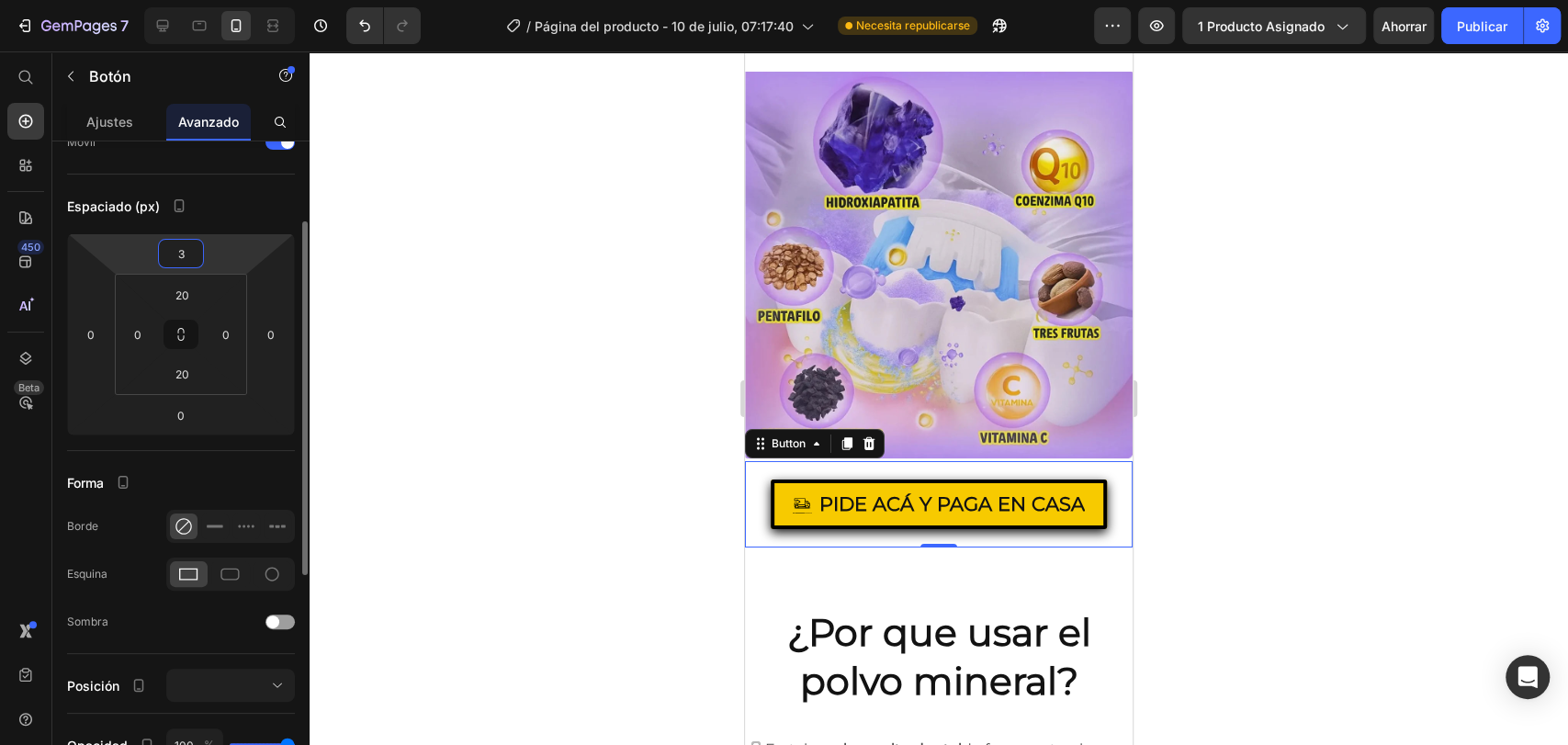 type on "30" 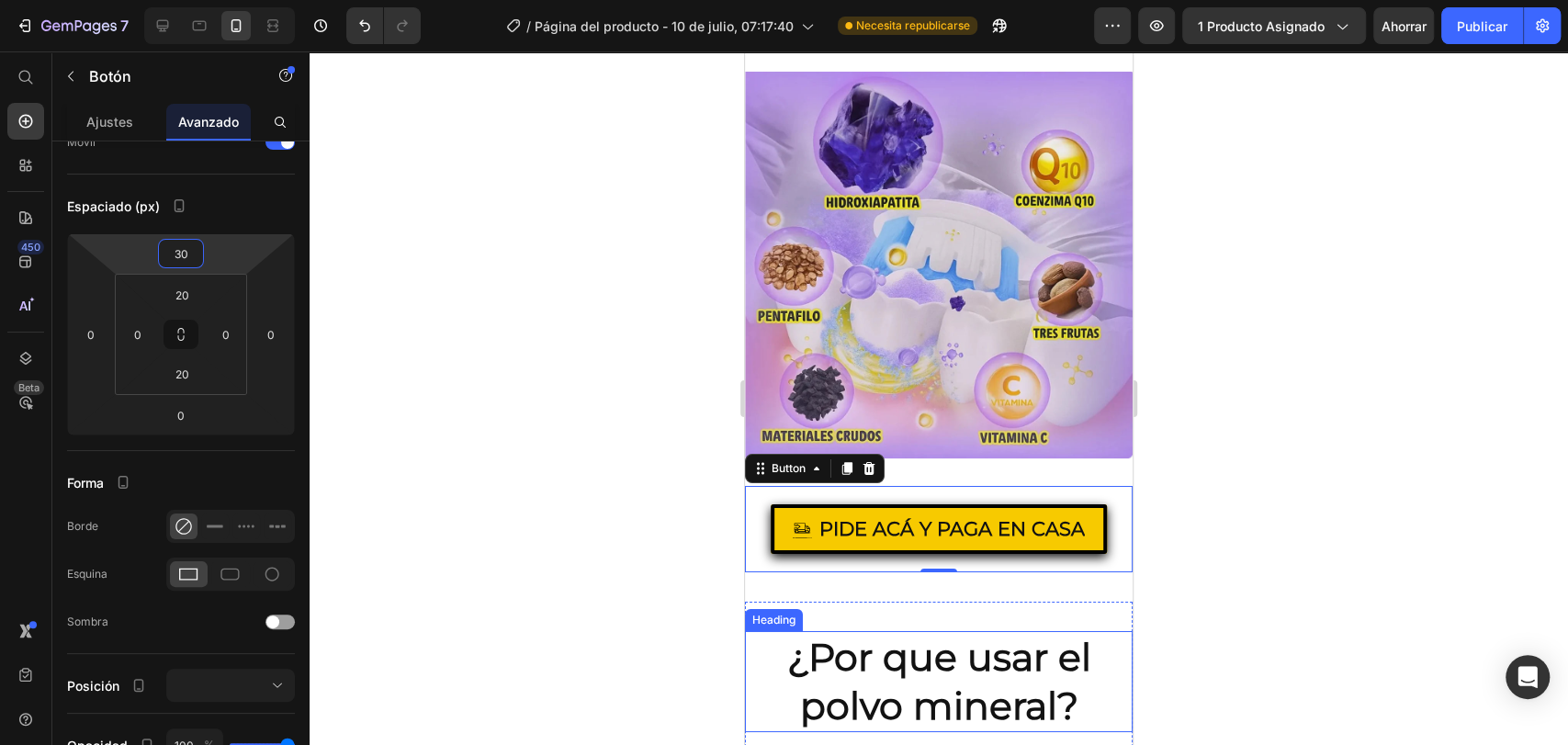 click on "¿Por que usar el polvo mineral?" at bounding box center (939, 682) 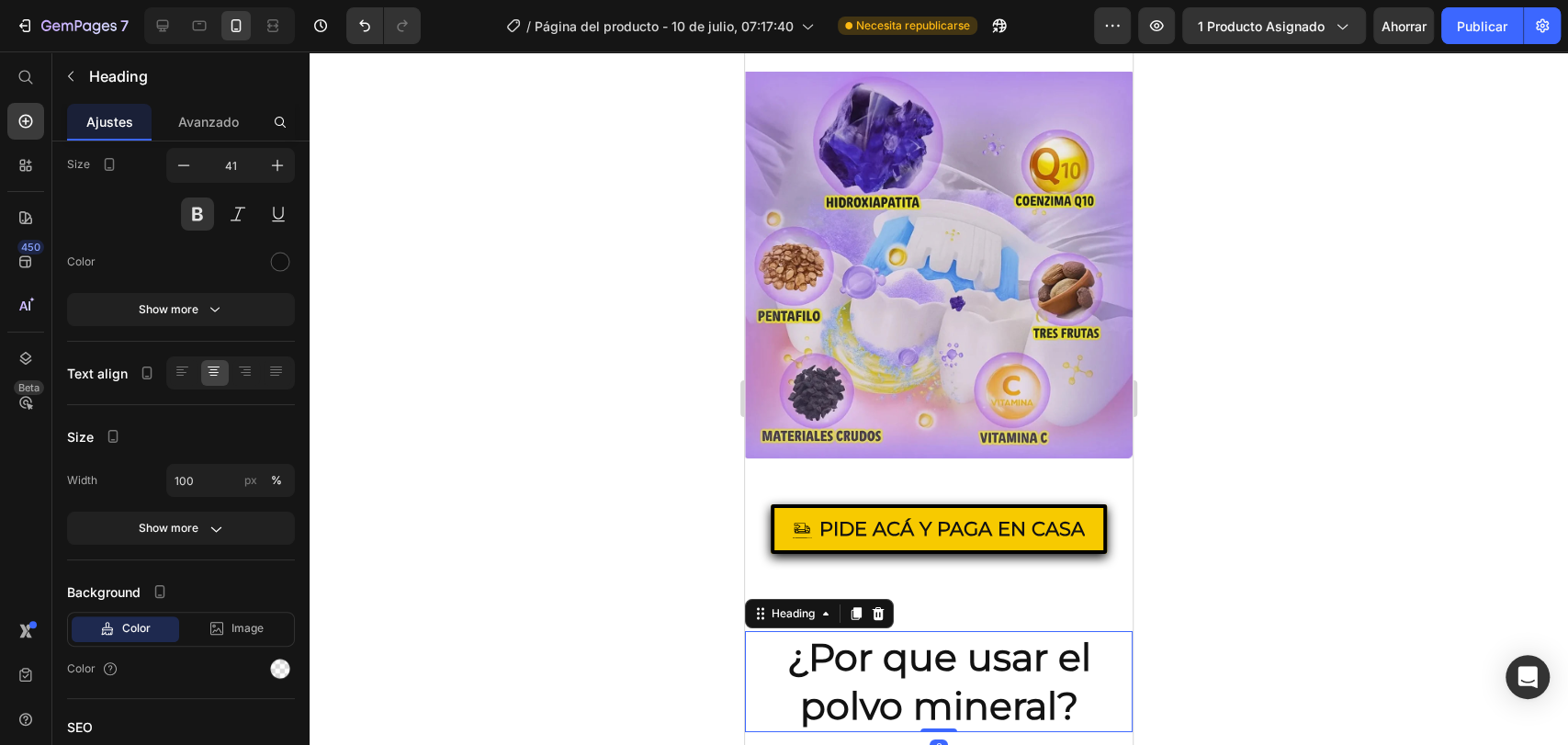 scroll, scrollTop: 0, scrollLeft: 0, axis: both 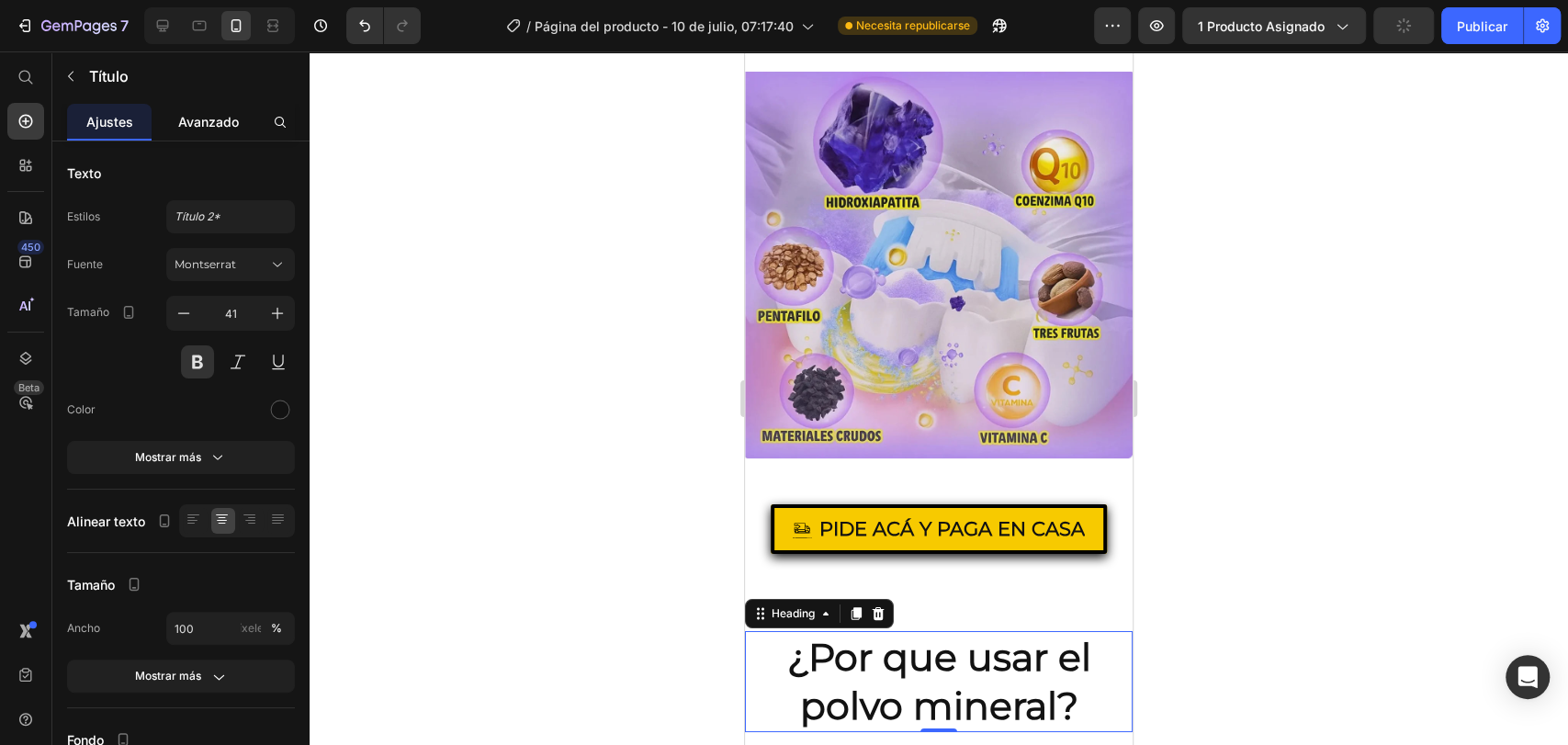 click on "Avanzado" at bounding box center [209, 121] 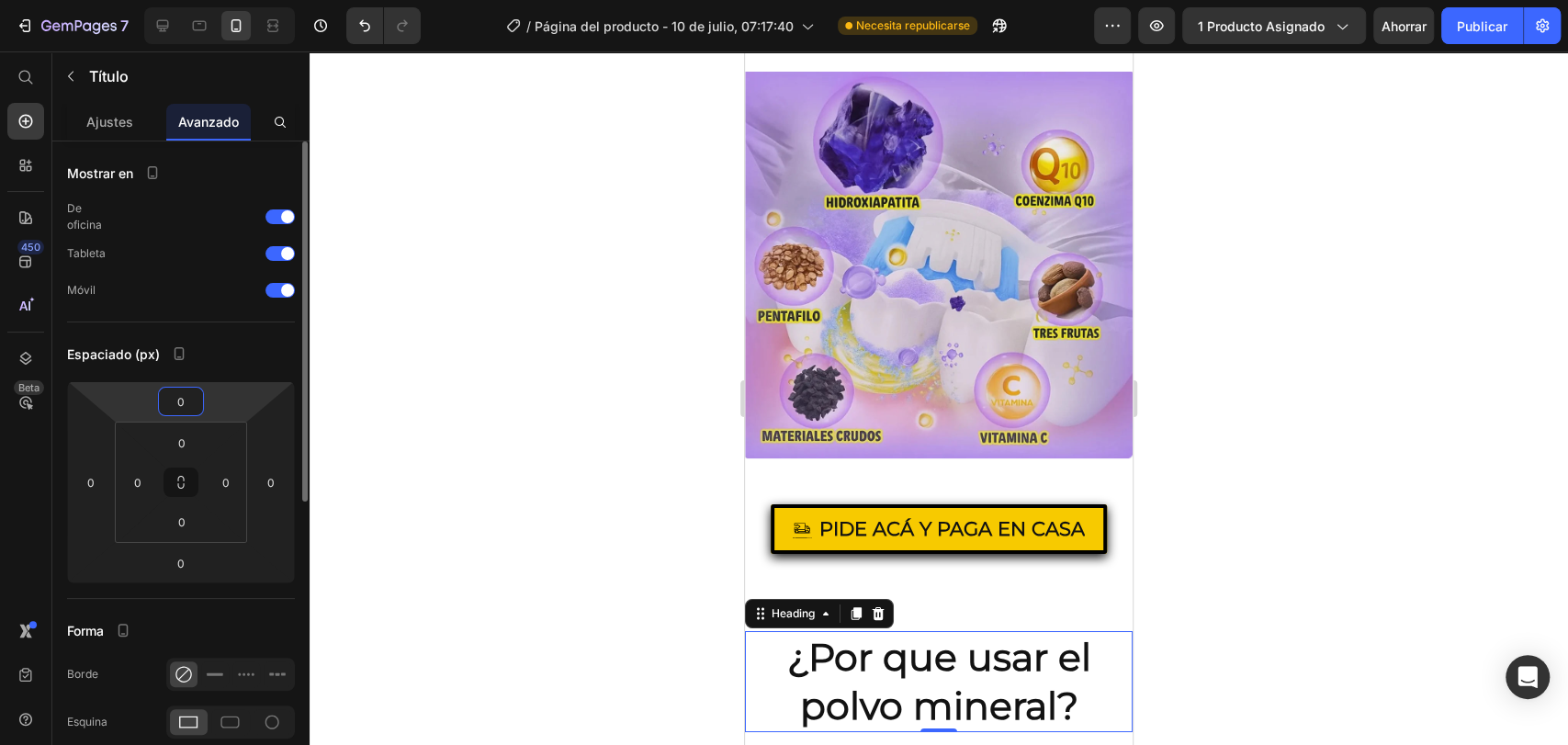 click on "0" at bounding box center (181, 401) 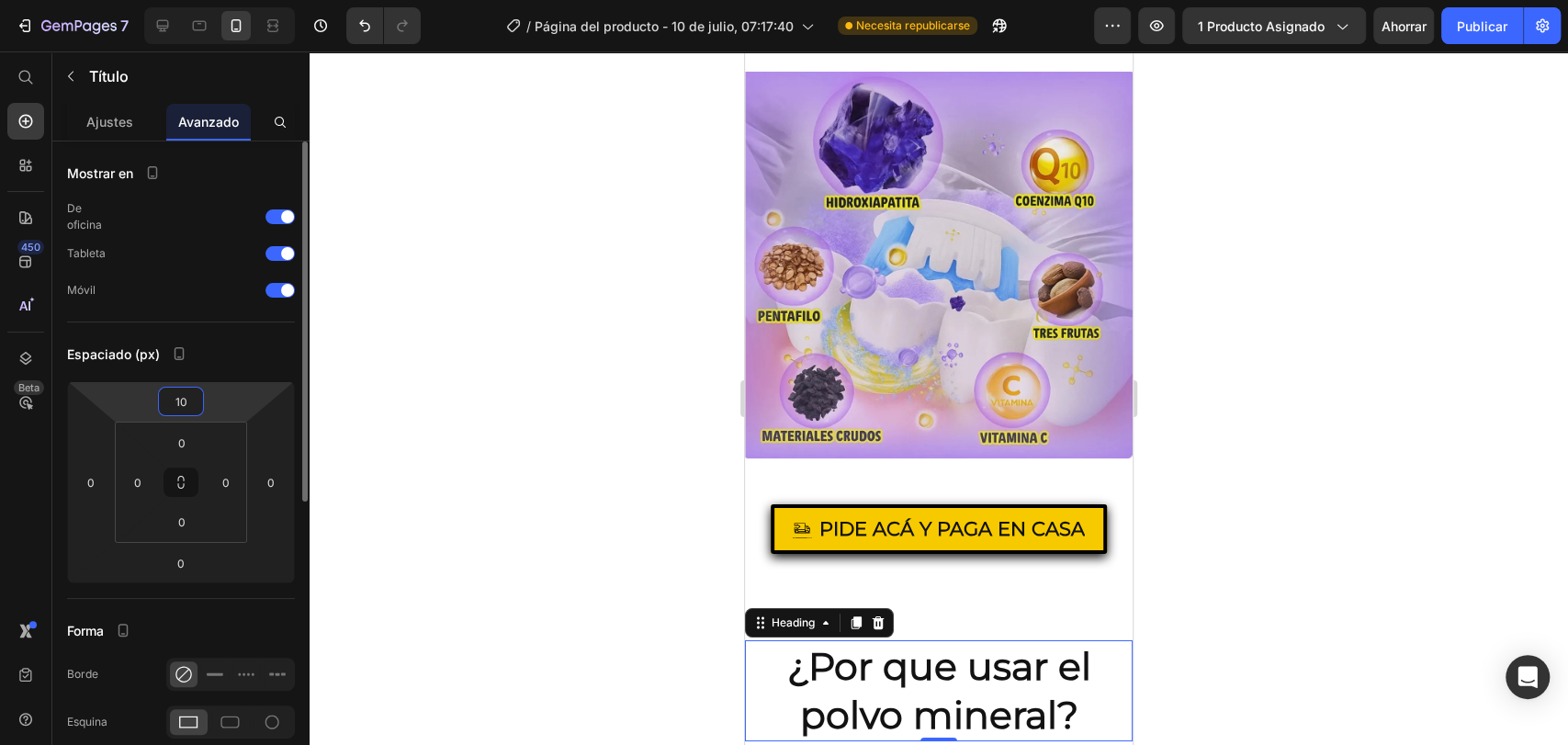 type on "1" 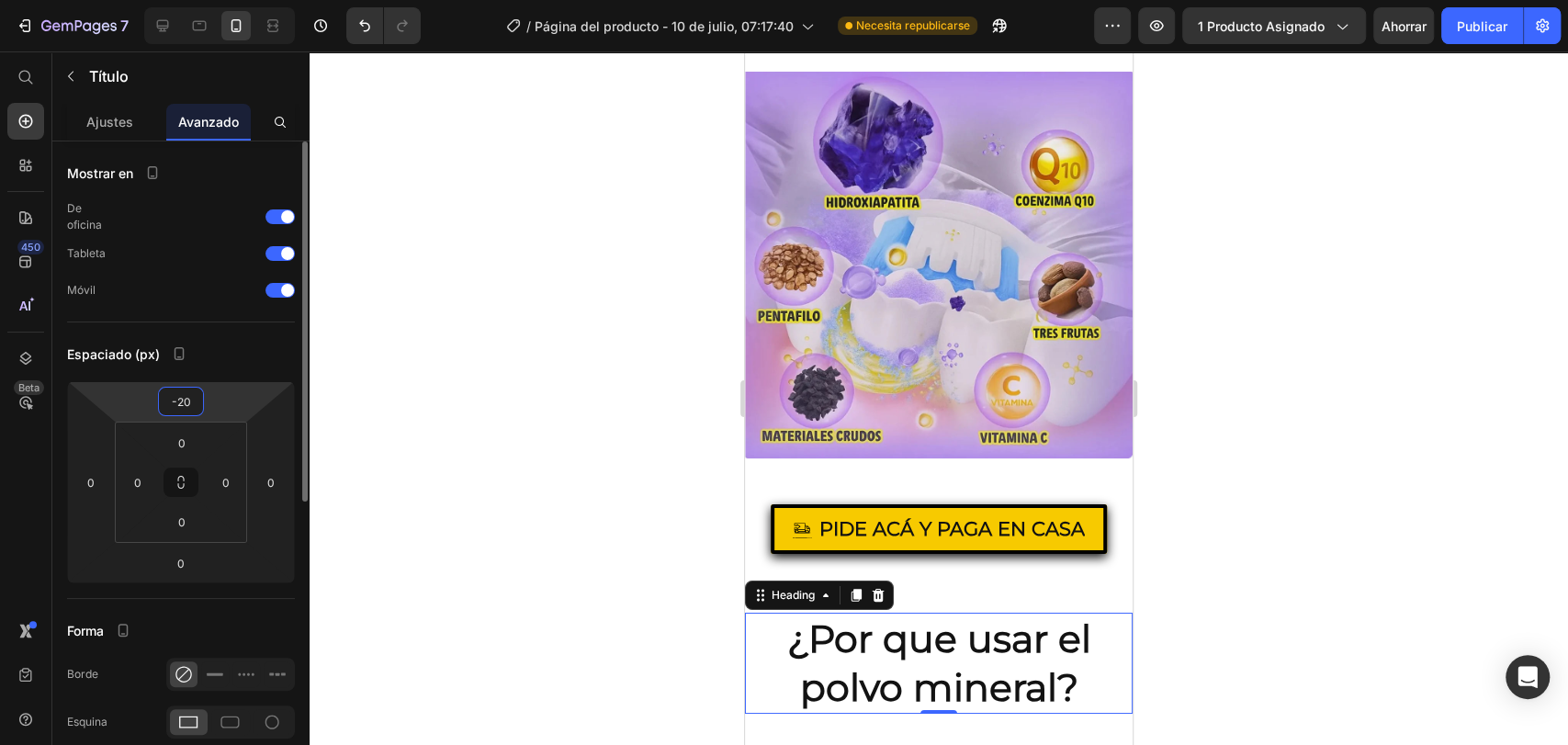 type on "-2" 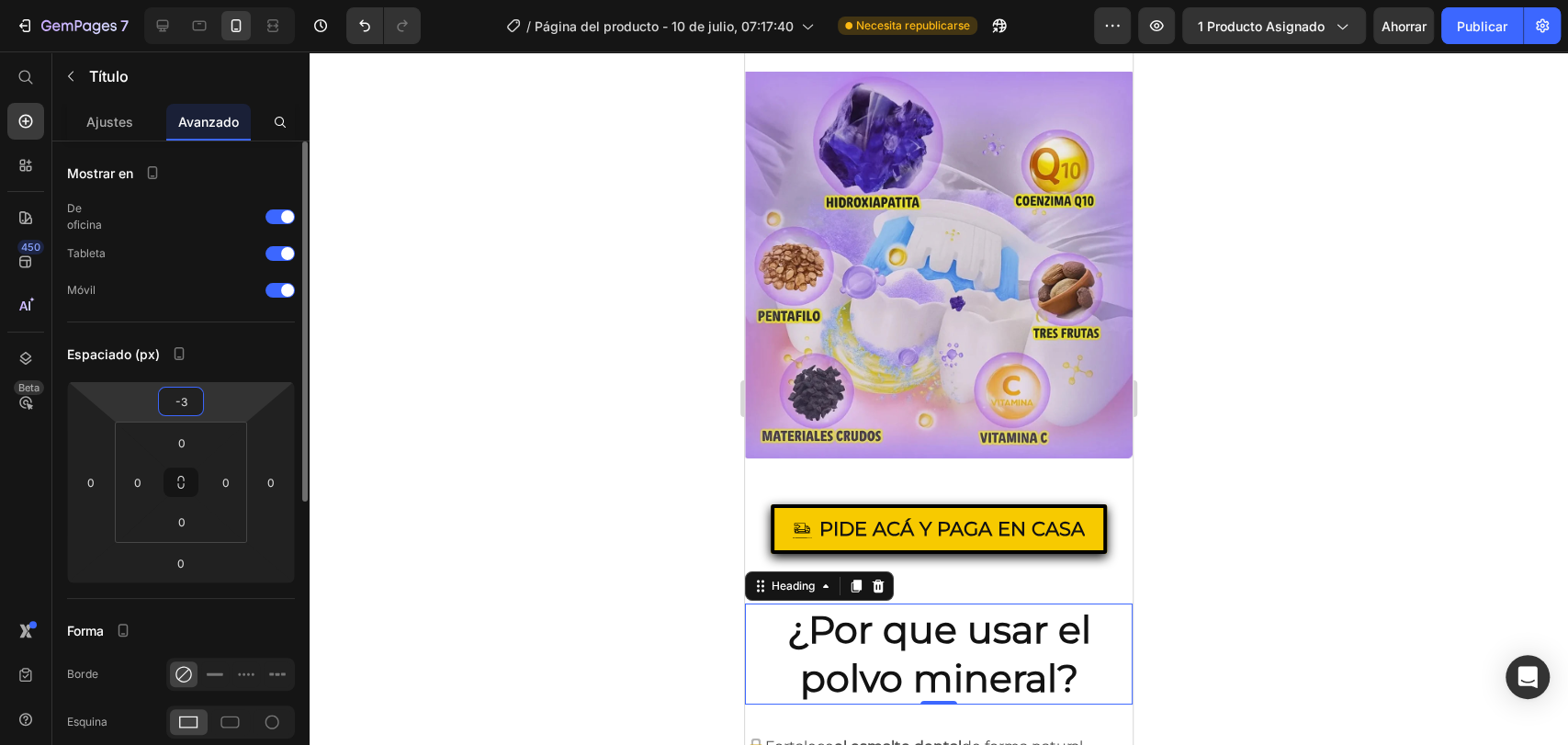type on "-30" 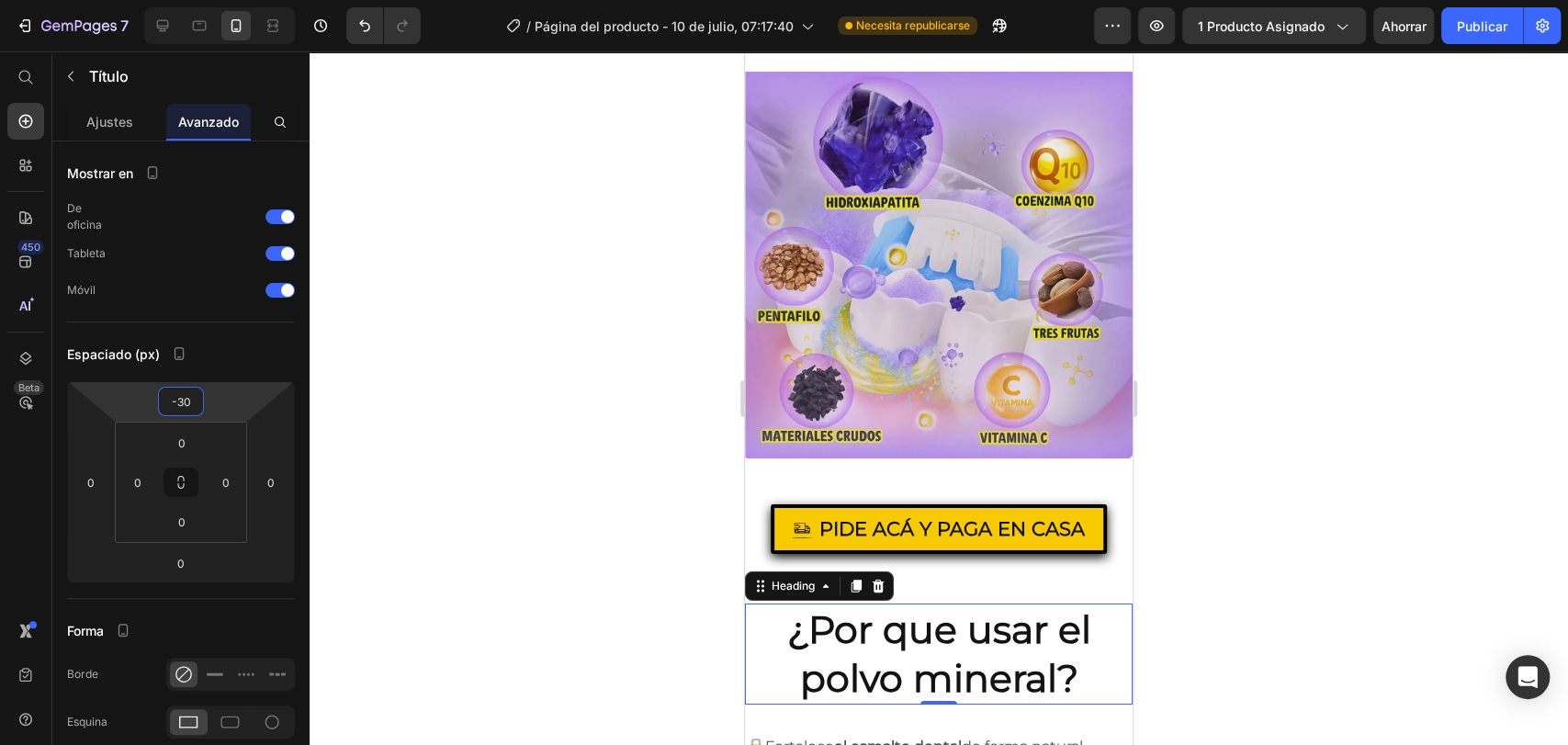click 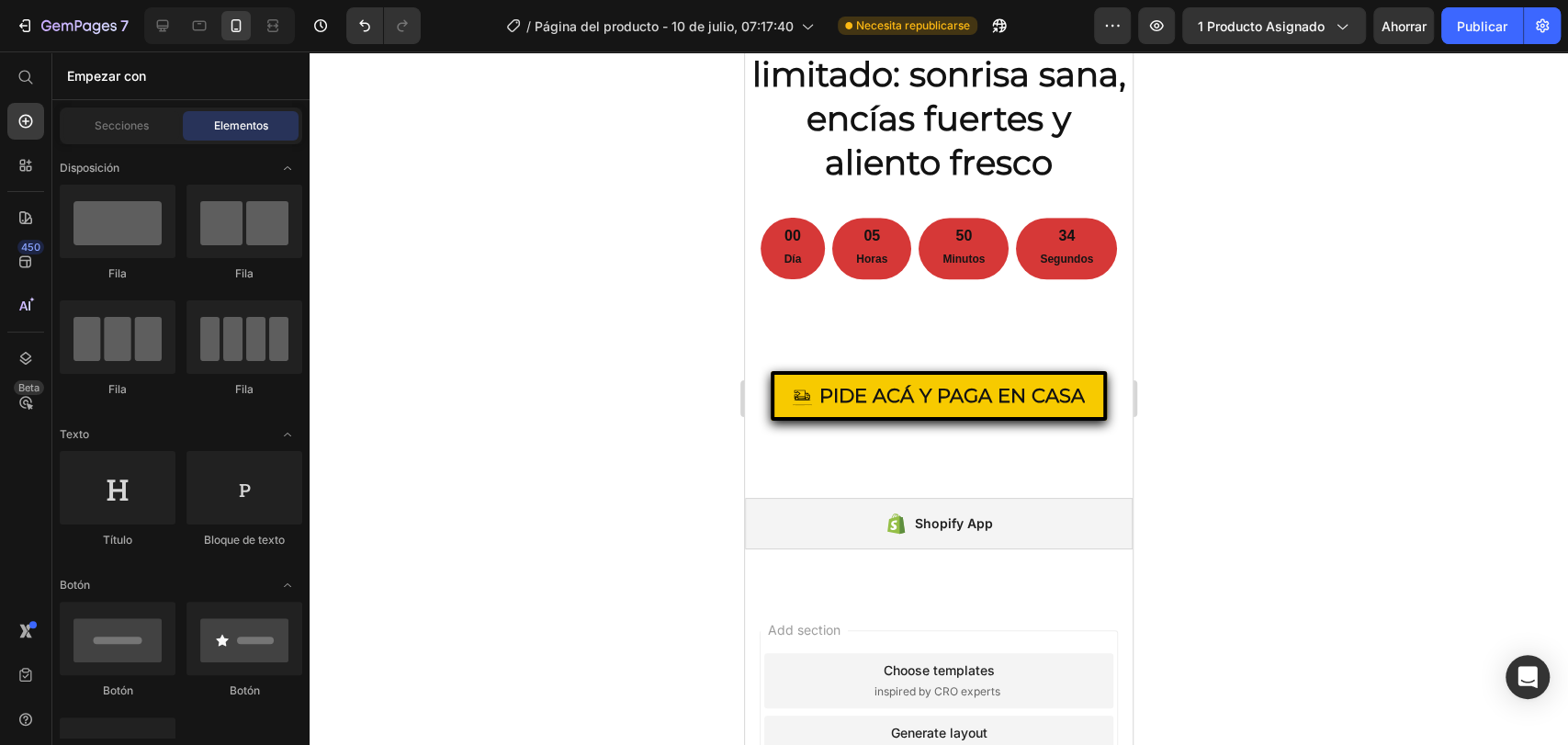 scroll, scrollTop: 5446, scrollLeft: 0, axis: vertical 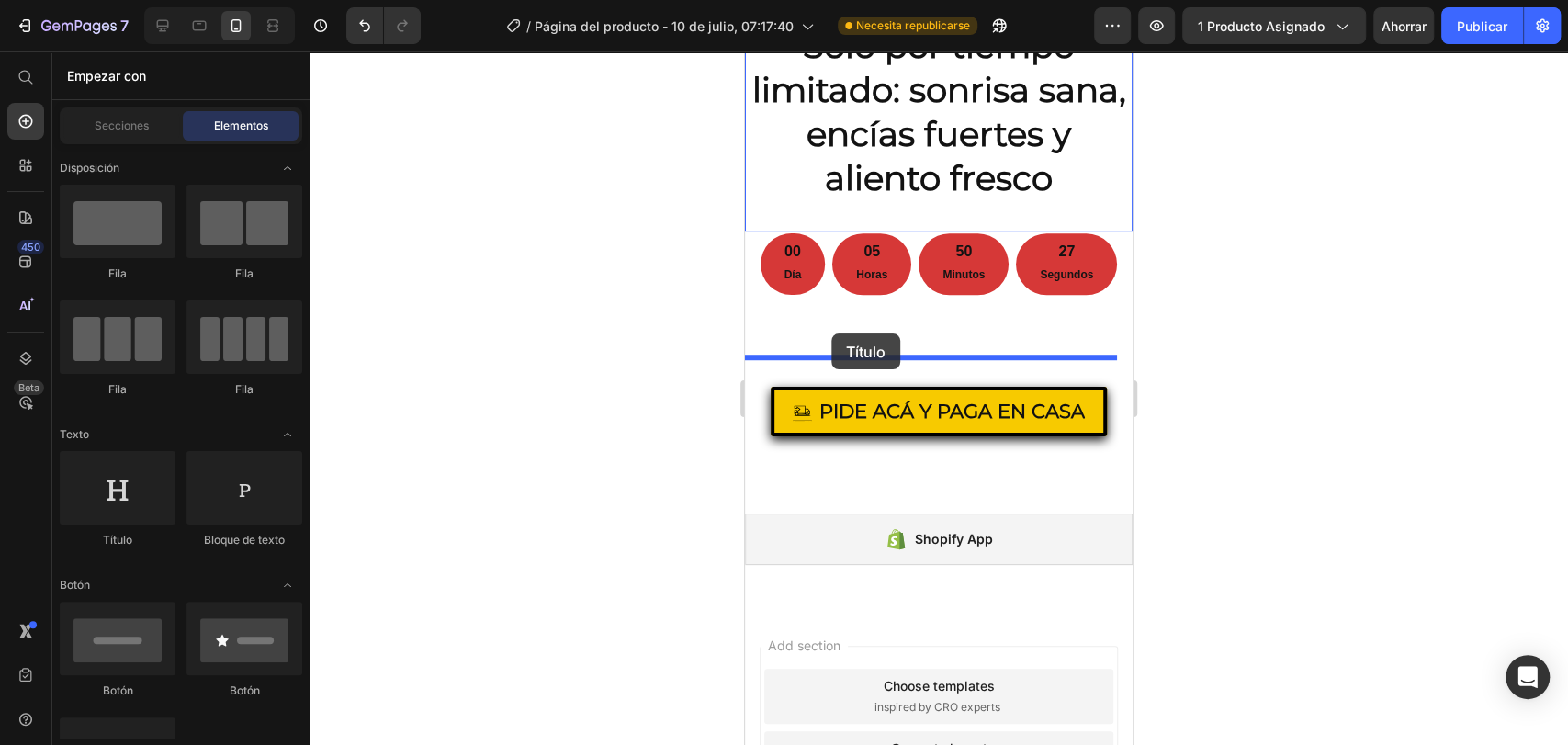 drag, startPoint x: 856, startPoint y: 561, endPoint x: 831, endPoint y: 333, distance: 229.36652 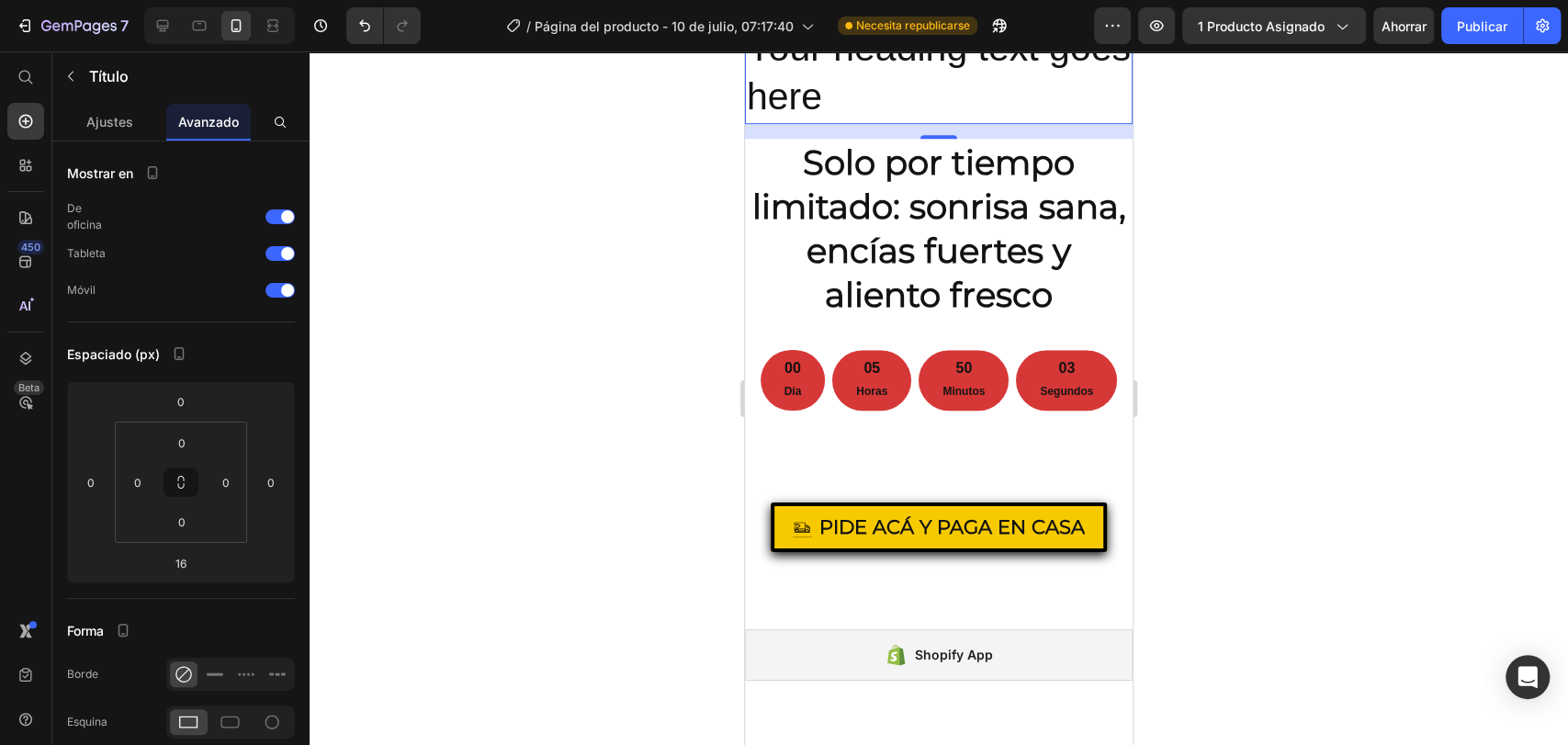 click on "Your heading text goes here" at bounding box center [939, 73] 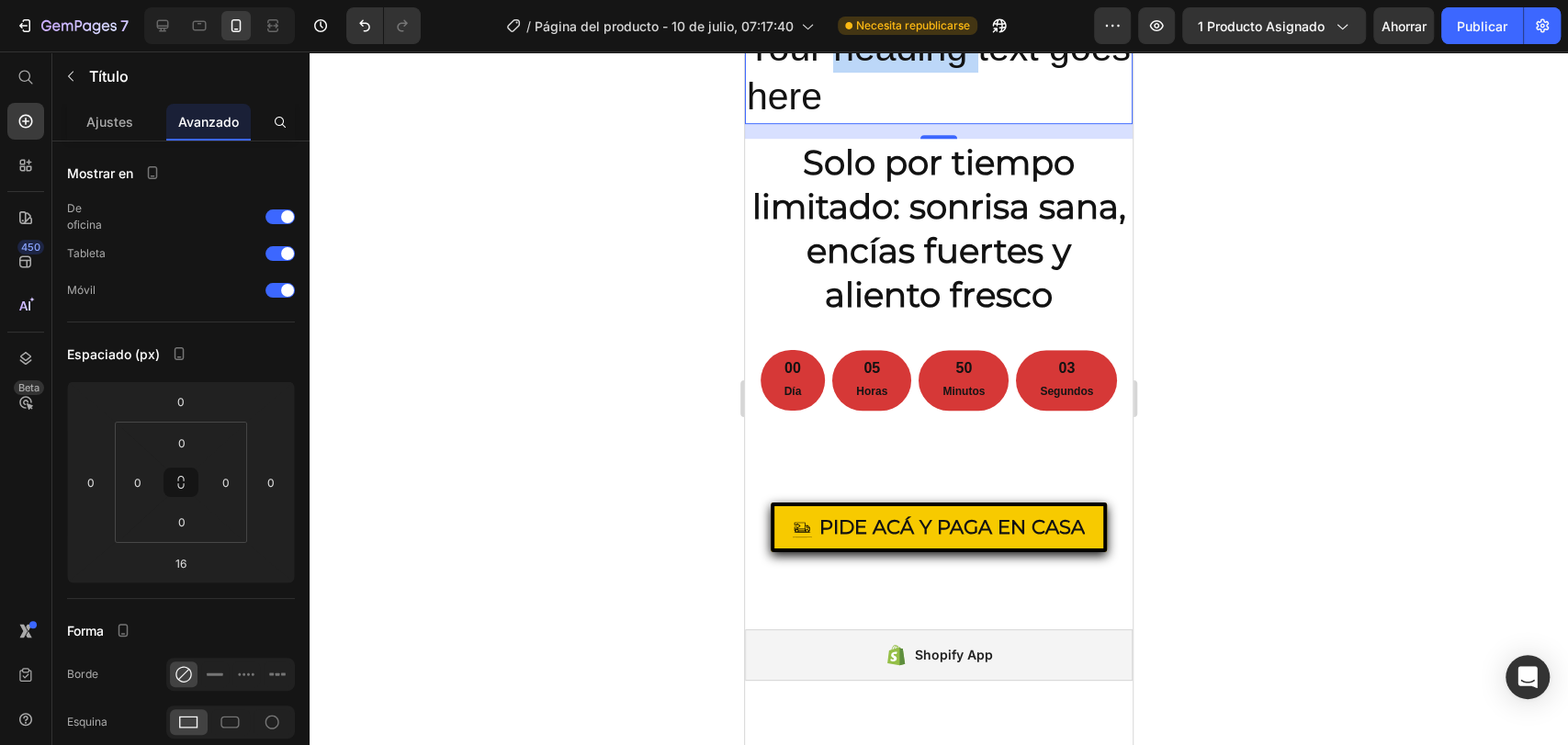 click on "Your heading text goes here" at bounding box center (939, 73) 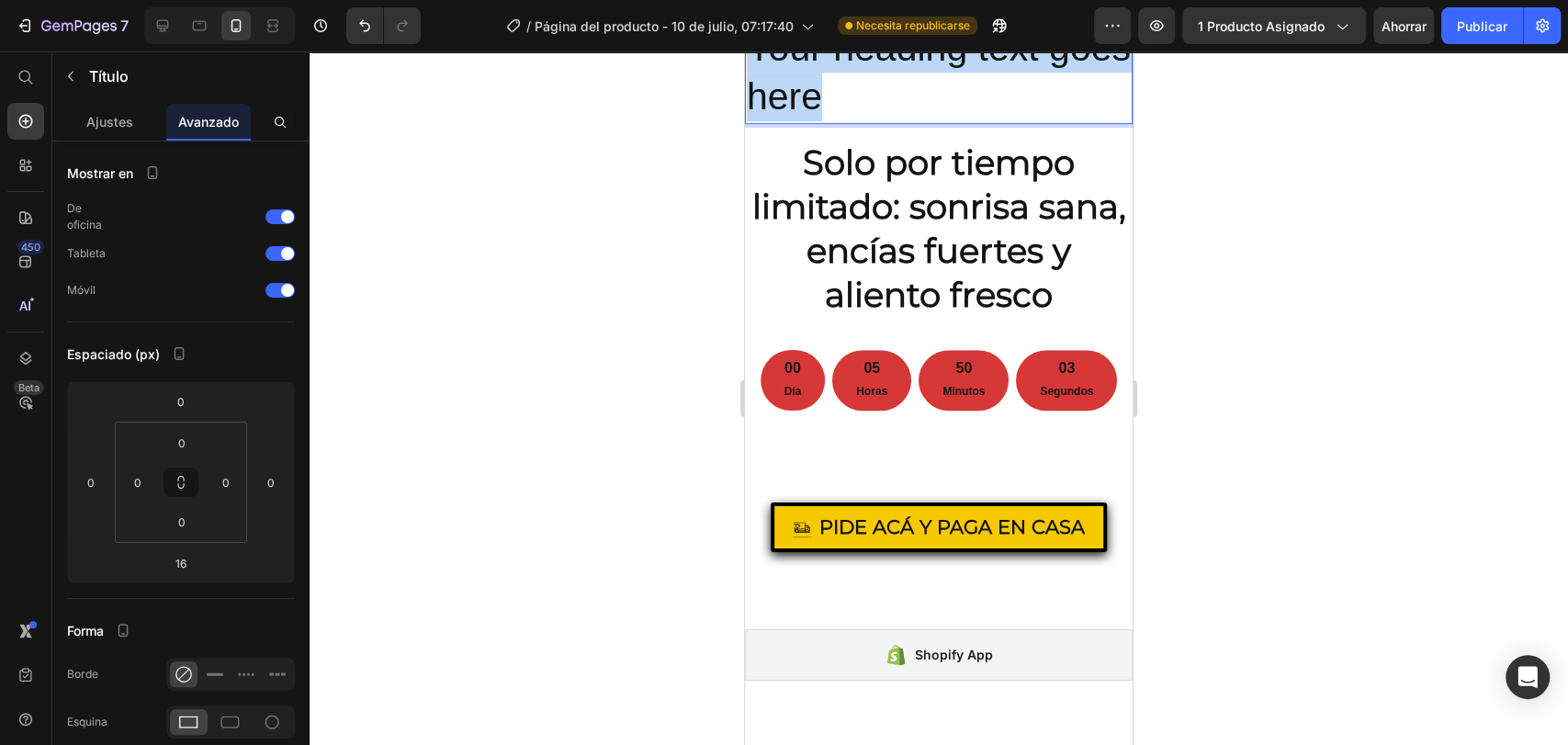 click on "Your heading text goes here" at bounding box center [939, 73] 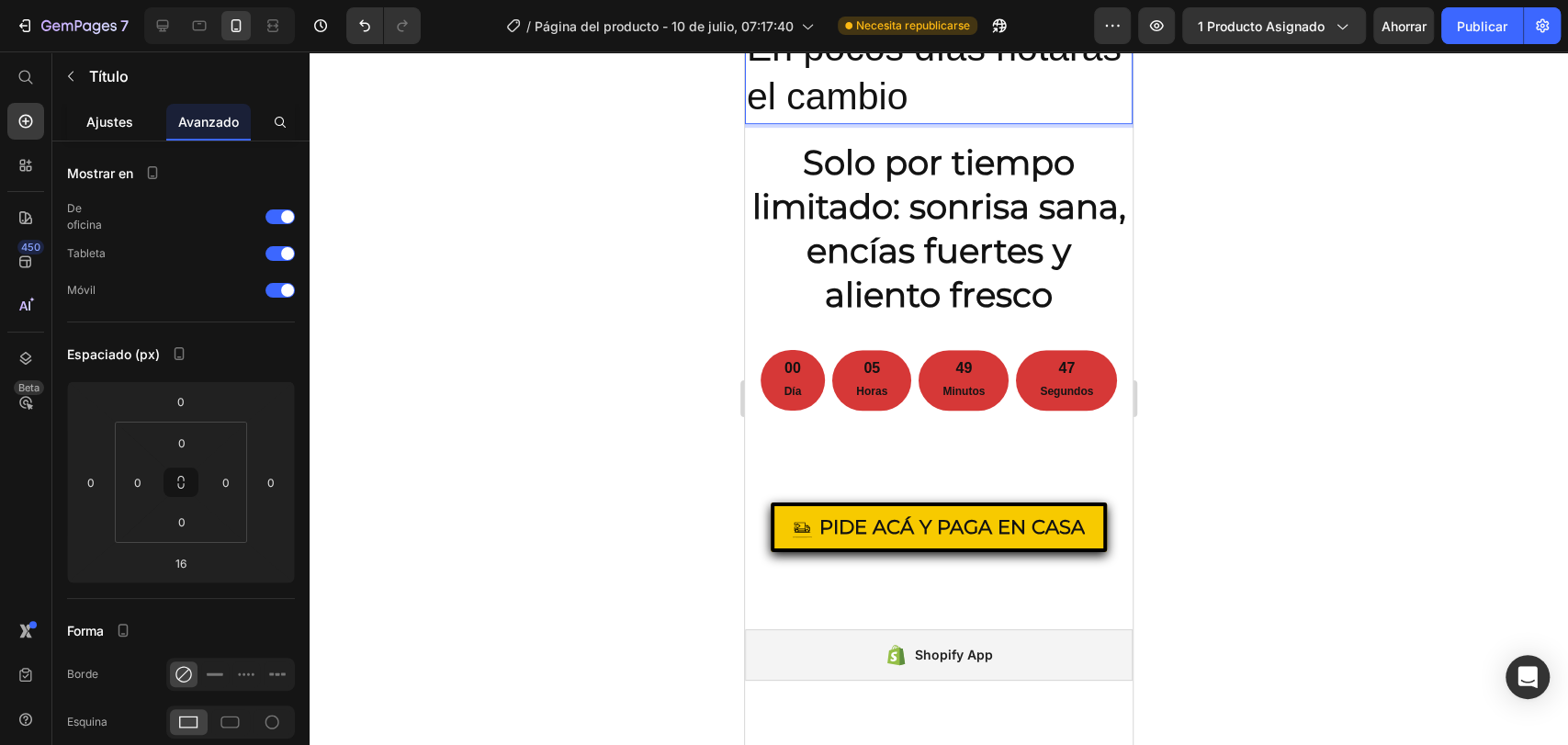 click on "Ajustes" at bounding box center [109, 121] 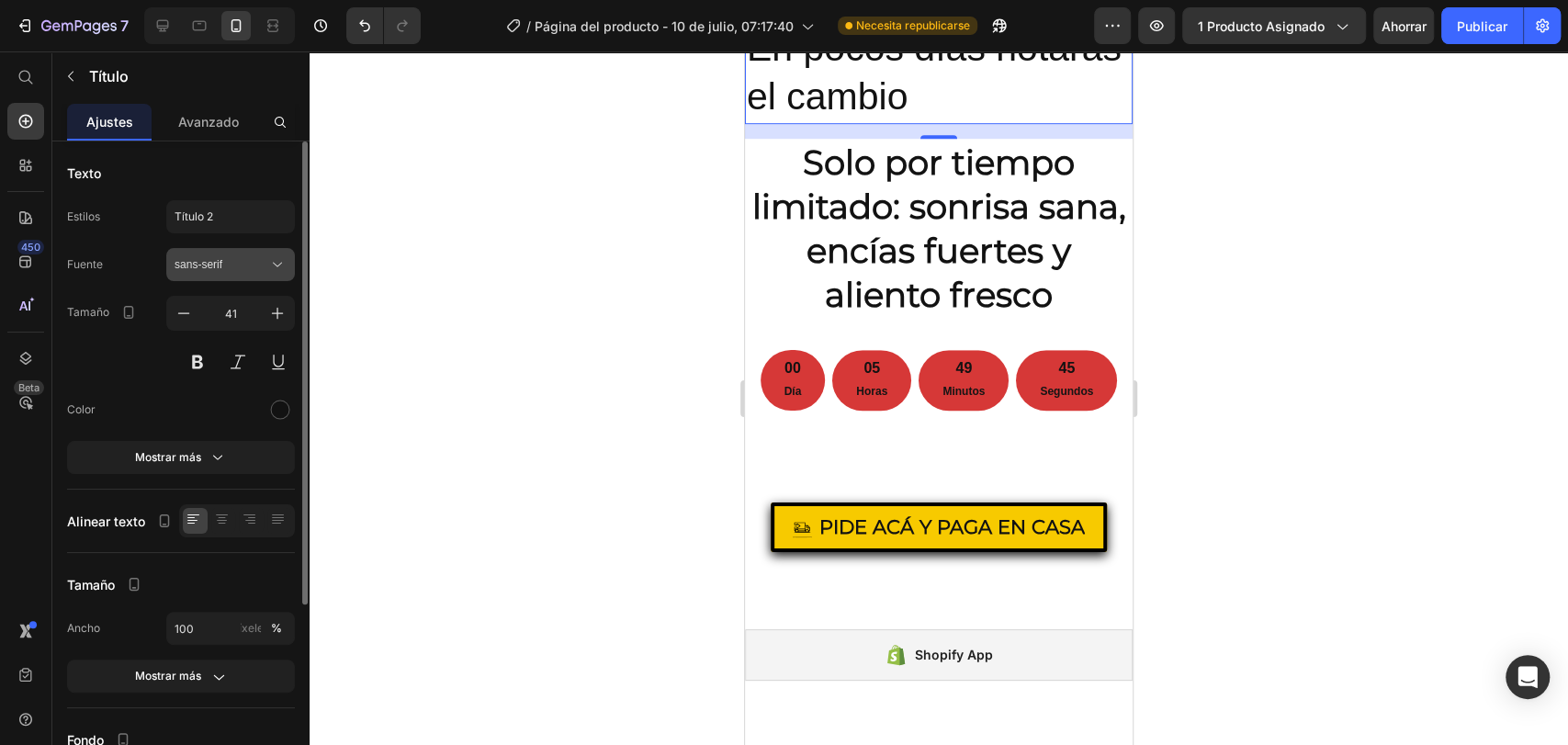 click 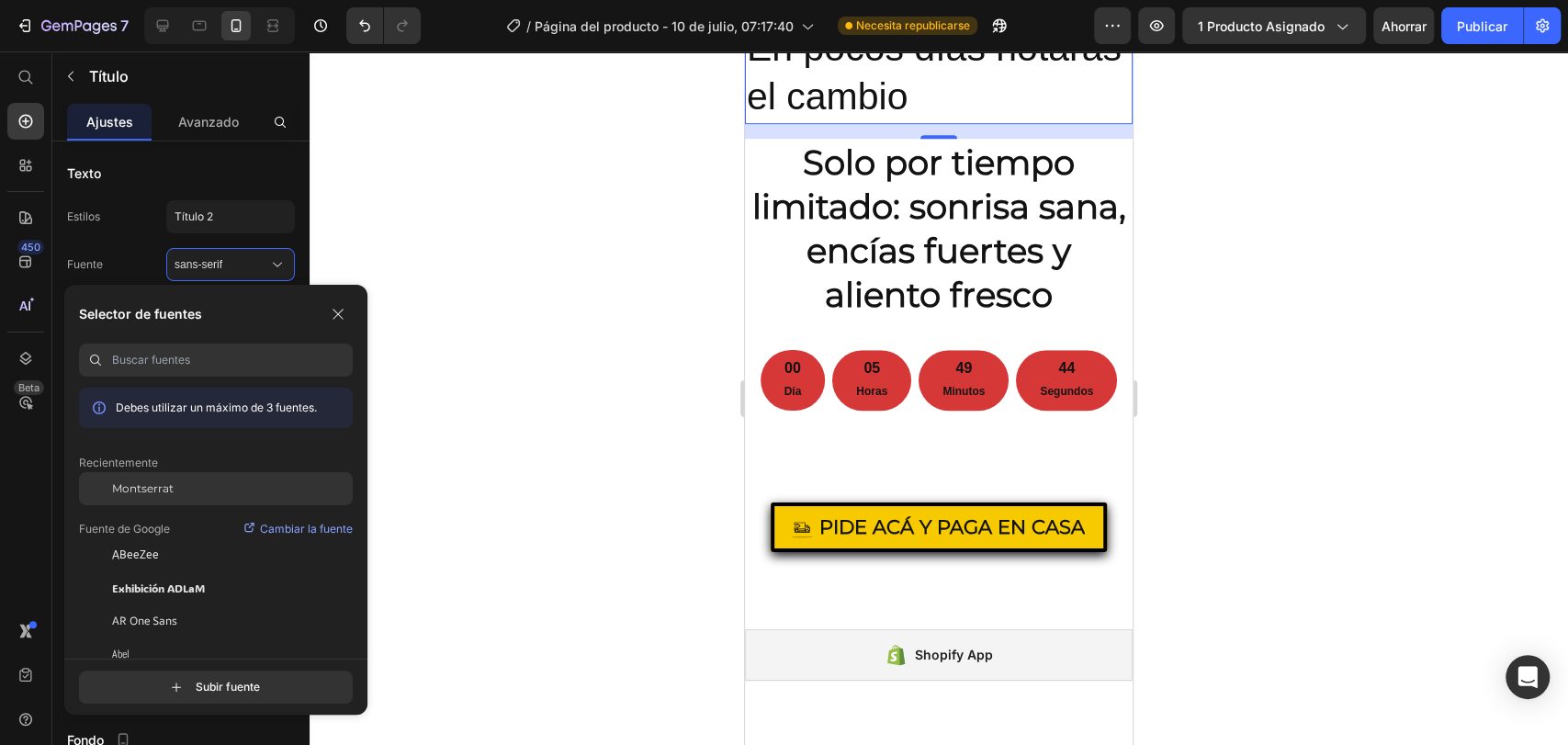 click on "Montserrat" 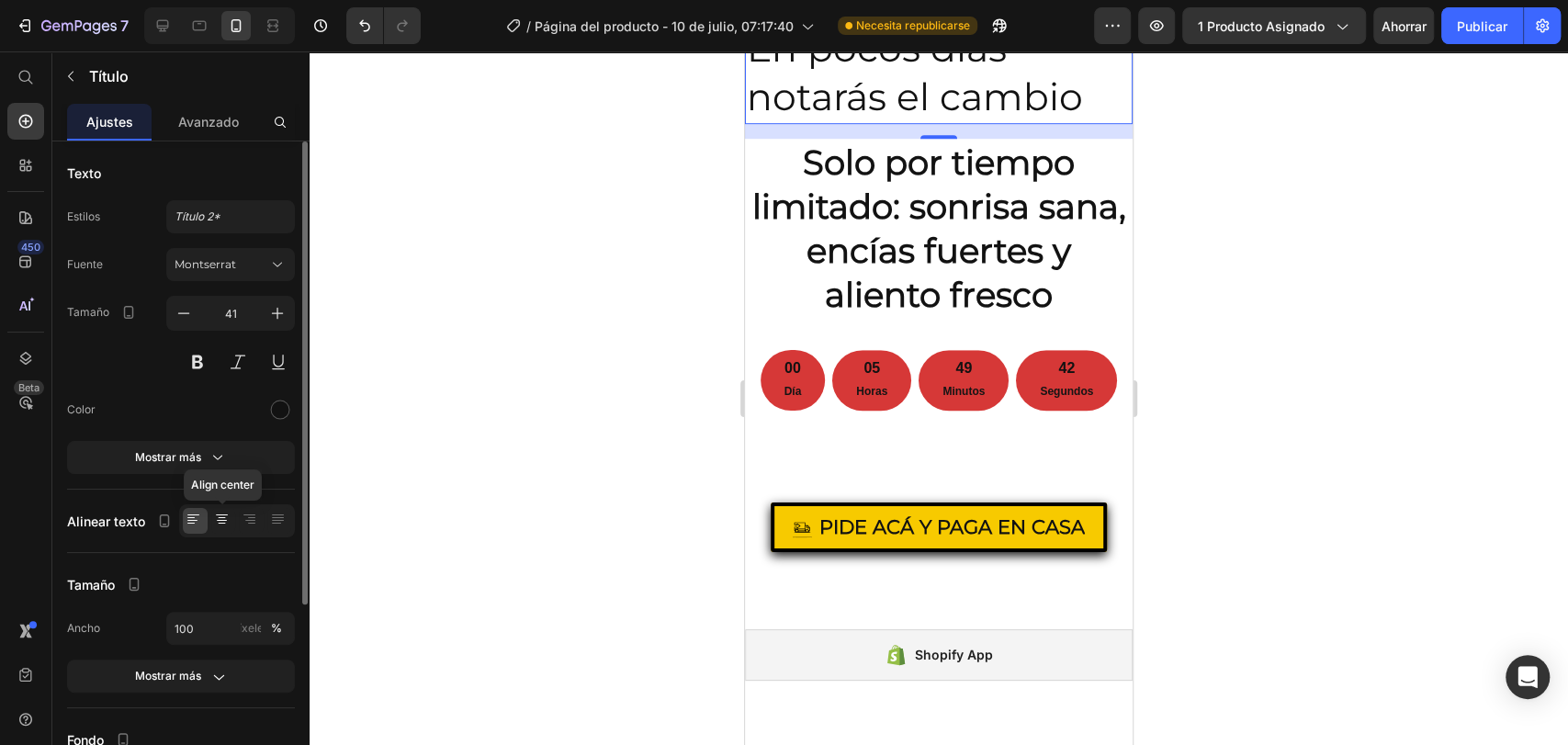 click 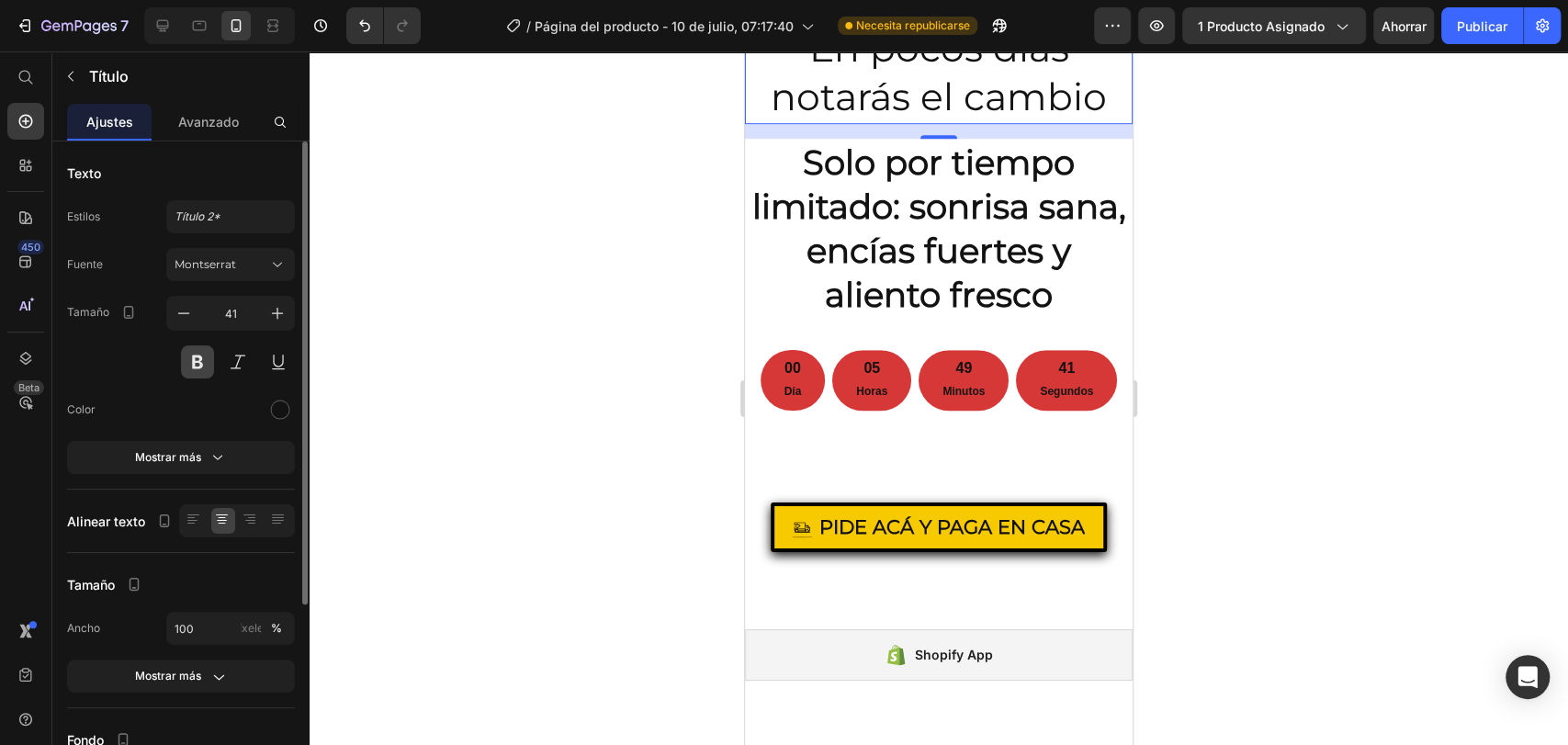 click at bounding box center (197, 362) 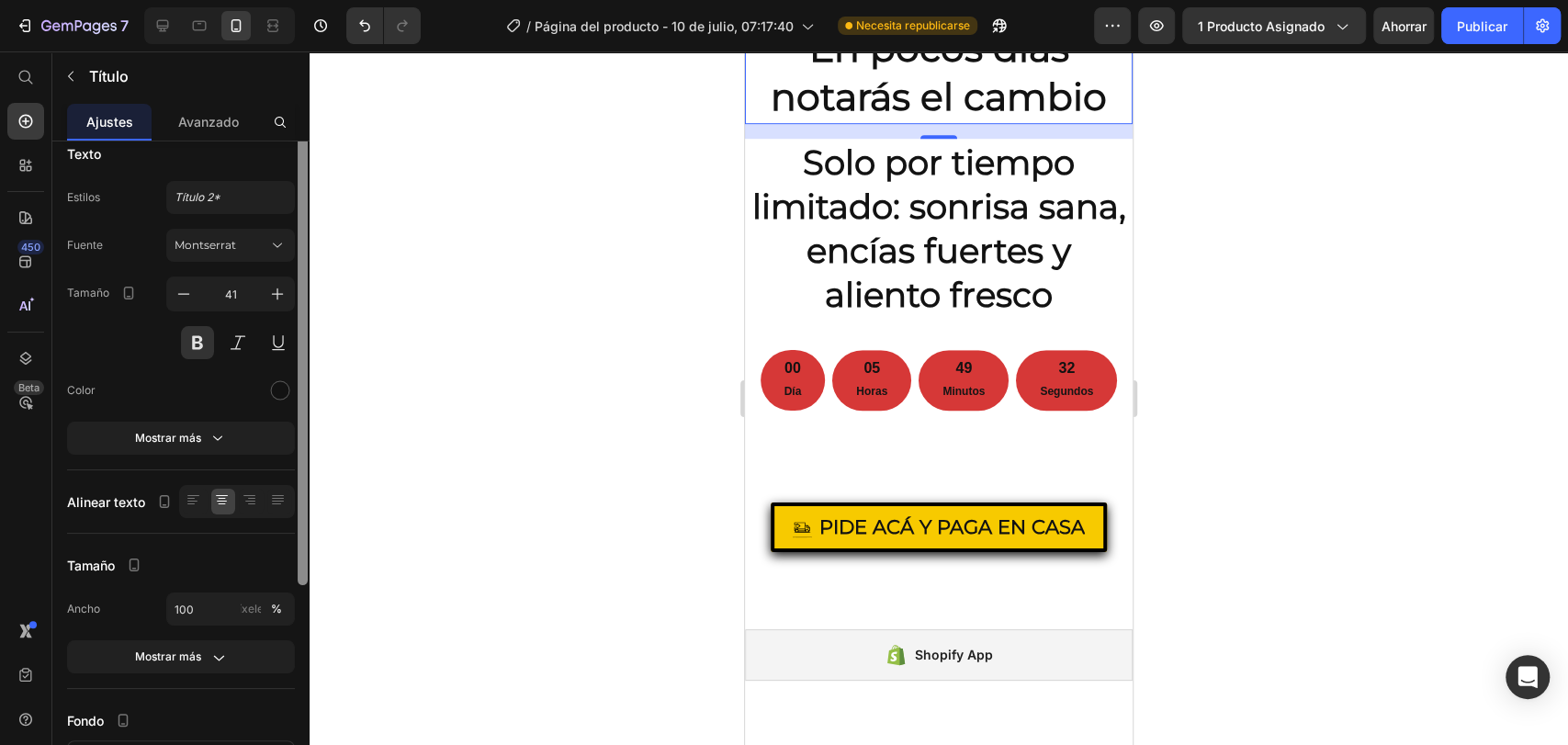 scroll, scrollTop: 0, scrollLeft: 0, axis: both 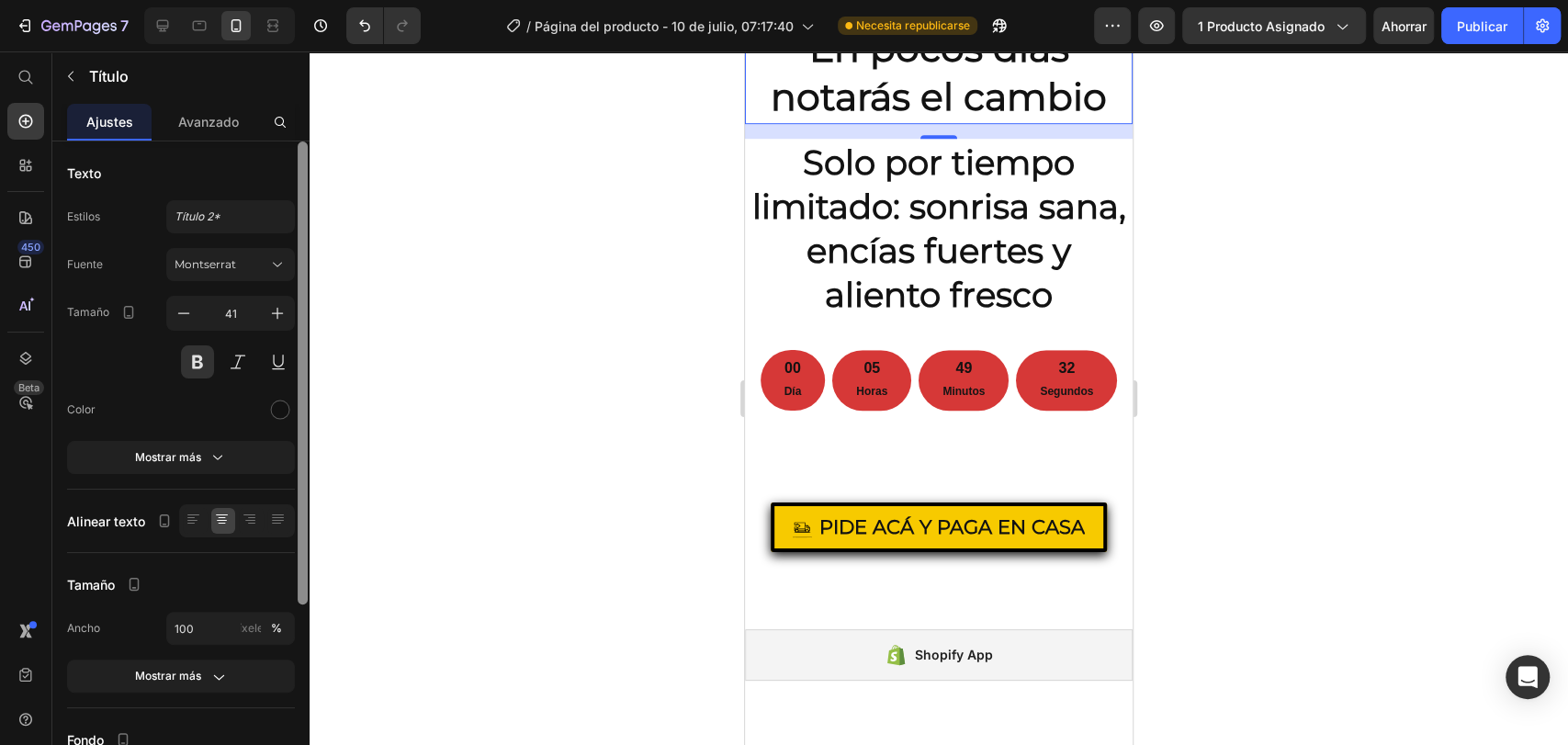 drag, startPoint x: 306, startPoint y: 386, endPoint x: 296, endPoint y: 277, distance: 109.457754 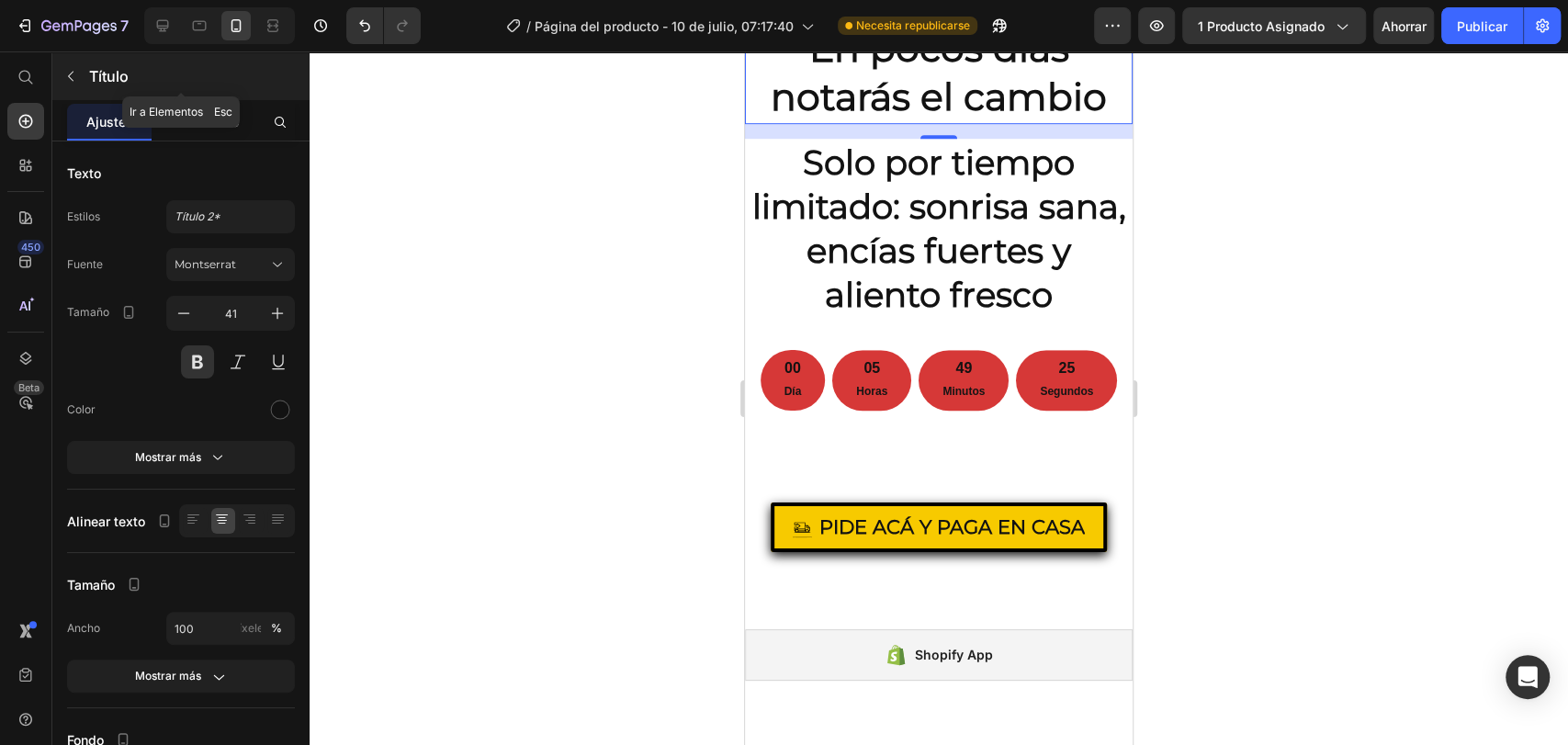 click on "Título" at bounding box center [197, 76] 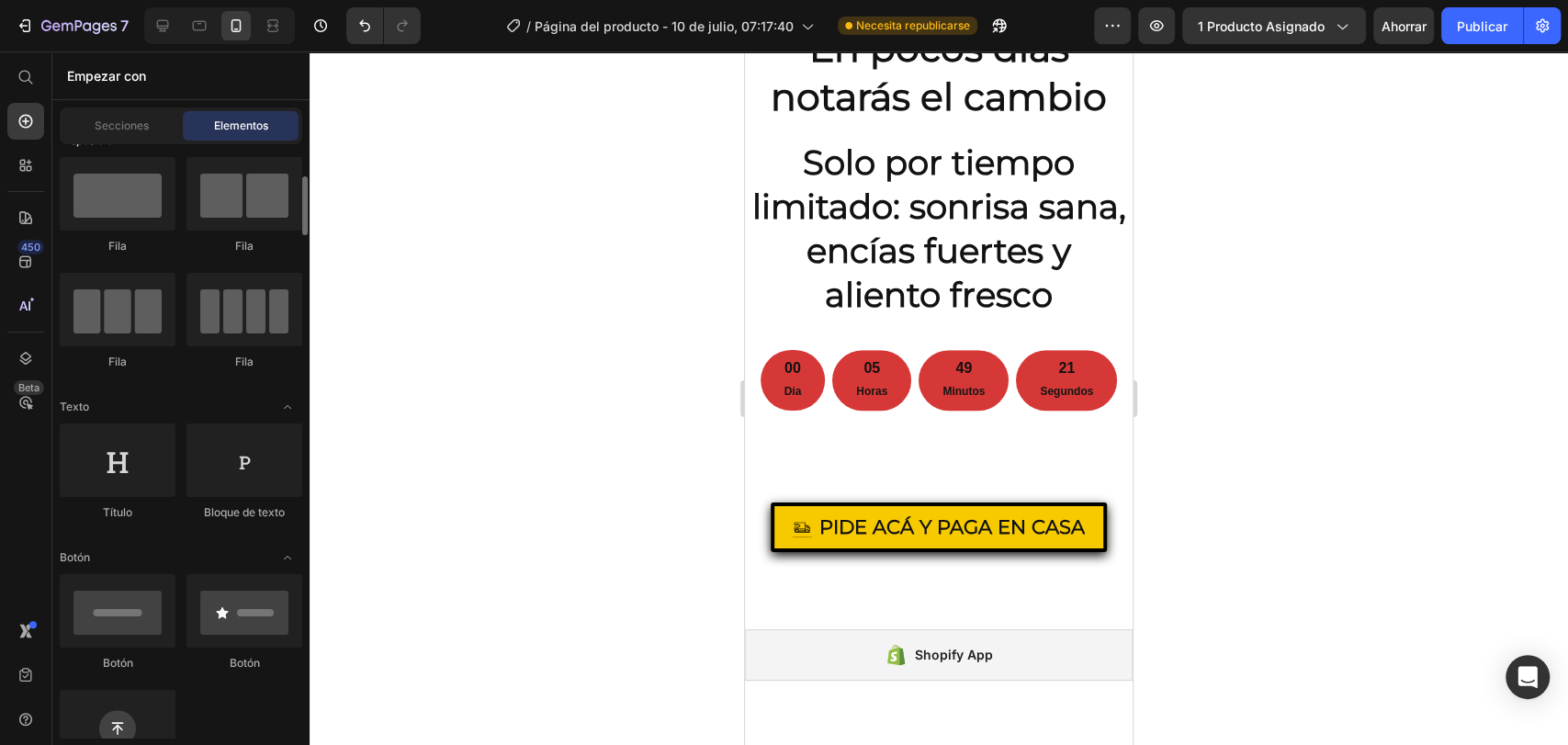 scroll, scrollTop: 55, scrollLeft: 0, axis: vertical 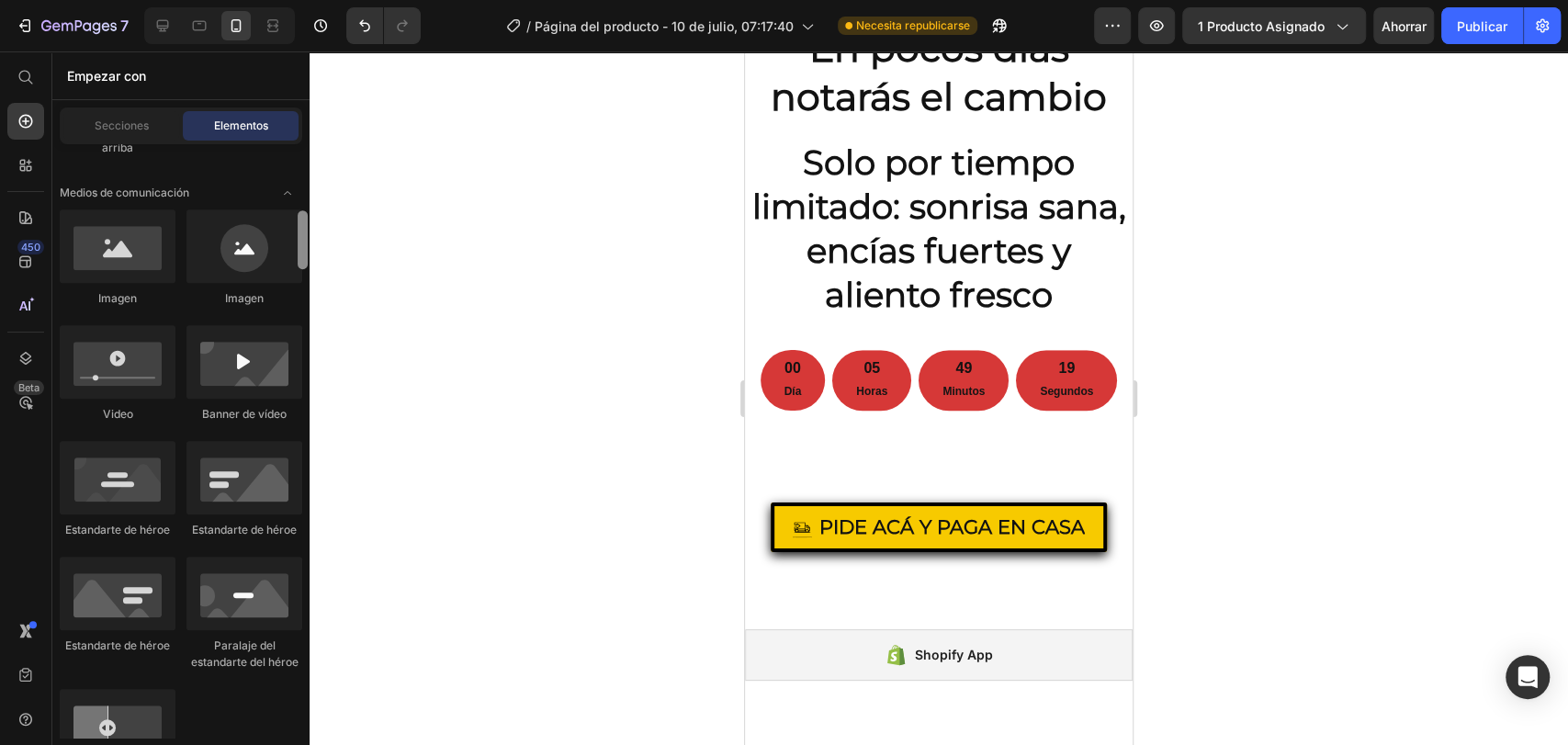 drag, startPoint x: 298, startPoint y: 160, endPoint x: 304, endPoint y: 222, distance: 62.289646 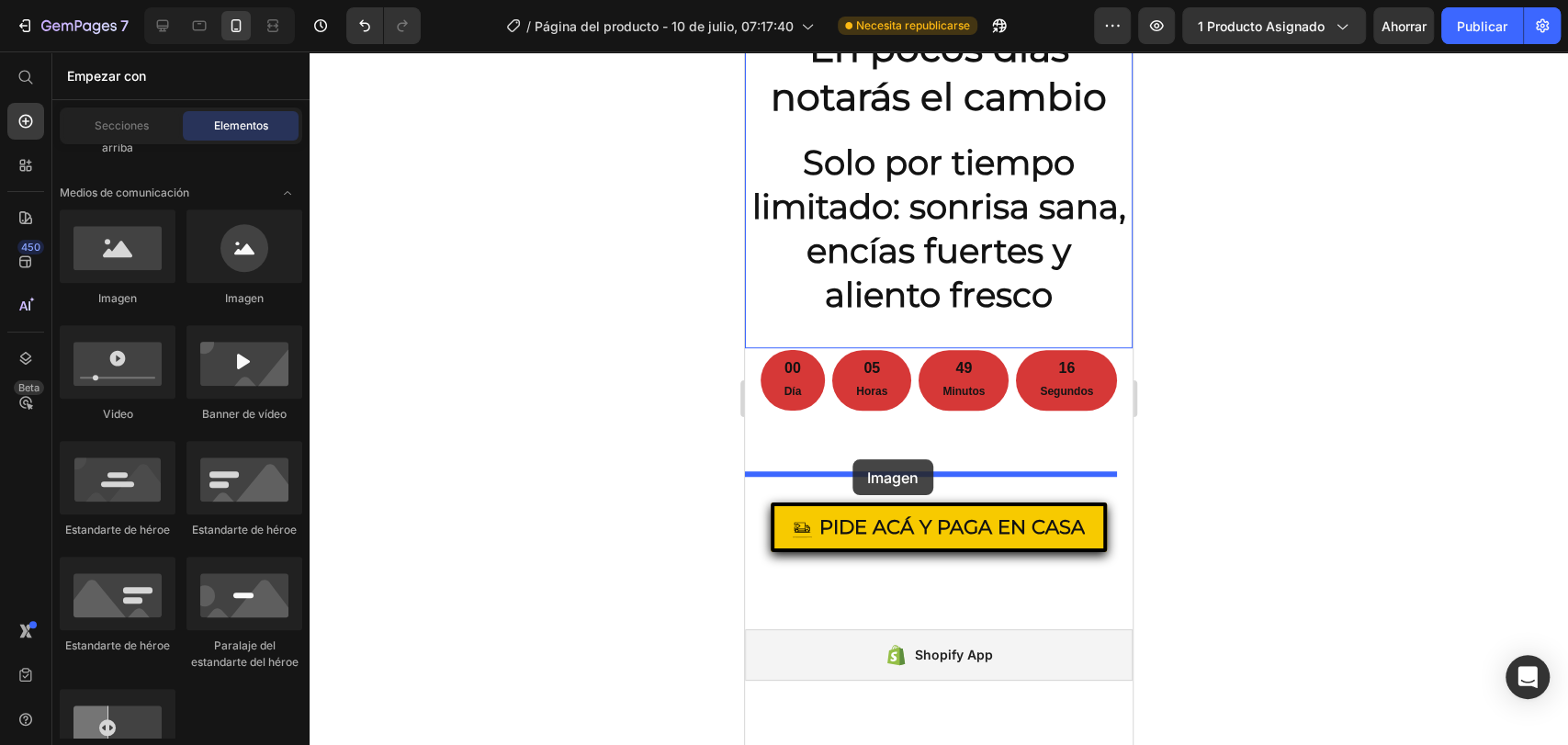 drag, startPoint x: 874, startPoint y: 312, endPoint x: 852, endPoint y: 459, distance: 148.63714 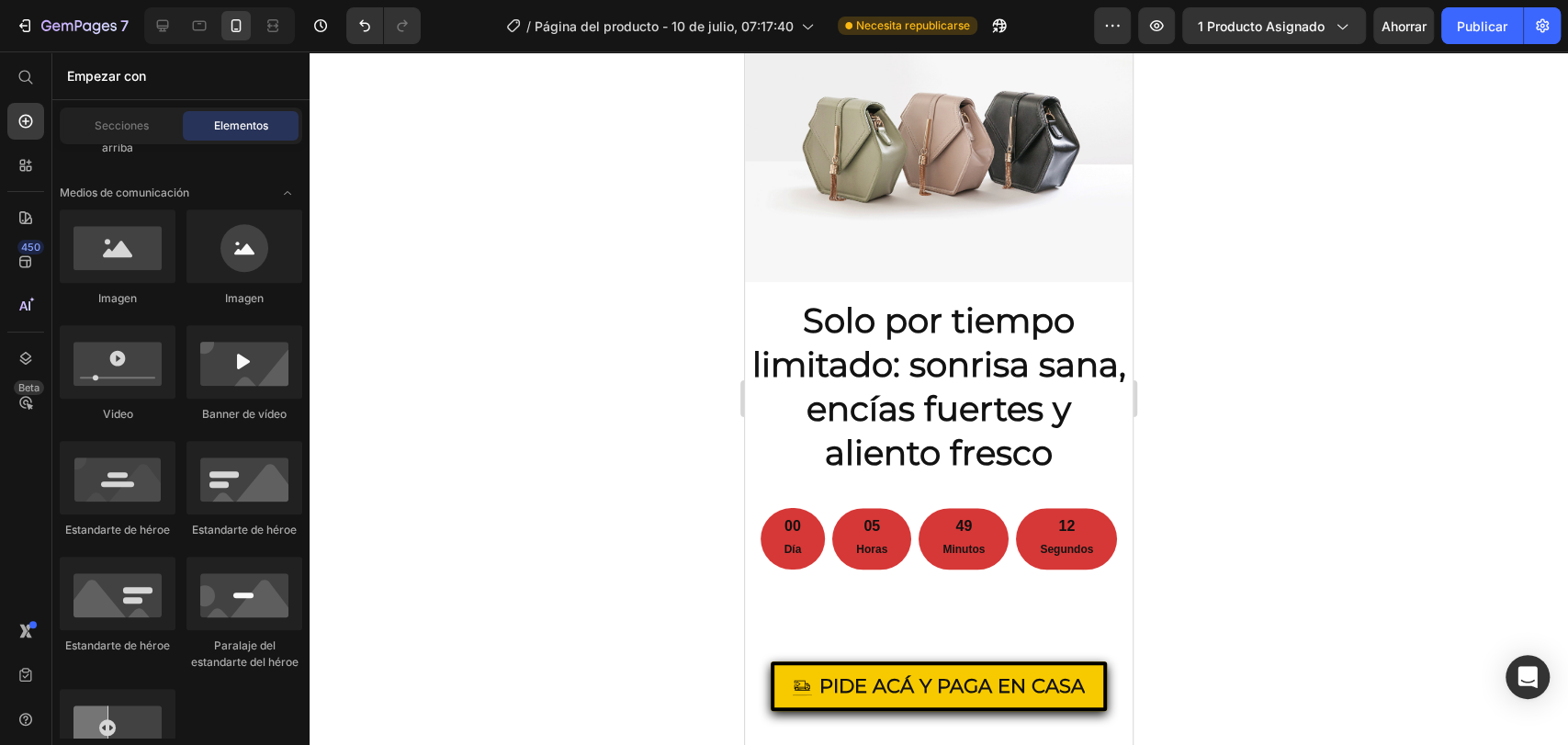 scroll, scrollTop: 5611, scrollLeft: 0, axis: vertical 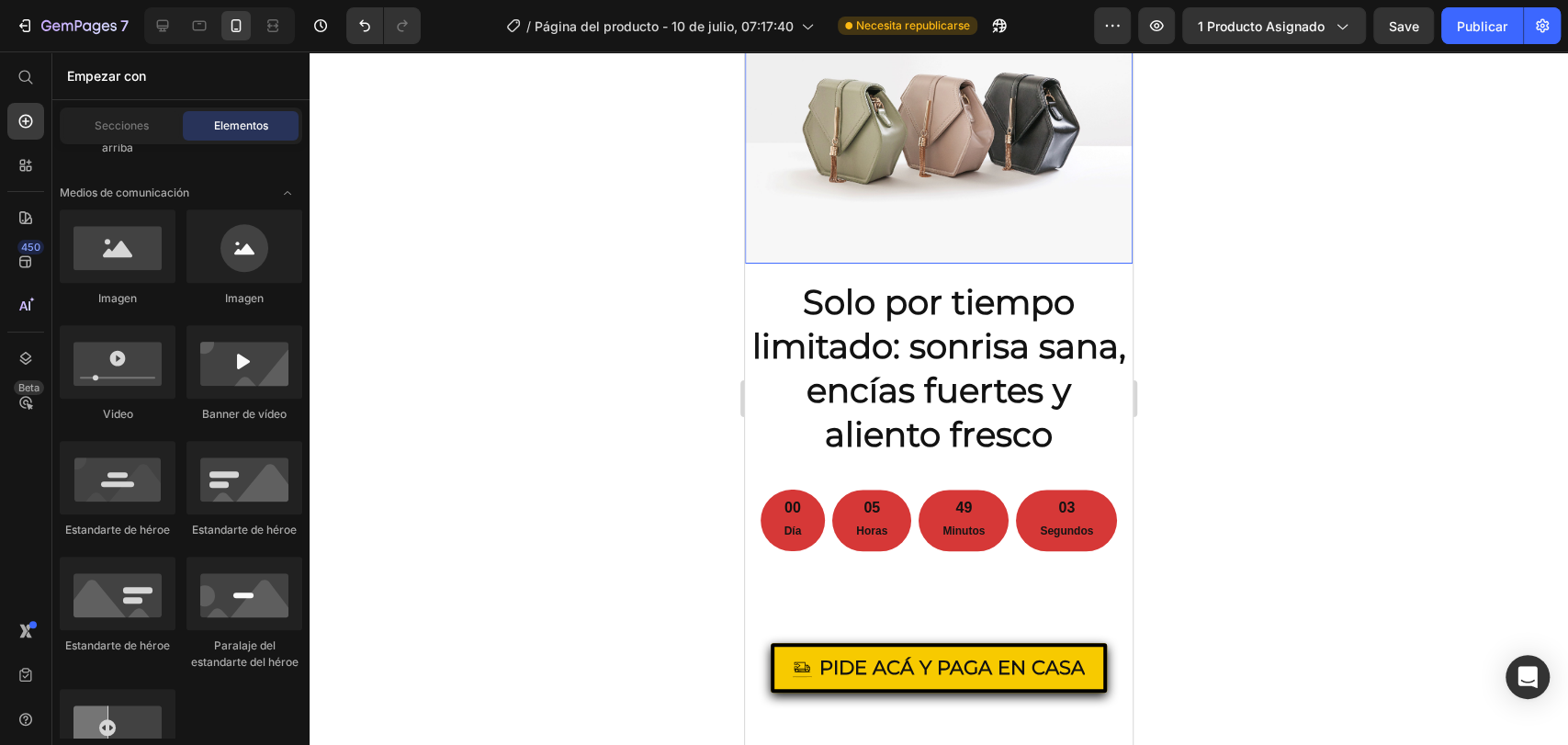 click at bounding box center (939, 119) 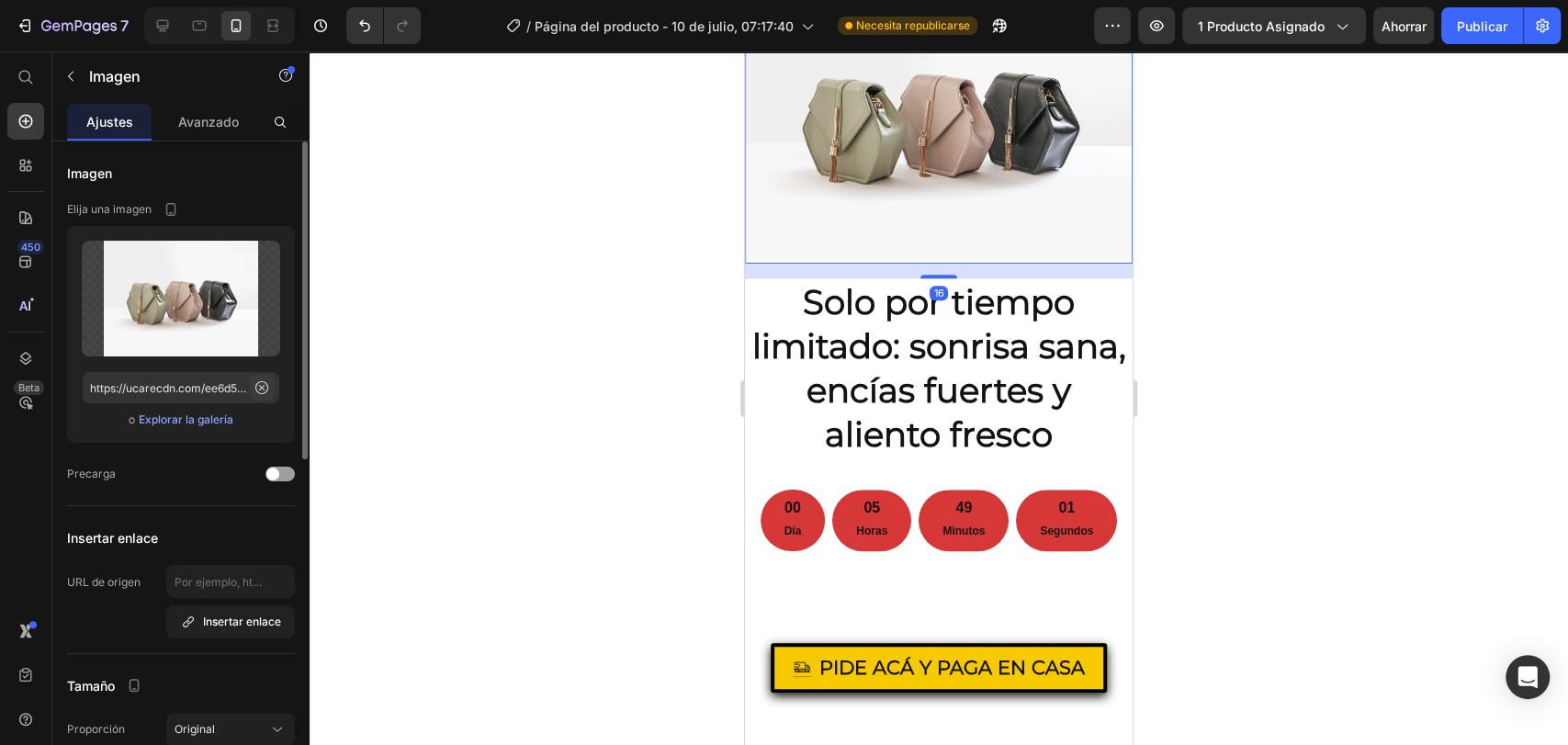click 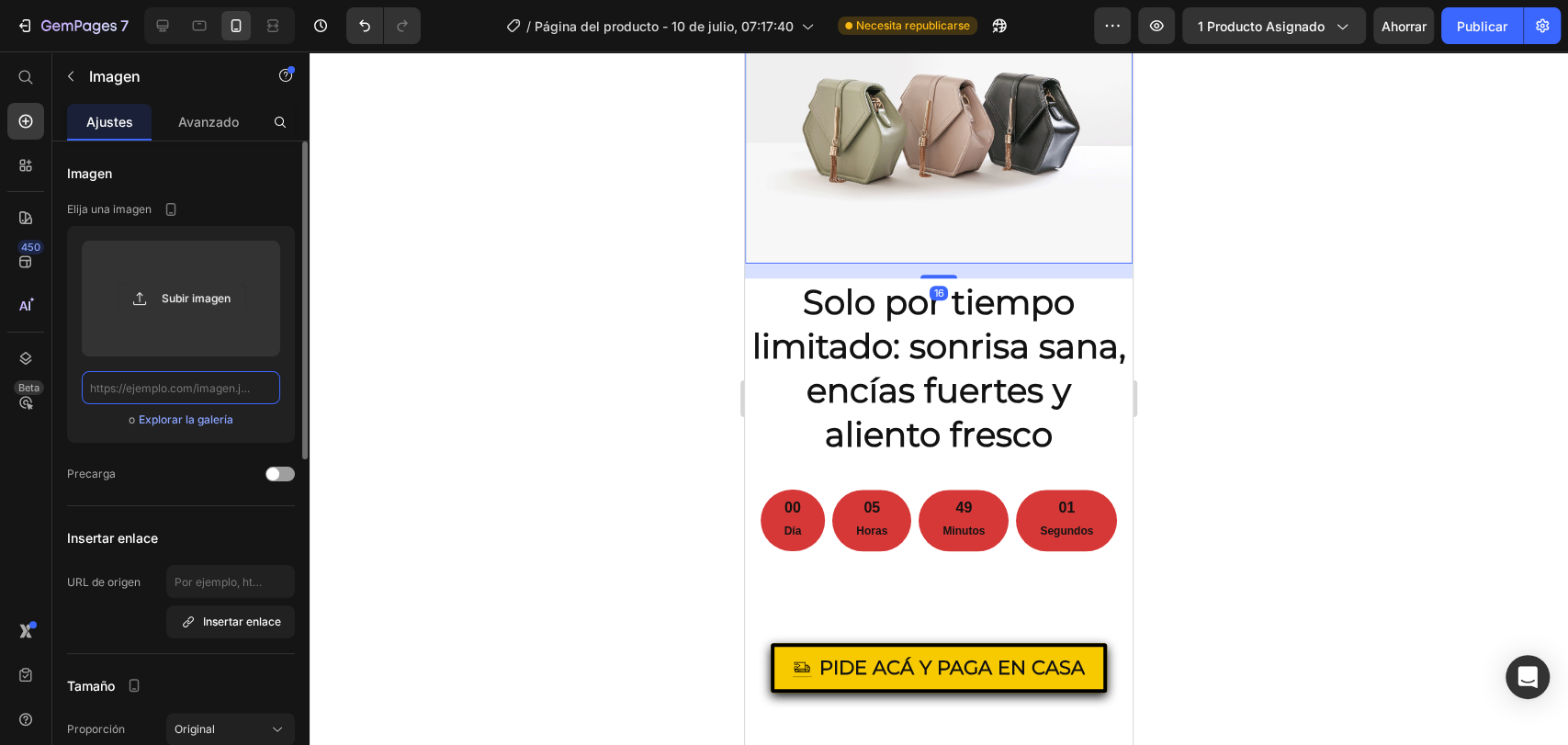 scroll, scrollTop: 0, scrollLeft: 0, axis: both 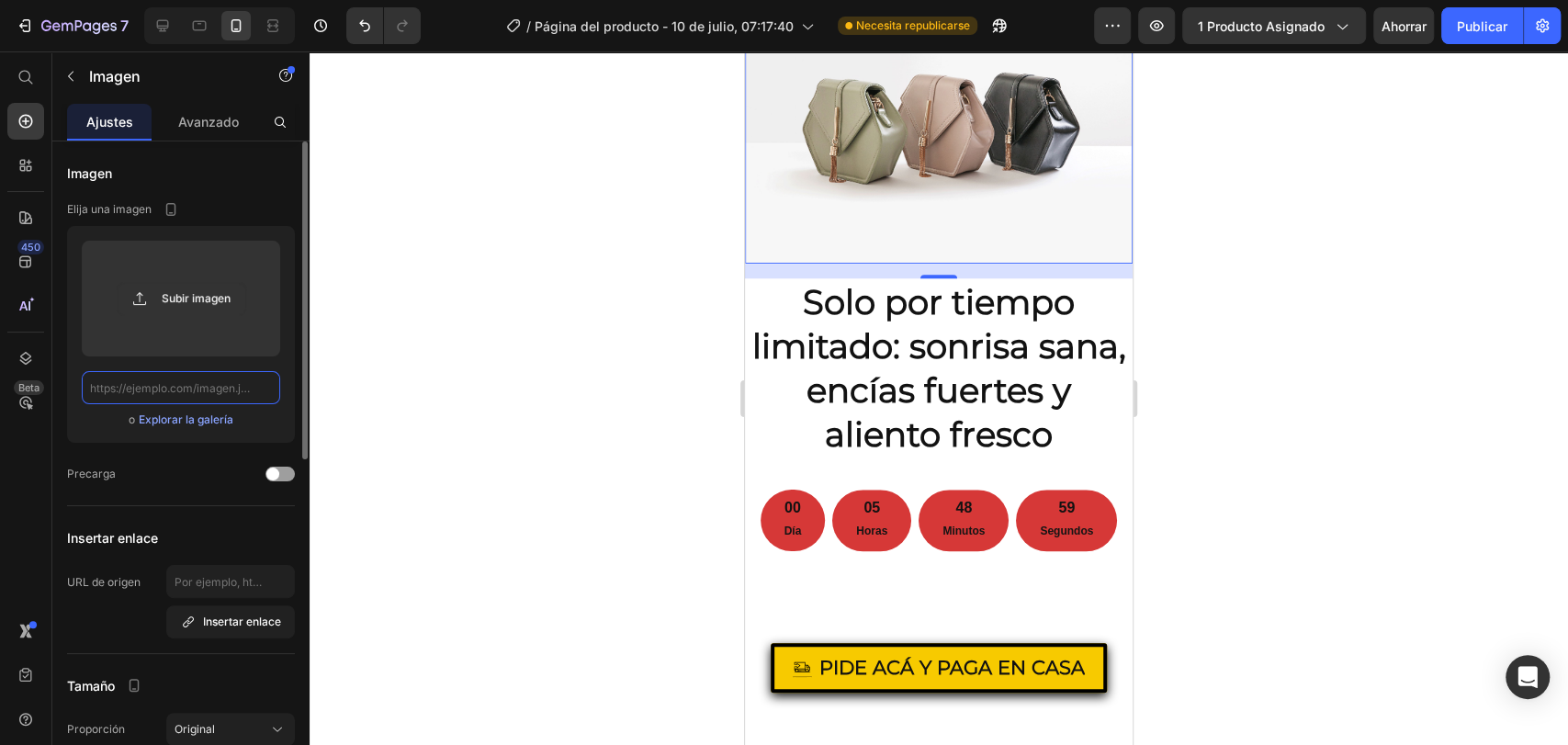 paste on "blob:https://web.whatsapp.com/ec81b440-f70f-443e-894b-5df01d4d36f1" 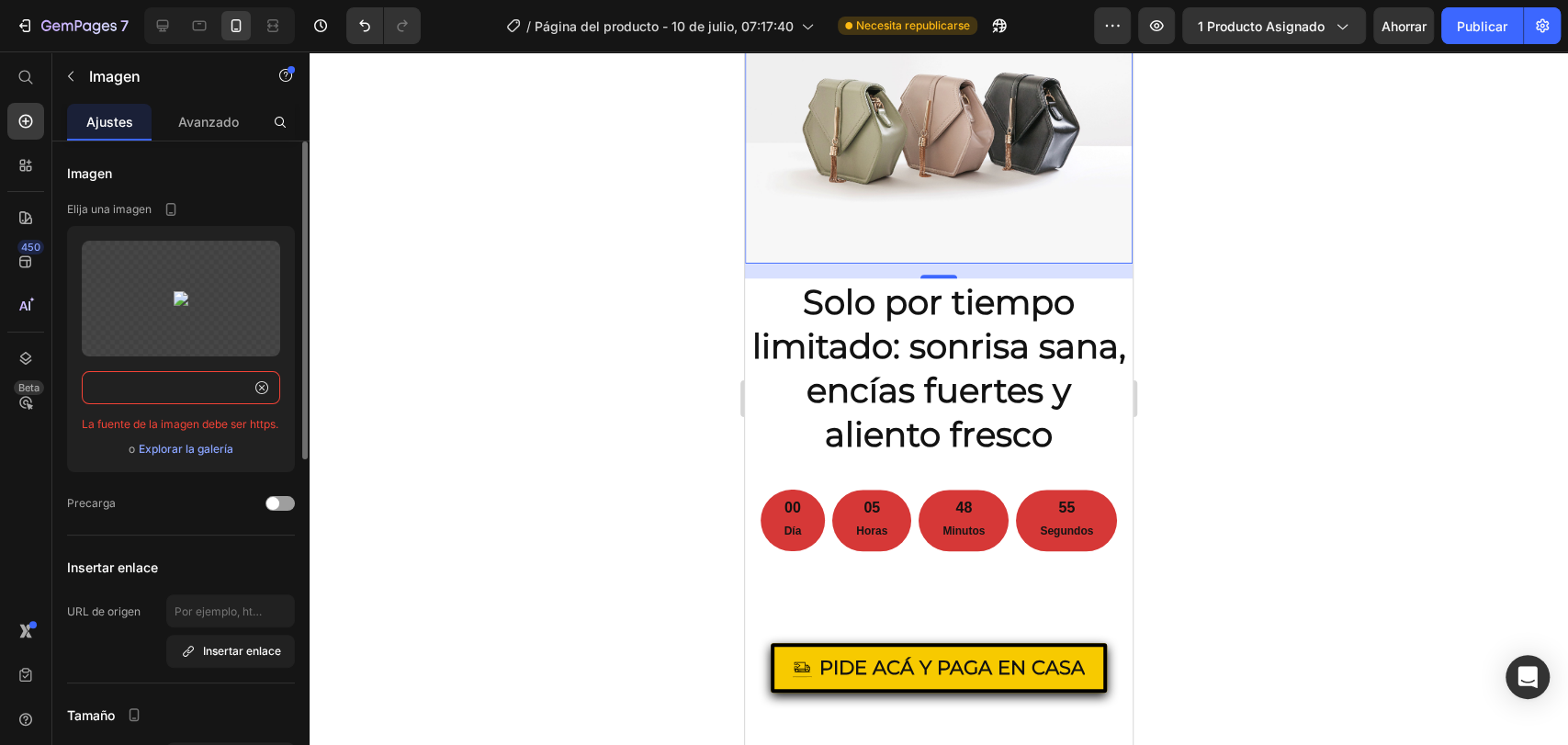 scroll, scrollTop: 0, scrollLeft: 228, axis: horizontal 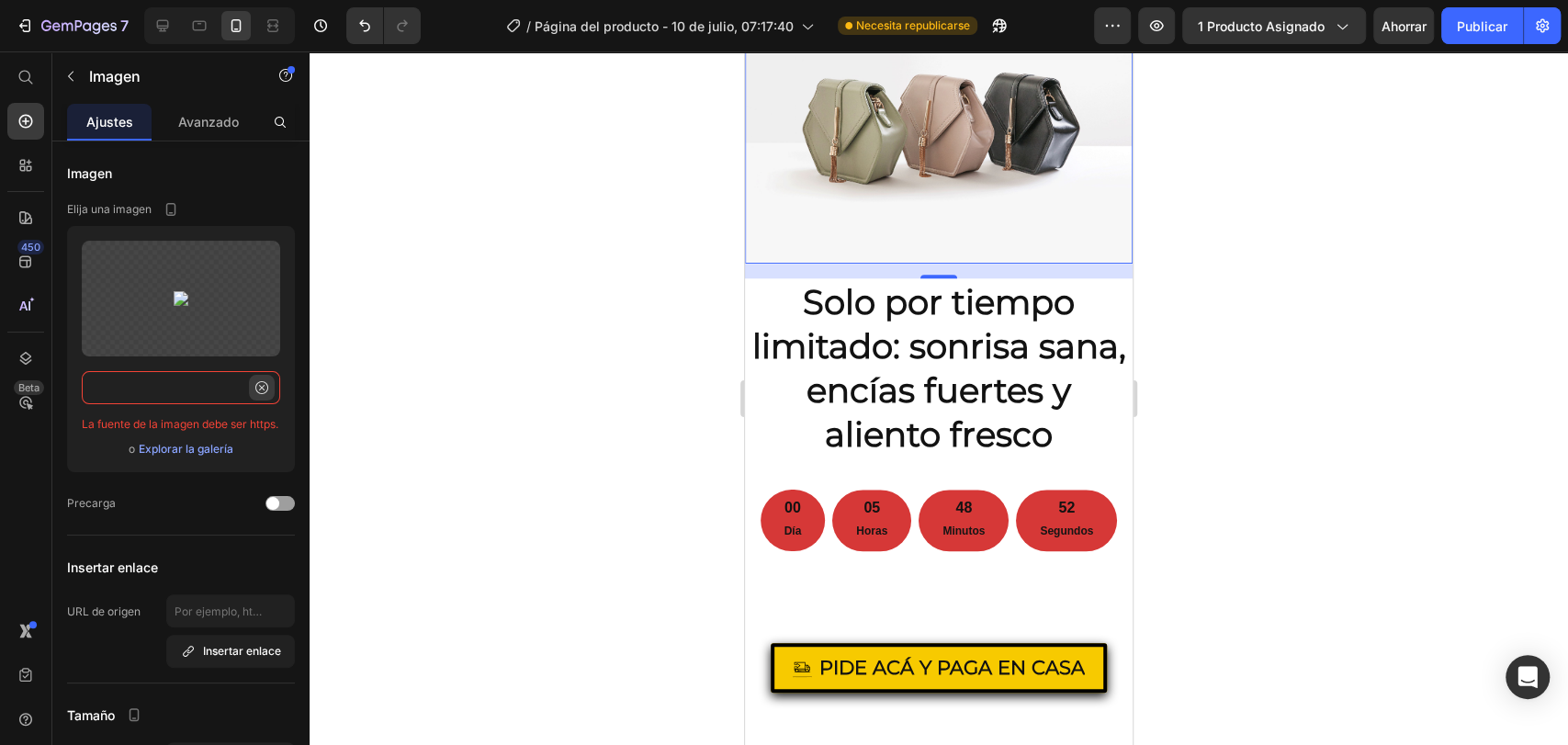 type on "blob:https://web.whatsapp.com/ec81b440-f70f-443e-894b-5df01d4d36f1" 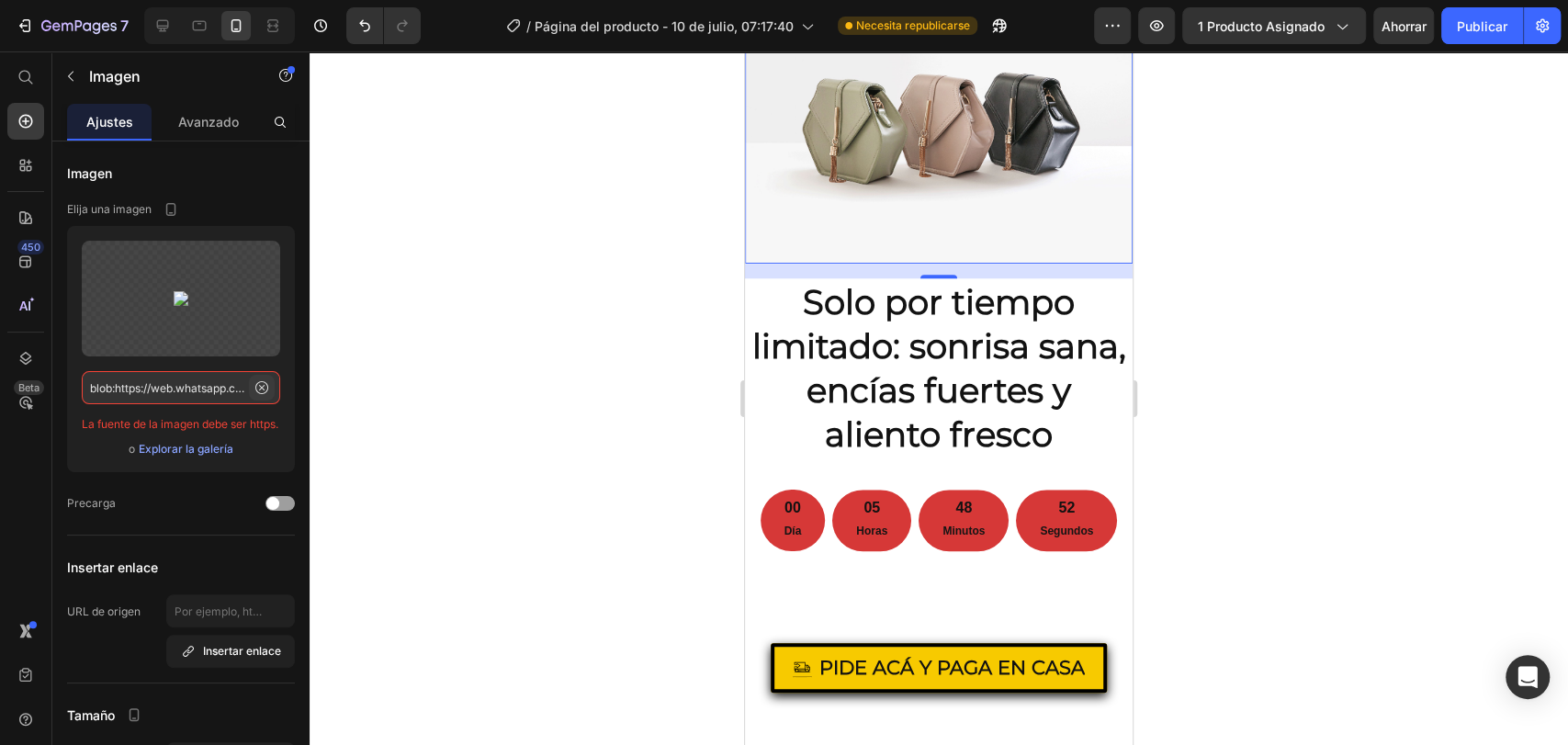 click 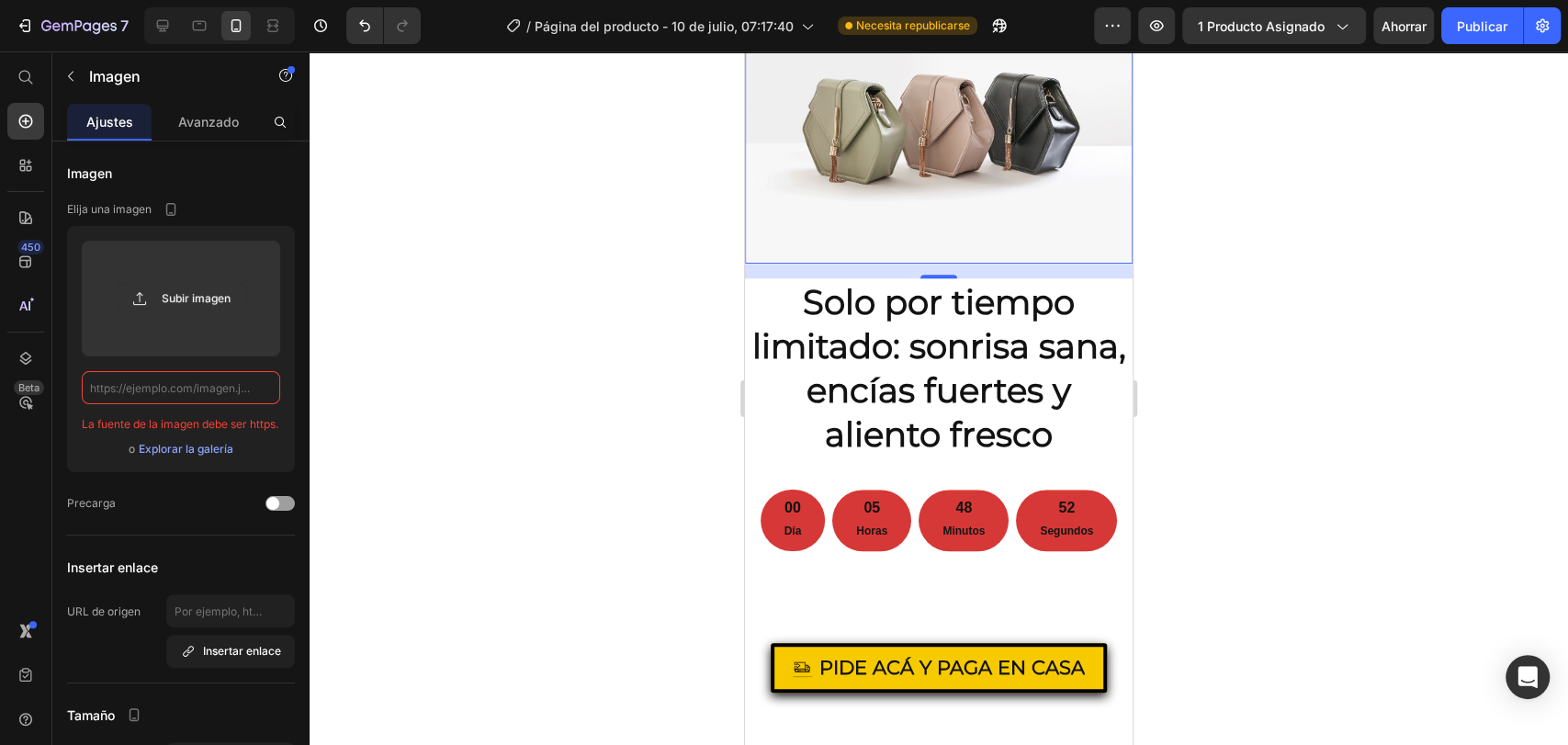 scroll, scrollTop: 0, scrollLeft: 0, axis: both 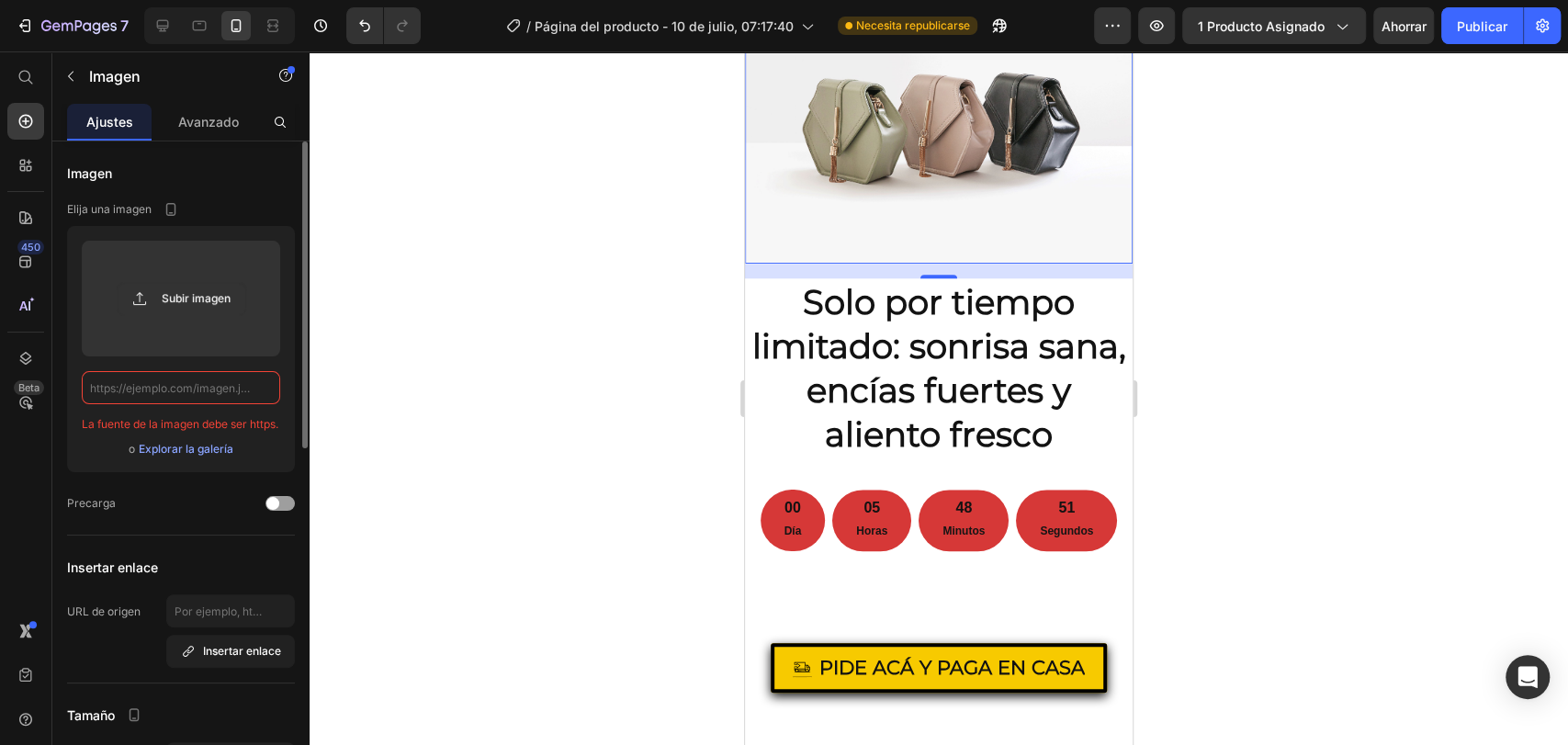 click 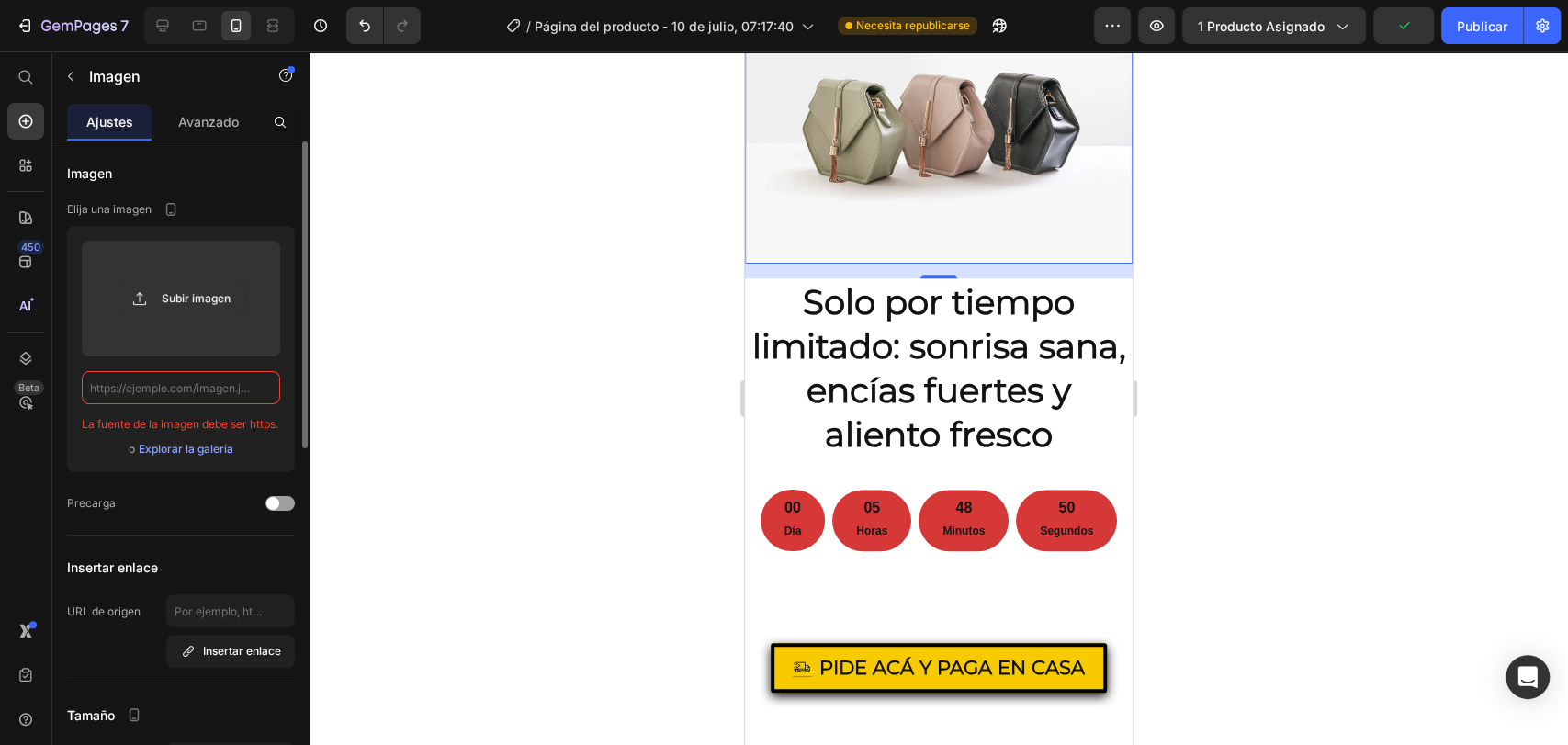 paste on "blob:https://web.whatsapp.com/ec81b440-f70f-443e-894b-5df01d4d36f1" 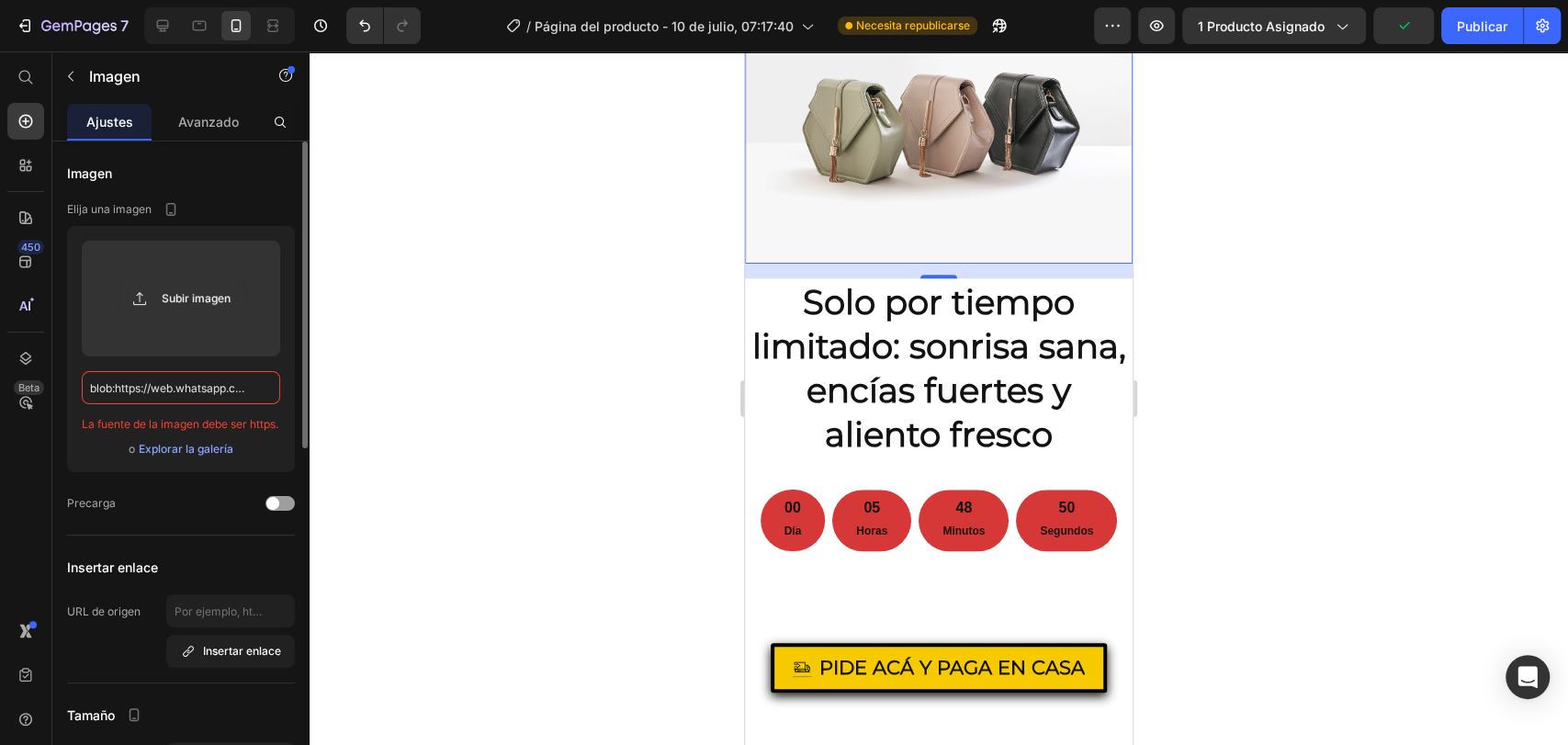 scroll, scrollTop: 0, scrollLeft: 228, axis: horizontal 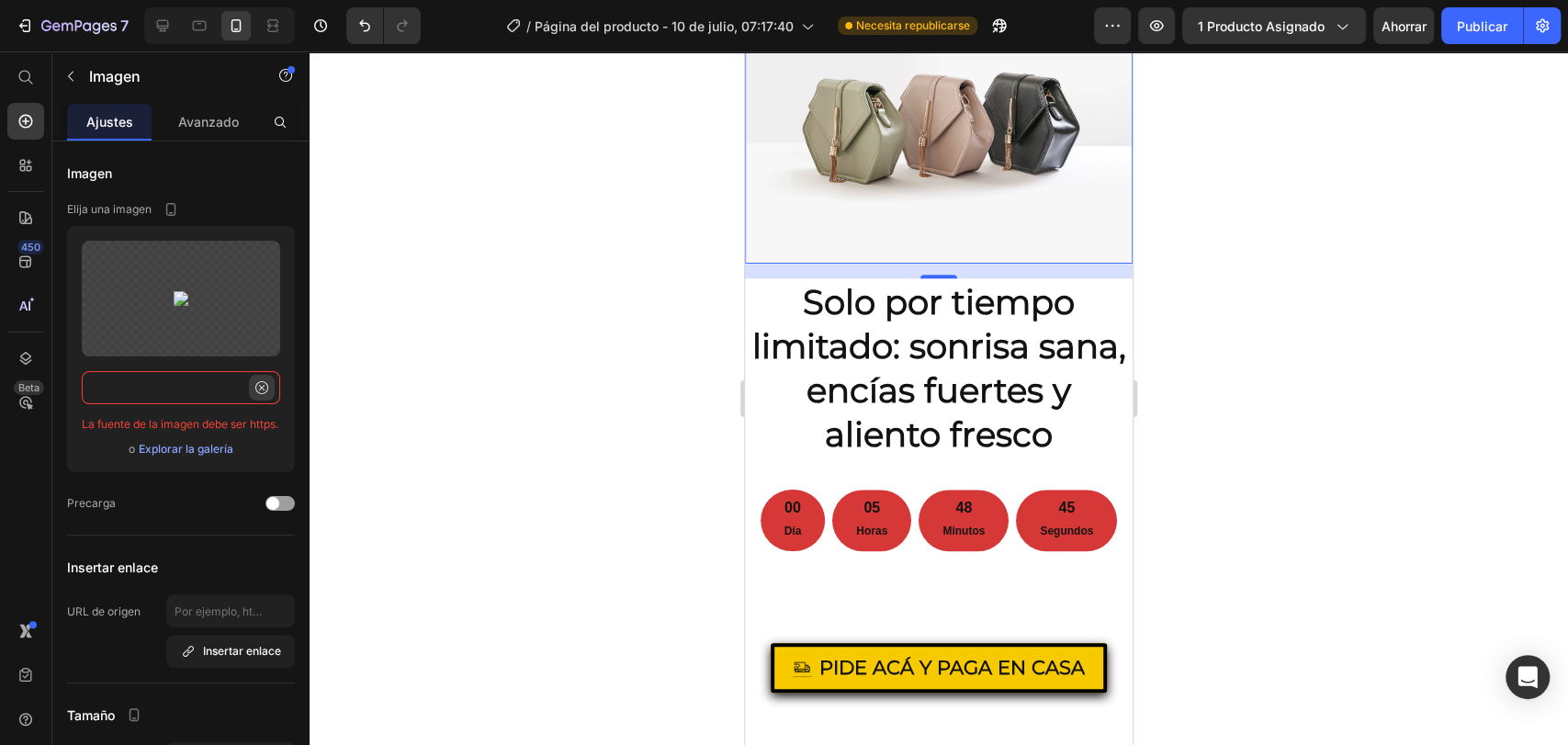 type on "blob:https://web.whatsapp.com/ec81b440-f70f-443e-894b-5df01d4d36f1" 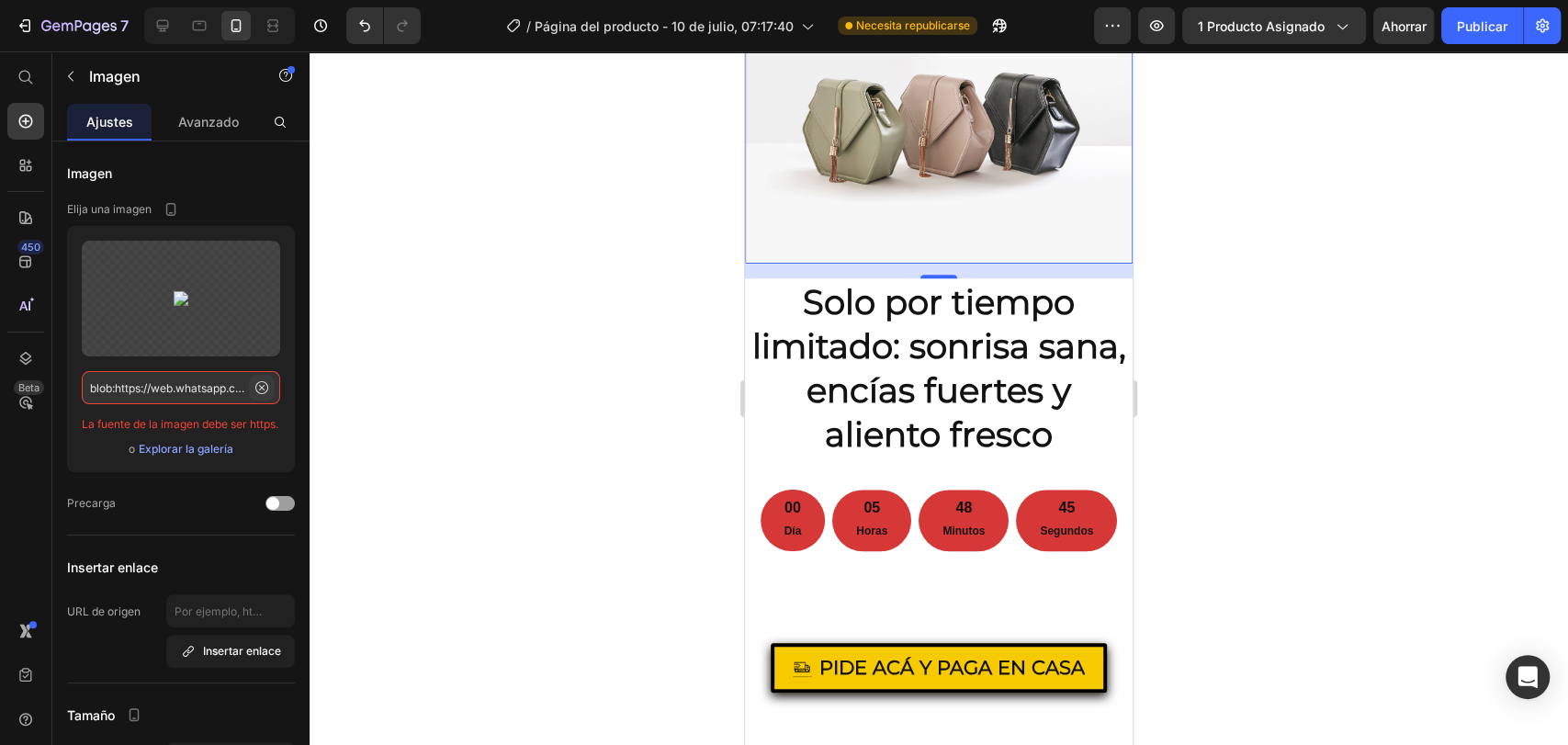 click 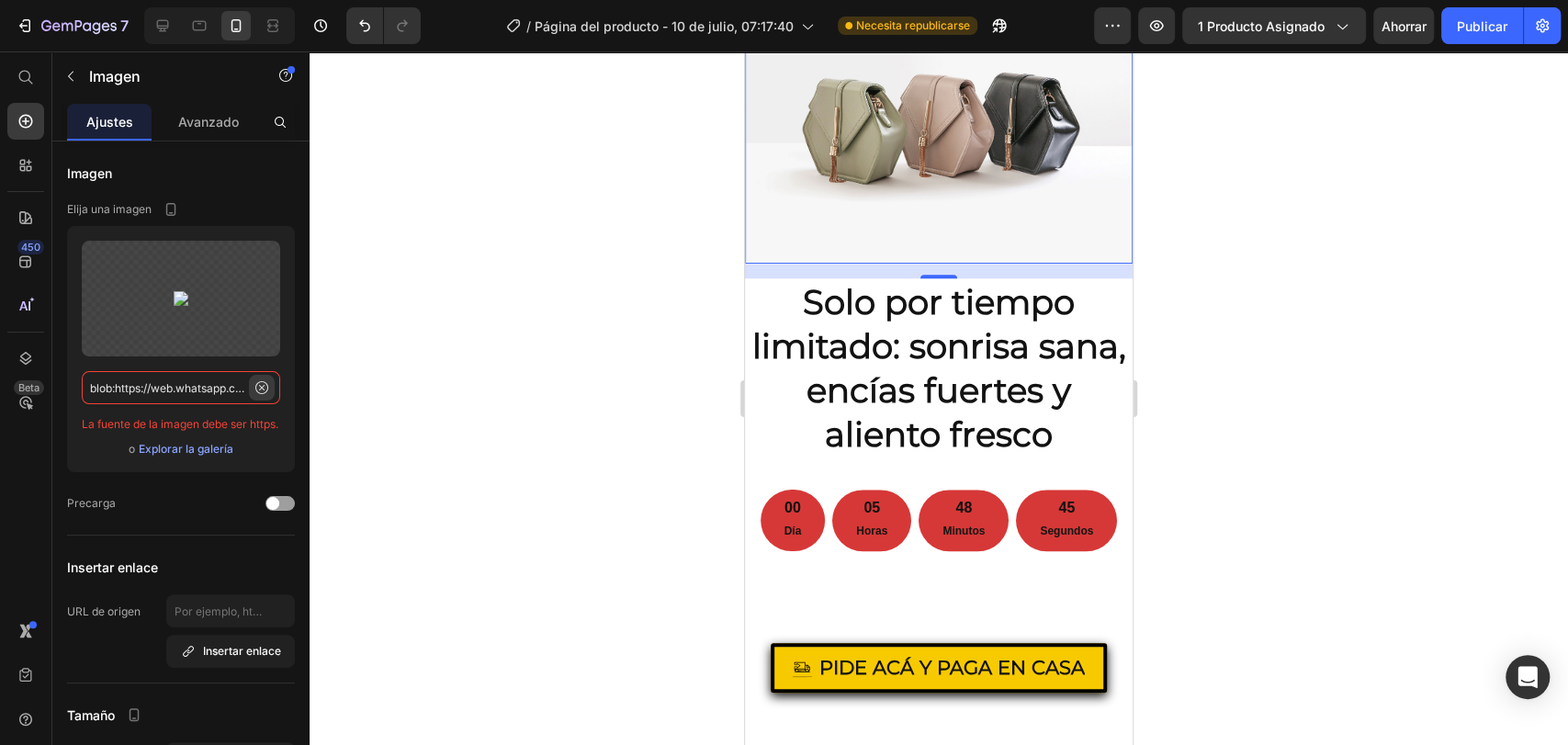type 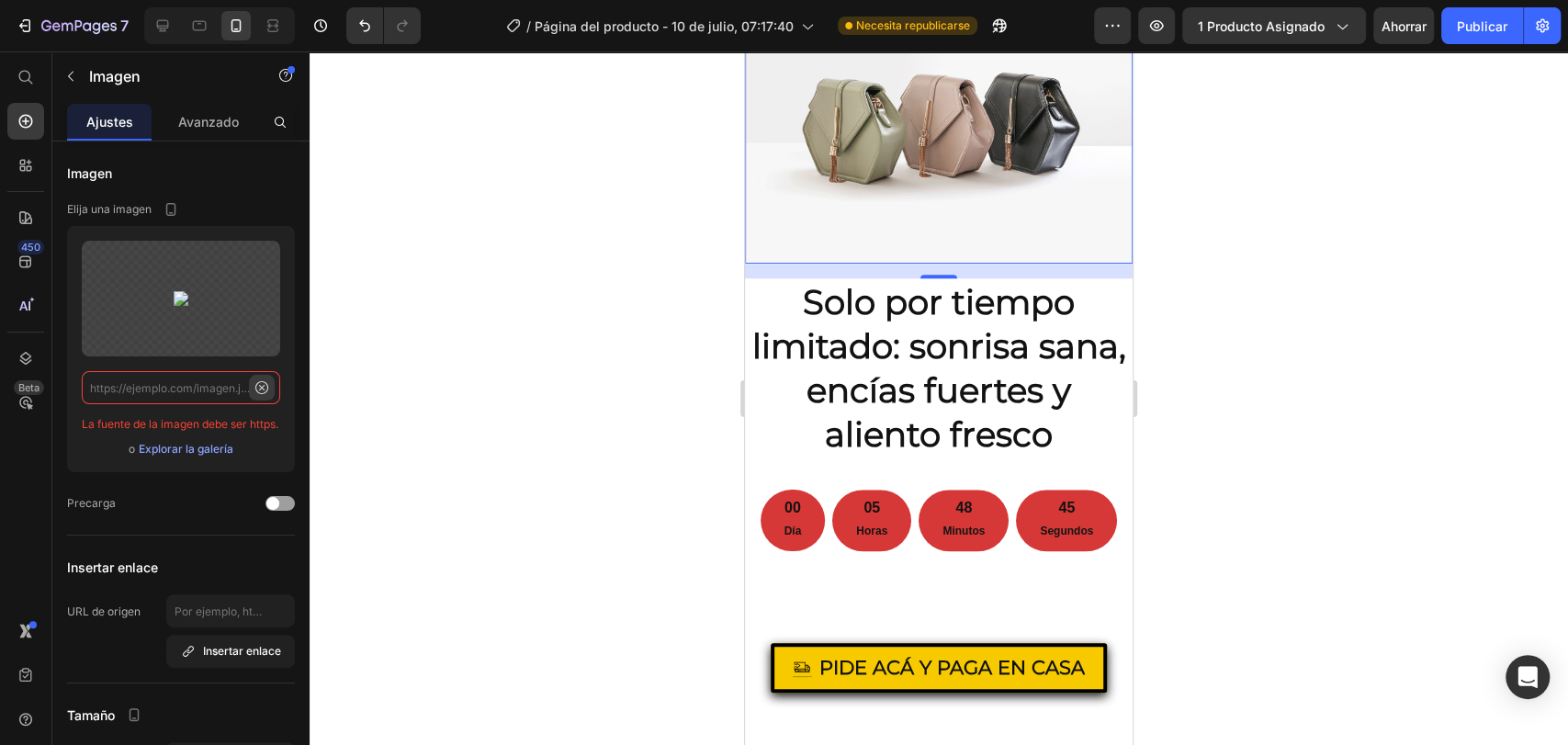 scroll, scrollTop: 0, scrollLeft: 0, axis: both 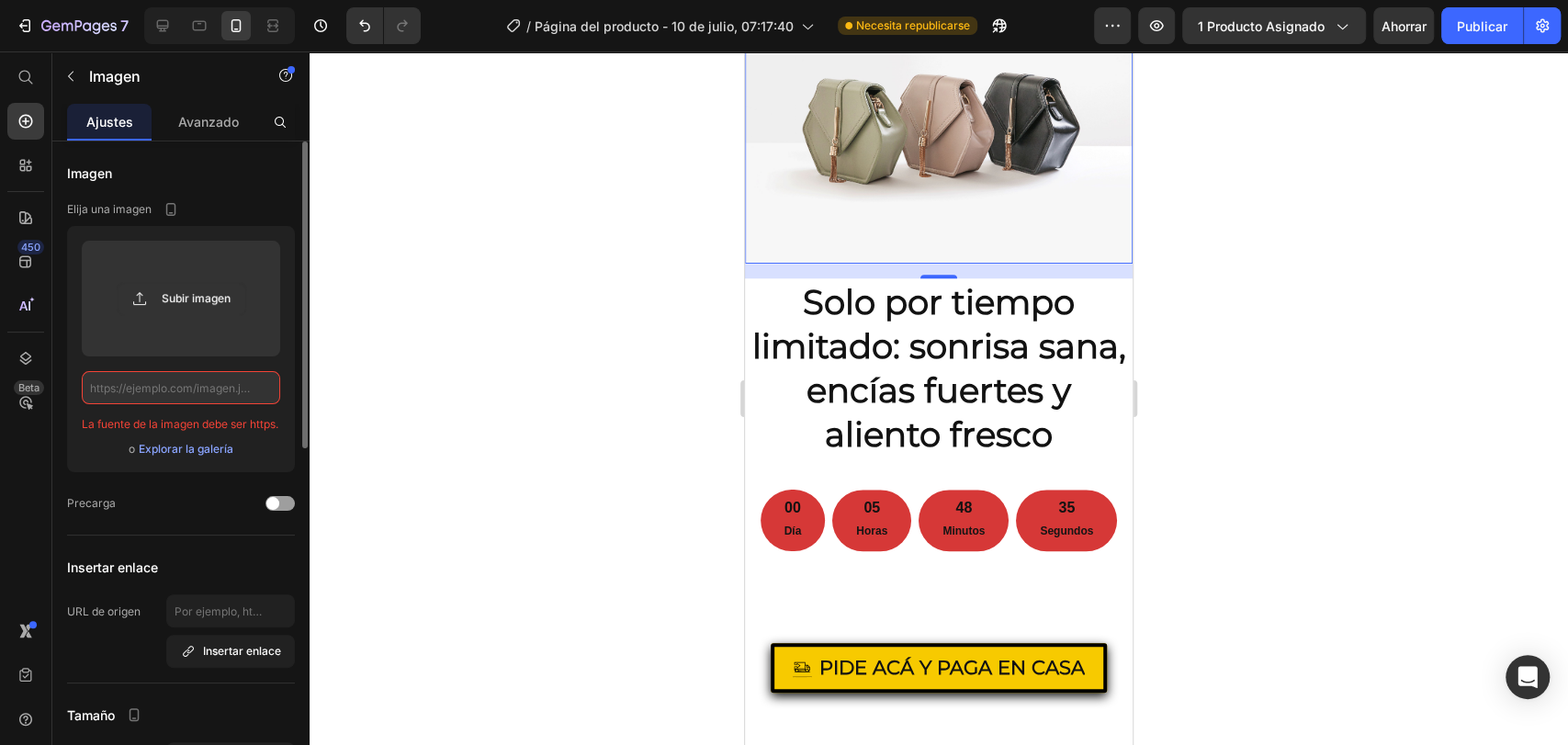 click on "Explorar la galería" at bounding box center [186, 448] 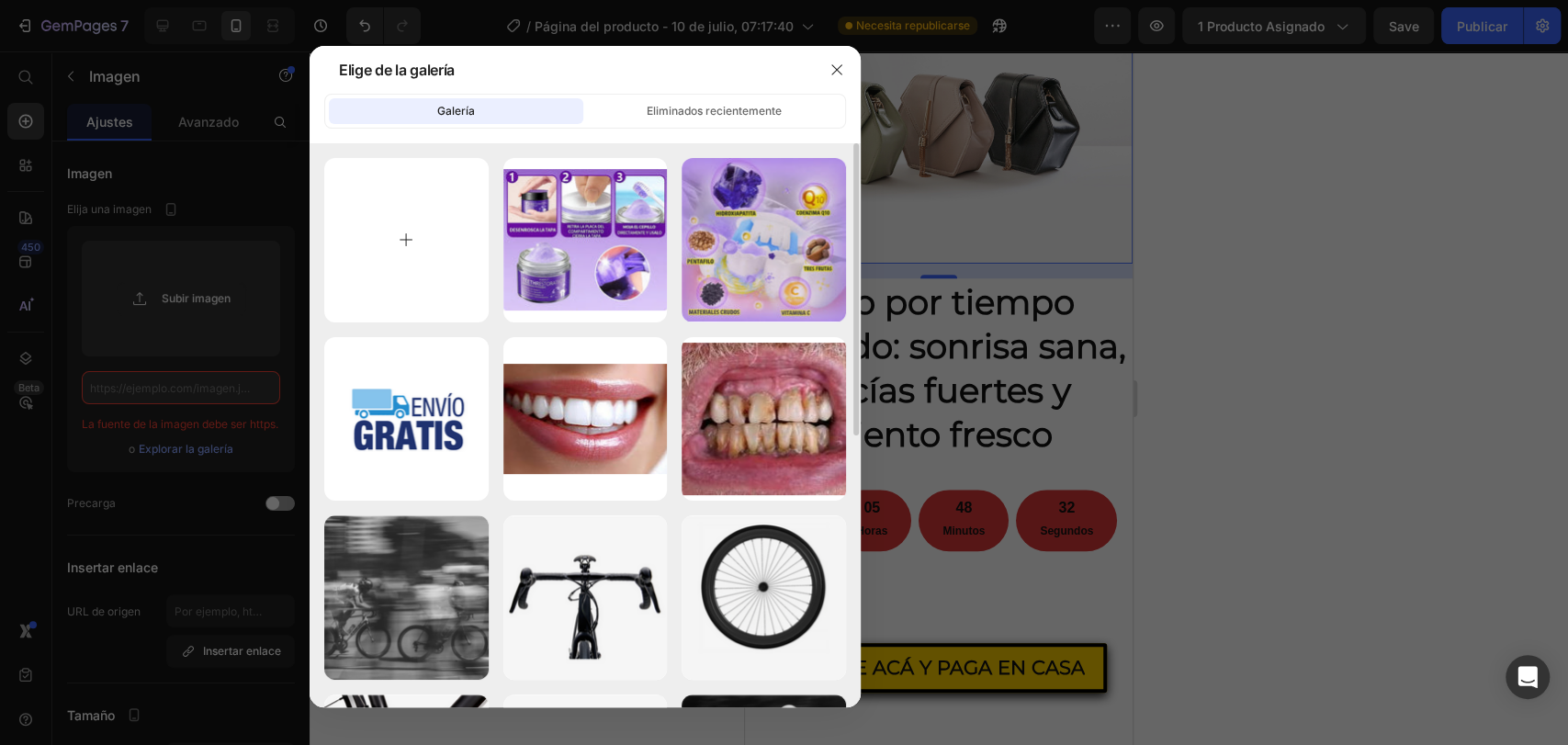 click at bounding box center (406, 240) 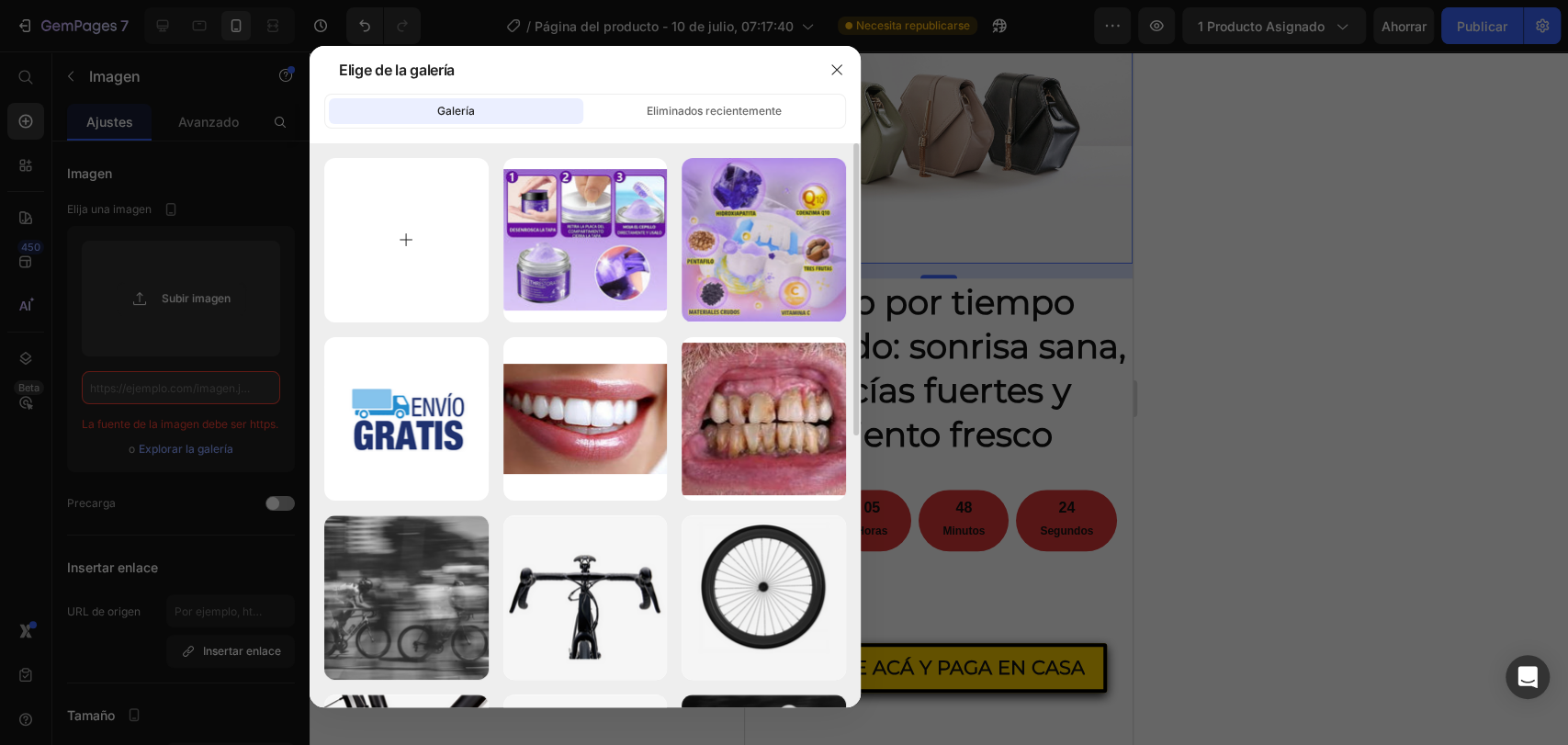 type on "C:\fakepath\ChatGPT Image 11 jul 2025, 06_29_48 p.m..png" 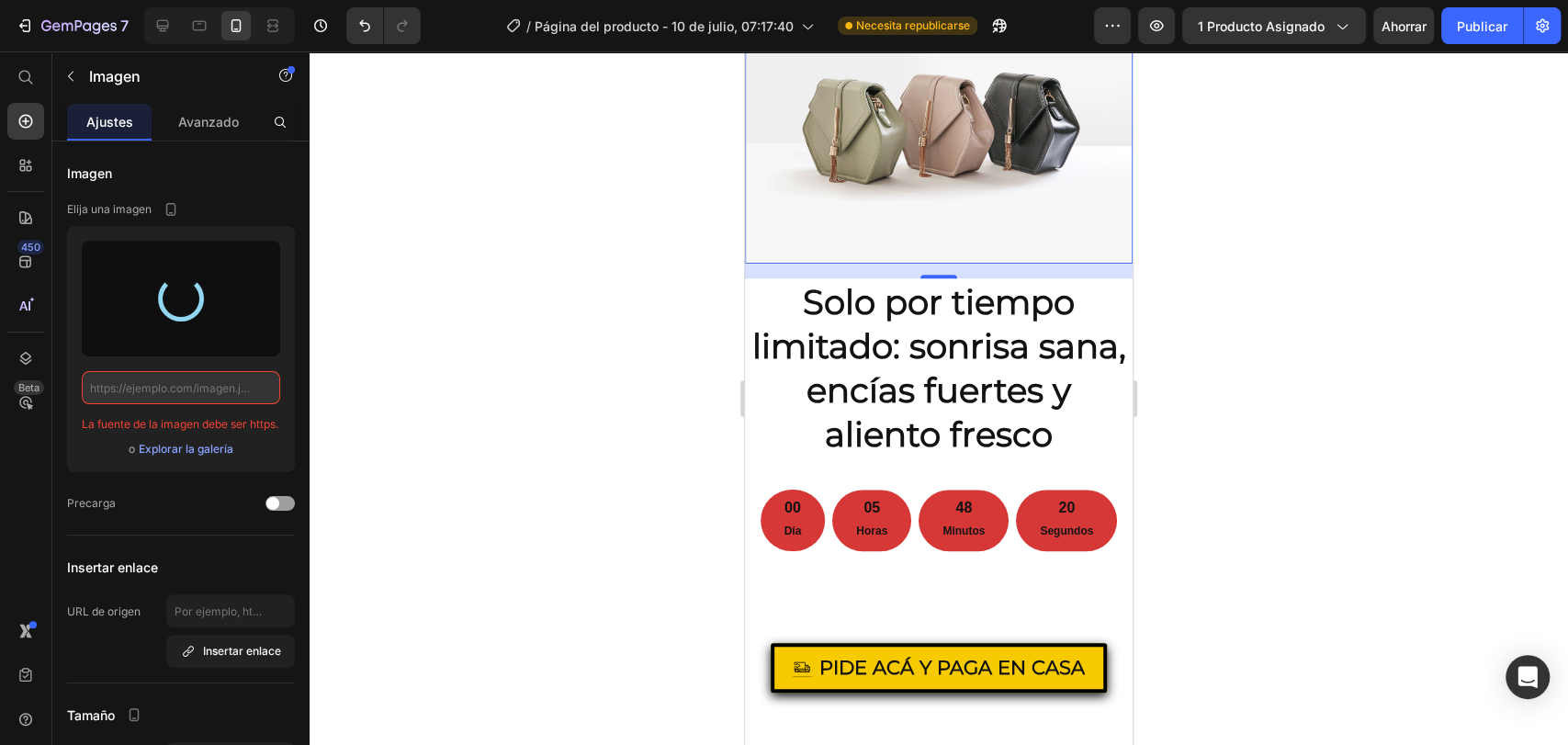 type on "https://cdn.shopify.com/s/files/1/0932/6742/7619/files/gempages_574746920413561968-b724d914-ffcf-4138-878a-568d69cffa6c.png" 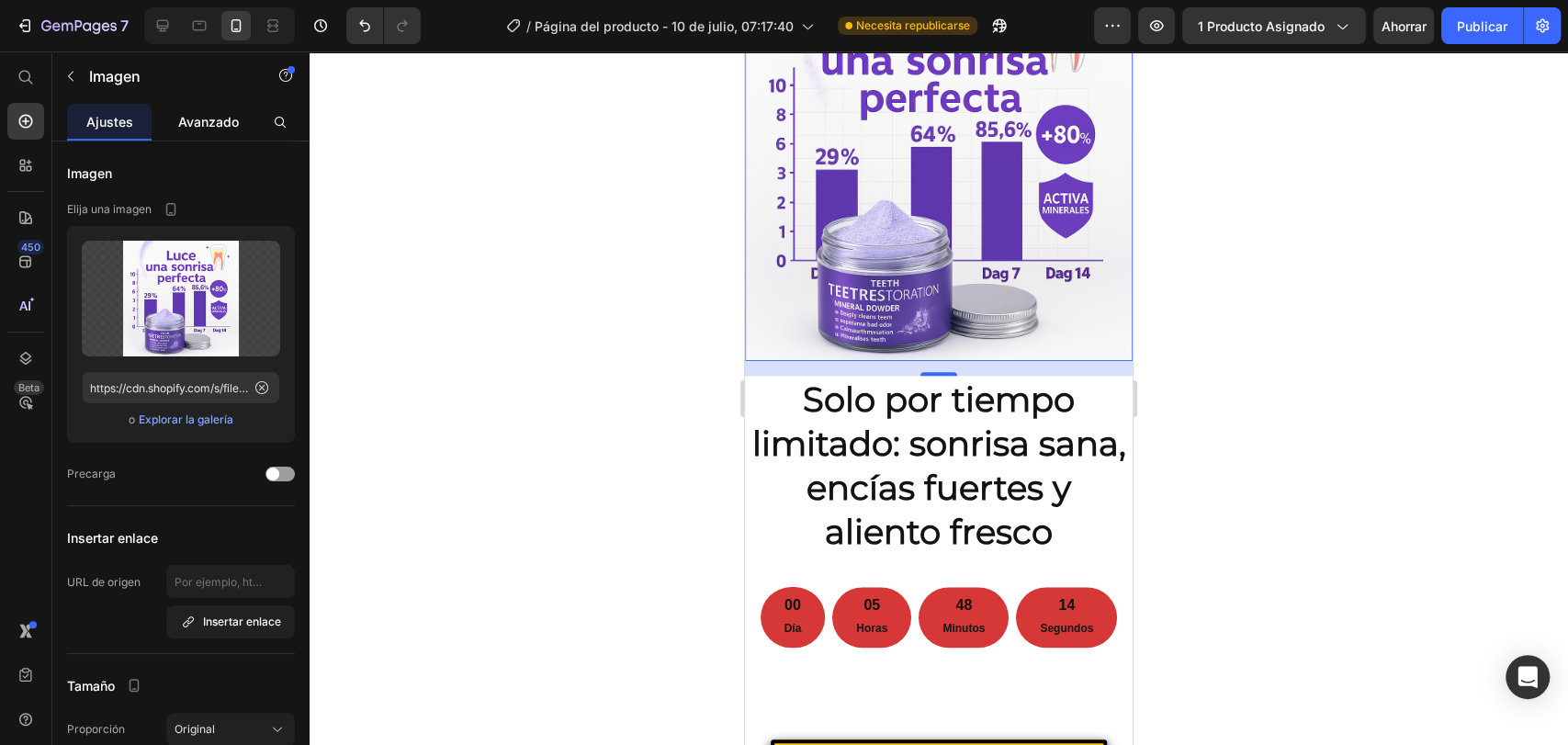 click on "Avanzado" at bounding box center (209, 121) 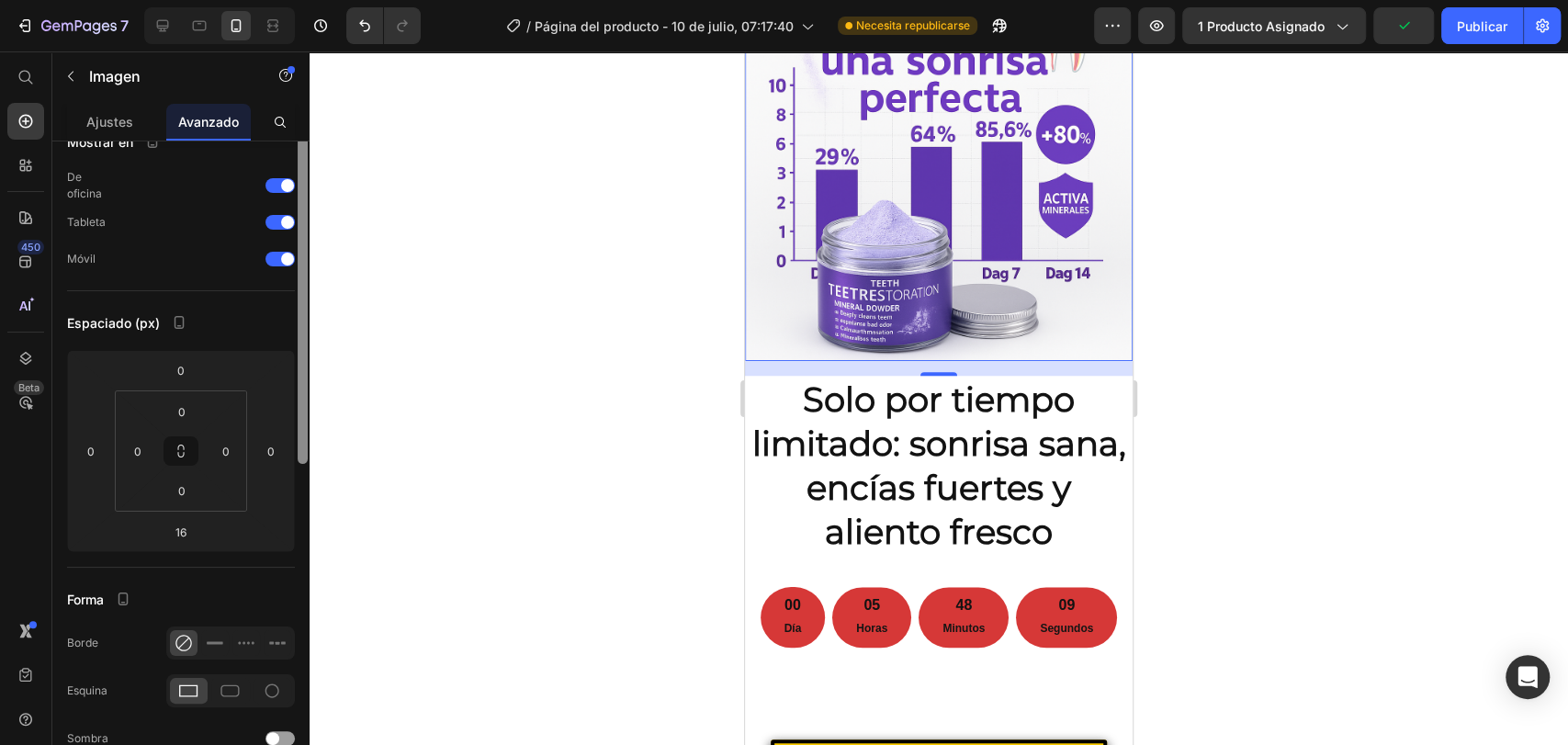 scroll, scrollTop: 0, scrollLeft: 0, axis: both 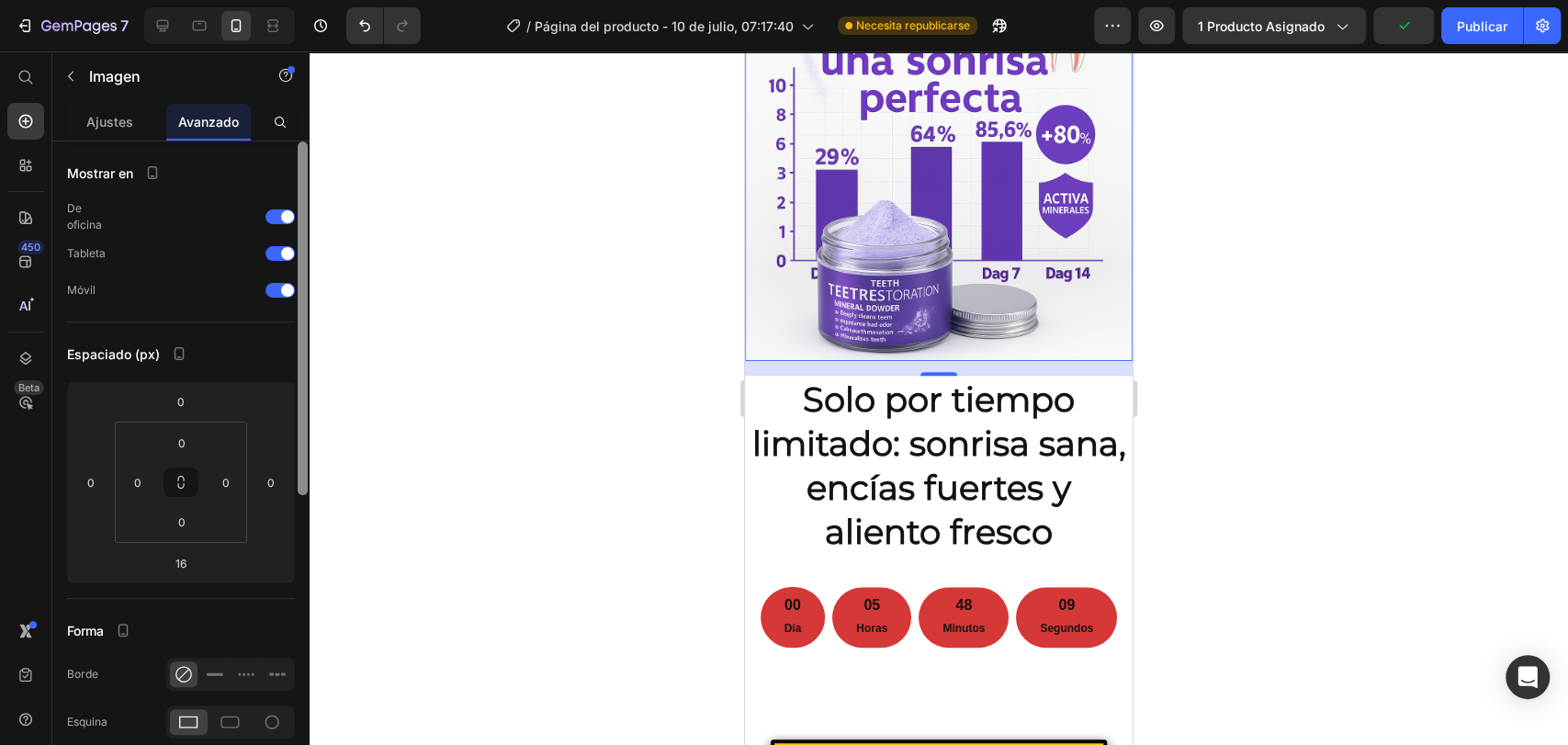 drag, startPoint x: 302, startPoint y: 252, endPoint x: 317, endPoint y: 130, distance: 122.91867 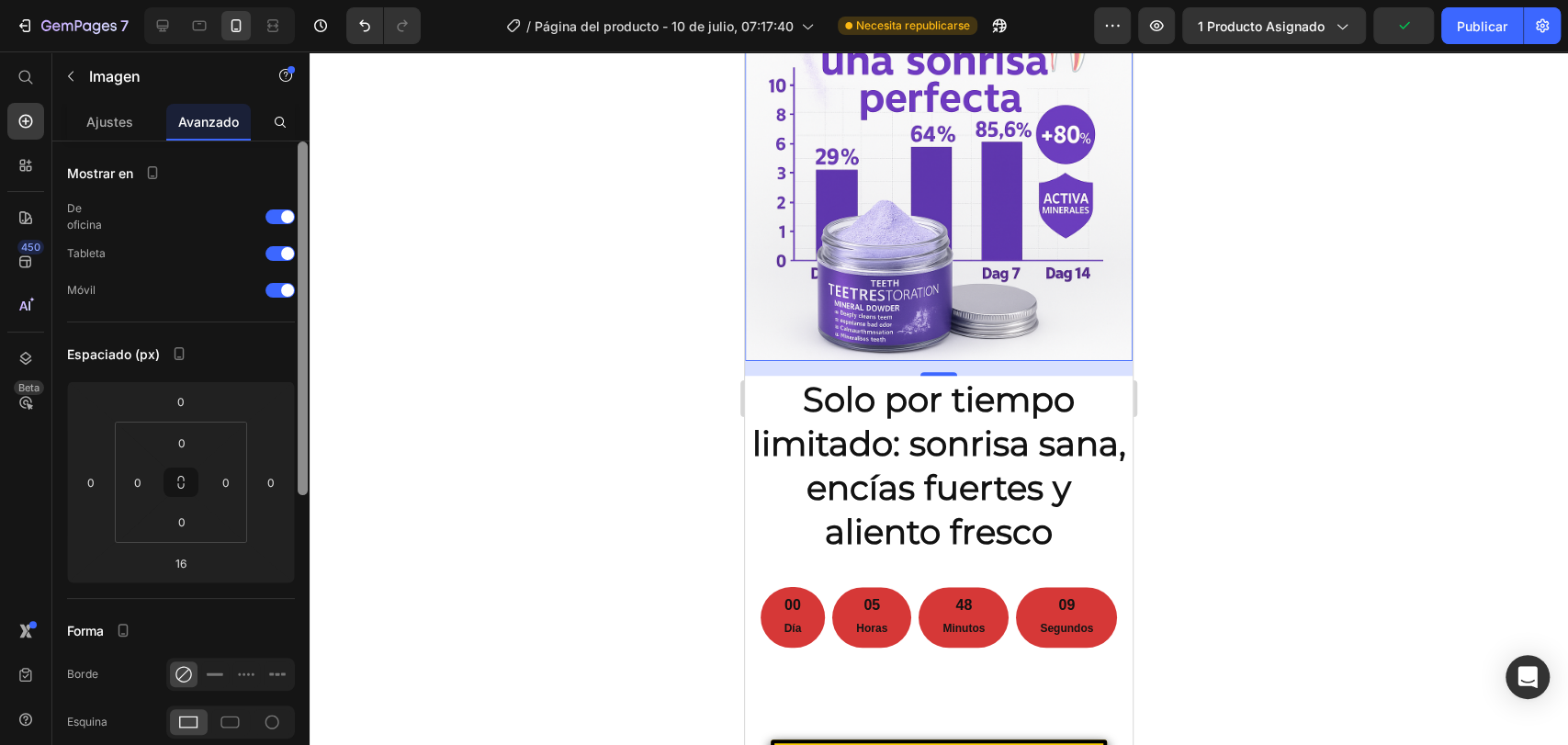 click on "7 / Página del producto - 10 de julio, 07:17:40 Necesita republicarse Avance 1 producto asignado Publicar 450 Beta Empezar con Secciones Elementos Hero Section Product Detail Brands Trusted Badges Guarantee Product Breakdown How to use Testimonials Compare Bundle FAQs Social Proof Brand Story Product List Collection Blog List Contact Sticky Add to Cart Custom Footer Explorar la biblioteca 450 Disposición
Fila
Fila
Fila
Fila Texto
Título
Bloque de texto Botón
Botón
Botón
Pegajoso Volver arriba Medios de comunicación" 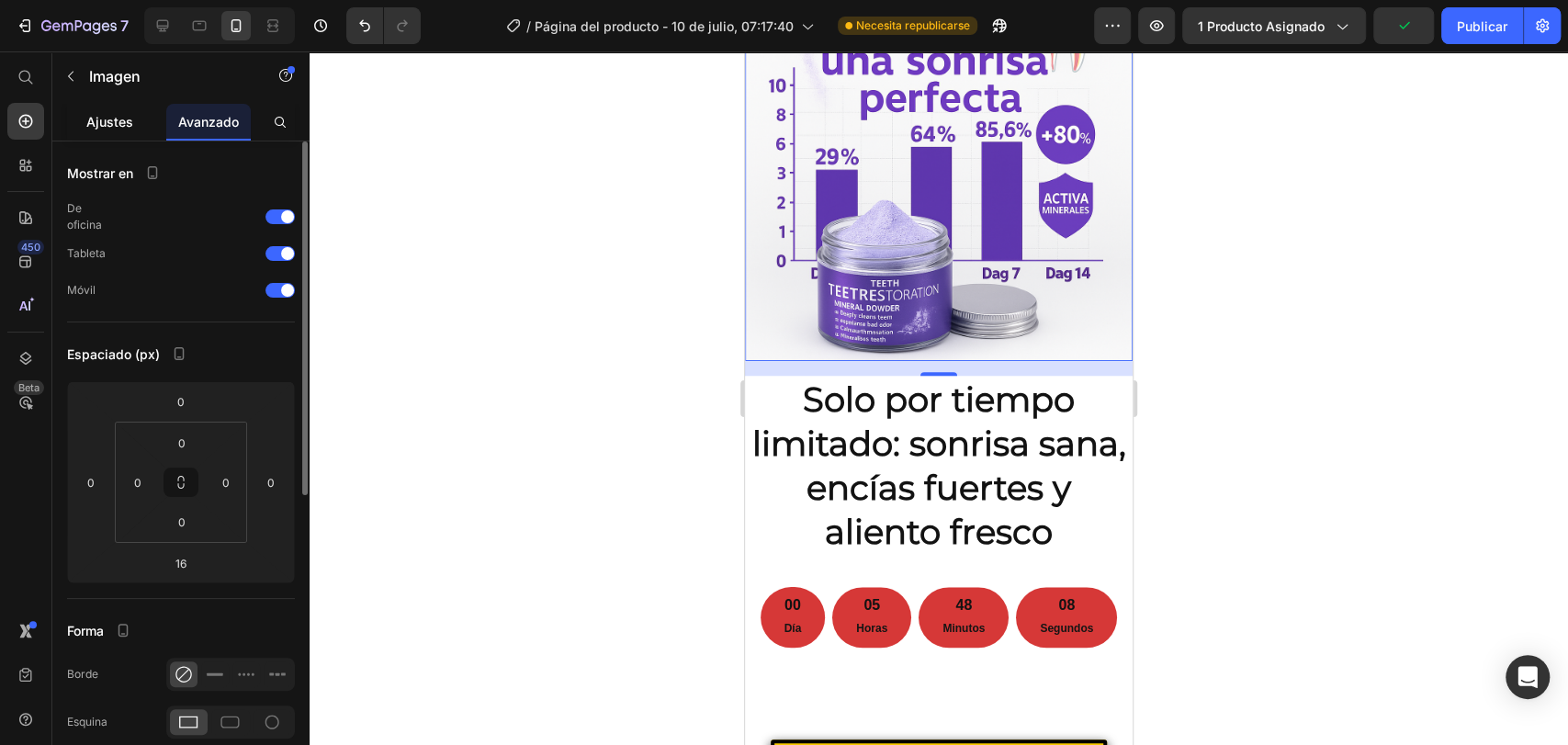 click on "Ajustes" at bounding box center (109, 121) 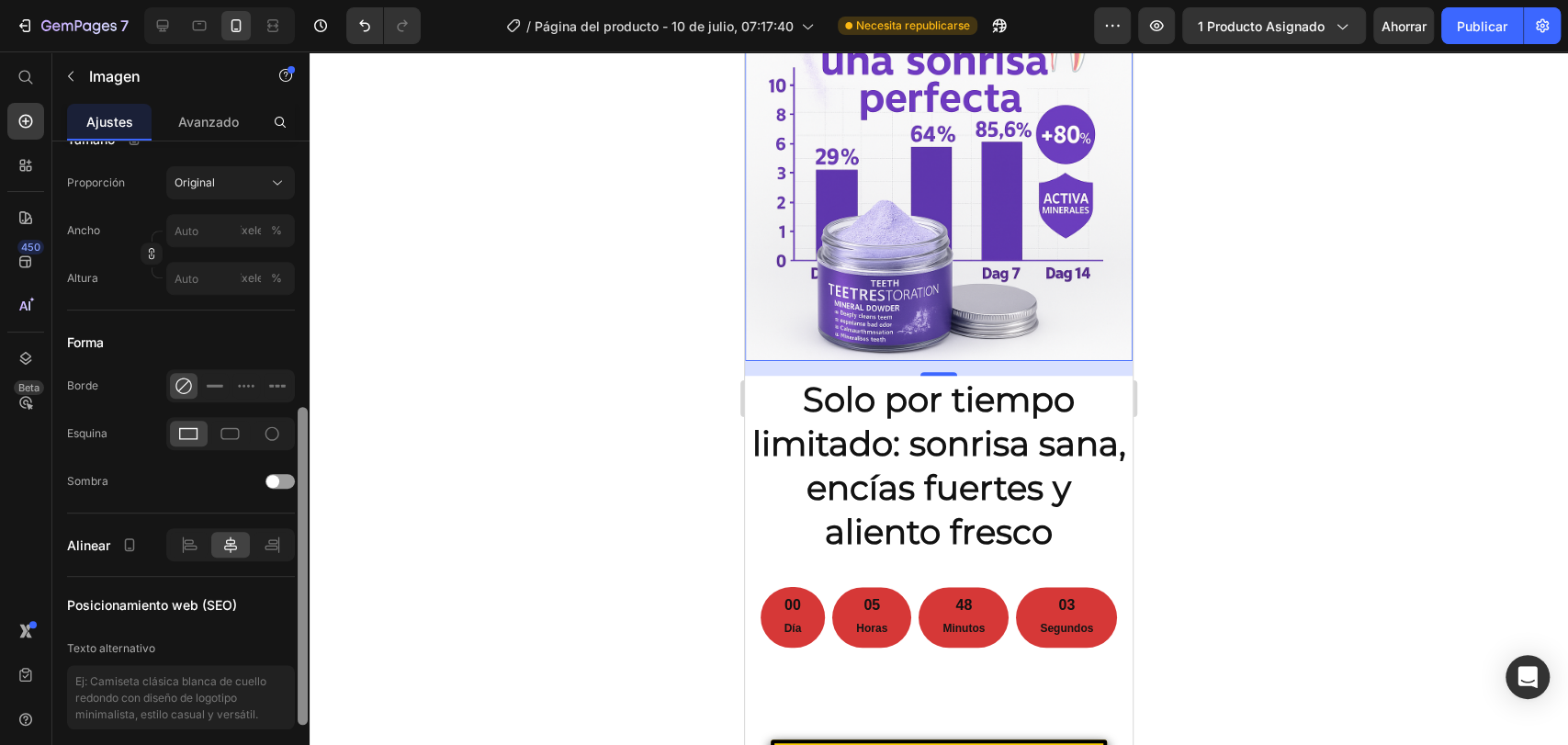 scroll, scrollTop: 544, scrollLeft: 0, axis: vertical 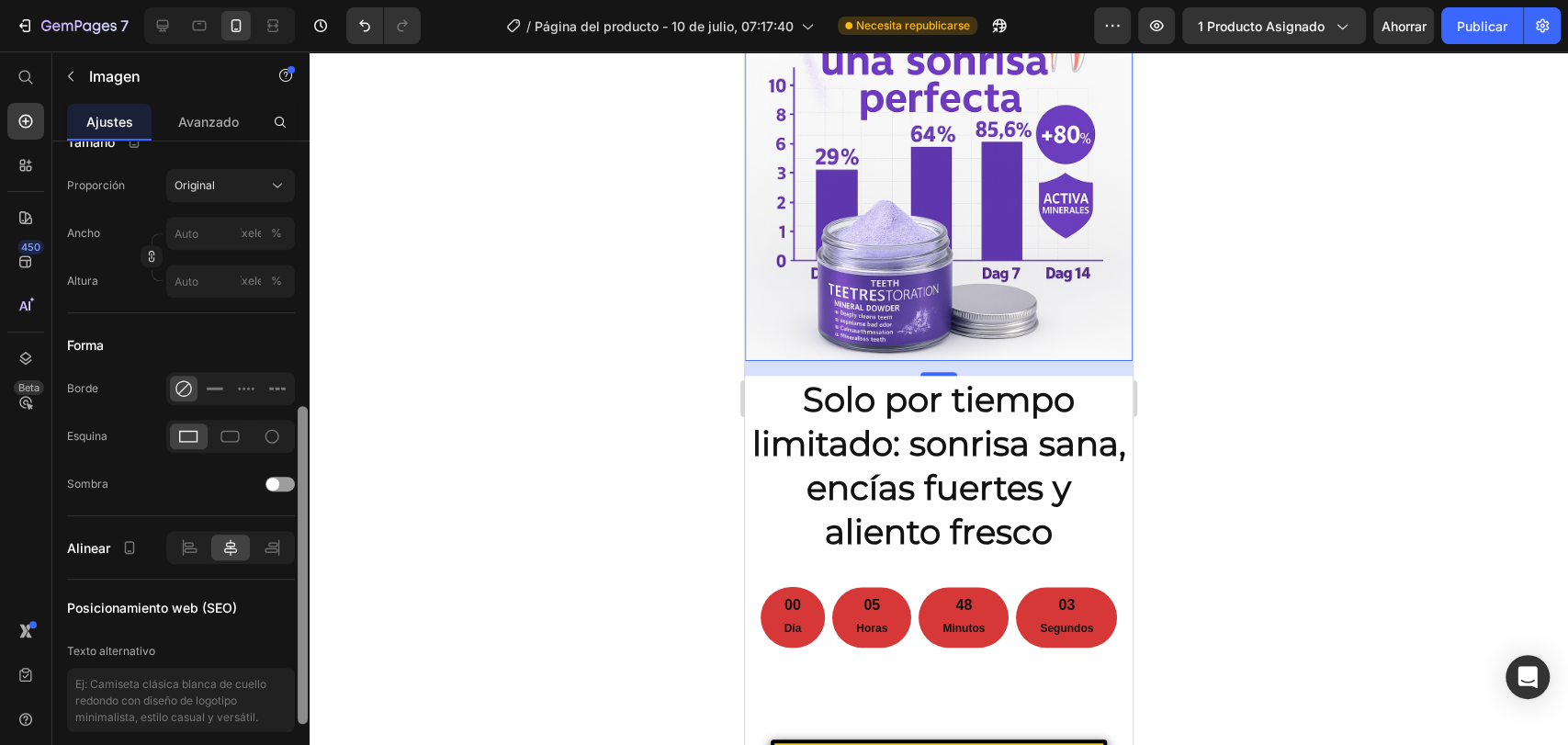 drag, startPoint x: 304, startPoint y: 310, endPoint x: 287, endPoint y: 575, distance: 265.54472 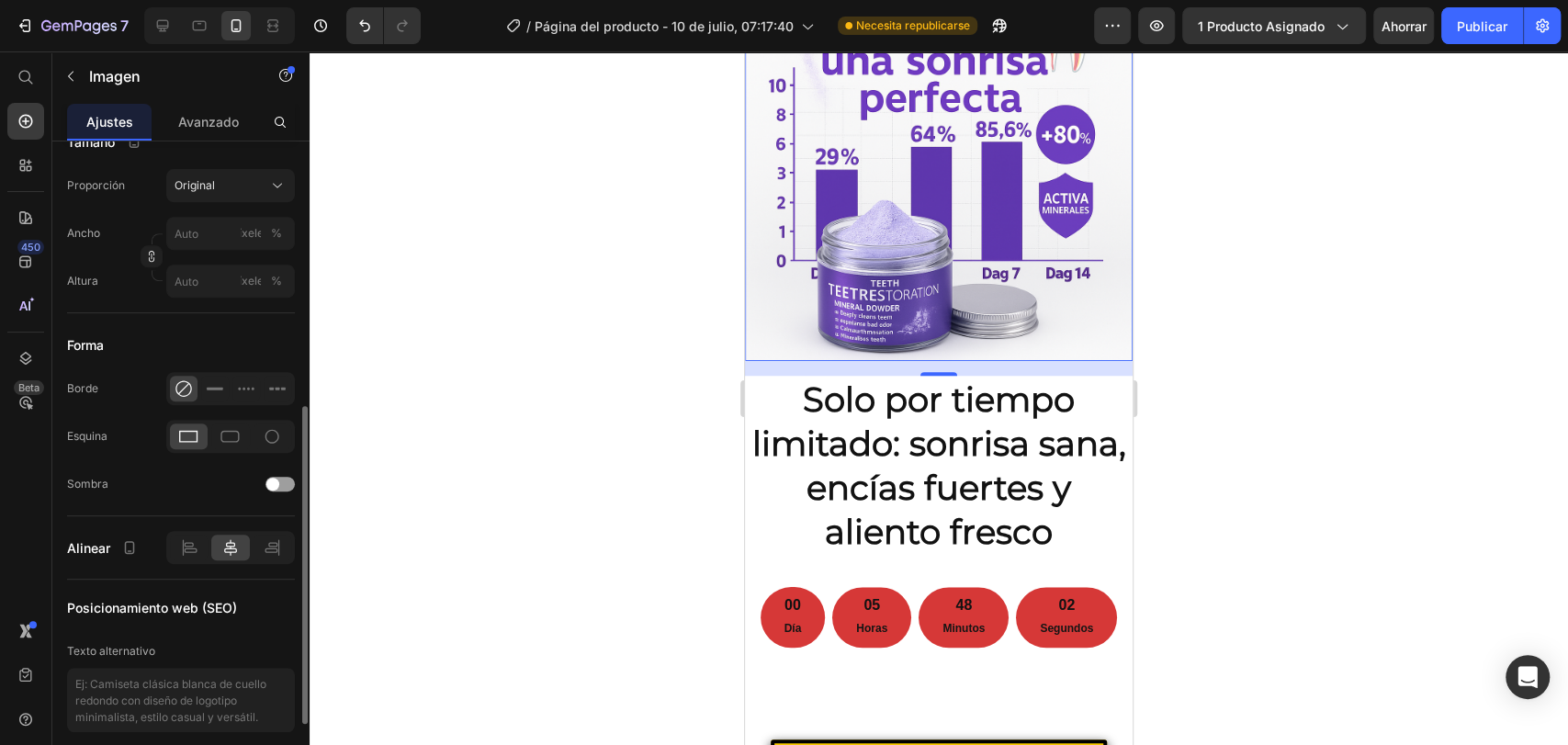 click 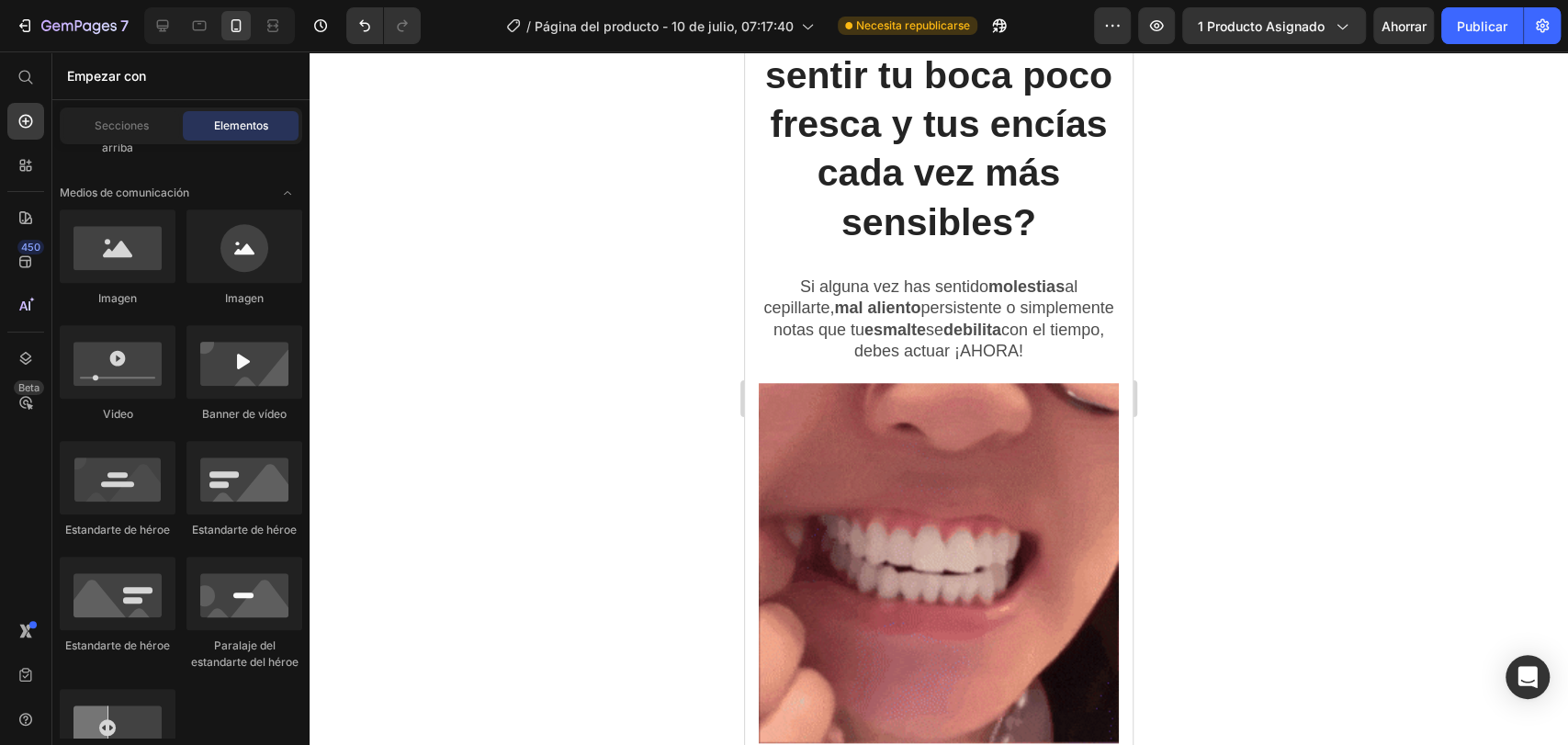 scroll, scrollTop: 175, scrollLeft: 0, axis: vertical 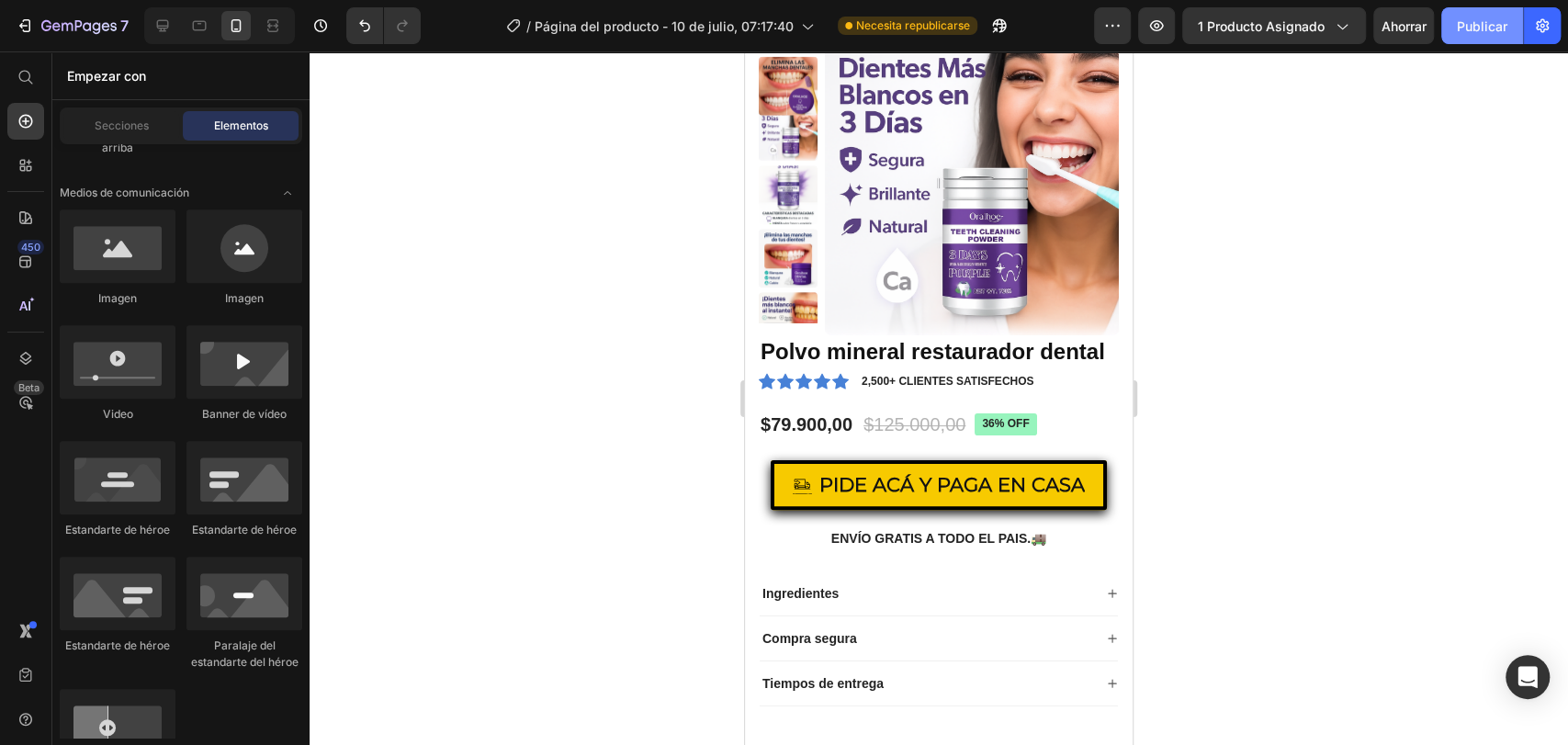 click on "Publicar" at bounding box center [1482, 26] 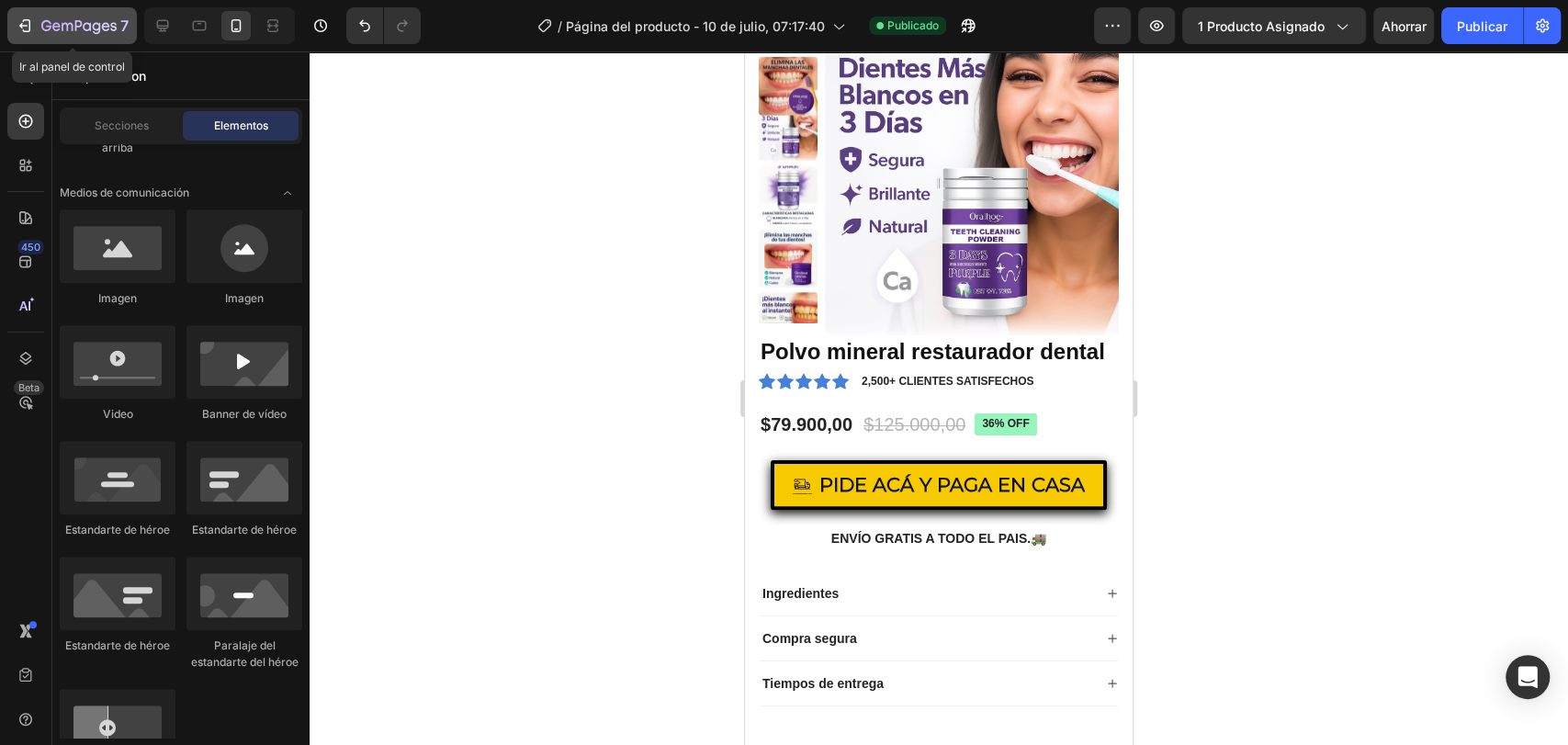 click 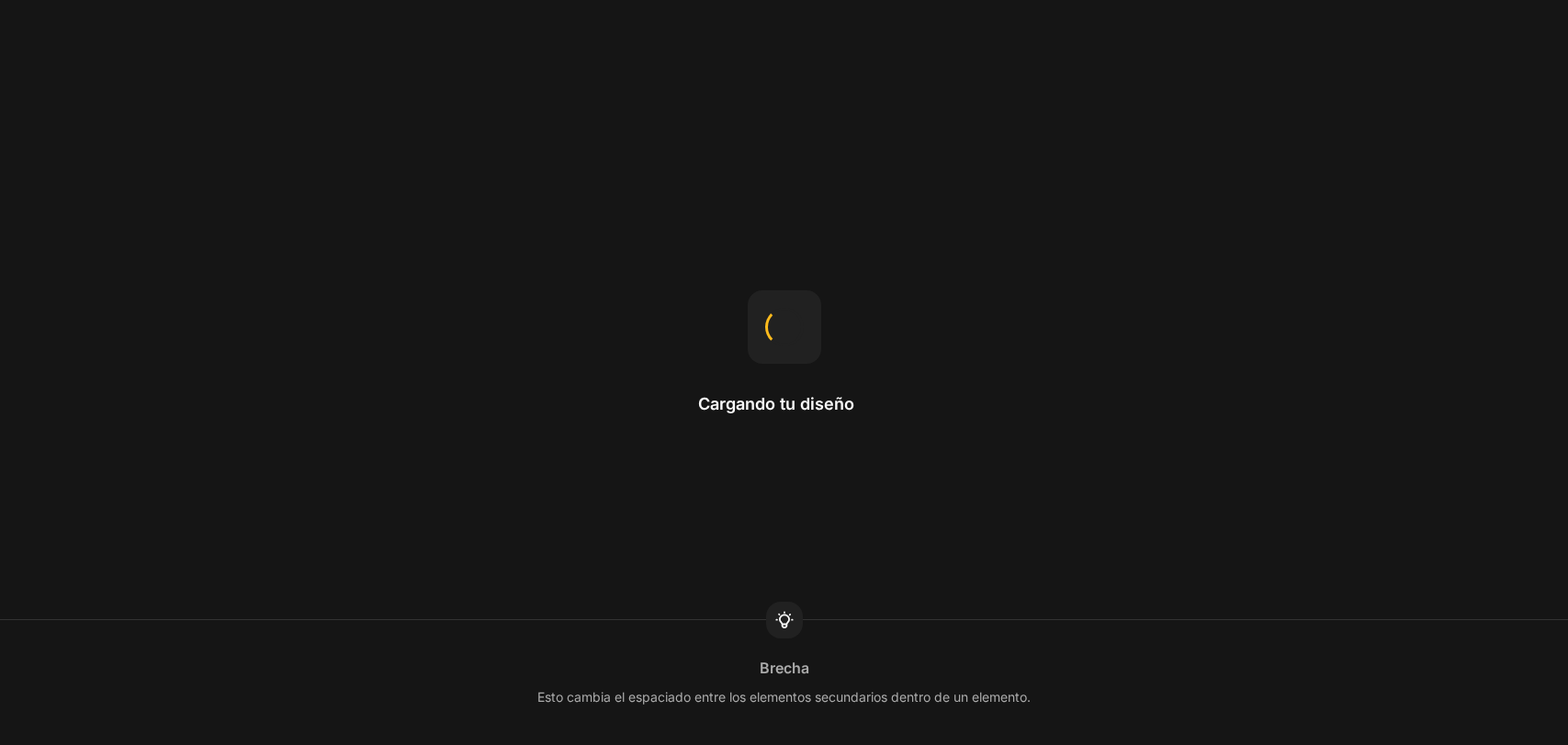 scroll, scrollTop: 0, scrollLeft: 0, axis: both 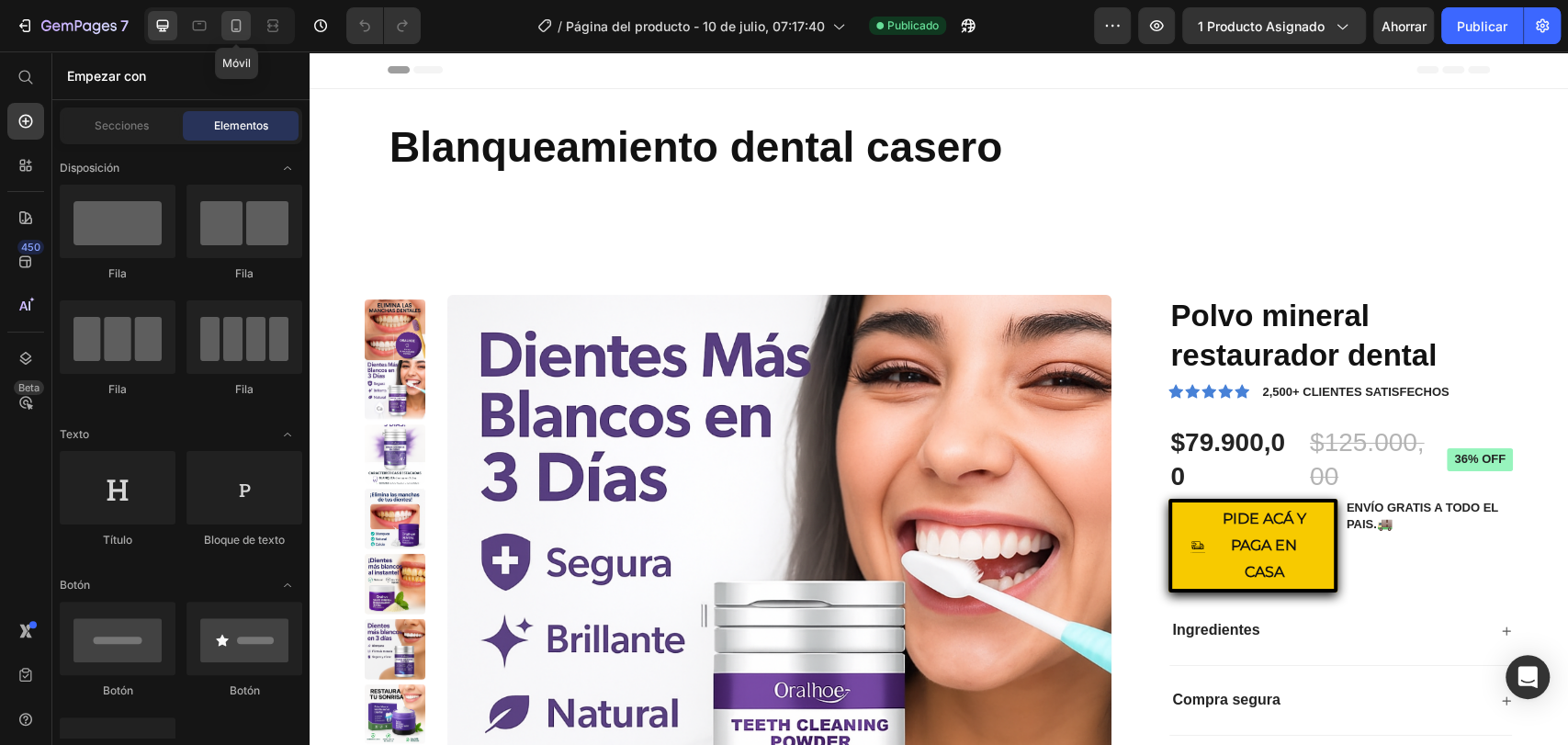 click 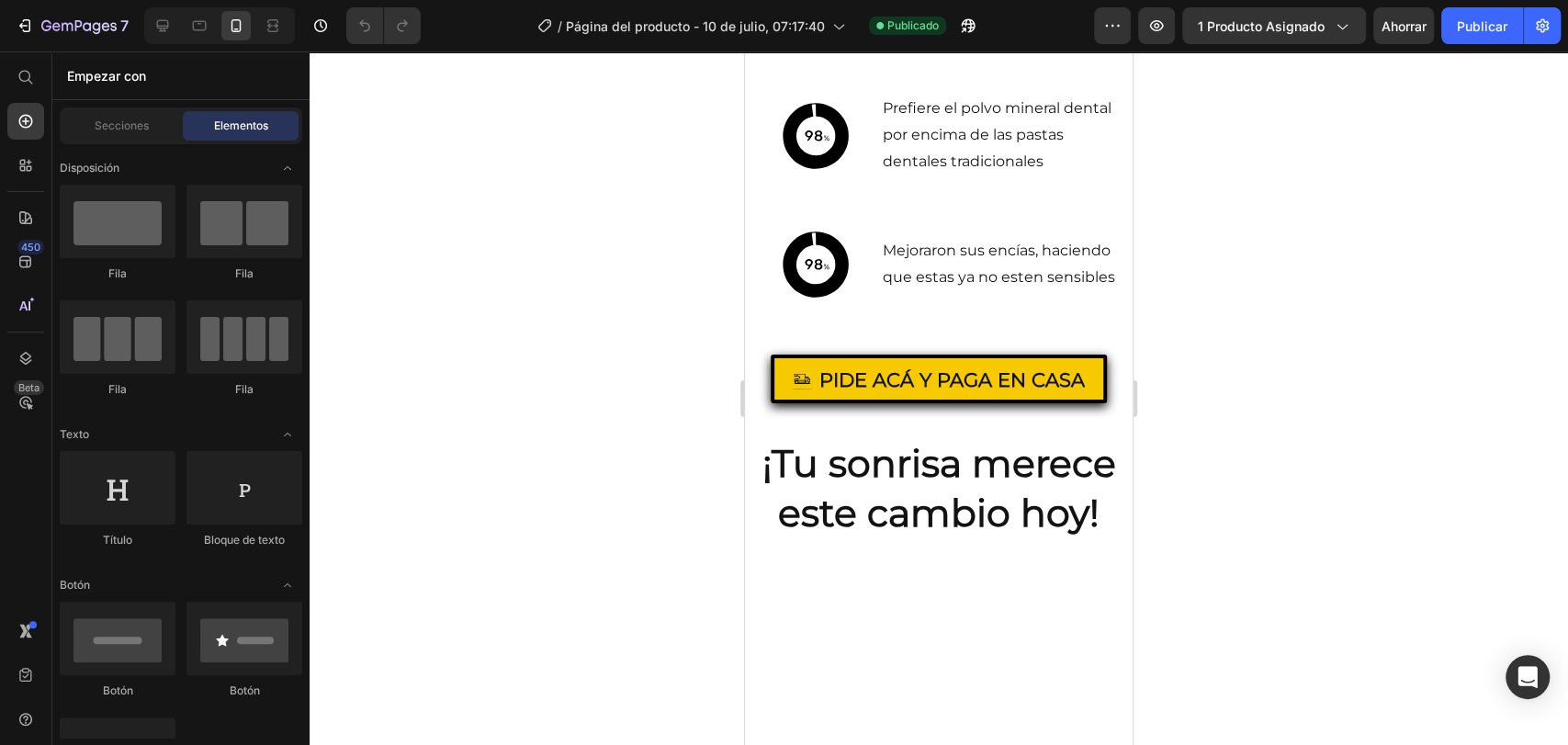 scroll, scrollTop: 1986, scrollLeft: 0, axis: vertical 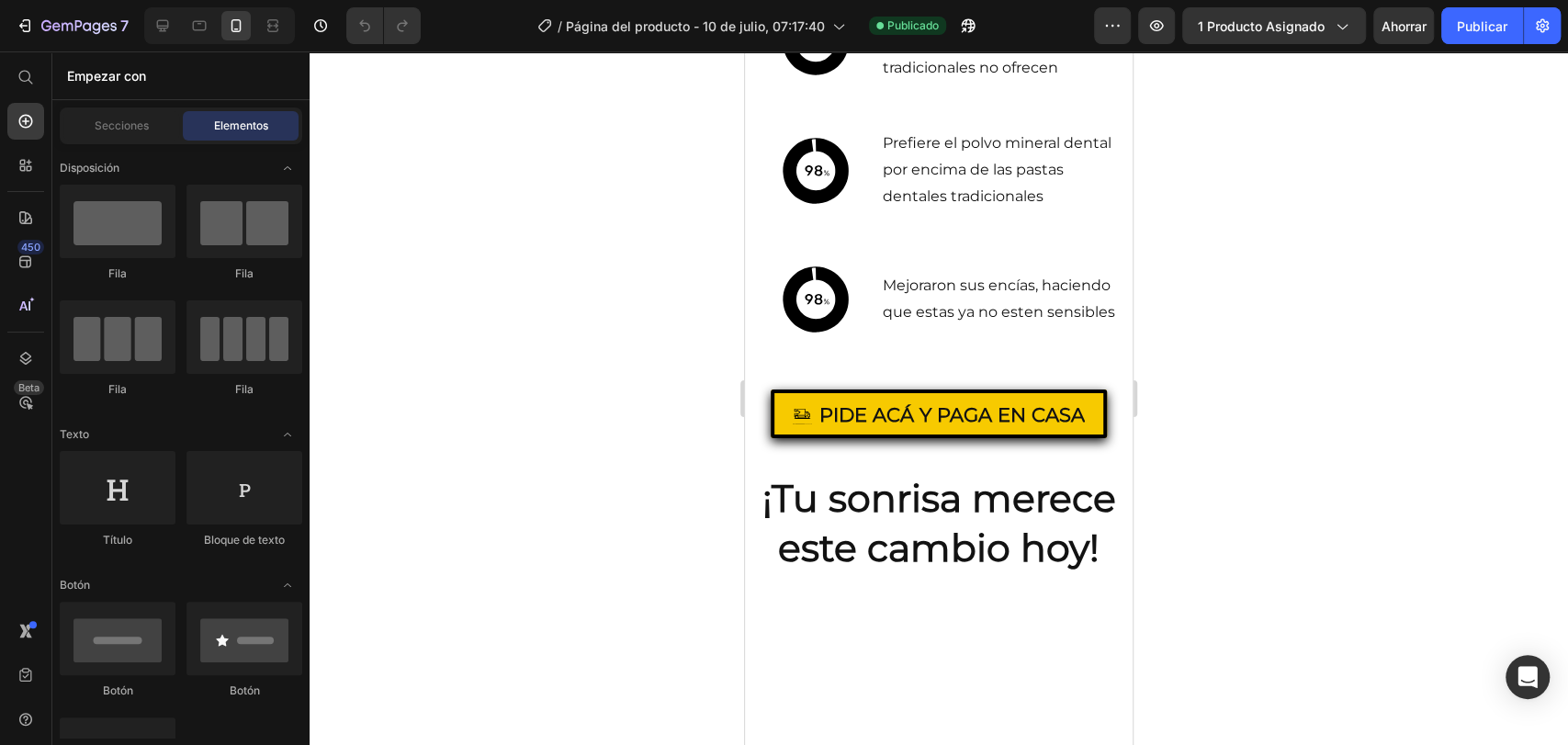 drag, startPoint x: 1128, startPoint y: 141, endPoint x: 1922, endPoint y: 439, distance: 848.0802 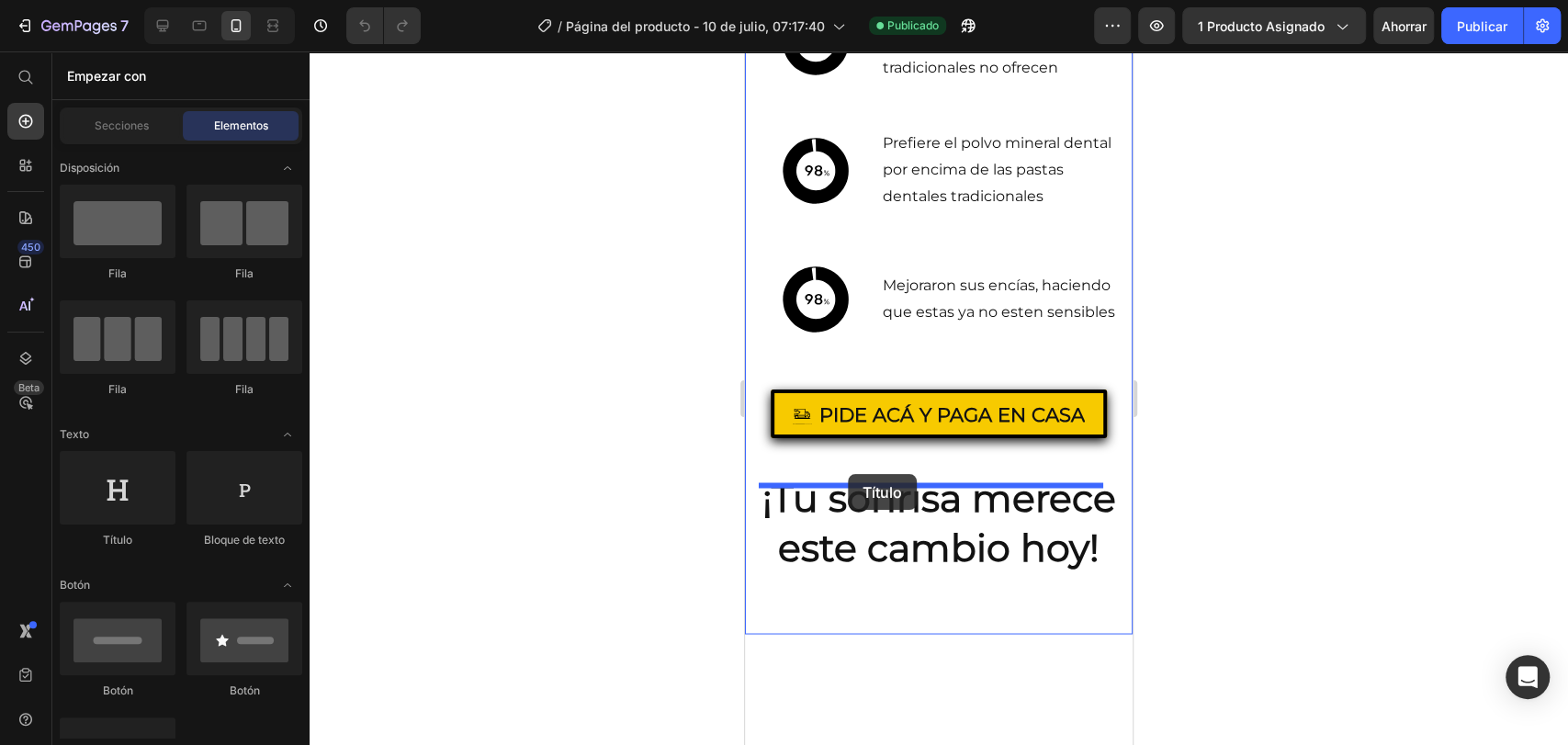 drag, startPoint x: 867, startPoint y: 562, endPoint x: 848, endPoint y: 474, distance: 90.027773 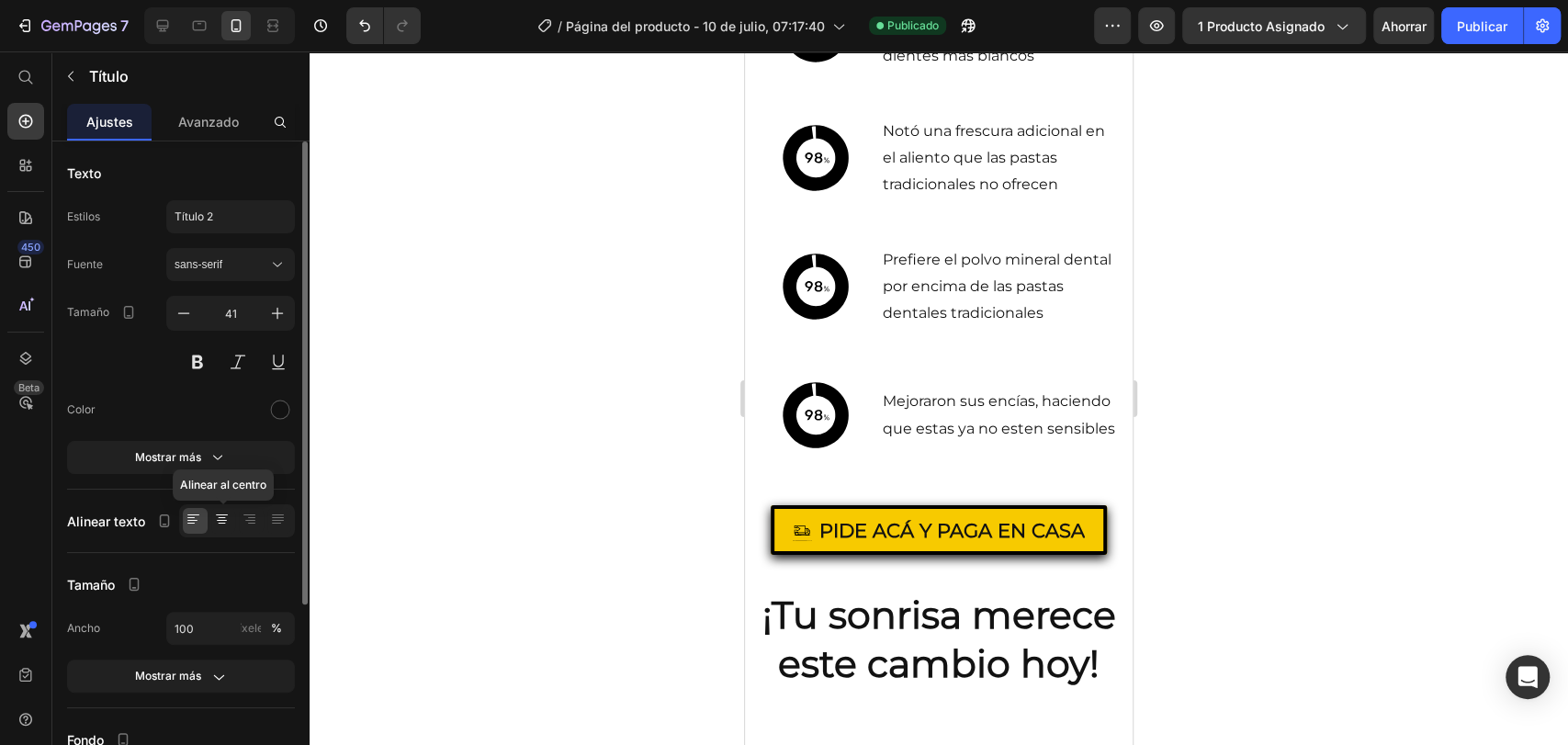 click 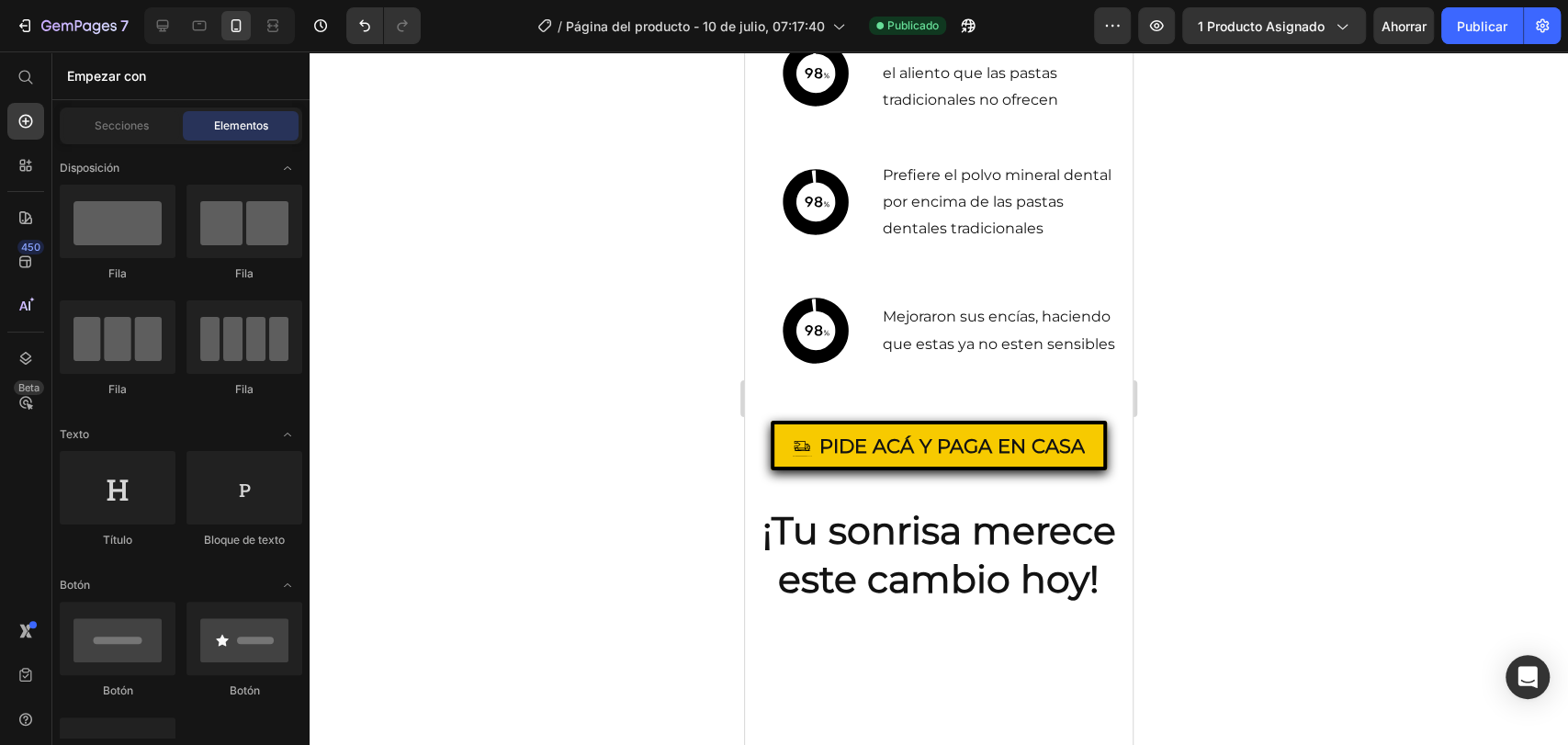 scroll, scrollTop: 2056, scrollLeft: 0, axis: vertical 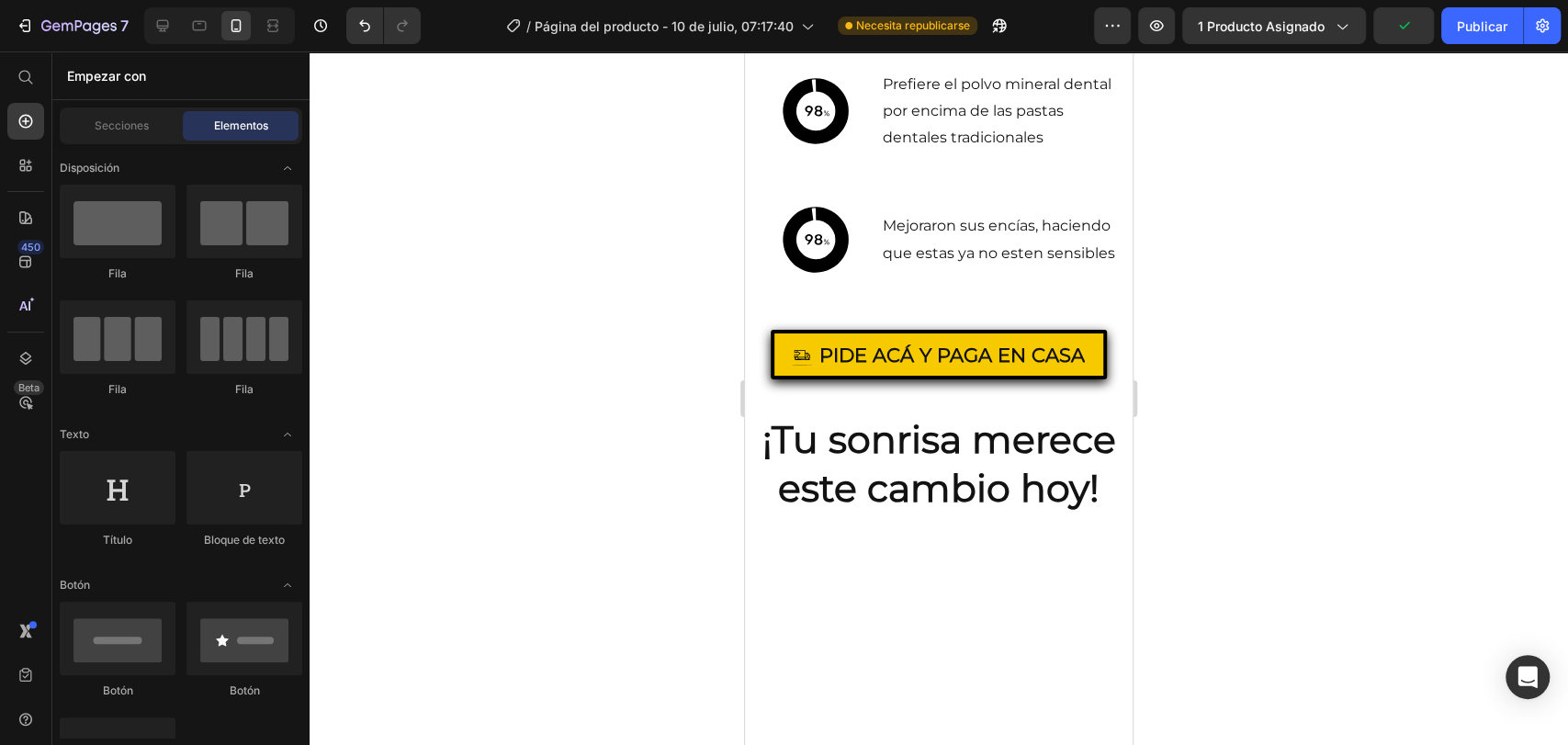 drag, startPoint x: 1125, startPoint y: 332, endPoint x: 1889, endPoint y: 395, distance: 766.5931 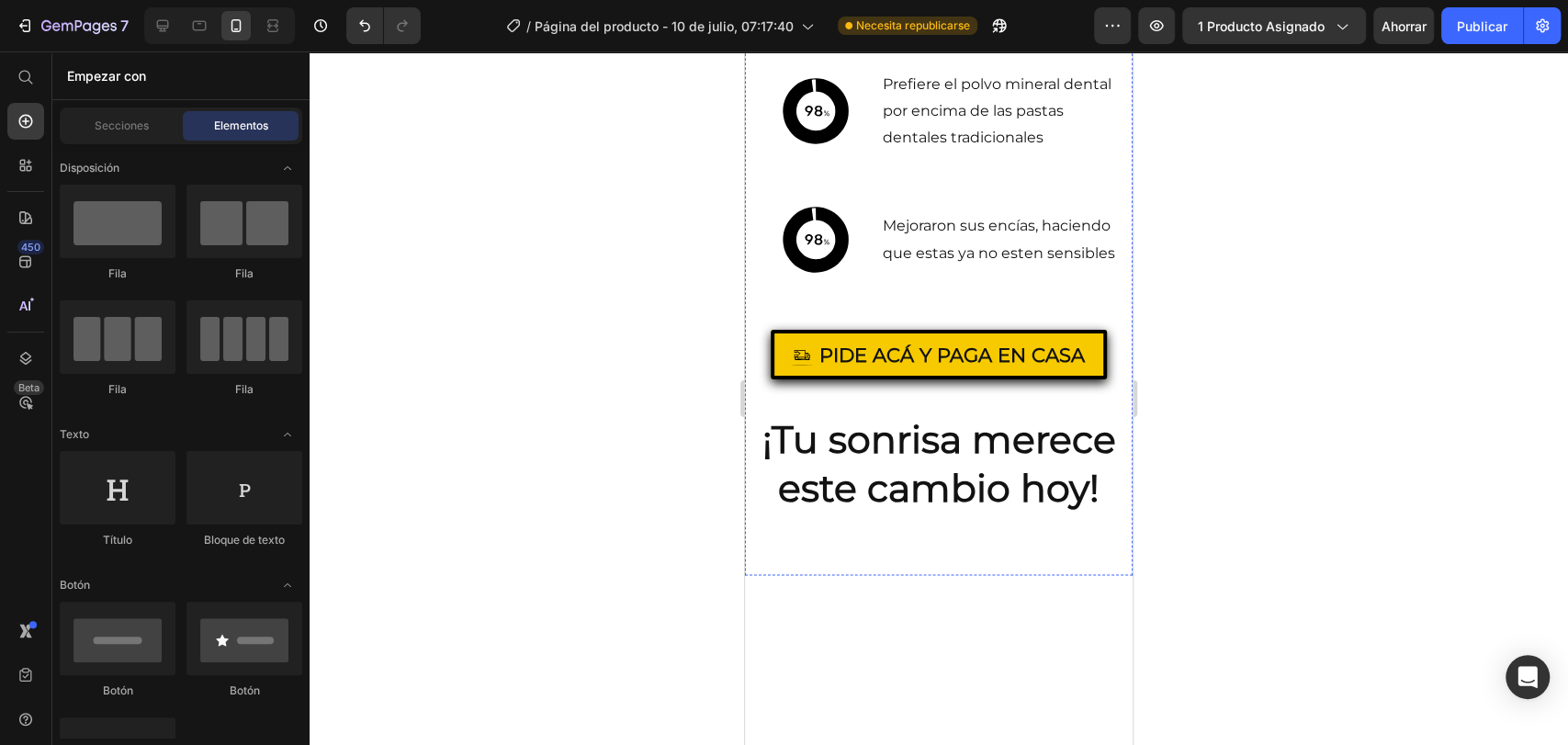 click on "Your heading text goes here" at bounding box center [939, -301] 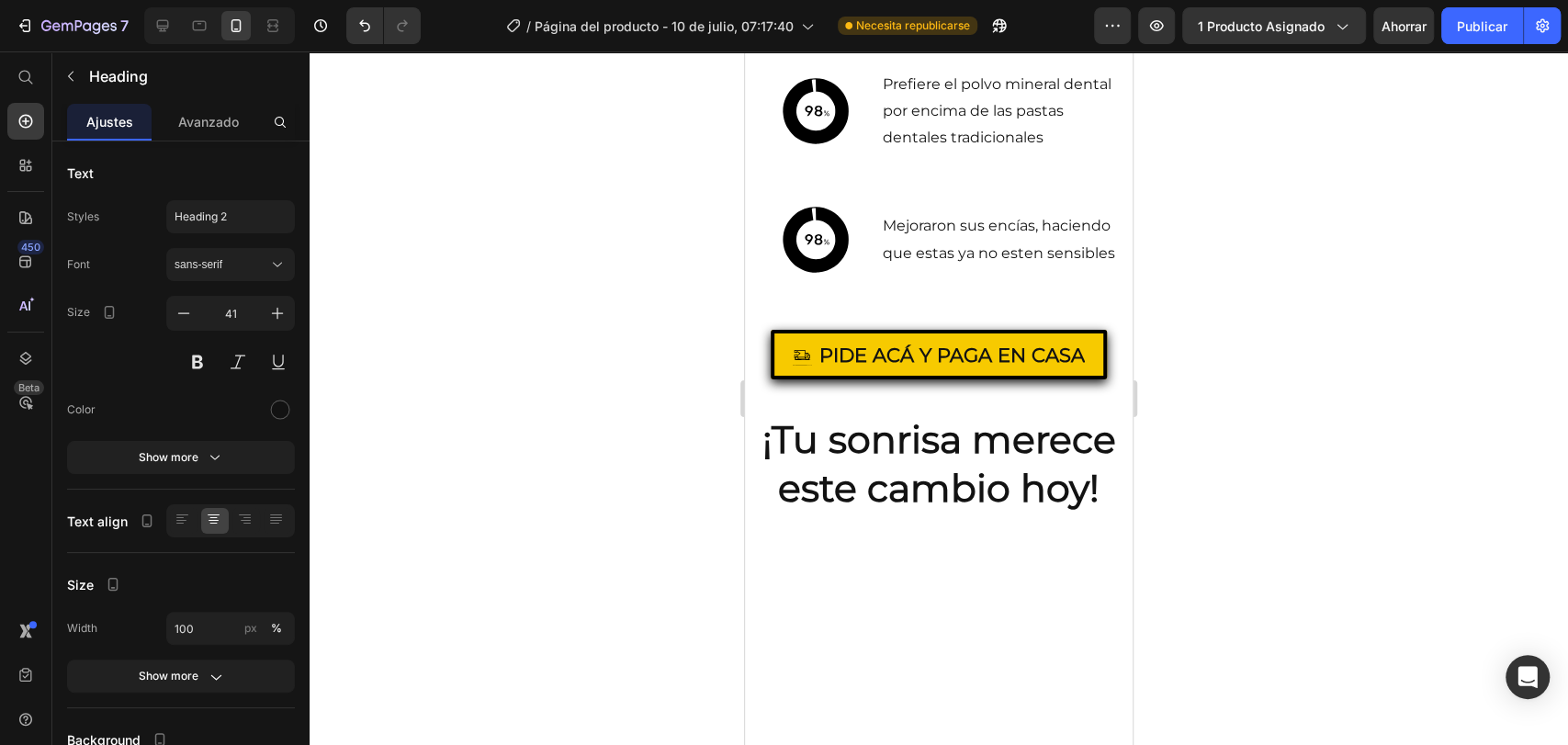 click on "Your heading text goes here" at bounding box center [939, -301] 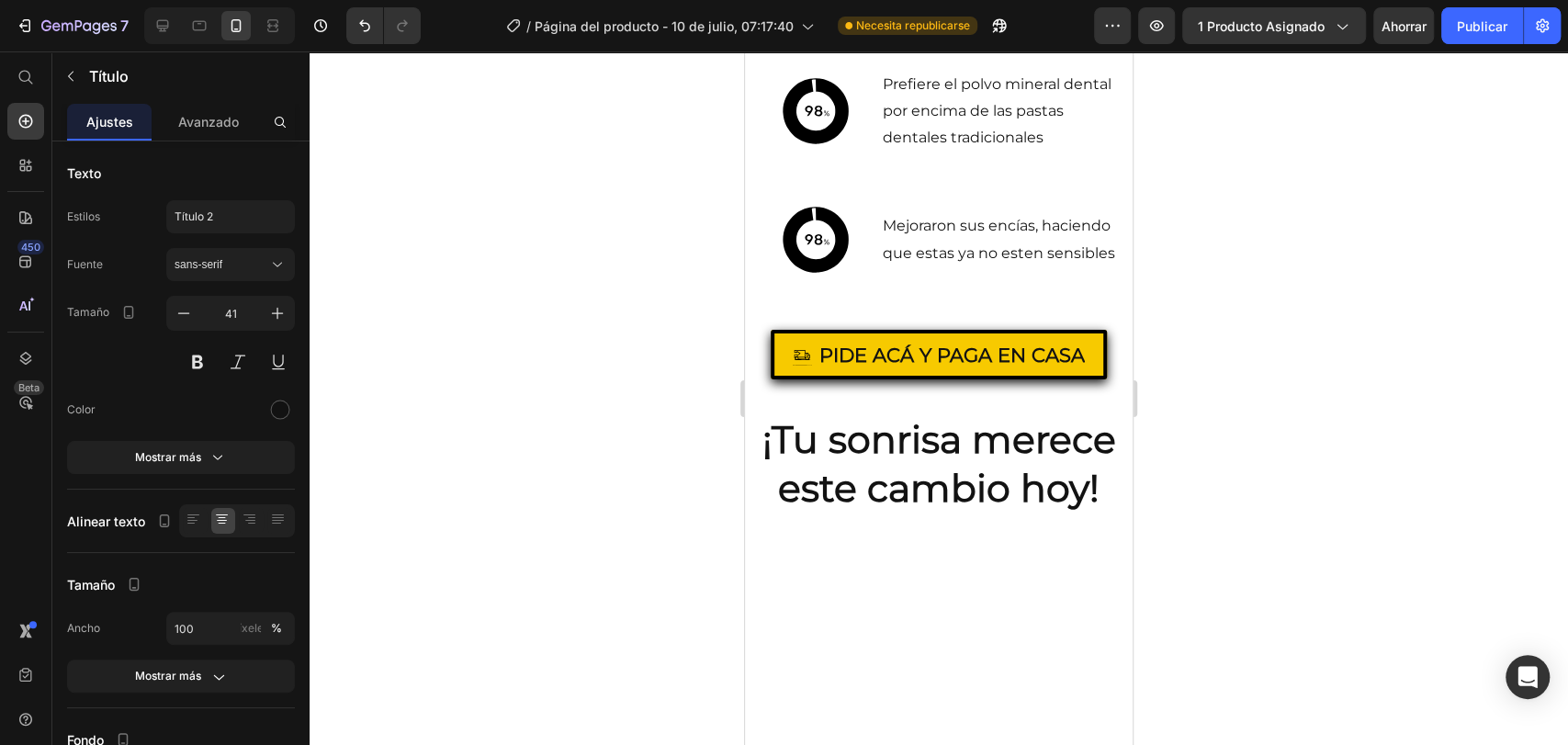 click on "Your heading text goes here" at bounding box center (939, -301) 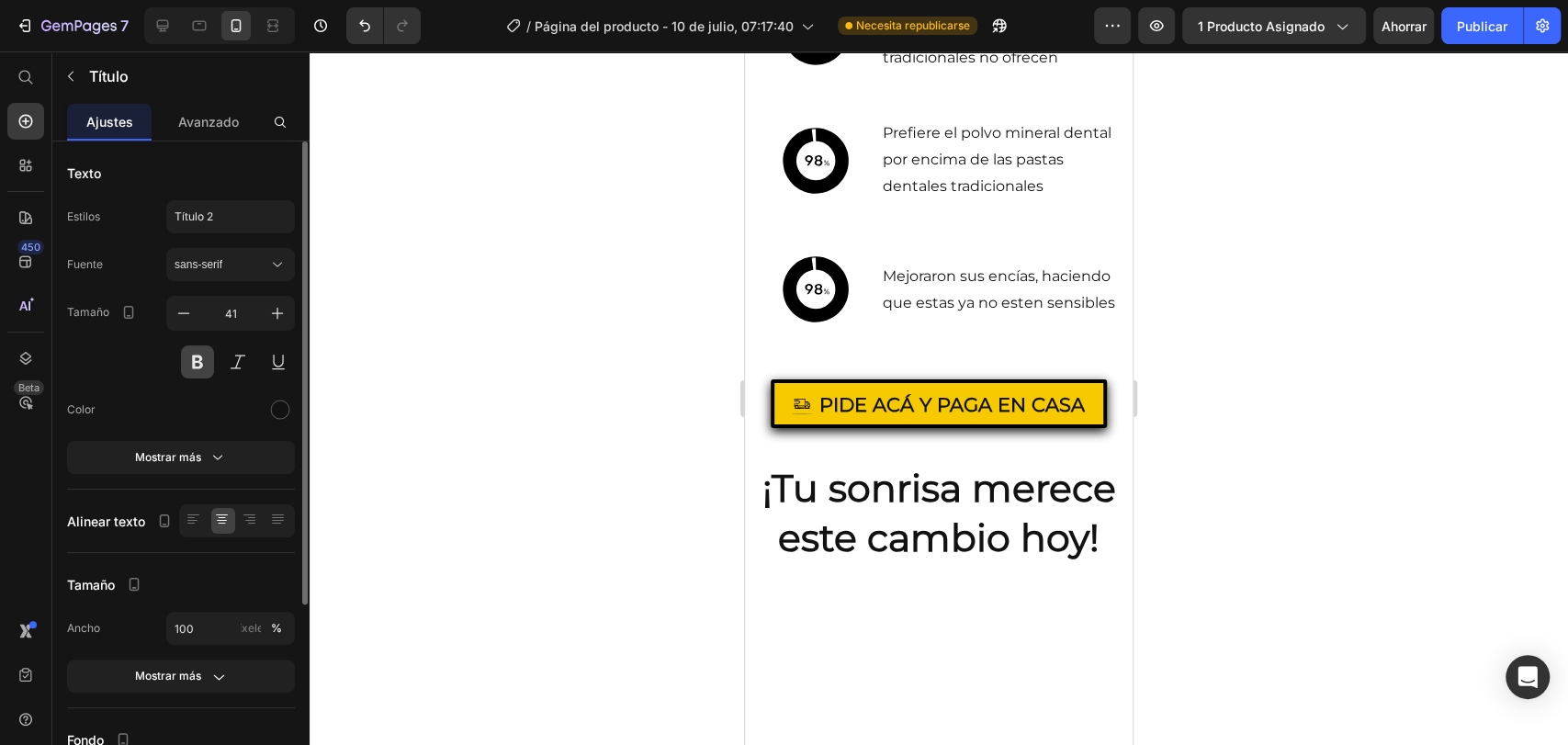 click at bounding box center [197, 362] 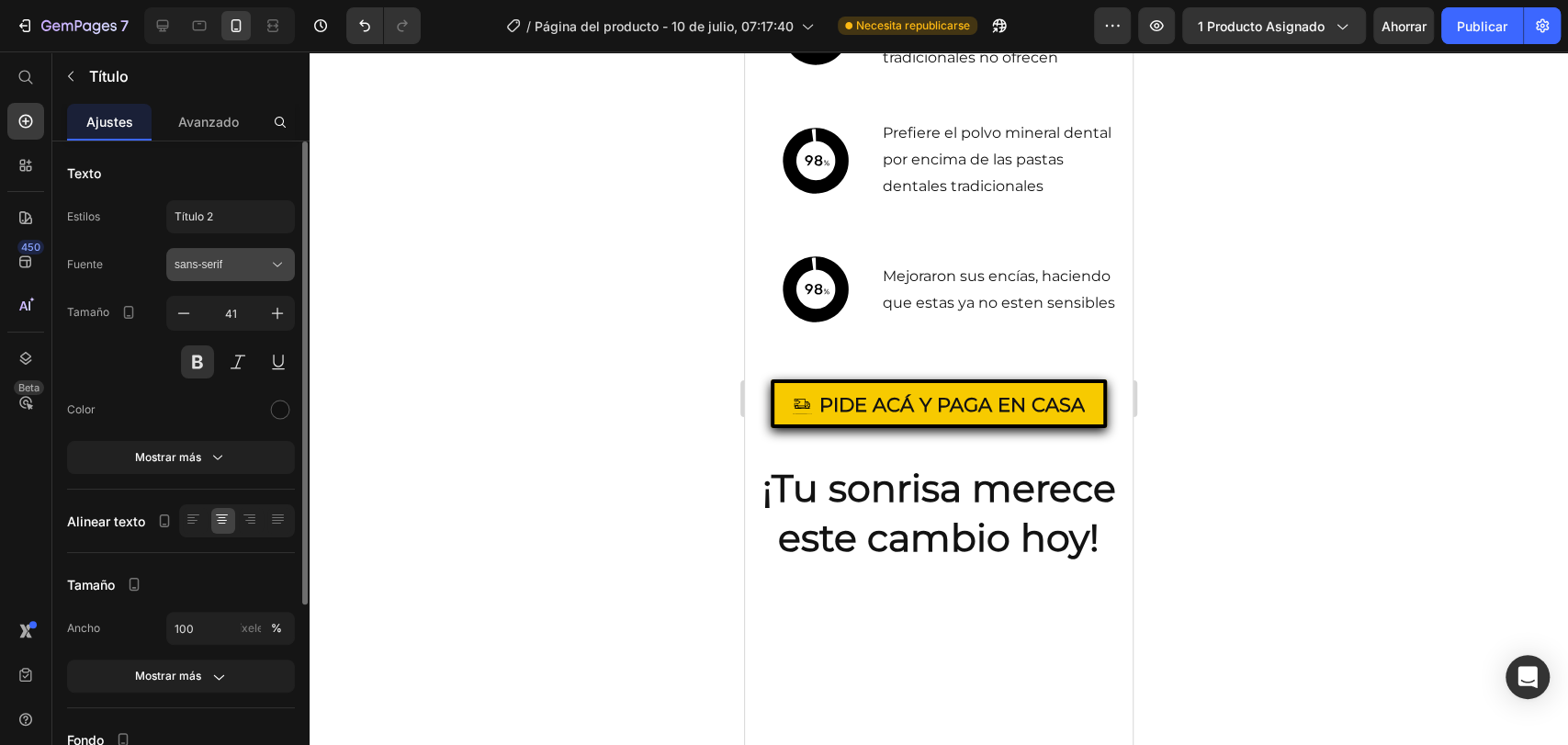 click 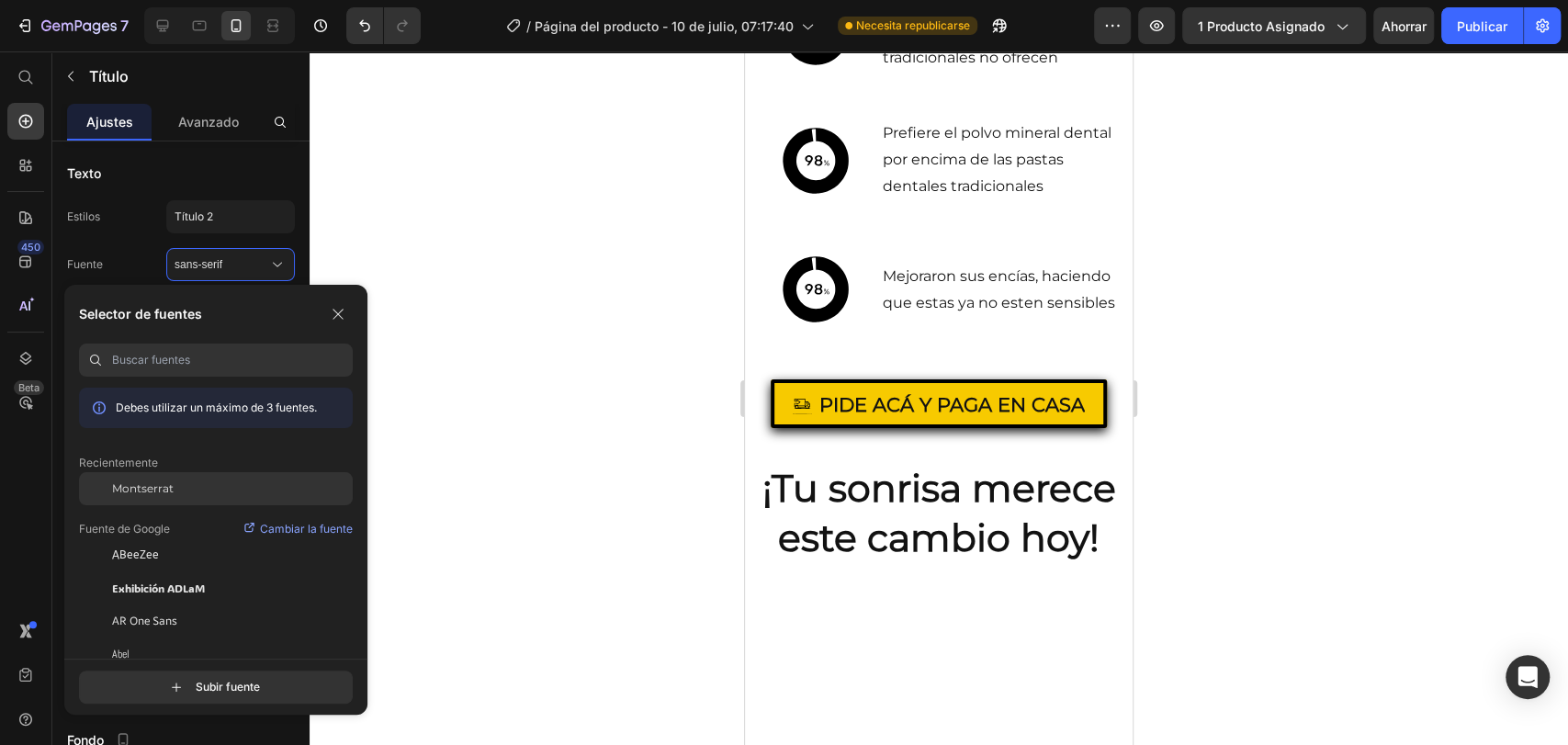 click on "Montserrat" 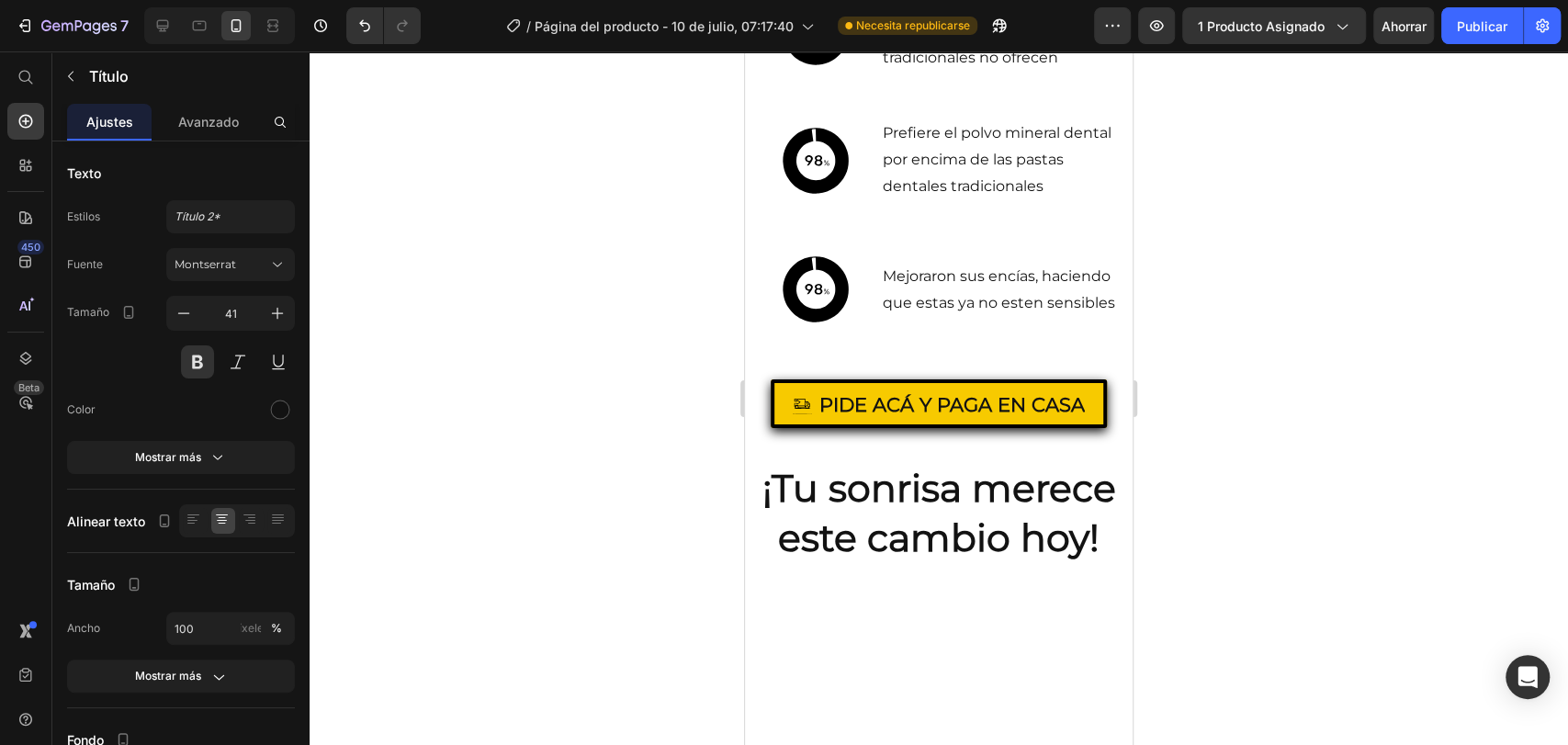 click 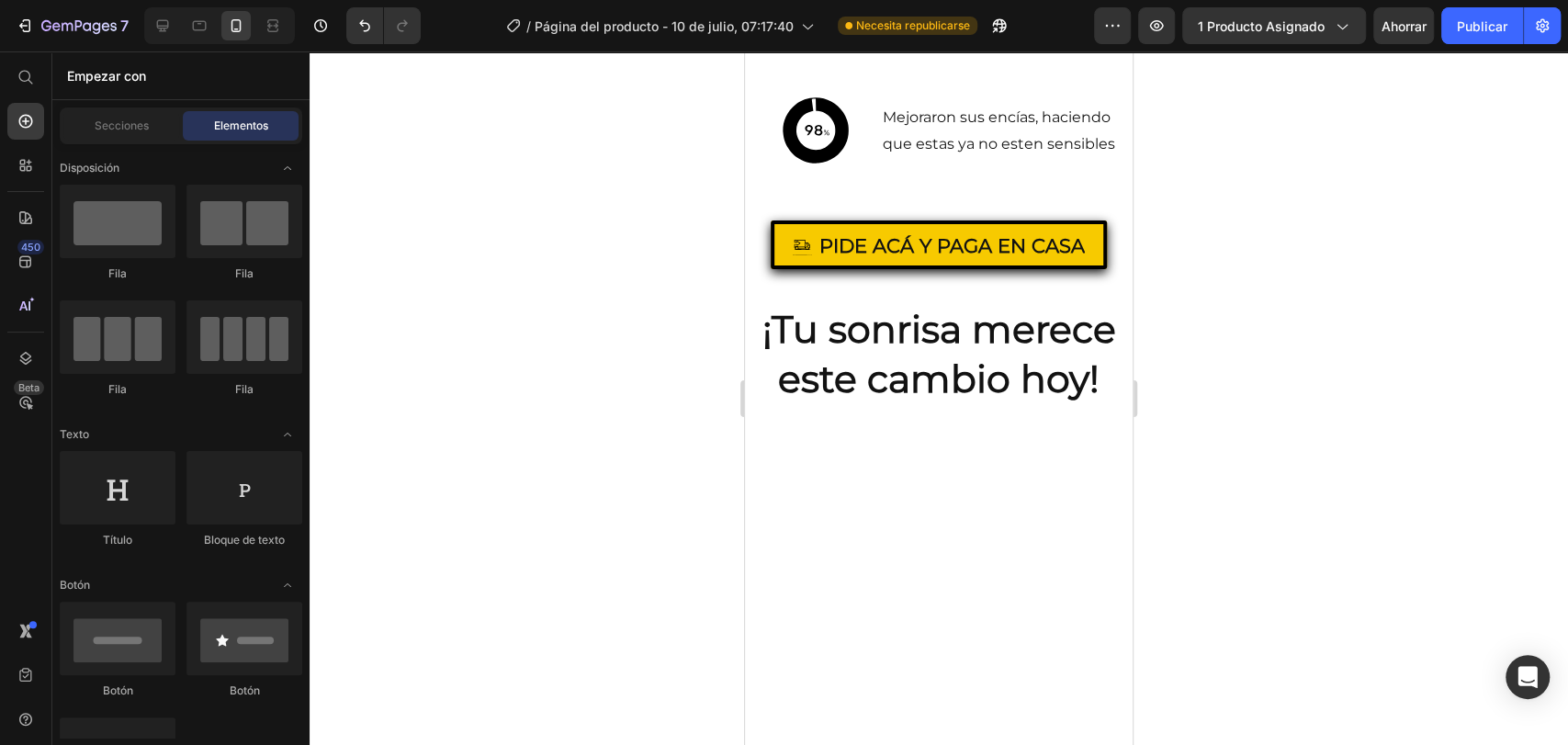 scroll, scrollTop: 2306, scrollLeft: 0, axis: vertical 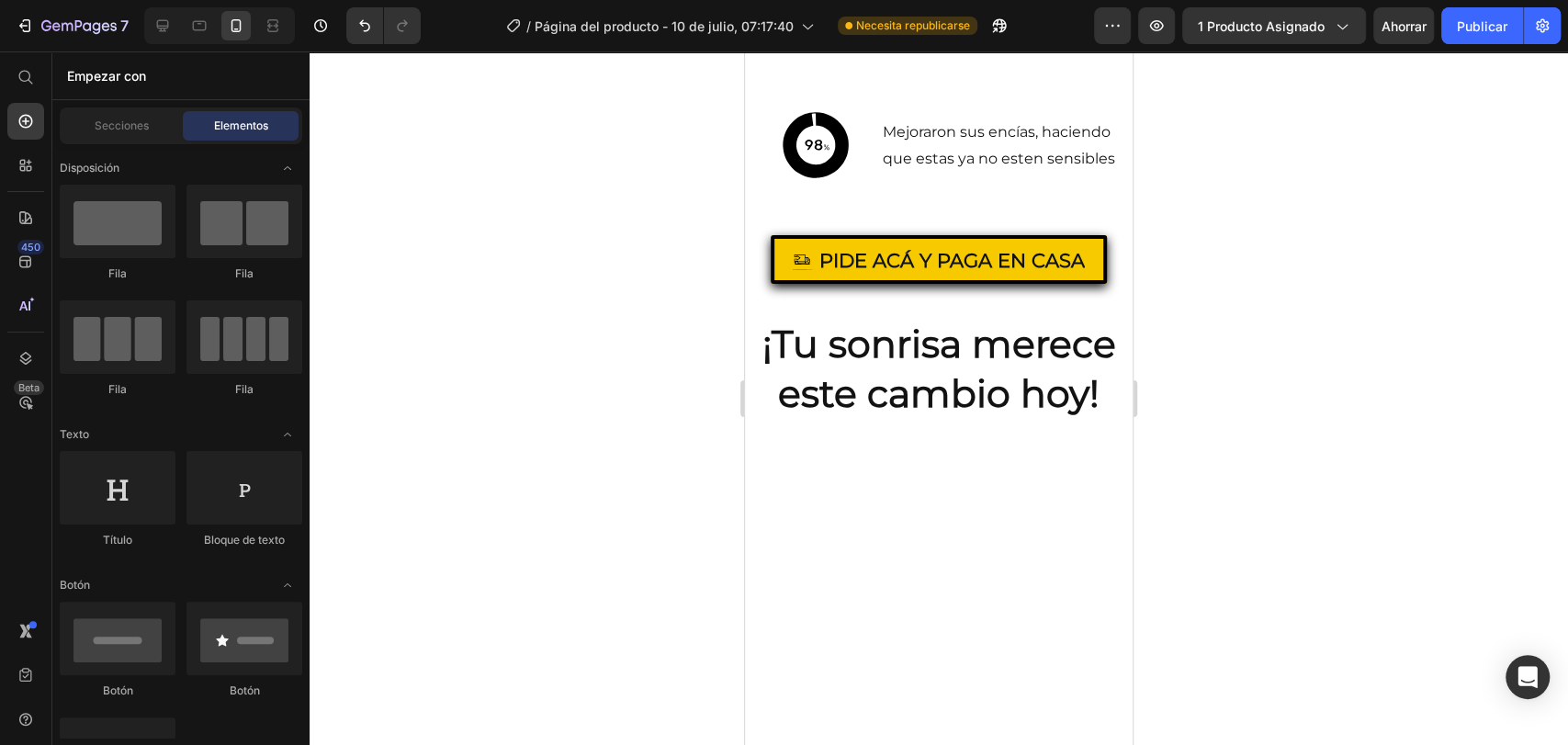 drag, startPoint x: 1126, startPoint y: 335, endPoint x: 1892, endPoint y: 403, distance: 769.01235 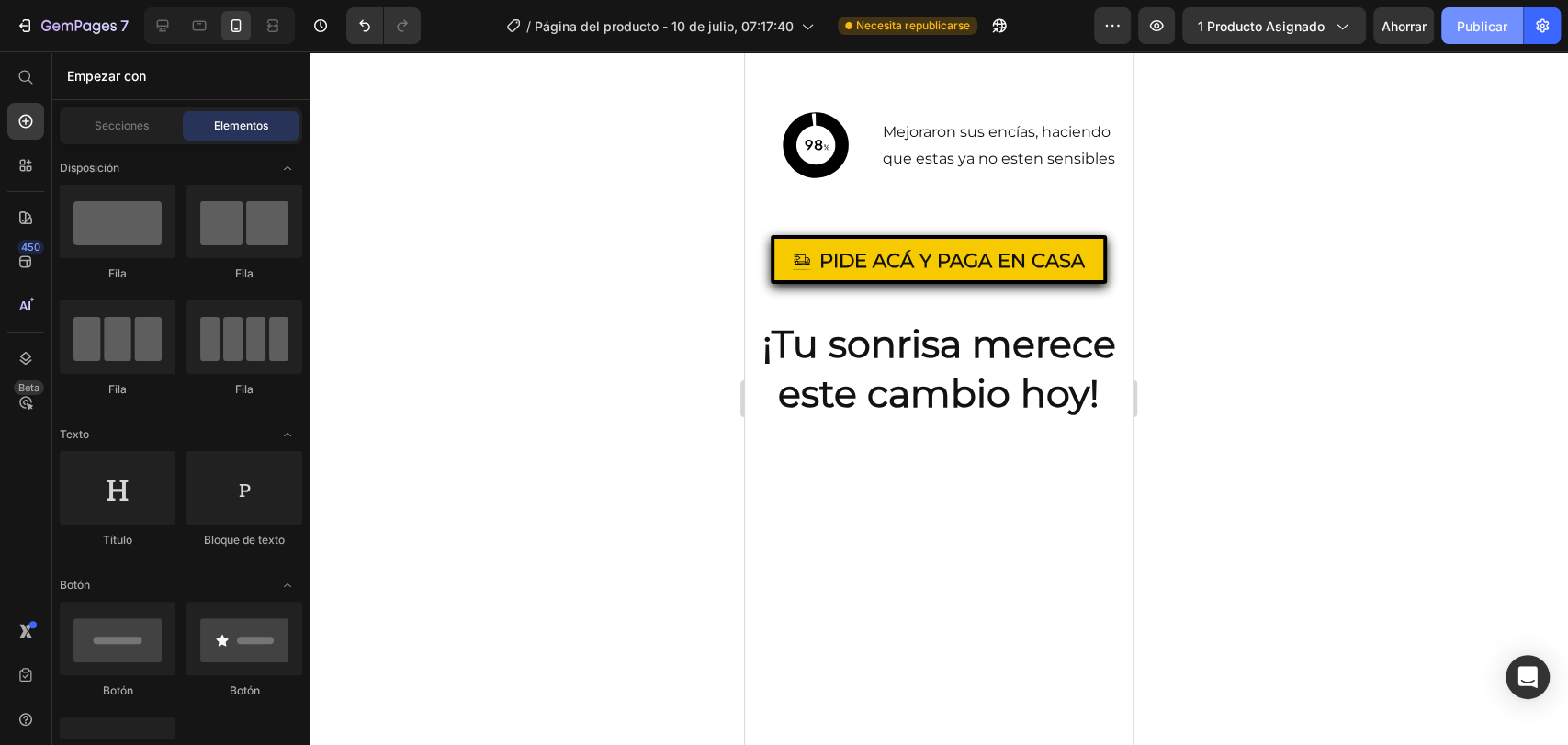 click on "Publicar" at bounding box center [1482, 26] 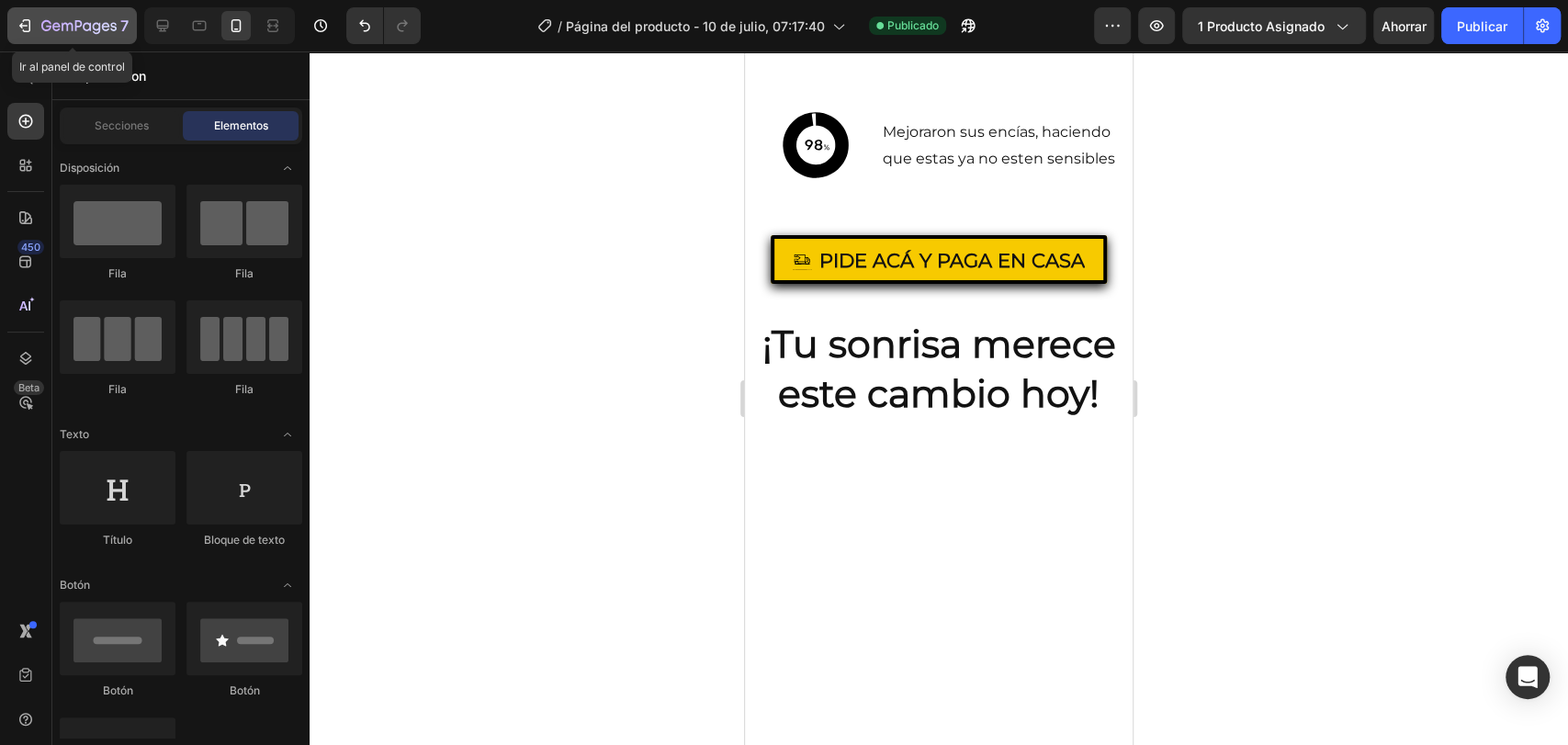 click 